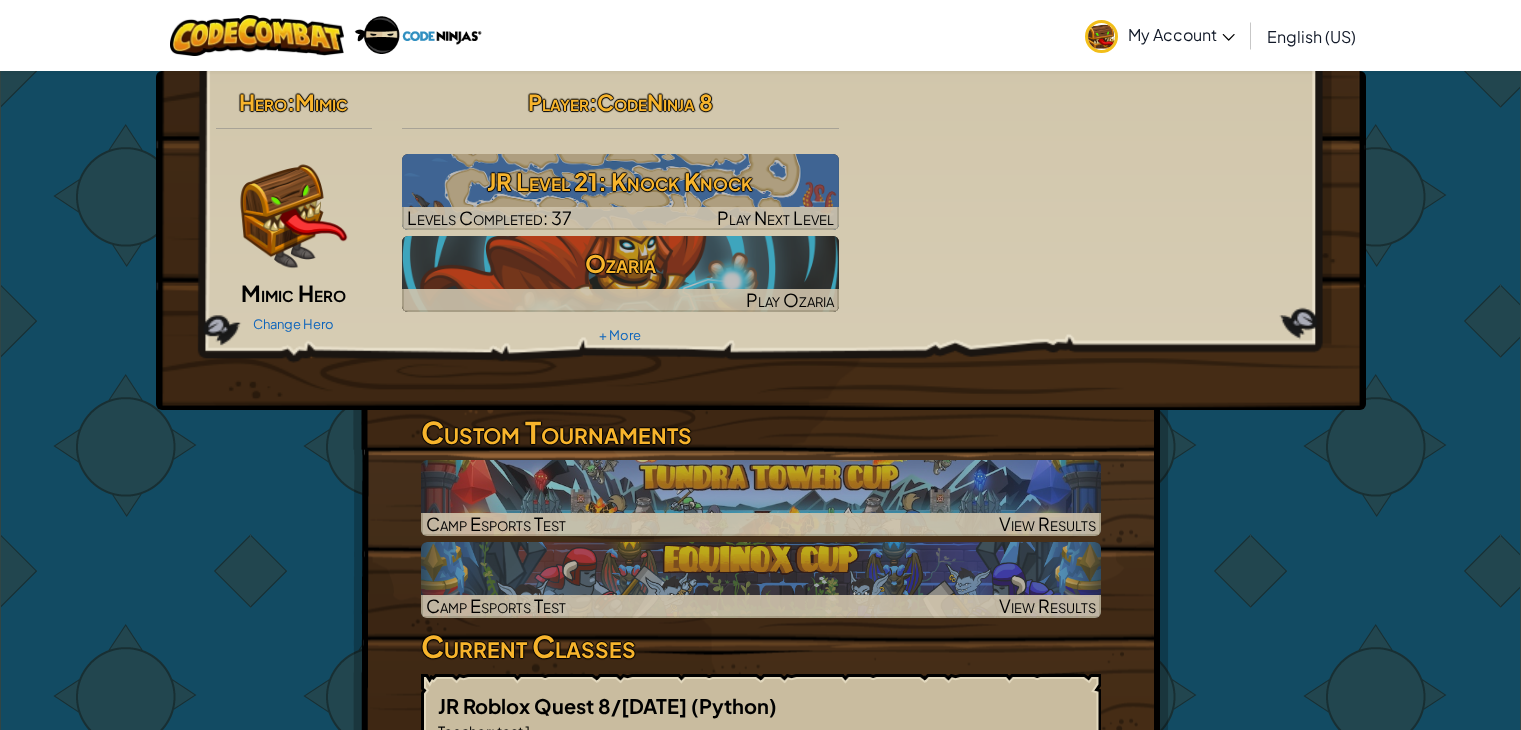 scroll, scrollTop: 0, scrollLeft: 0, axis: both 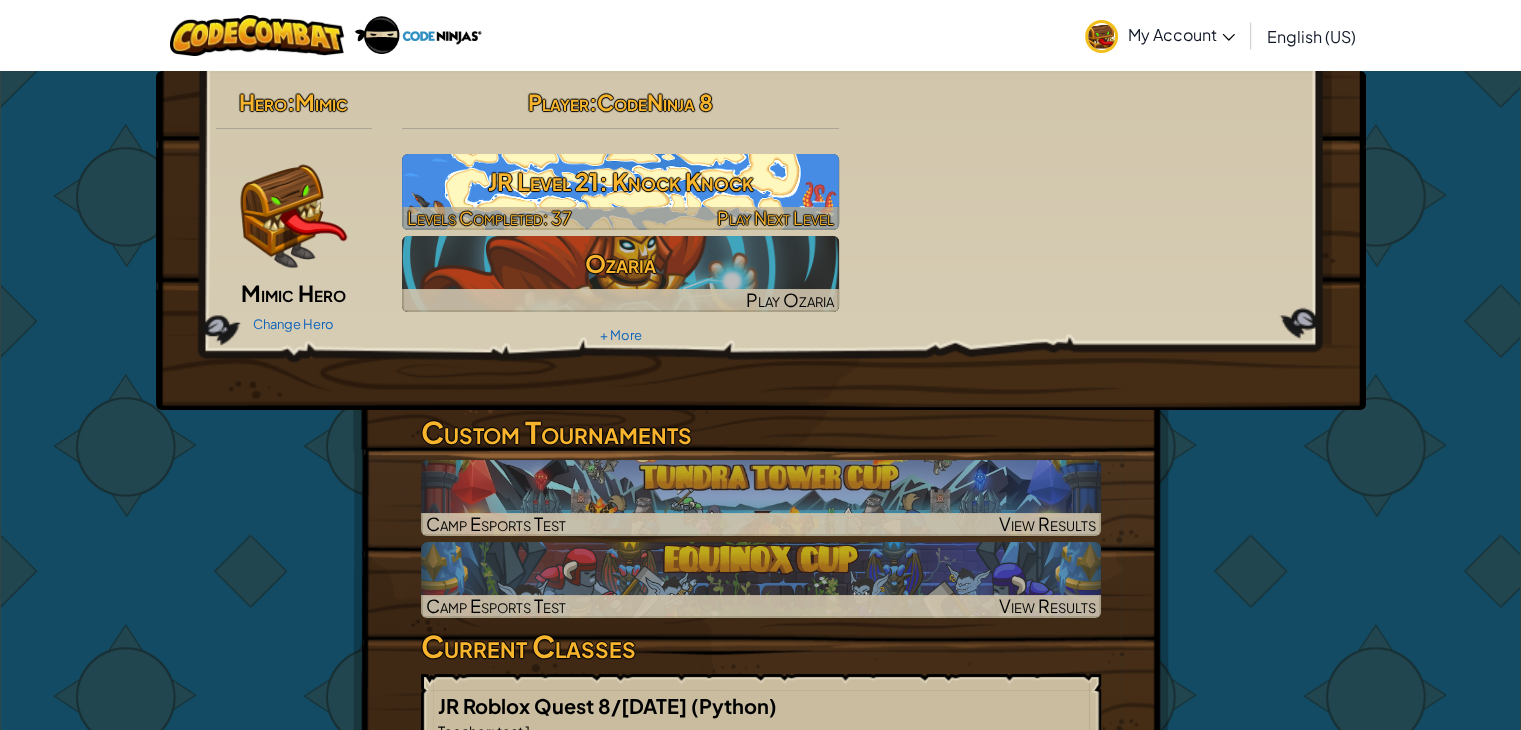 click on "JR Level 21: Knock Knock" at bounding box center [620, 181] 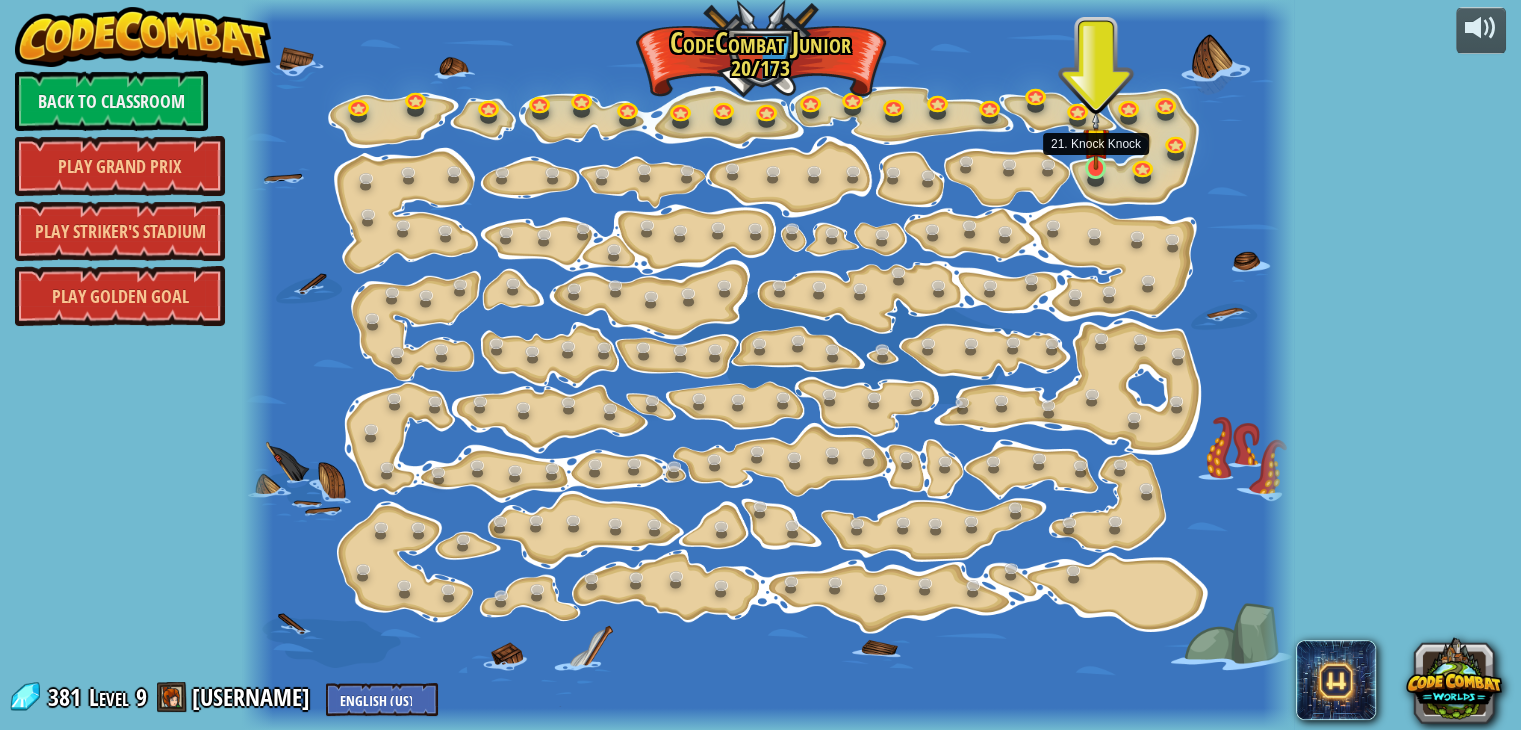 click at bounding box center (1096, 140) 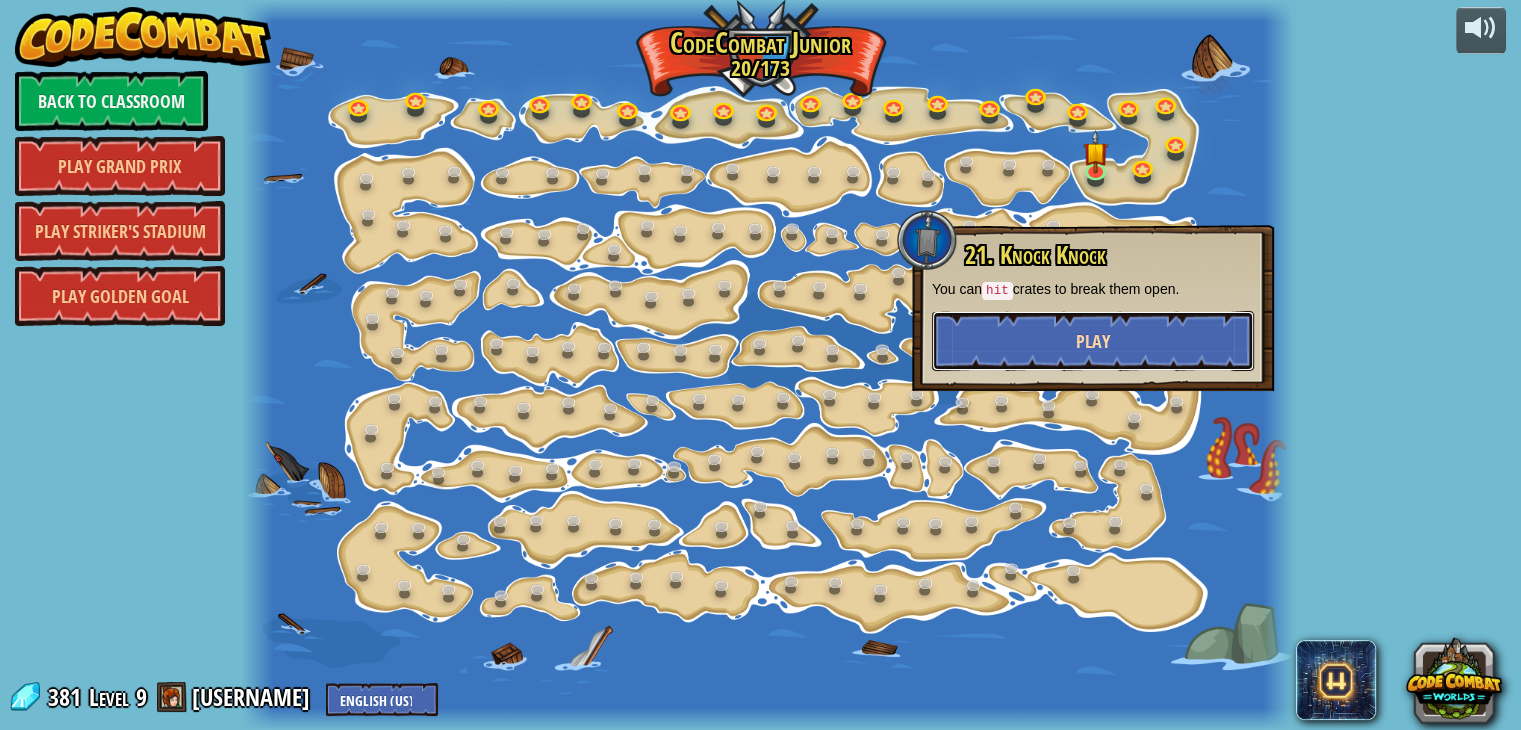 click on "Play" at bounding box center (1093, 341) 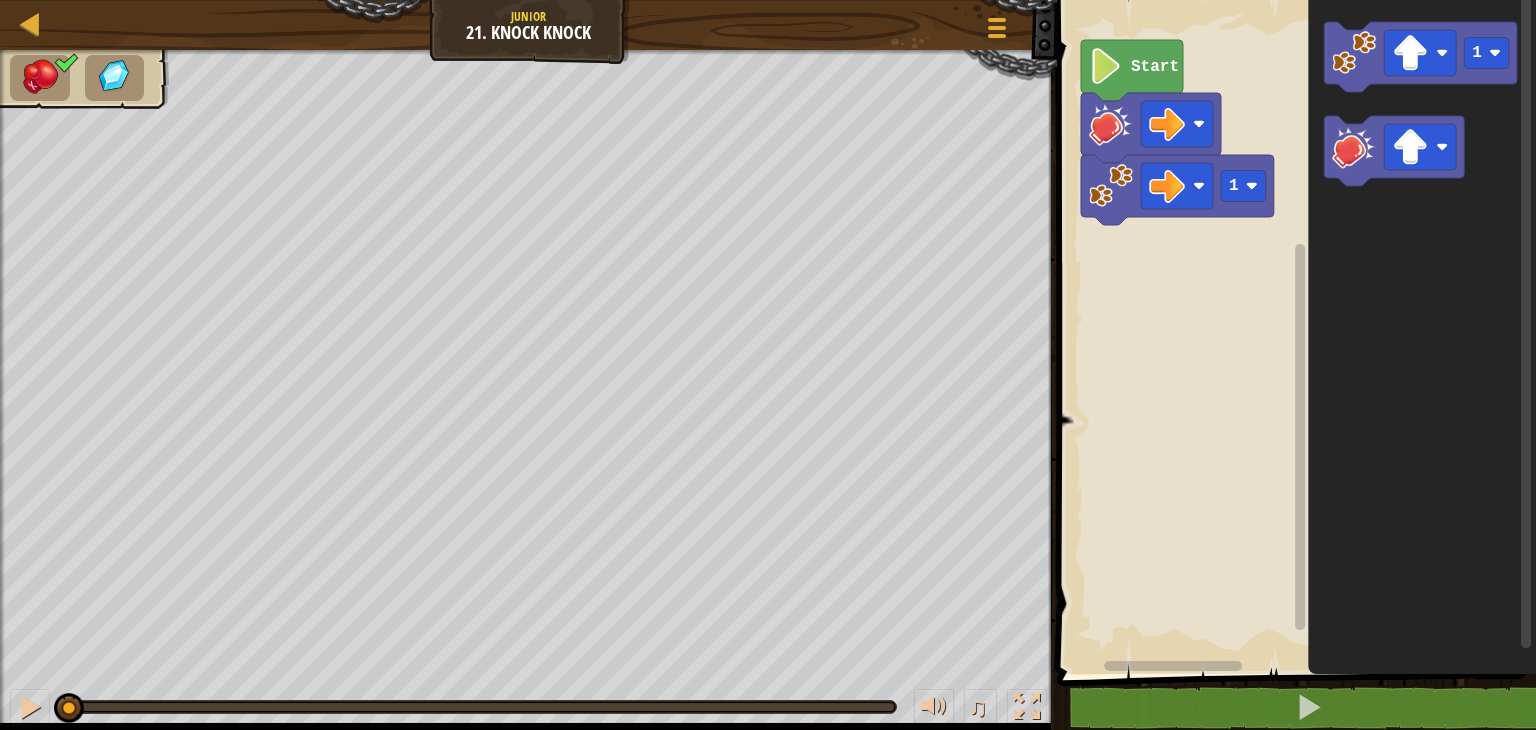 click 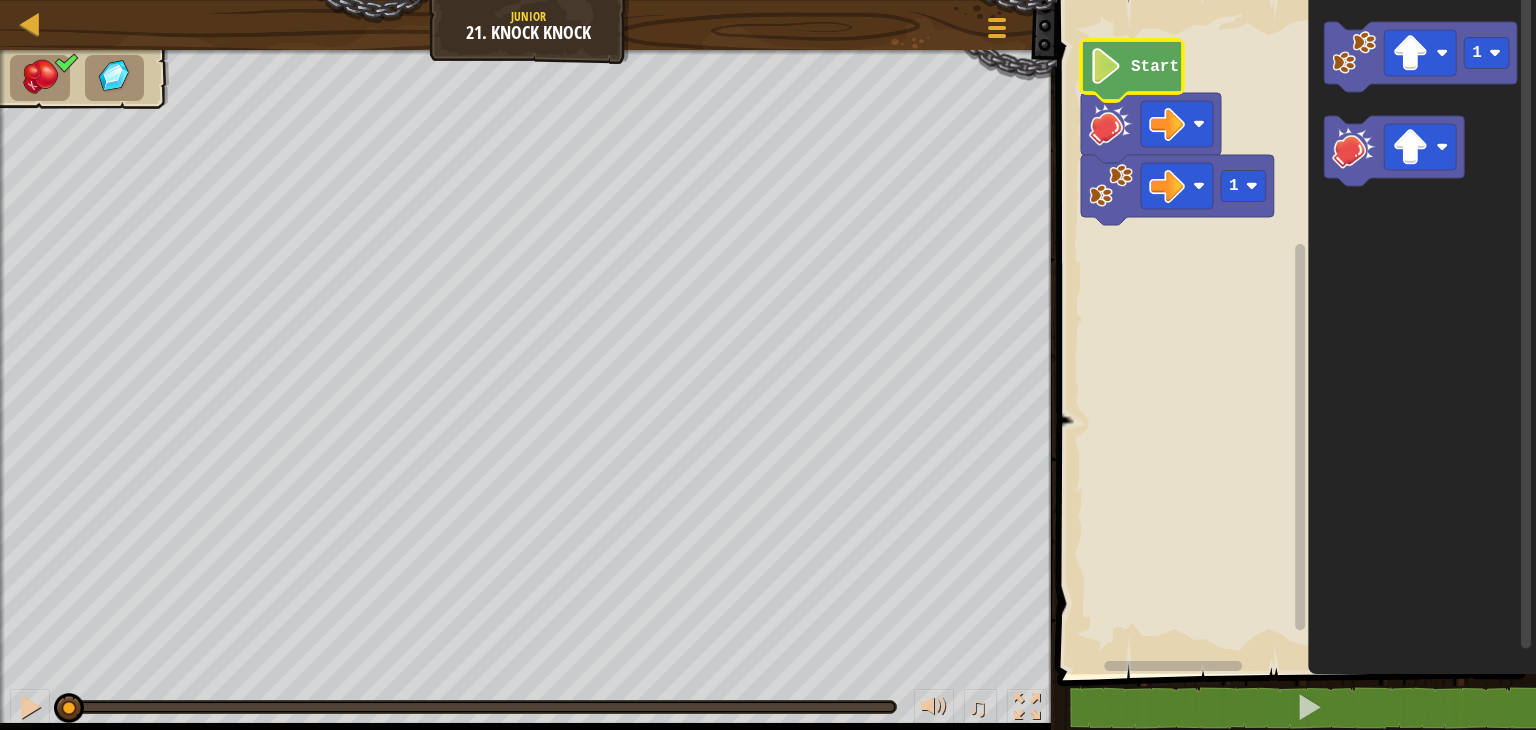 click 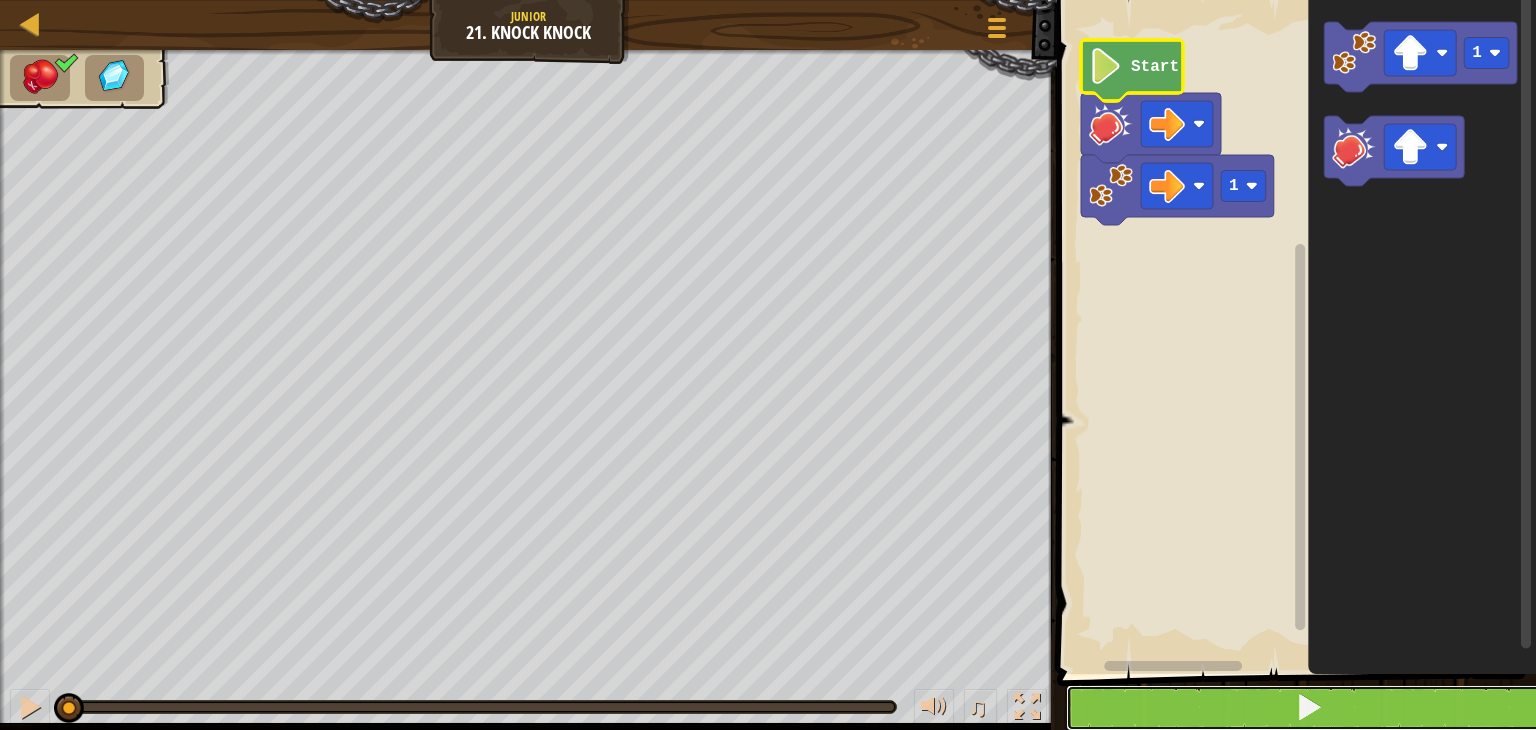 click at bounding box center [1308, 708] 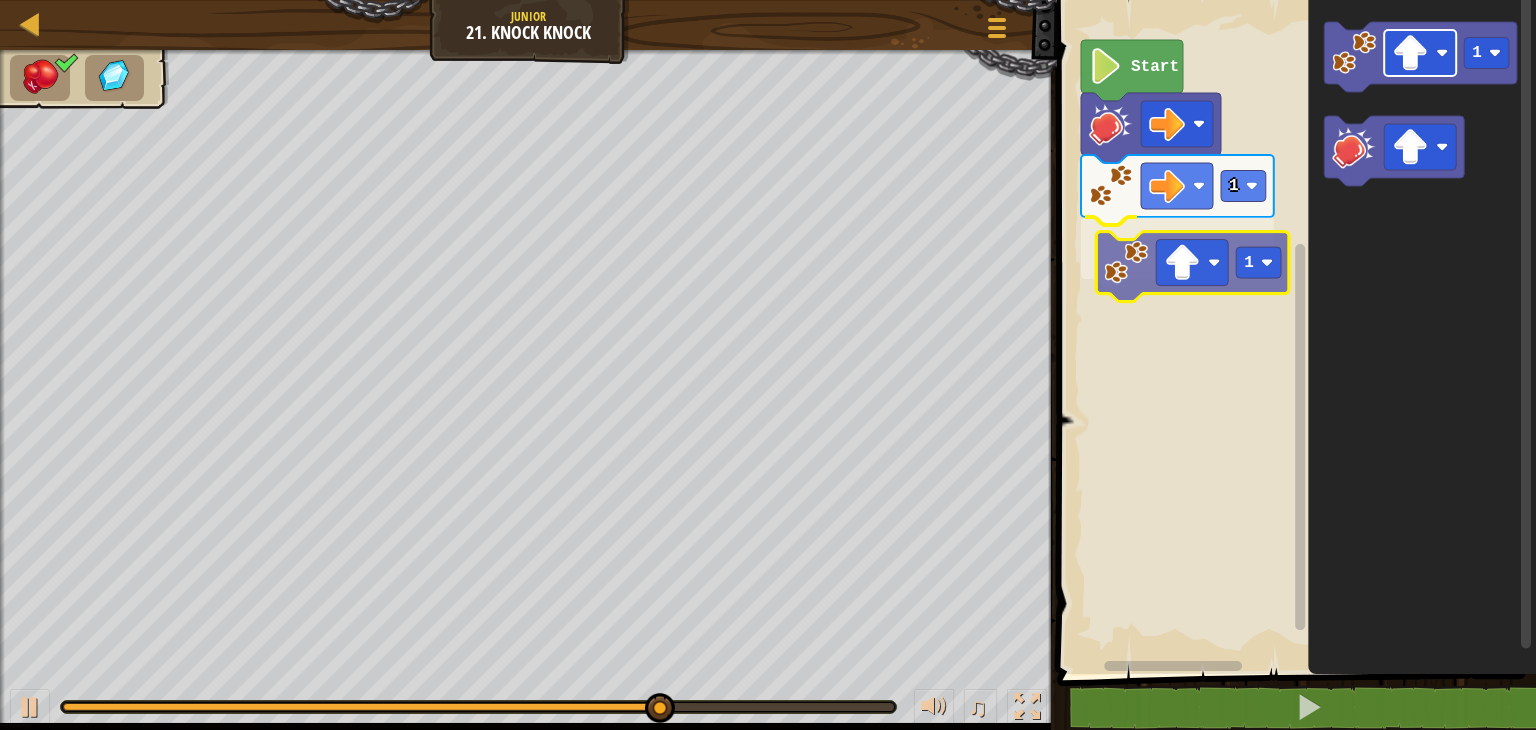 click on "1 1 Start 1 1" at bounding box center (1293, 332) 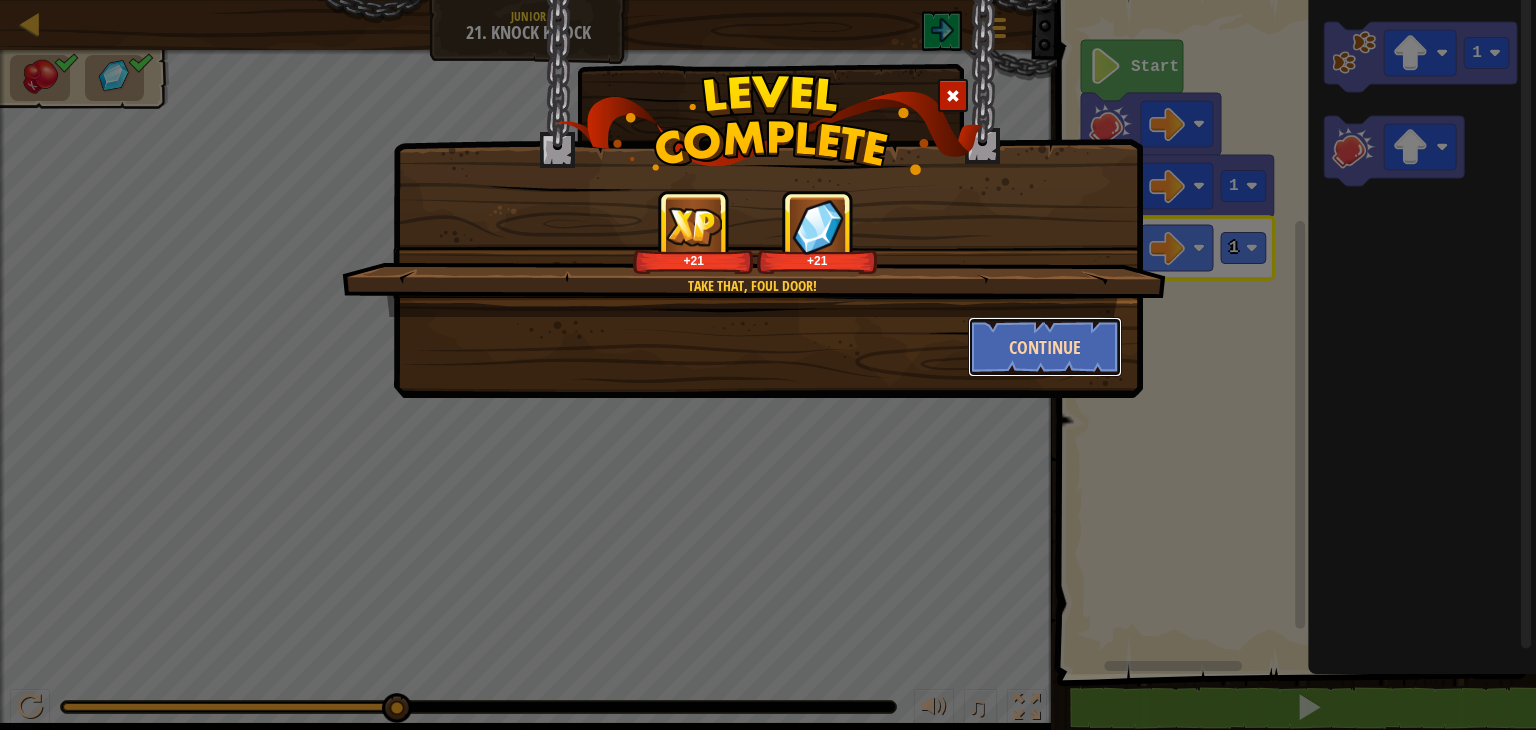 click on "Continue" at bounding box center [1045, 347] 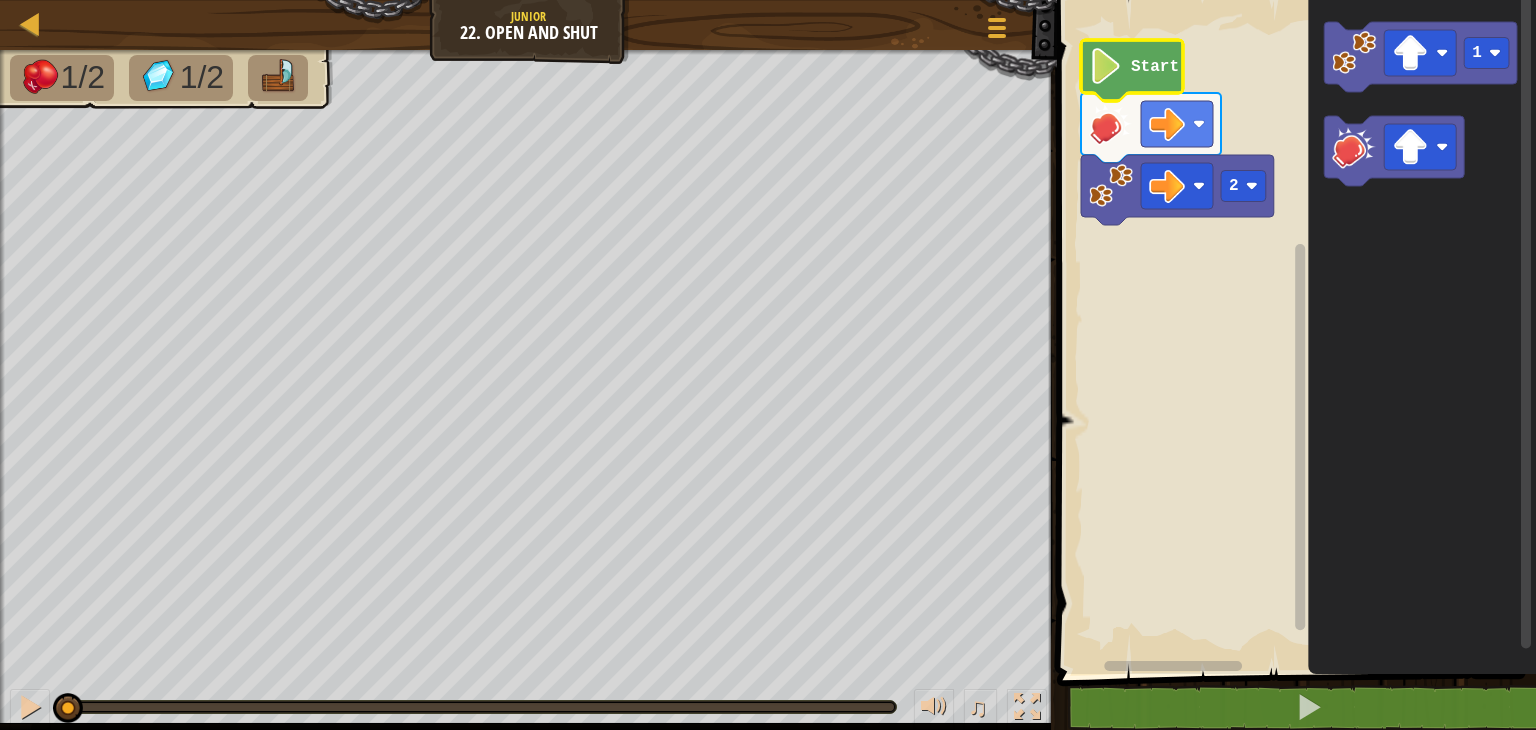 click 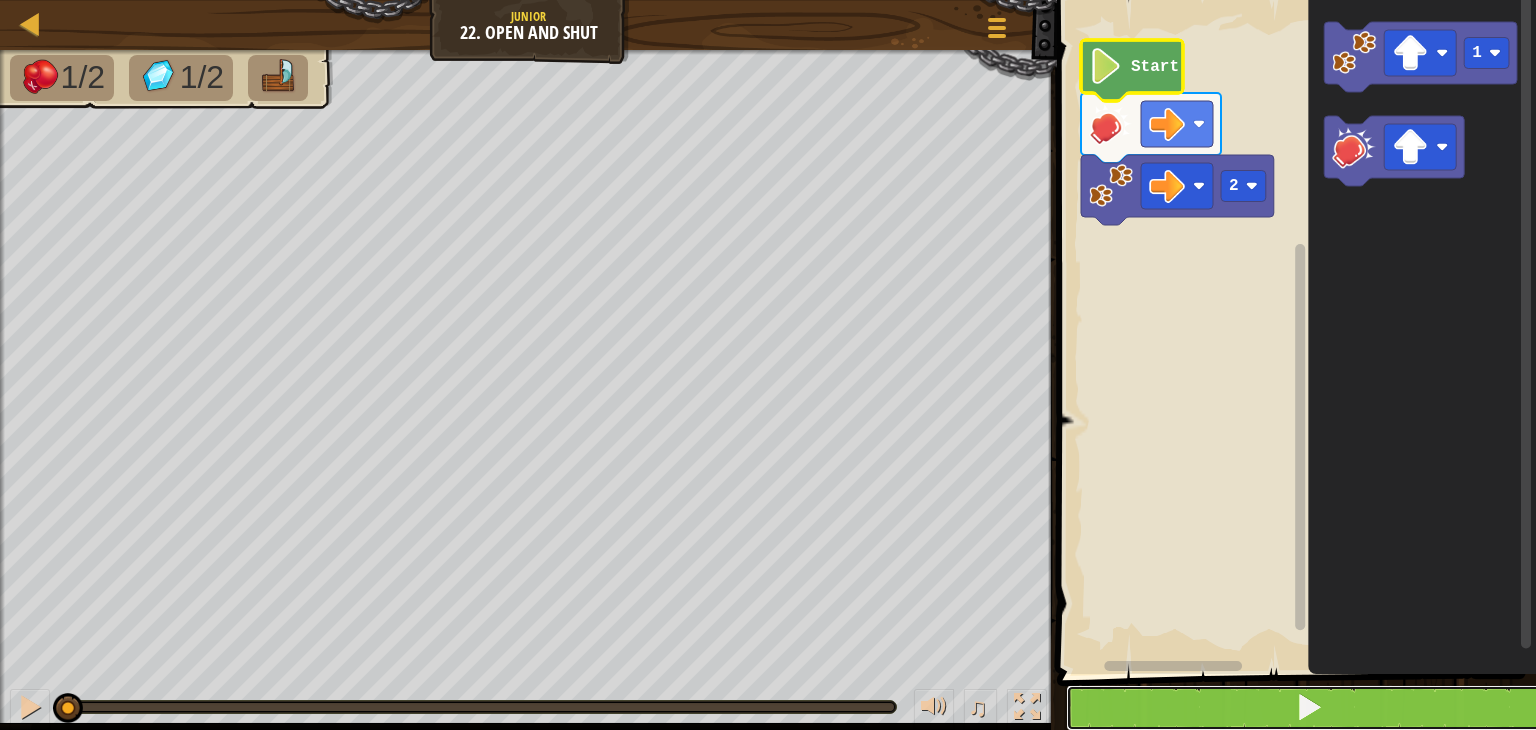 click at bounding box center (1308, 708) 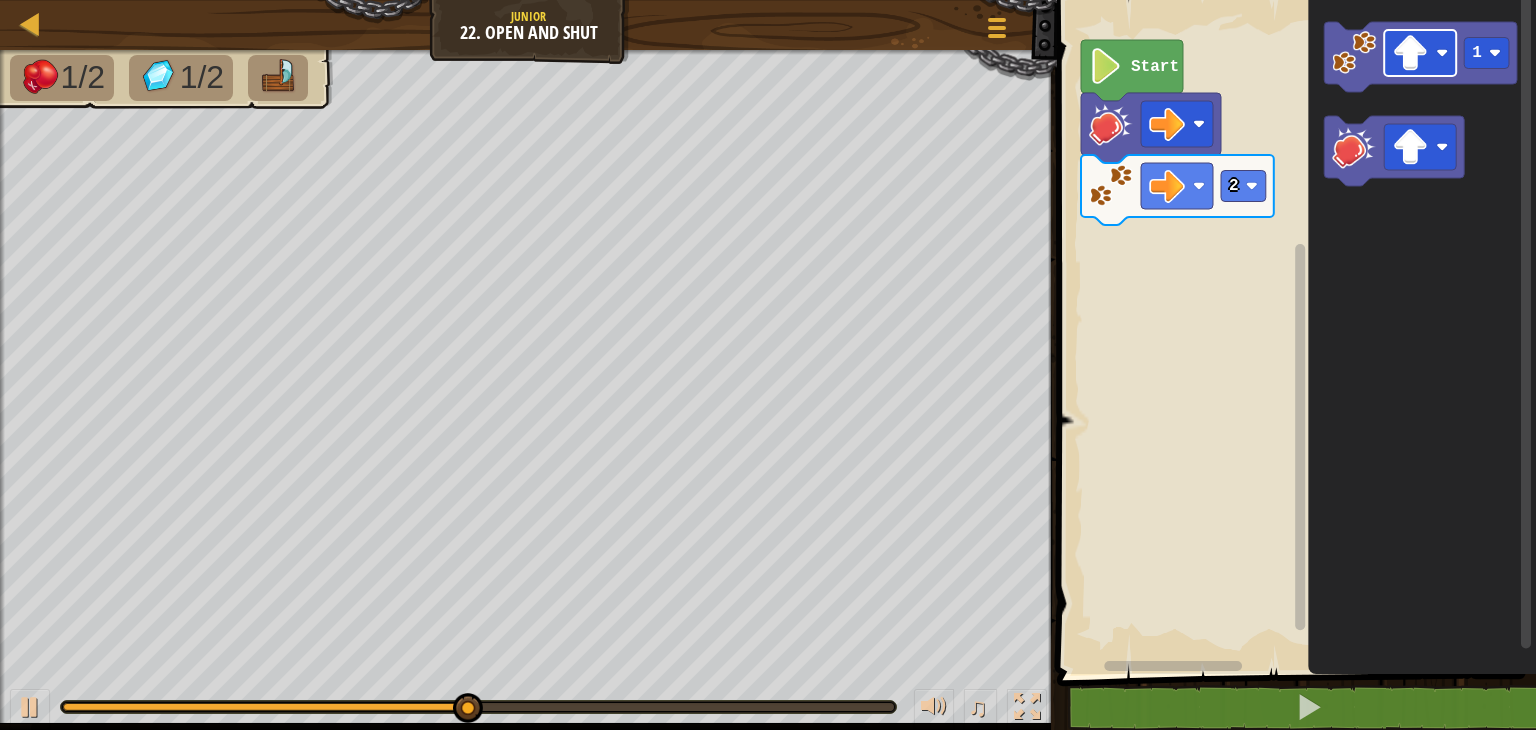 click on "2 Start 1" at bounding box center (1293, 332) 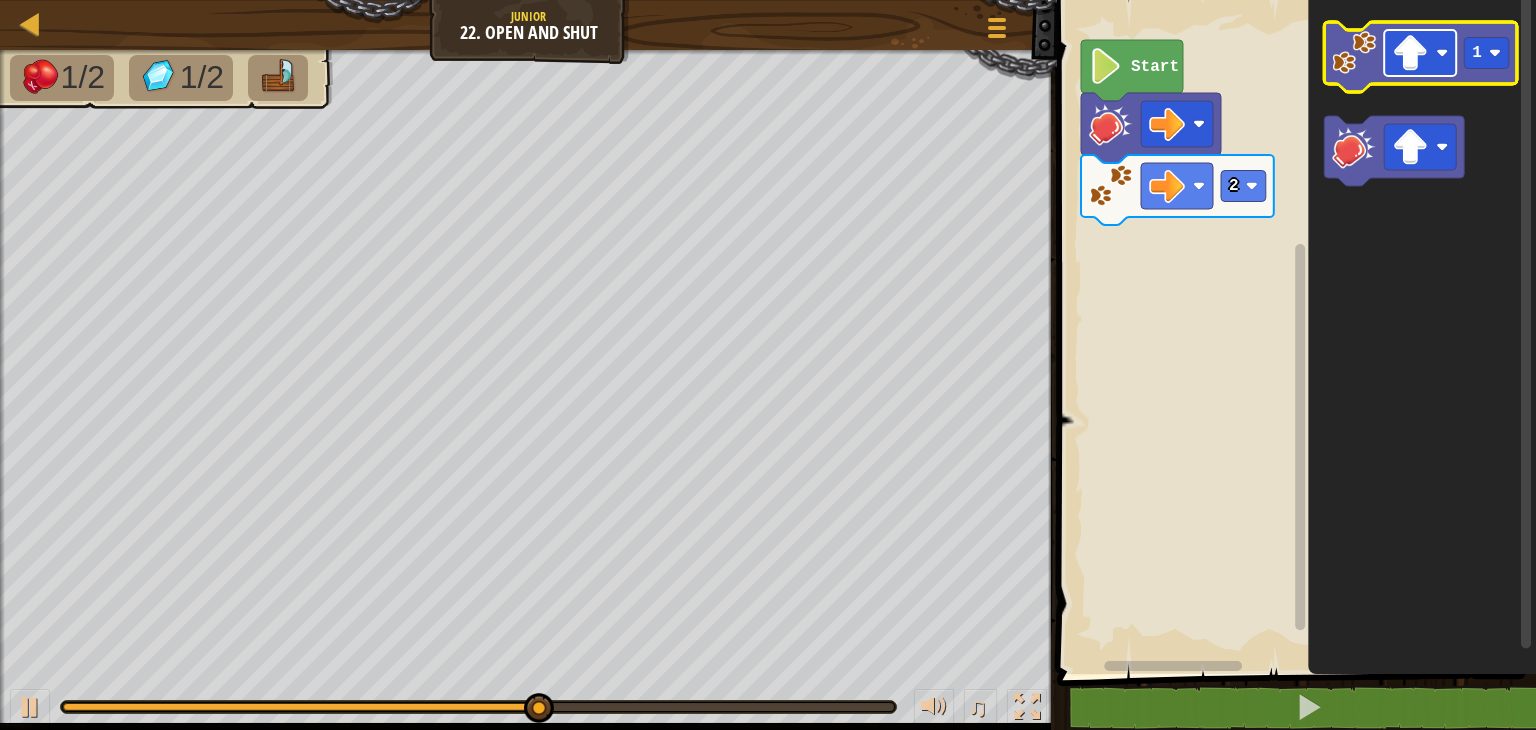 click 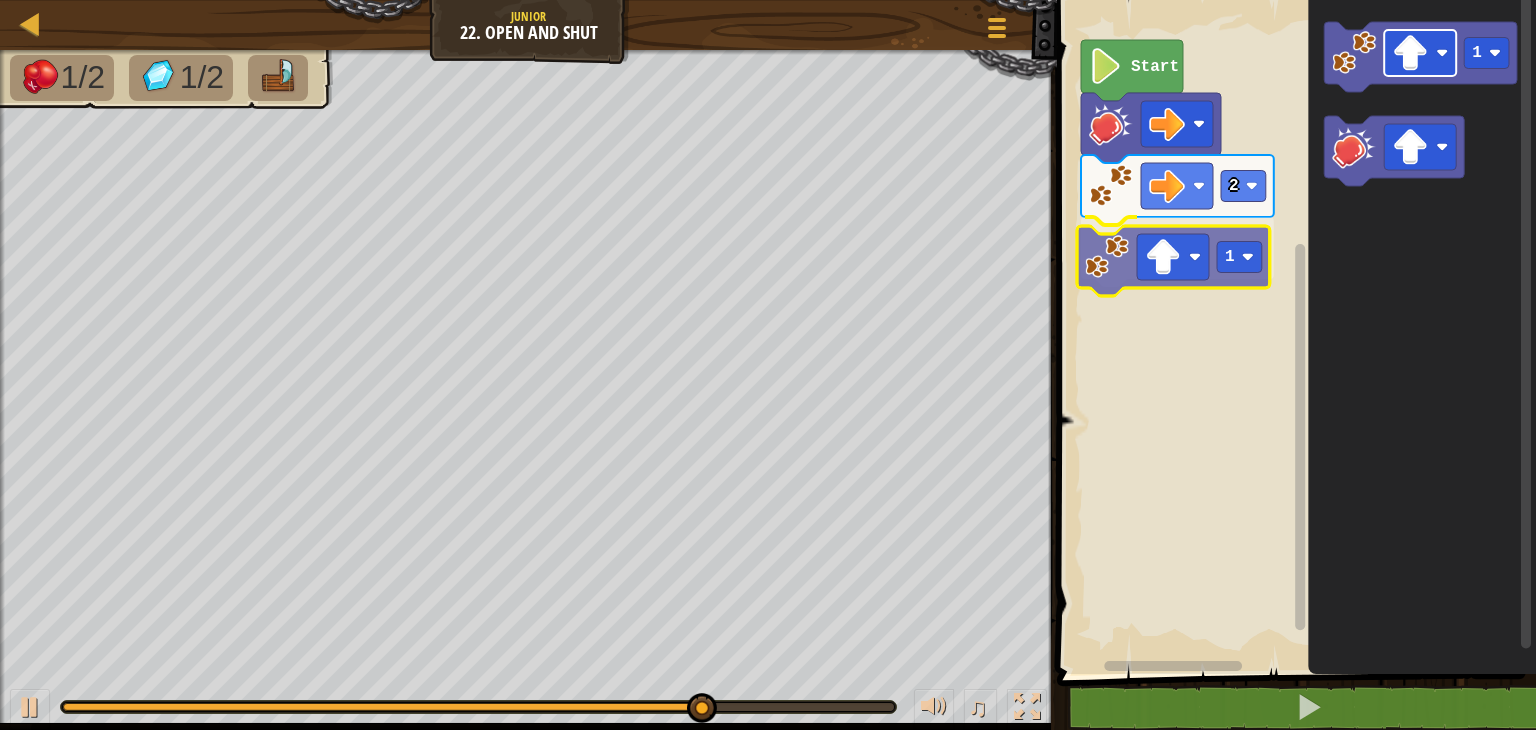 click on "2 1 Start 1 1" at bounding box center [1293, 332] 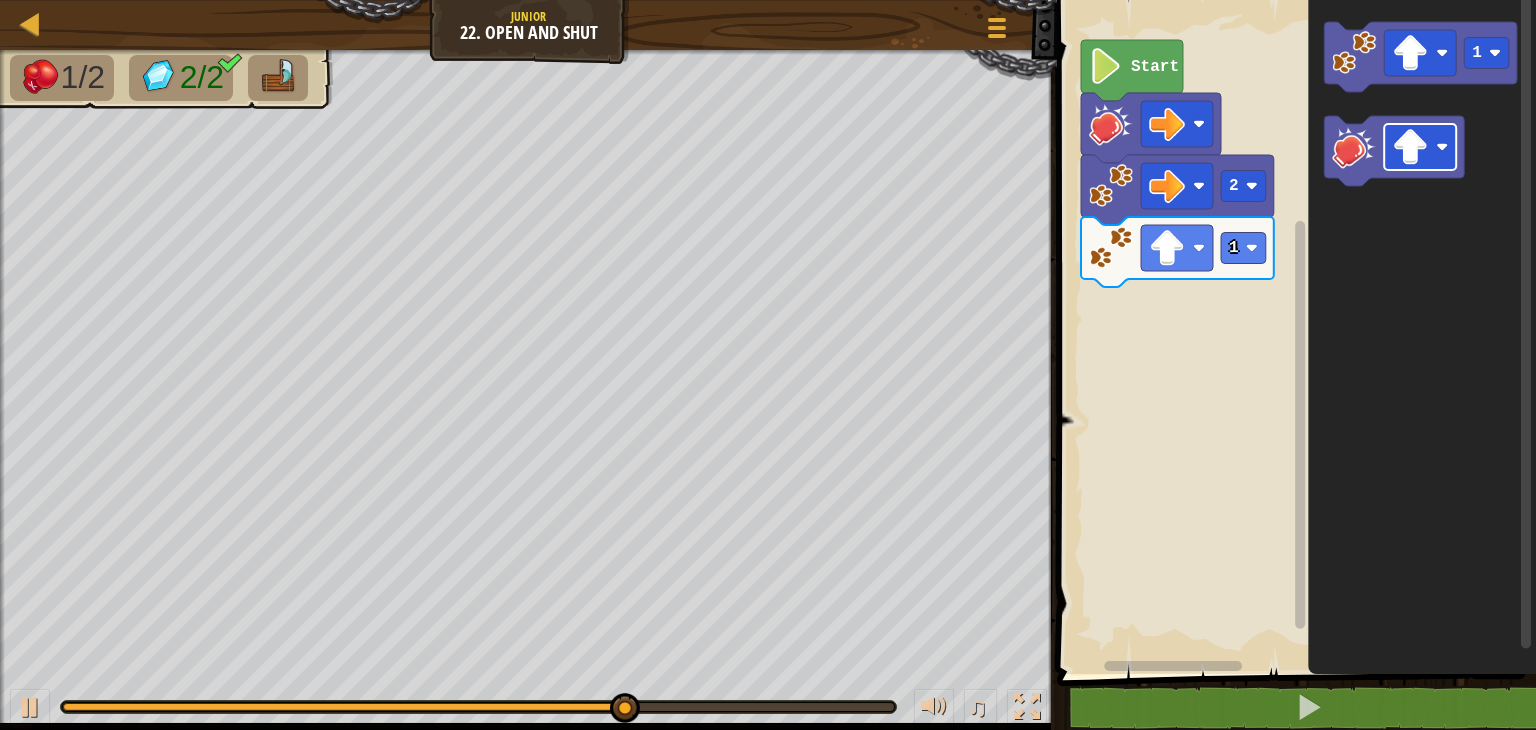 click on "1" 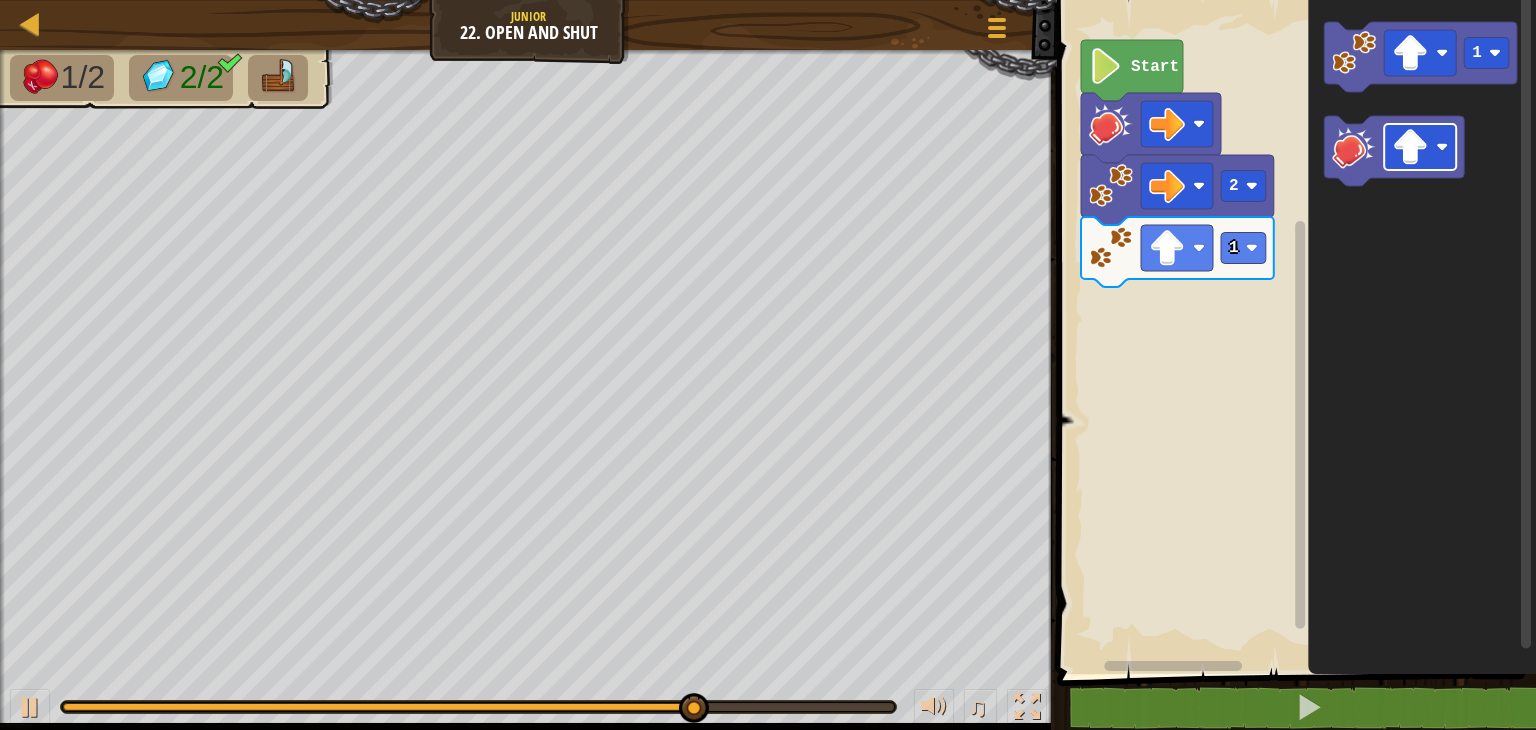 click on "1" 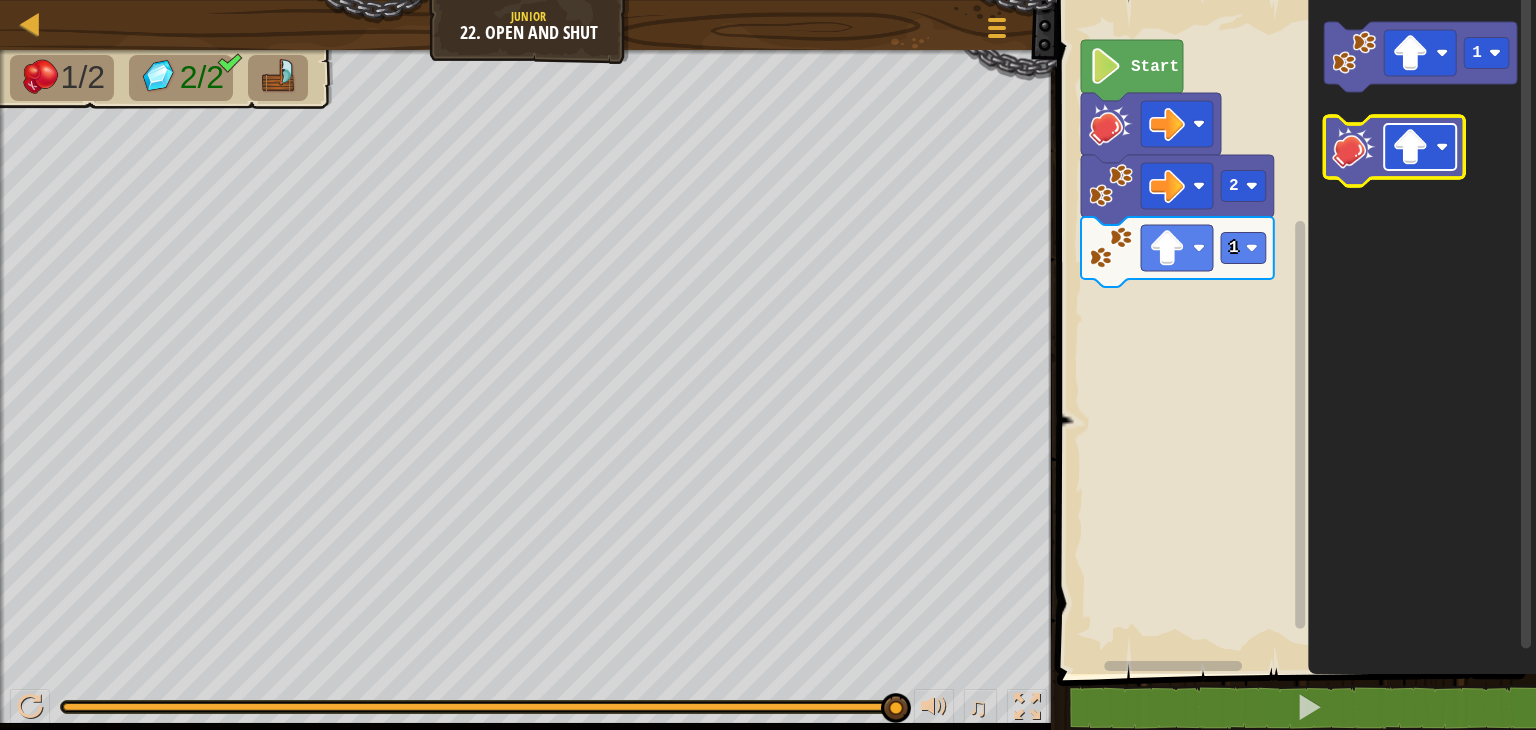 click 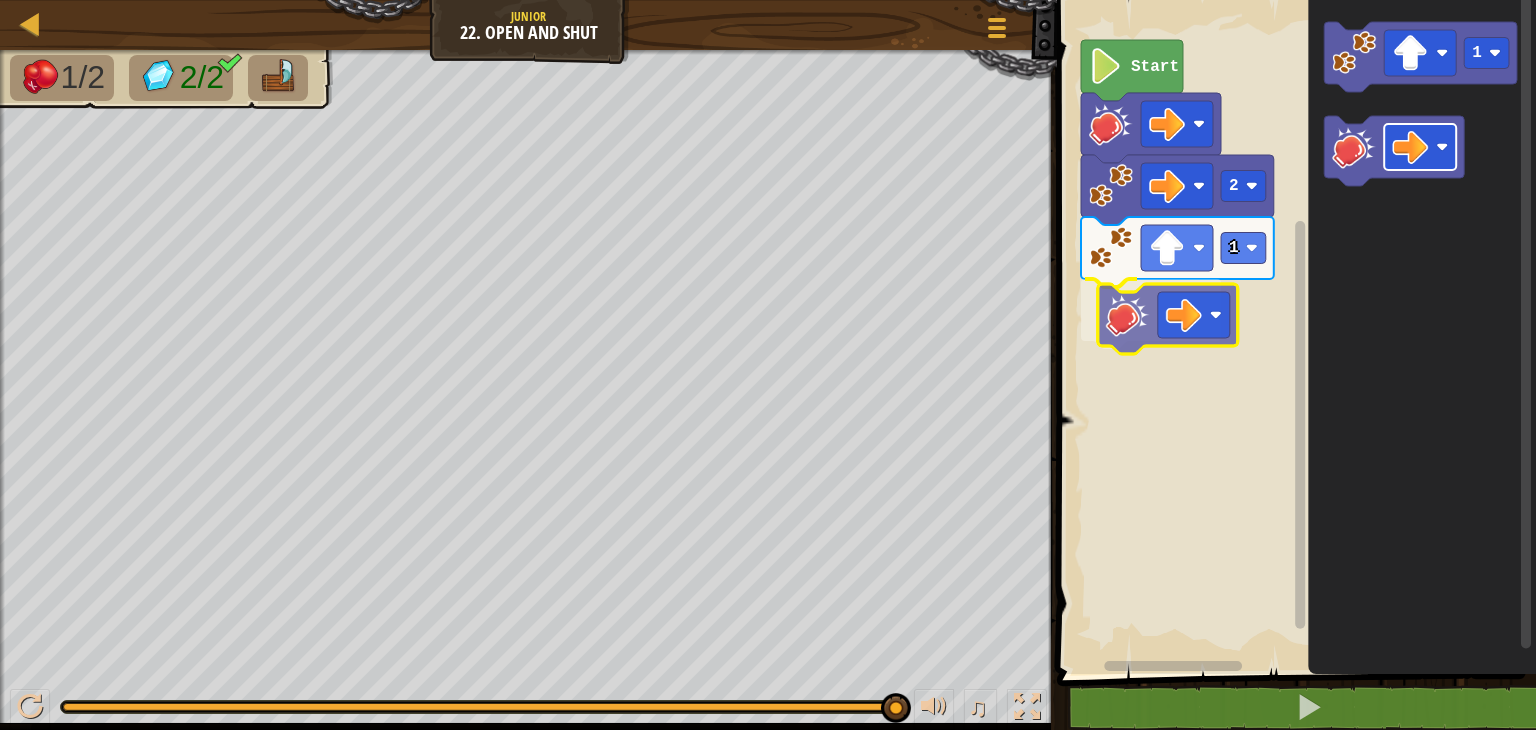 click on "2 1 Start 1" at bounding box center (1293, 332) 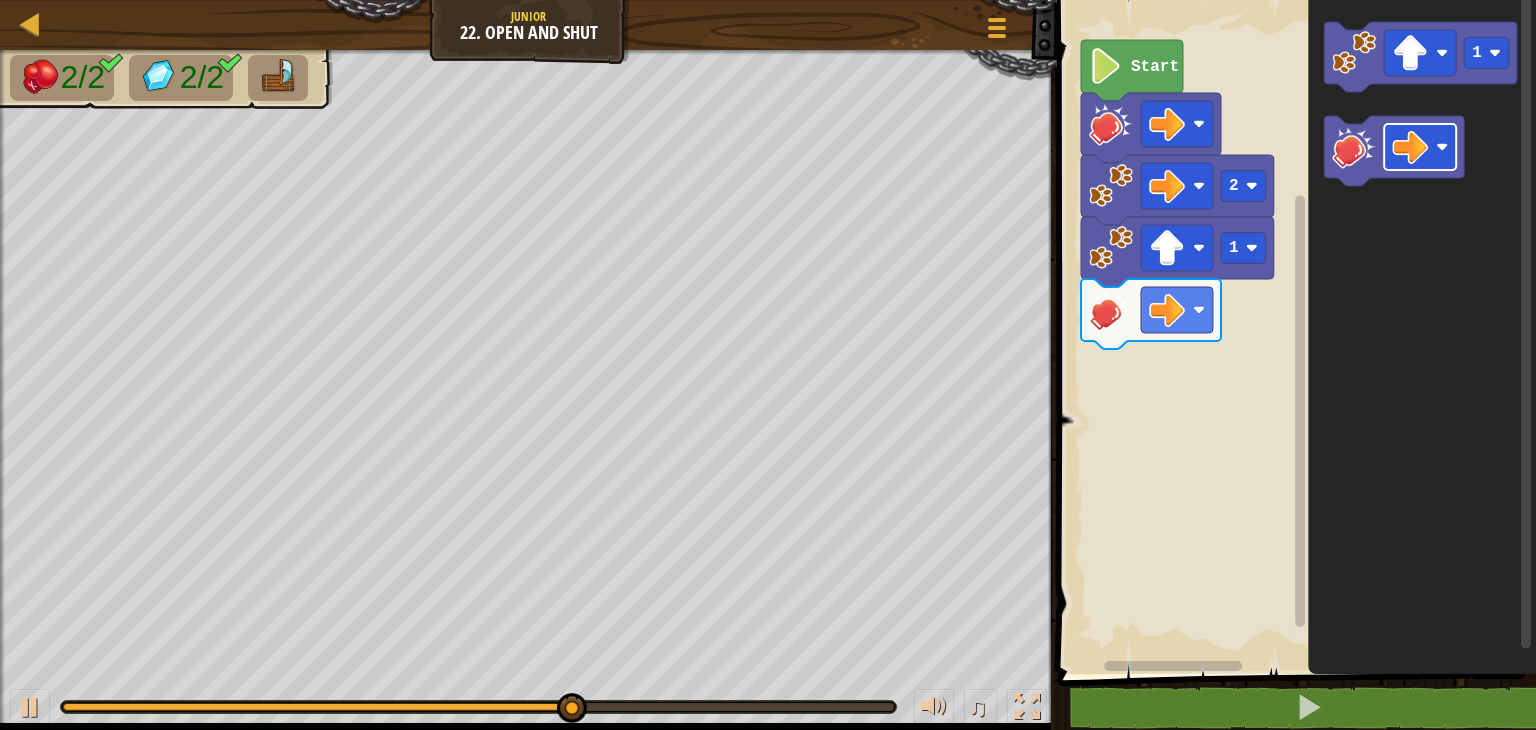 click on "2 1 Start 1" at bounding box center (1293, 332) 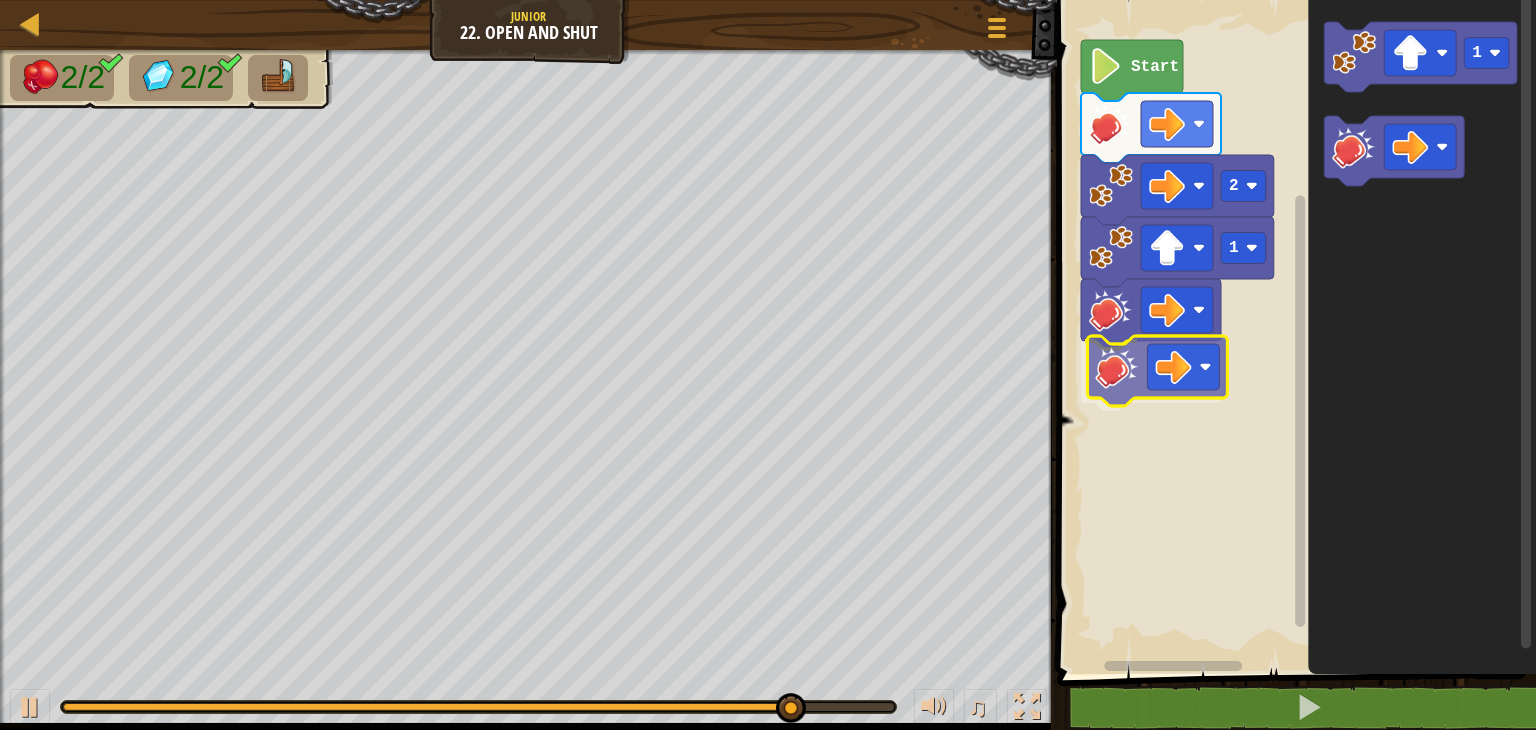 click on "2 1 Start 1" at bounding box center (1293, 332) 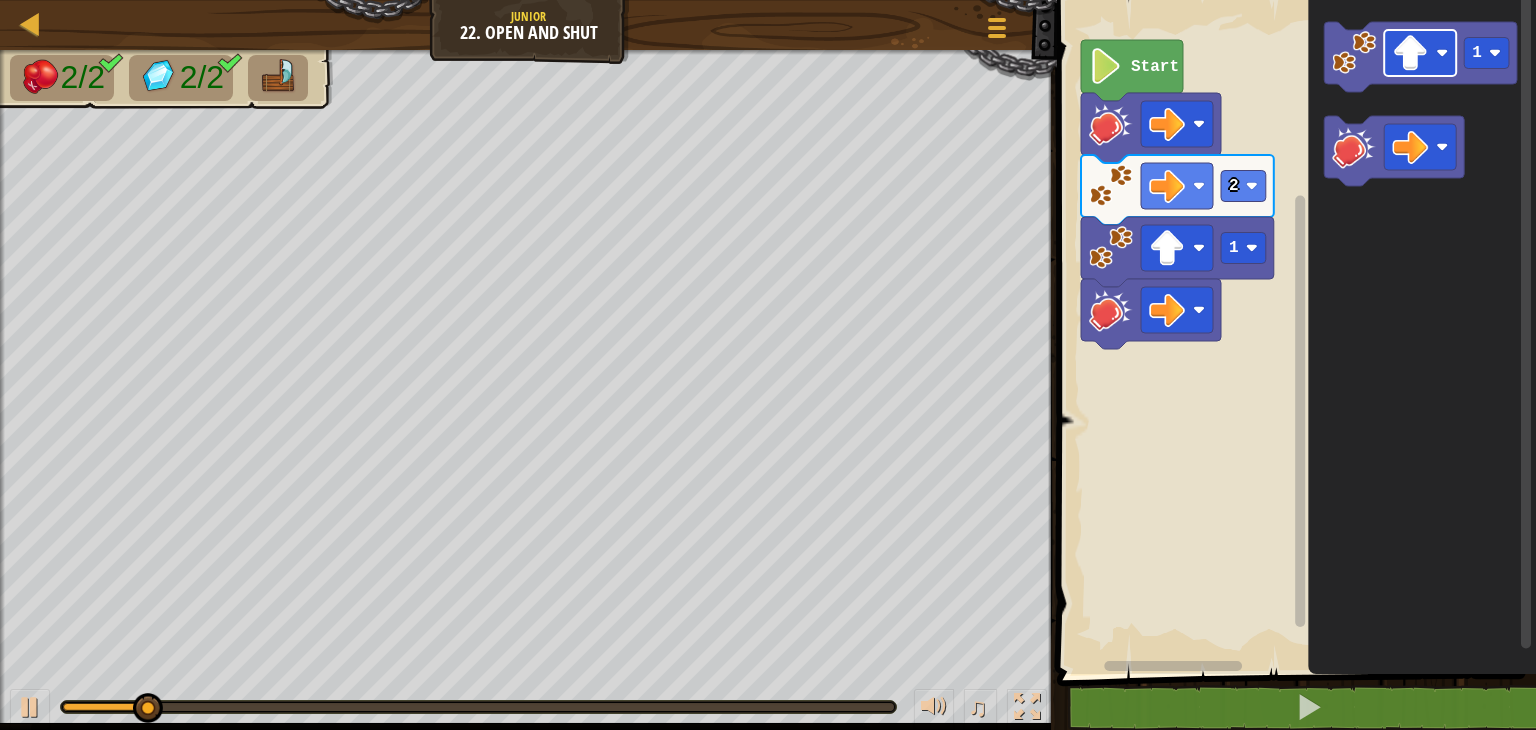 click on "2 1 Start 1" at bounding box center (1293, 332) 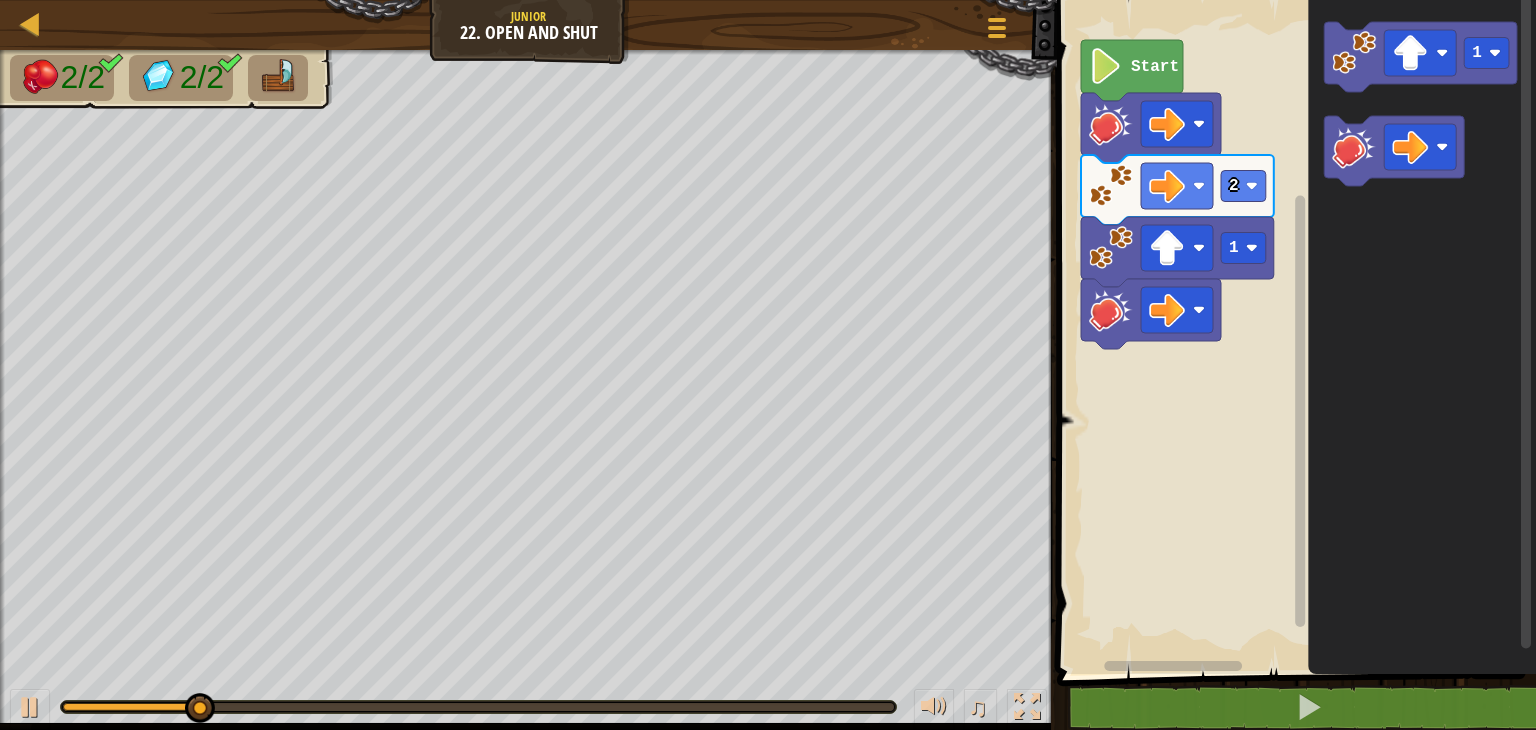 click 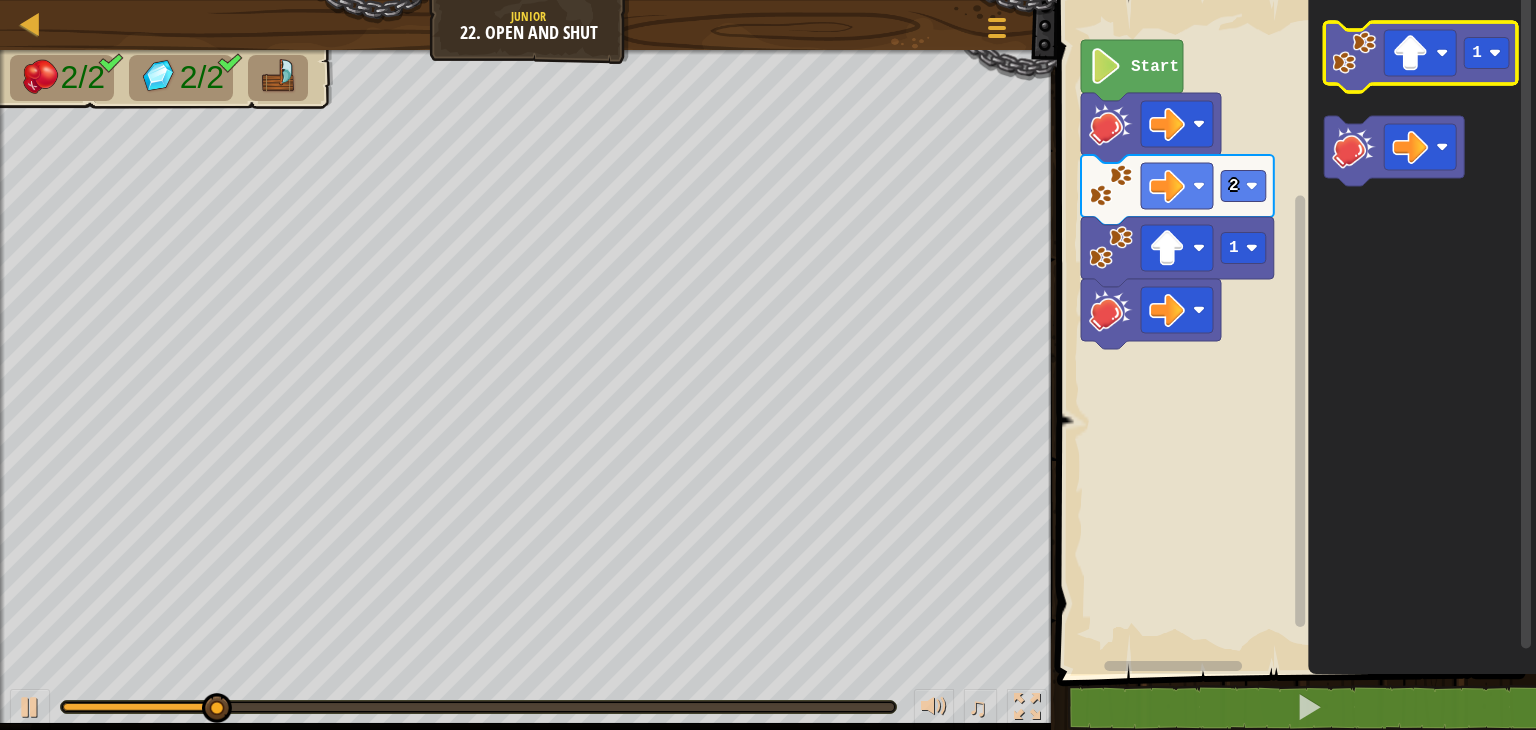 click 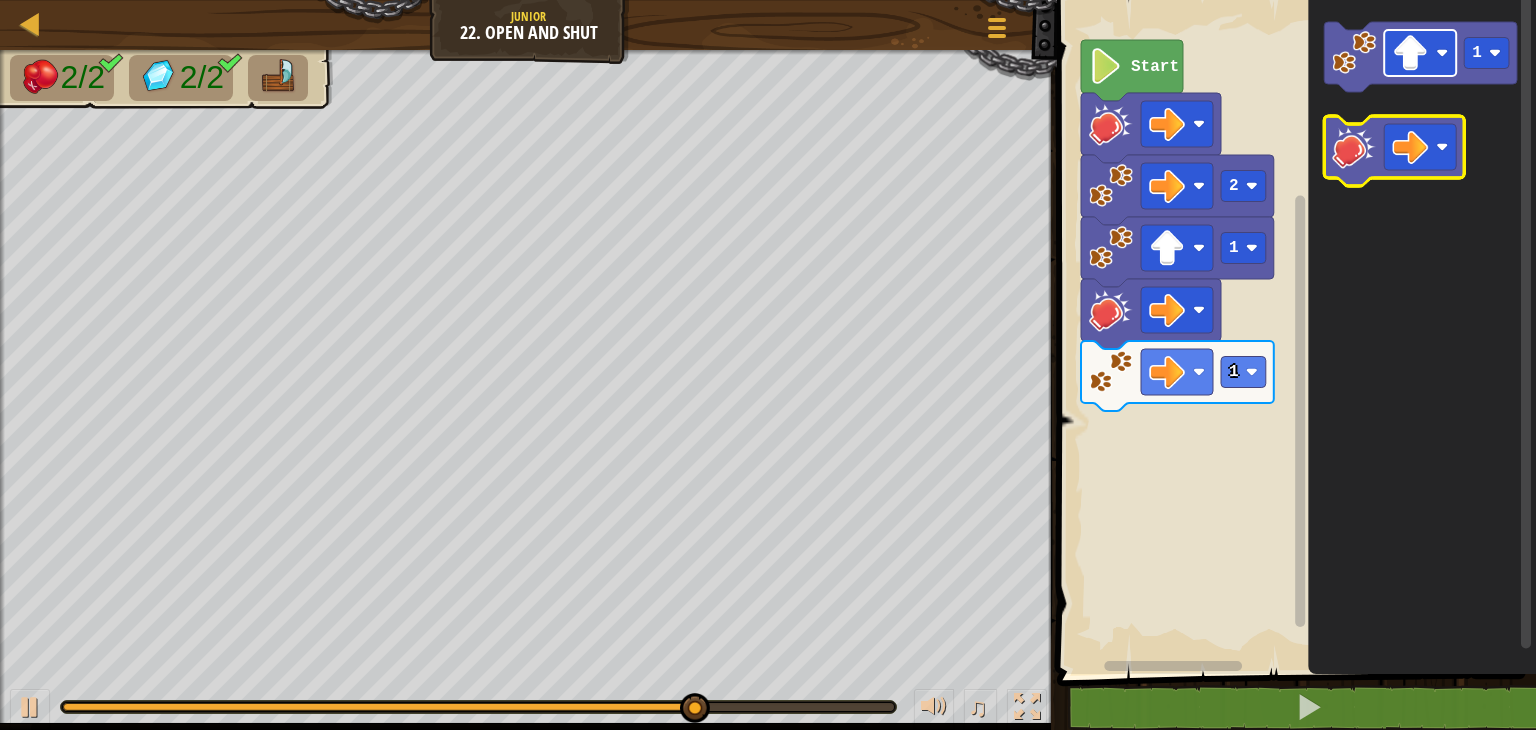 click on "1" 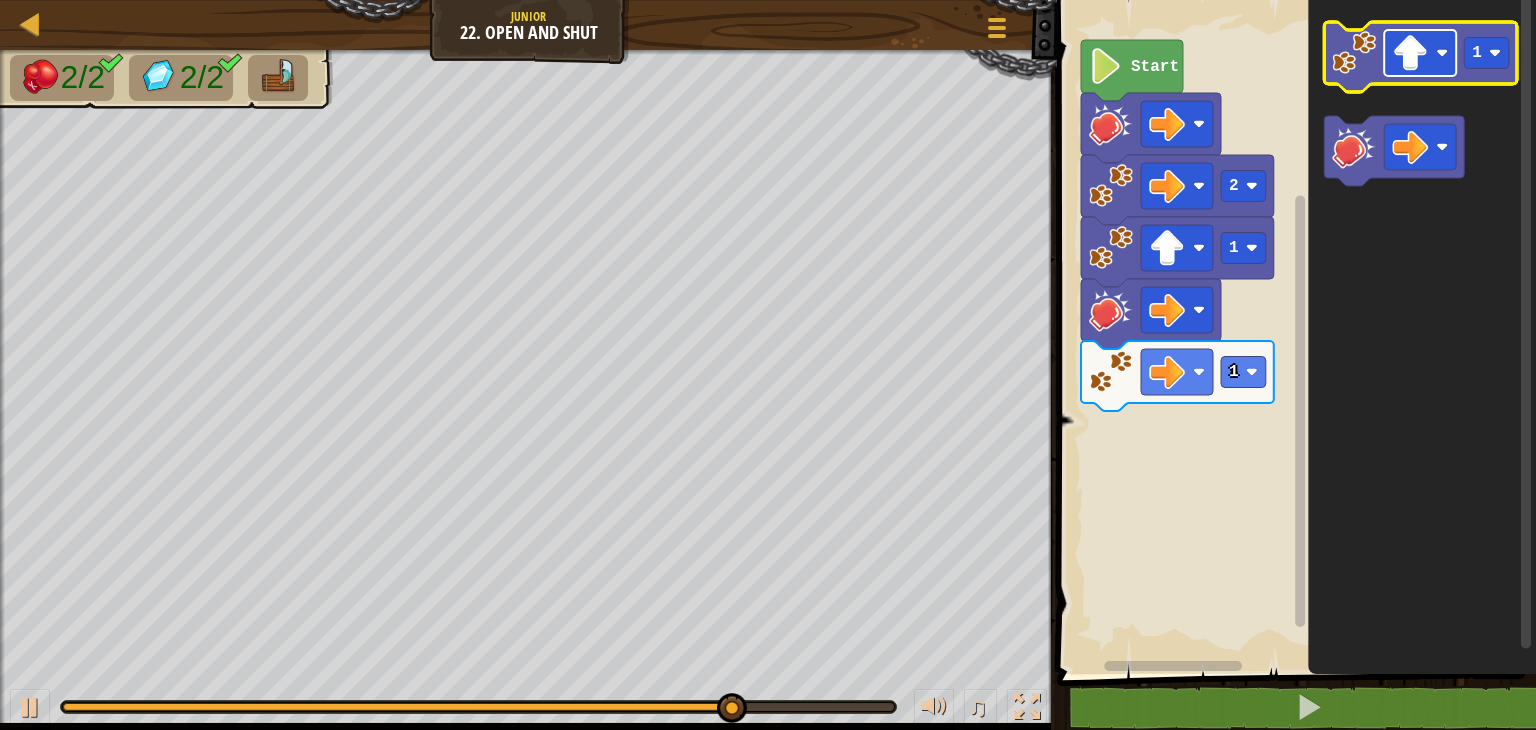 click 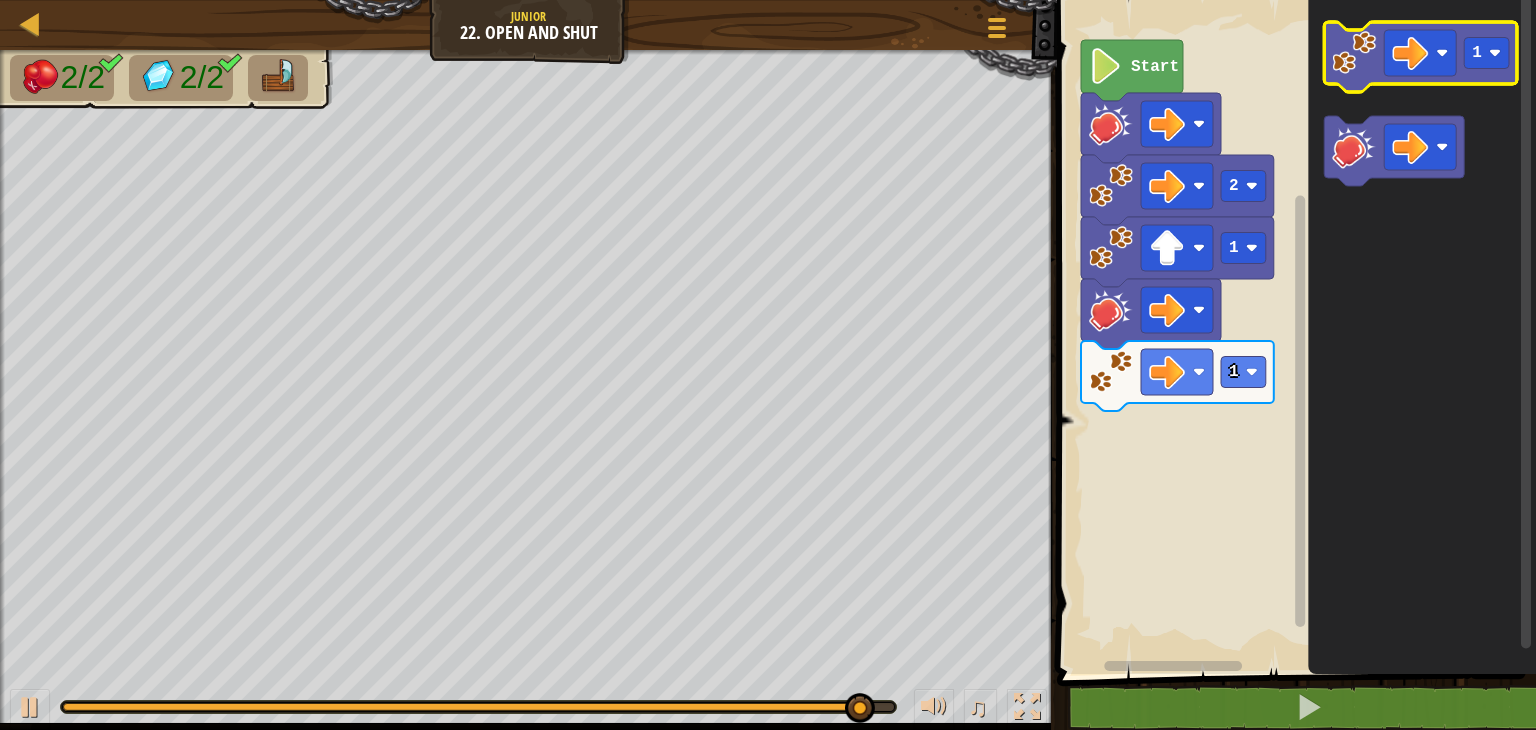 click 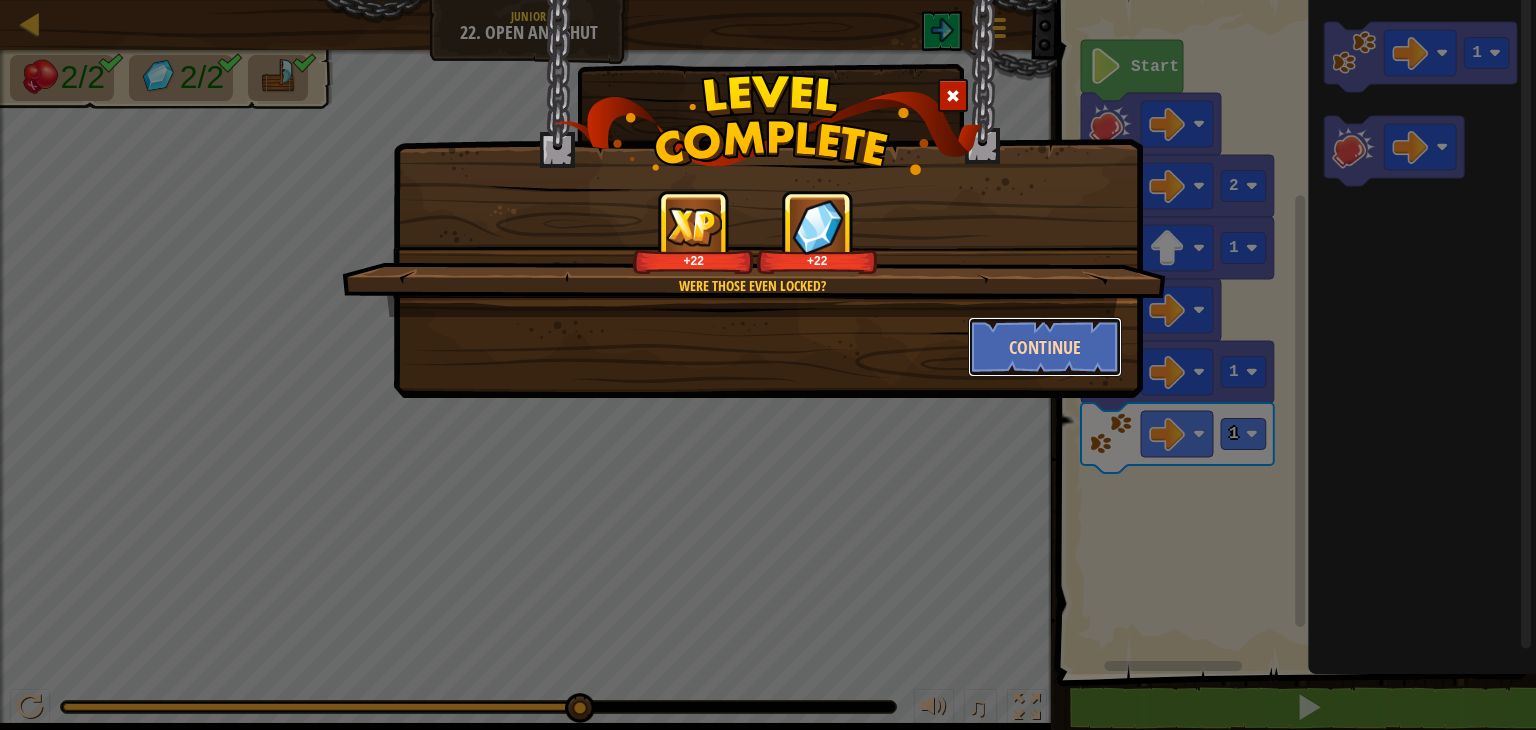 click on "Continue" at bounding box center (1045, 347) 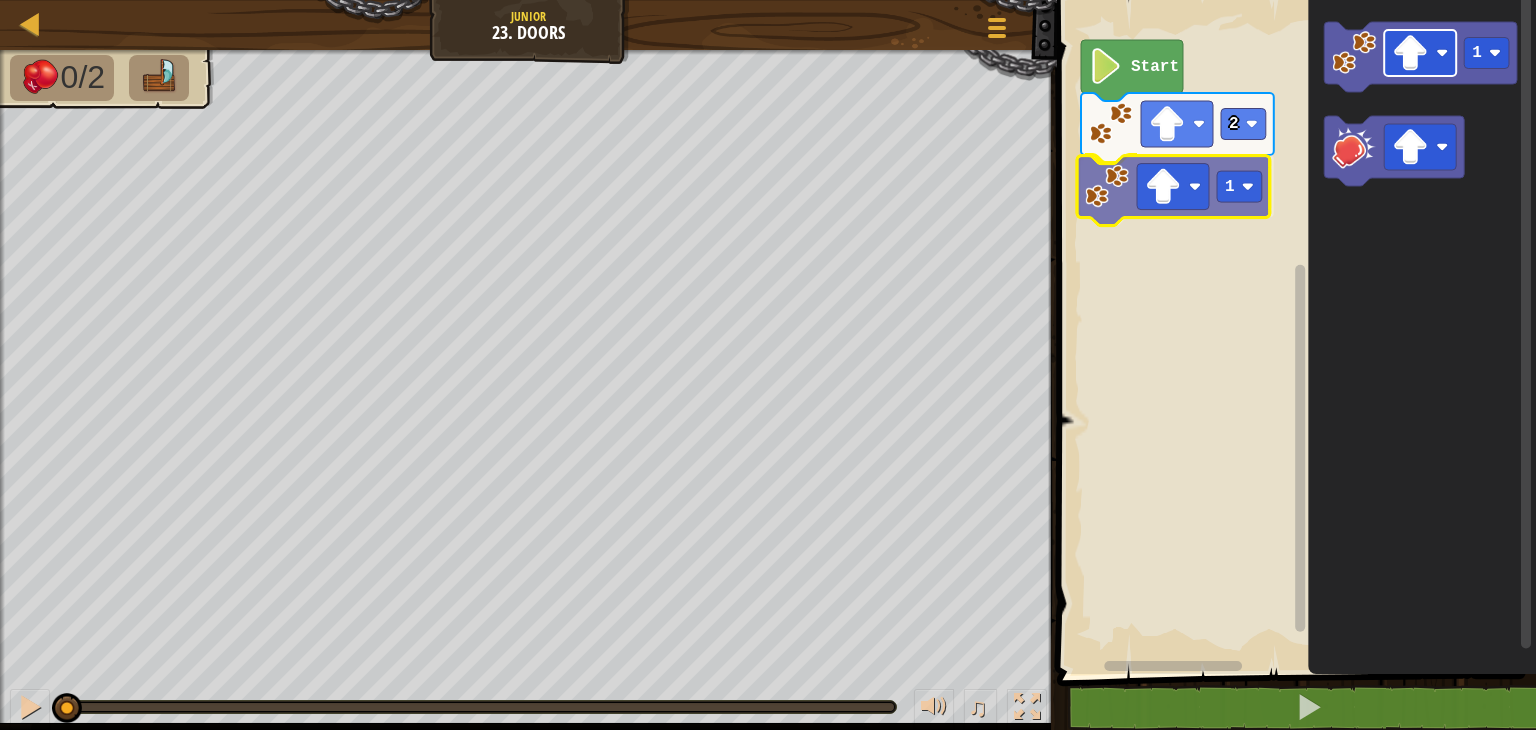 click on "2 1 Start 1 1" at bounding box center (1293, 332) 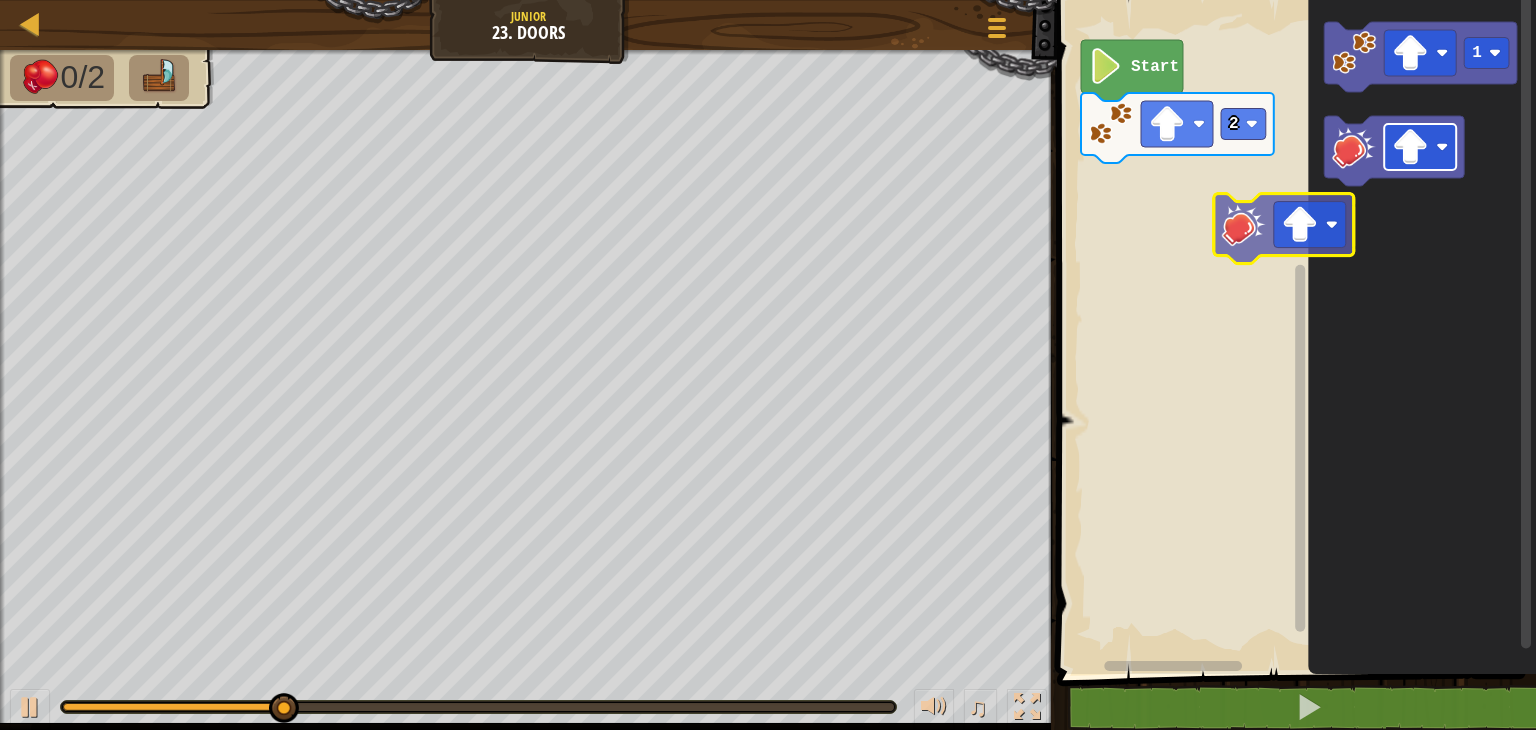 click on "1" 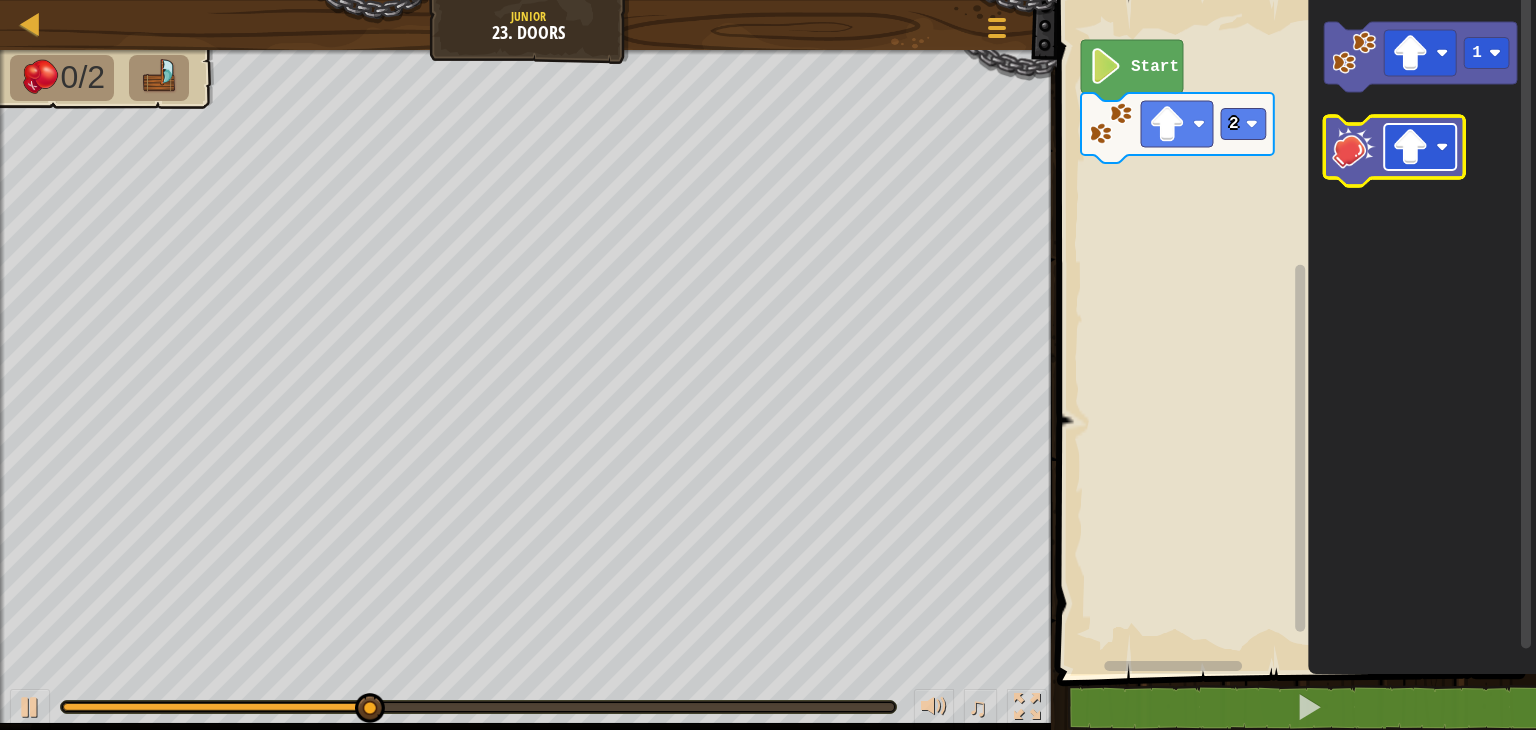 click 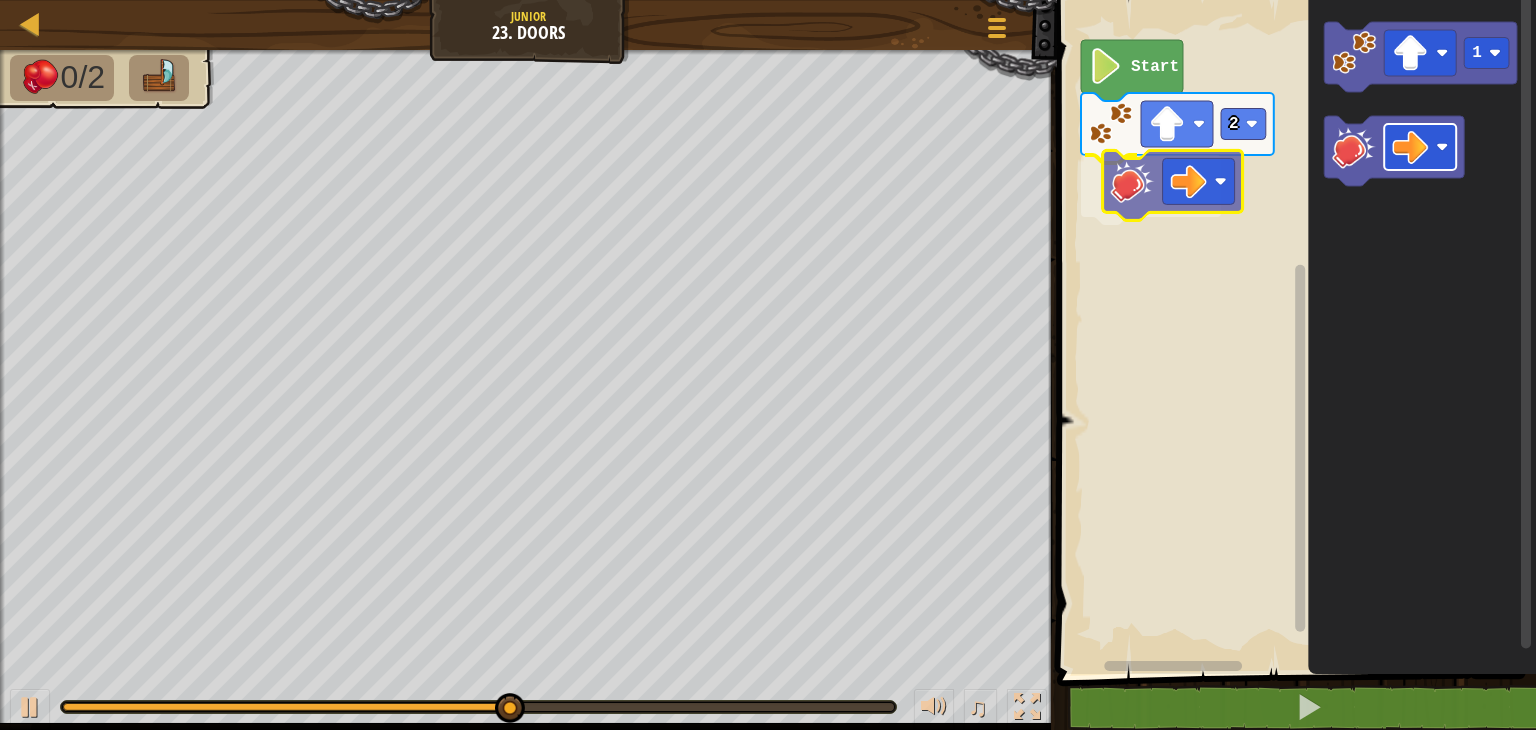 click on "2 Start 1" at bounding box center (1293, 332) 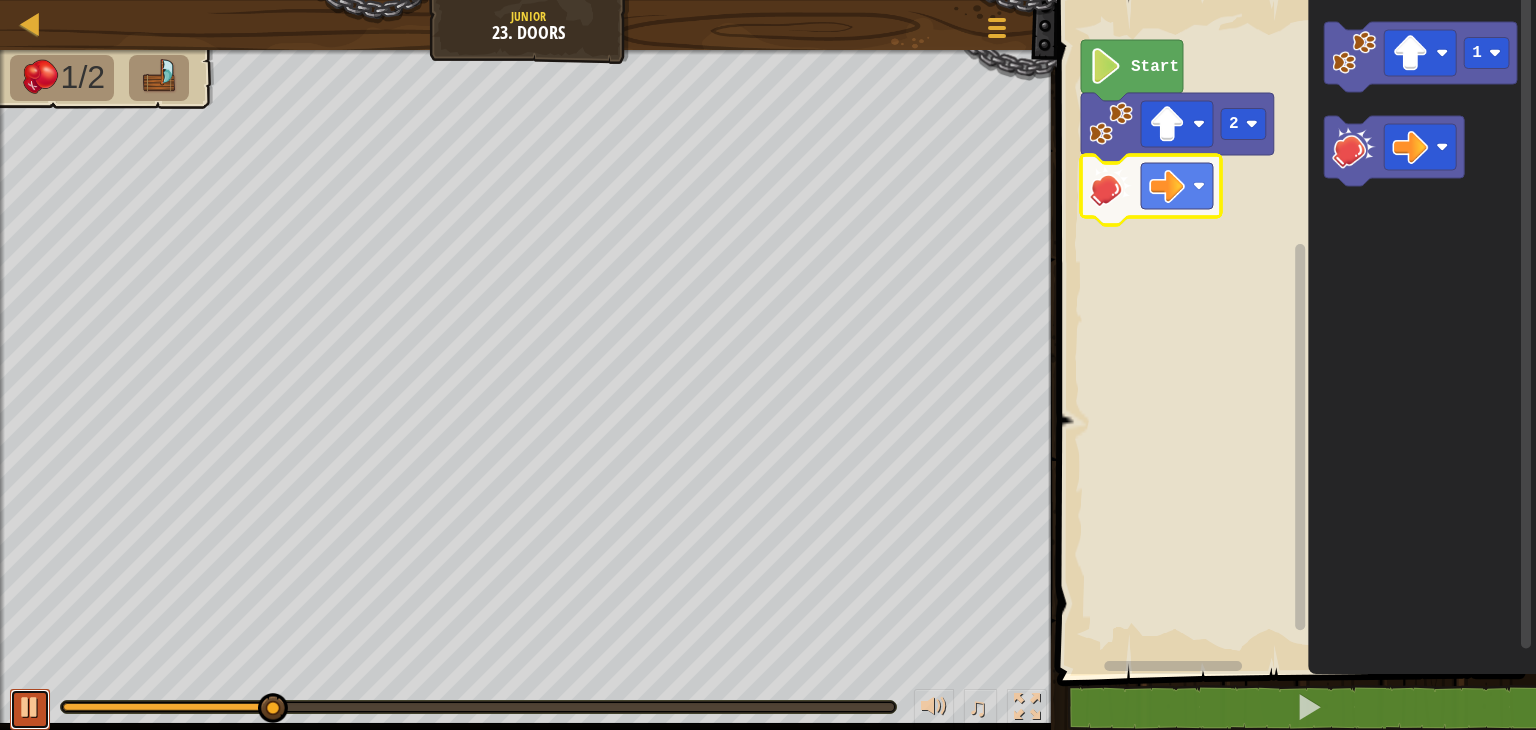 click at bounding box center [30, 707] 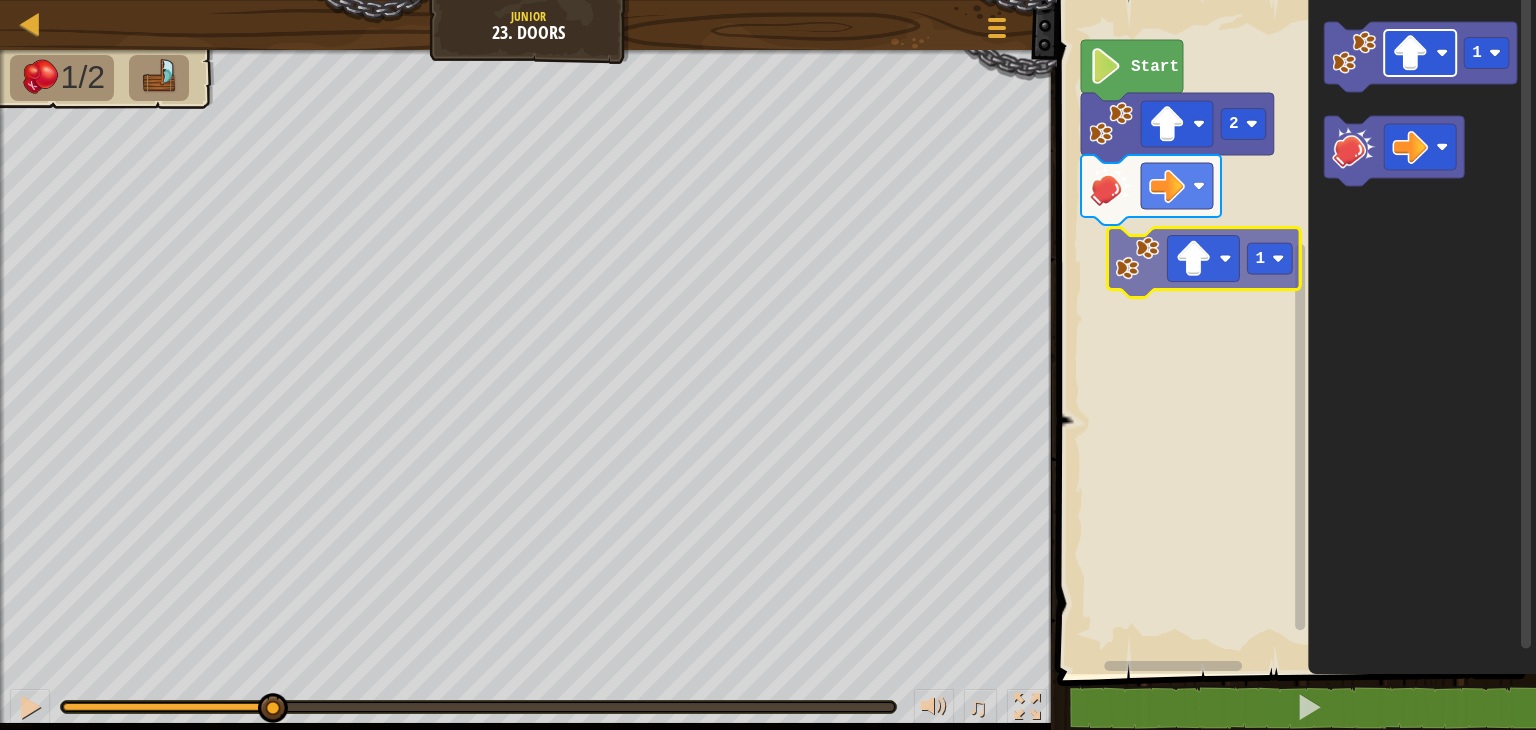 click on "2 Start 1 1" at bounding box center [1293, 332] 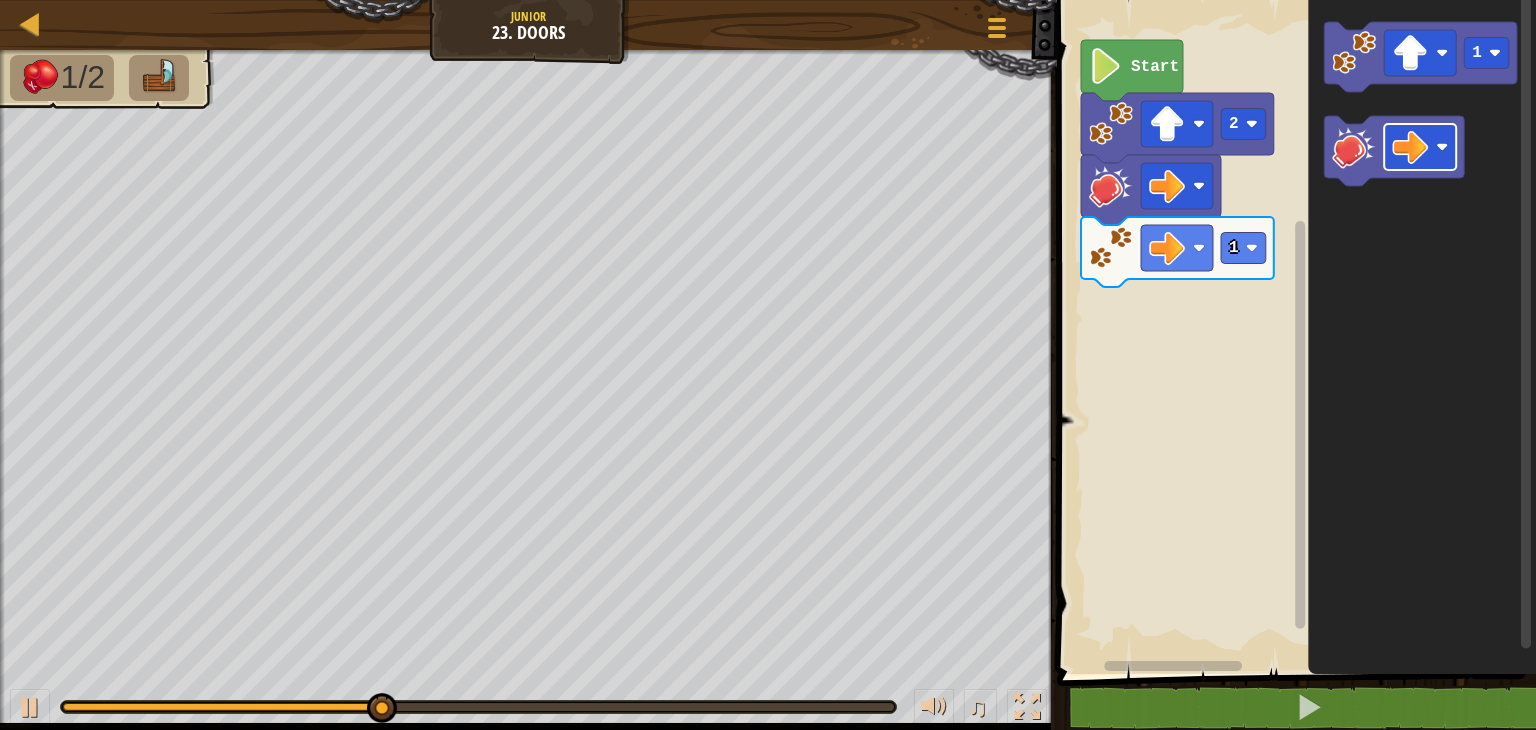 click on "Start 2 1 1" at bounding box center [1293, 332] 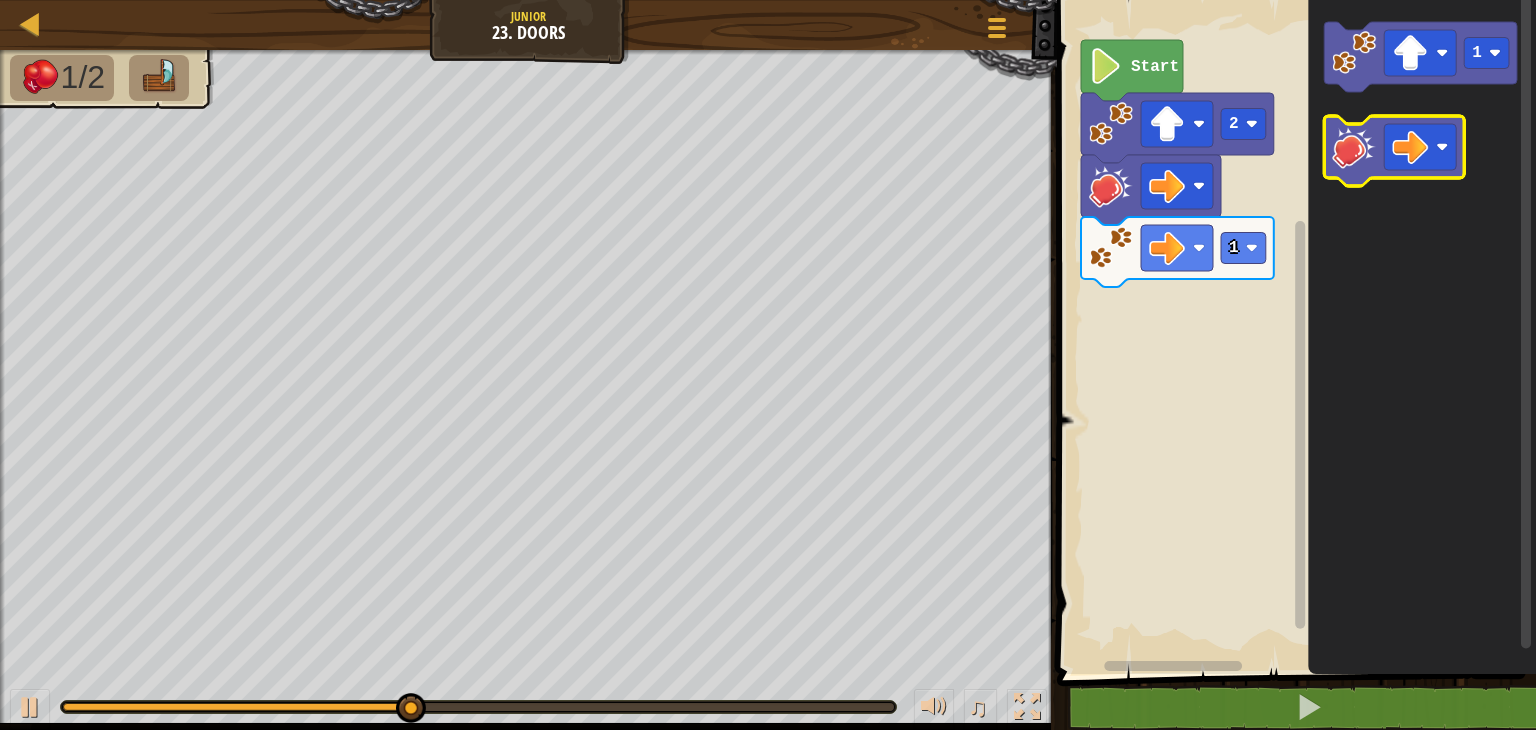 click 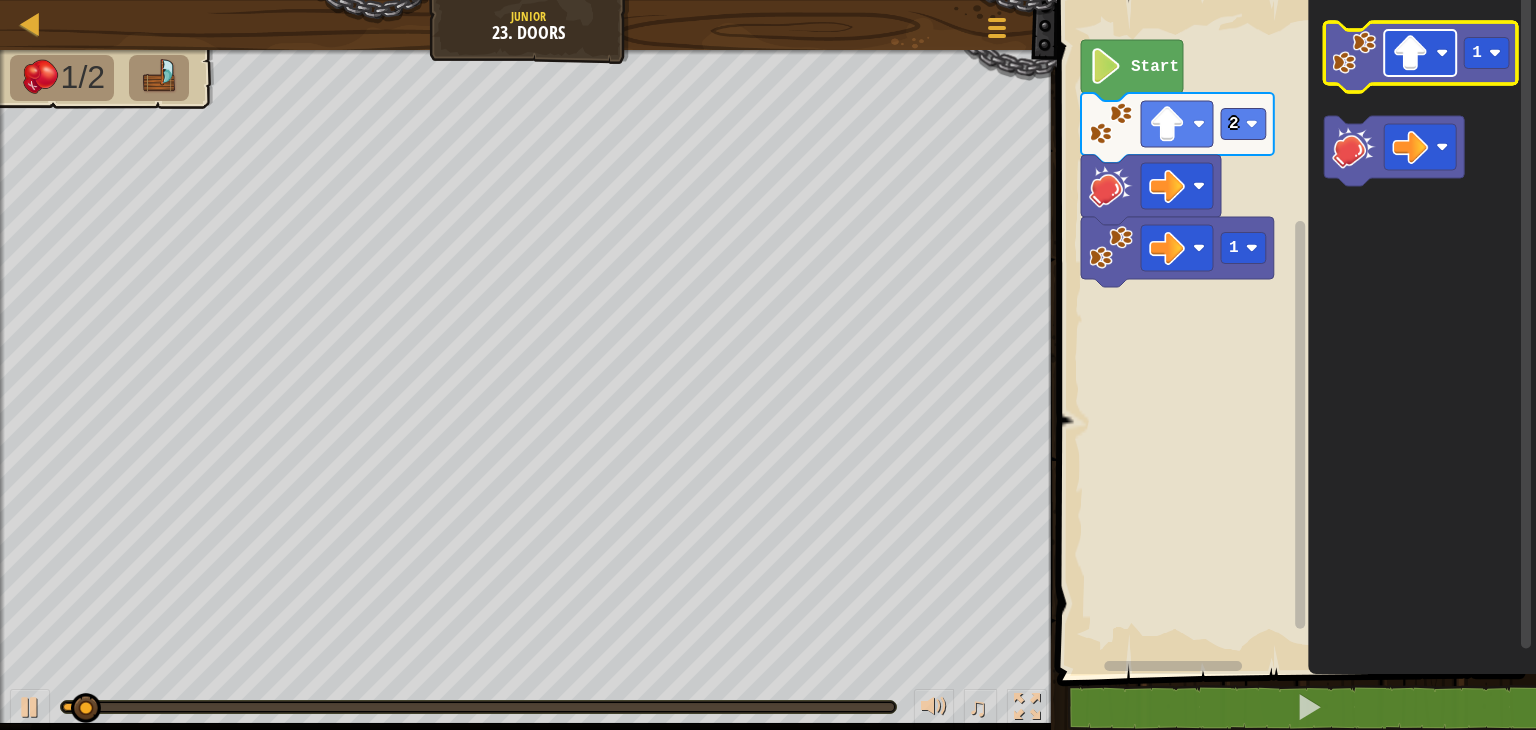 click 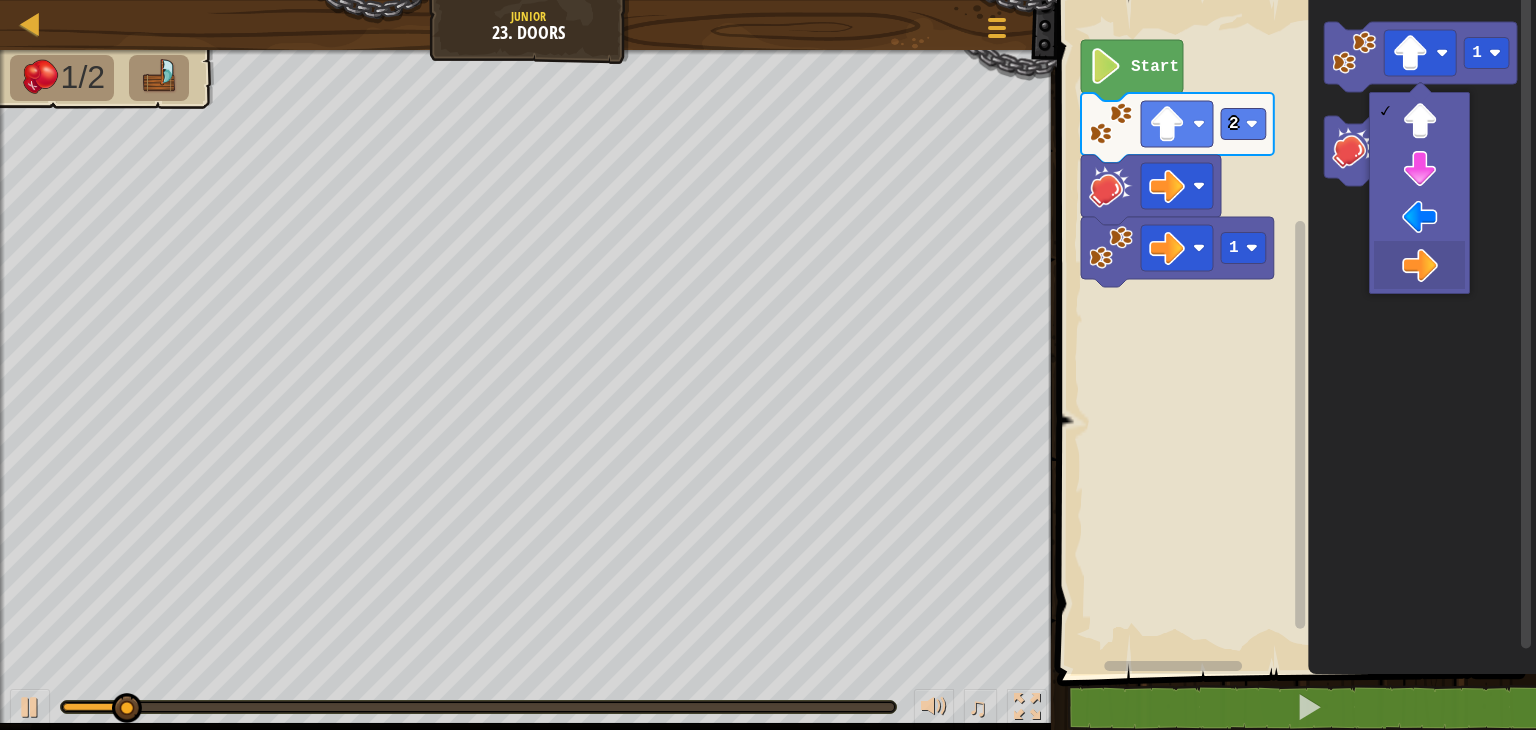 drag, startPoint x: 1415, startPoint y: 238, endPoint x: 1415, endPoint y: 249, distance: 11 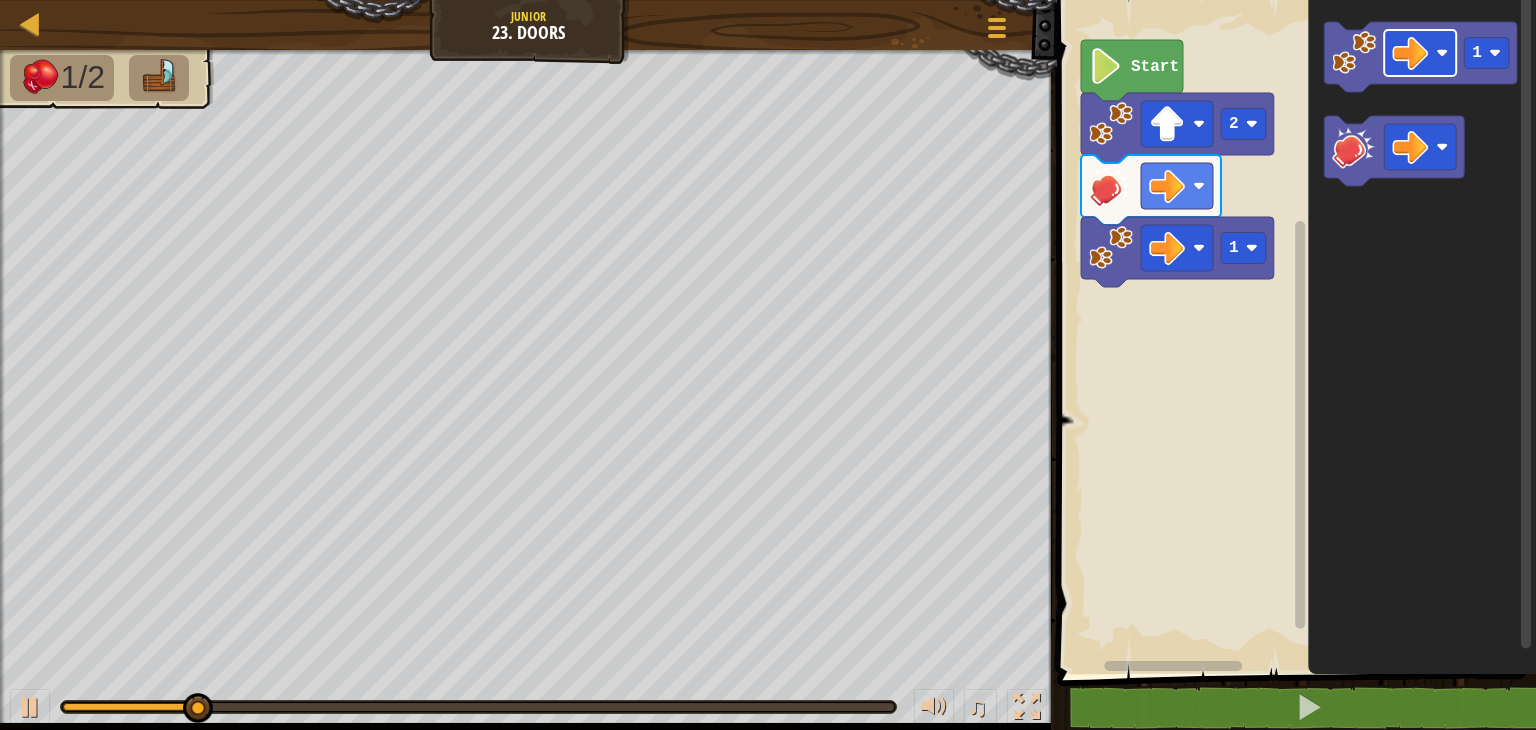 click on "Start 2 1 1" at bounding box center [1293, 332] 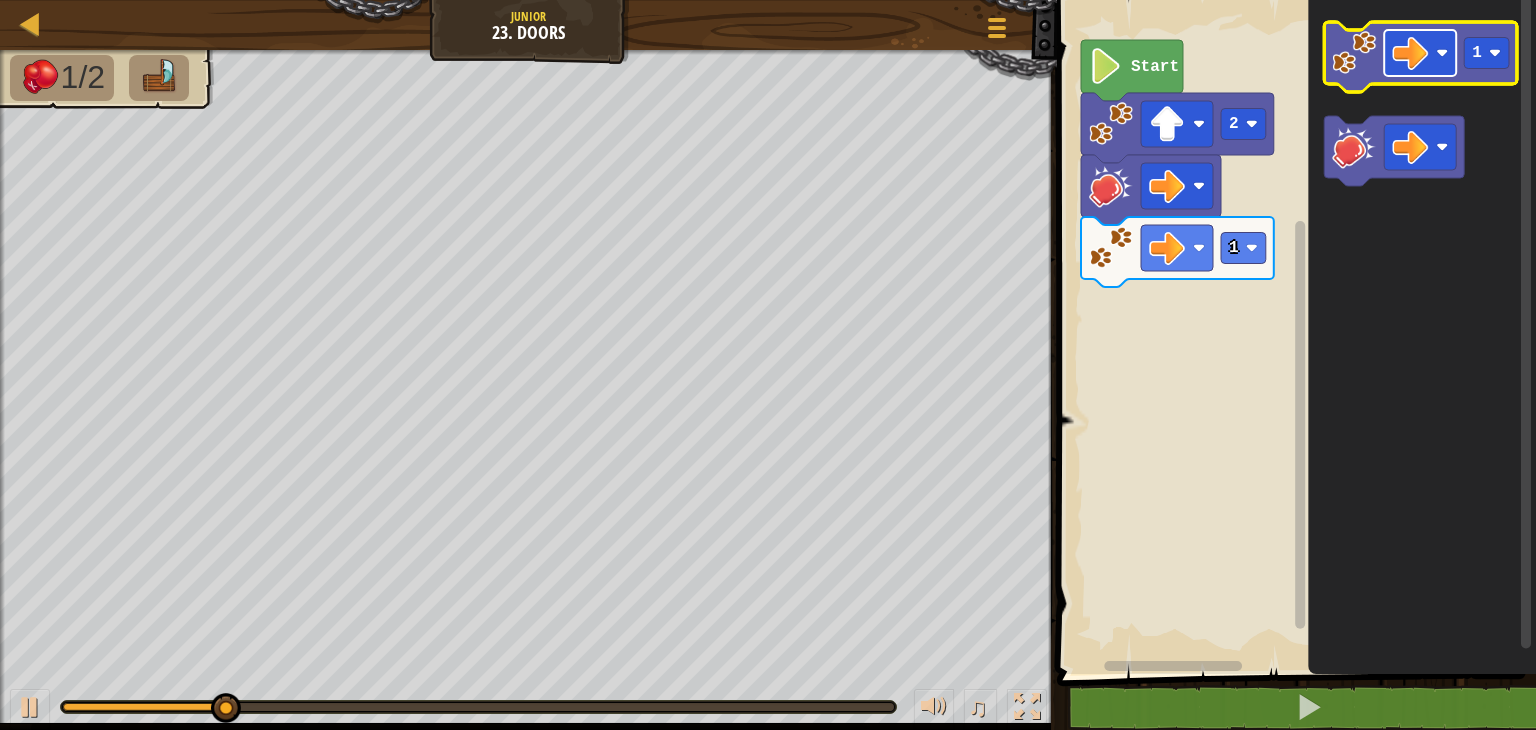 click 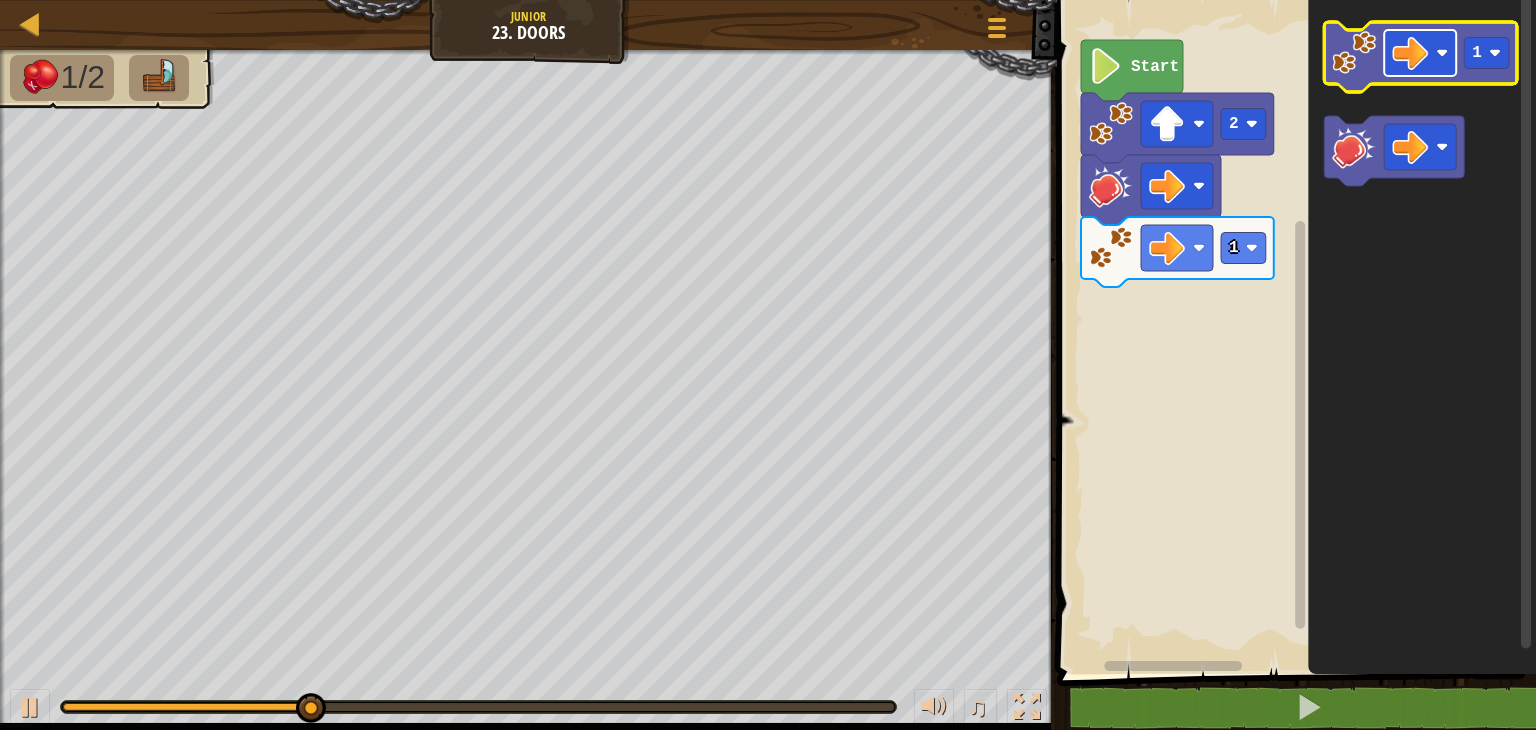 click 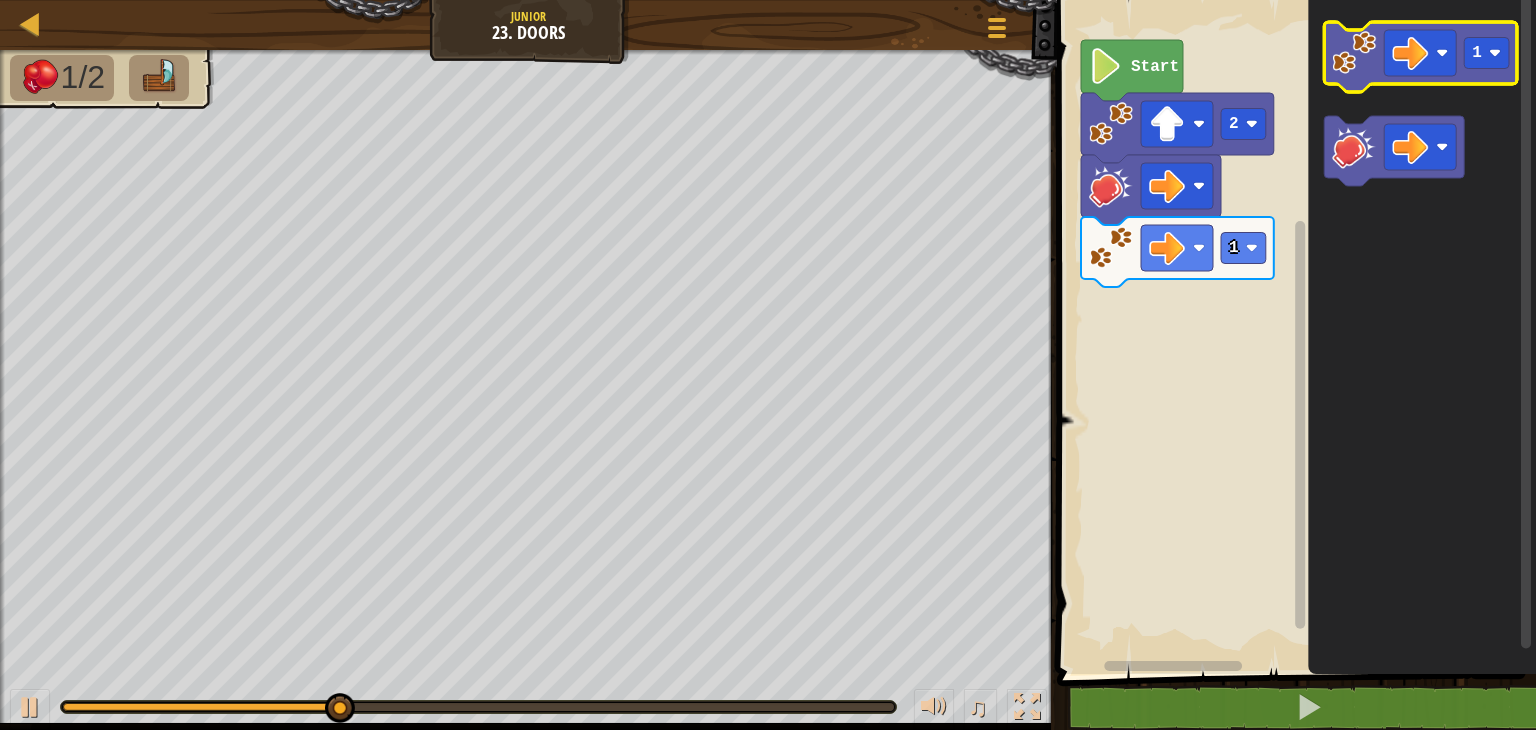 click 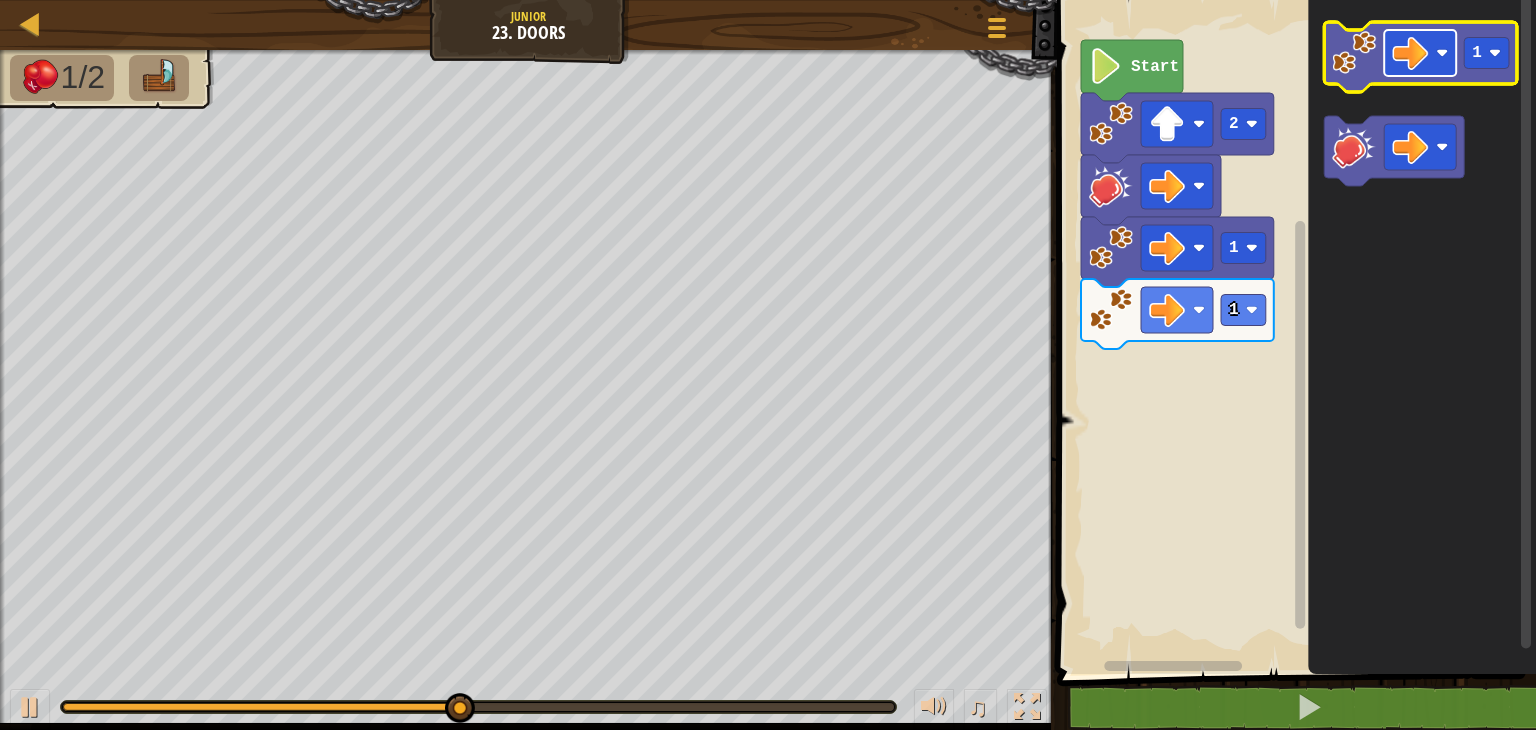 click 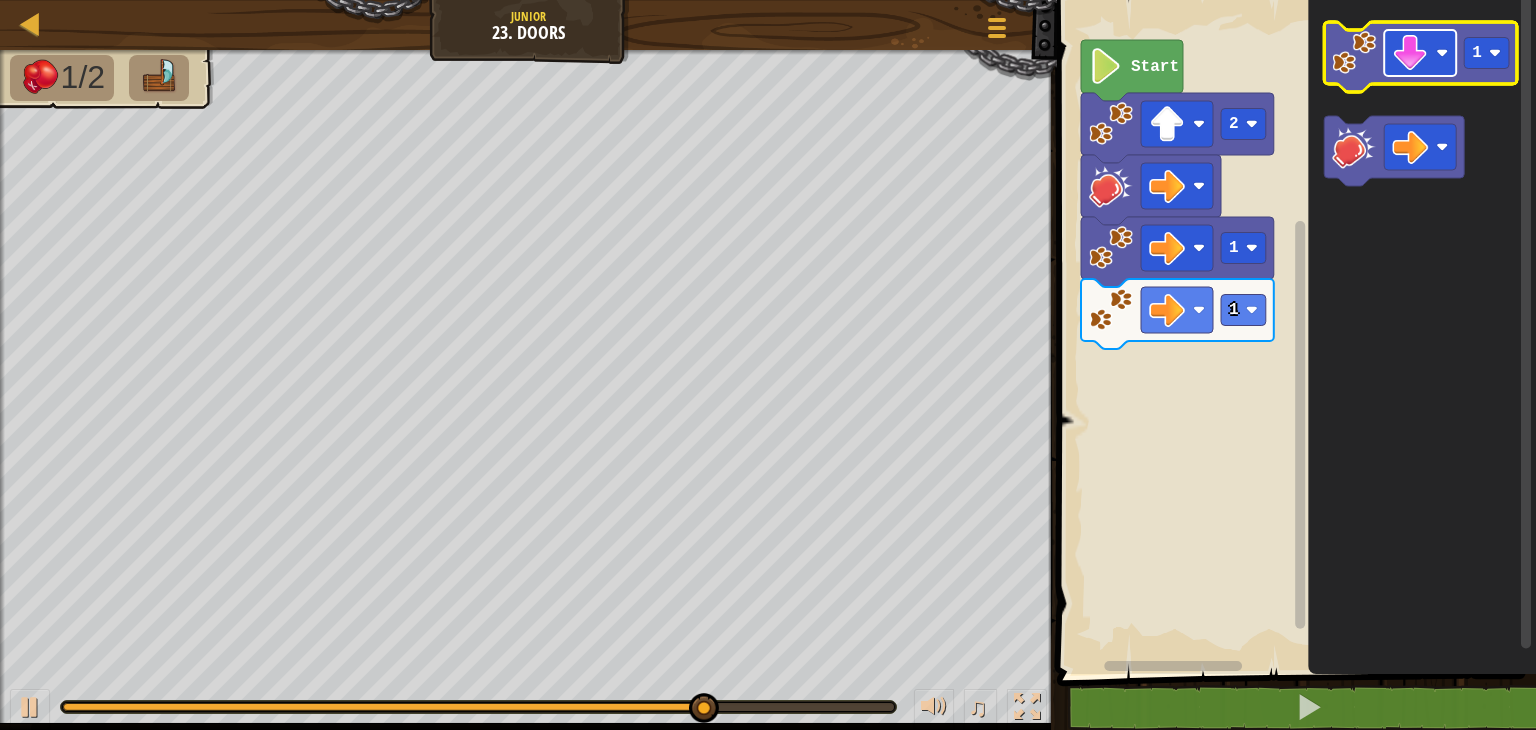 click 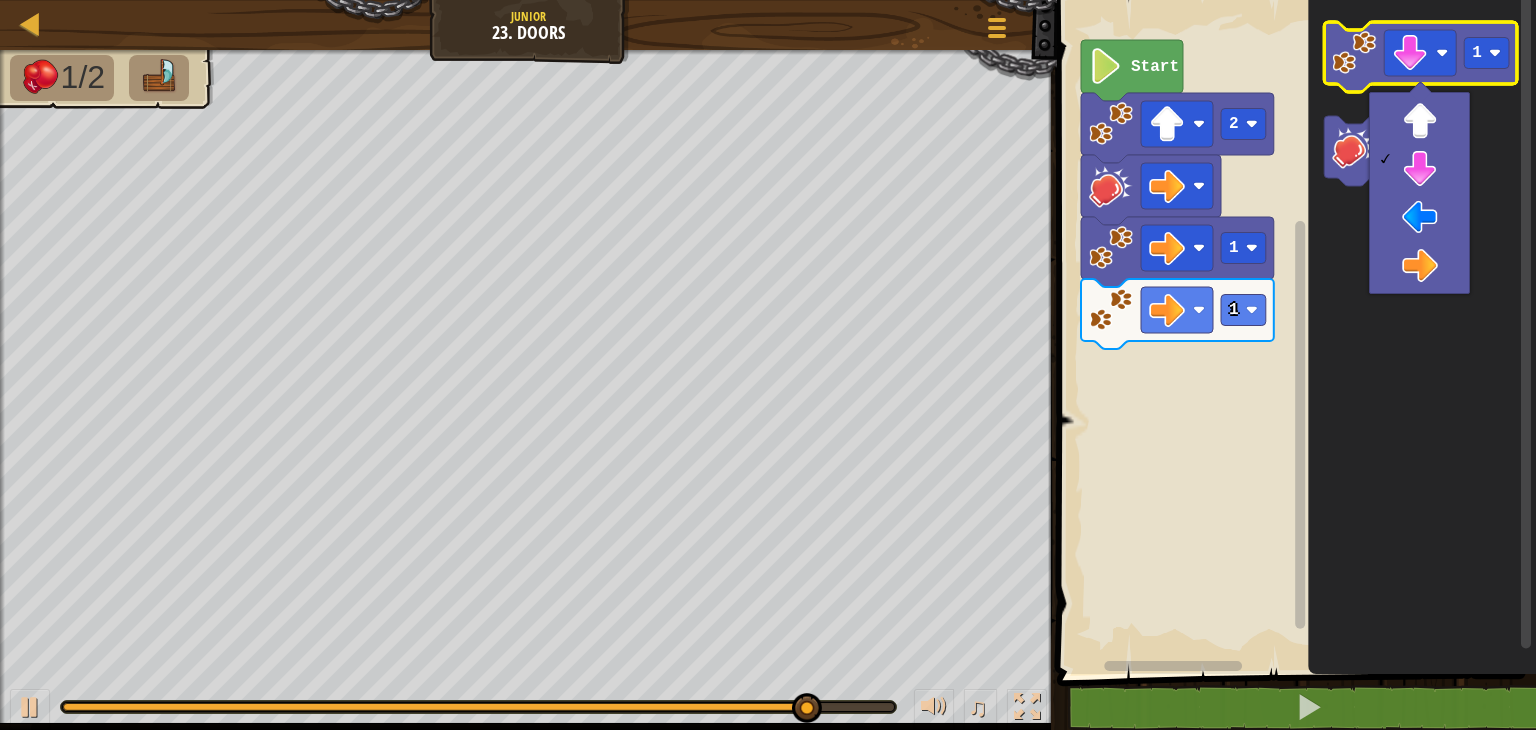 click 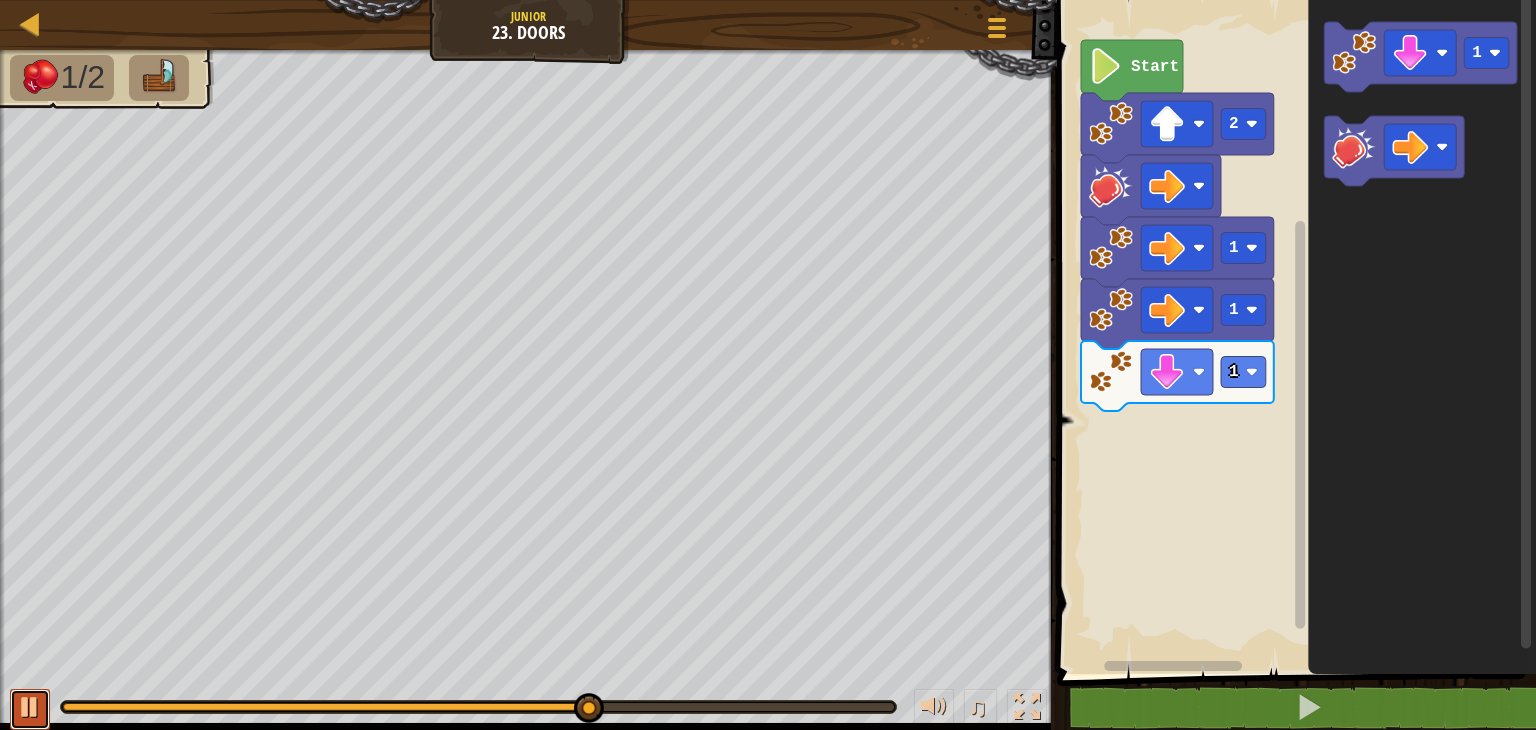 click at bounding box center [30, 707] 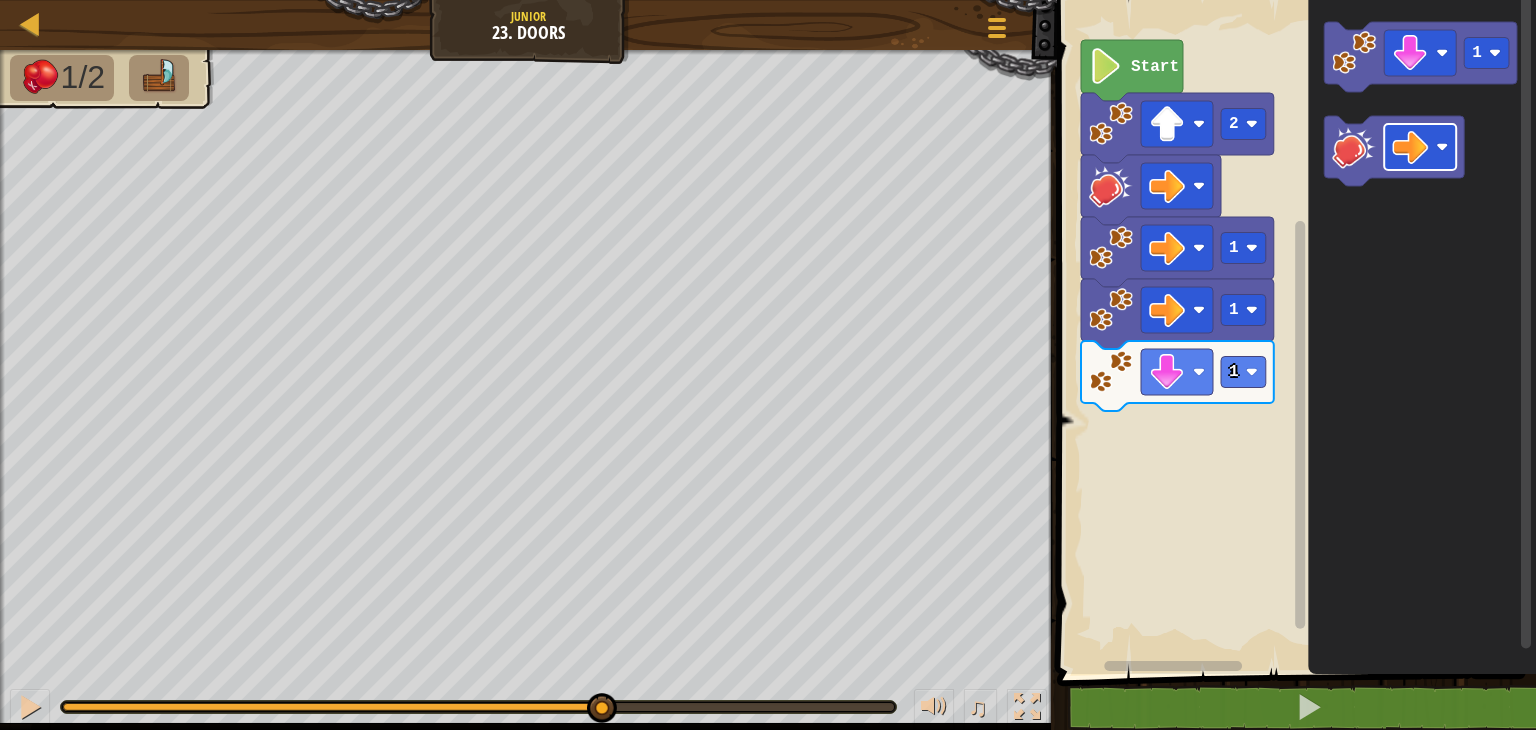 click on "Start 2 1 1 1 1" at bounding box center [1293, 332] 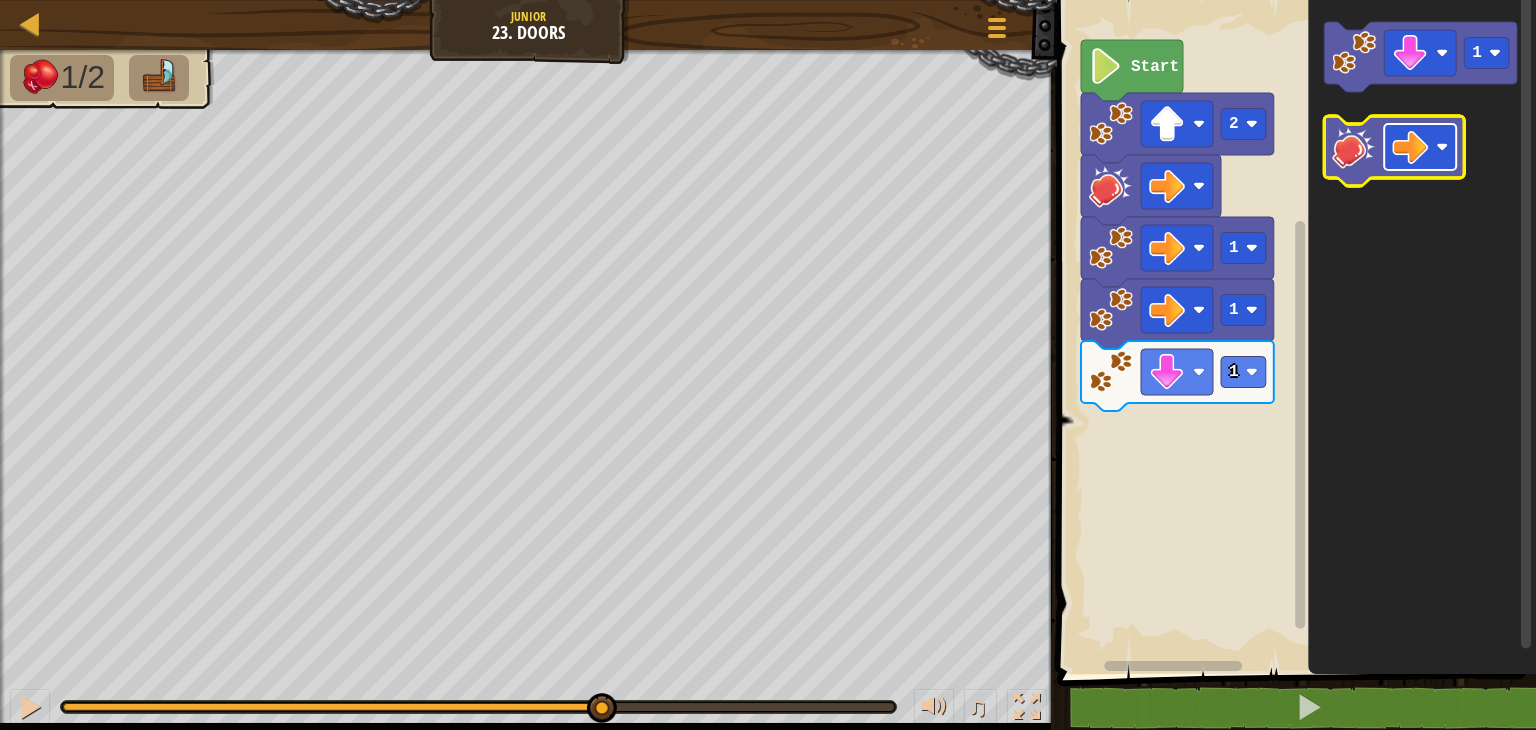 click 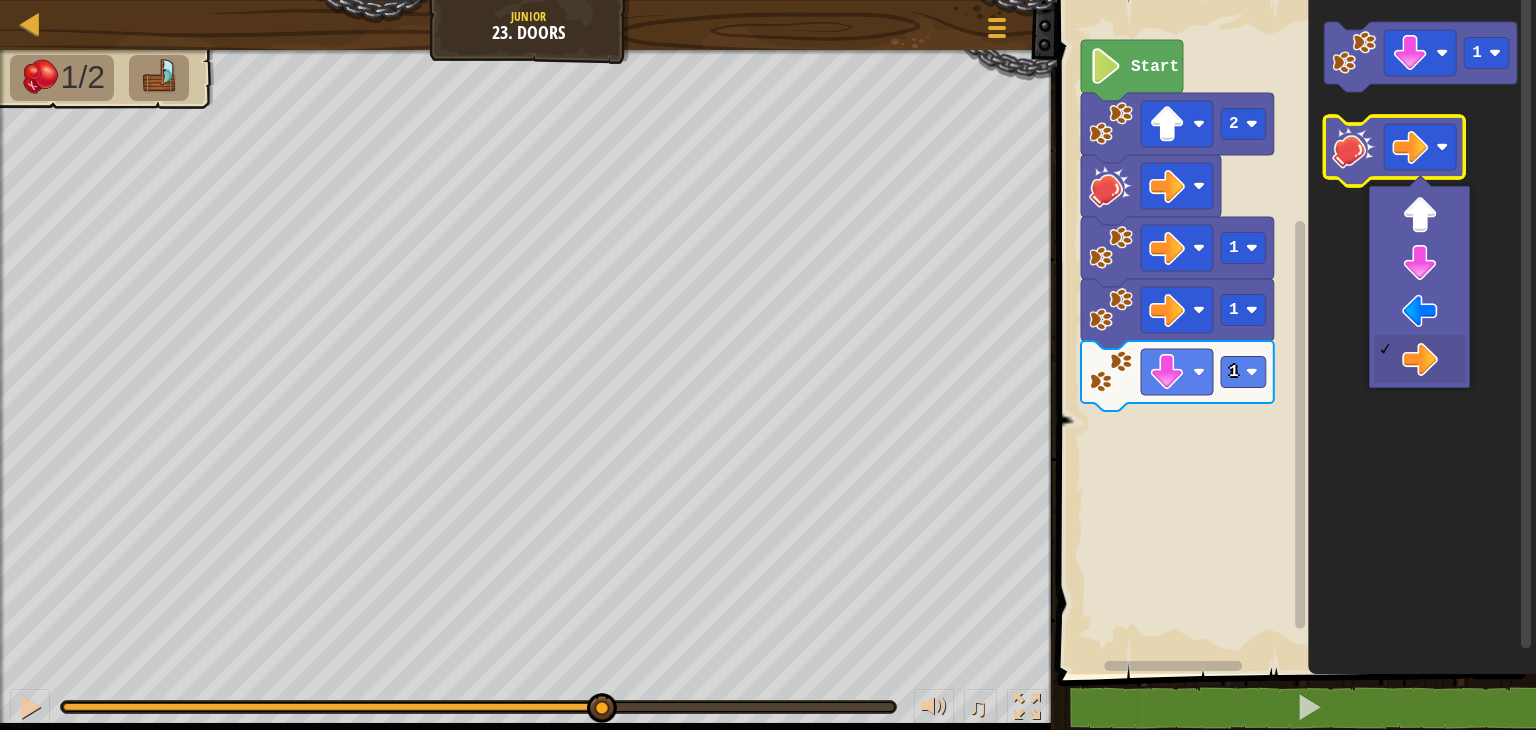 click 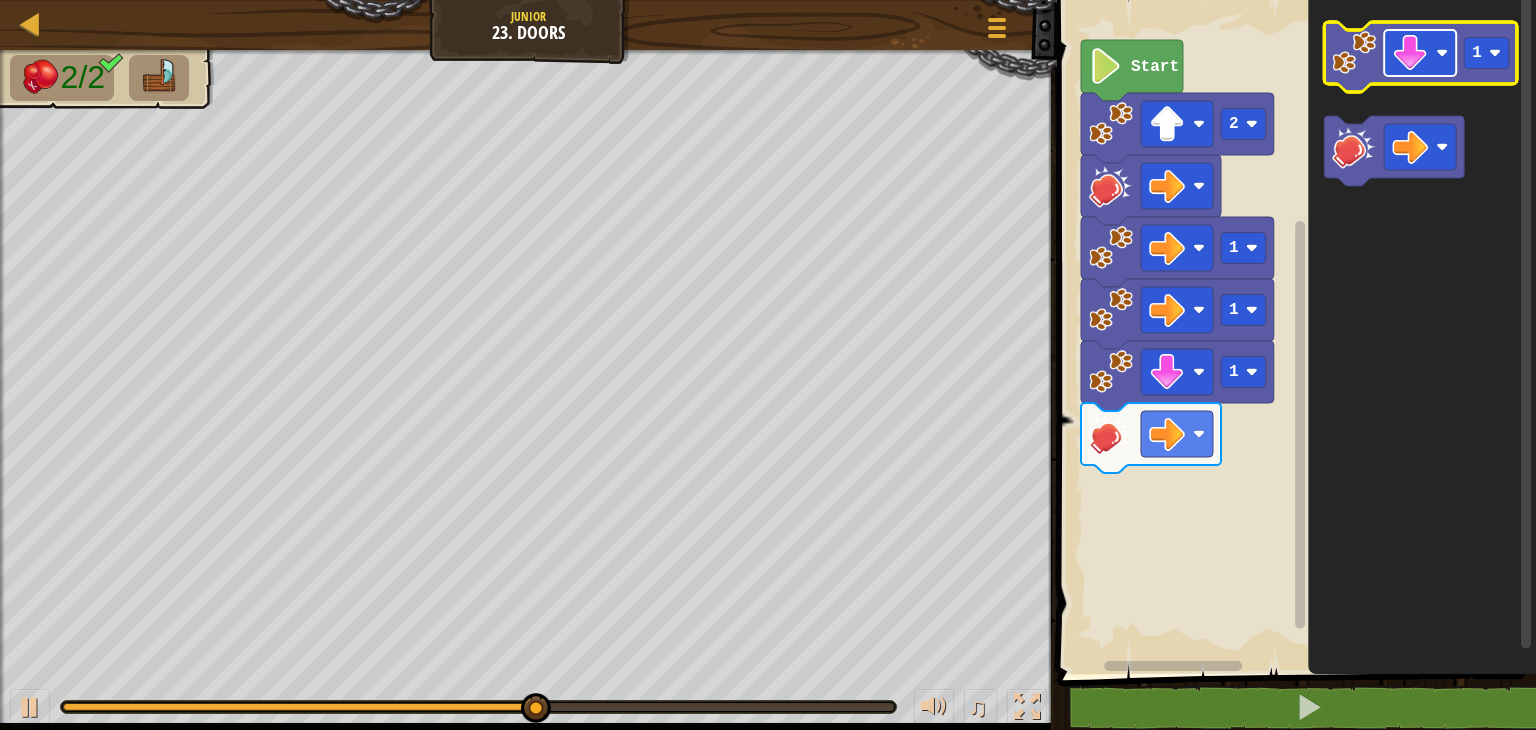 click 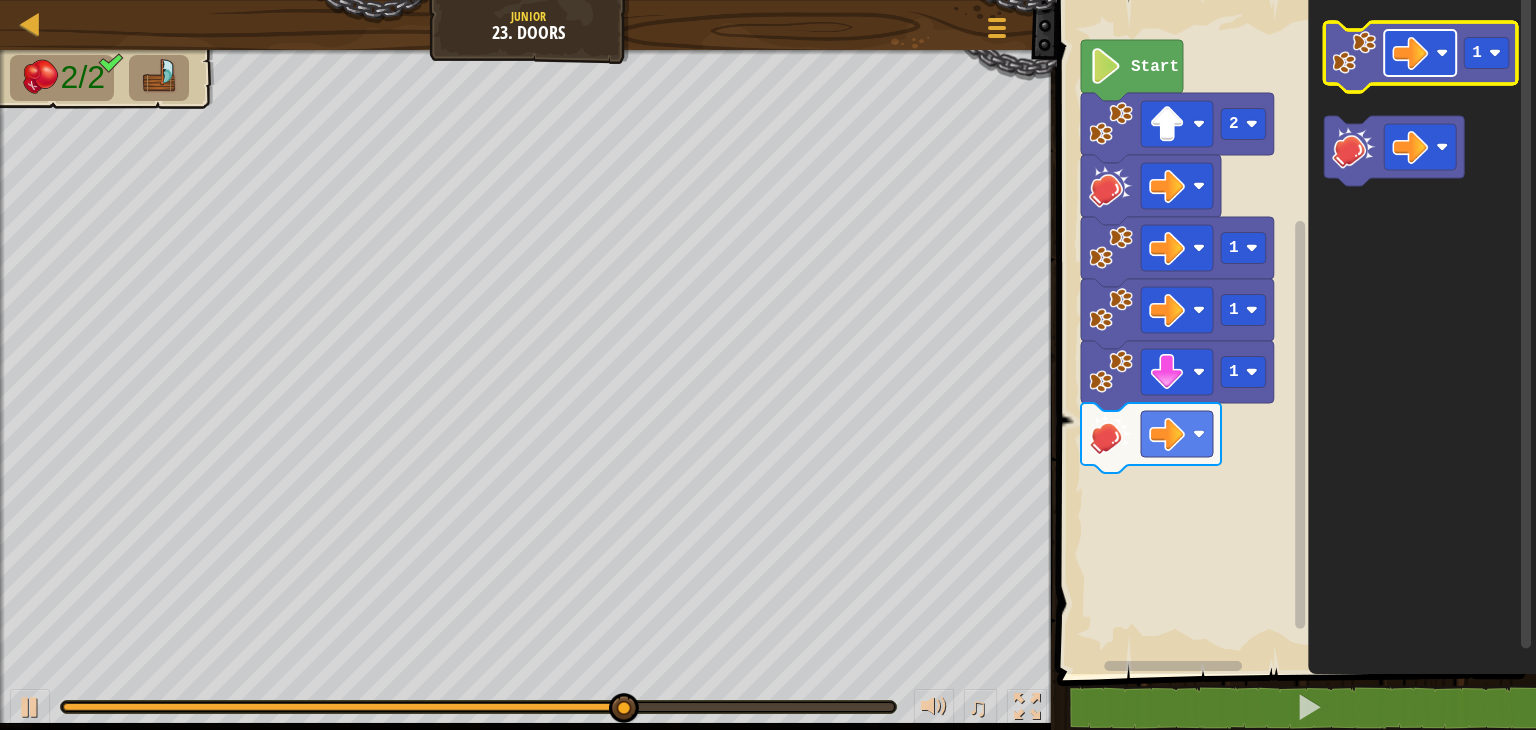 click 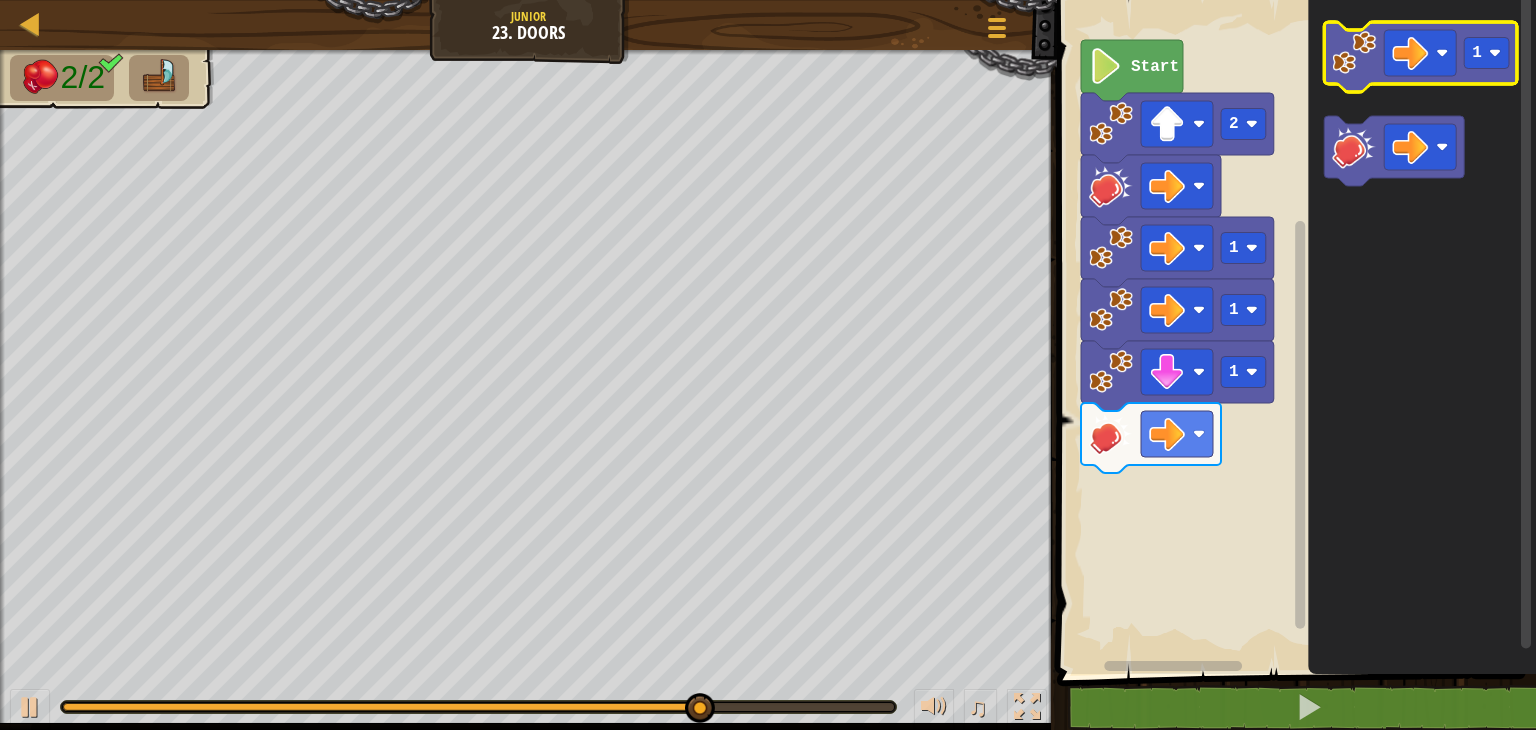 click 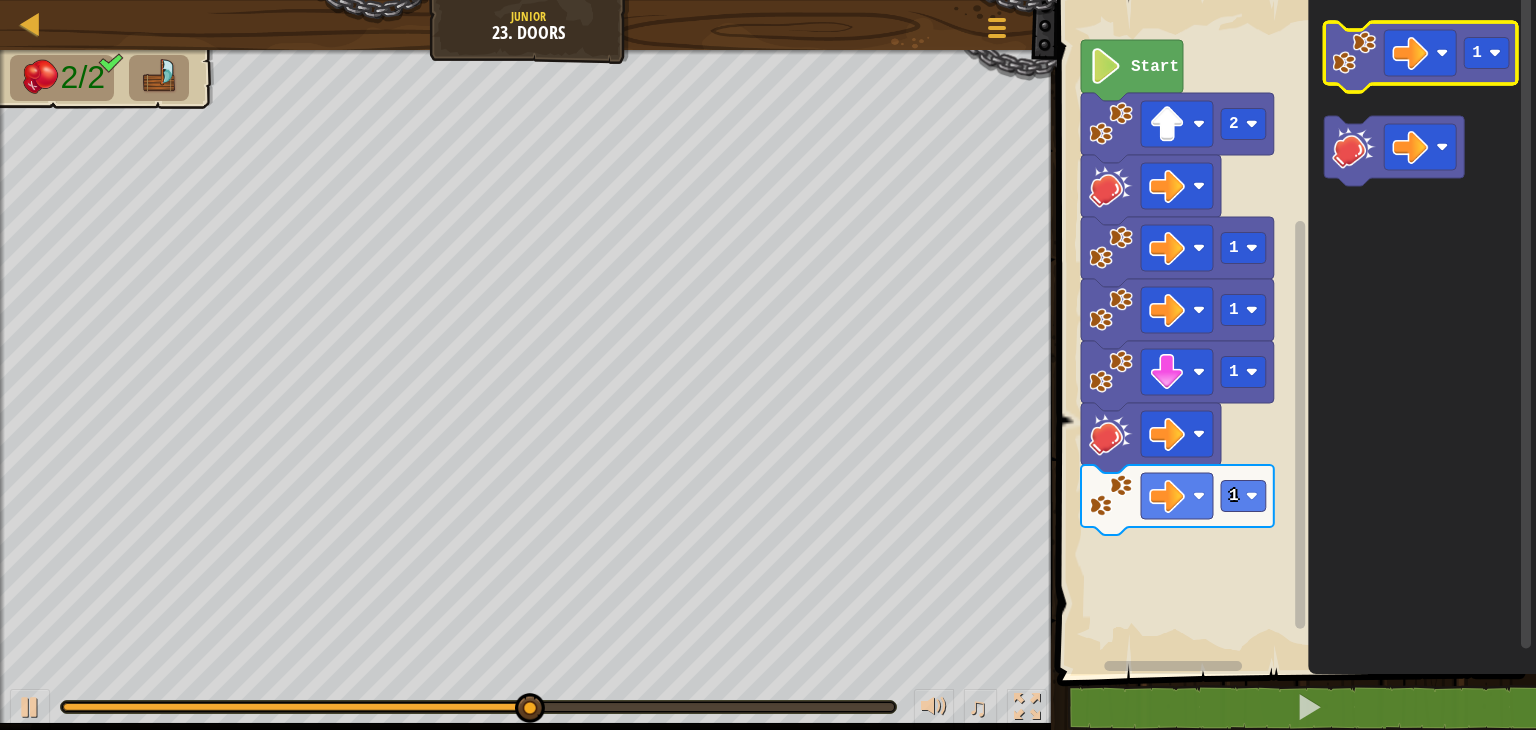 click 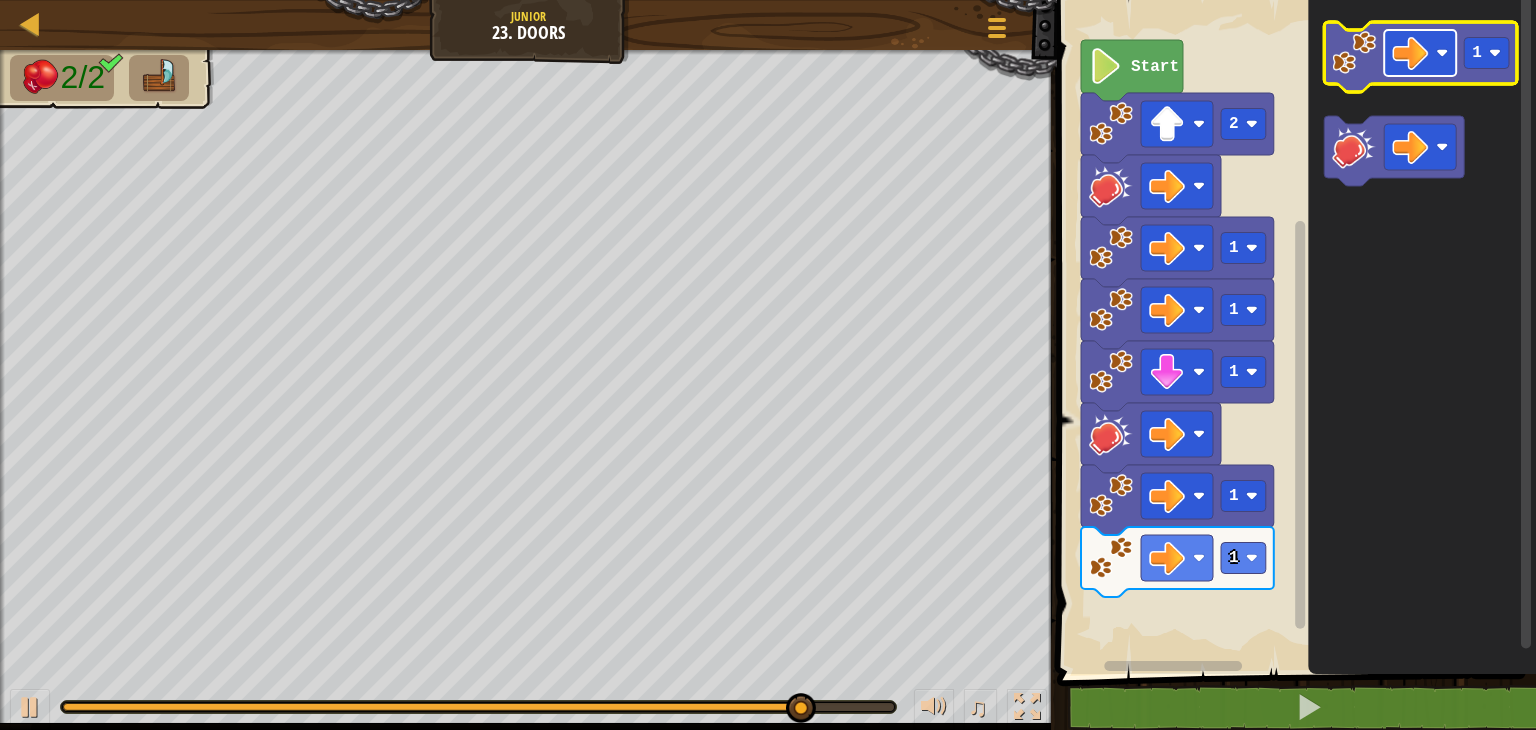 click 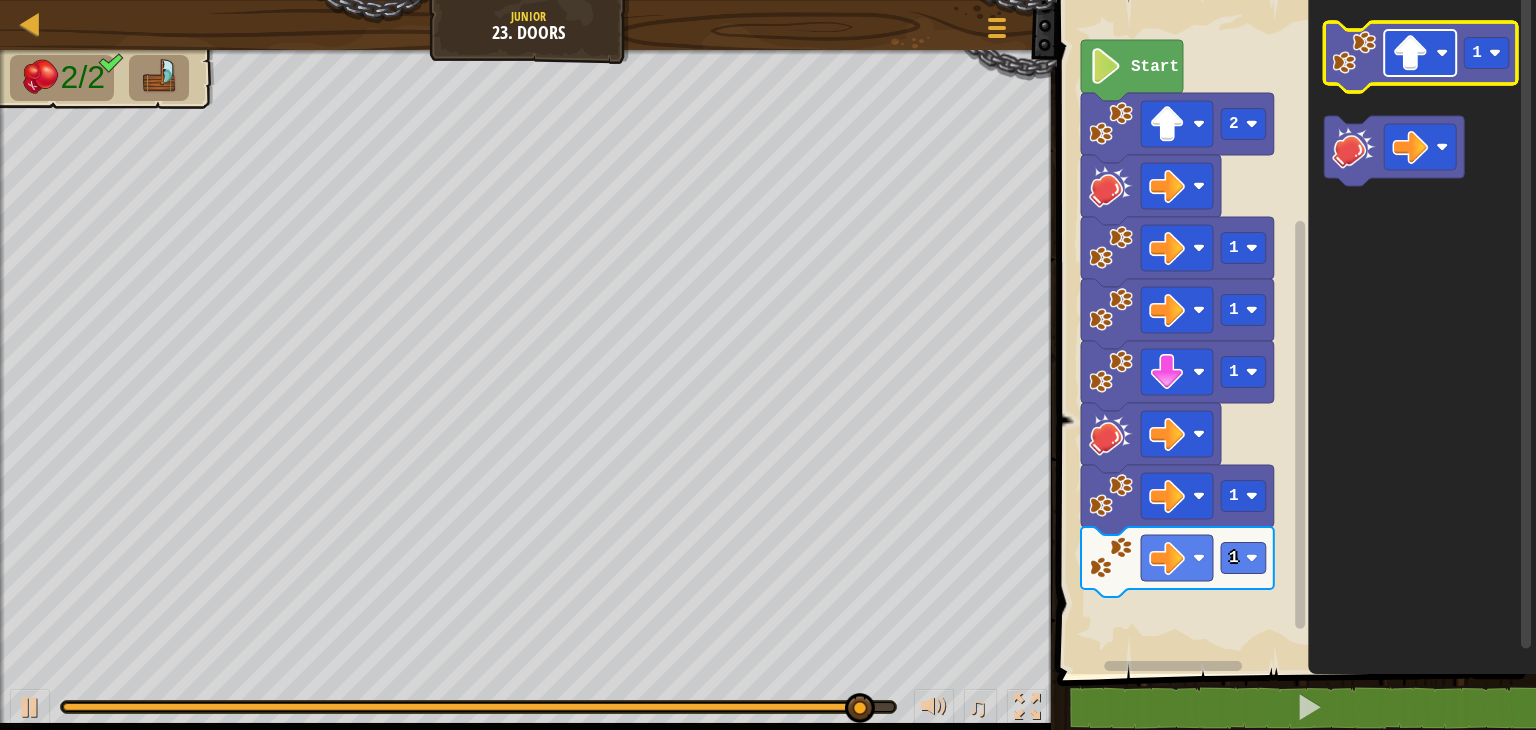 click 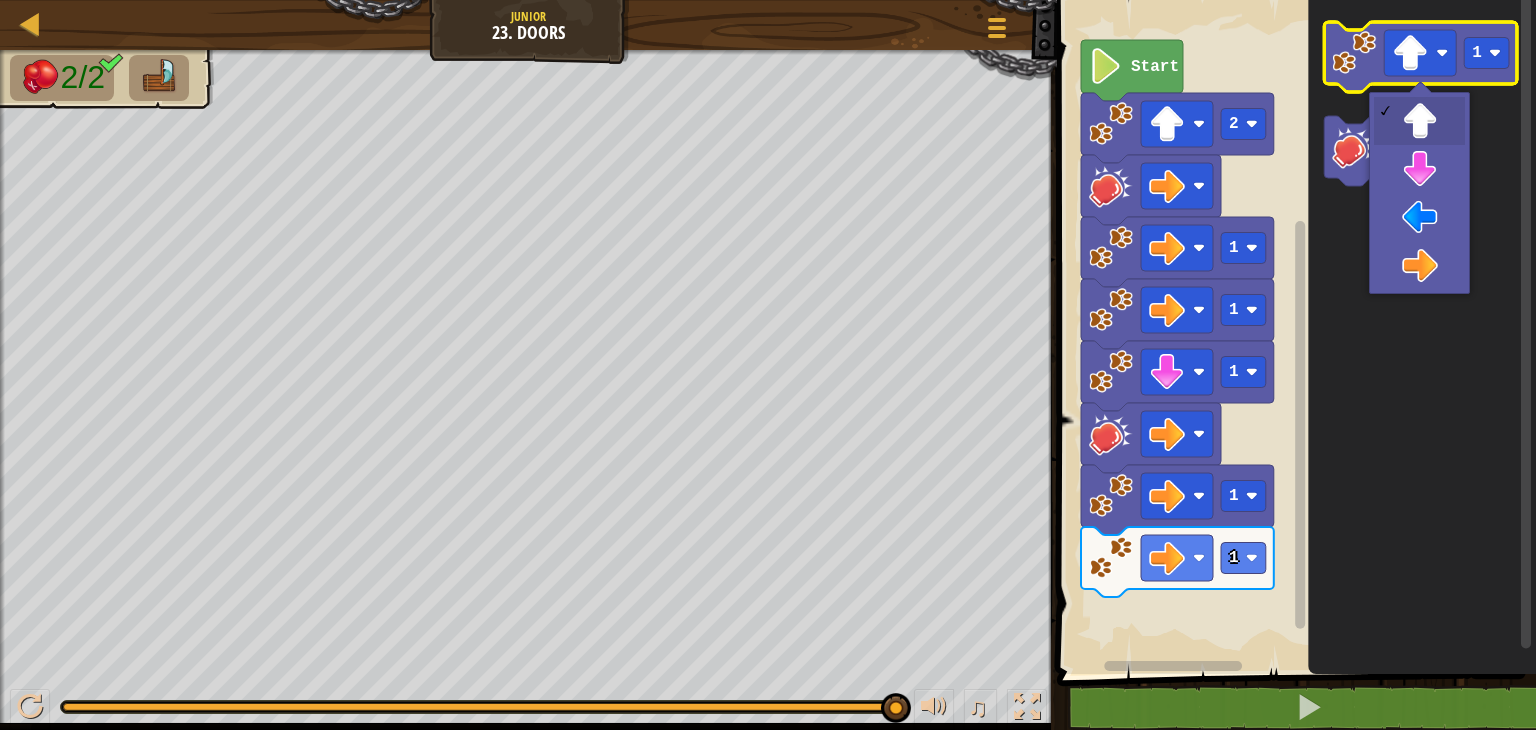 click 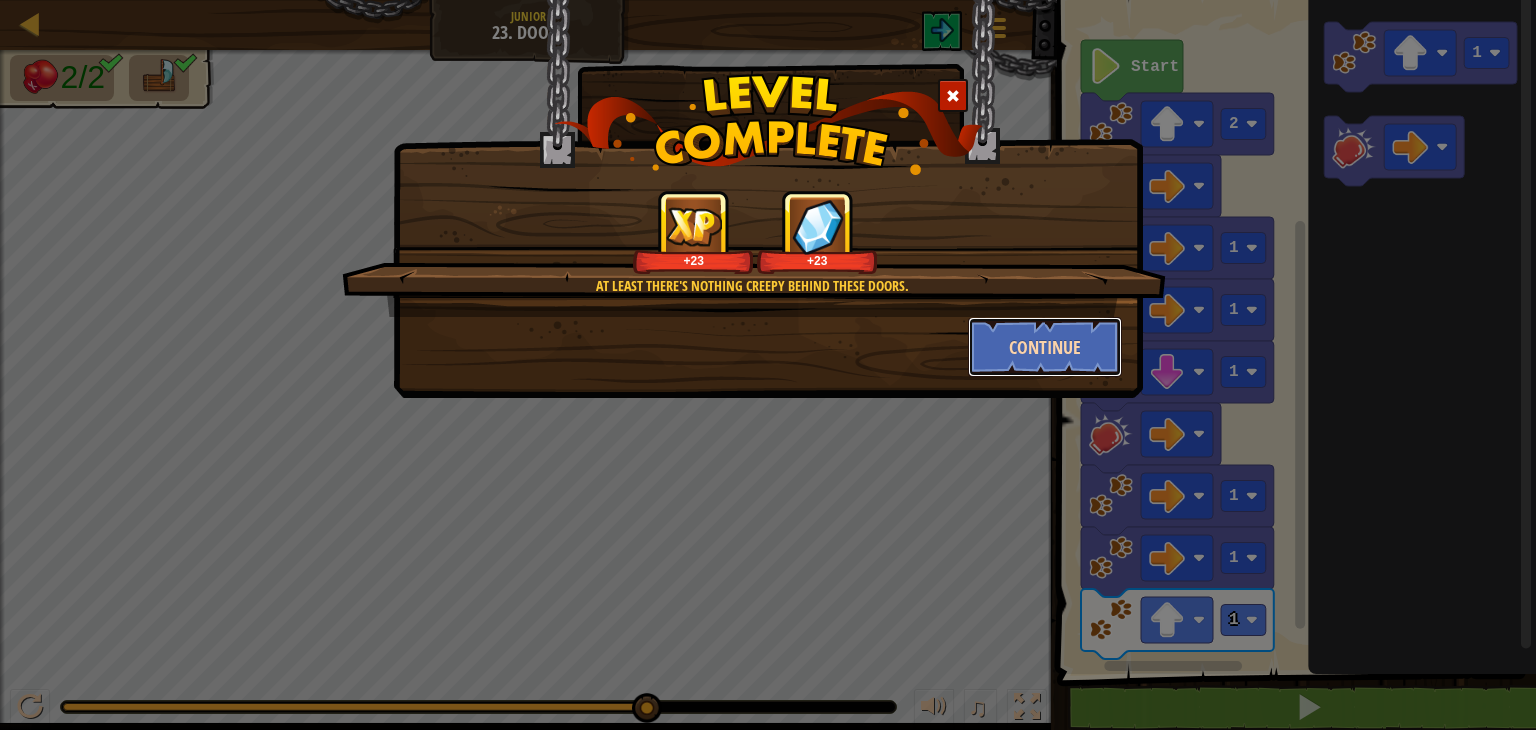 click on "Continue" at bounding box center (1045, 347) 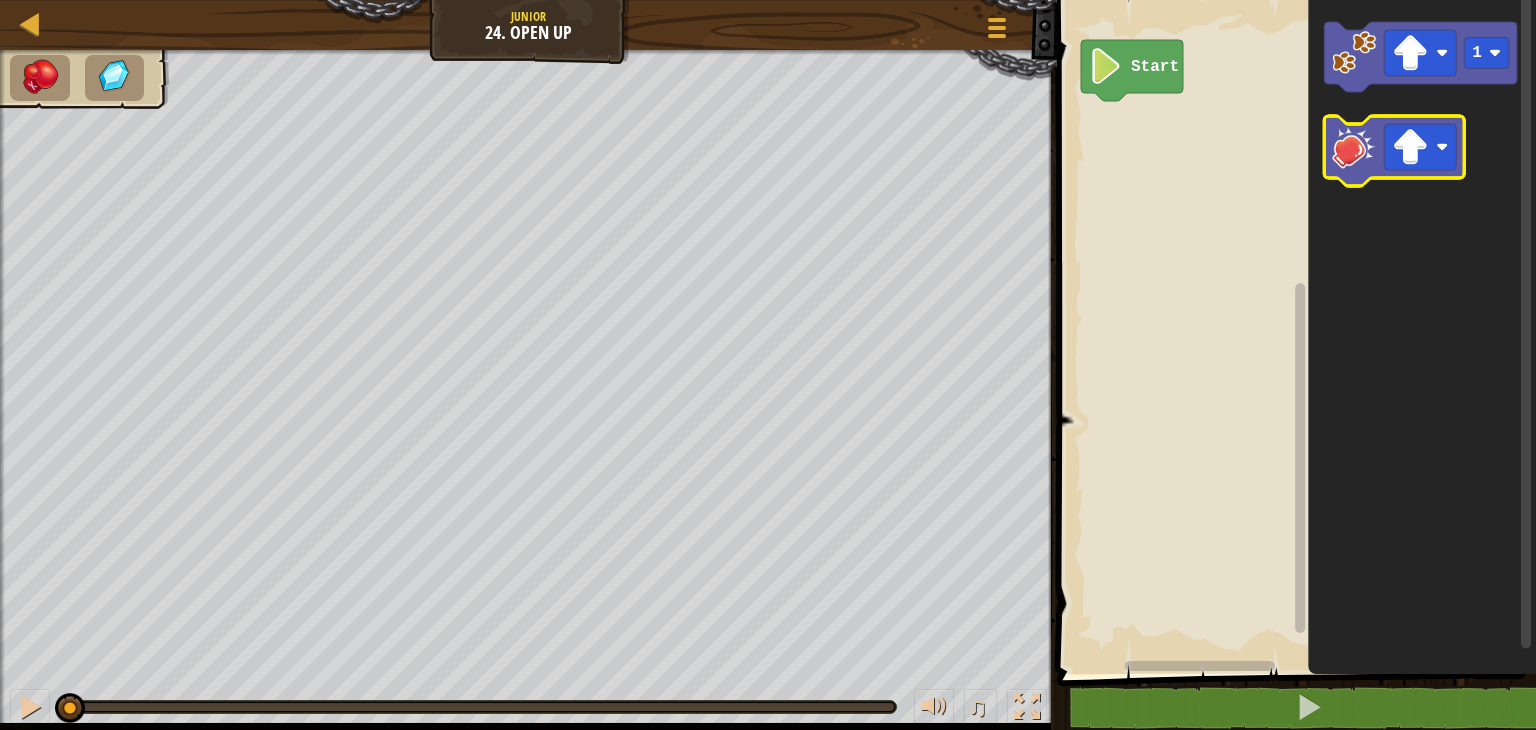 click 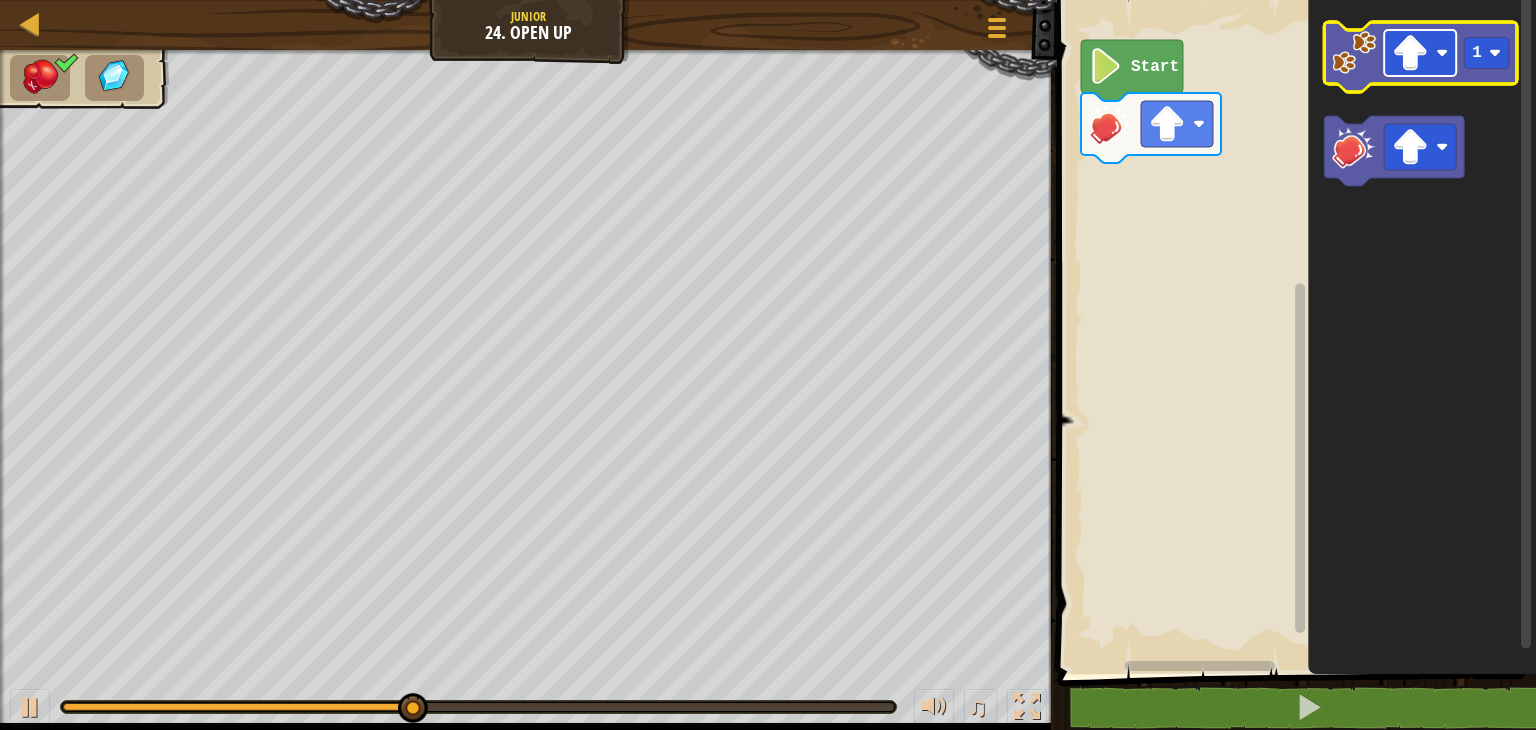 click 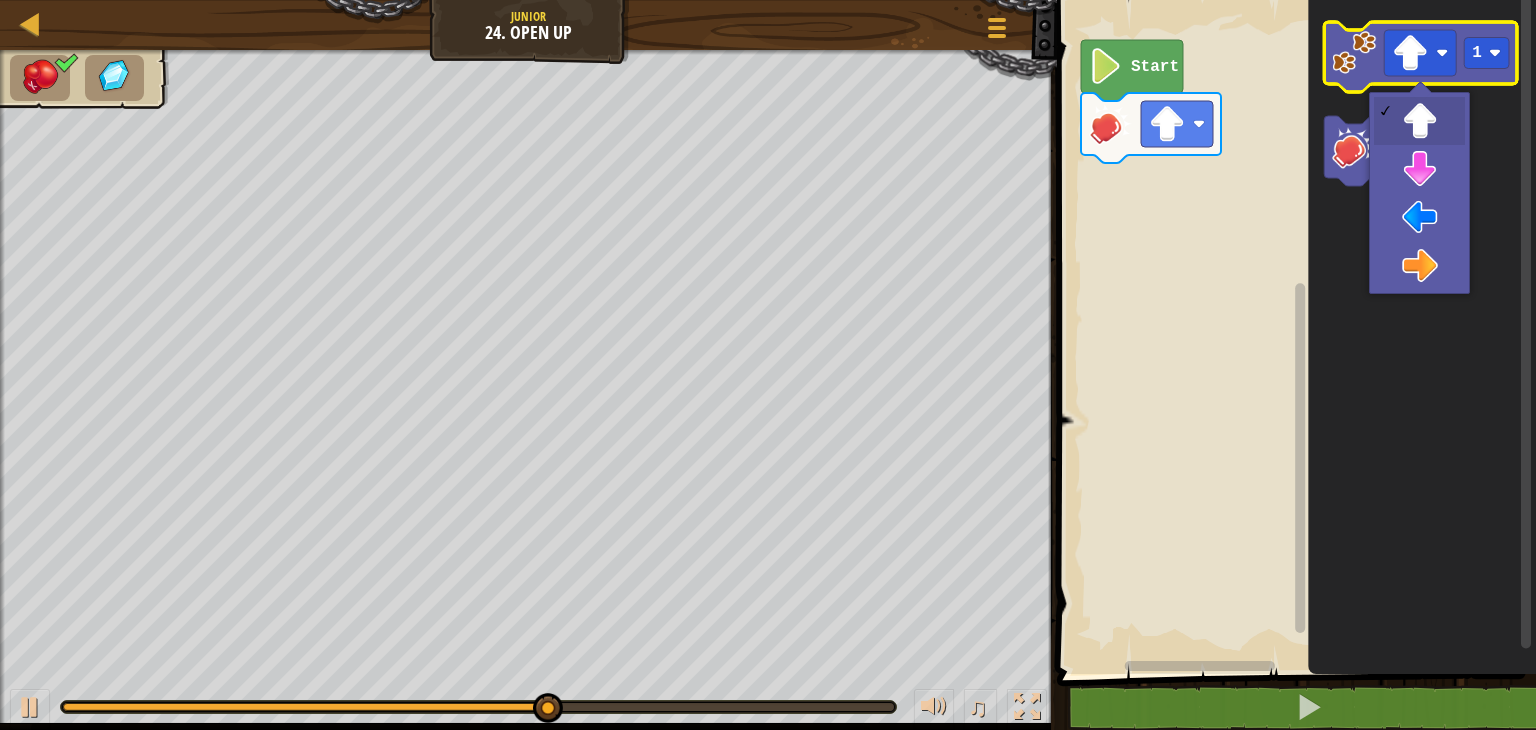 click 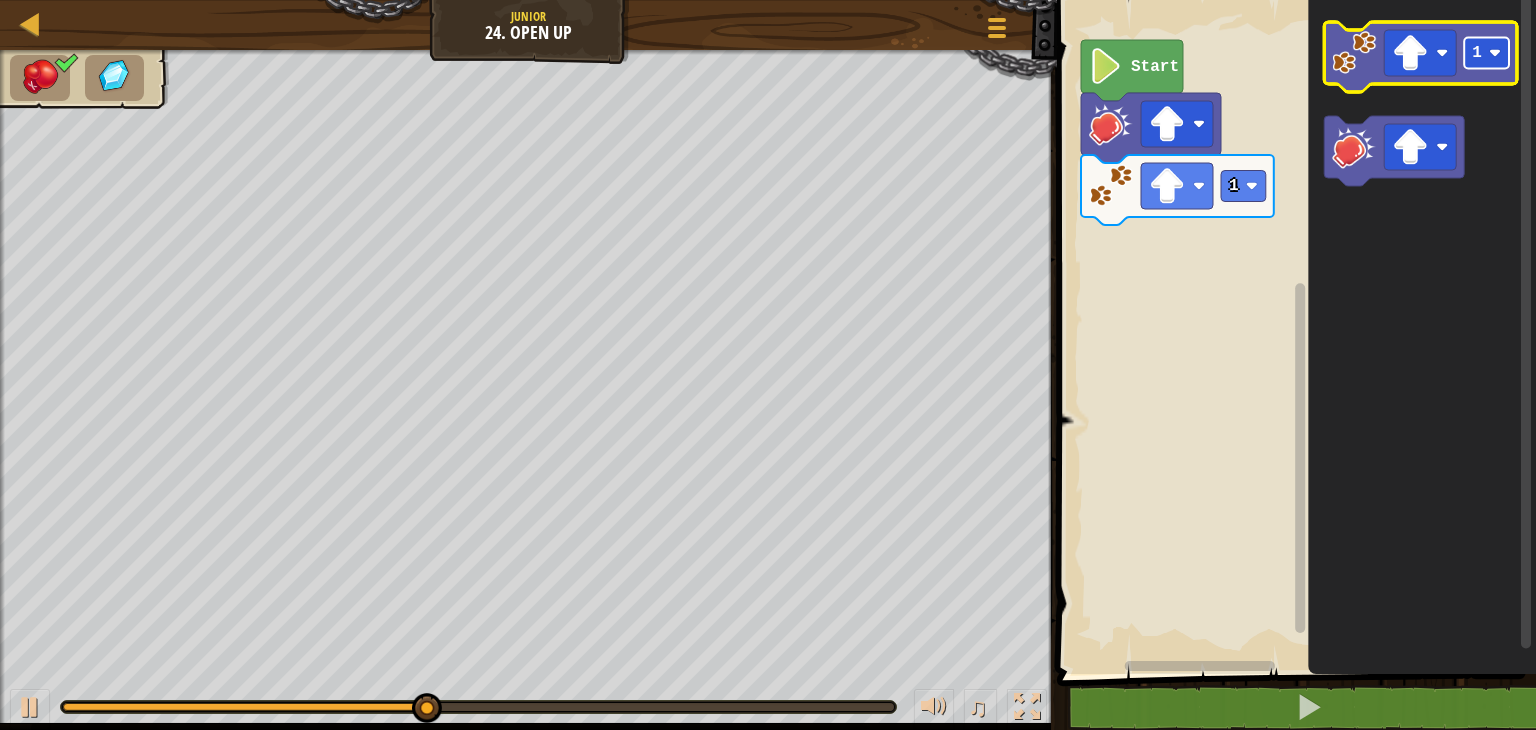 click 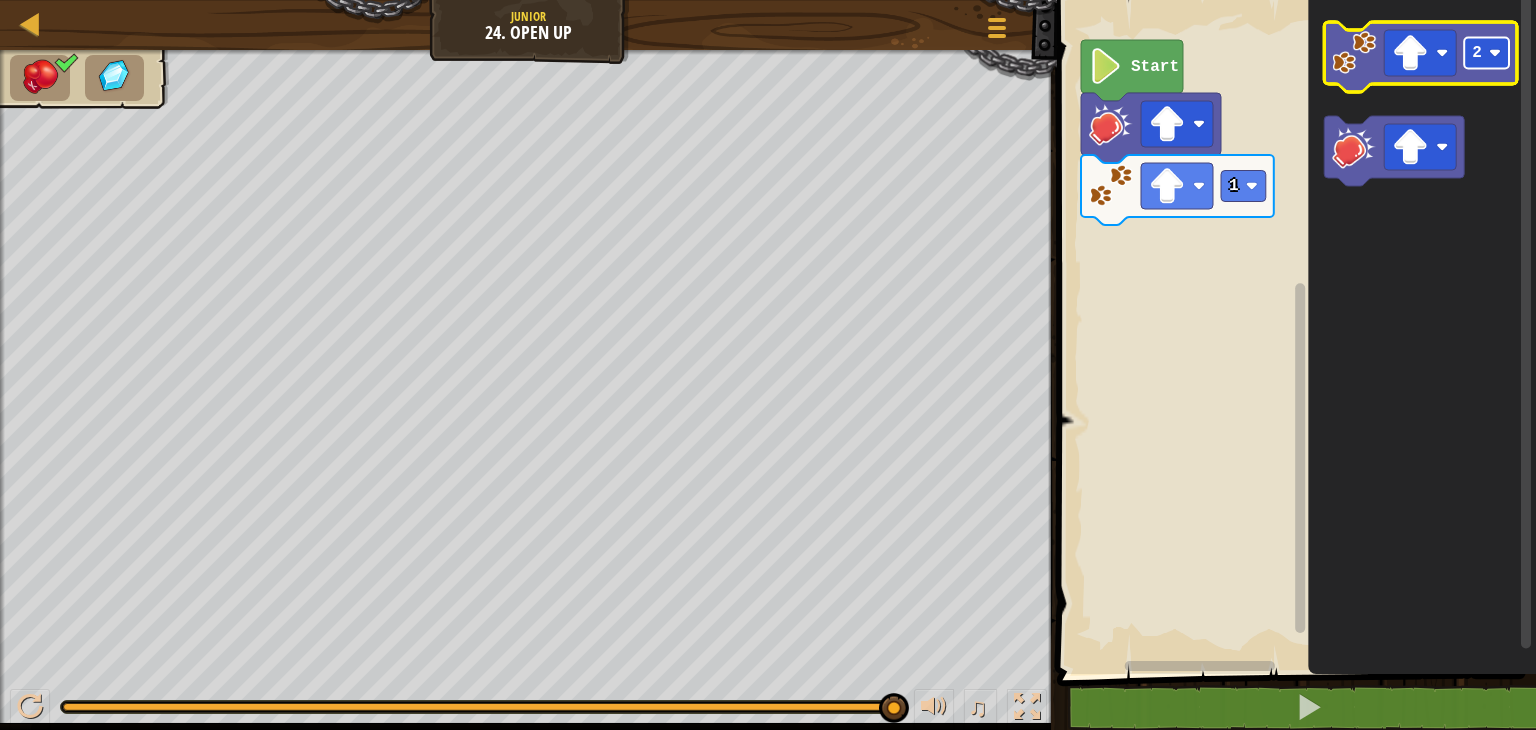 click 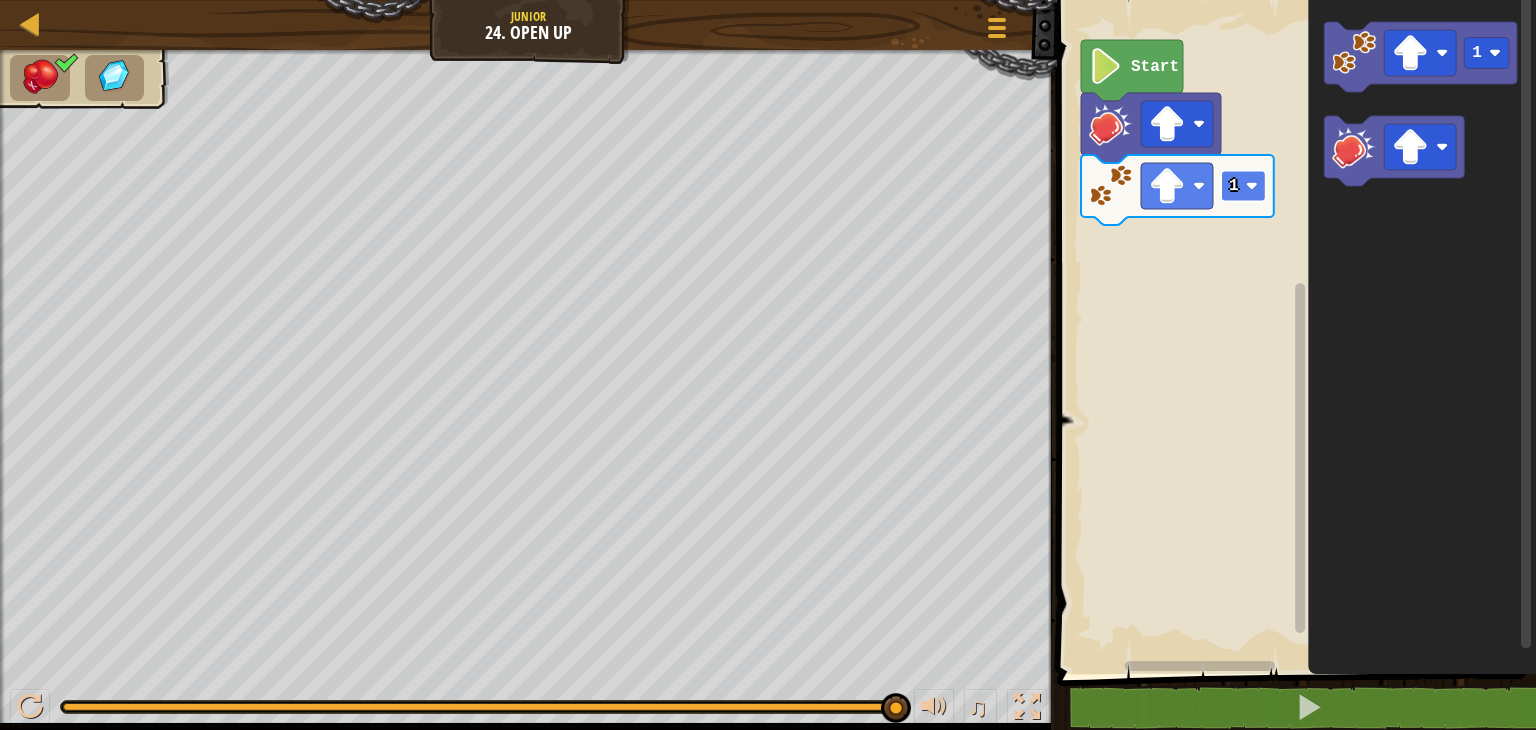 click on "1" 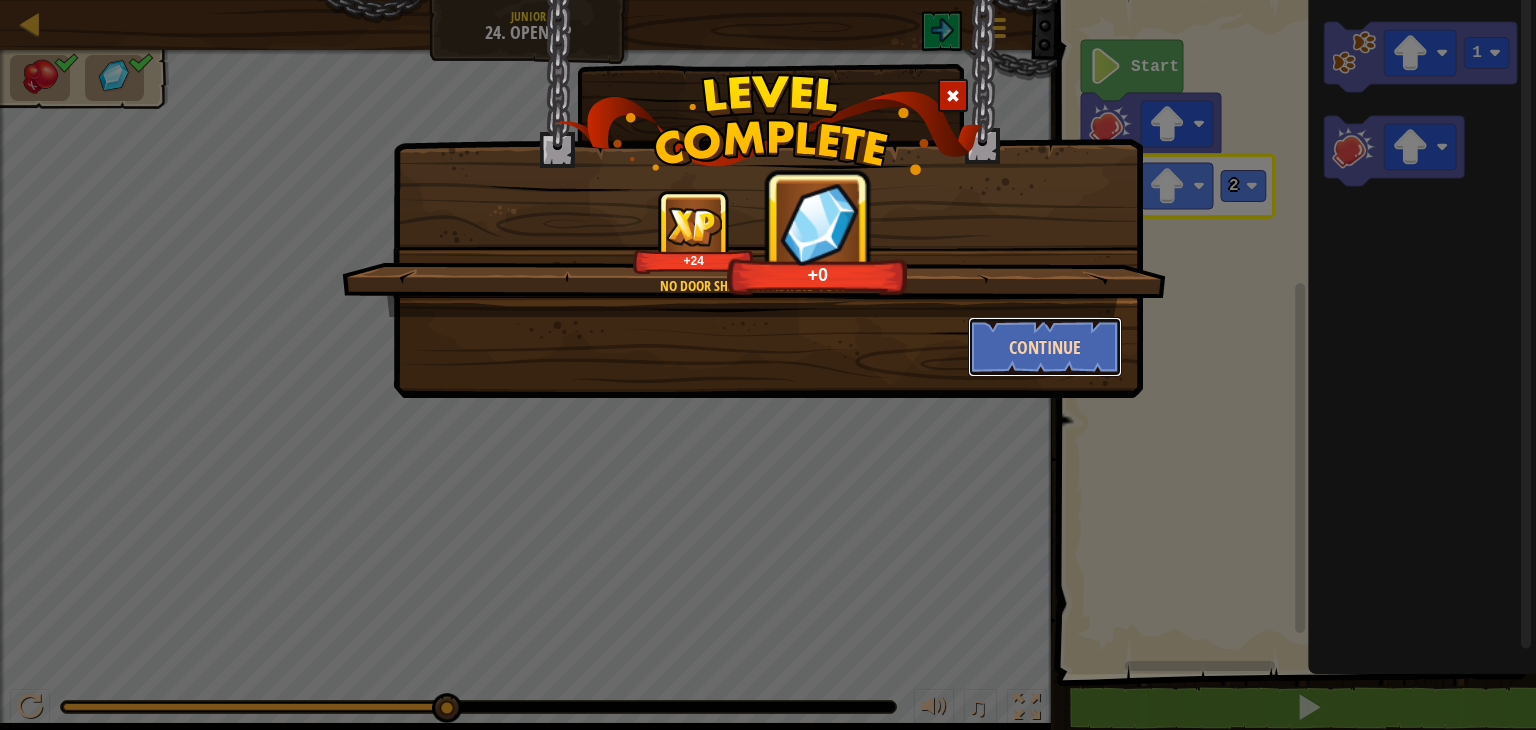 click on "Continue" at bounding box center [1045, 347] 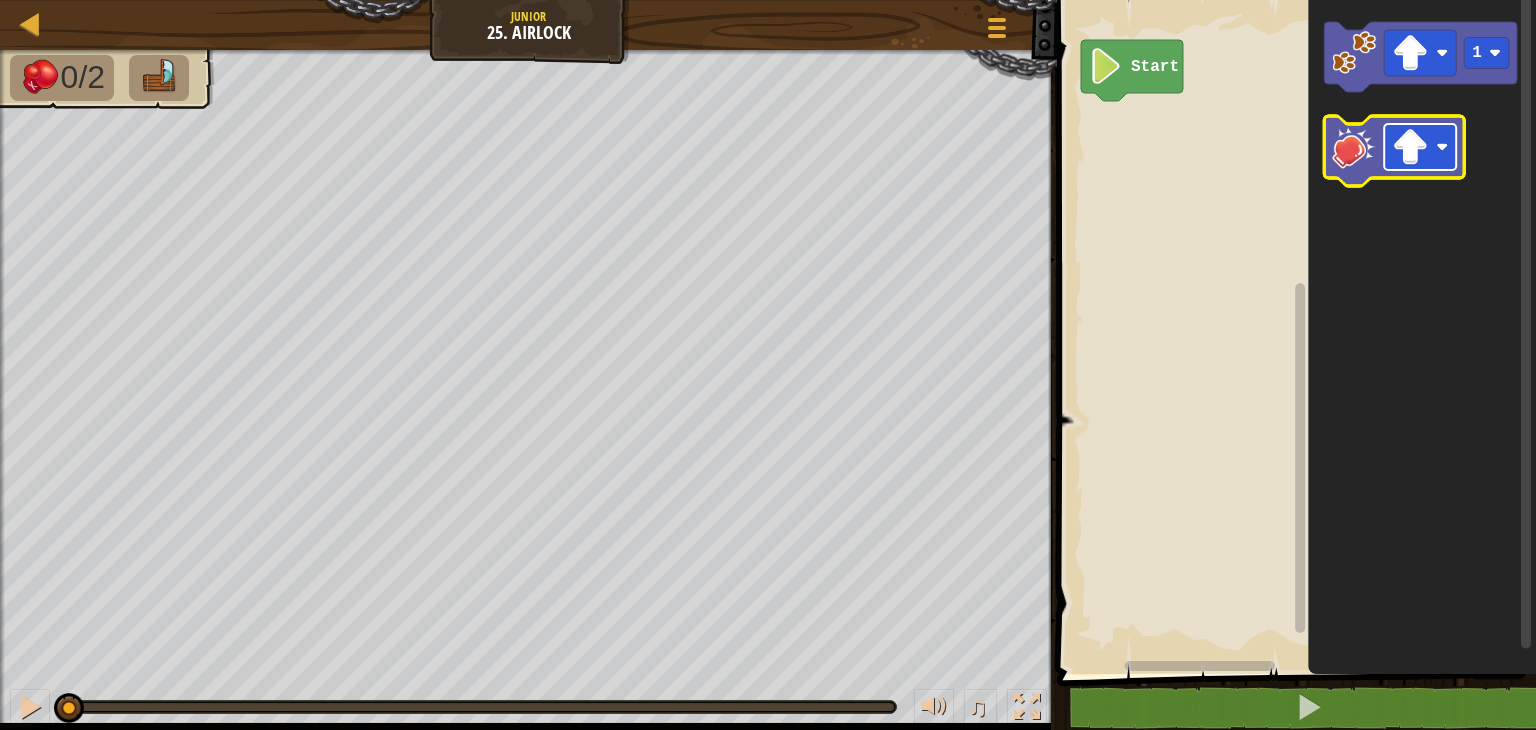 click 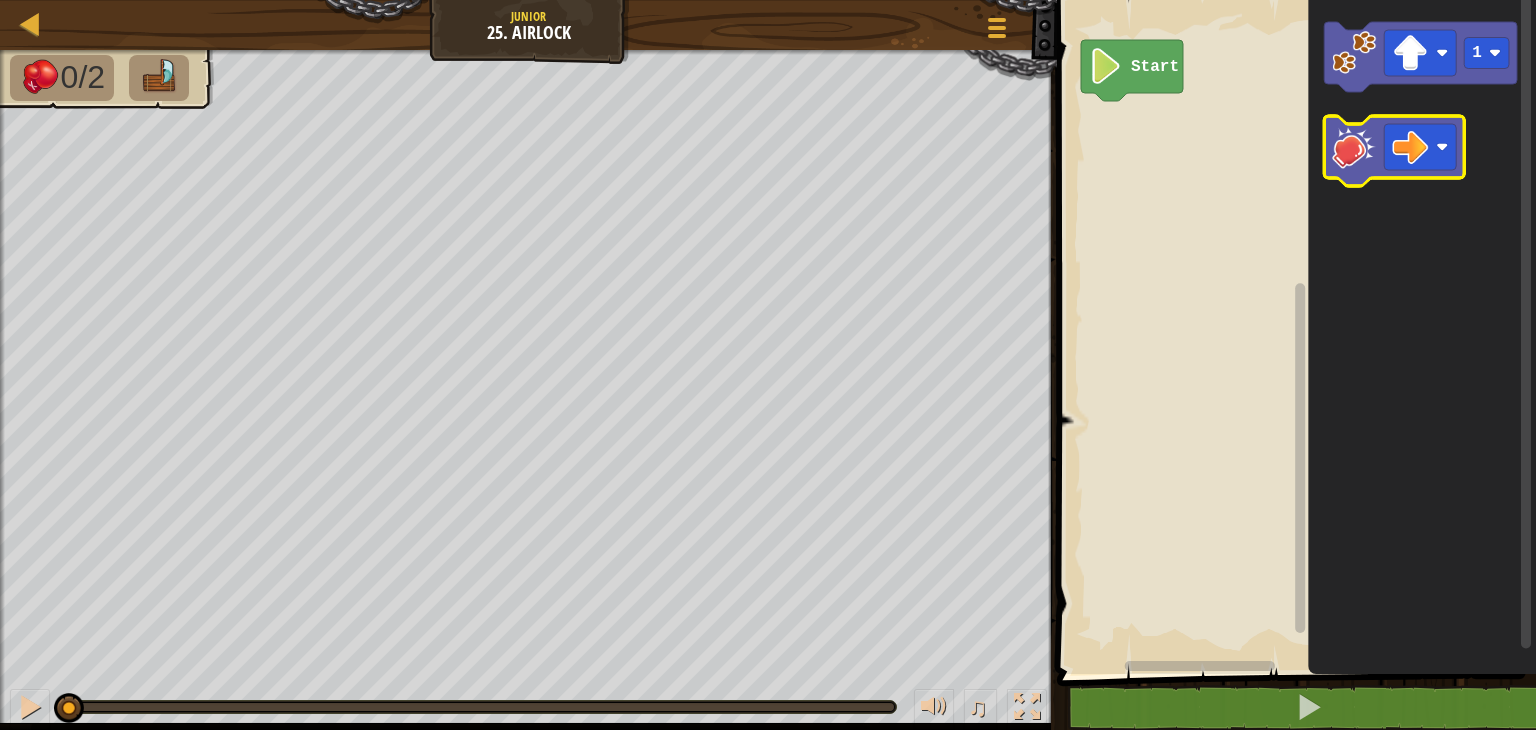 click 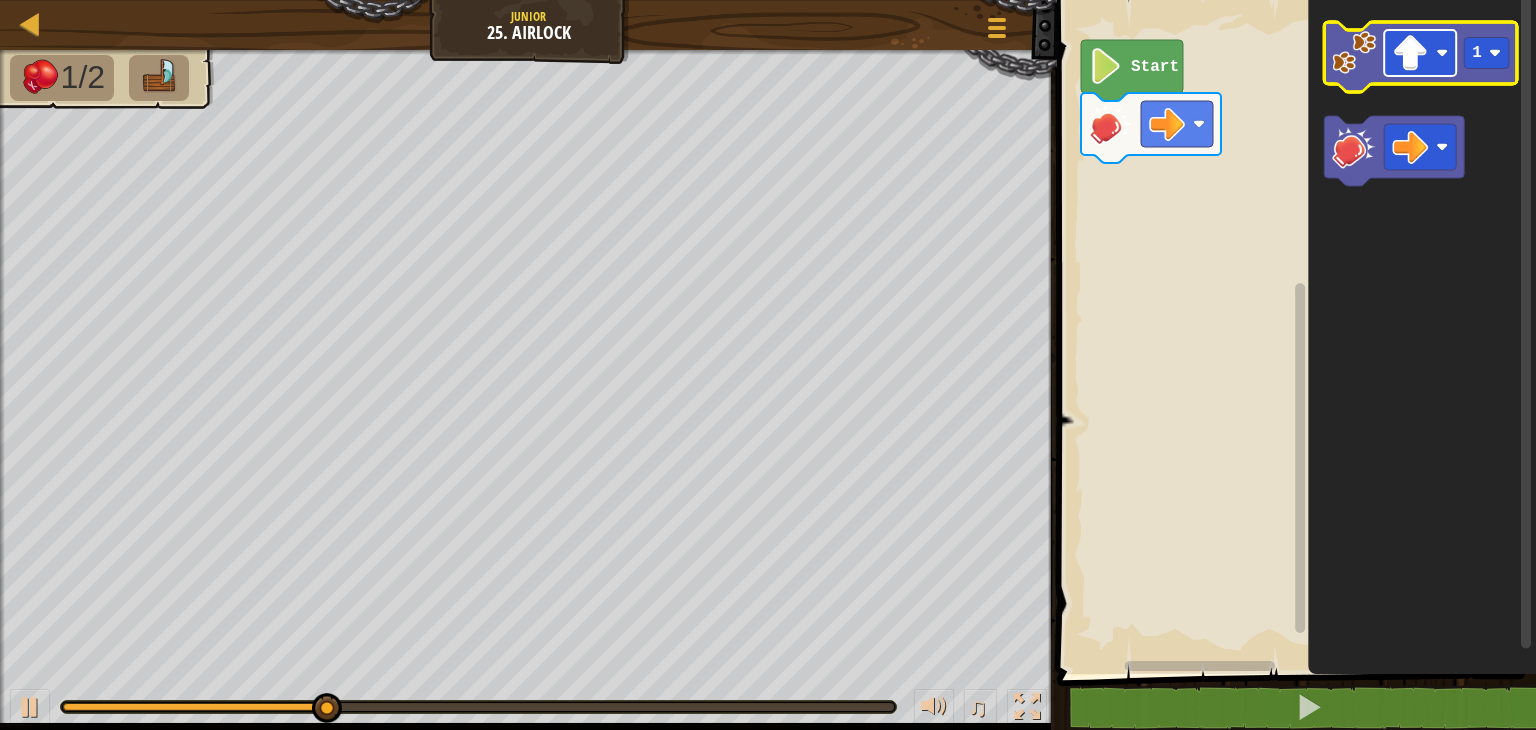 click 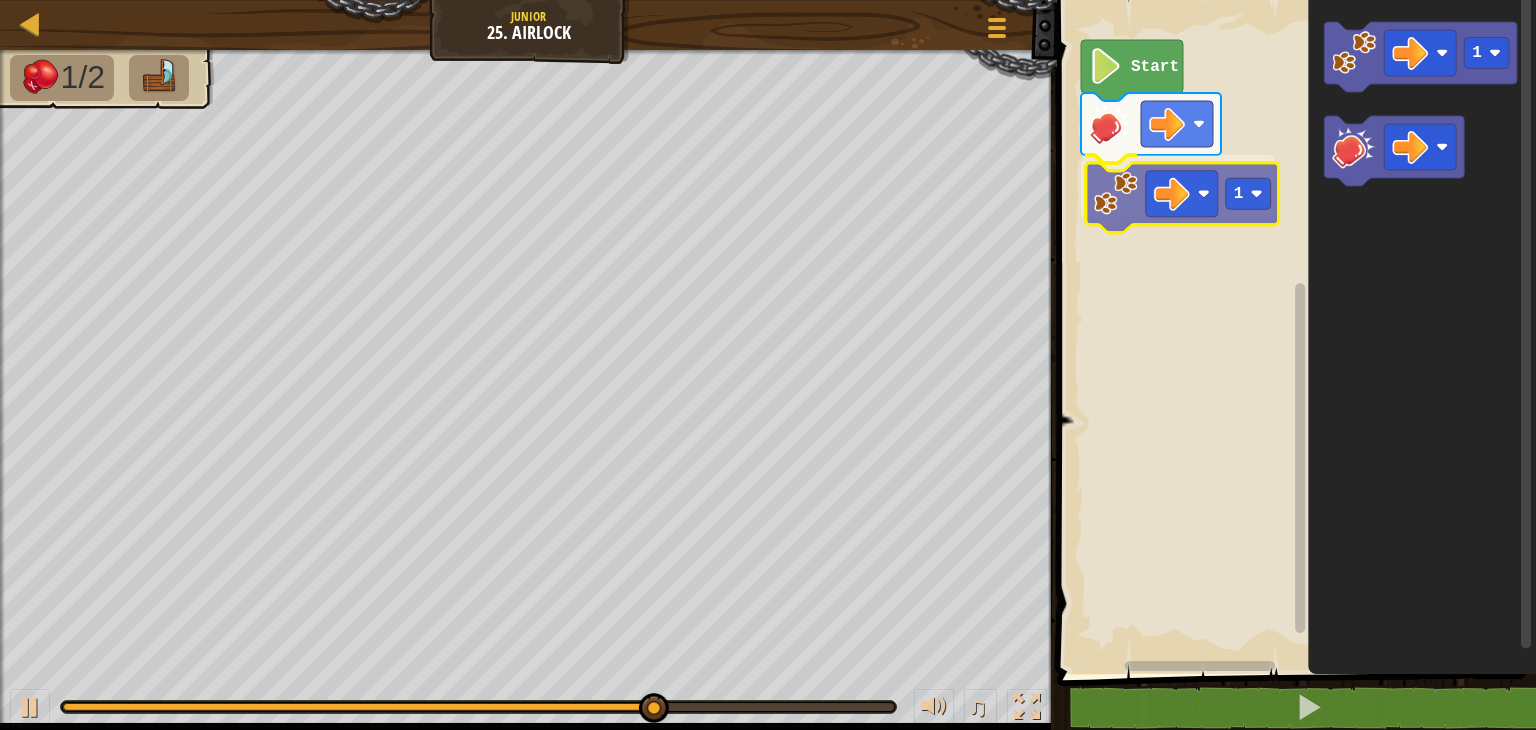 click on "Start 1 1 1" at bounding box center [1293, 332] 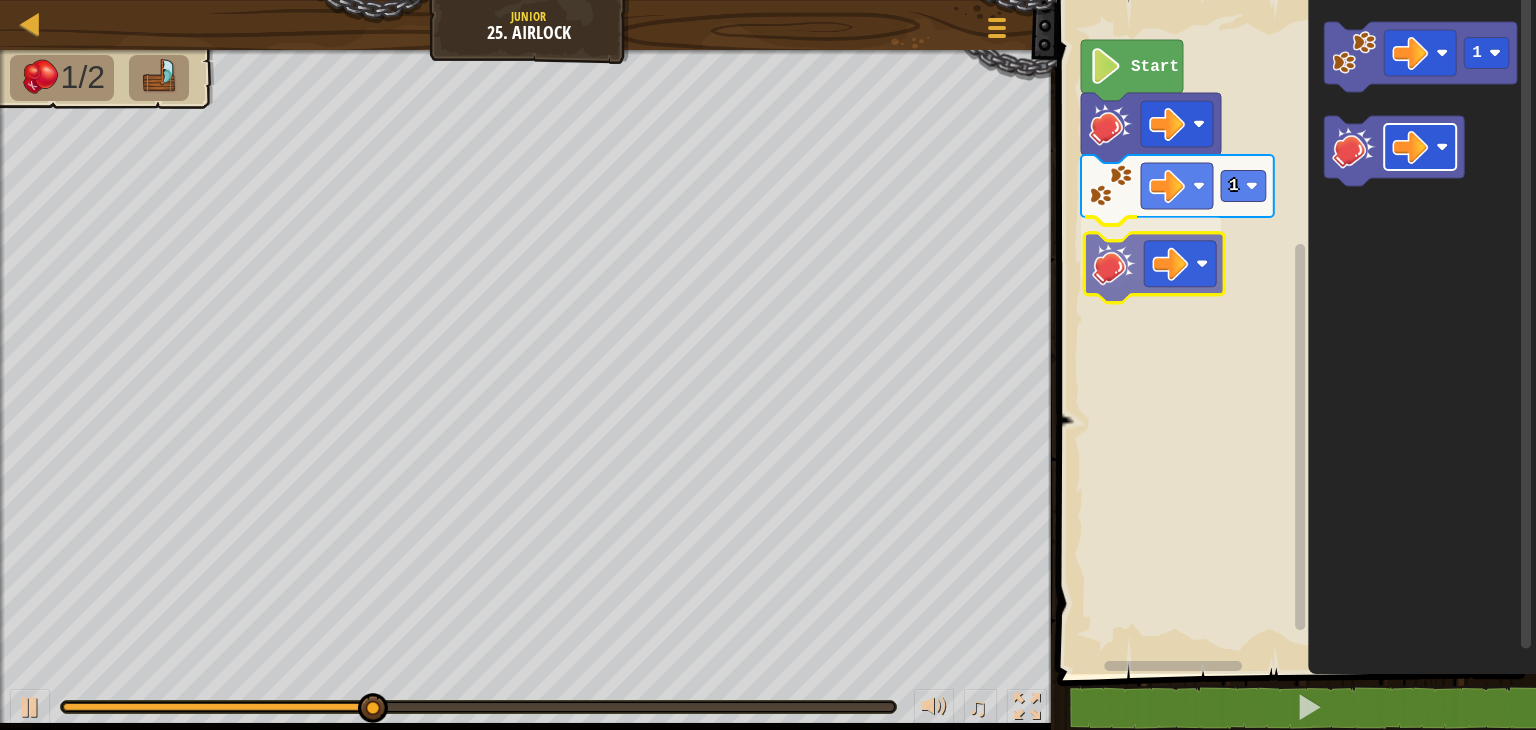 click on "Start 1 1" at bounding box center (1293, 332) 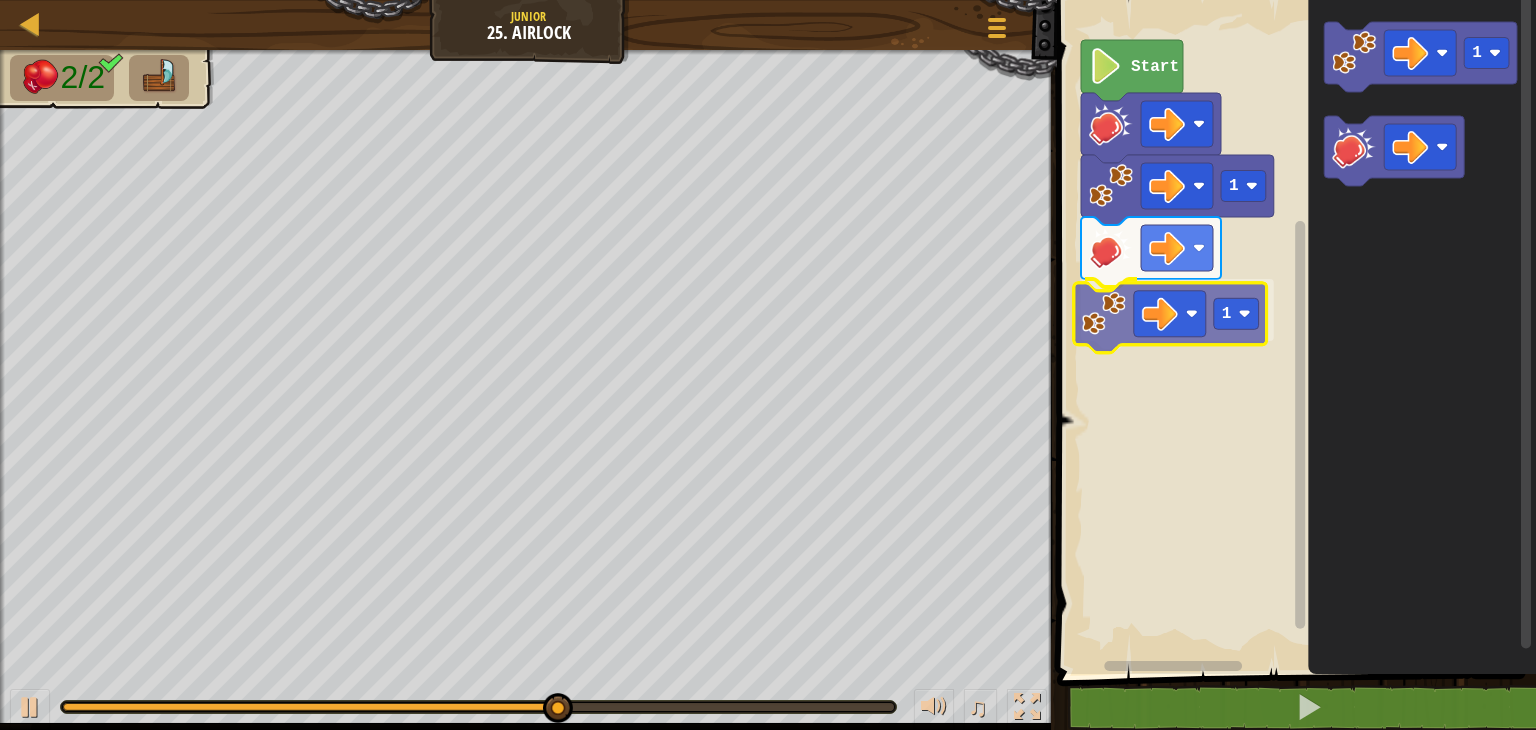 click on "Start 1 1 1 1" at bounding box center (1293, 332) 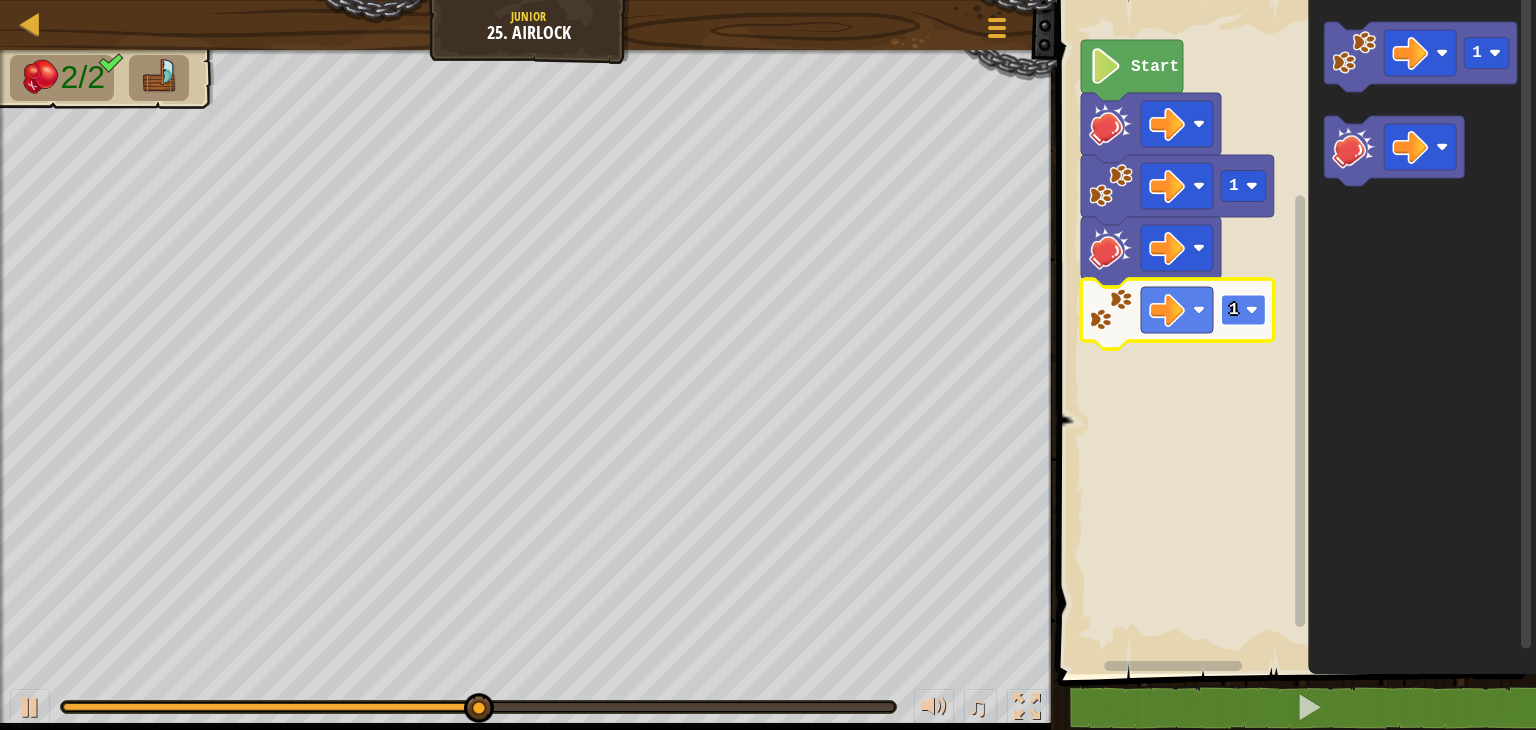 click 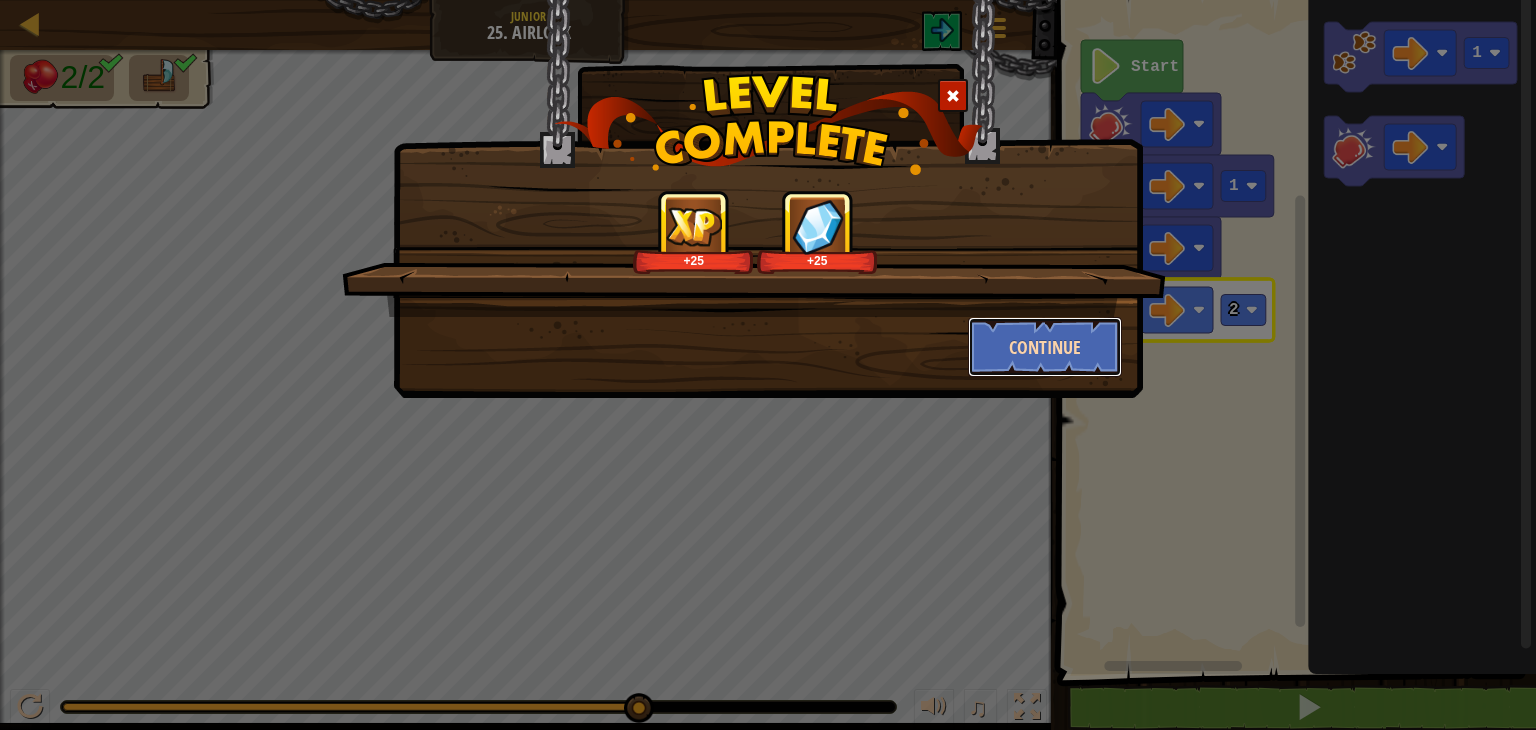 click on "Continue" at bounding box center (1045, 347) 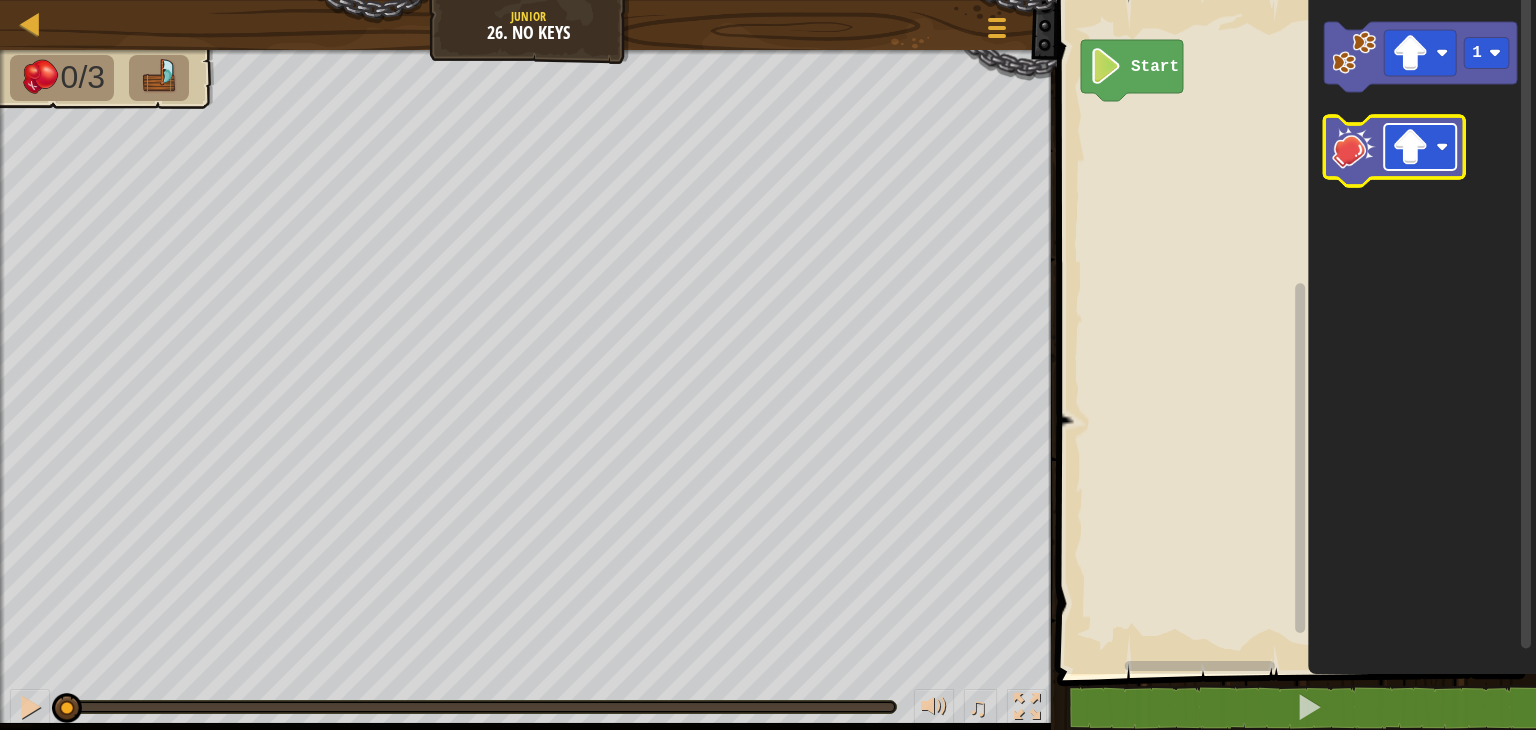 click 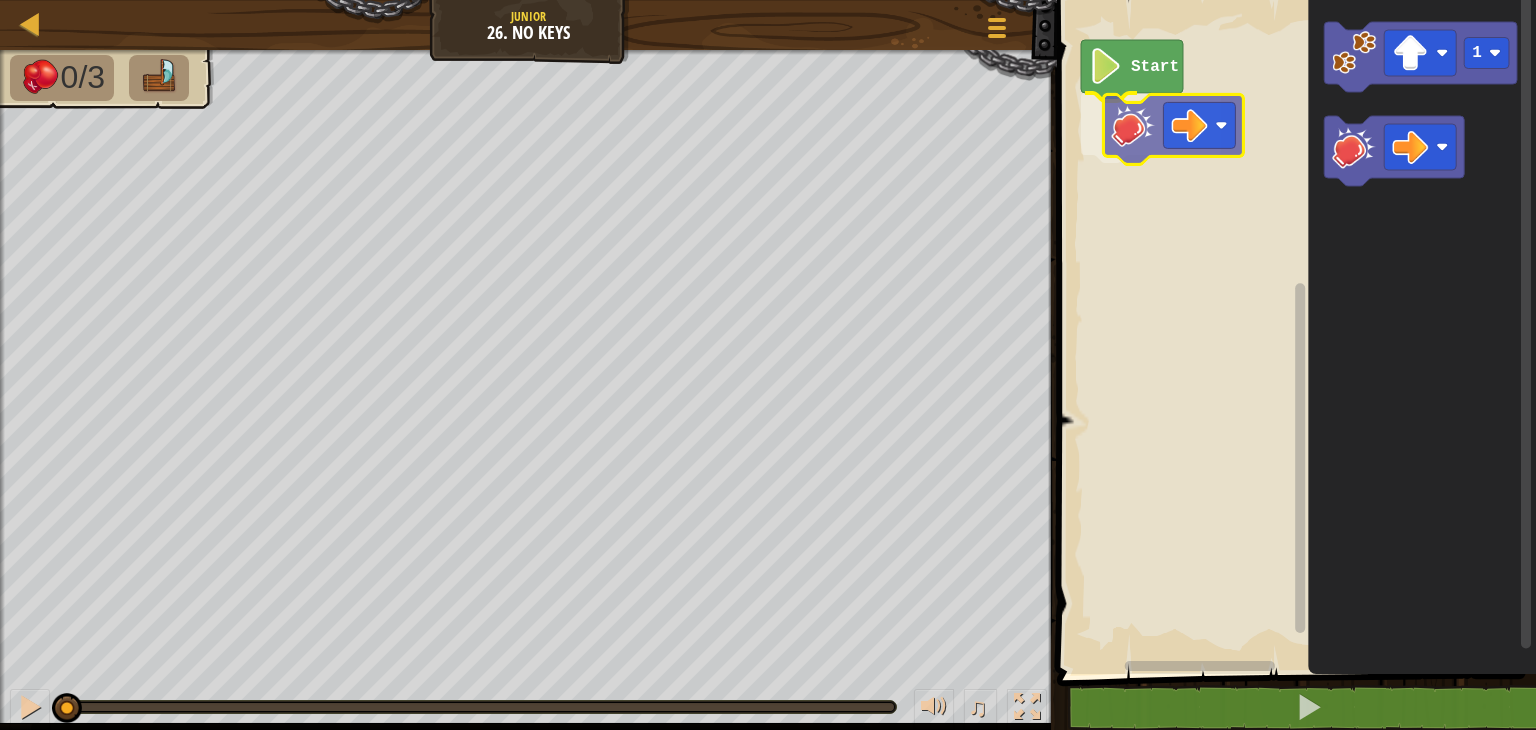 click on "Start 1" at bounding box center [1293, 332] 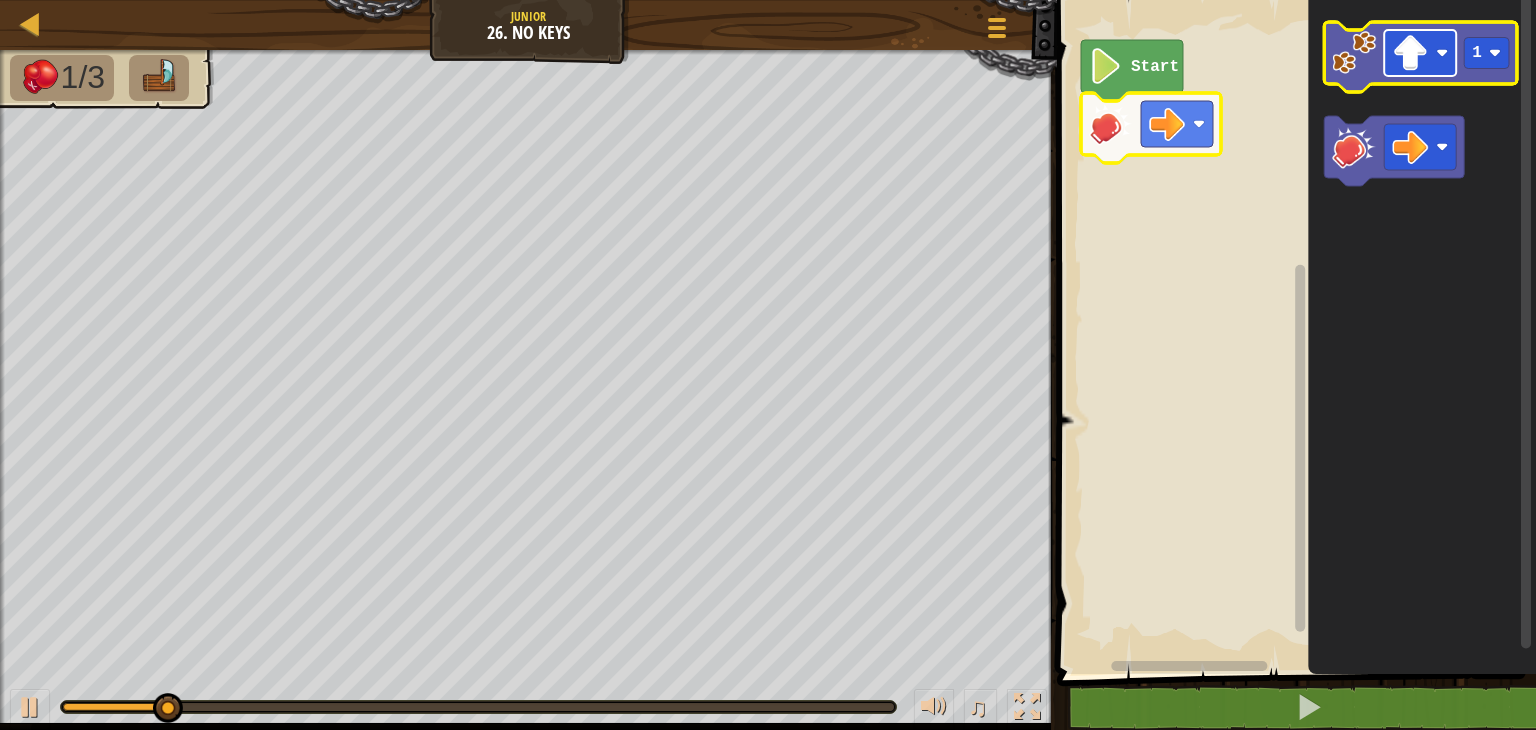 click 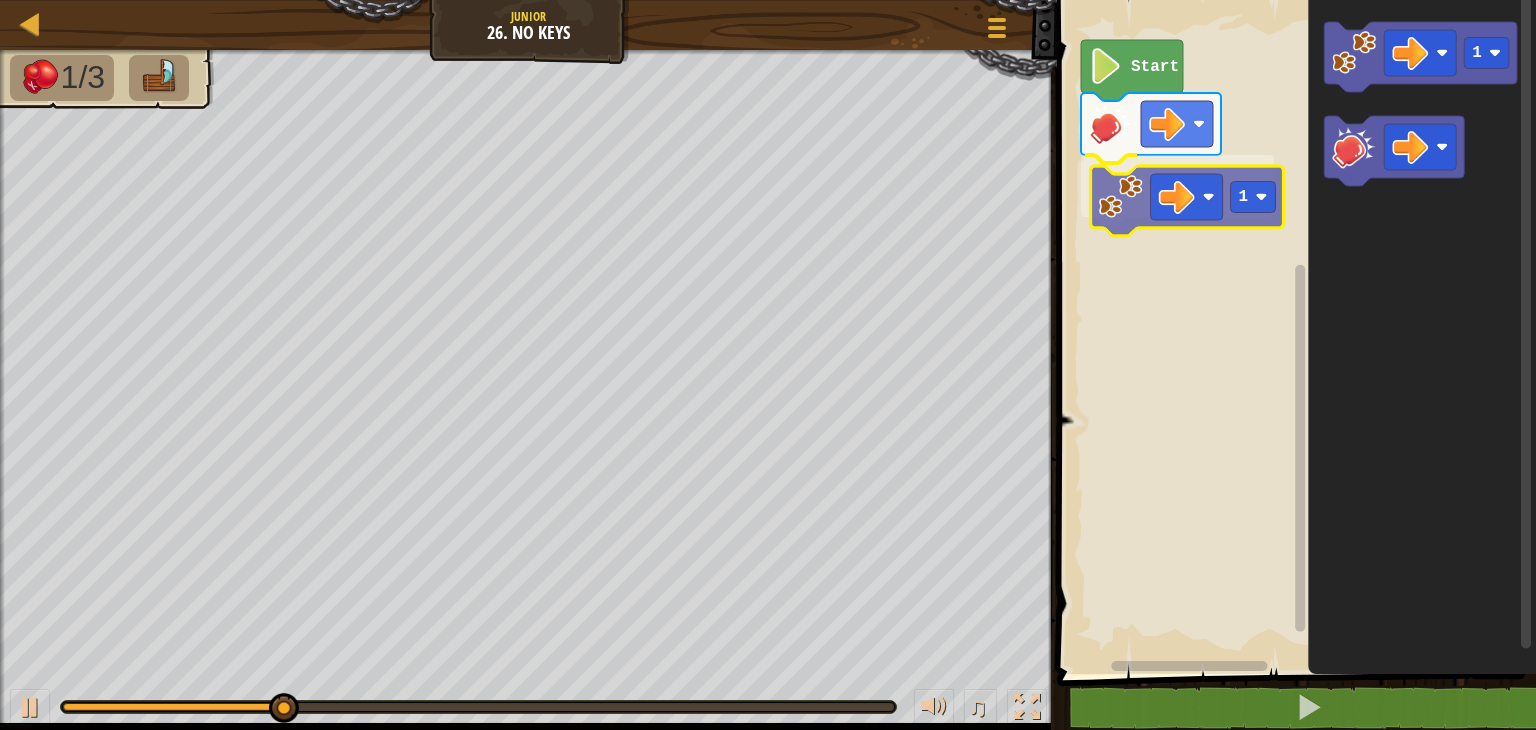click on "Start 1 1 1" at bounding box center (1293, 332) 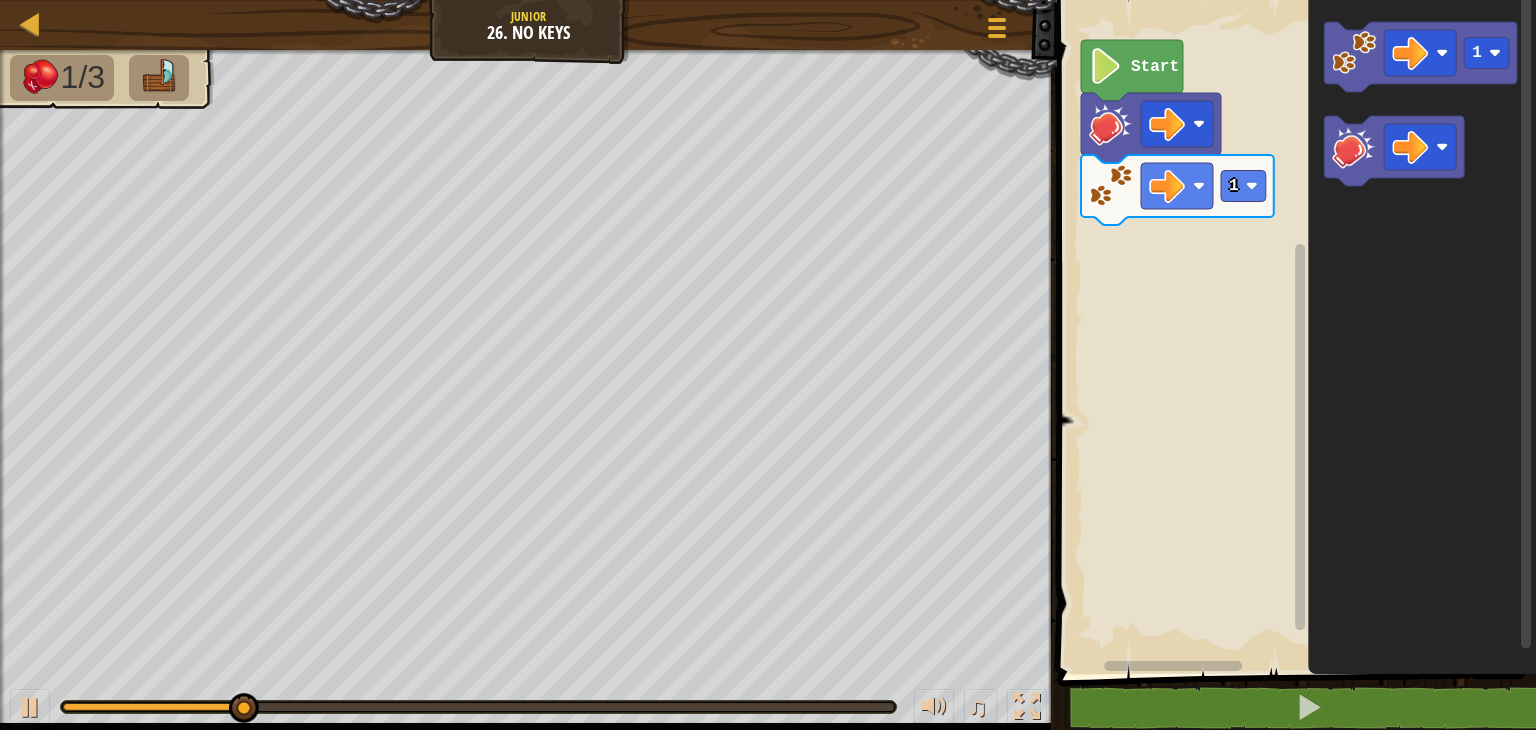 click on "Start 1 1" at bounding box center (1293, 332) 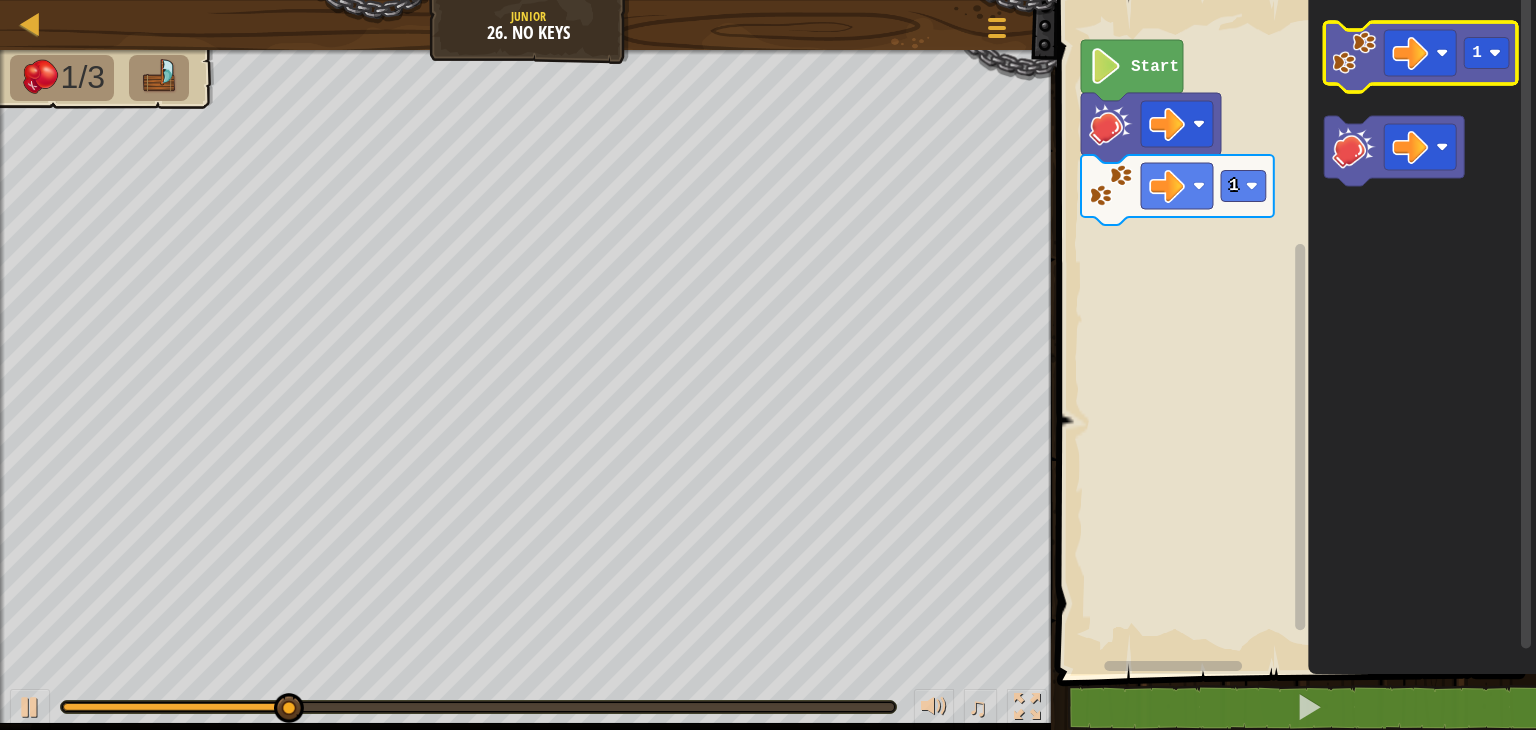 click 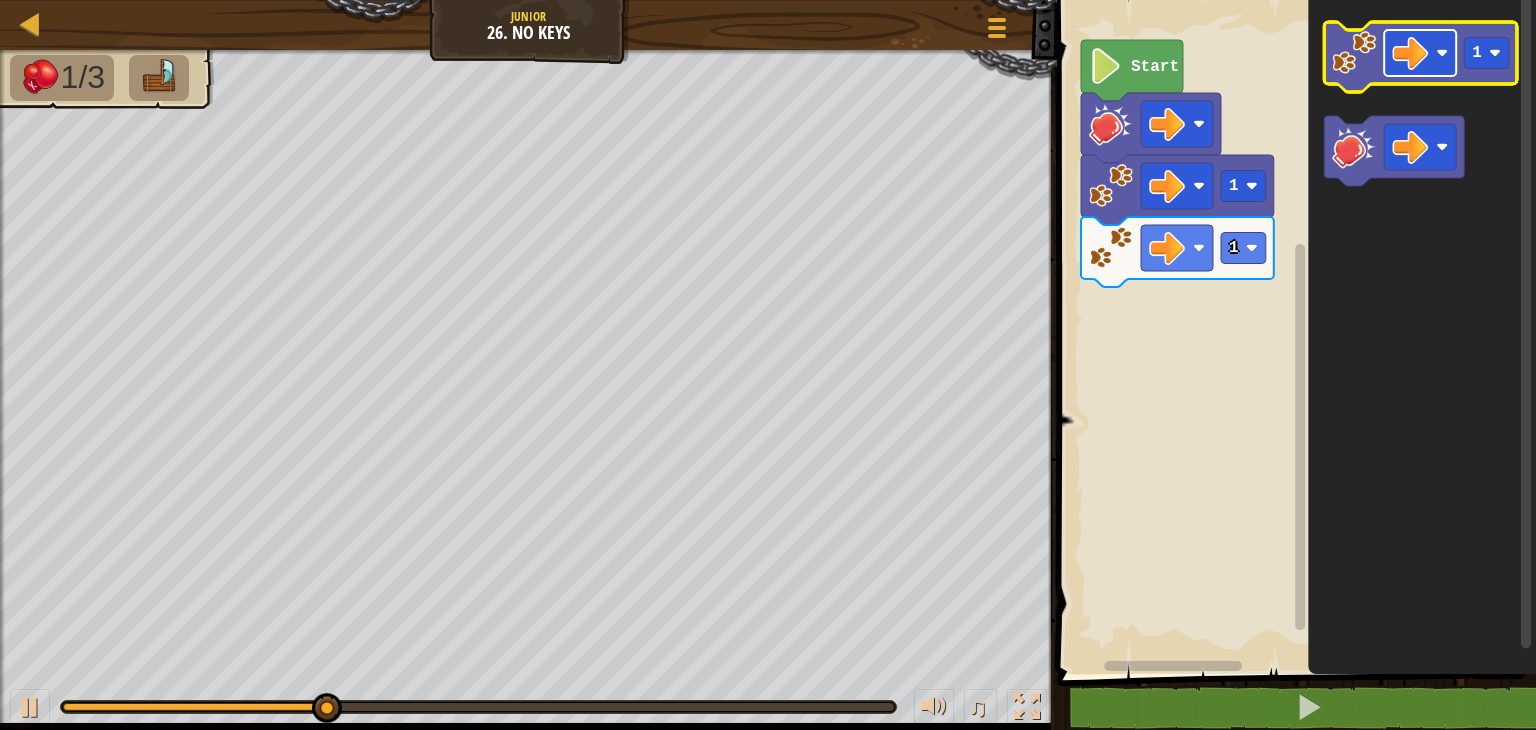 click 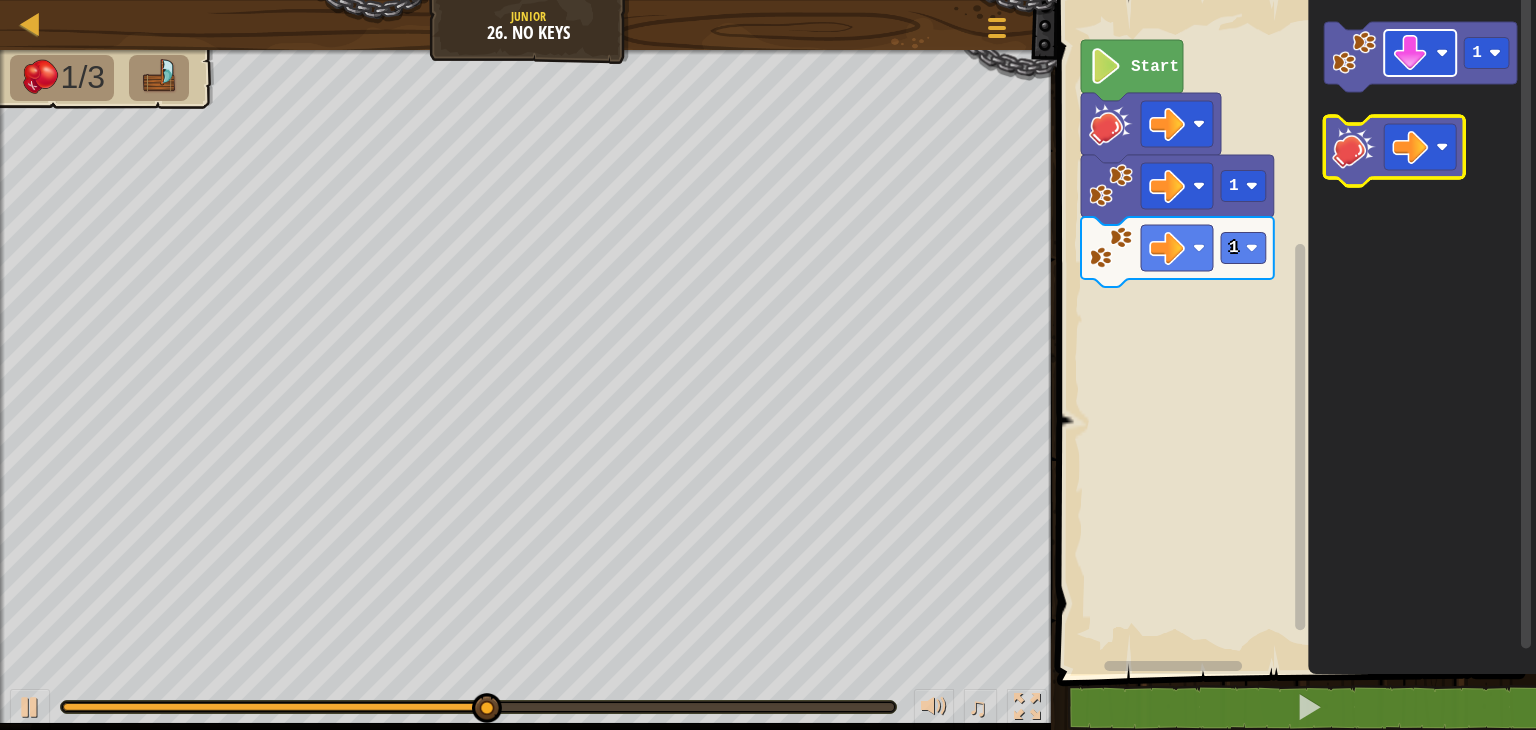 click on "1" 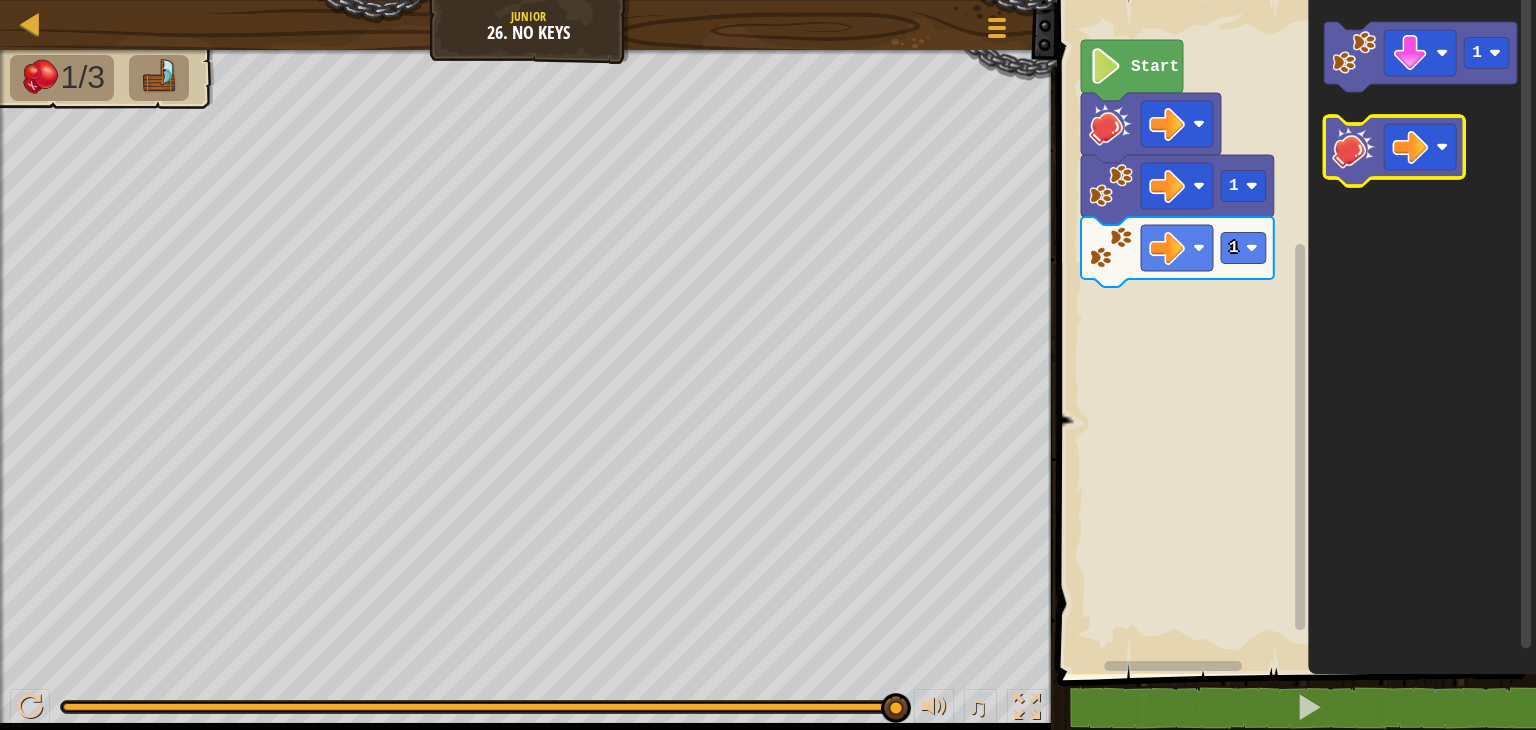 click 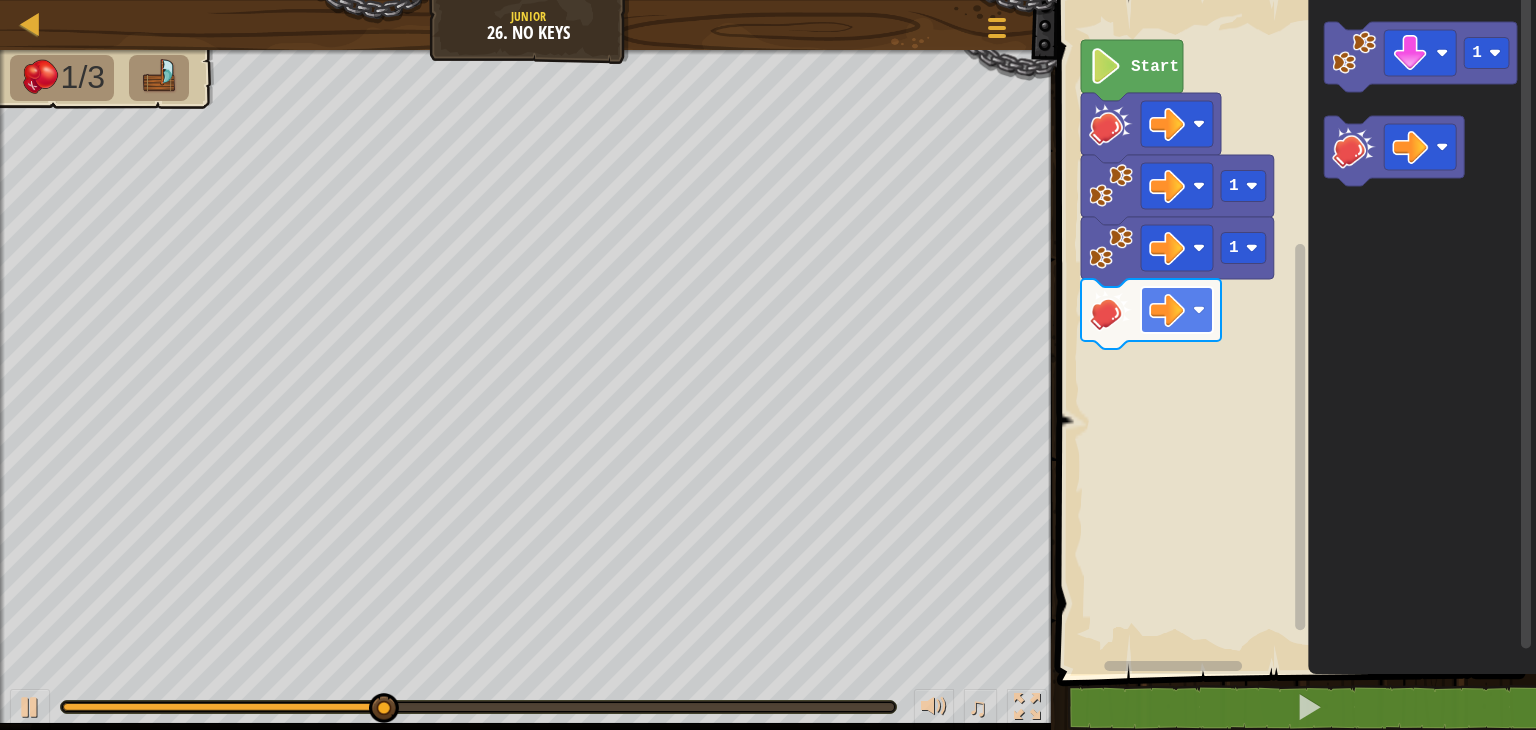 click 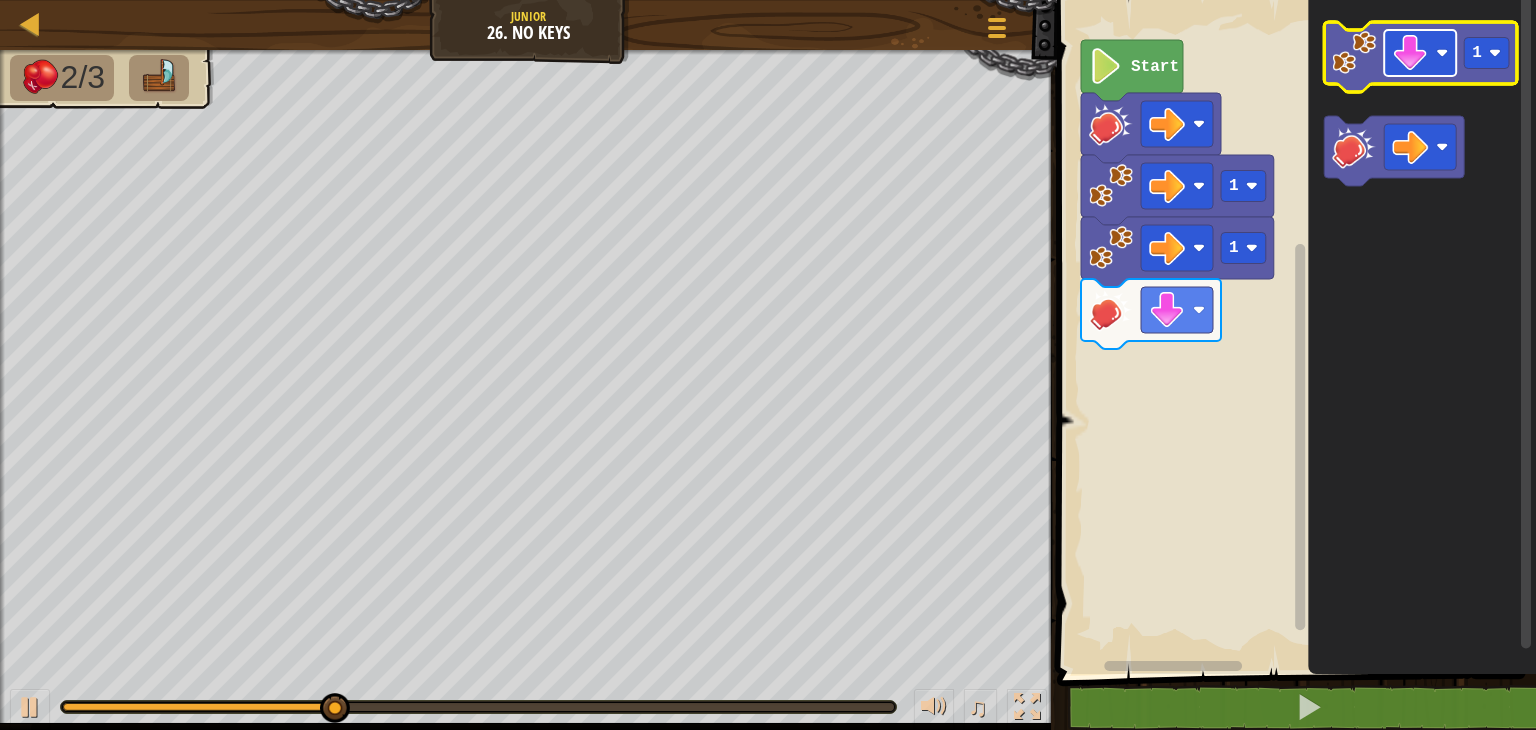 click 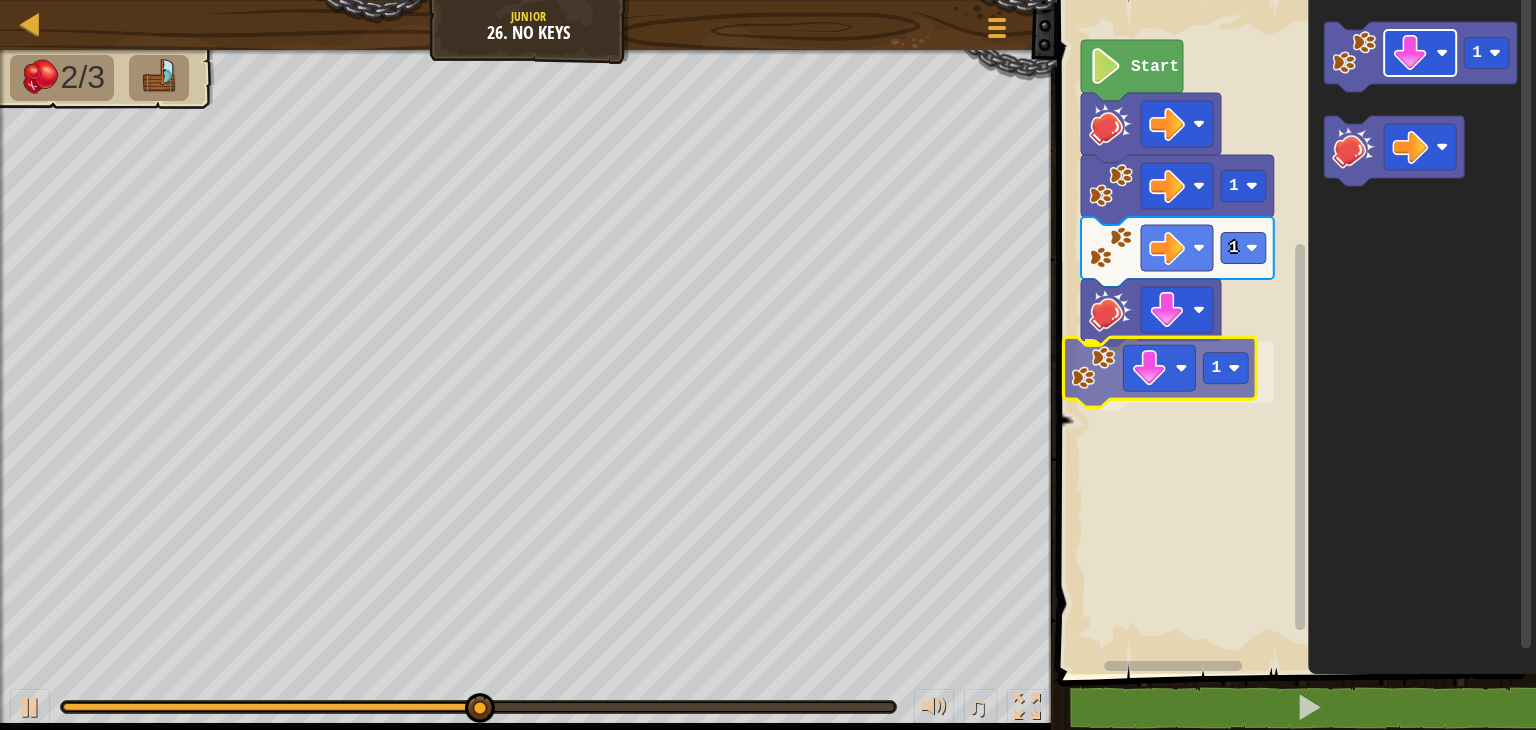 click on "Start 1 1 1 1 1" at bounding box center [1293, 332] 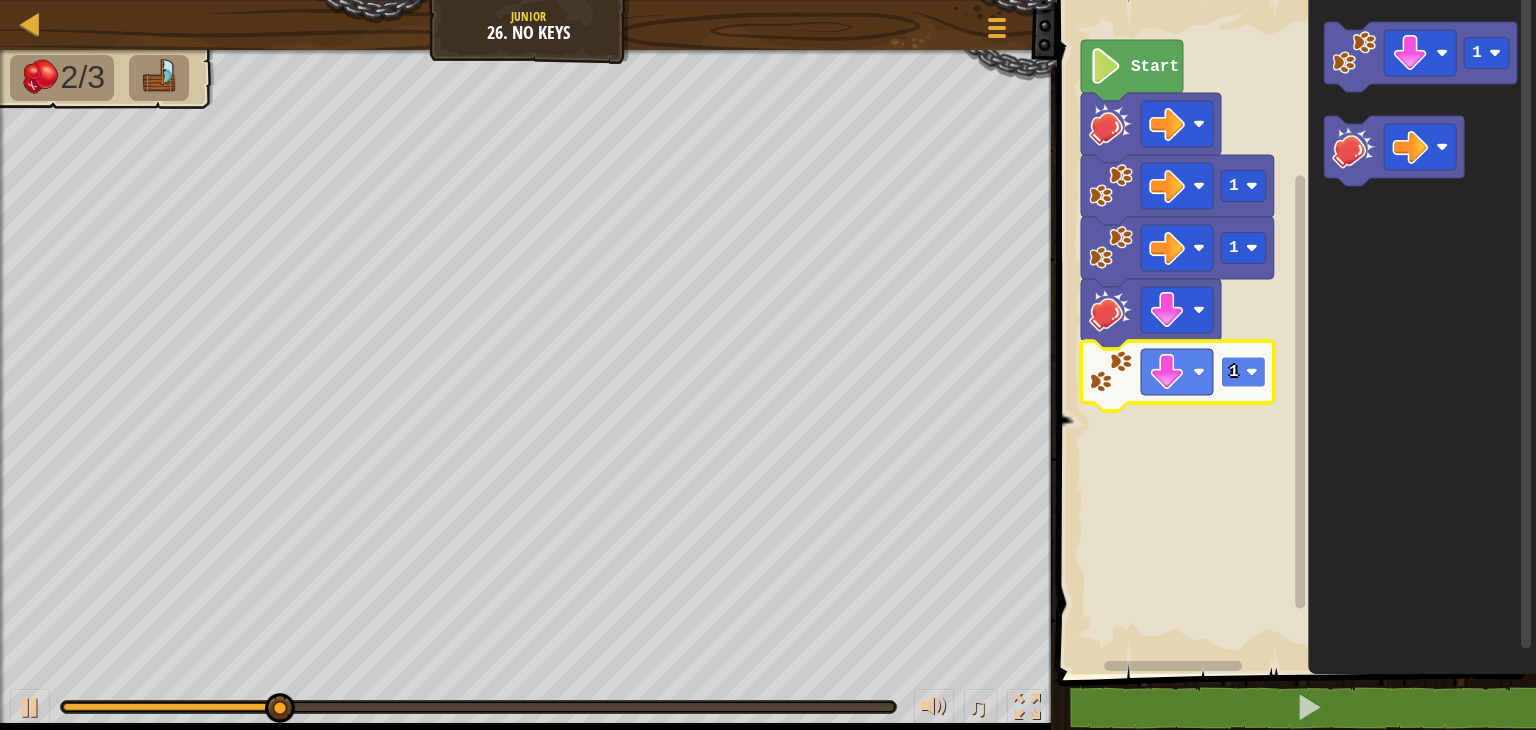click on "1" 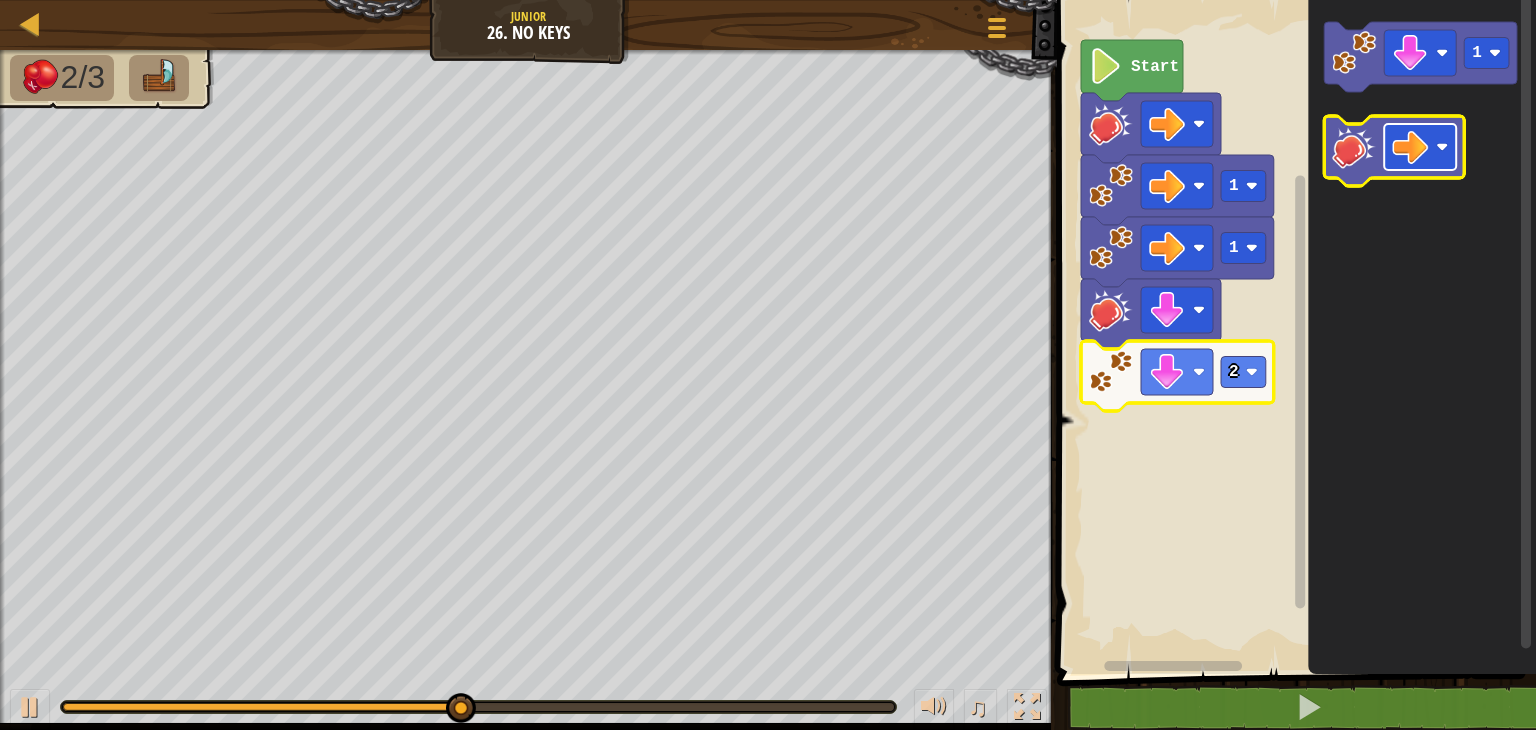 click 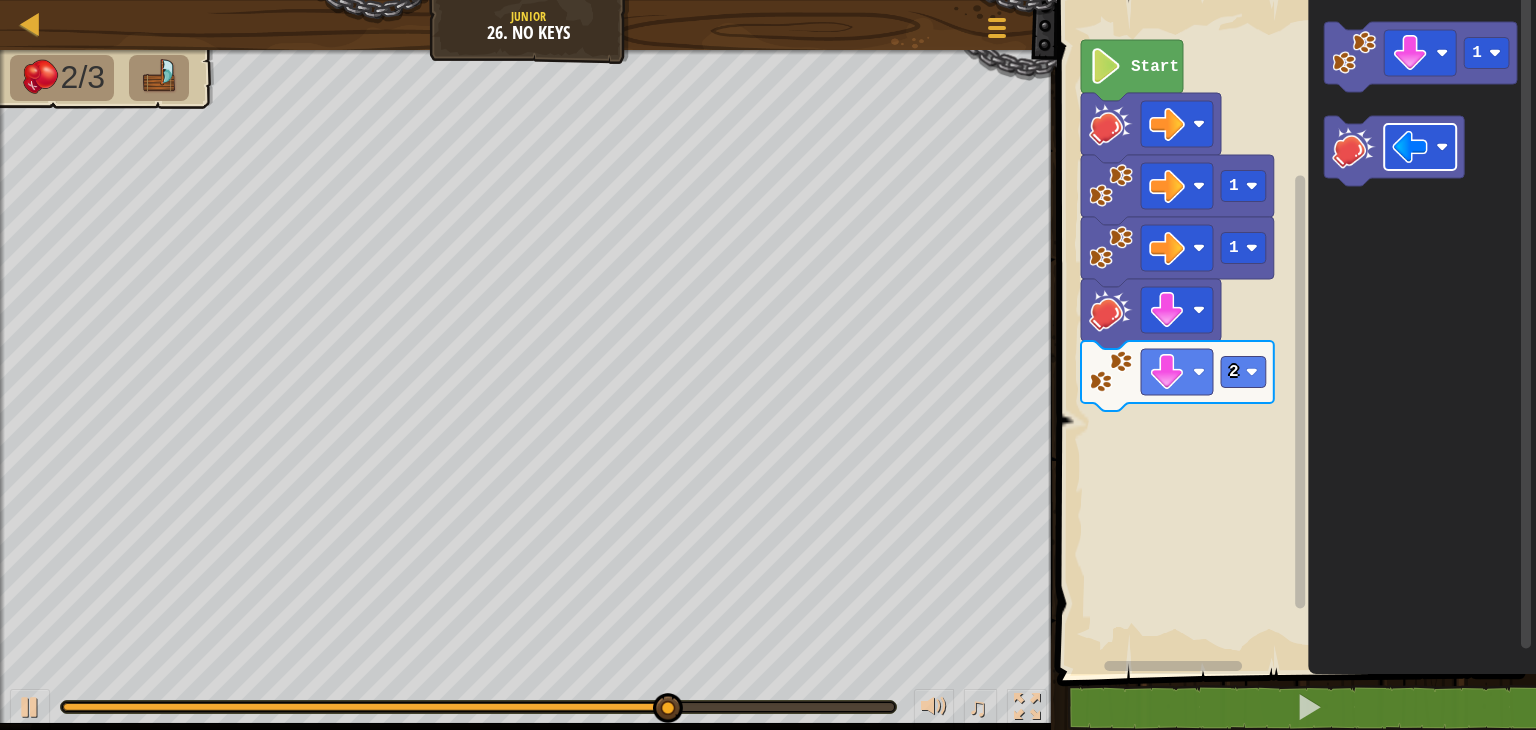 click on "1" 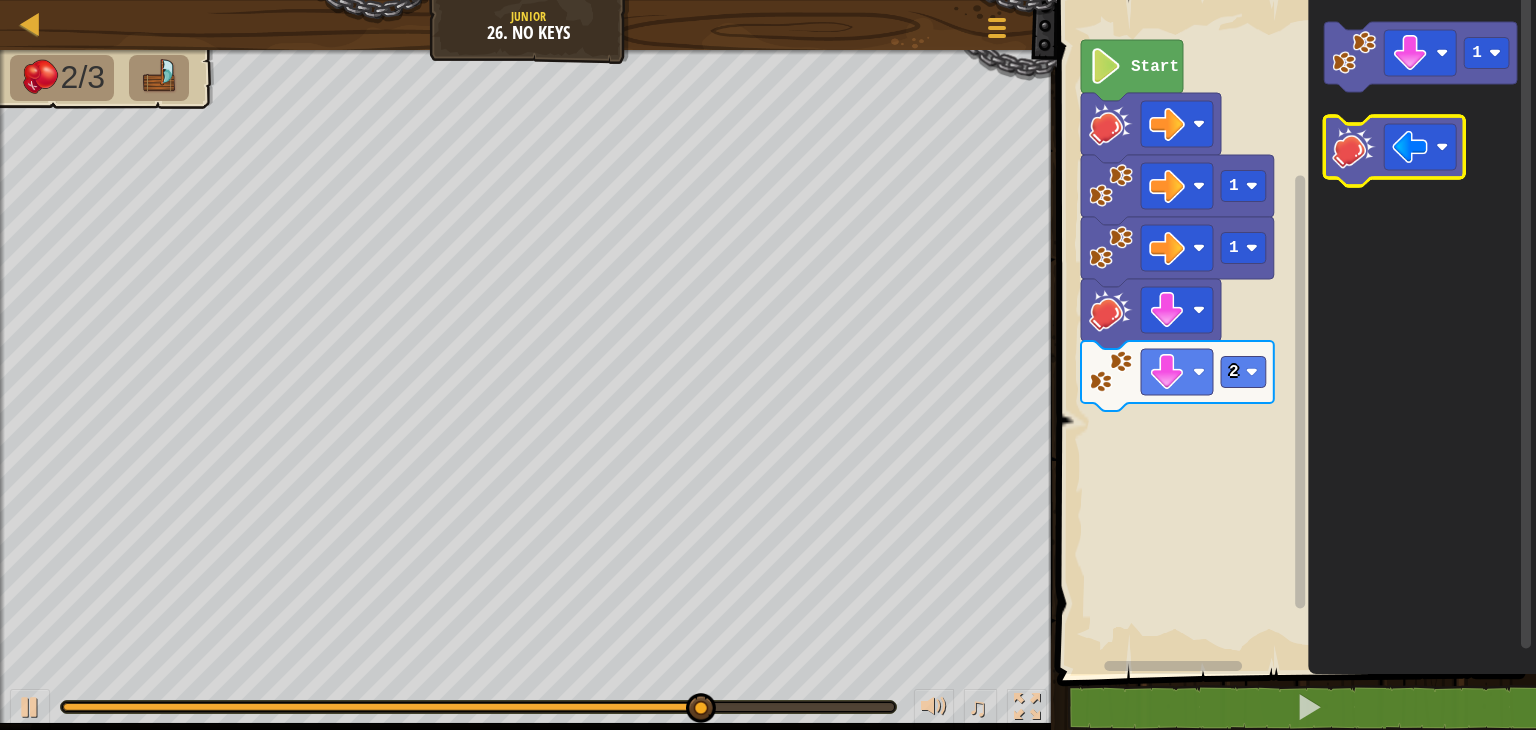 click 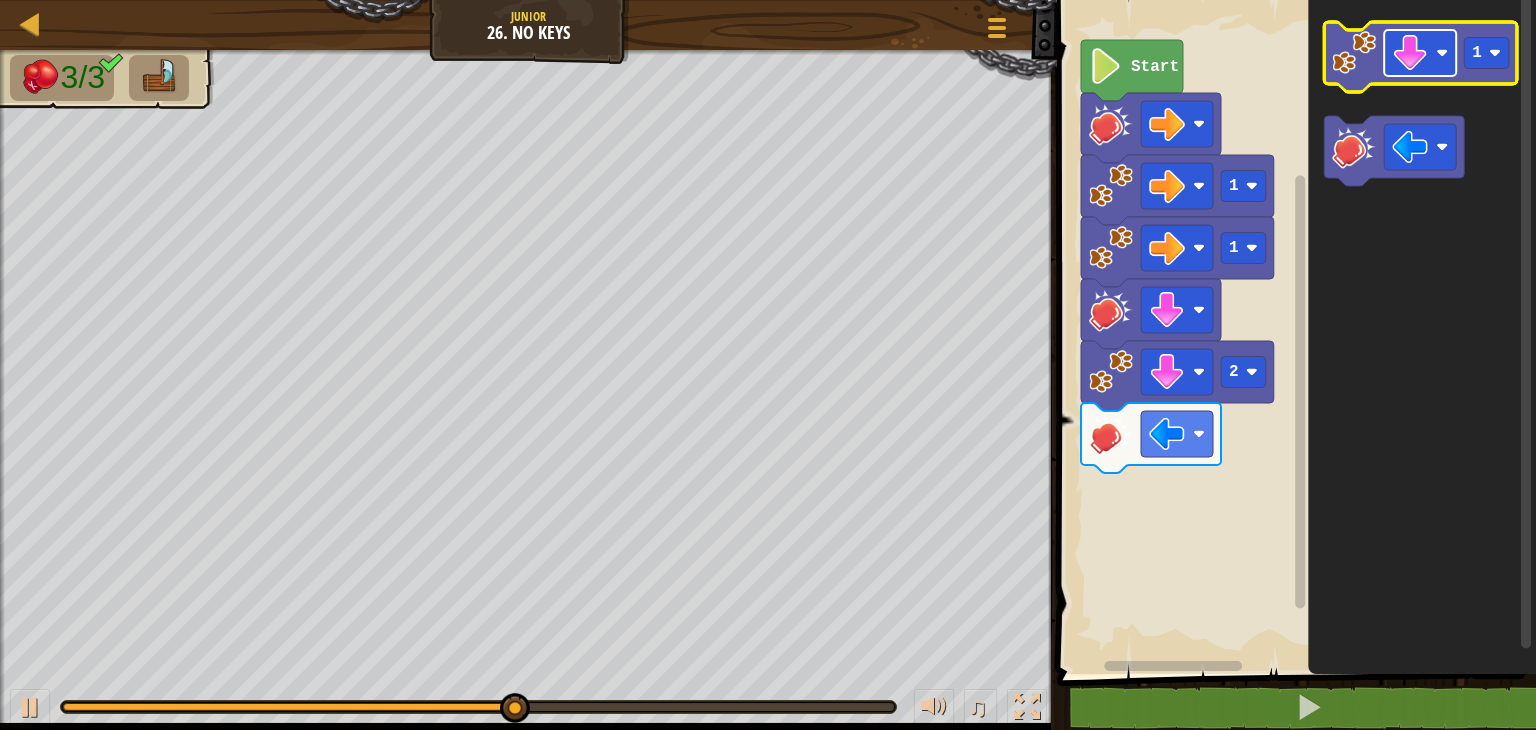 click 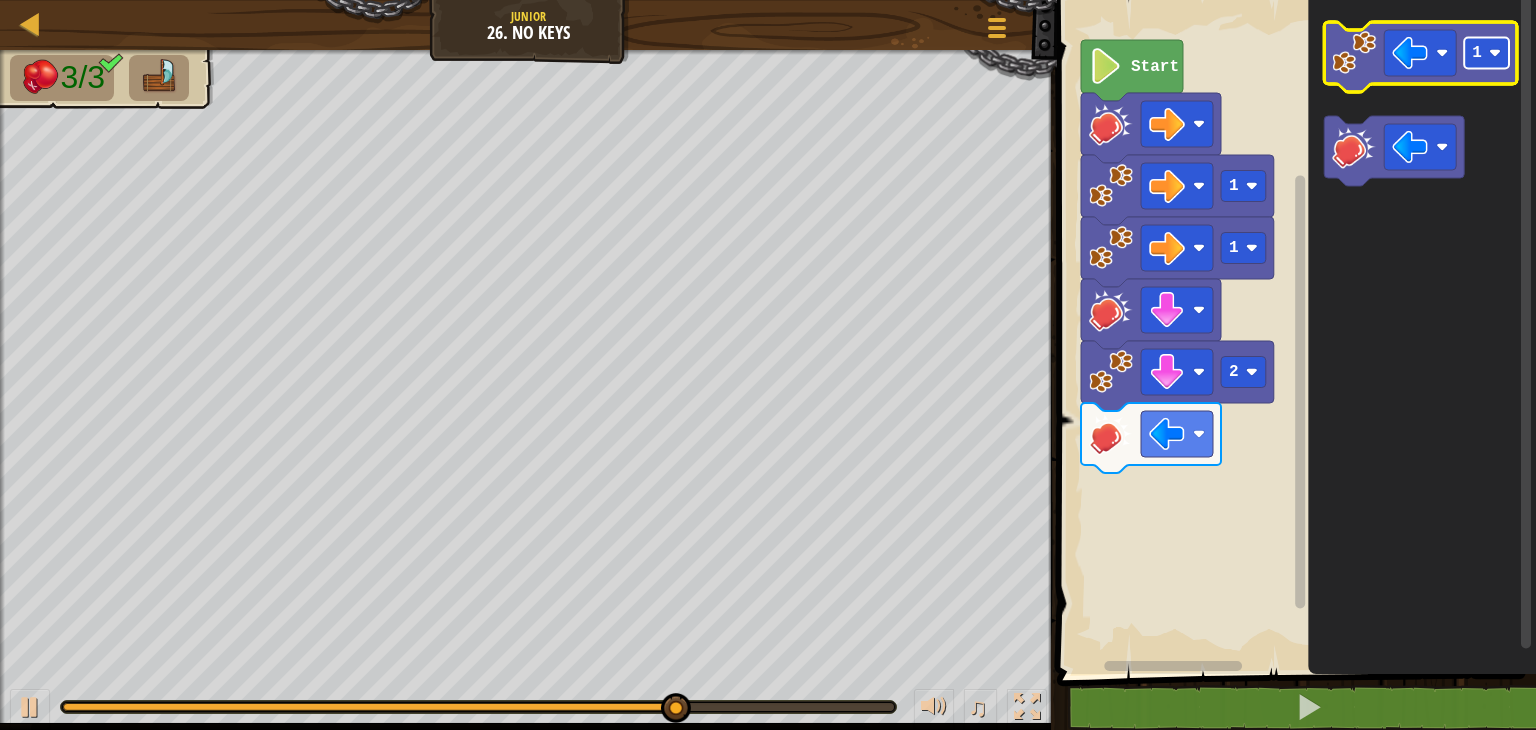 click 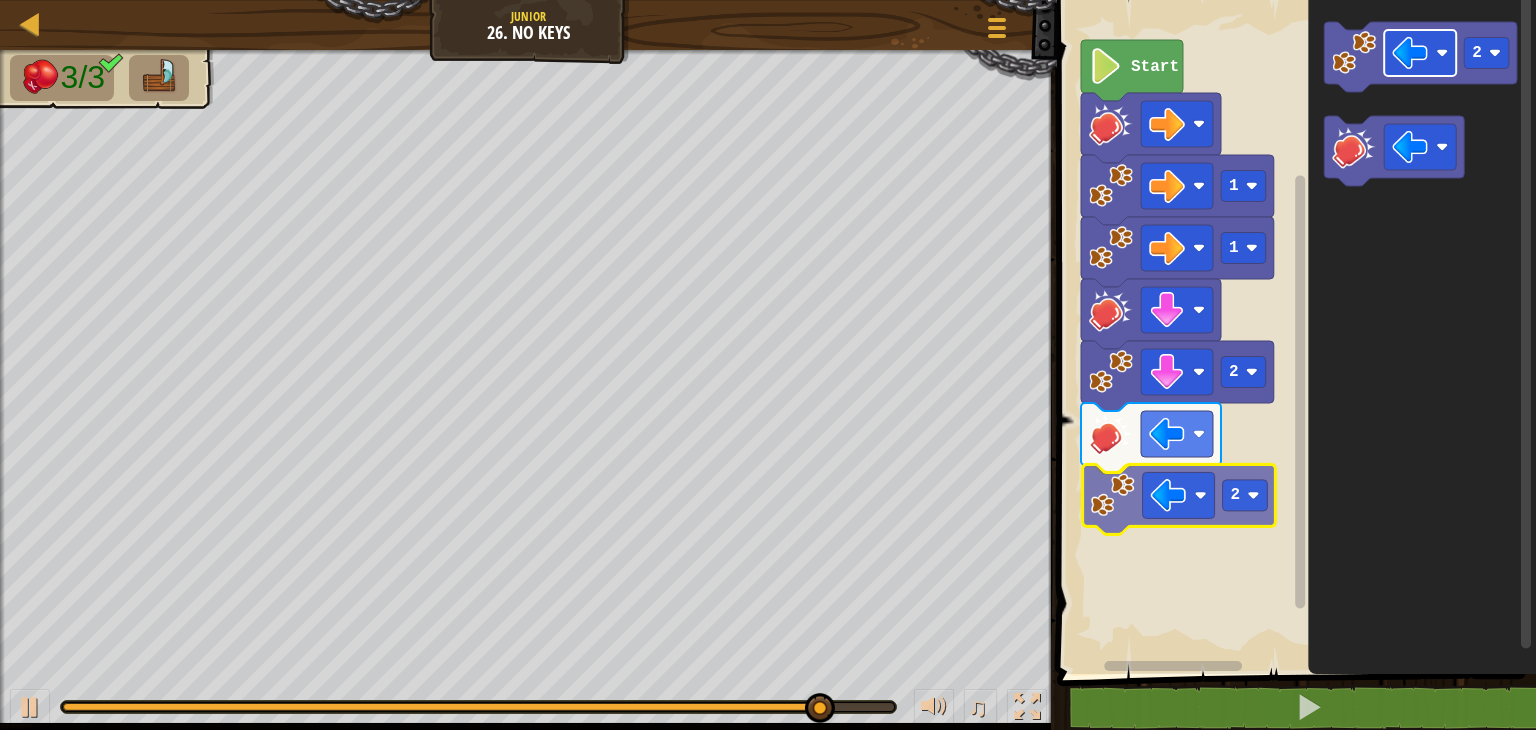 click on "Start 1 1 2 2 2 2" at bounding box center (1293, 332) 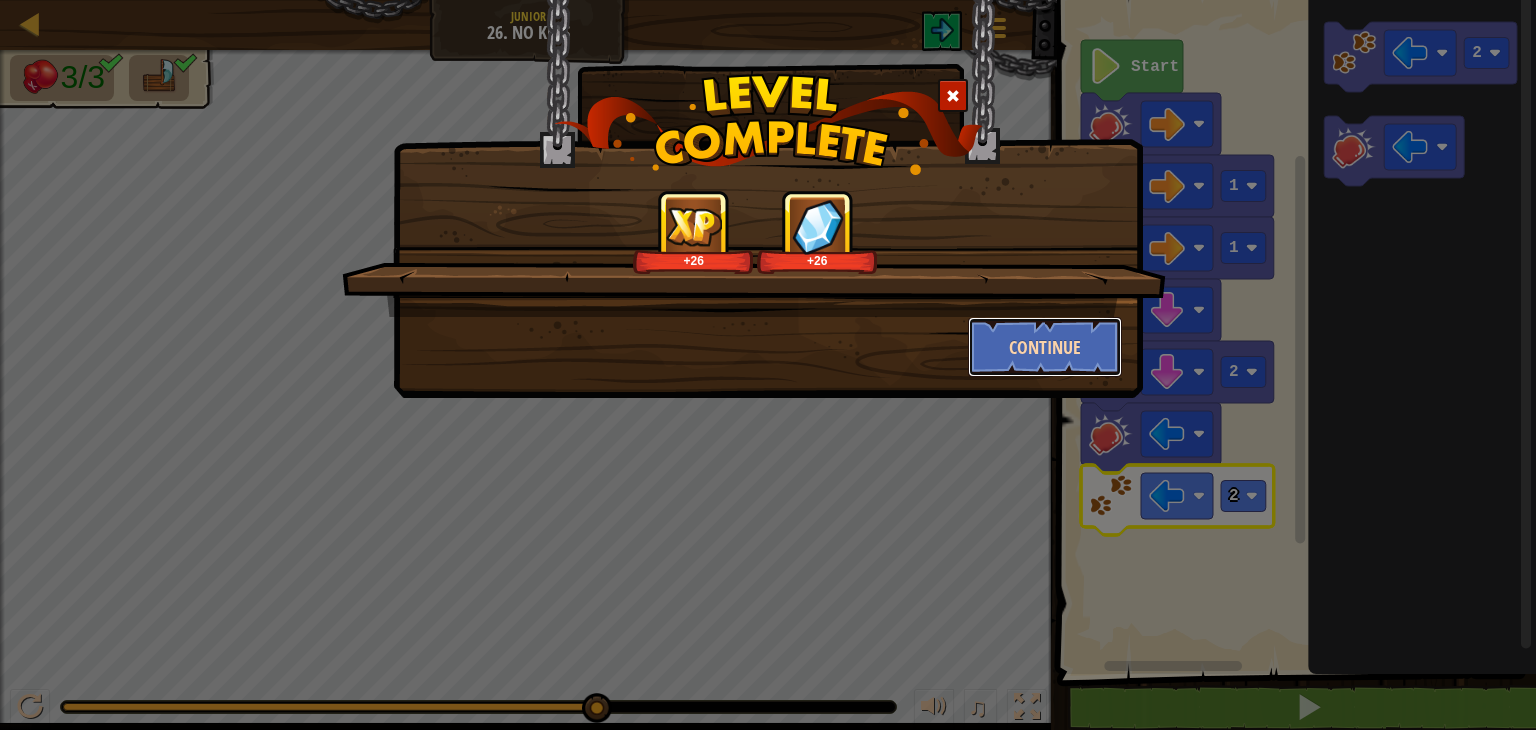 click on "Continue" at bounding box center (1045, 347) 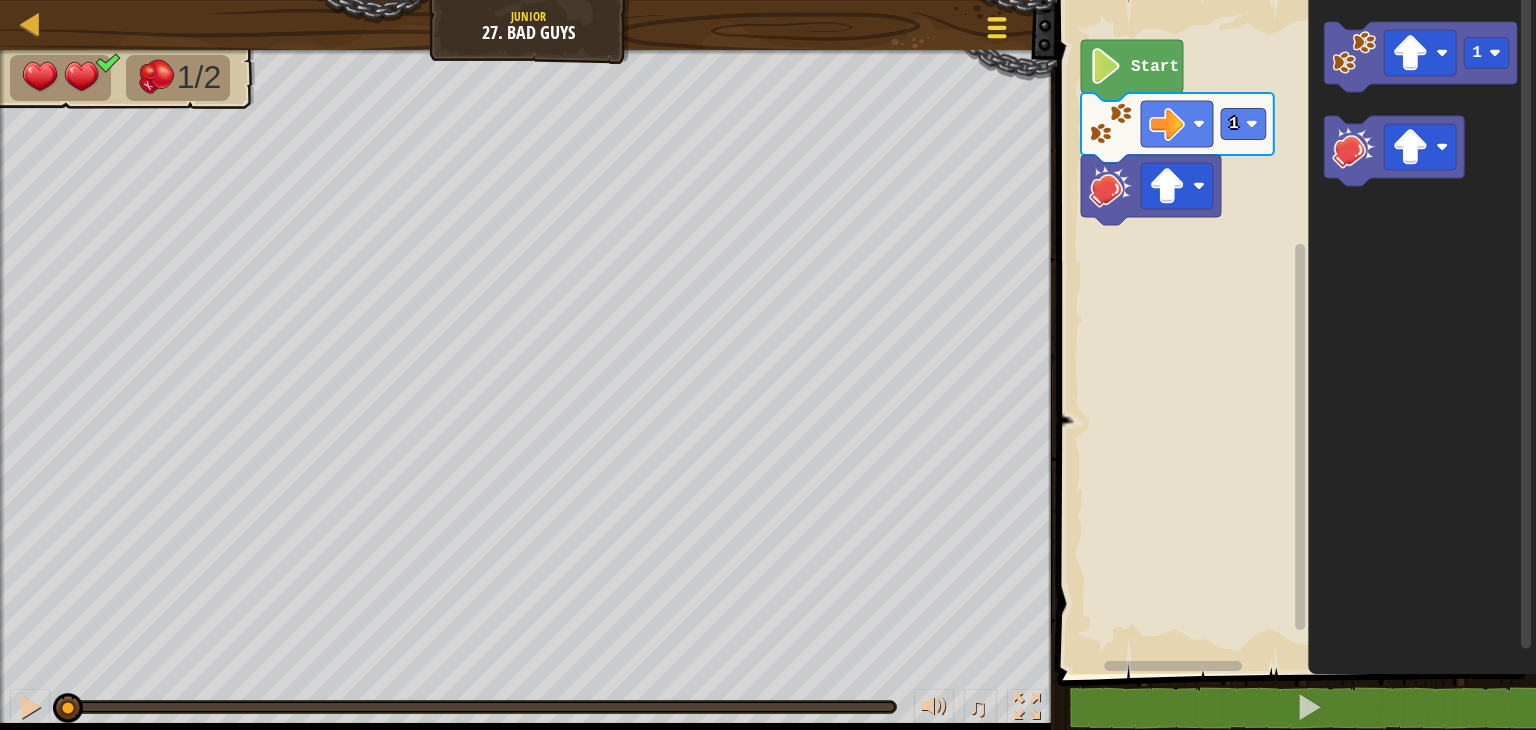 click at bounding box center [997, 28] 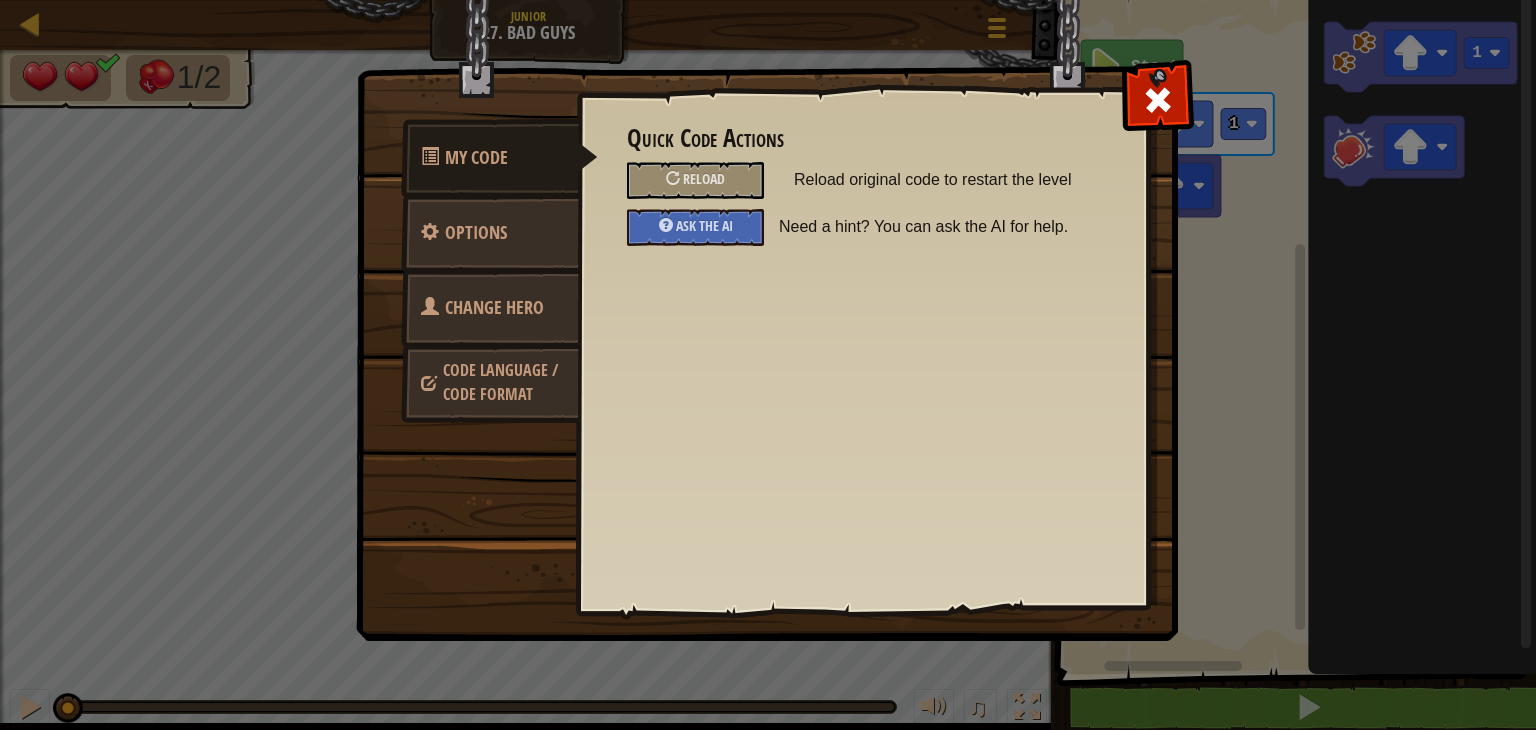 click on "Code Language / Code Format" at bounding box center (500, 382) 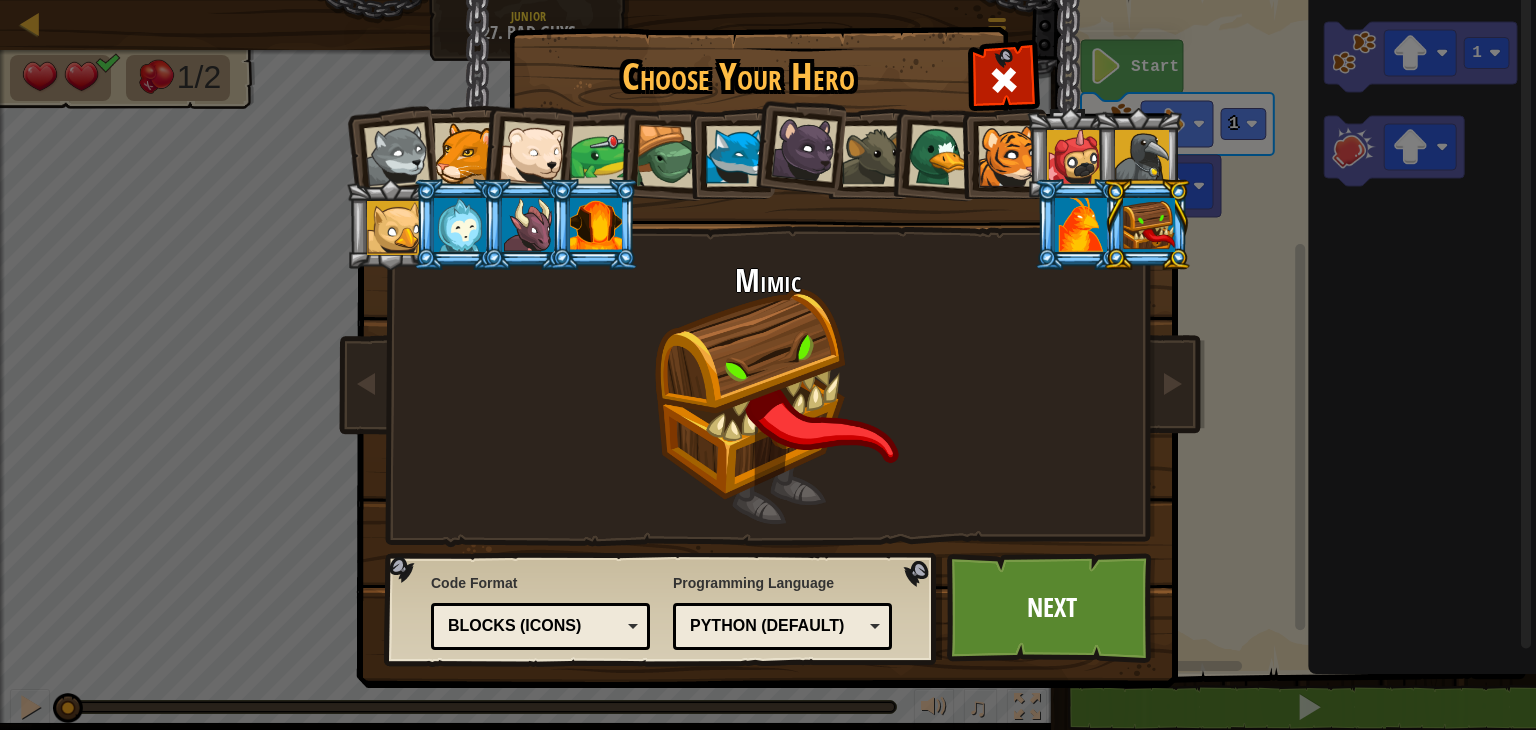 click on "Blocks (Icons)" at bounding box center (534, 626) 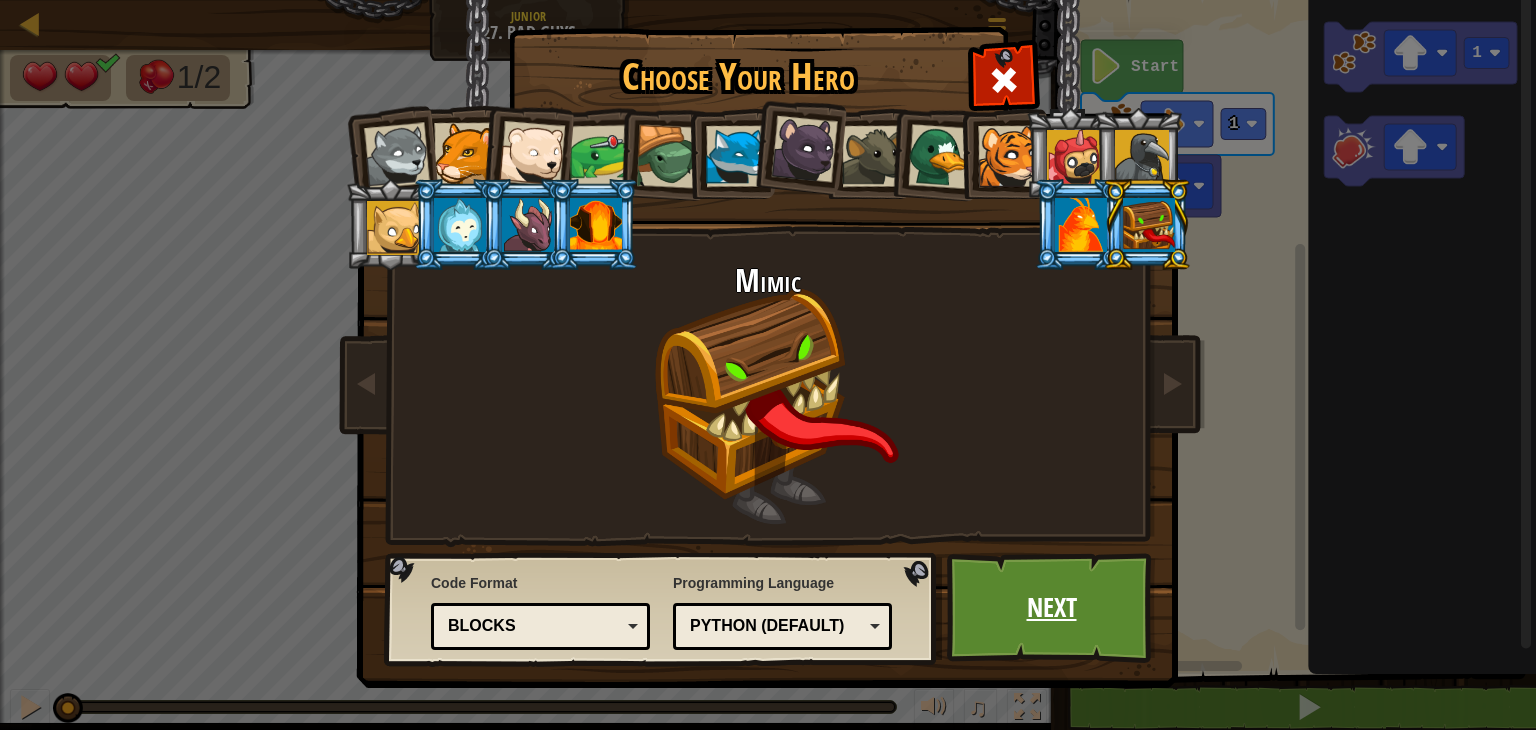 click on "Next" at bounding box center [1051, 608] 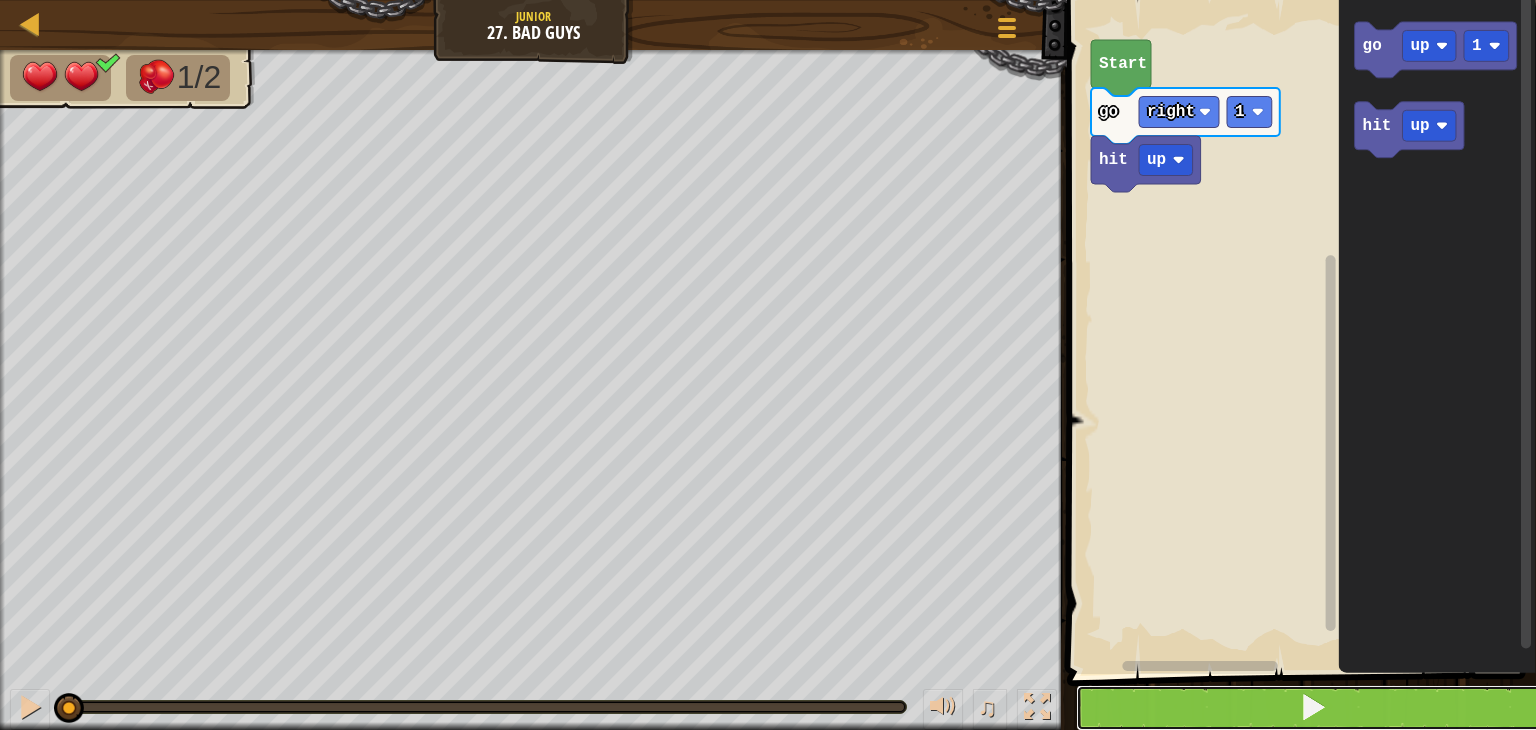 click at bounding box center [1313, 708] 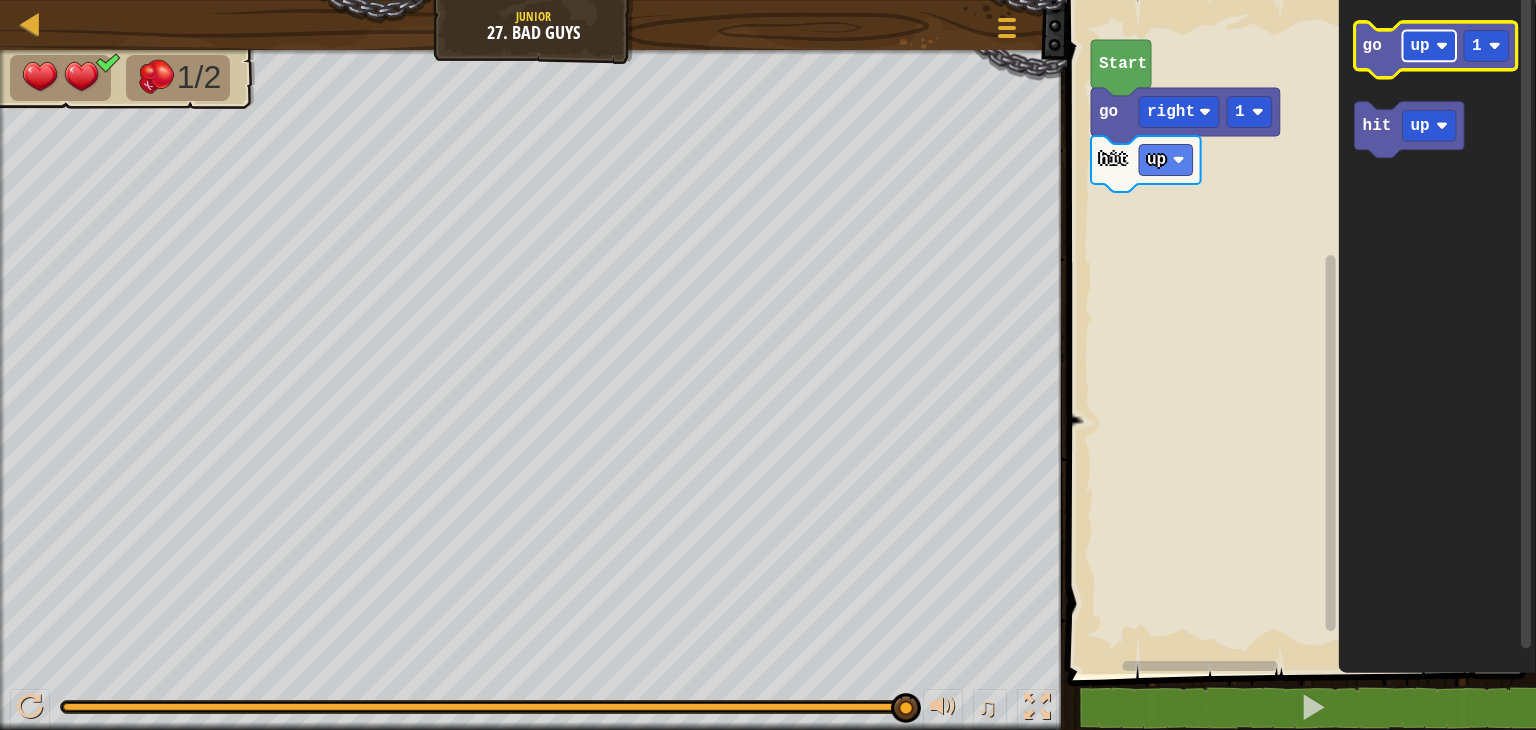 click 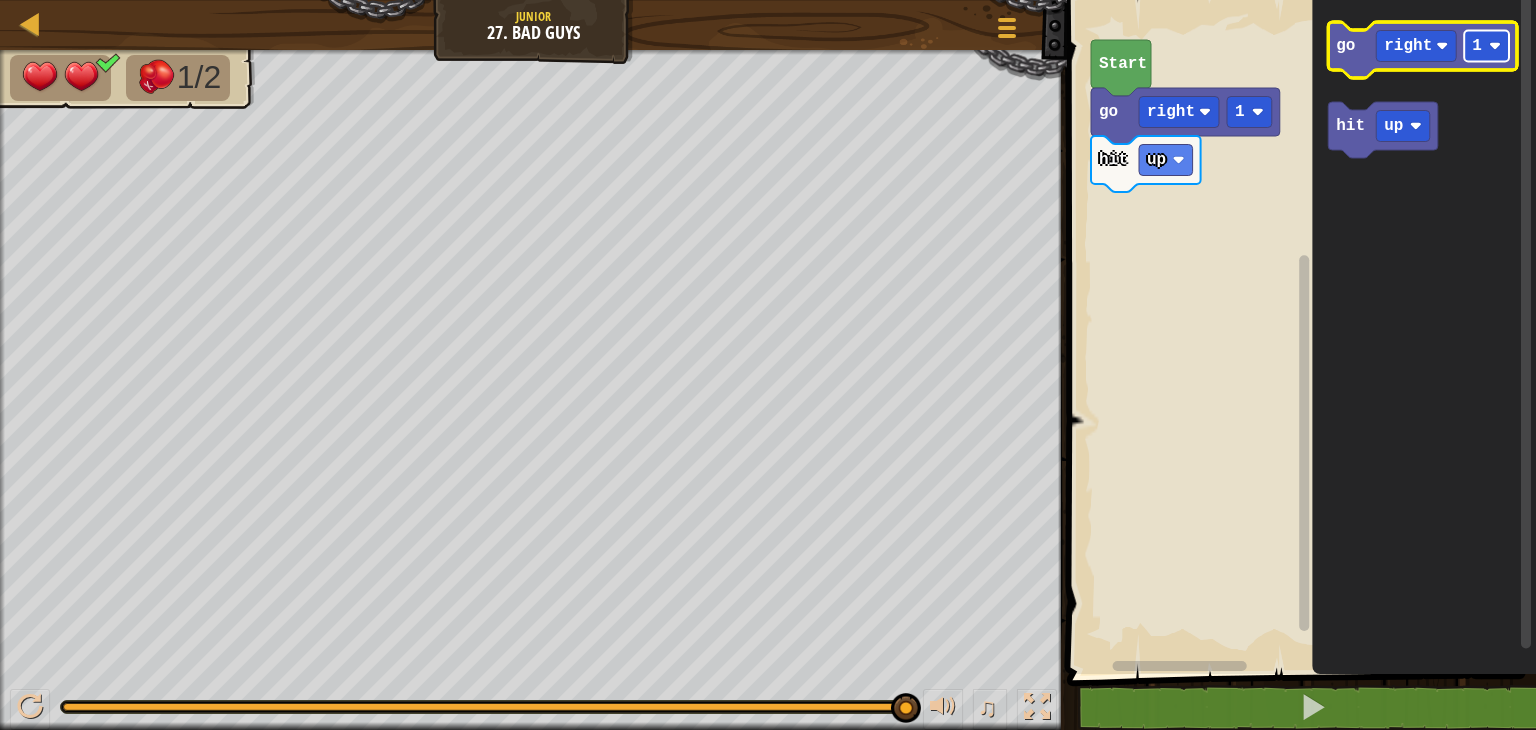 click on "1" 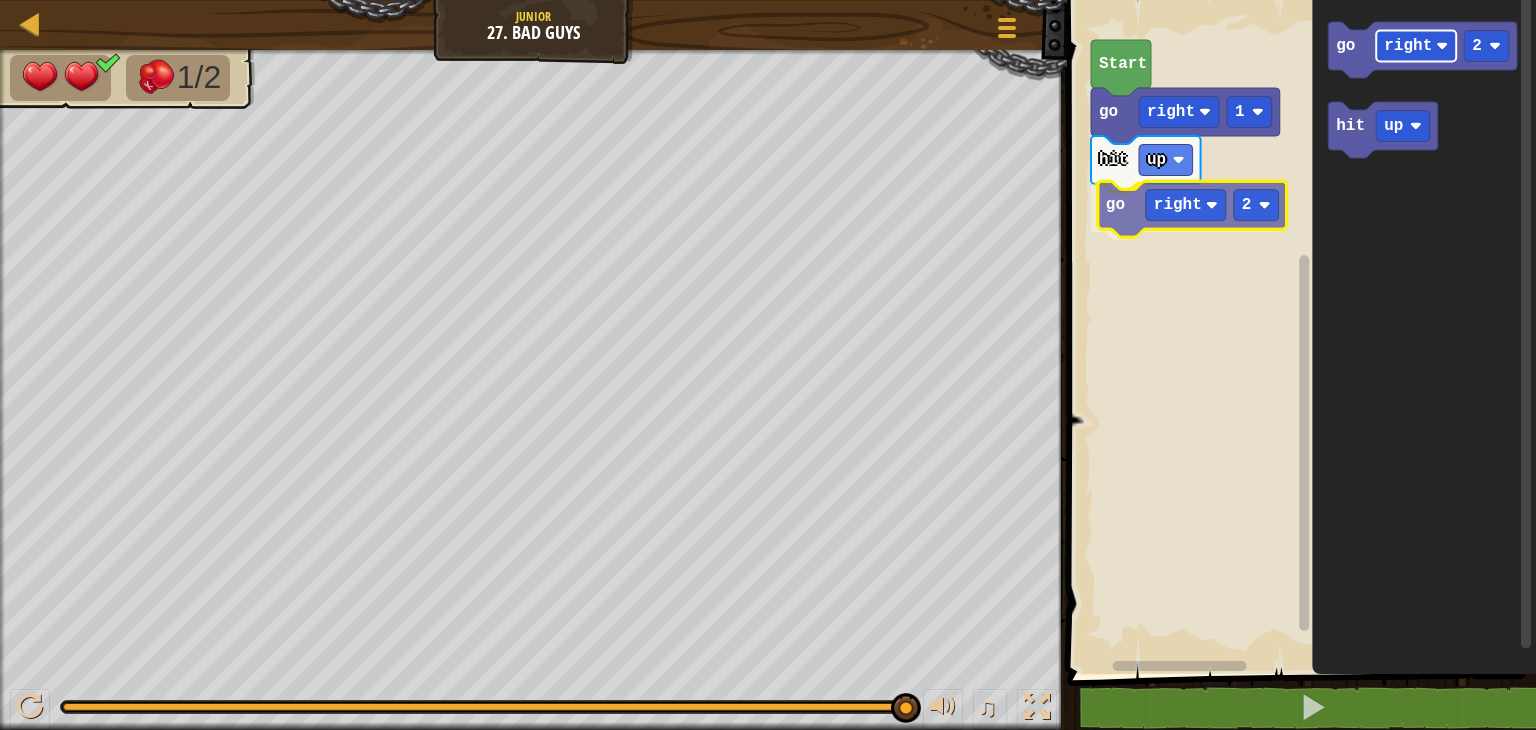 click on "go right 1 hit up go right 2 Start go right 2 hit up go right 2" at bounding box center [1298, 332] 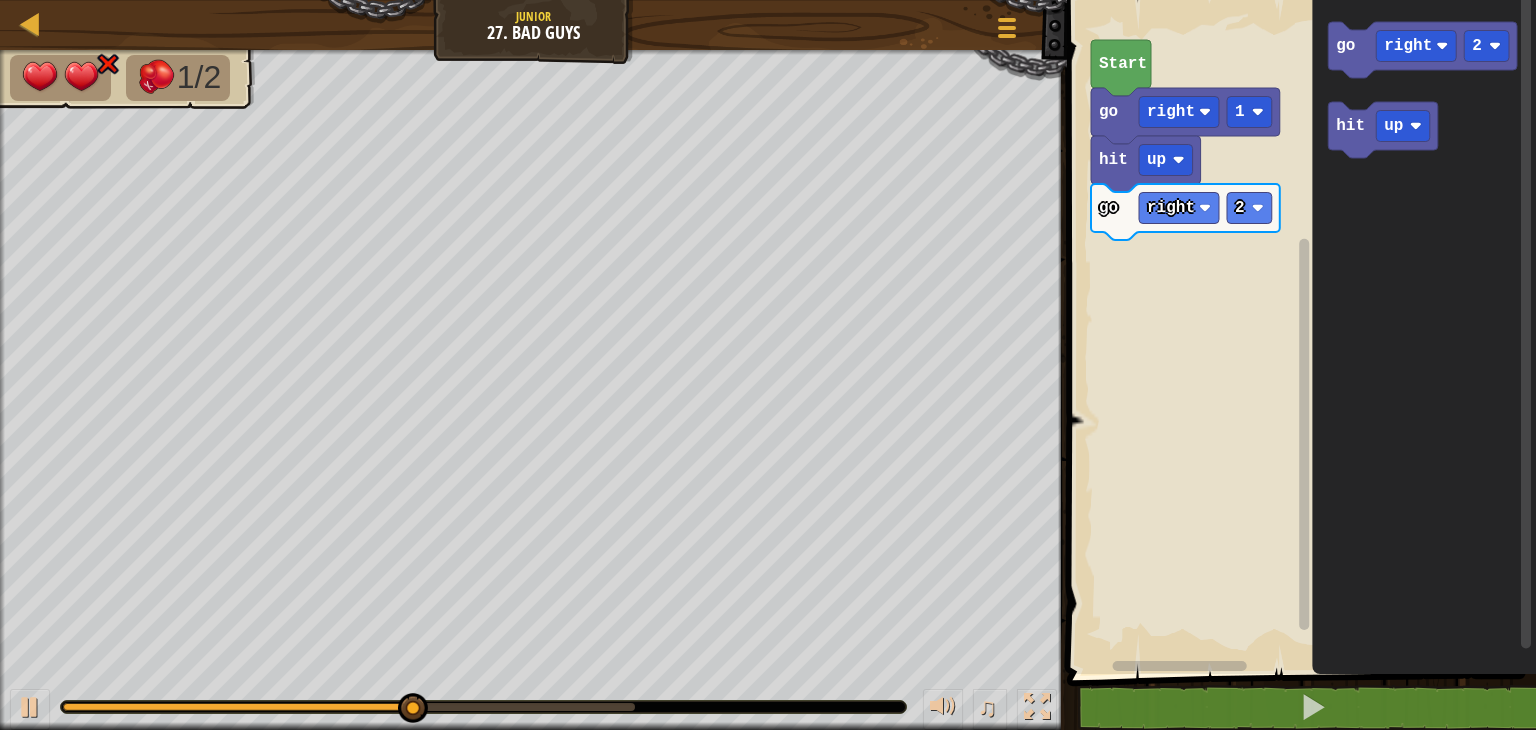 click on "go right 1 hit up go right 2 Start go right 2 hit up" at bounding box center [1298, 332] 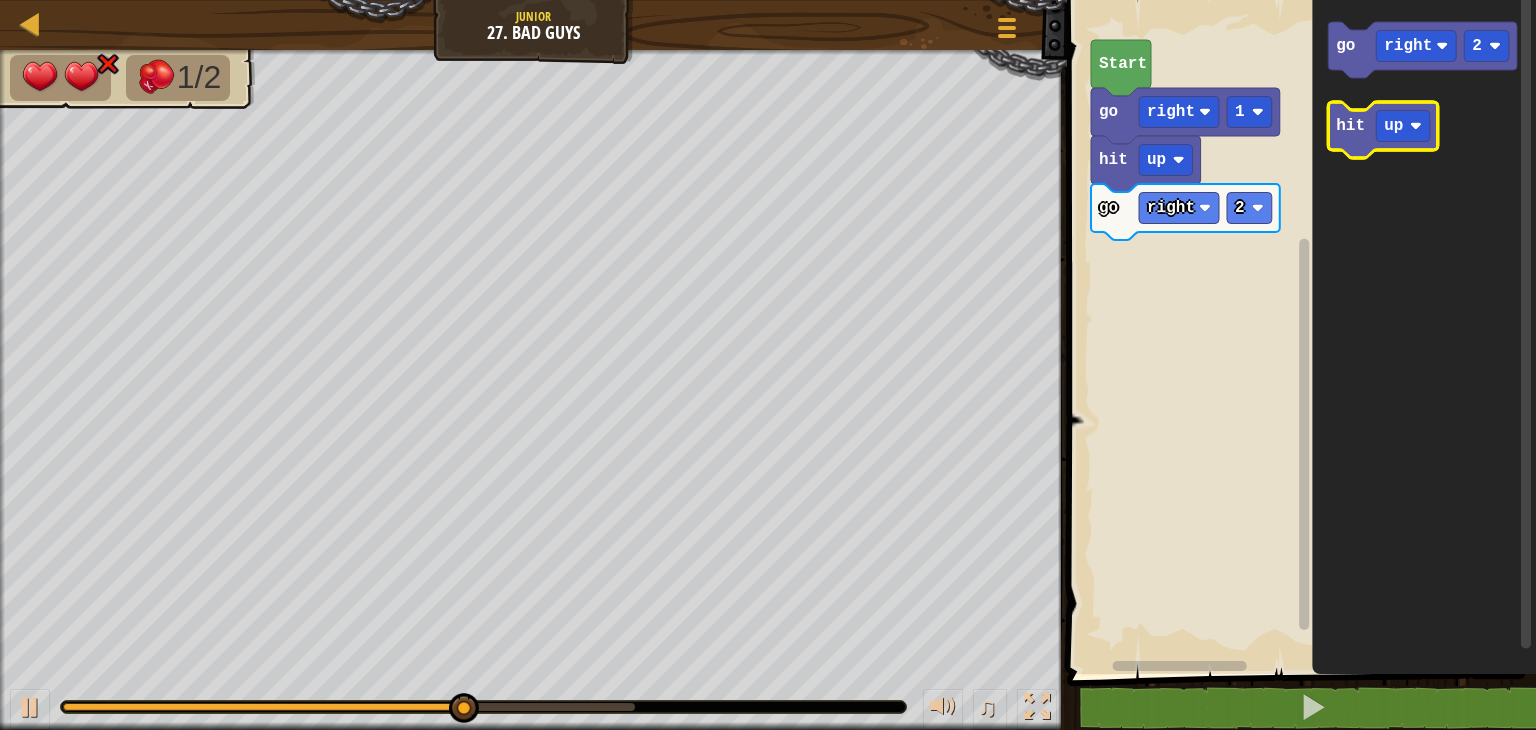 click 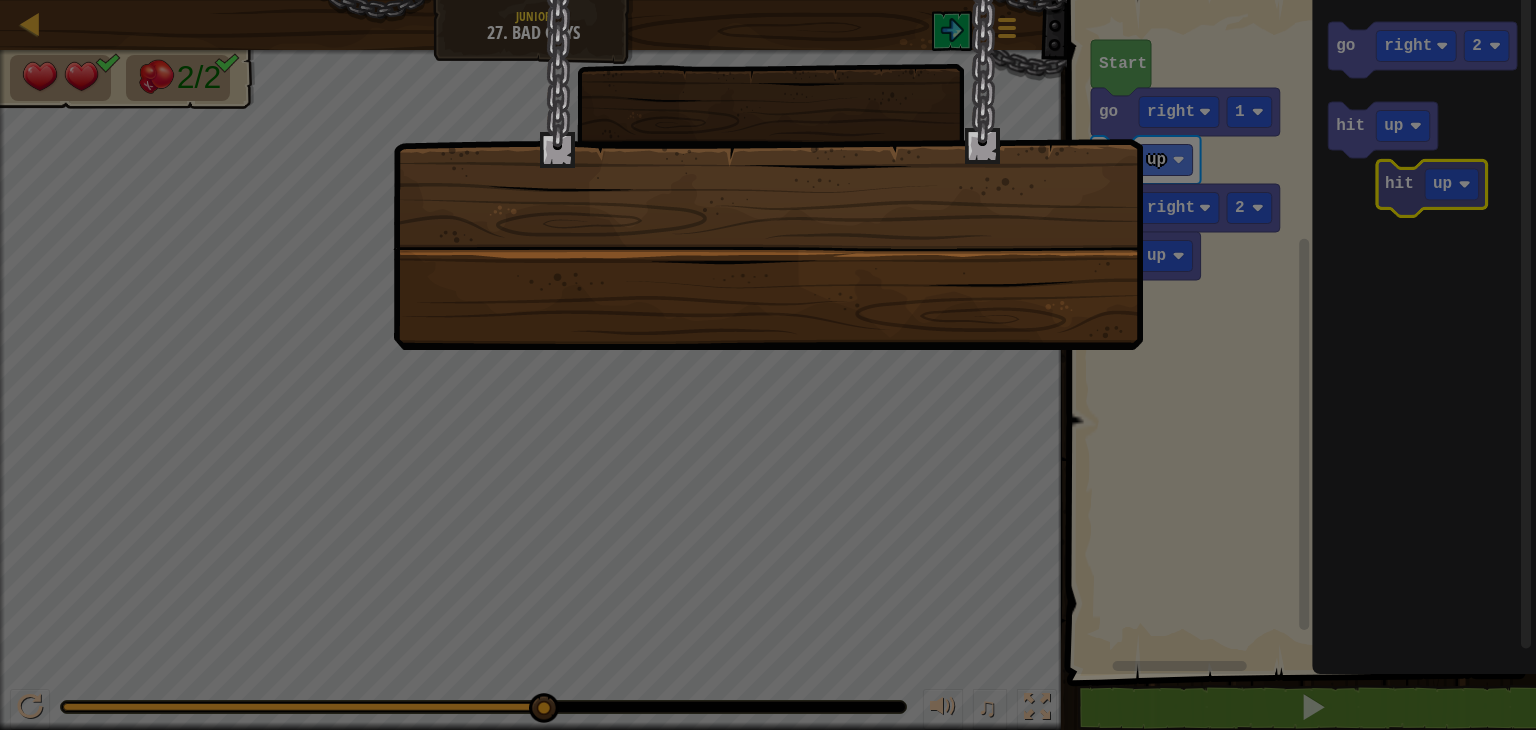 click on "Map Junior [NUMBER]. Bad Guys Game Menu [NUMBER]      [HEBREW] Solution × Blocks [NUMBER] [NUMBER] [NUMBER] go ( 'right' ,   [NUMBER] ) hit ( 'up' )     go right [NUMBER] hit up go right [NUMBER] hit up Start go right [NUMBER] hit up hit up Code Saved Programming language : Python Statement   /  Call   /  go hit × [NUMBER]/[NUMBER]" at bounding box center (768, 1) 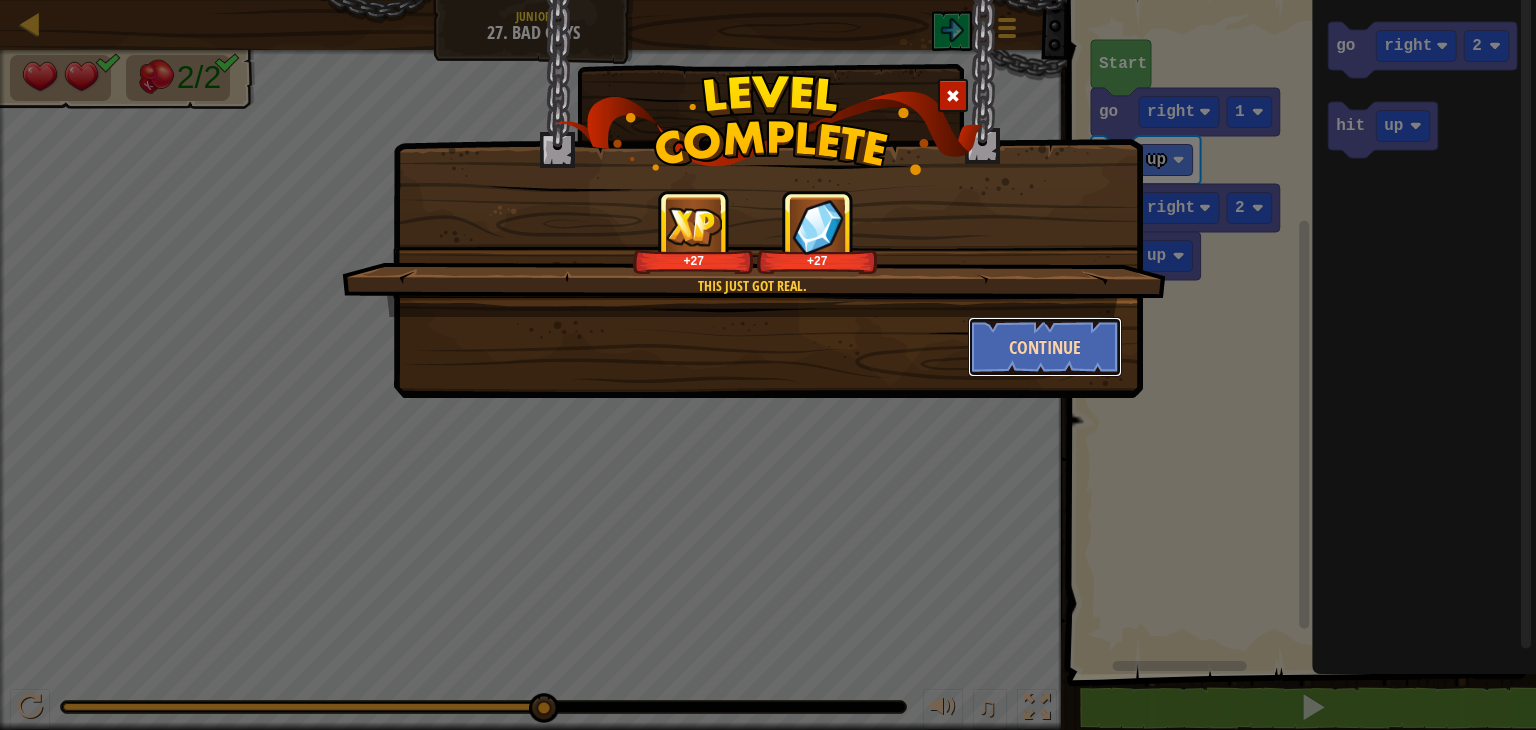 click on "Continue" at bounding box center [1045, 347] 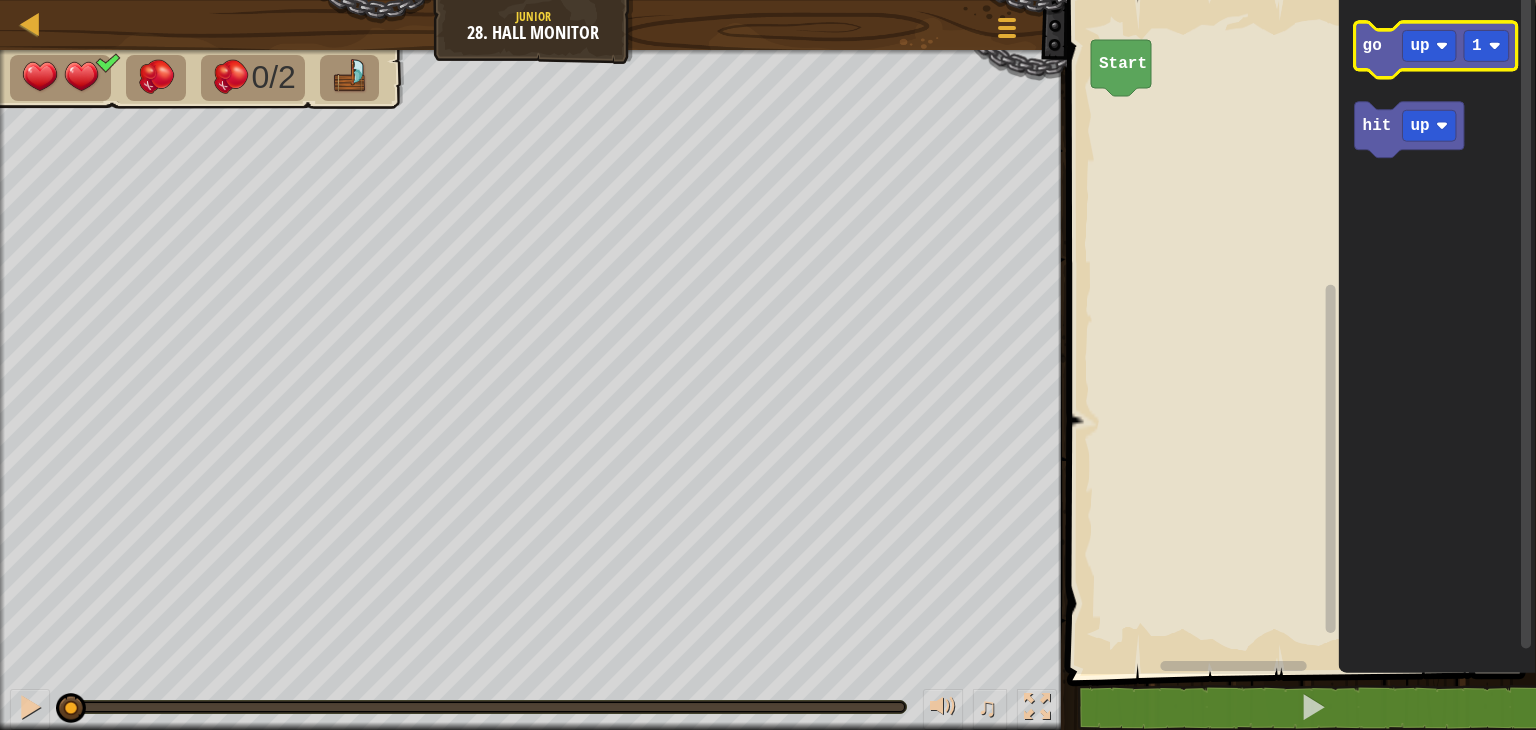 click on "go up 1" 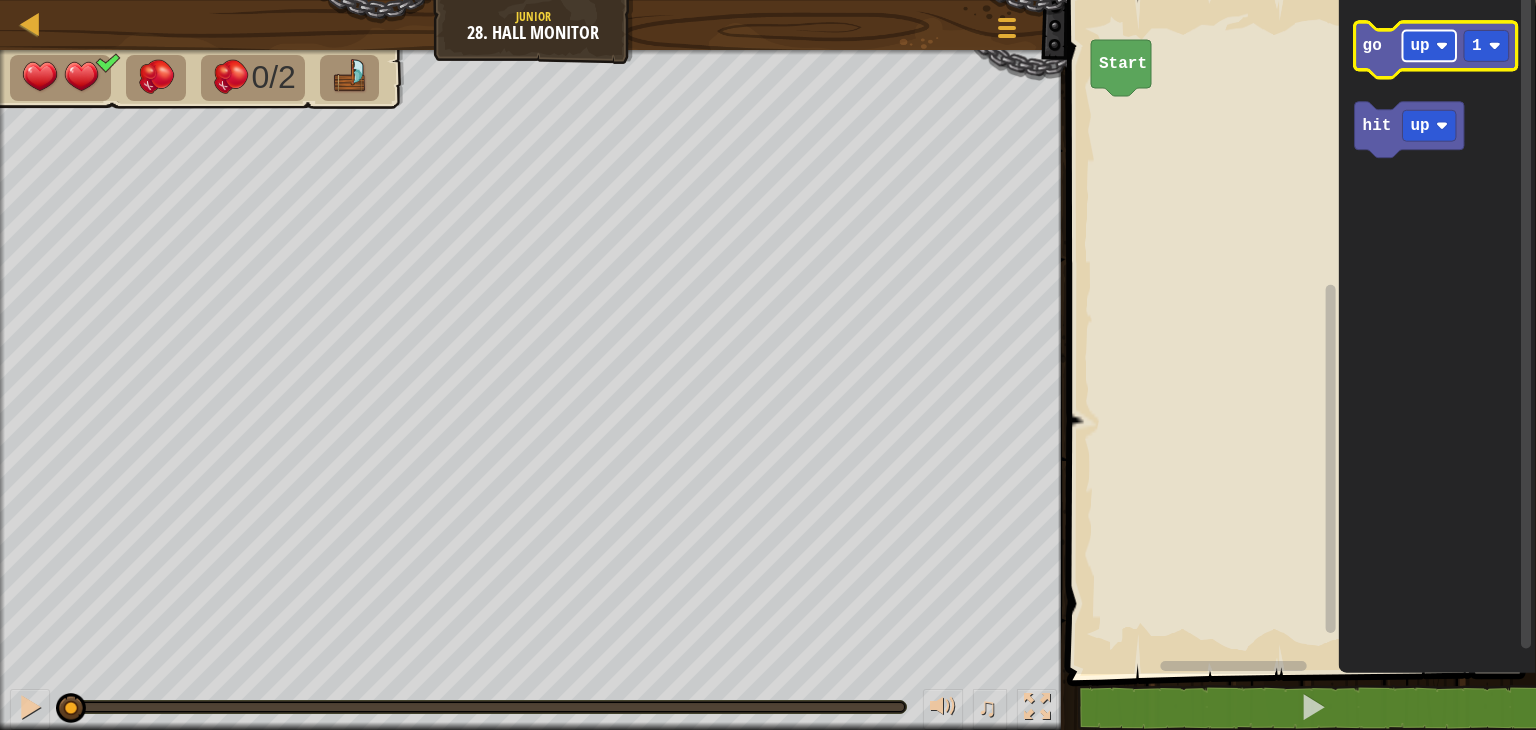 click 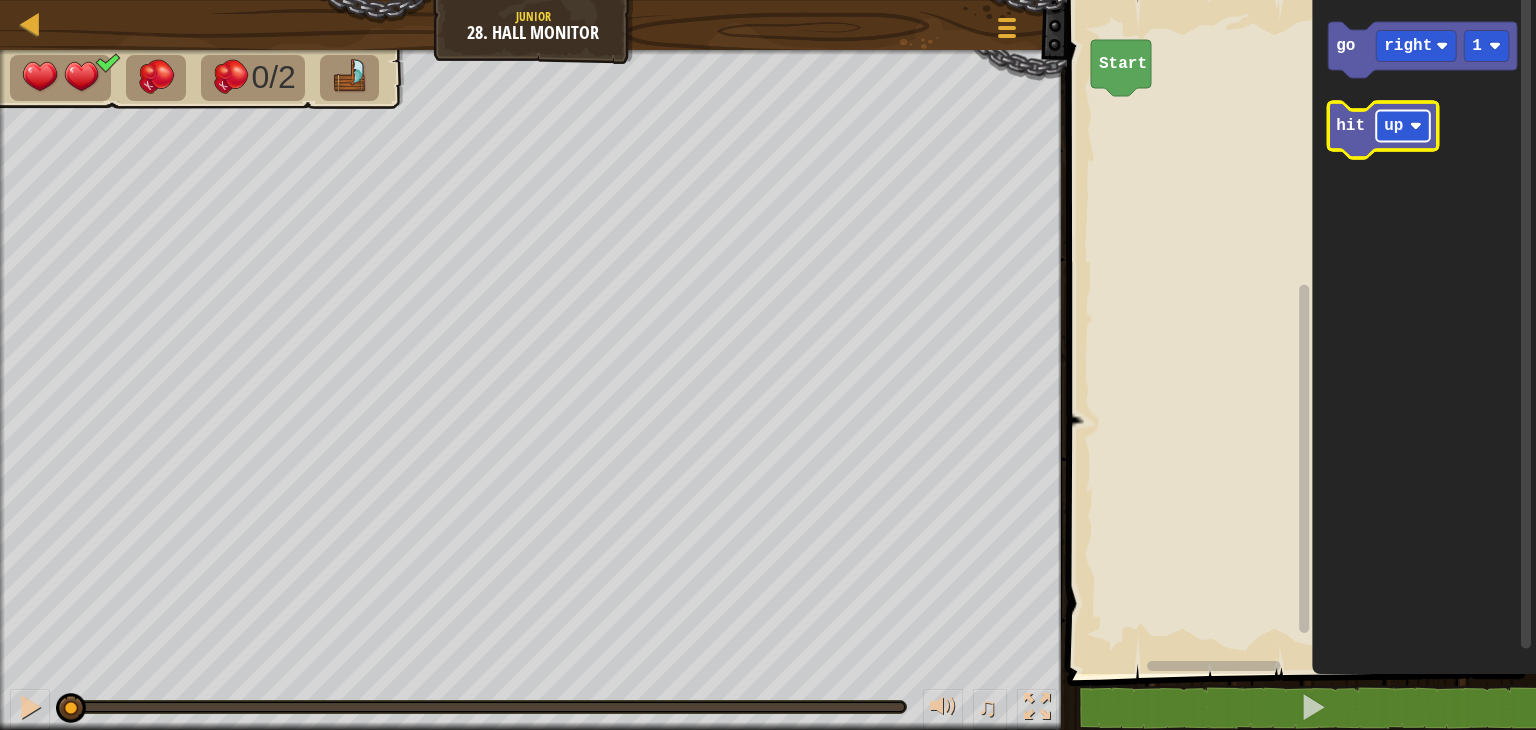 click 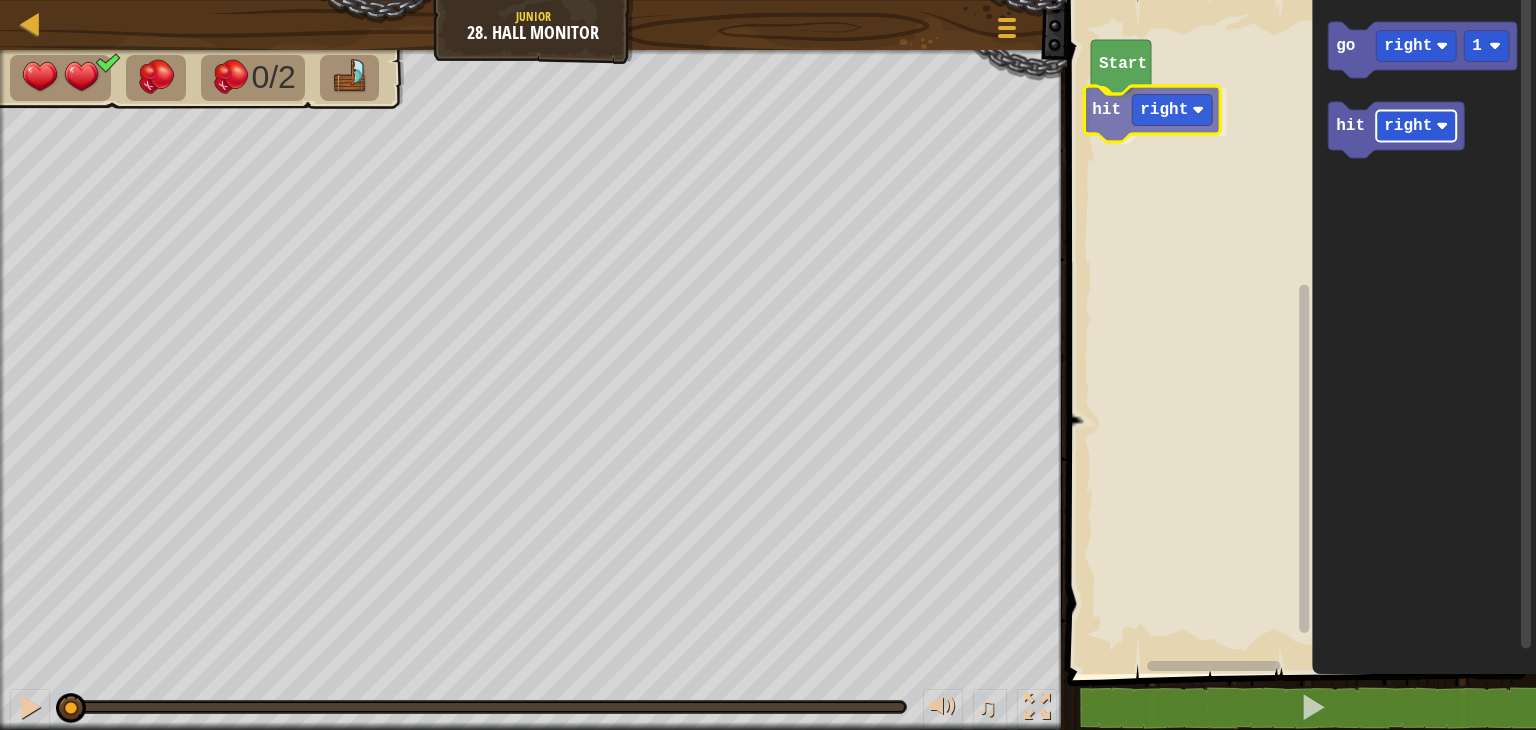 click on "Start hit right go right 1 hit right hit right" at bounding box center [1298, 332] 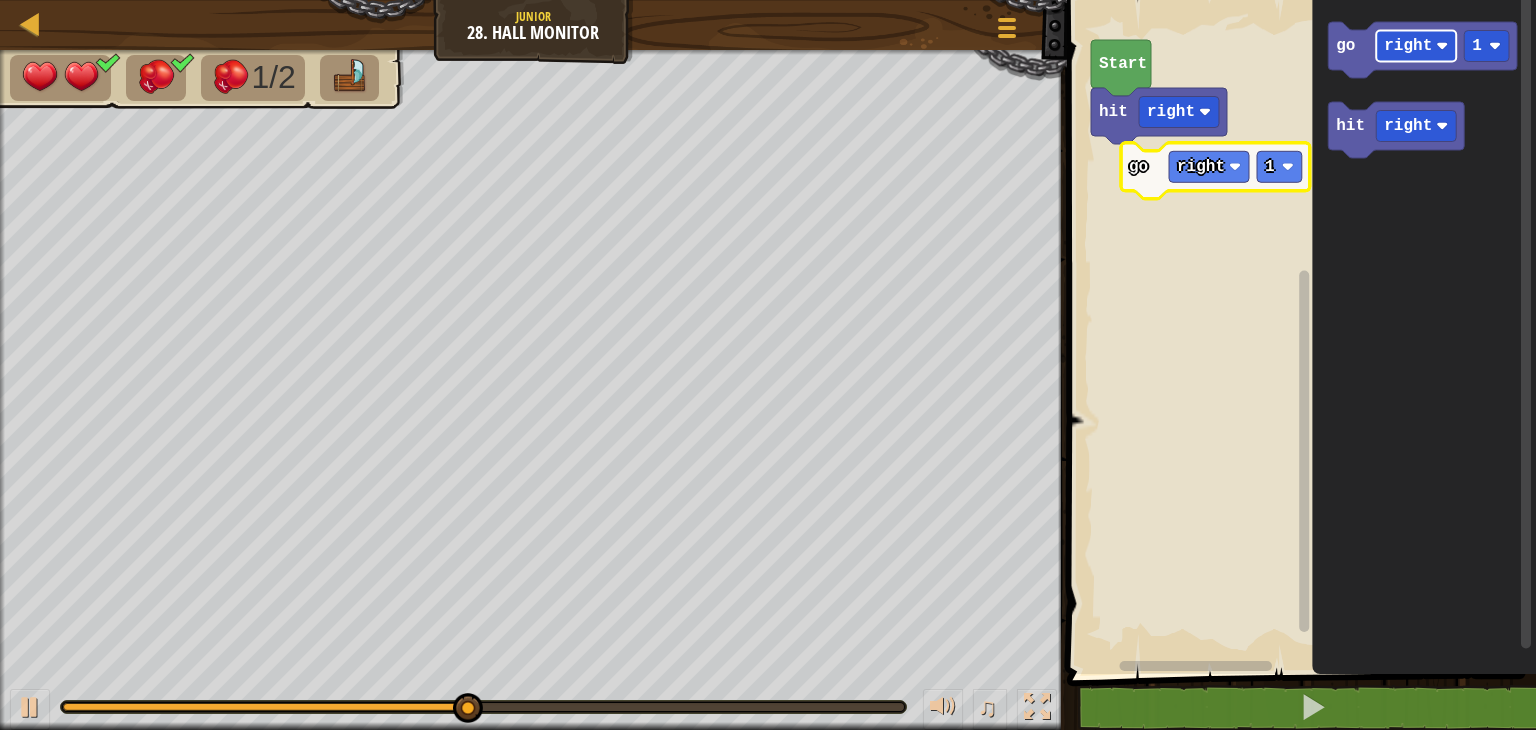 click on "Start hit right go right 1 hit right go right 1" at bounding box center (1298, 332) 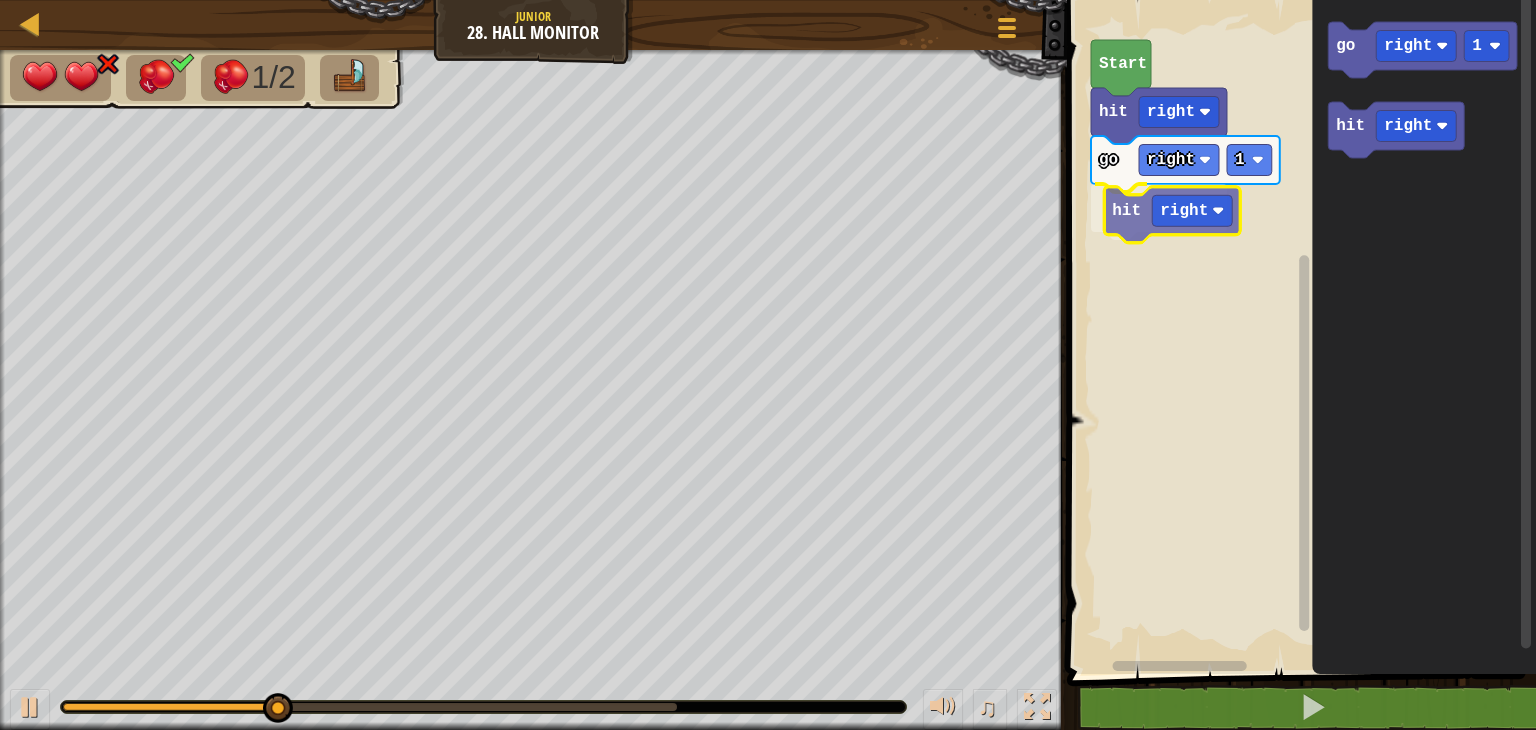 click on "Start hit right go right 1 hit right go right 1 hit right hit right" at bounding box center (1298, 332) 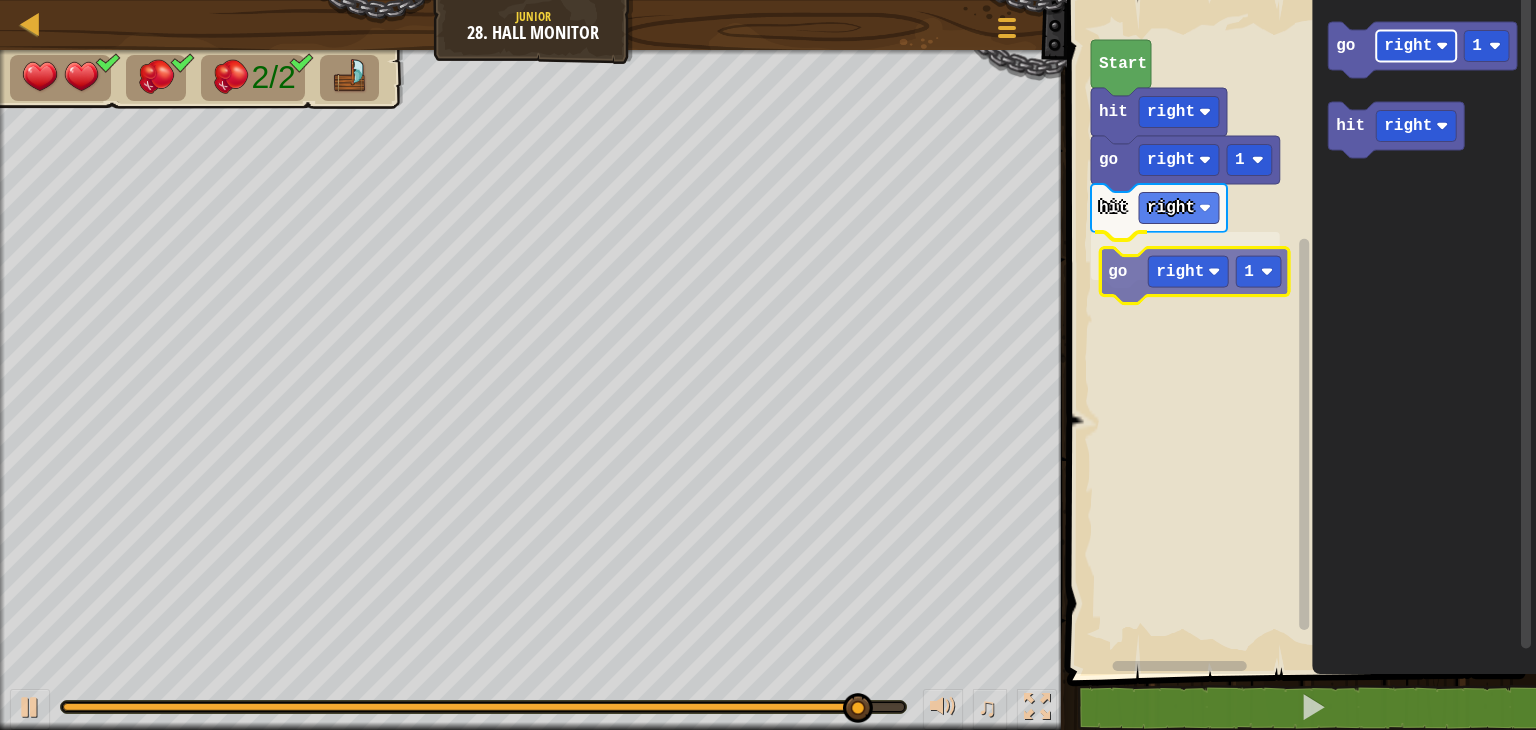 click on "Start hit right go right 1 hit right go right 1 go right 1 hit right go right 1" at bounding box center [1298, 332] 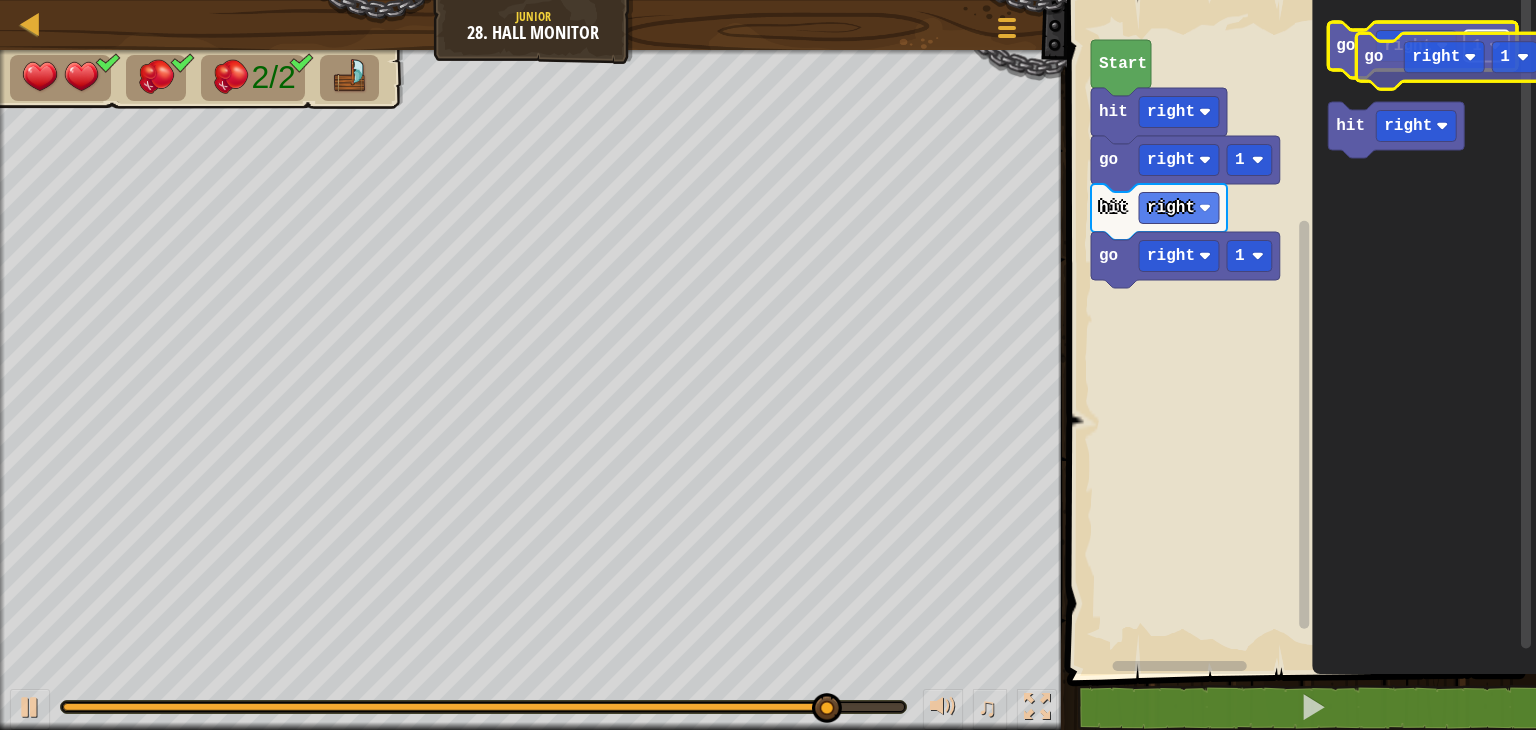 click on "go right 1" 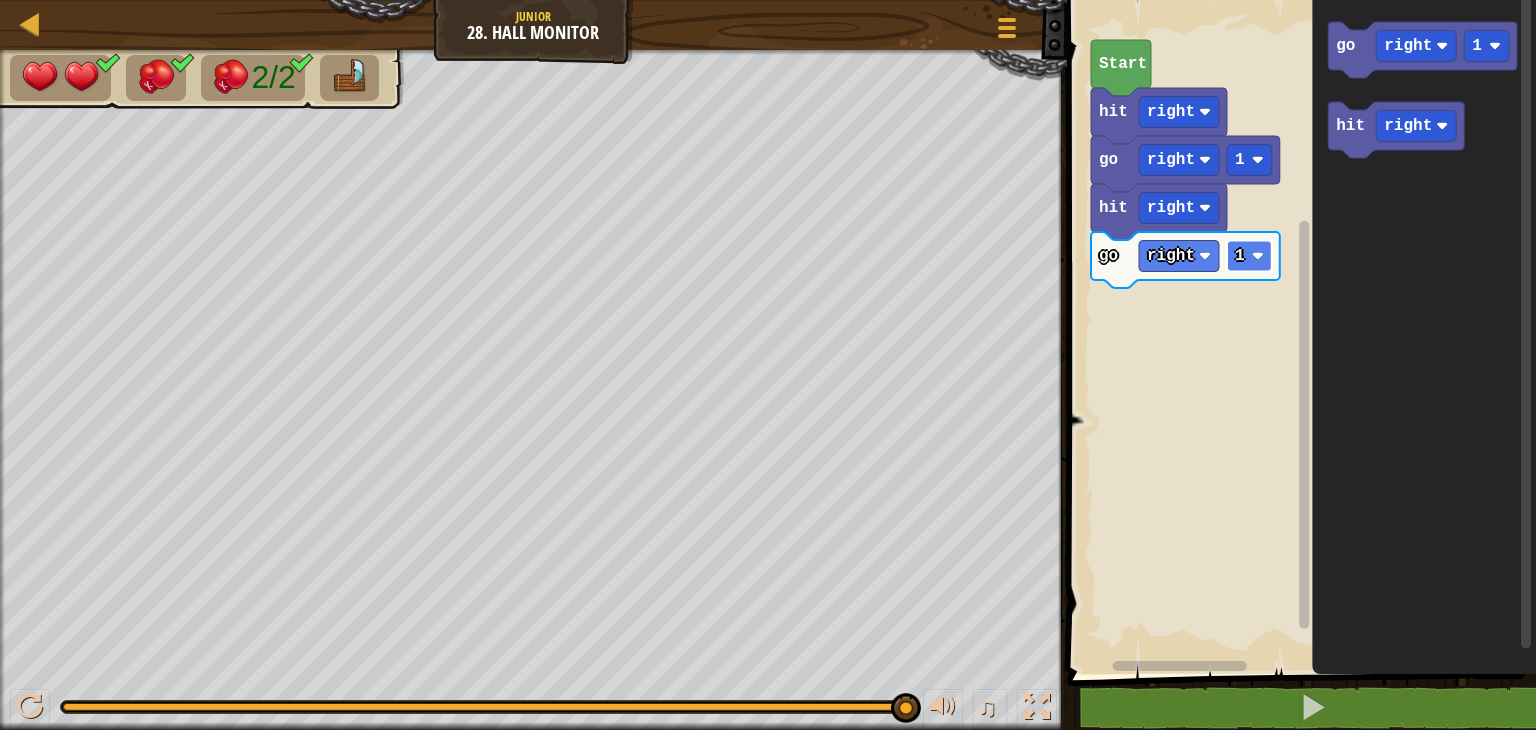 click 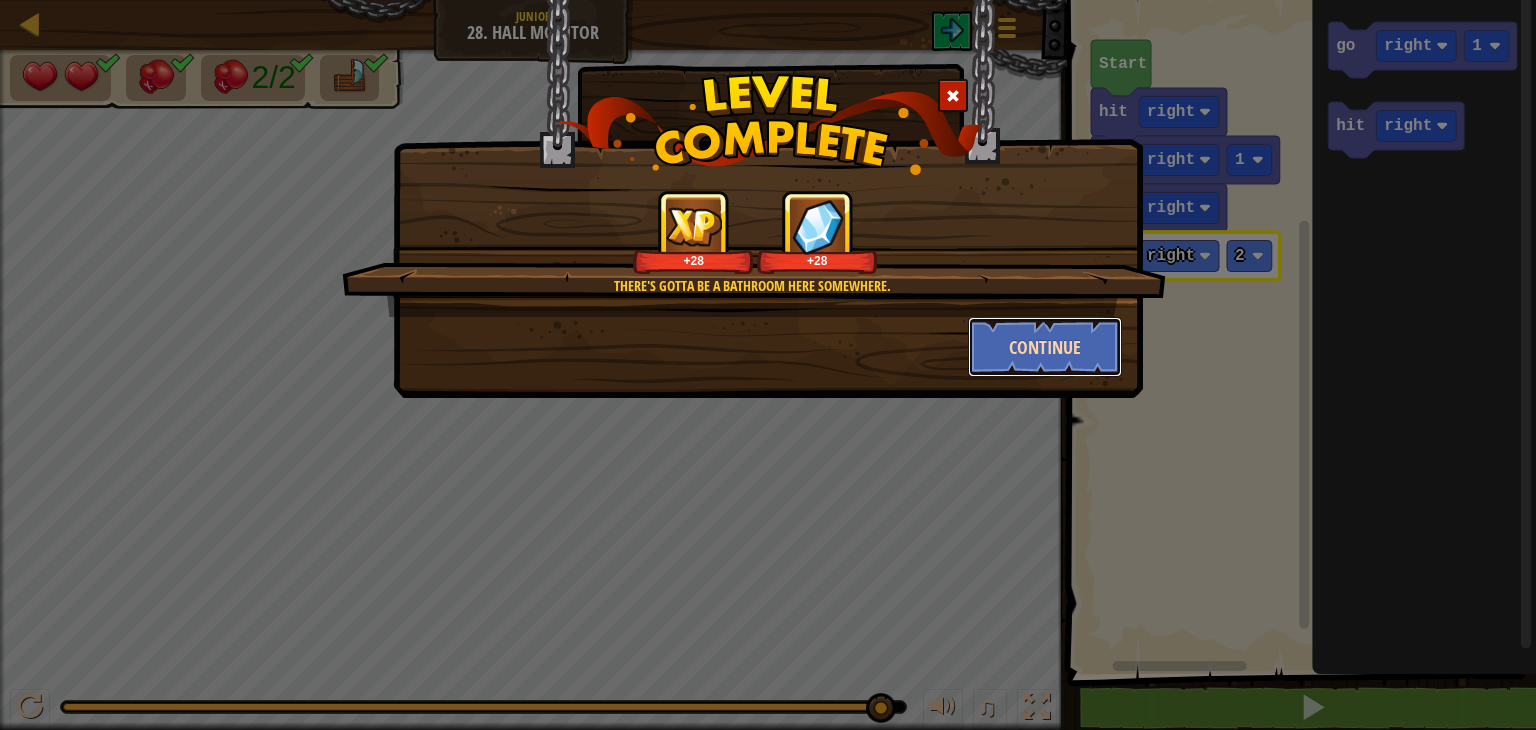 click on "Continue" at bounding box center [1045, 347] 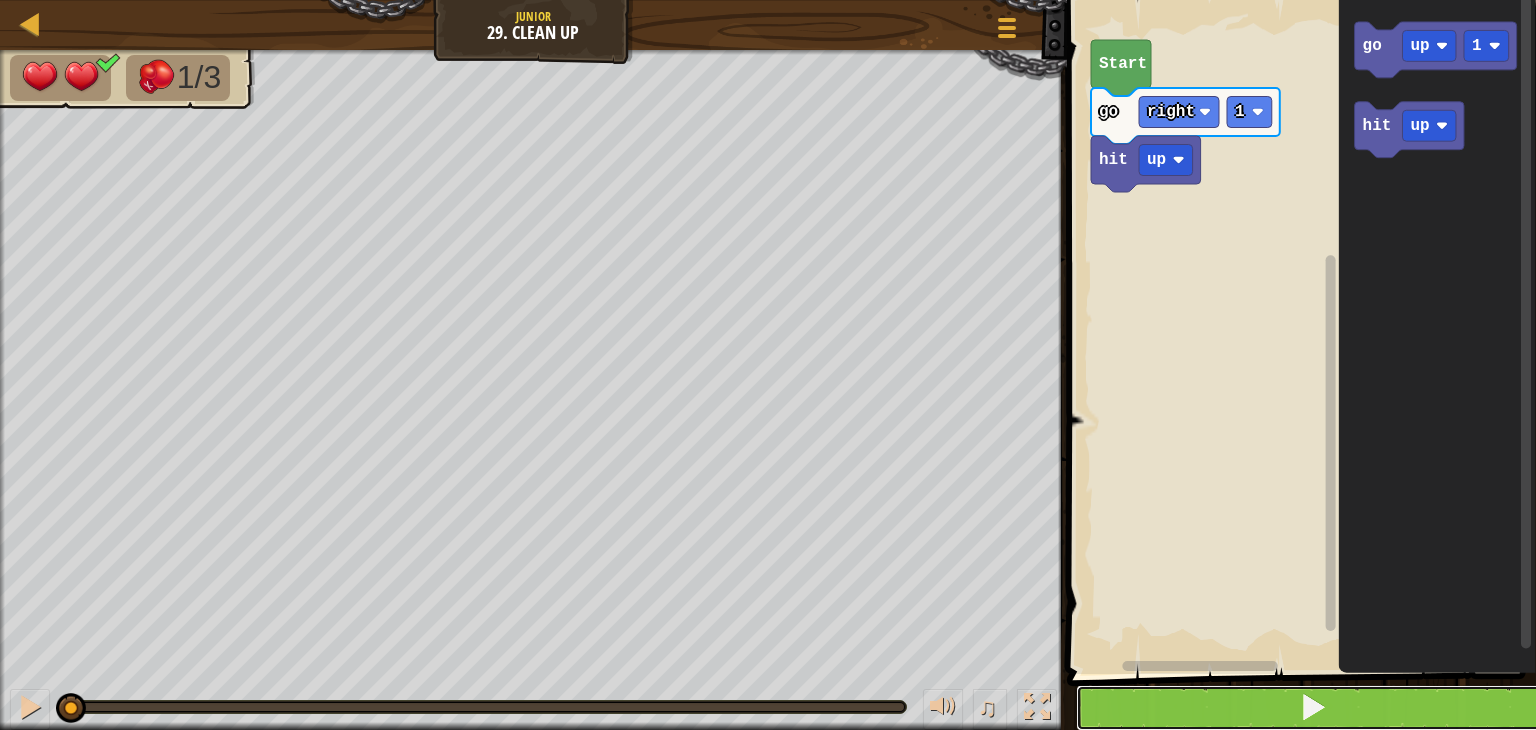 click at bounding box center (1313, 708) 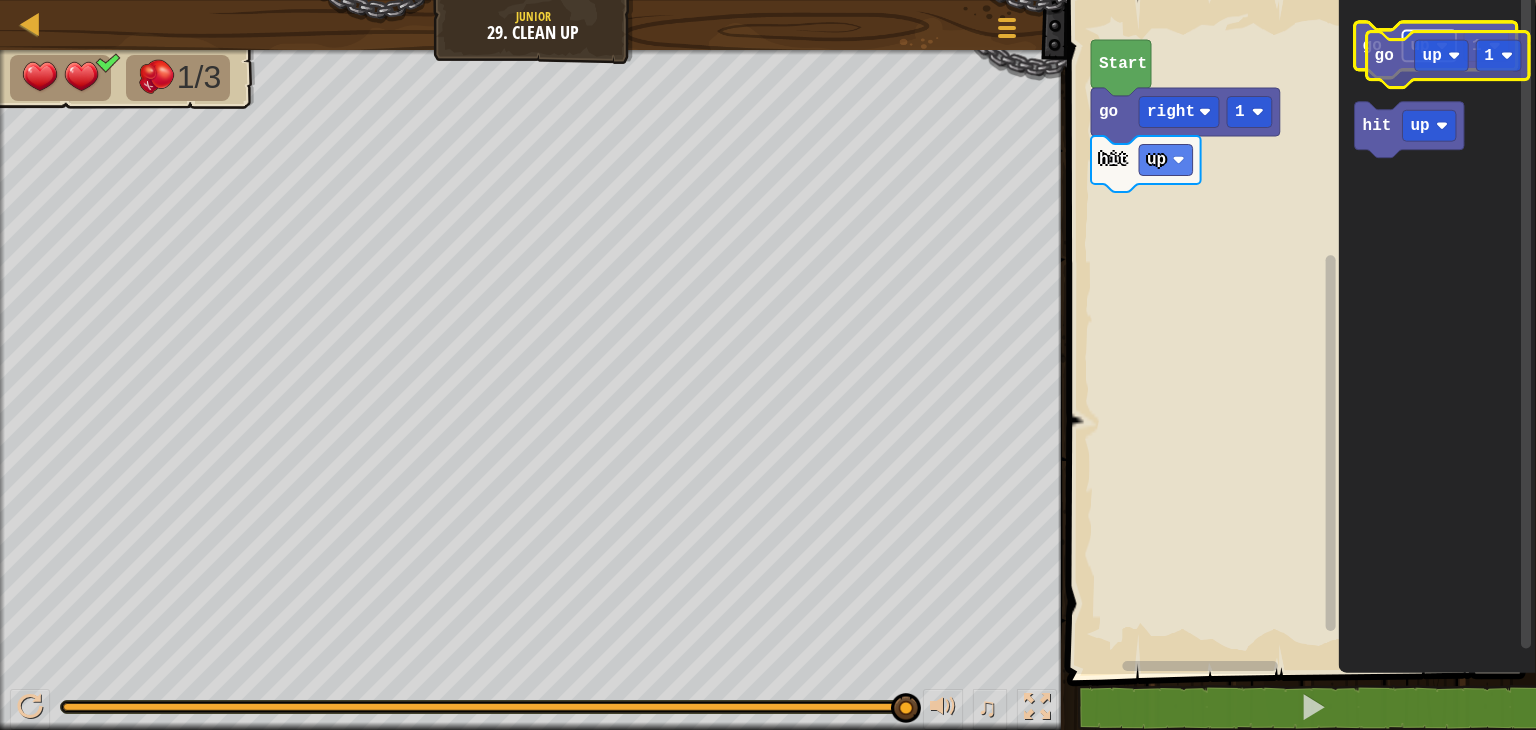 click on "up" 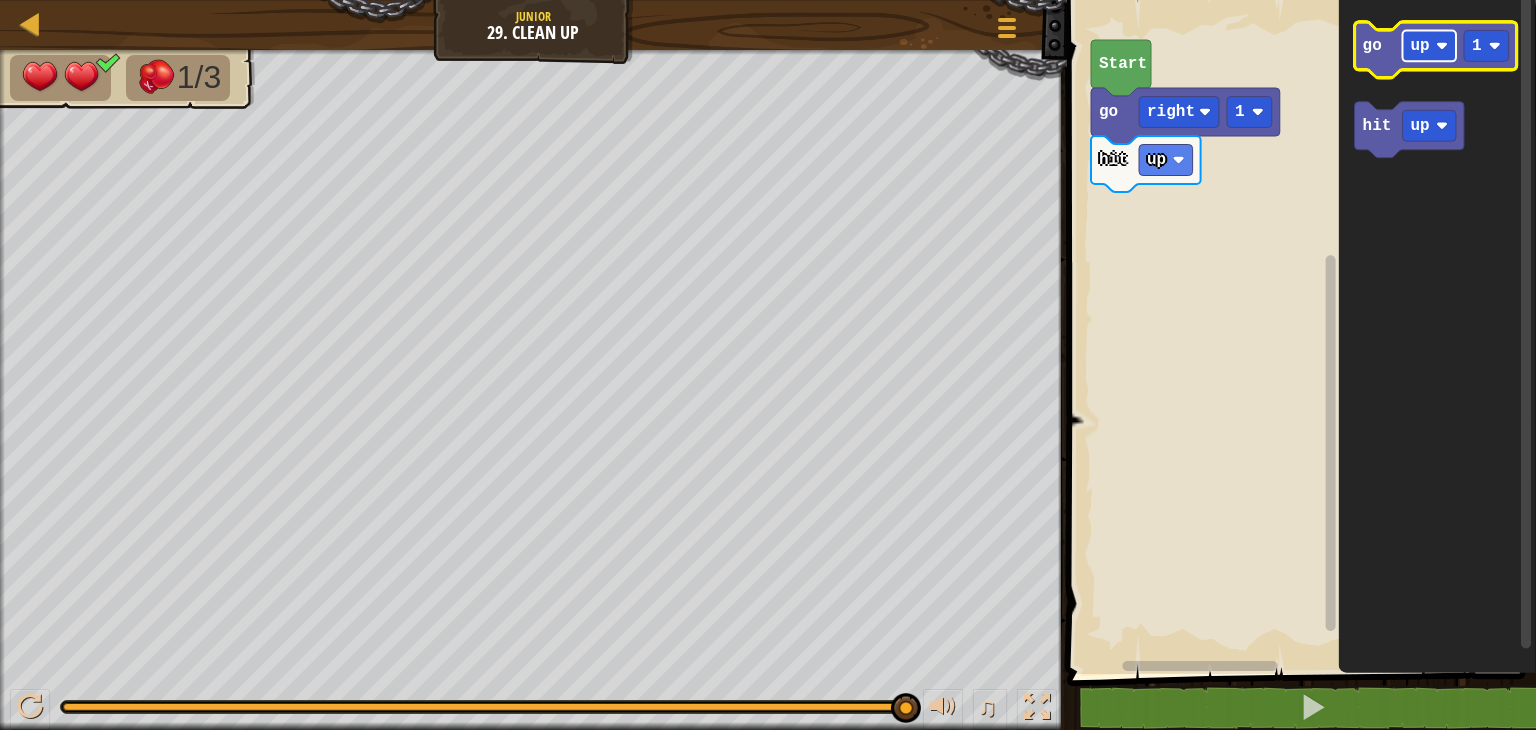 click 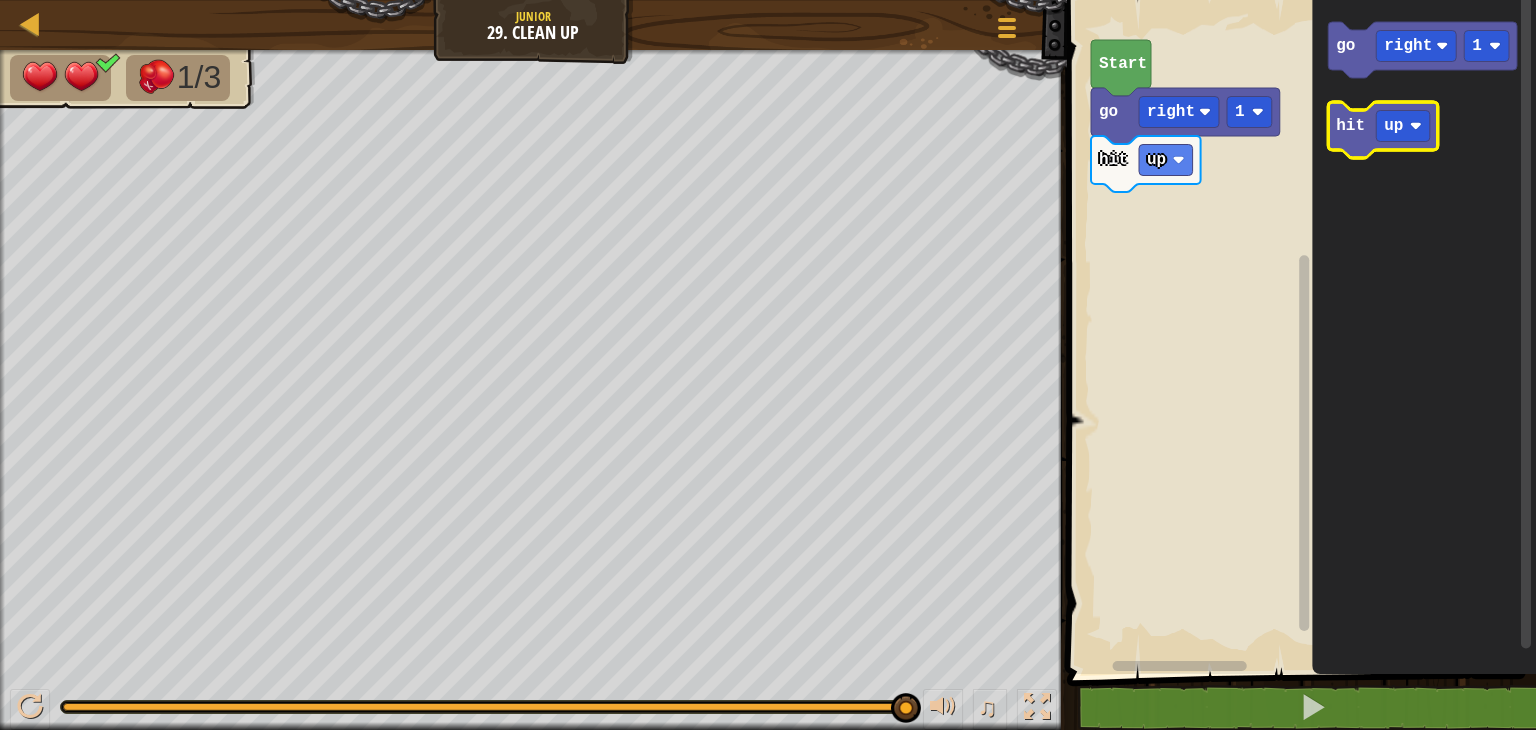 click 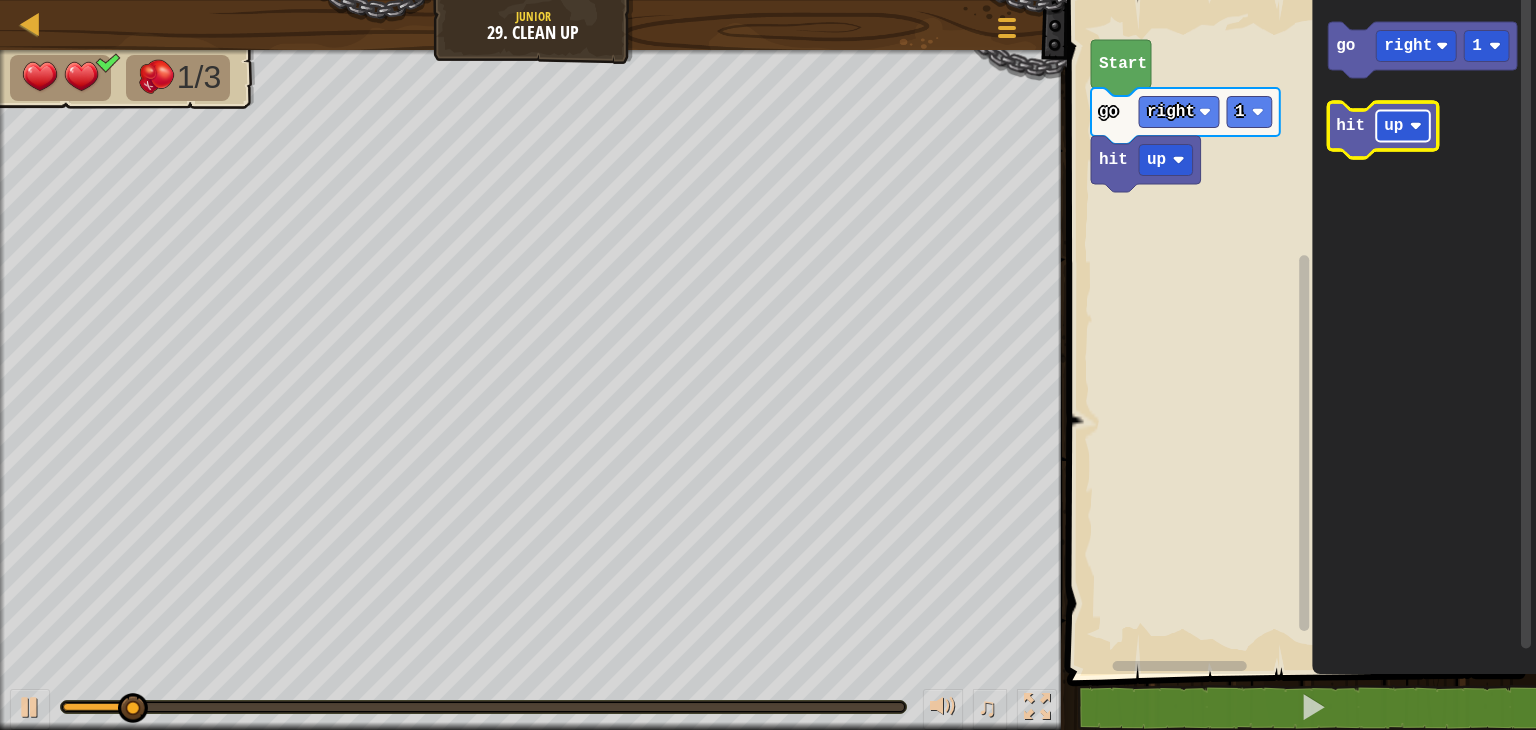 click 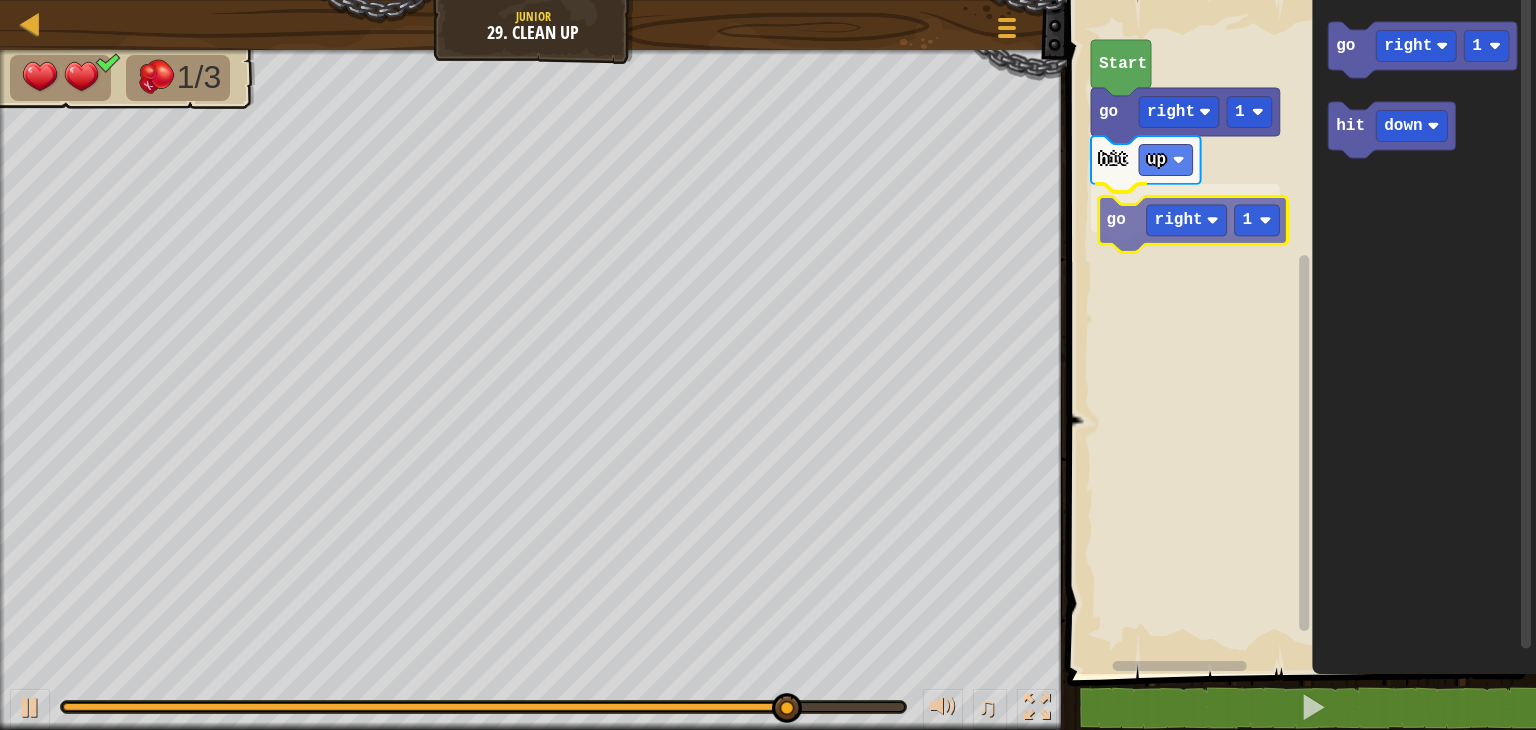 click on "Start go right 1 hit up go right 1 go right 1 hit down go right 1" at bounding box center [1298, 332] 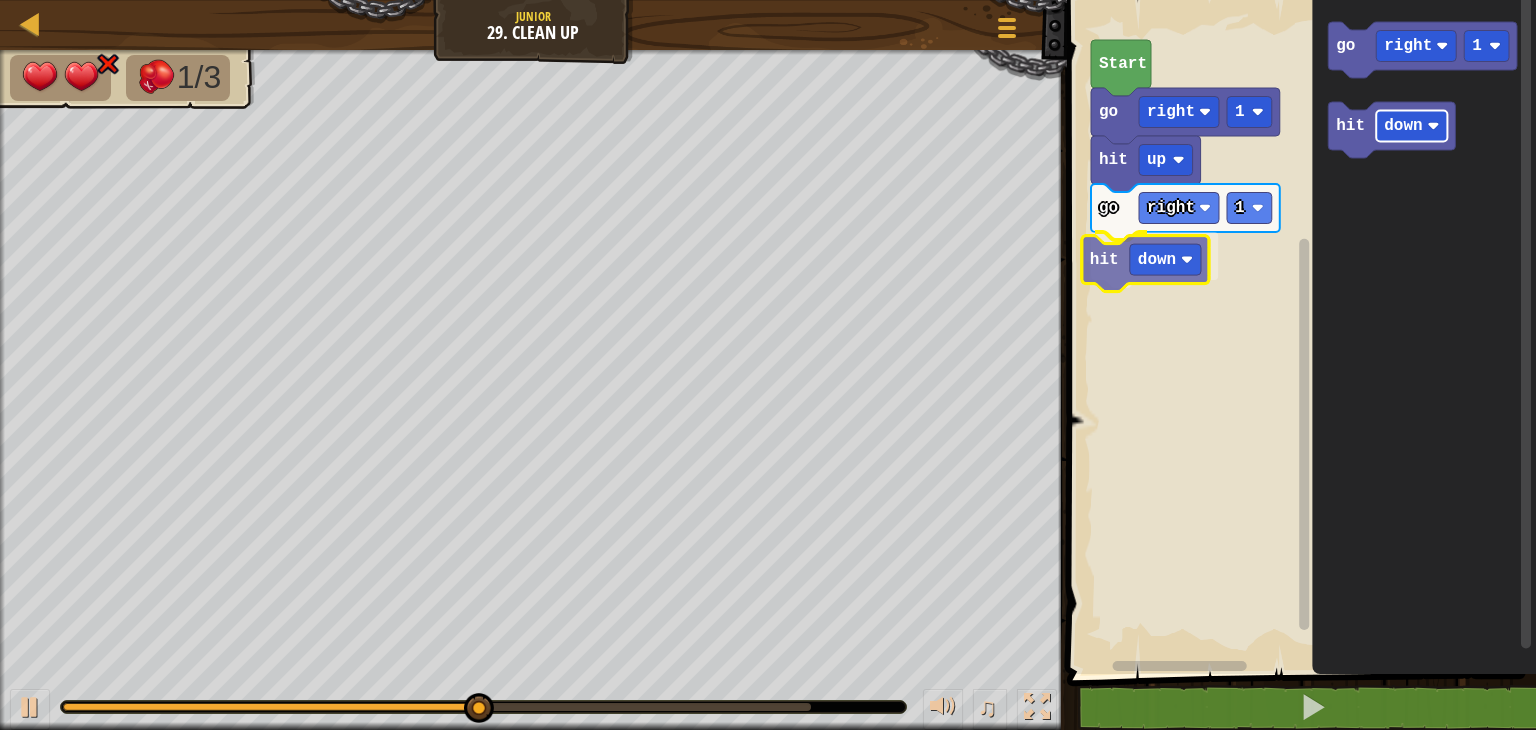 click on "Start go right 1 hit up go right 1 hit down go right 1 hit down hit down" at bounding box center [1298, 332] 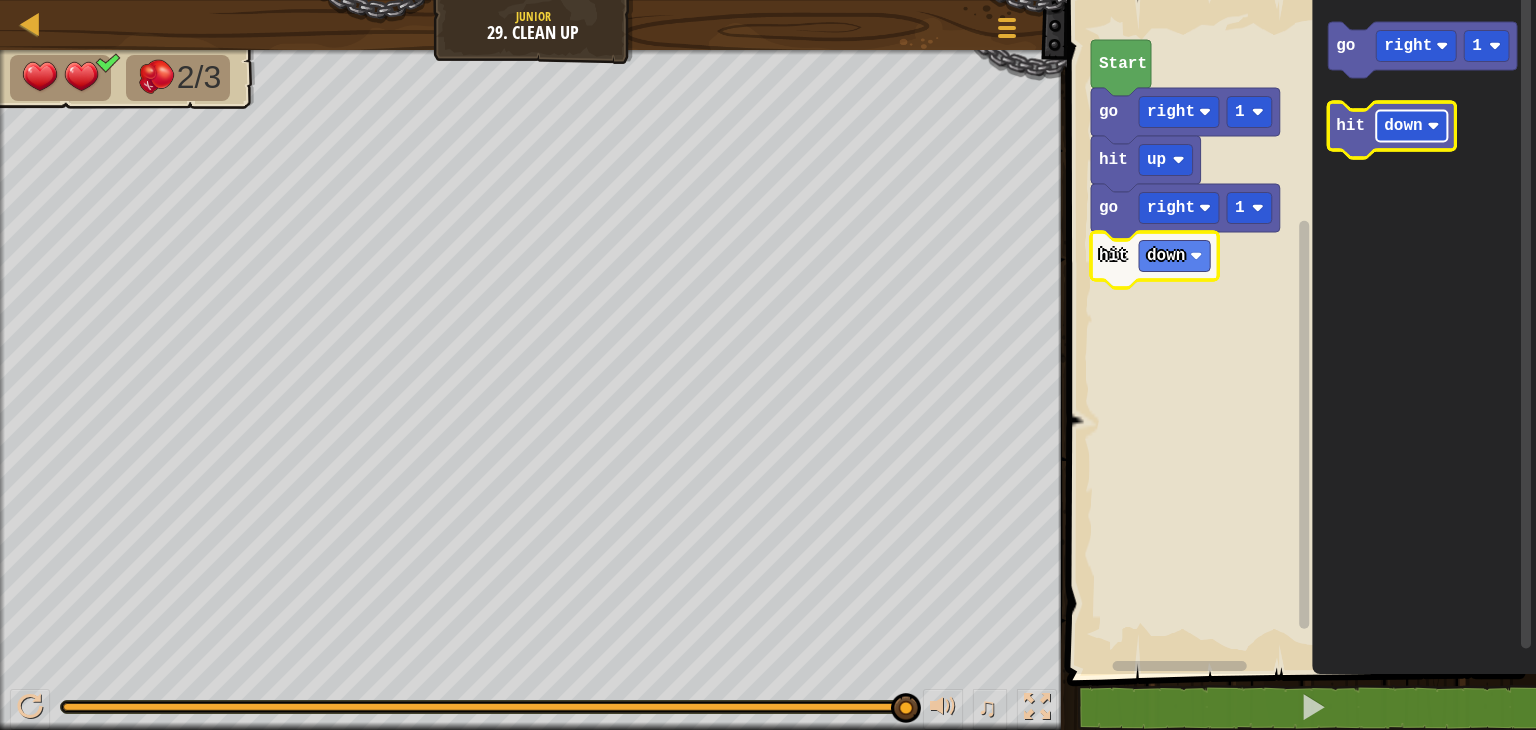 click on "down" 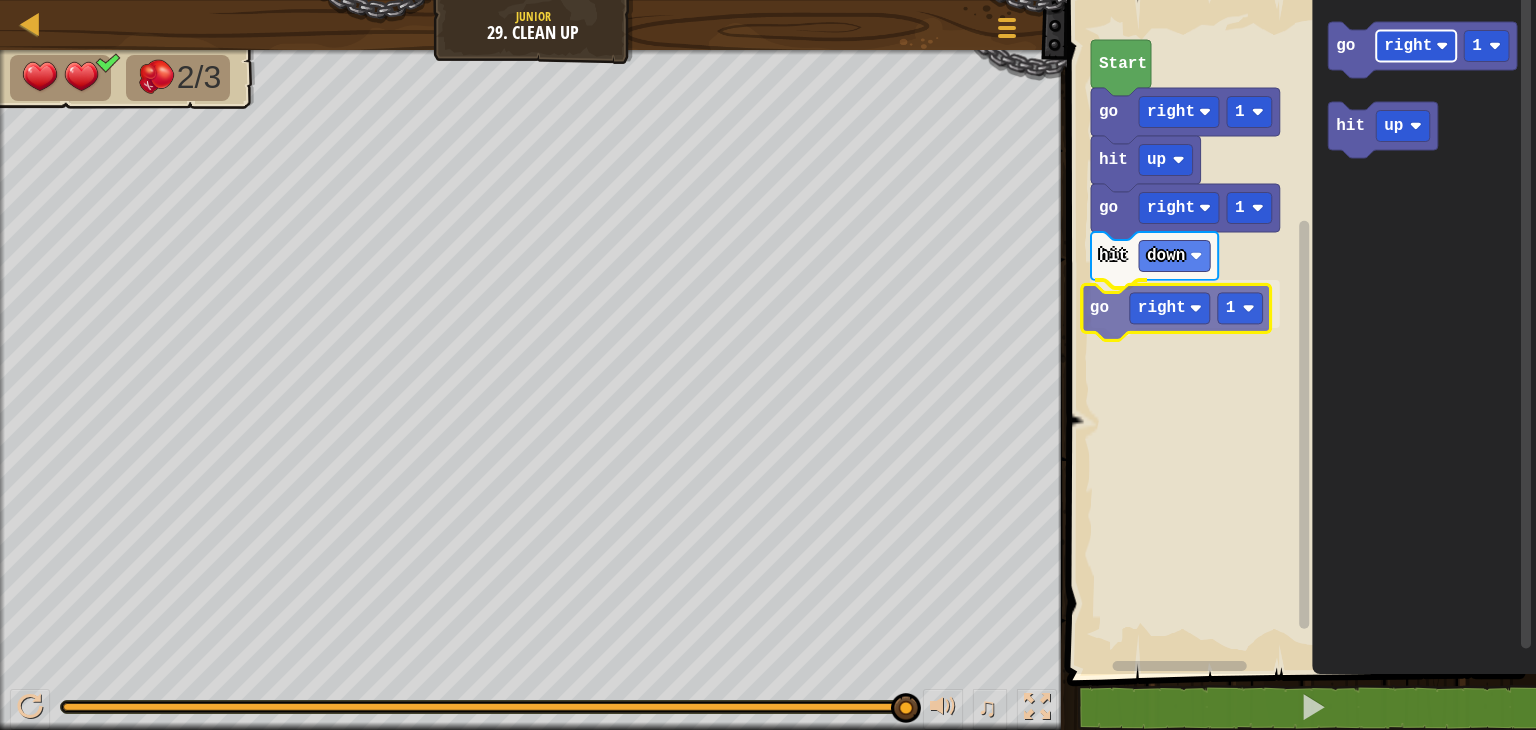 click on "Start go right 1 hit up go right 1 hit down go right 1 go right 1 hit up go right 1" at bounding box center (1298, 332) 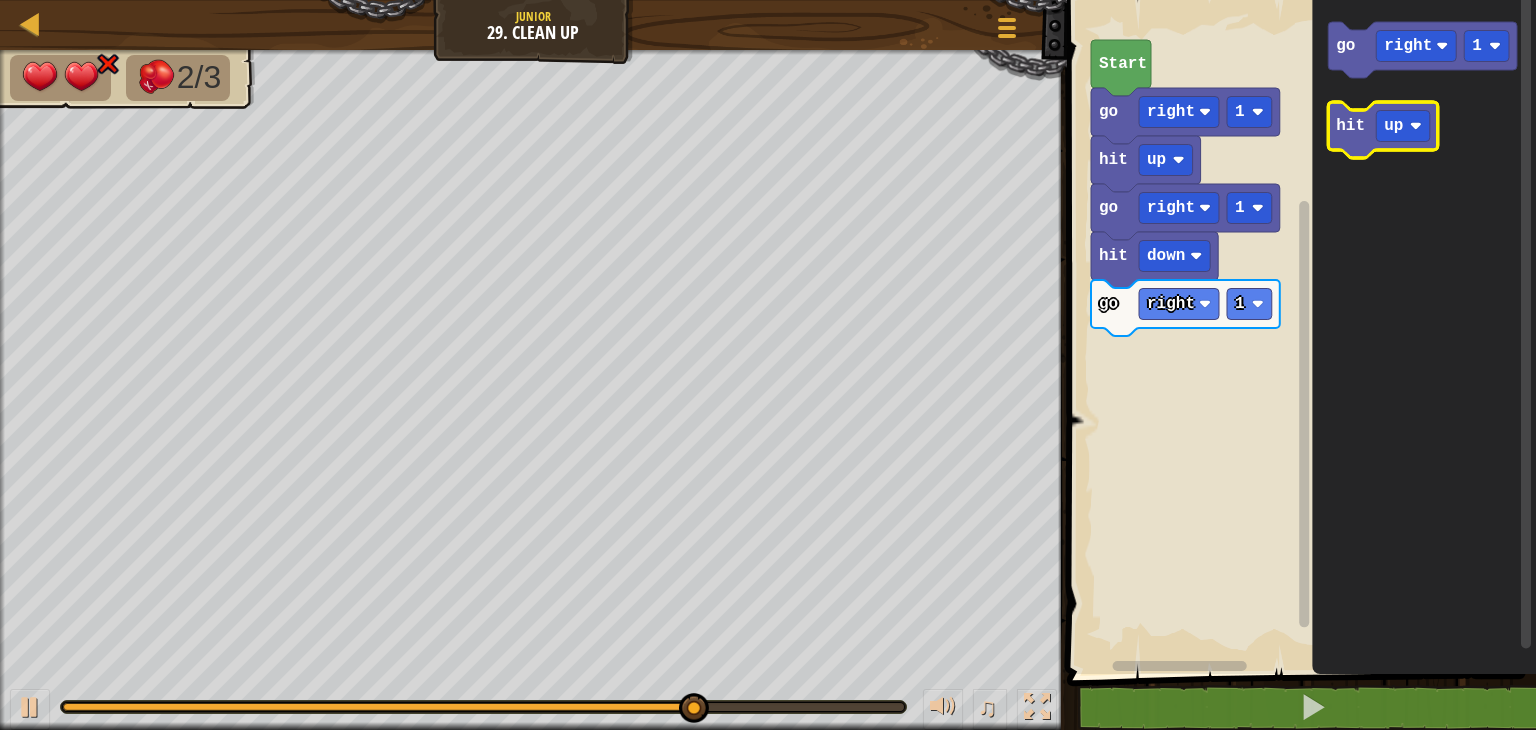 click 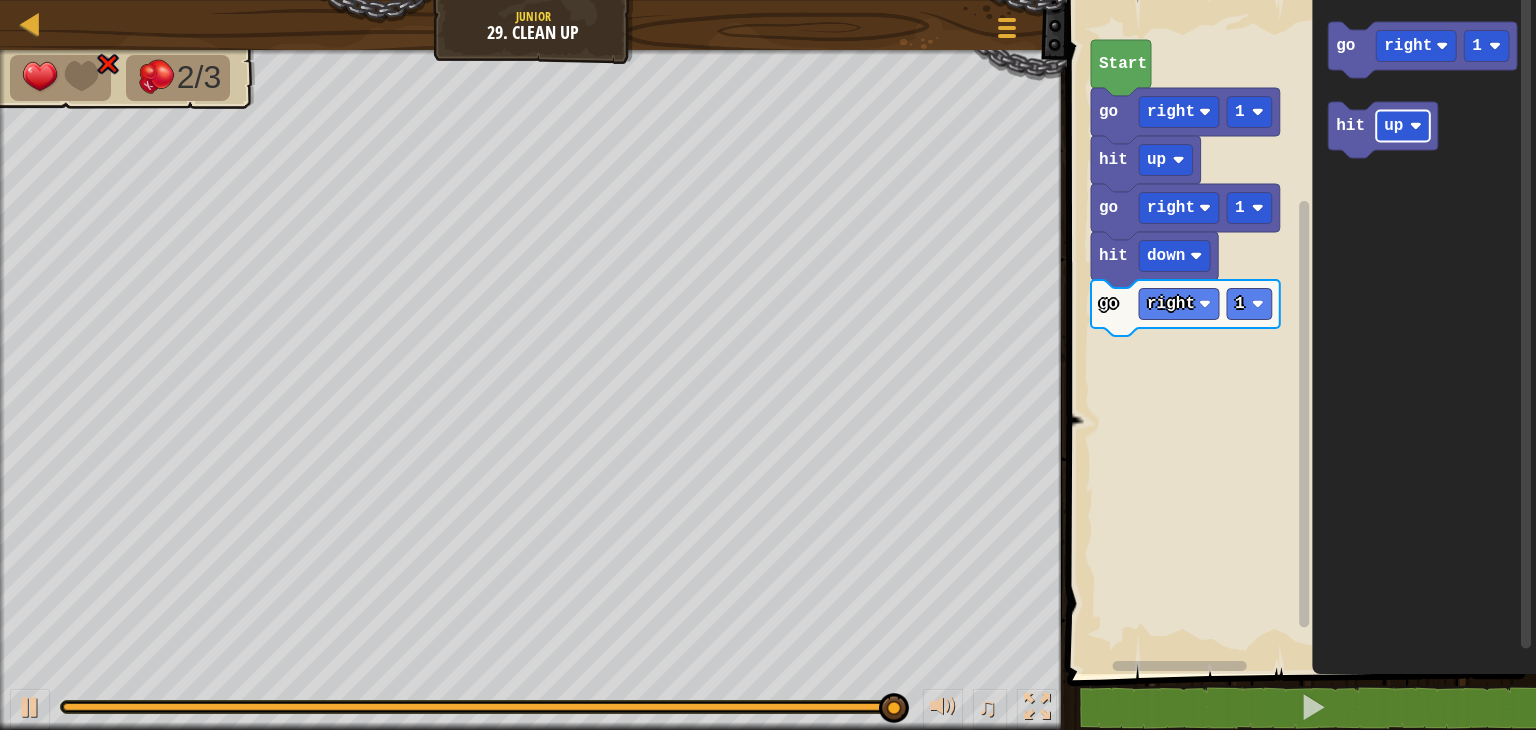 click on "Start go right 1 hit up go right 1 hit down go right 1 go right 1 hit up" at bounding box center [1298, 332] 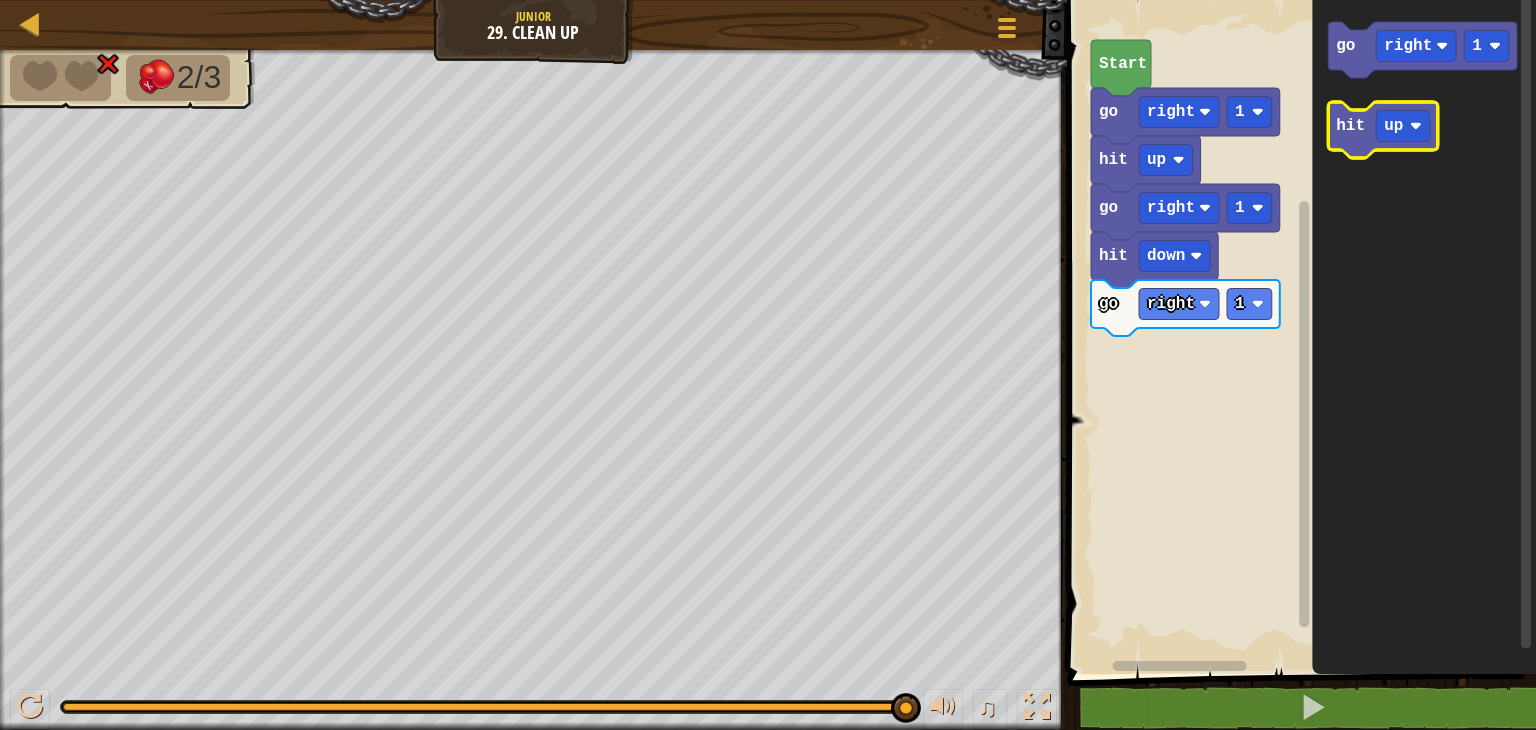 click 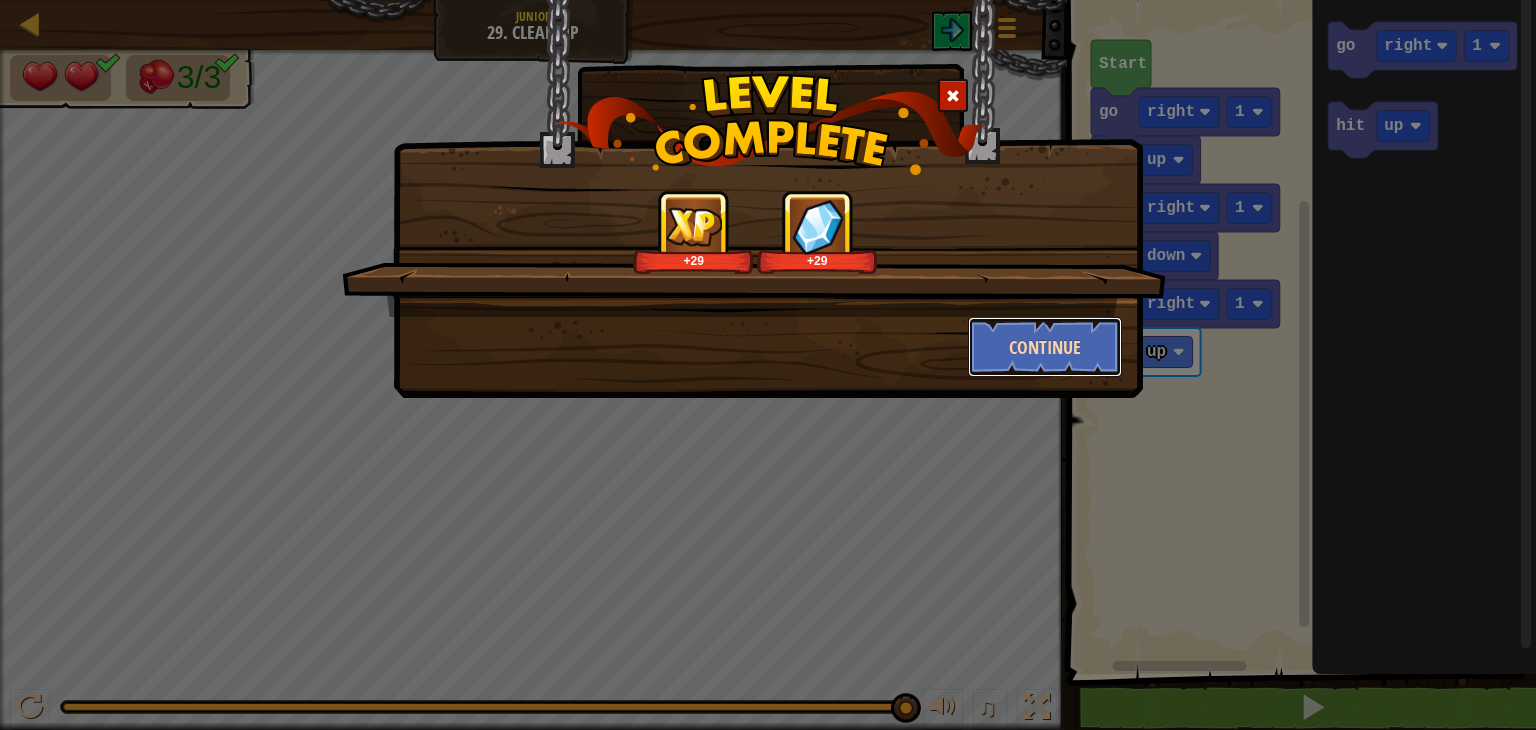 click on "Continue" at bounding box center (1045, 347) 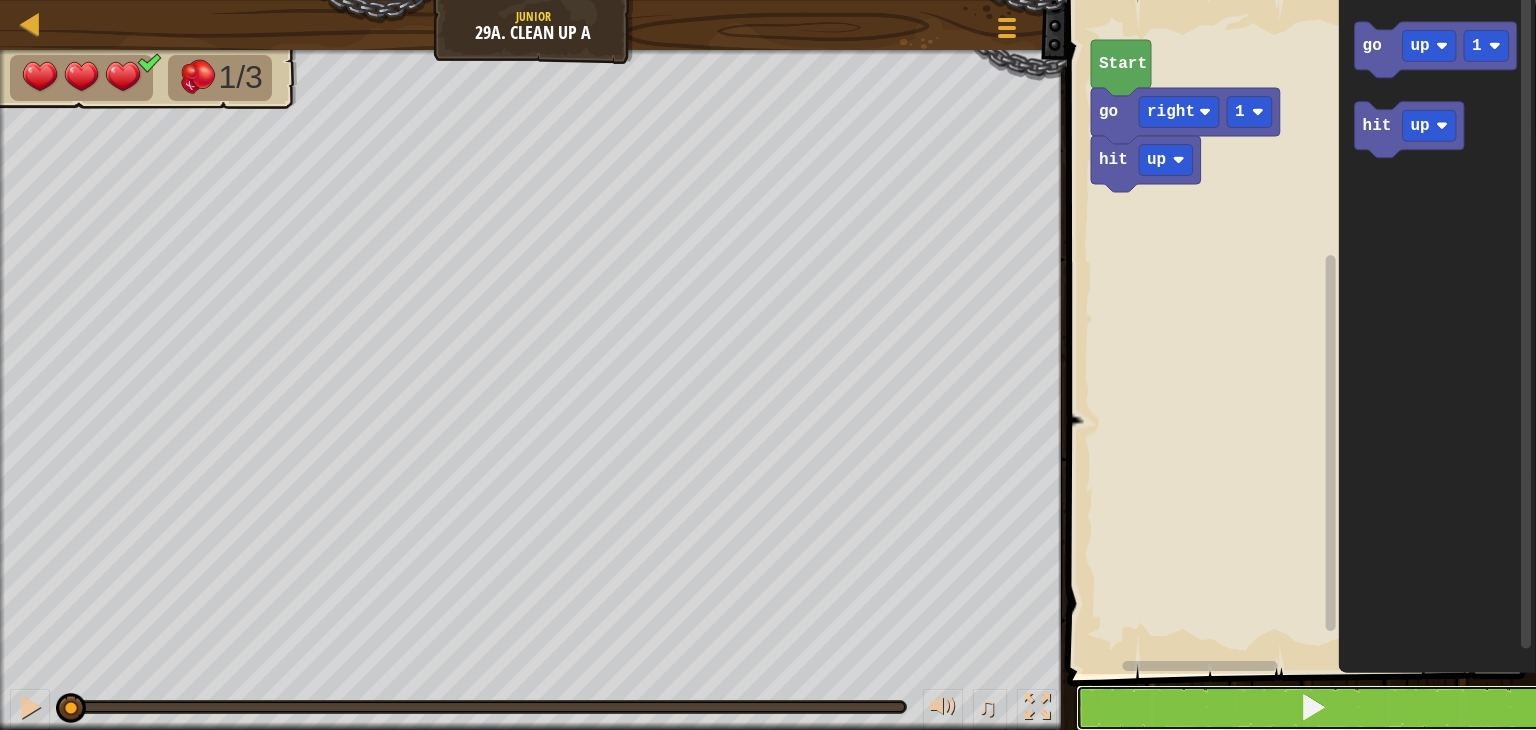 click at bounding box center (1313, 708) 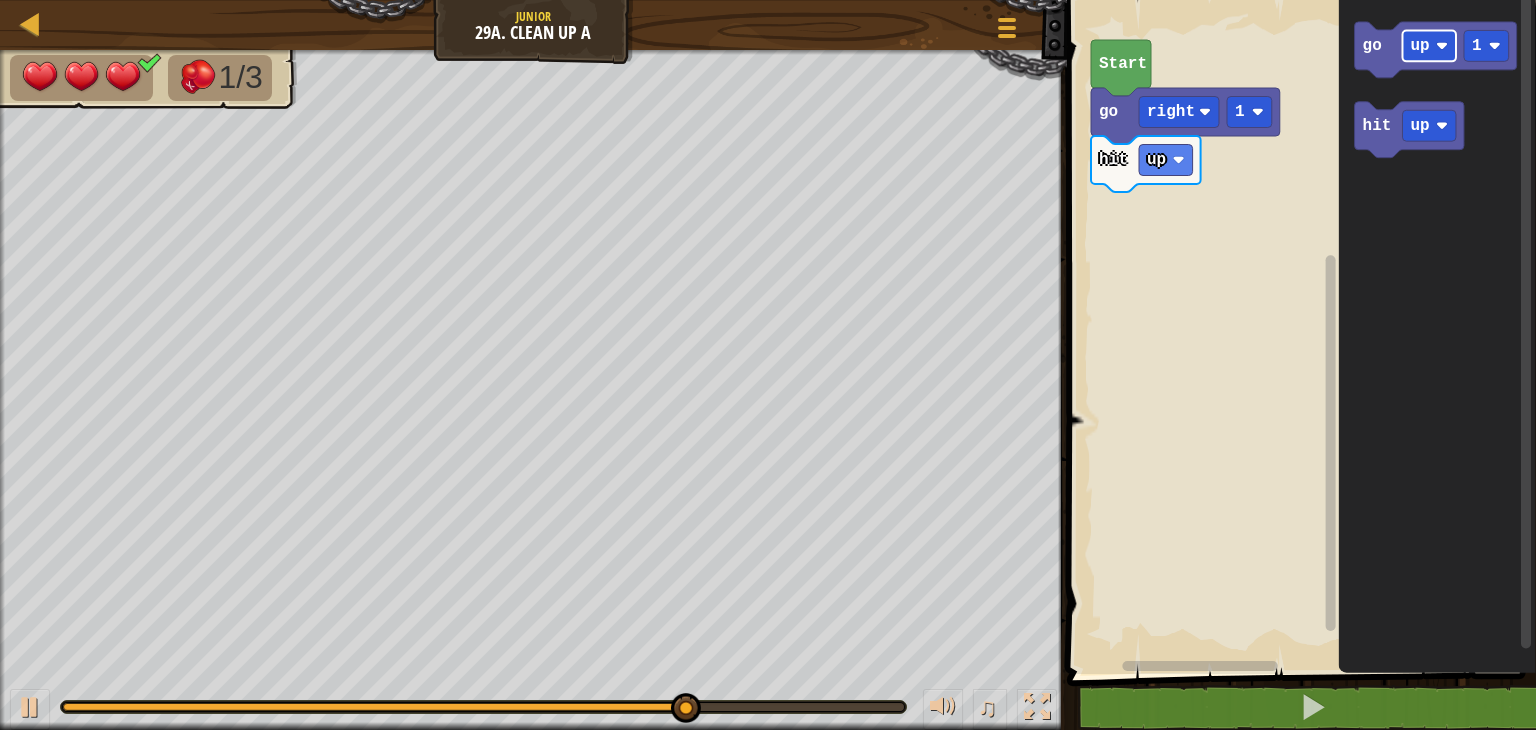 click on "up" 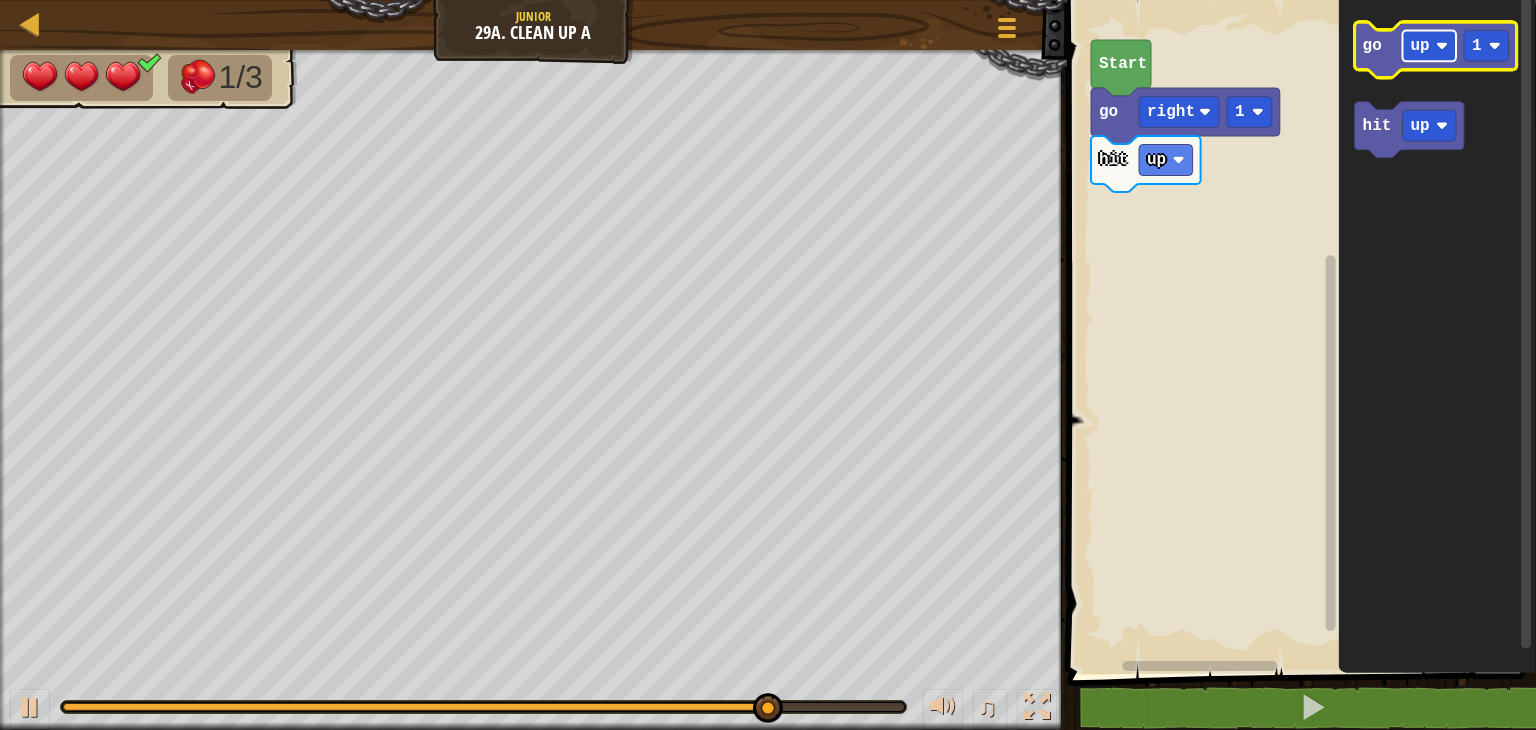 click on "up" 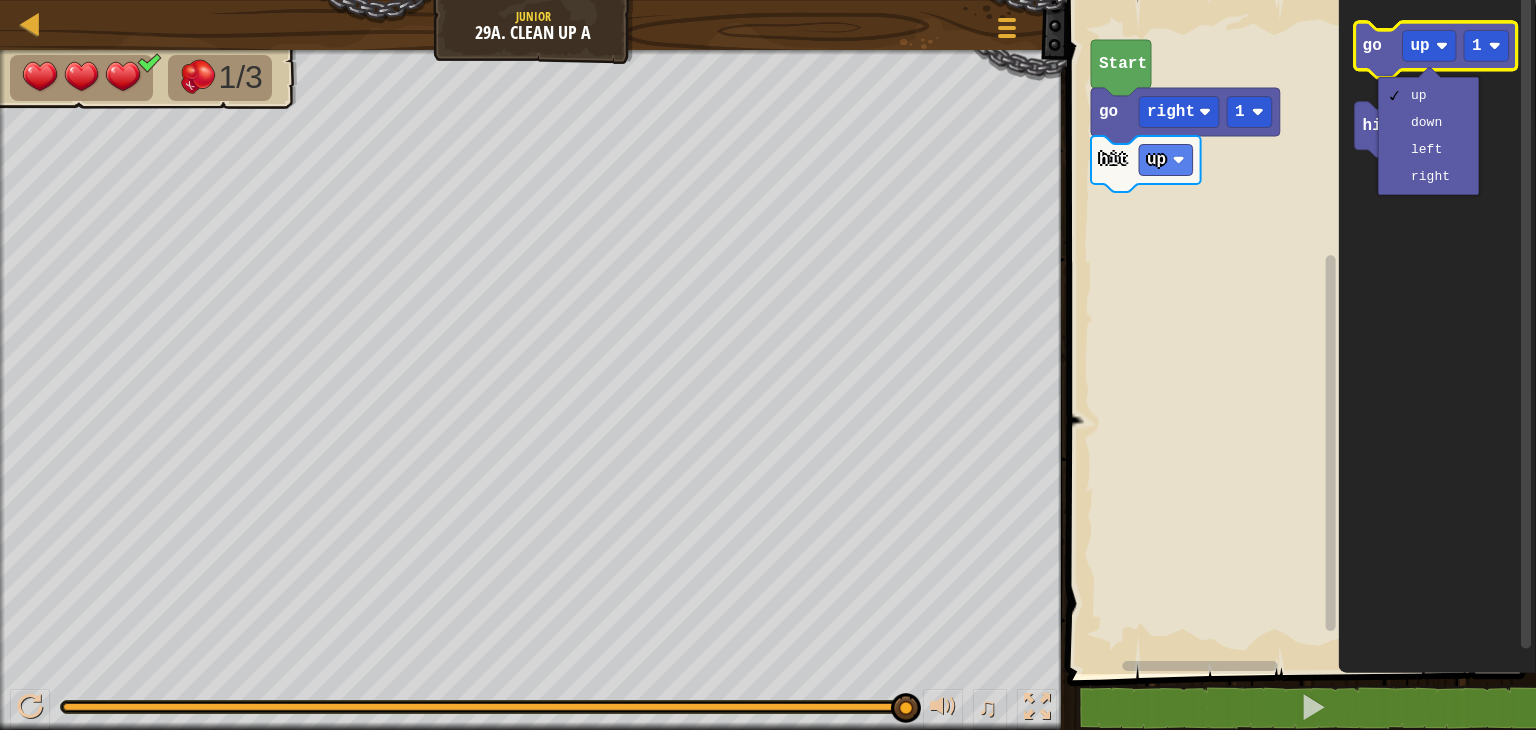 click 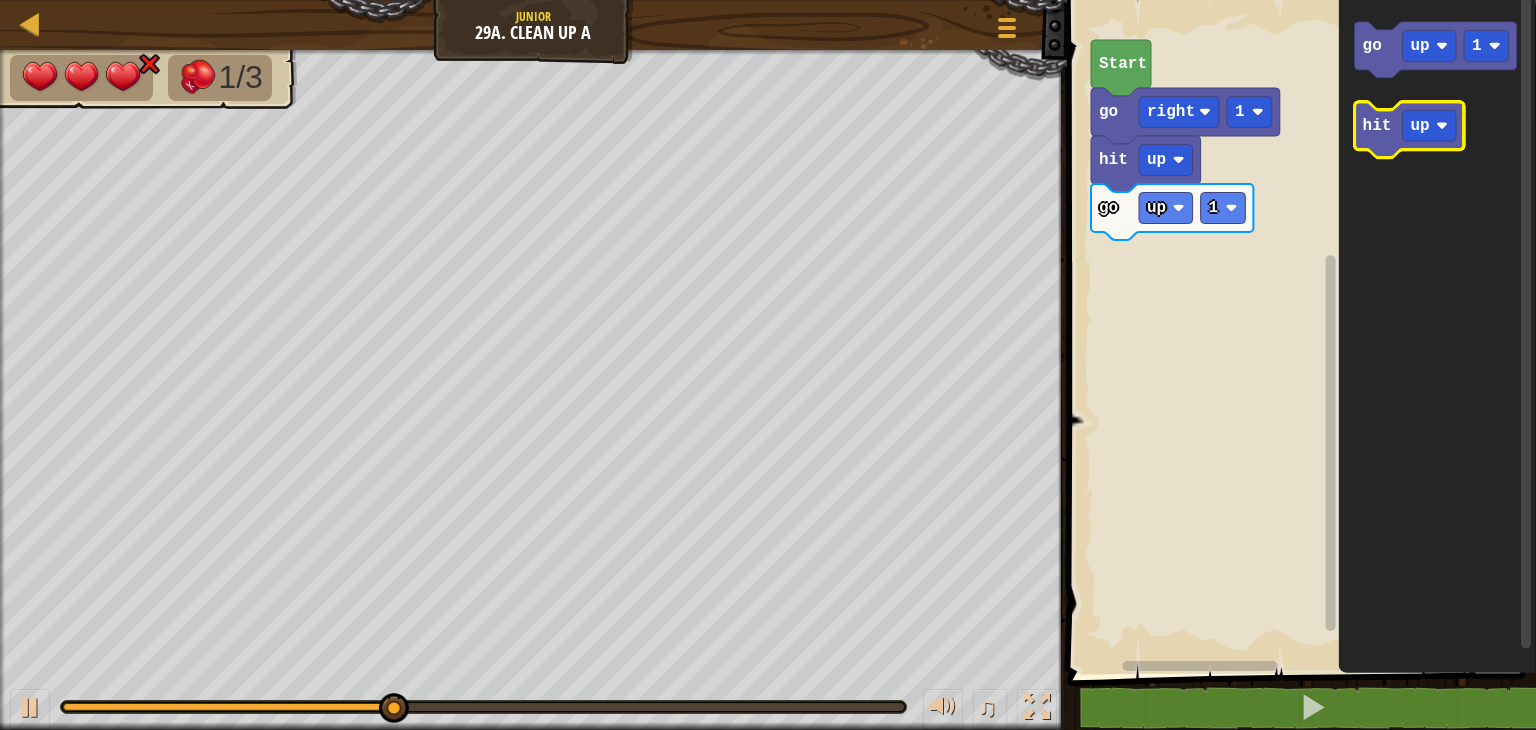 click 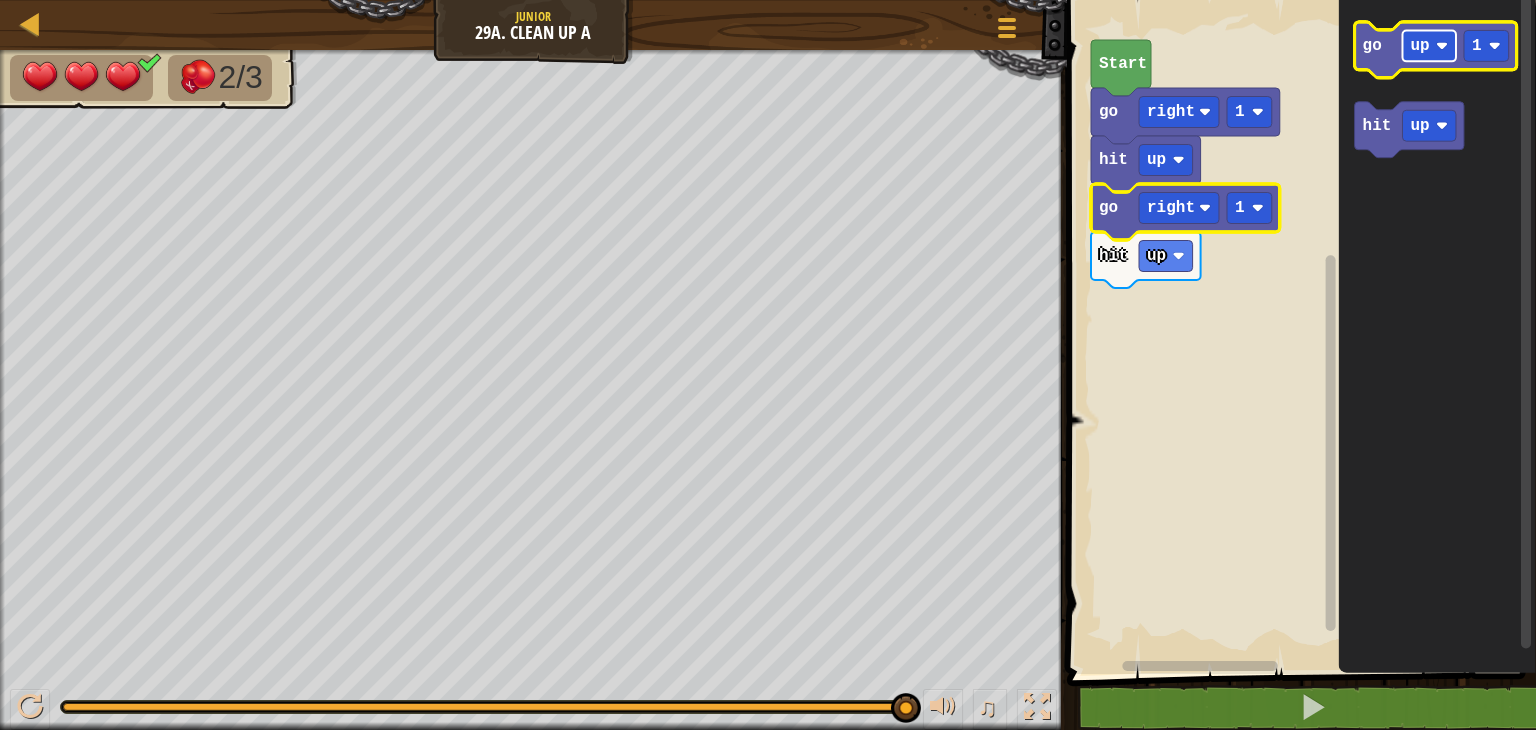 click 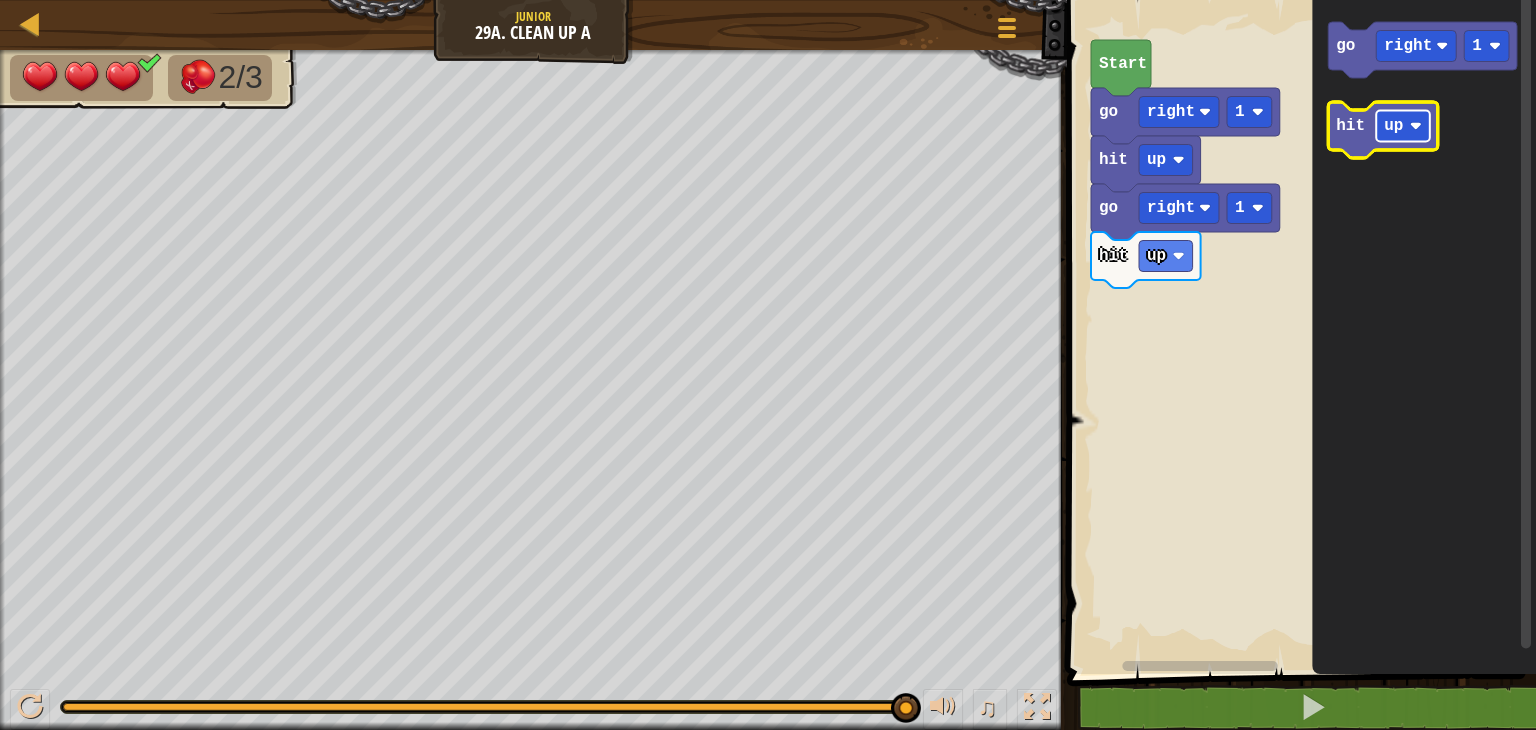 click 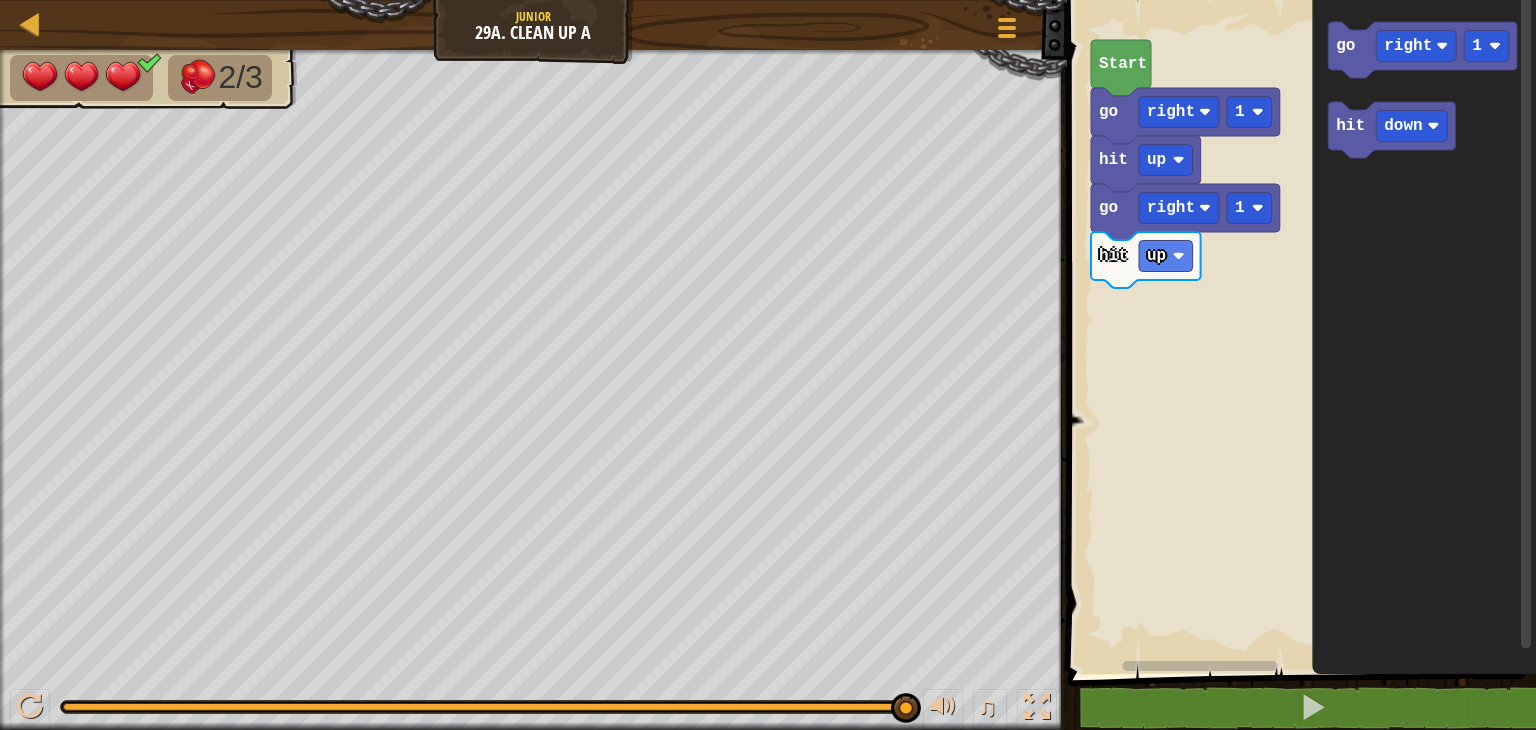 click on "go right 1" 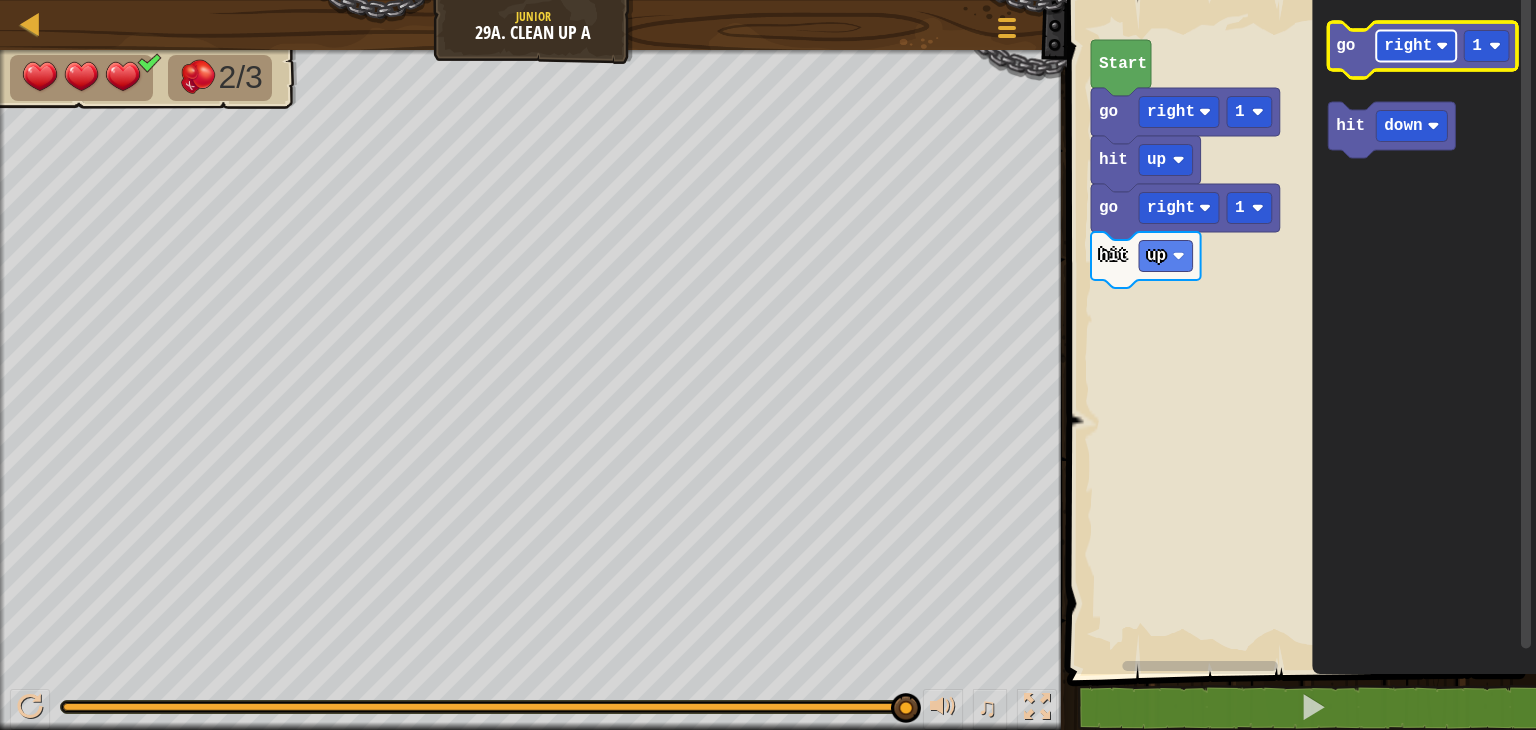 click on "right" 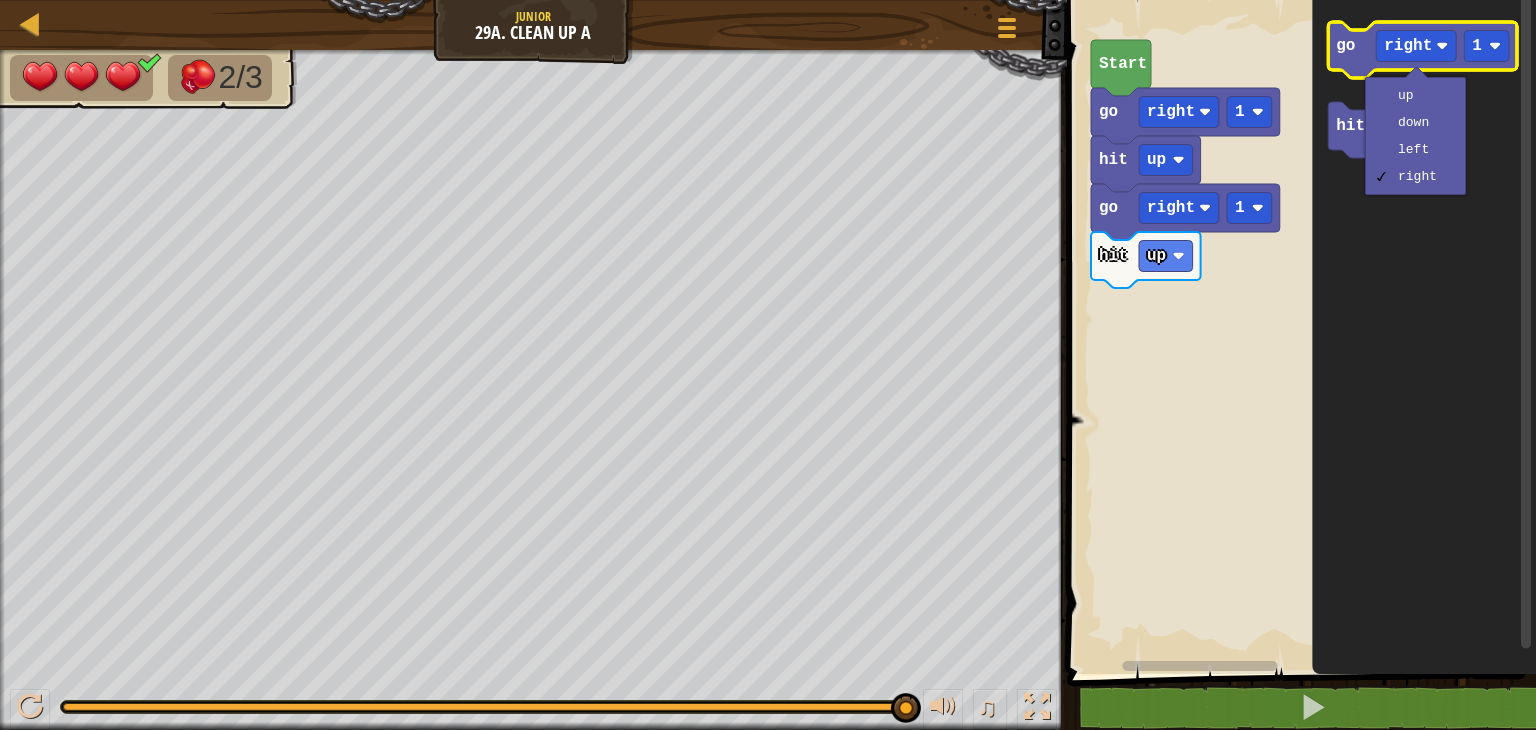 click 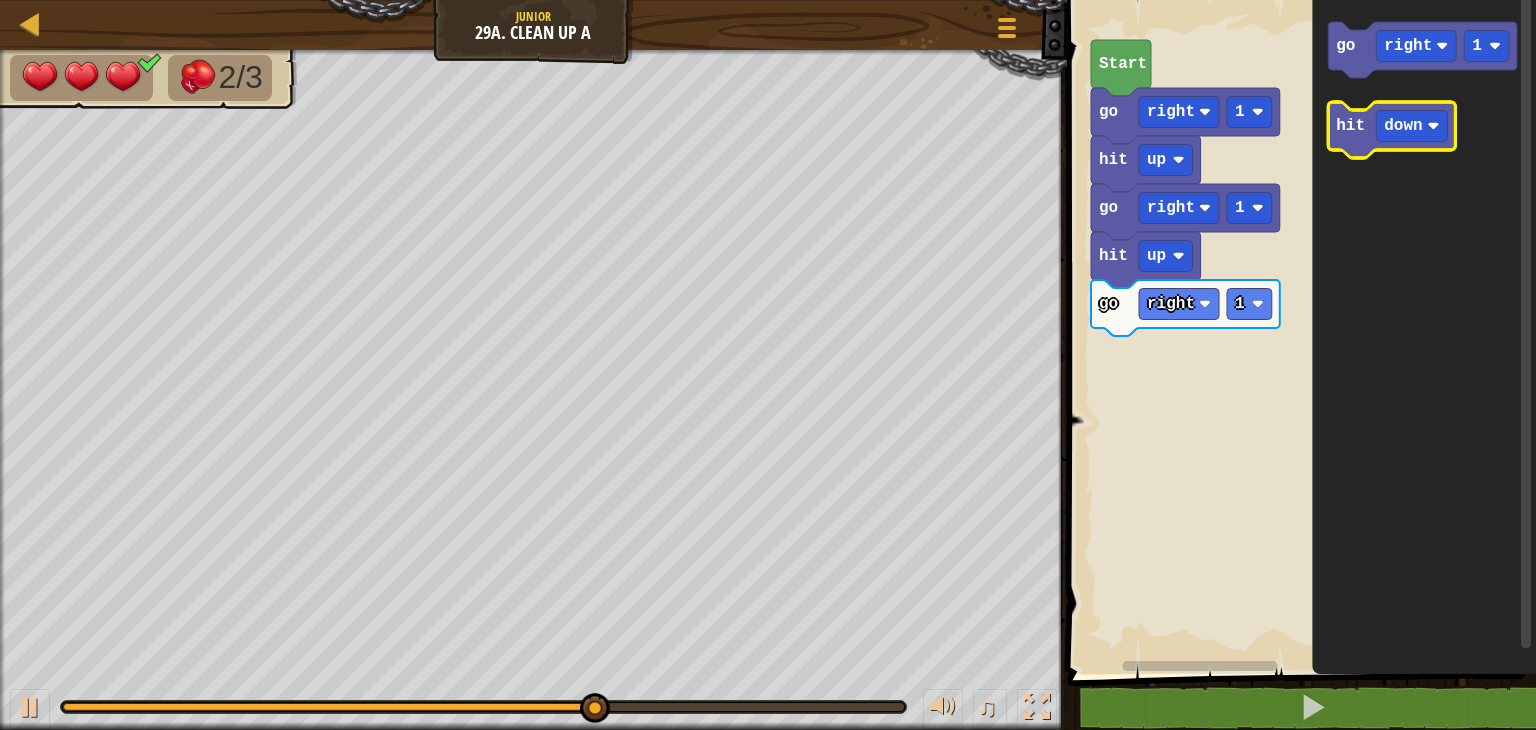 click on "hit" 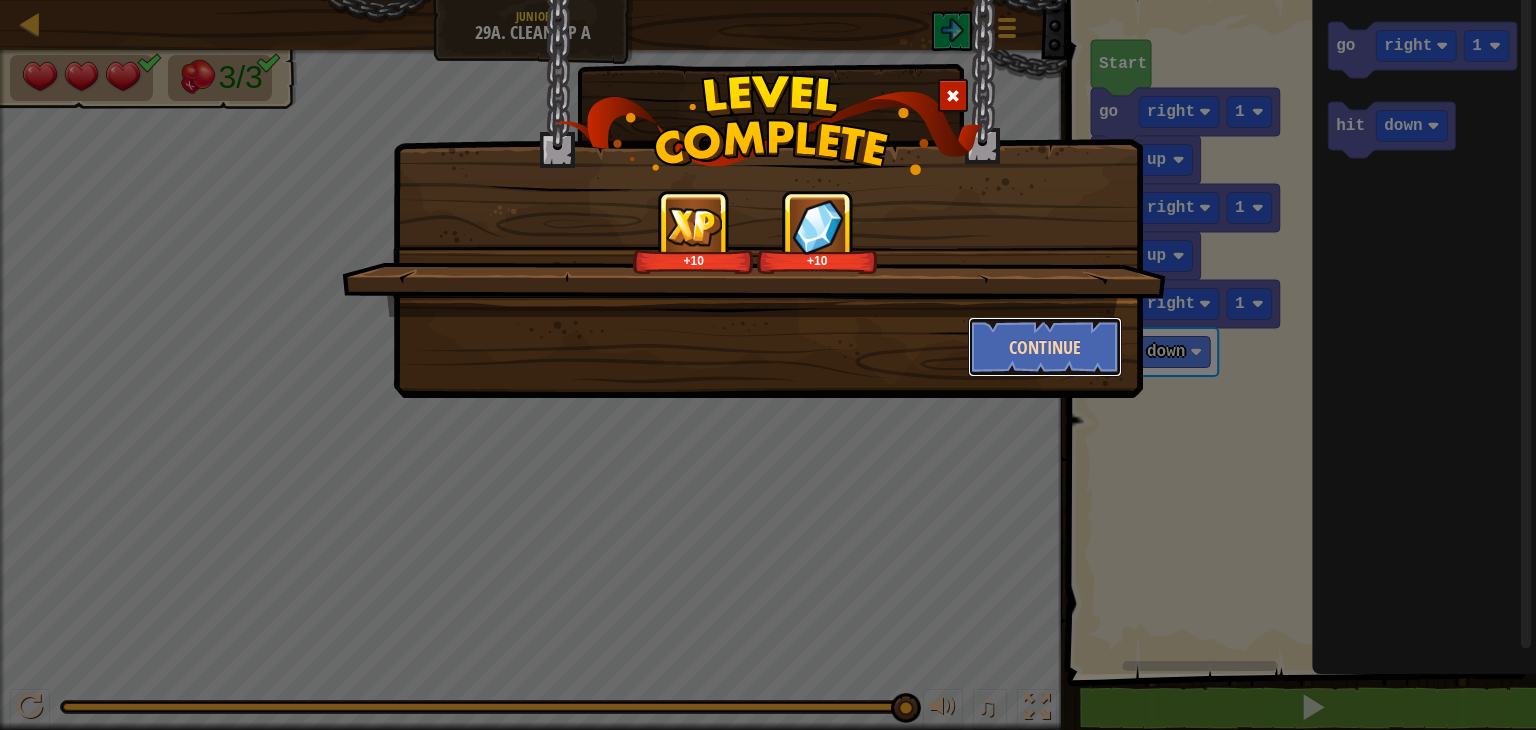 click on "Continue" at bounding box center (1045, 347) 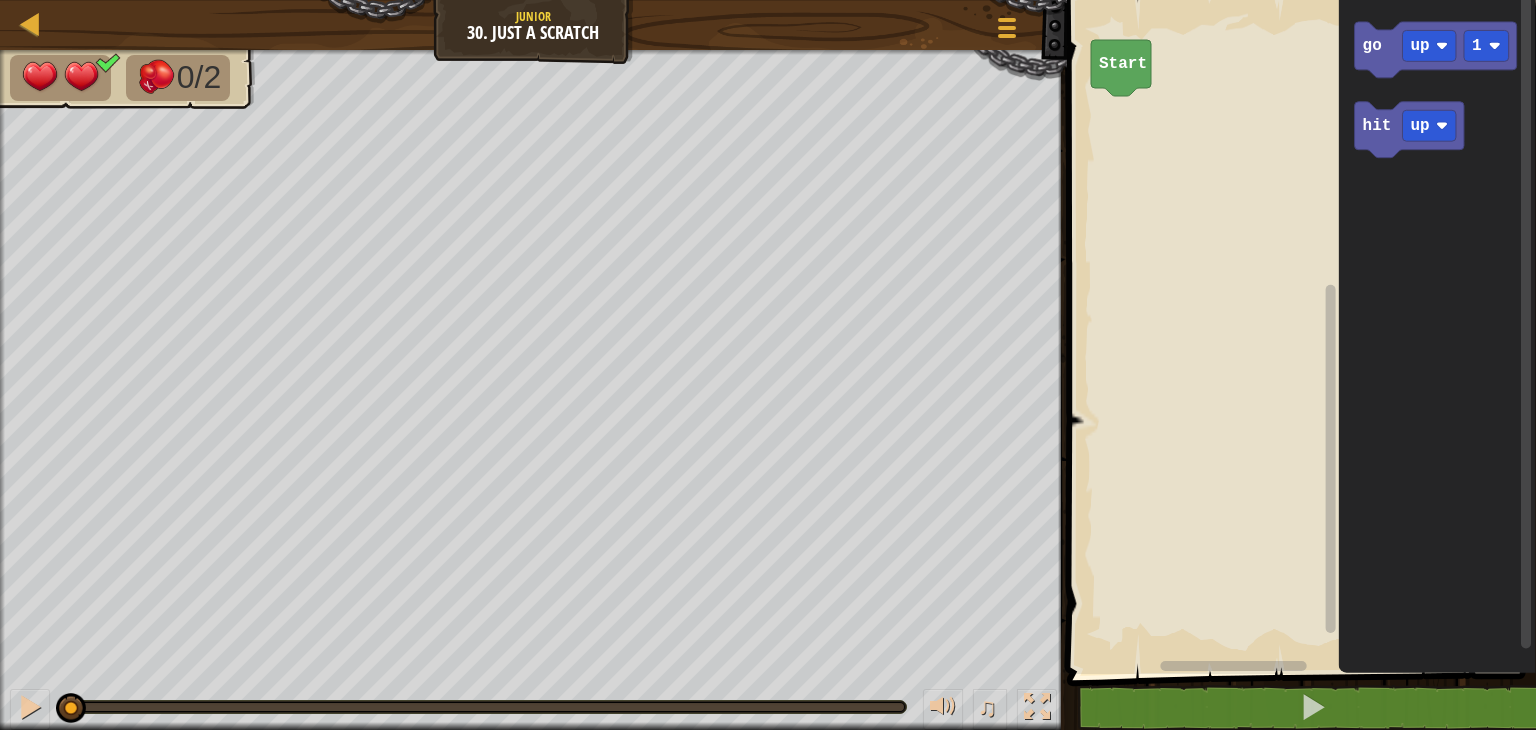 click on "0/2" at bounding box center (199, 77) 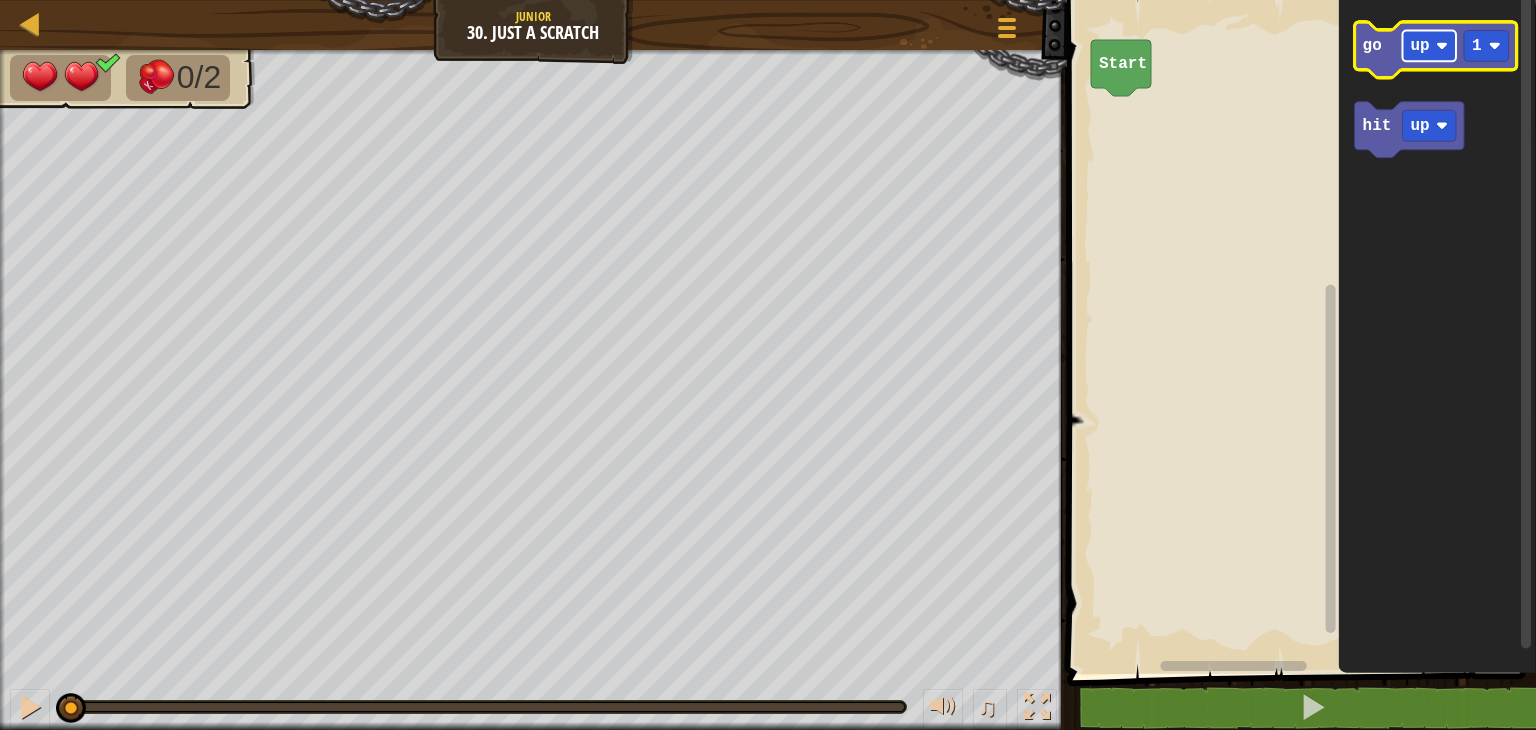 click on "up" 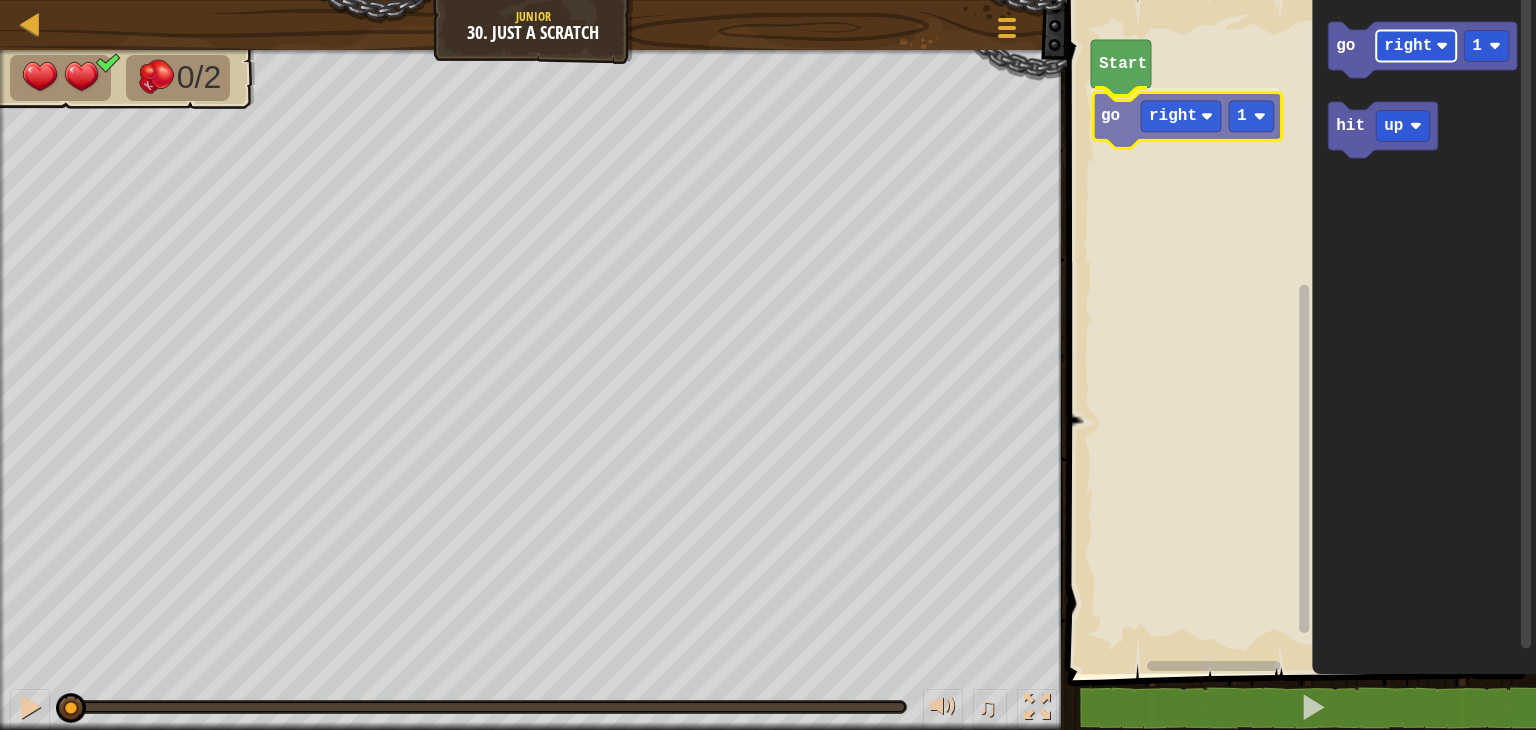 click on "Start go right 1 go right 1 hit up go right 1" at bounding box center [1298, 332] 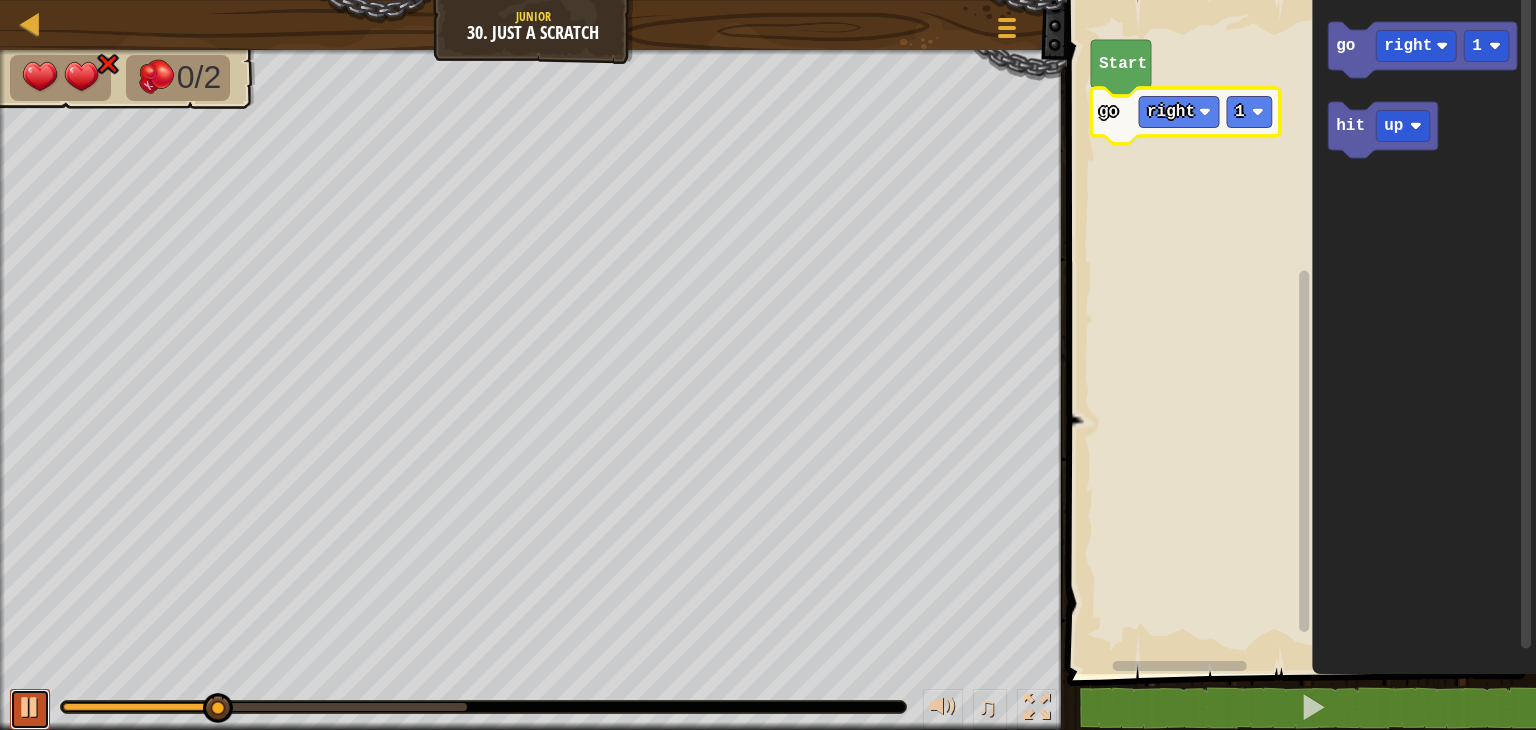 click at bounding box center (30, 707) 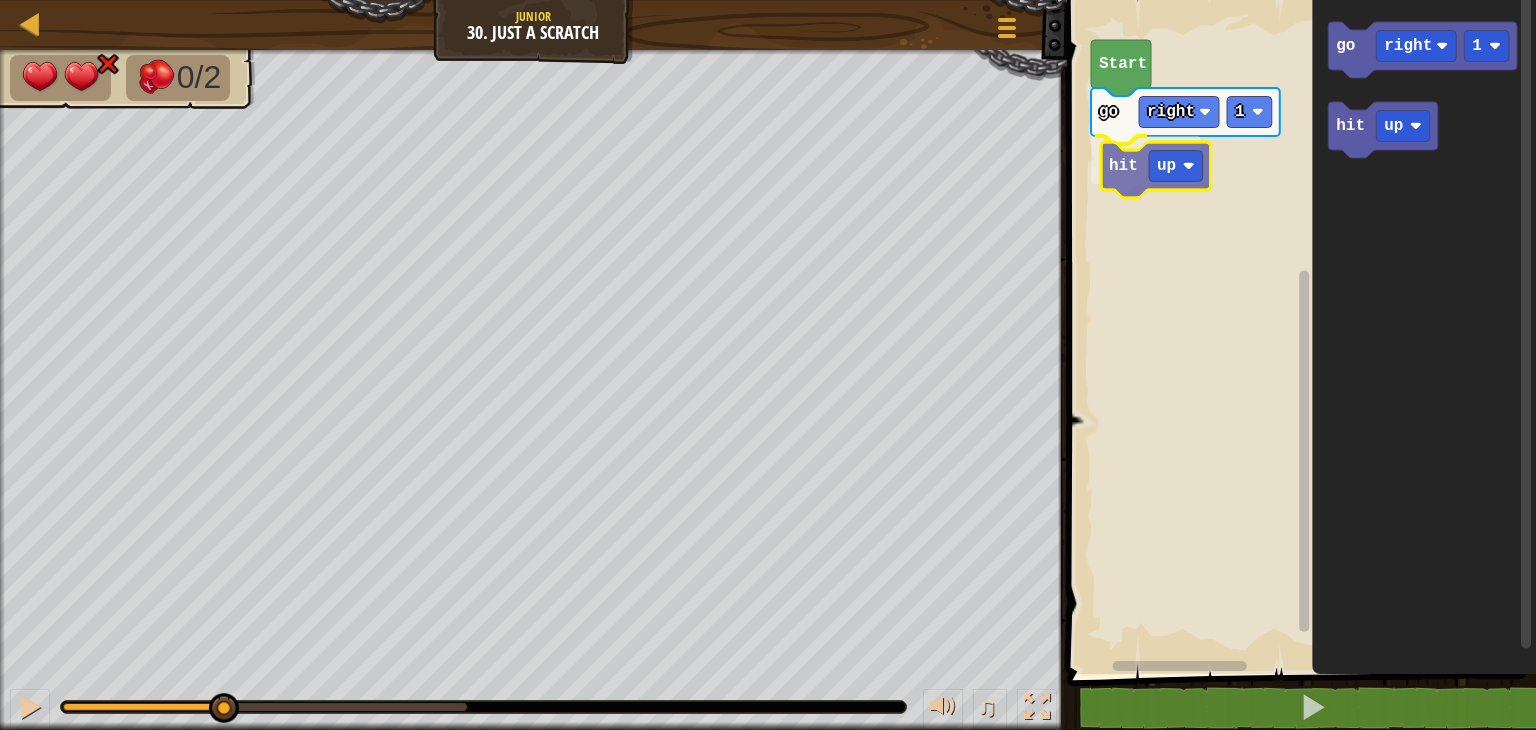 click on "Start go right 1 hit up go right 1 hit up hit up" at bounding box center (1298, 332) 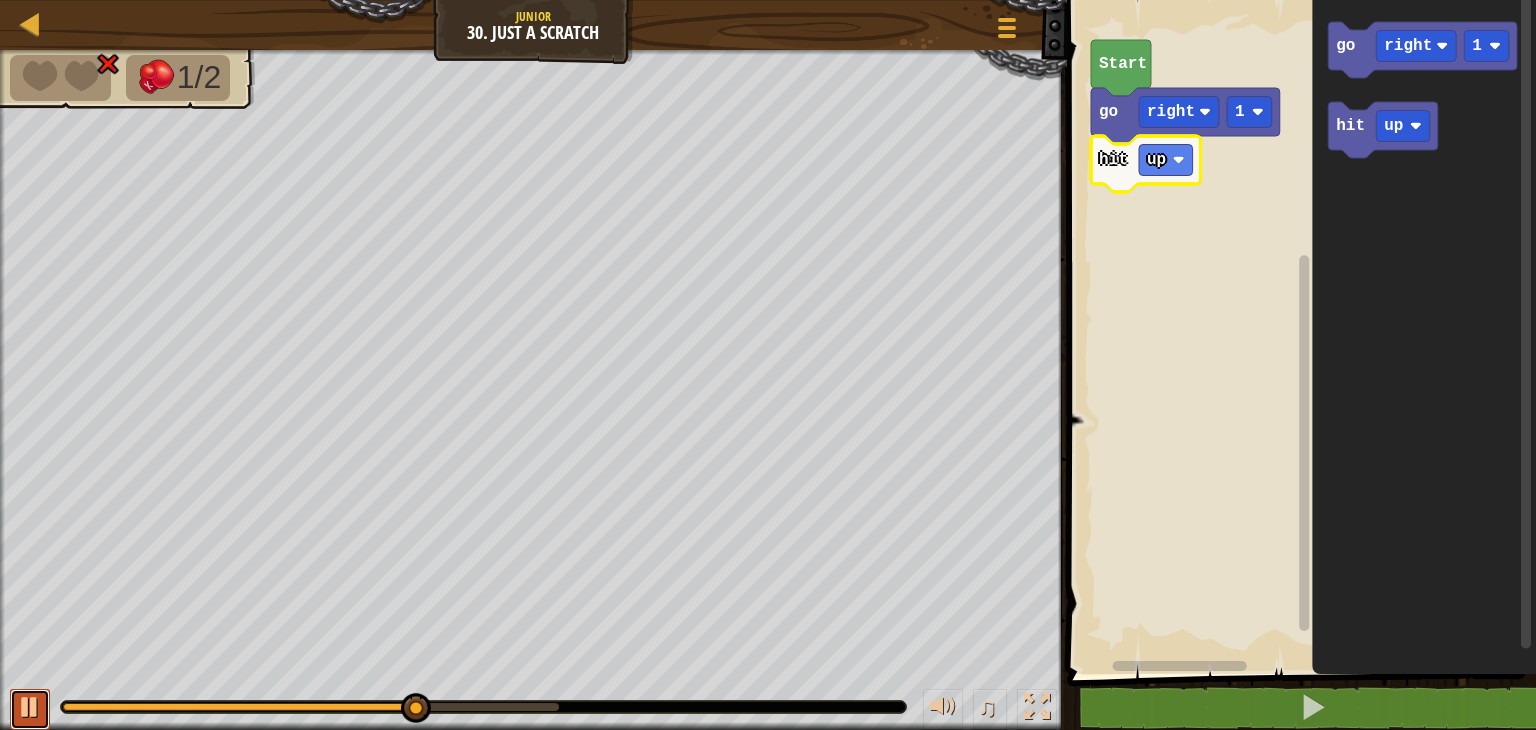 click at bounding box center (30, 707) 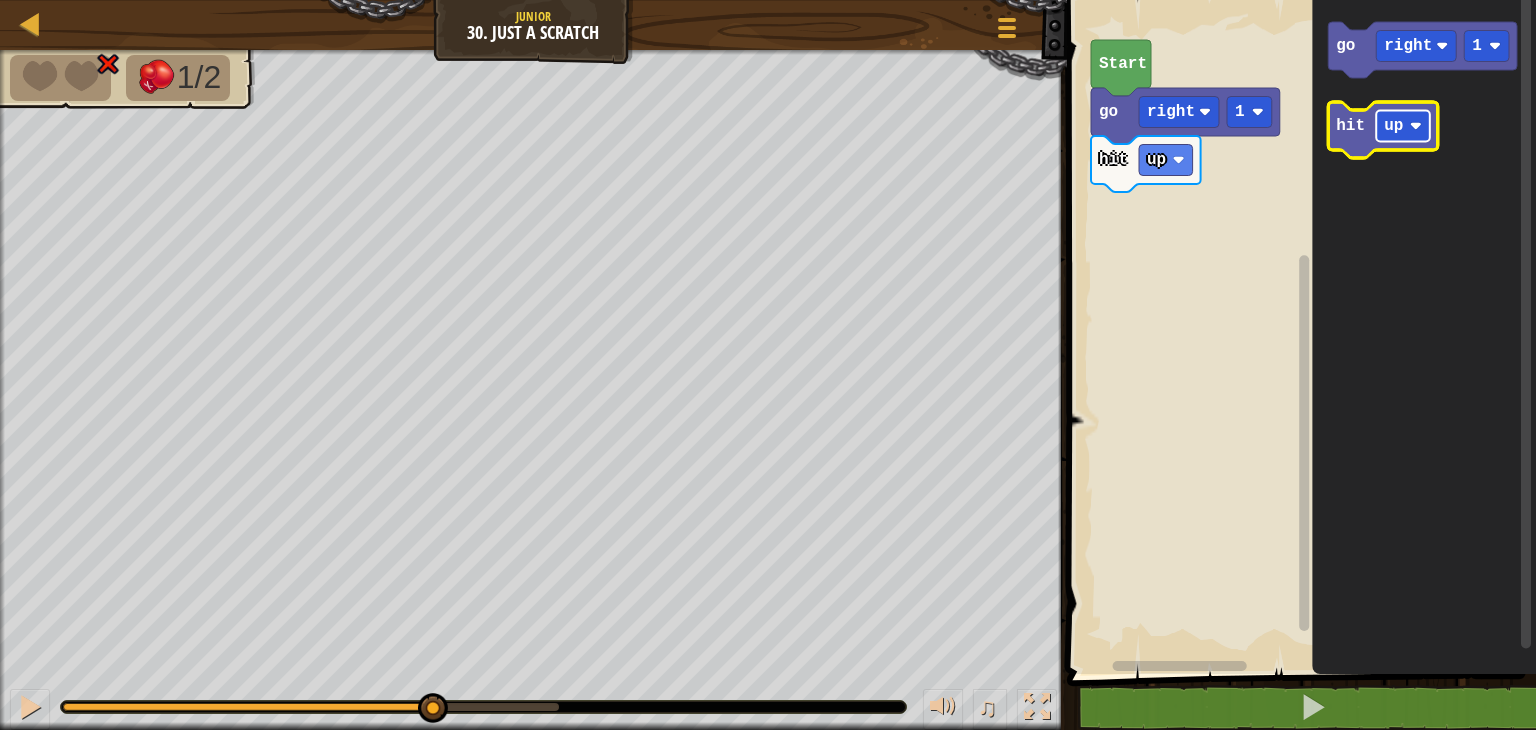 click 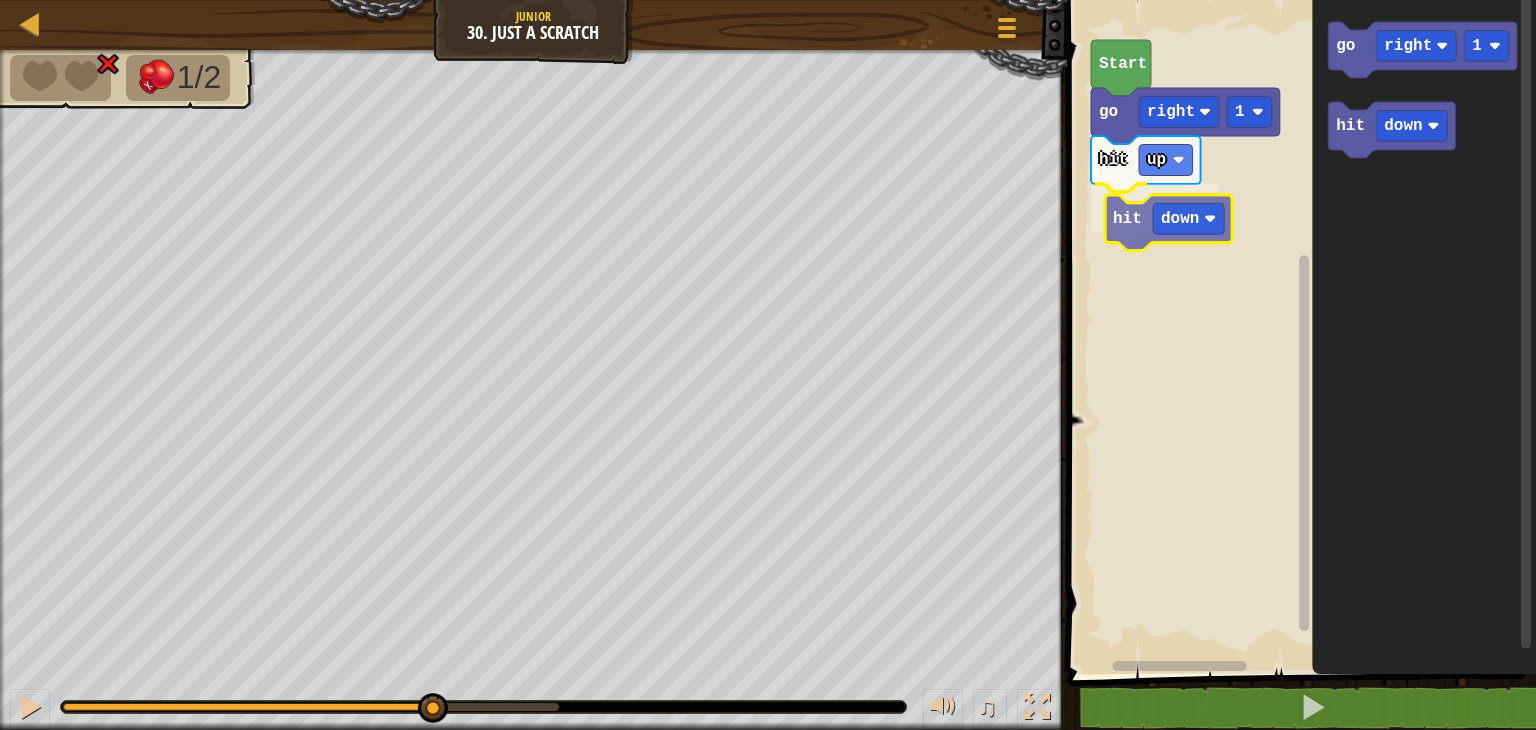 click on "Start go right 1 hit up hit down go right 1 hit down hit down" at bounding box center (1298, 332) 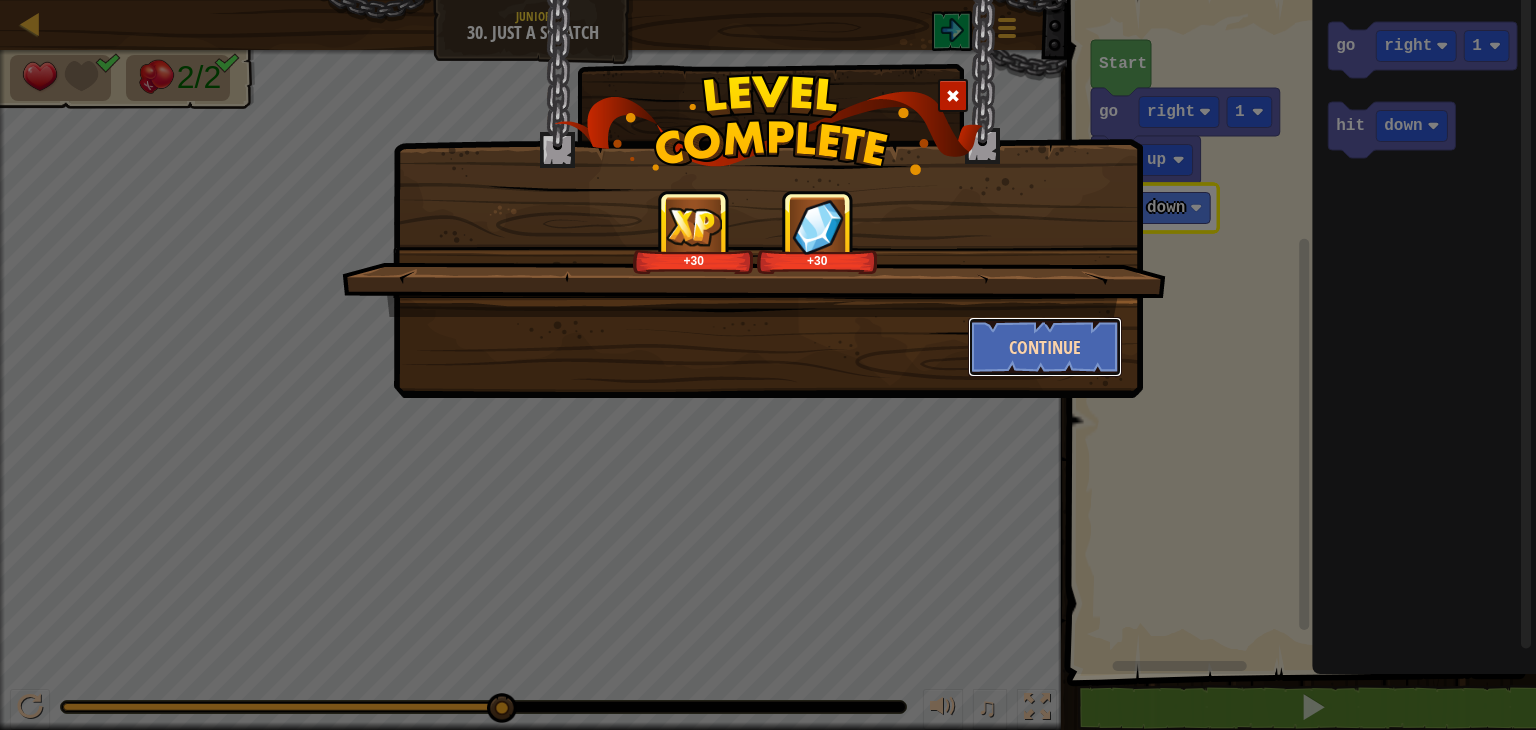 click on "Continue" at bounding box center [1045, 347] 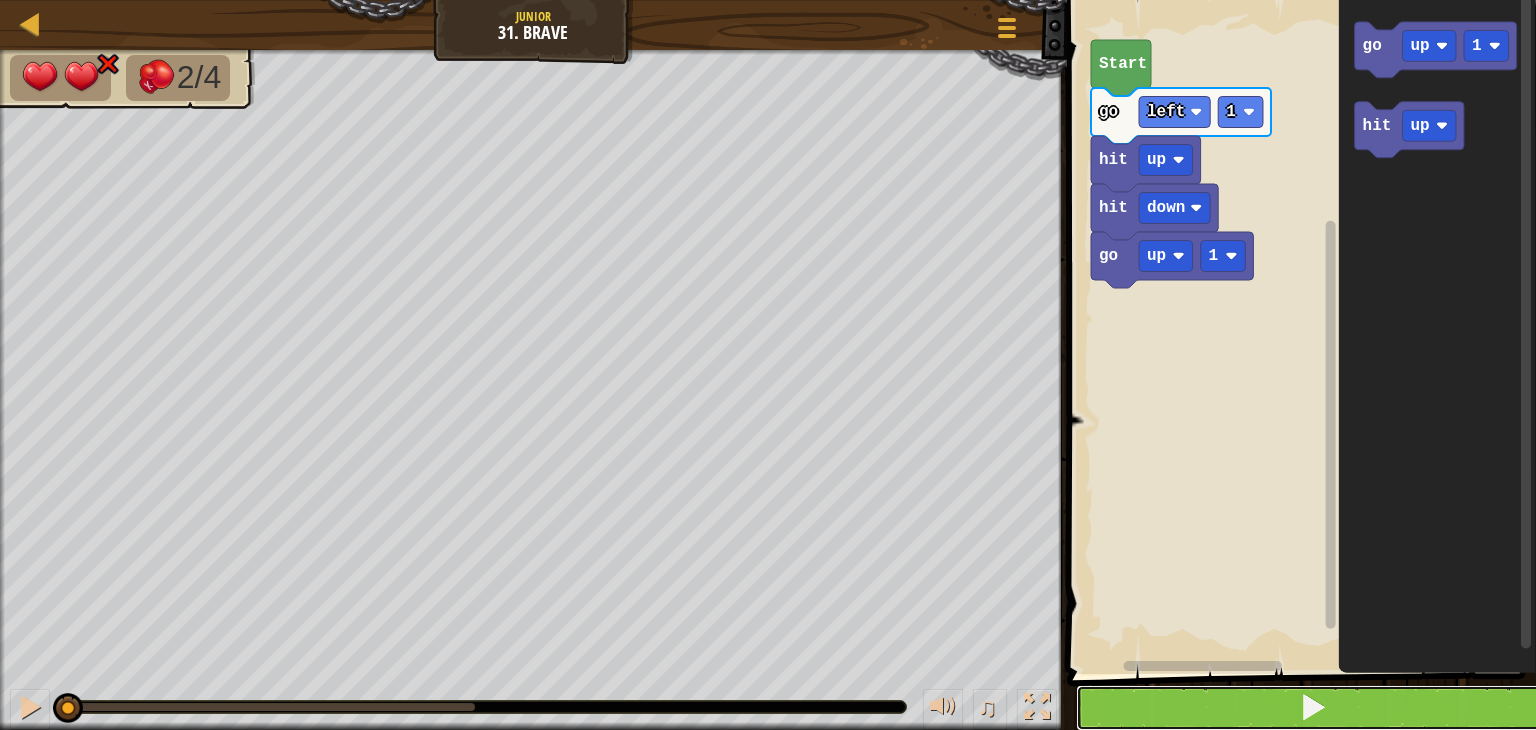 click at bounding box center (1313, 708) 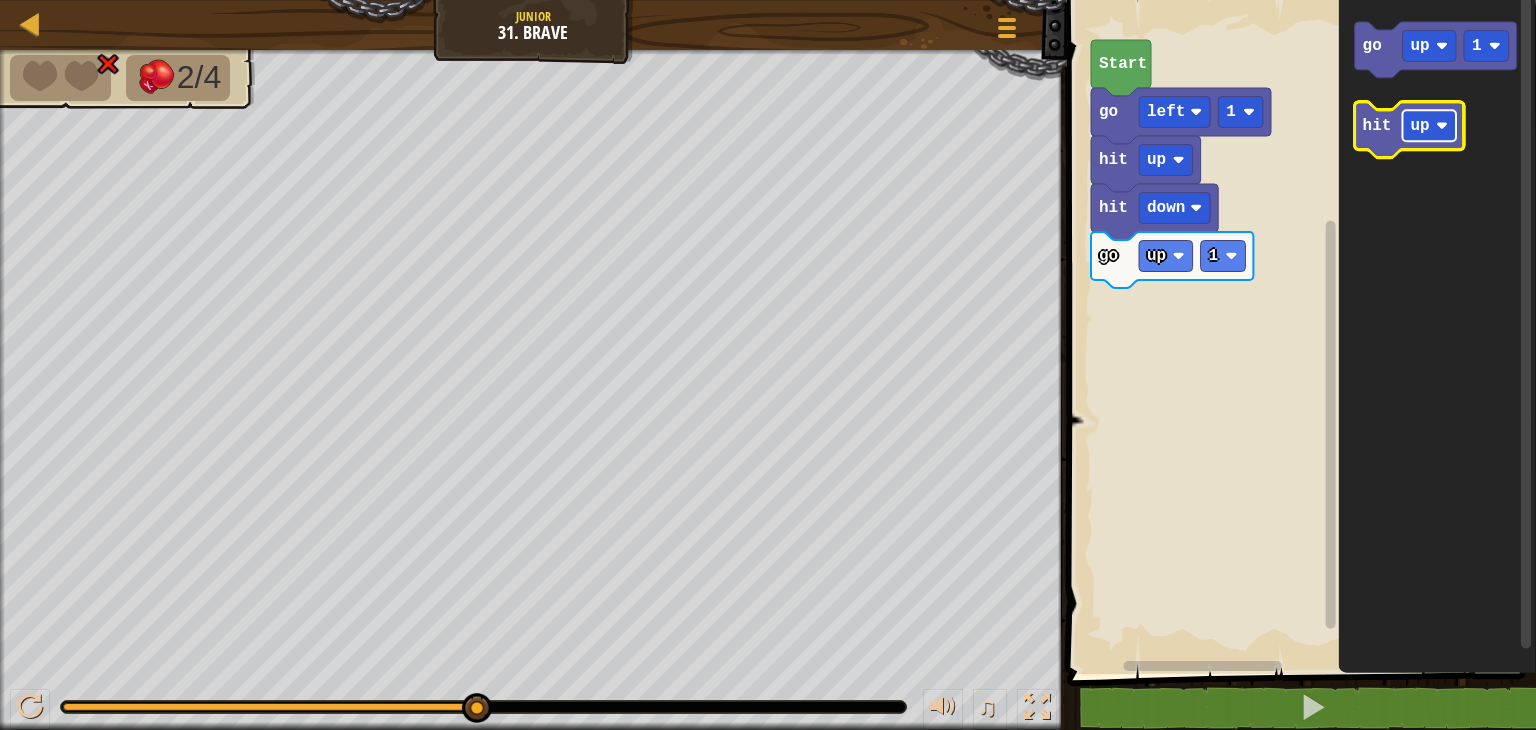 click 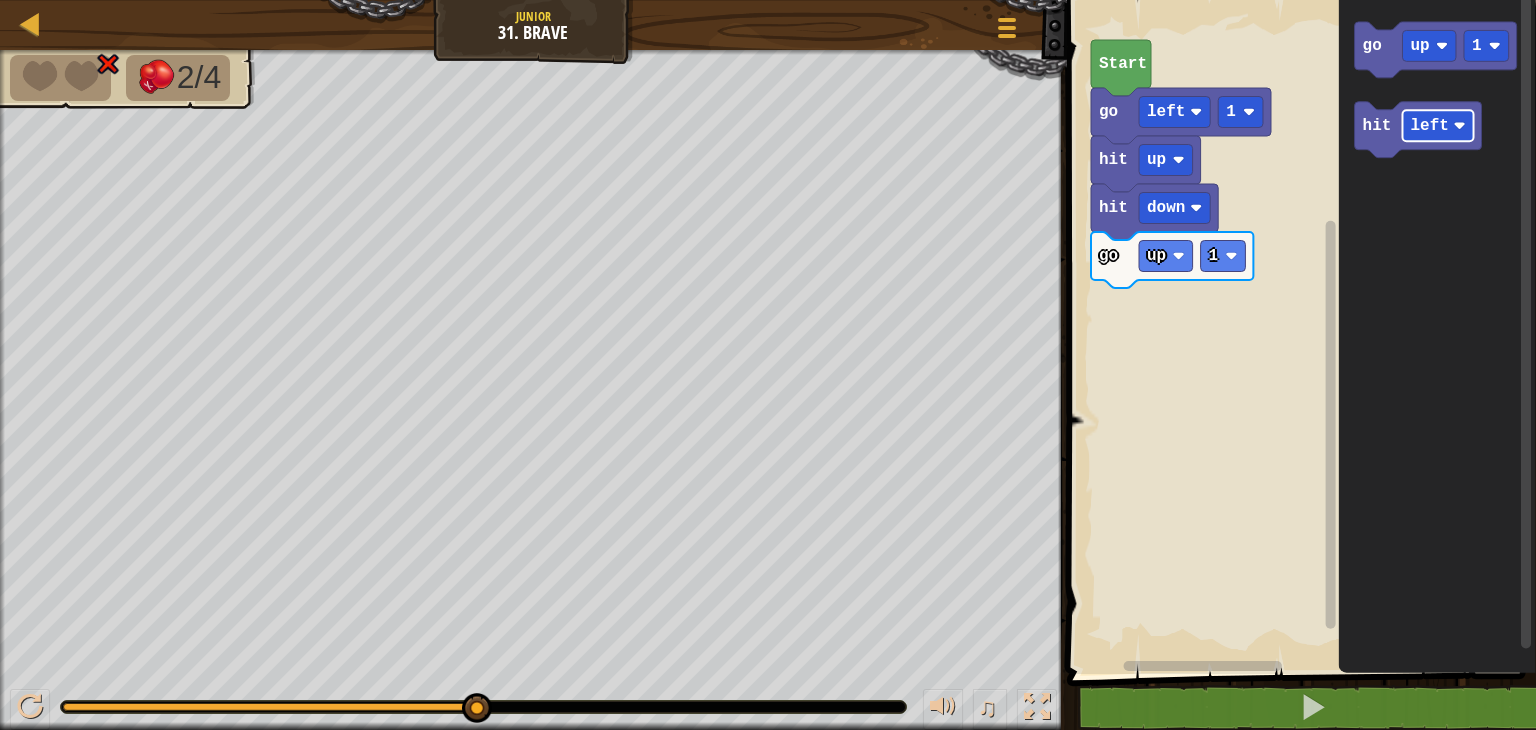 click on "go up 1 hit left" 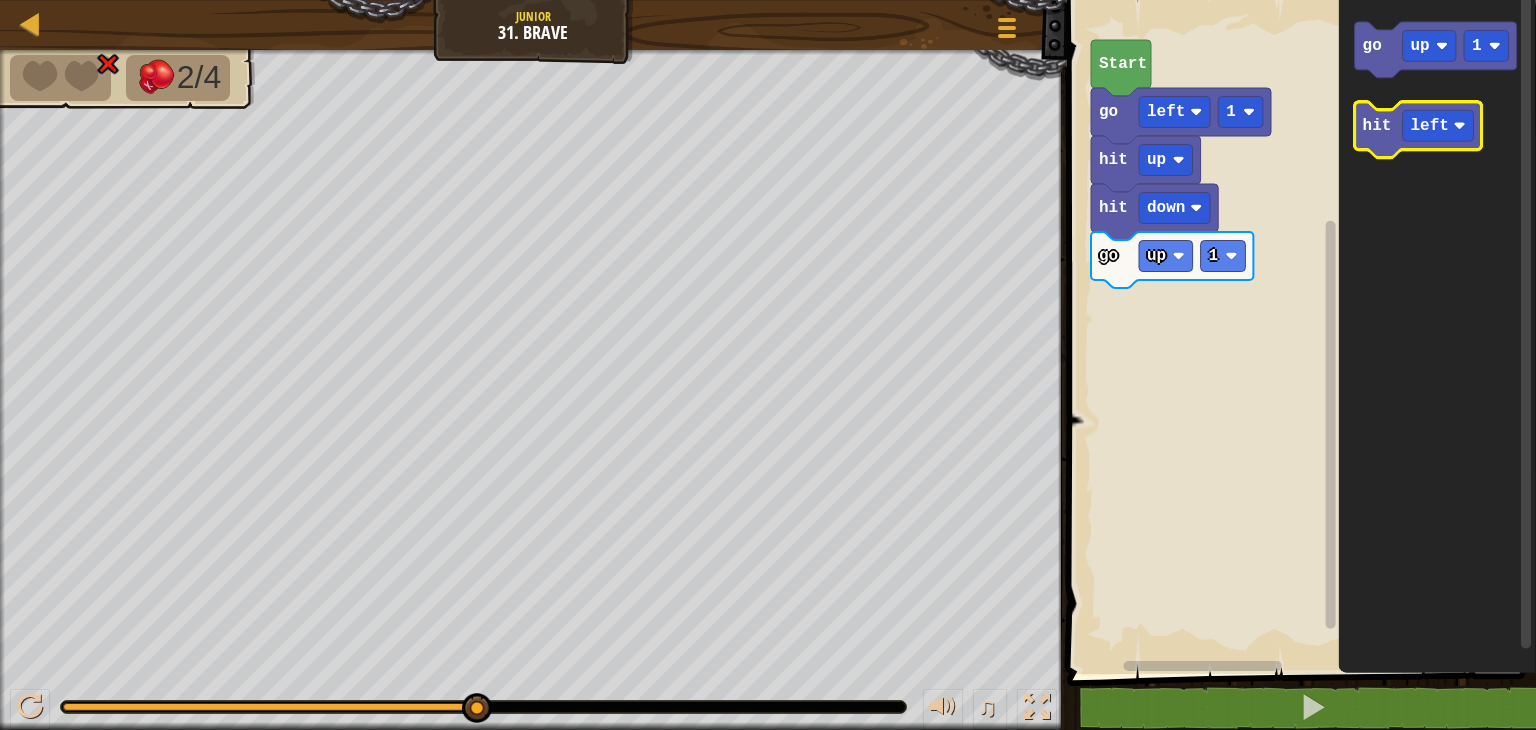 click 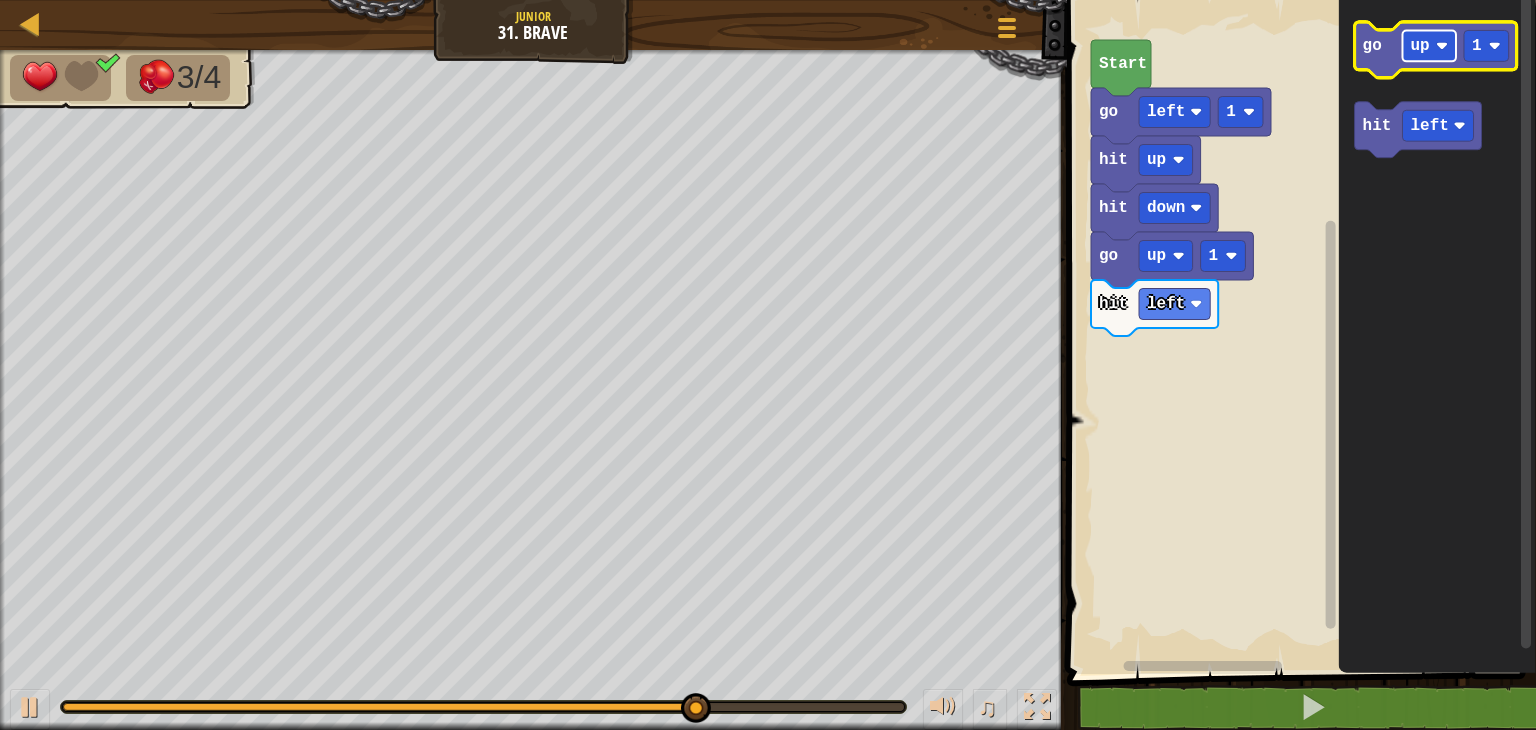 click 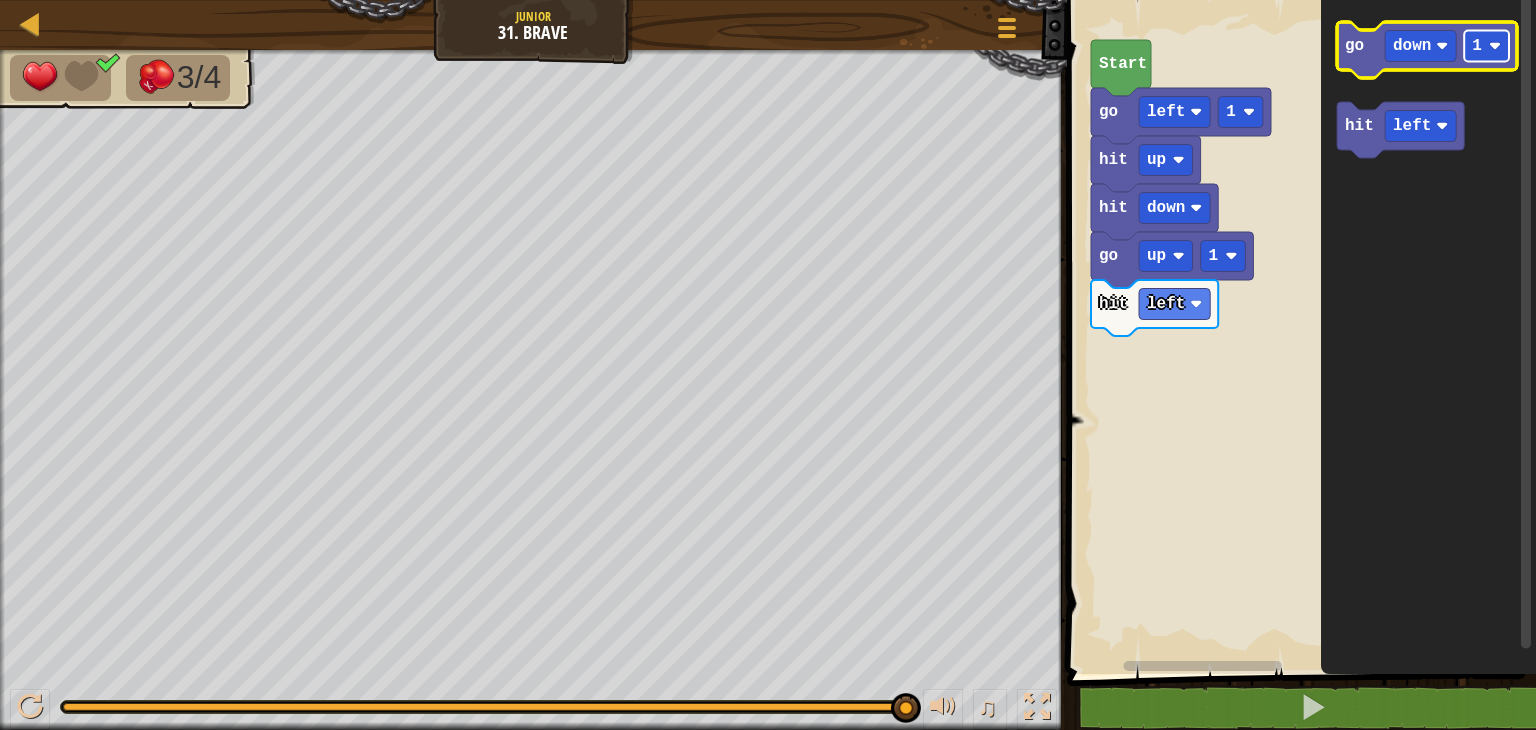 click on "1" 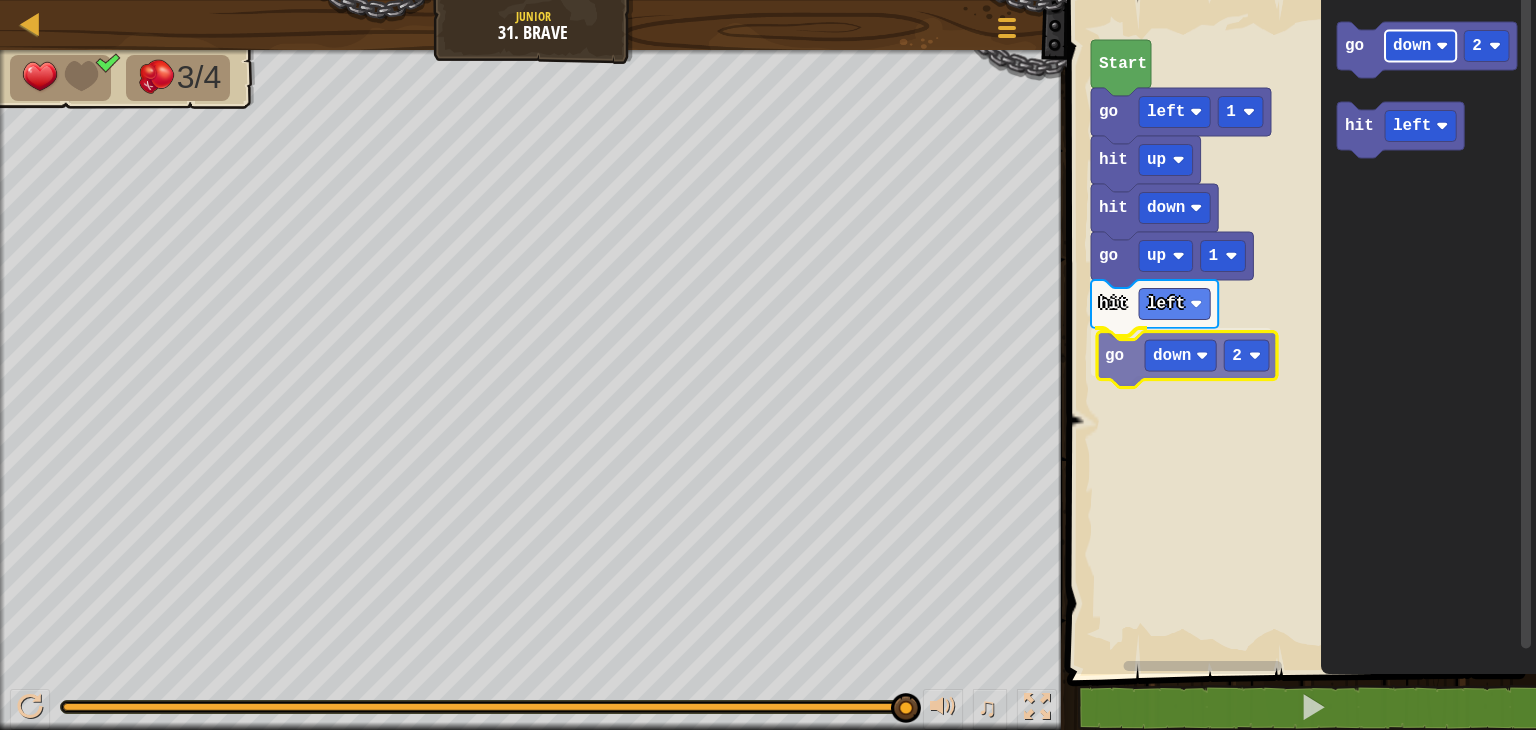 click on "go up 1 hit left go down 2 hit down hit up go left 1 Start go down 2 hit left go down 2" at bounding box center (1298, 332) 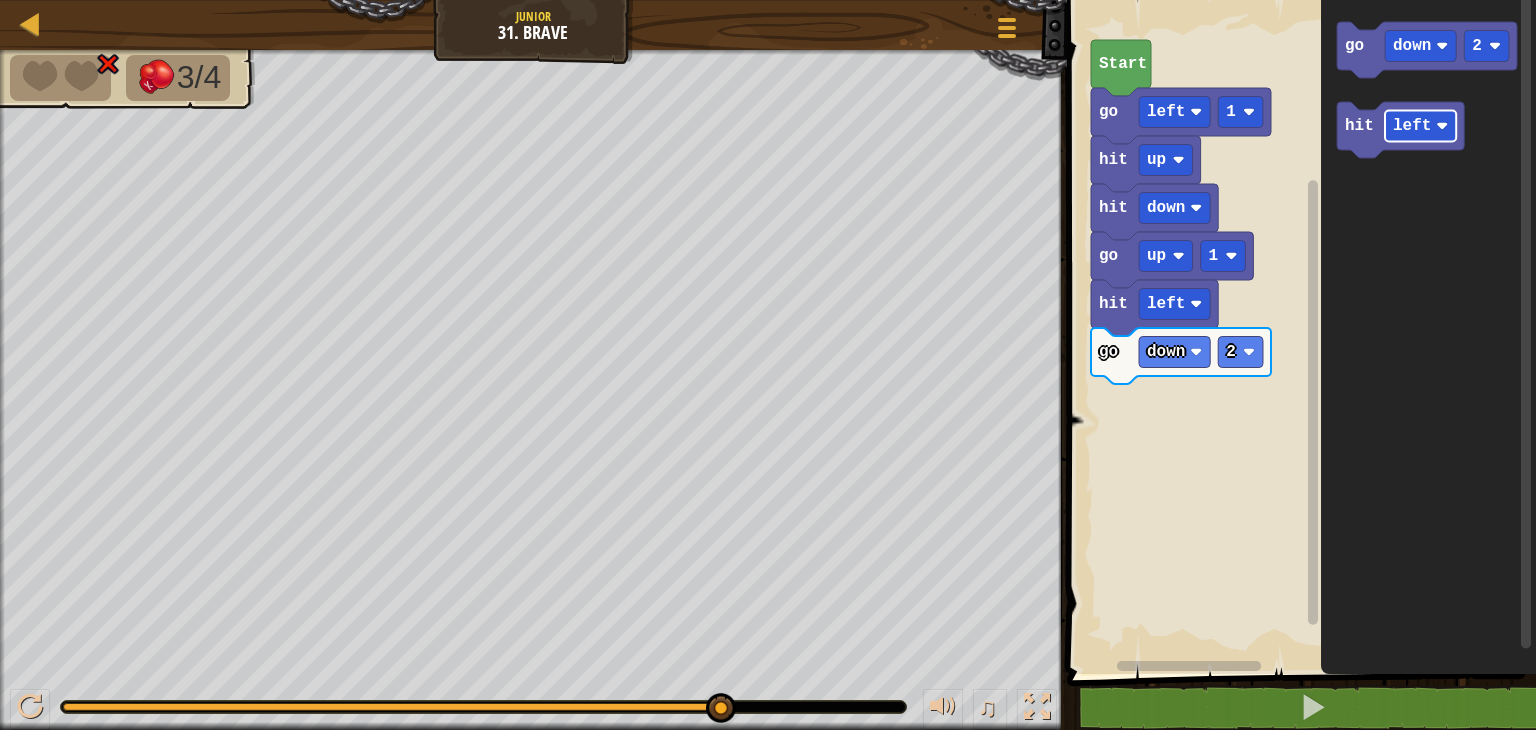 click on "go down 2 hit left" 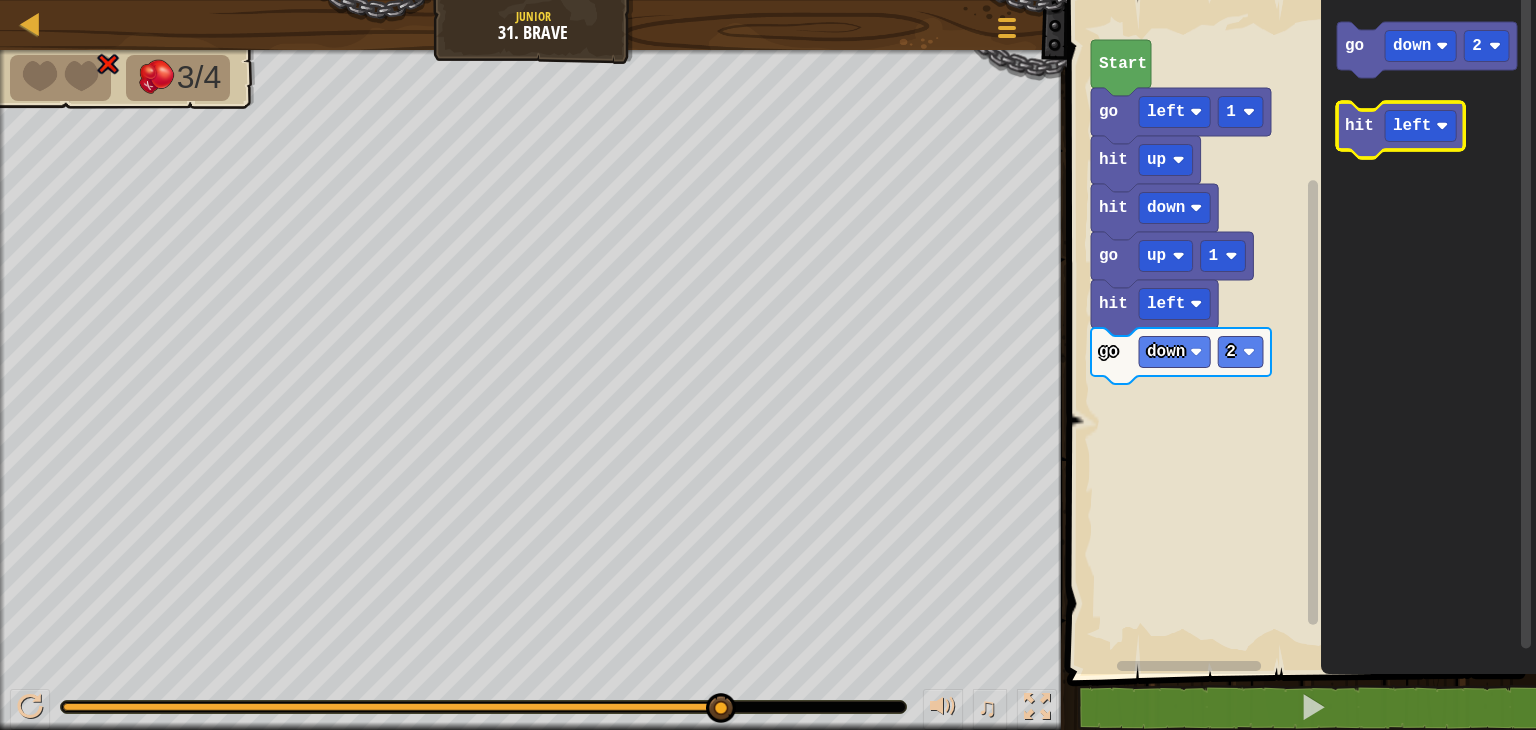 click 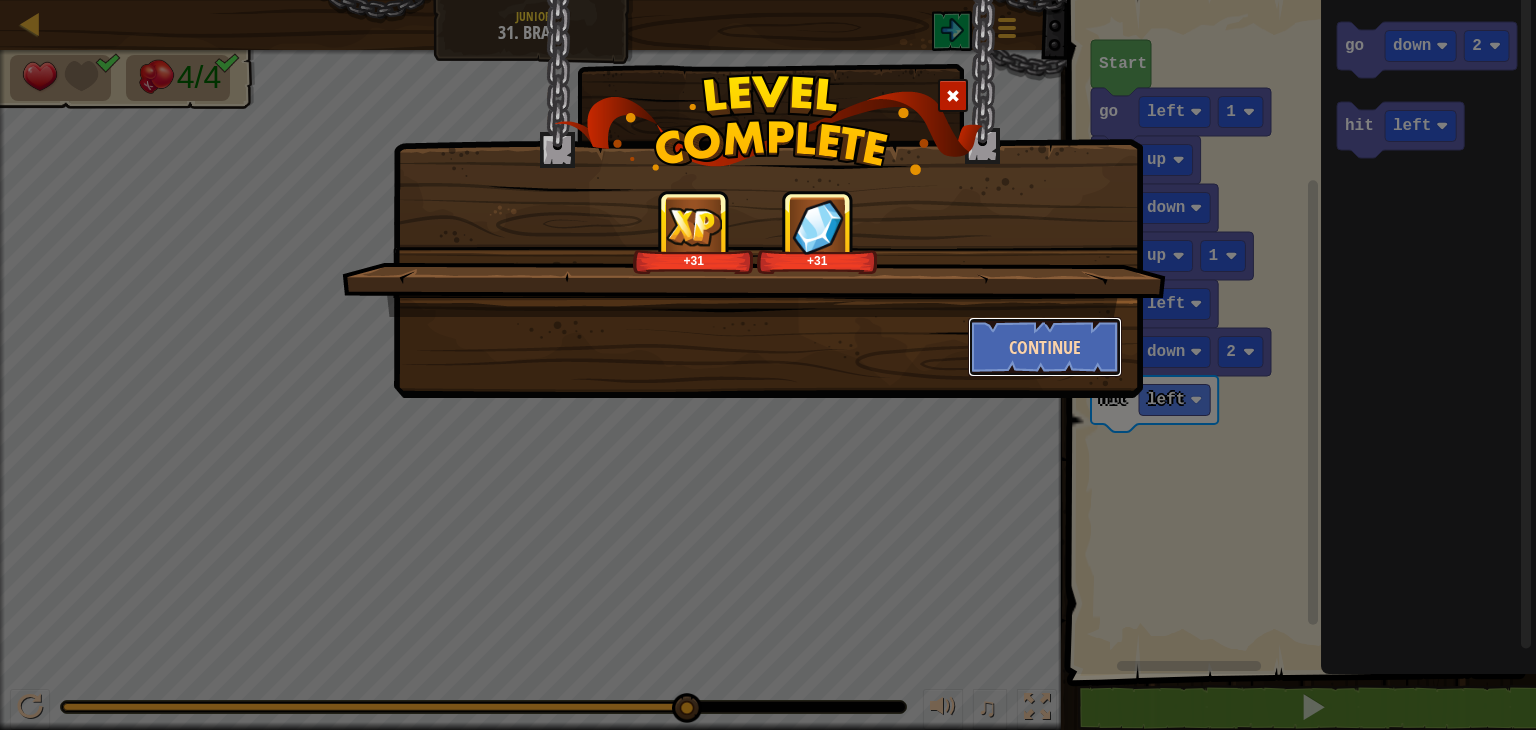 click on "Continue" at bounding box center (1045, 347) 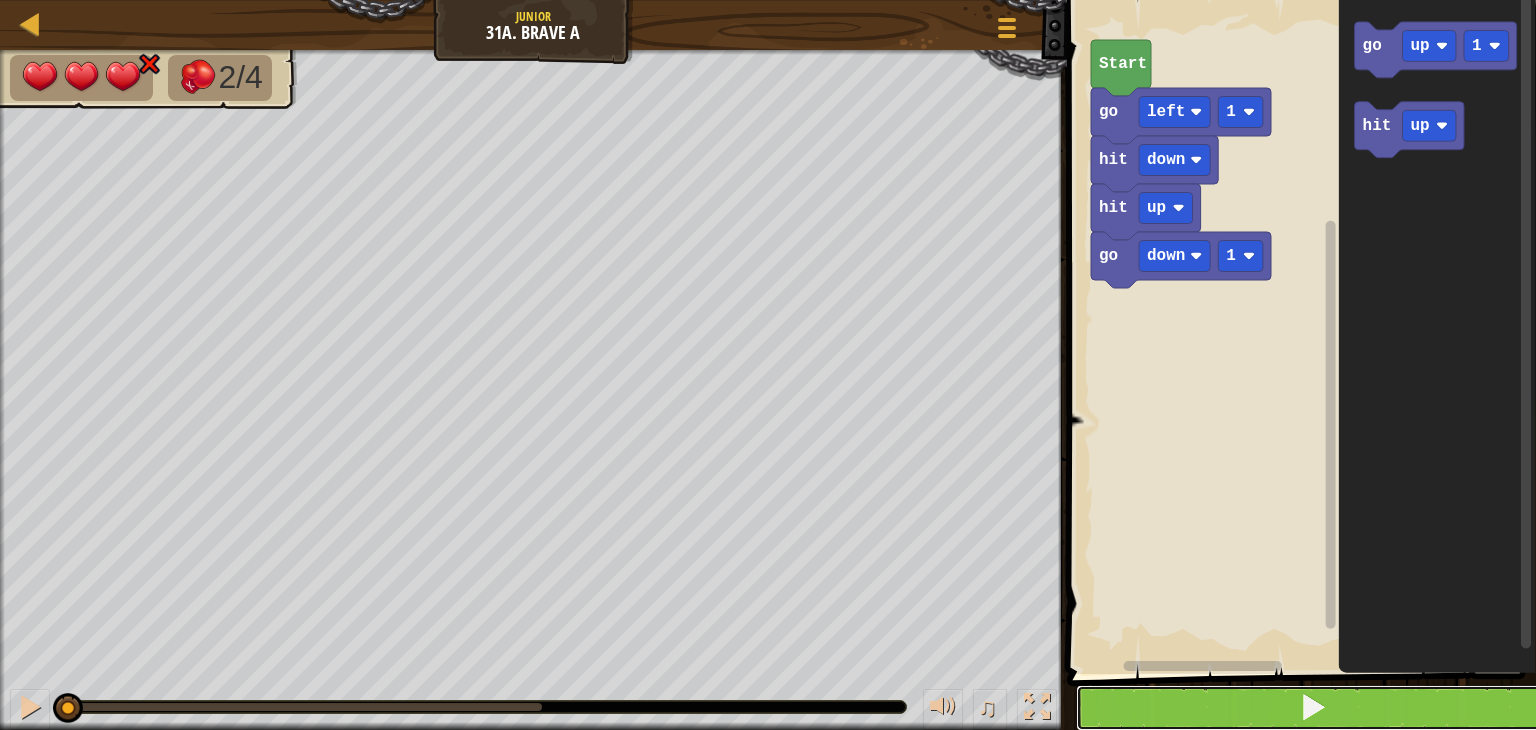 drag, startPoint x: 1218, startPoint y: 705, endPoint x: 1212, endPoint y: 691, distance: 15.231546 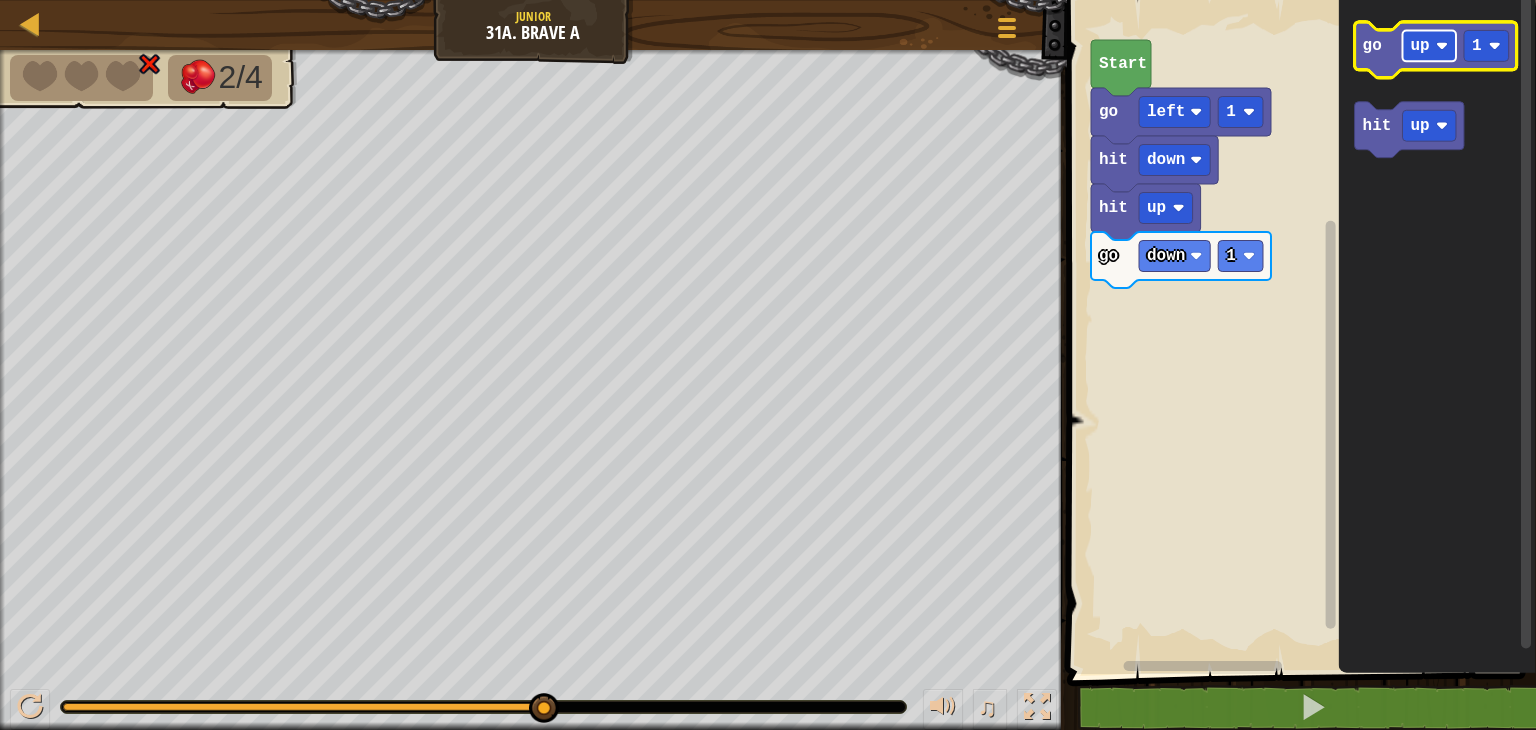 click on "up" 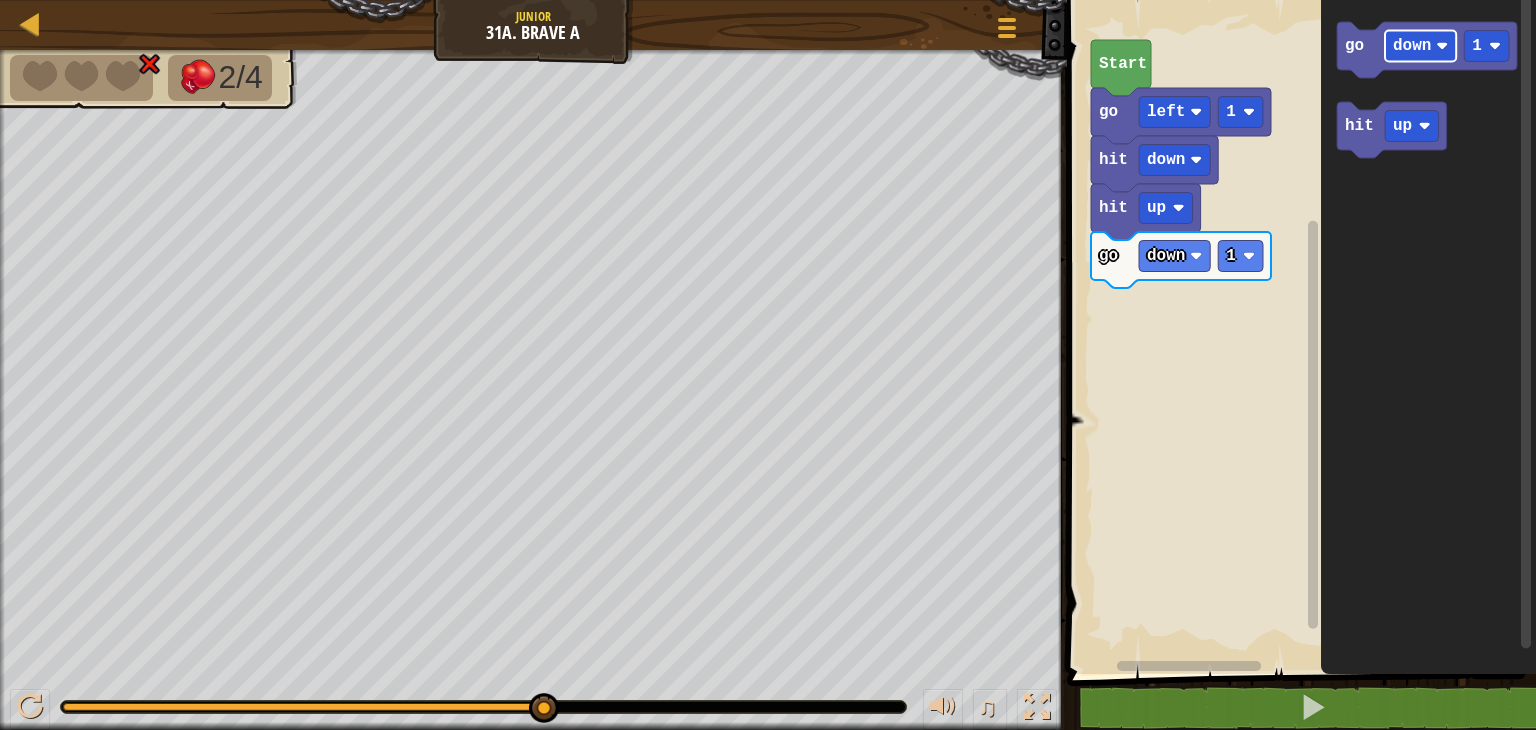 click on "go down 1 hit up" 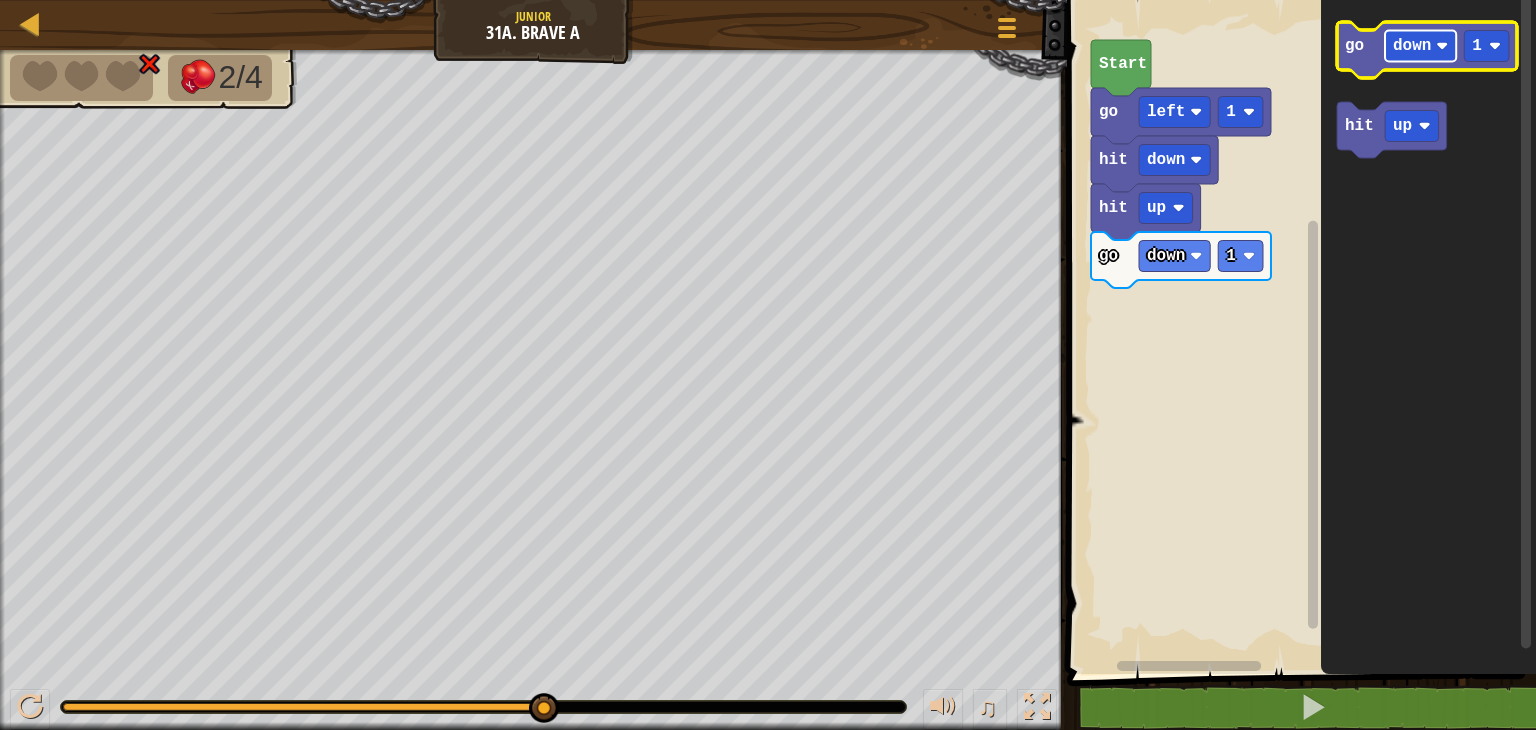 click 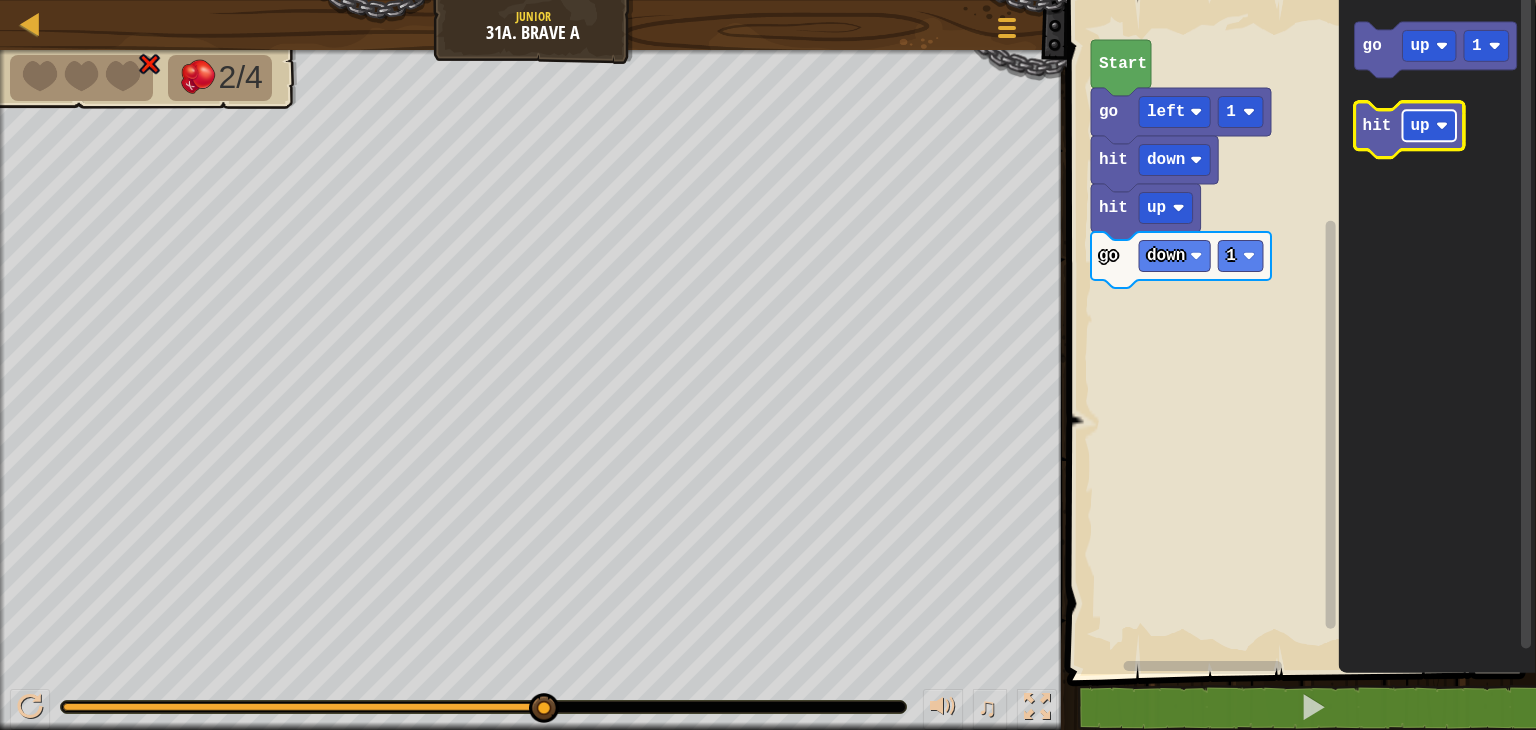 click on "up" 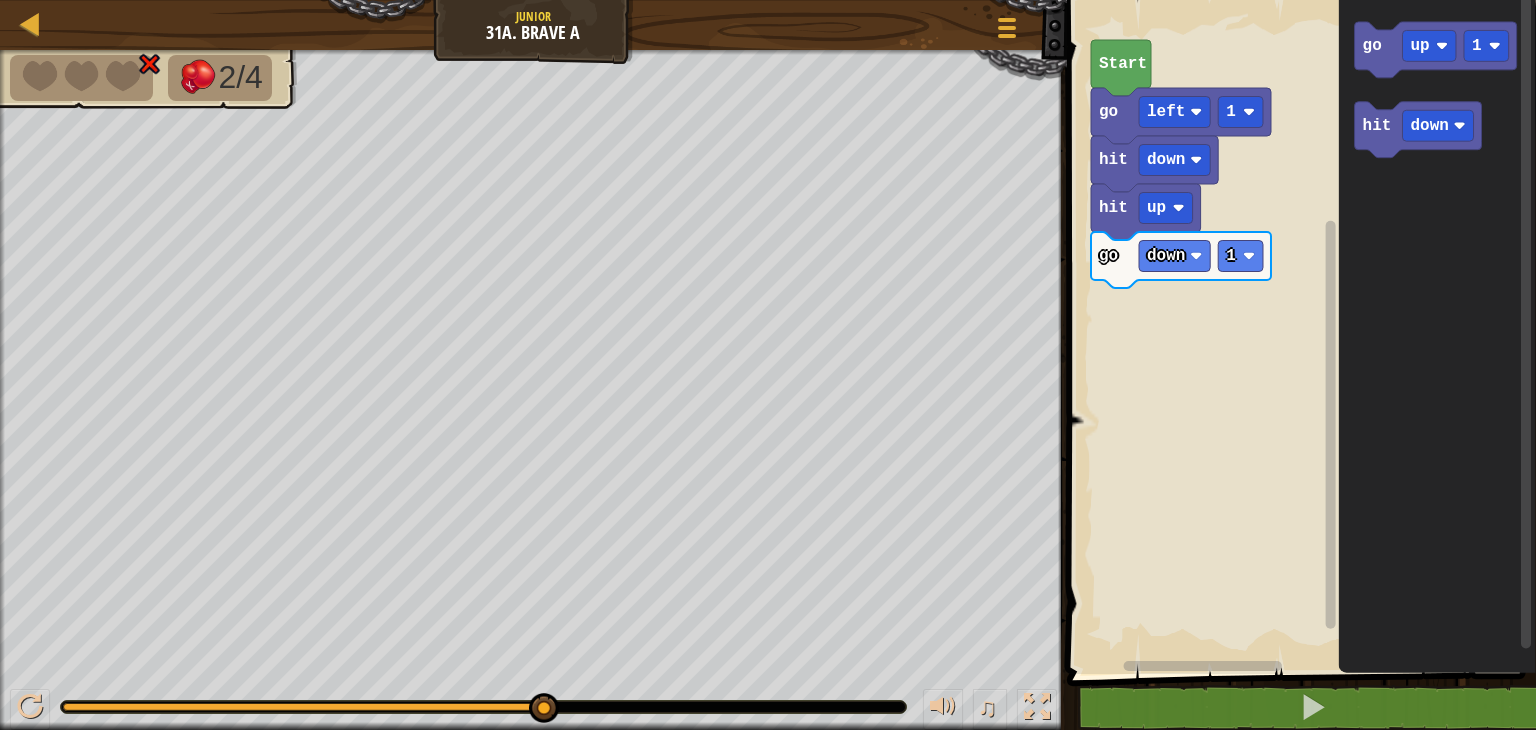 click on "go up 1 hit down" 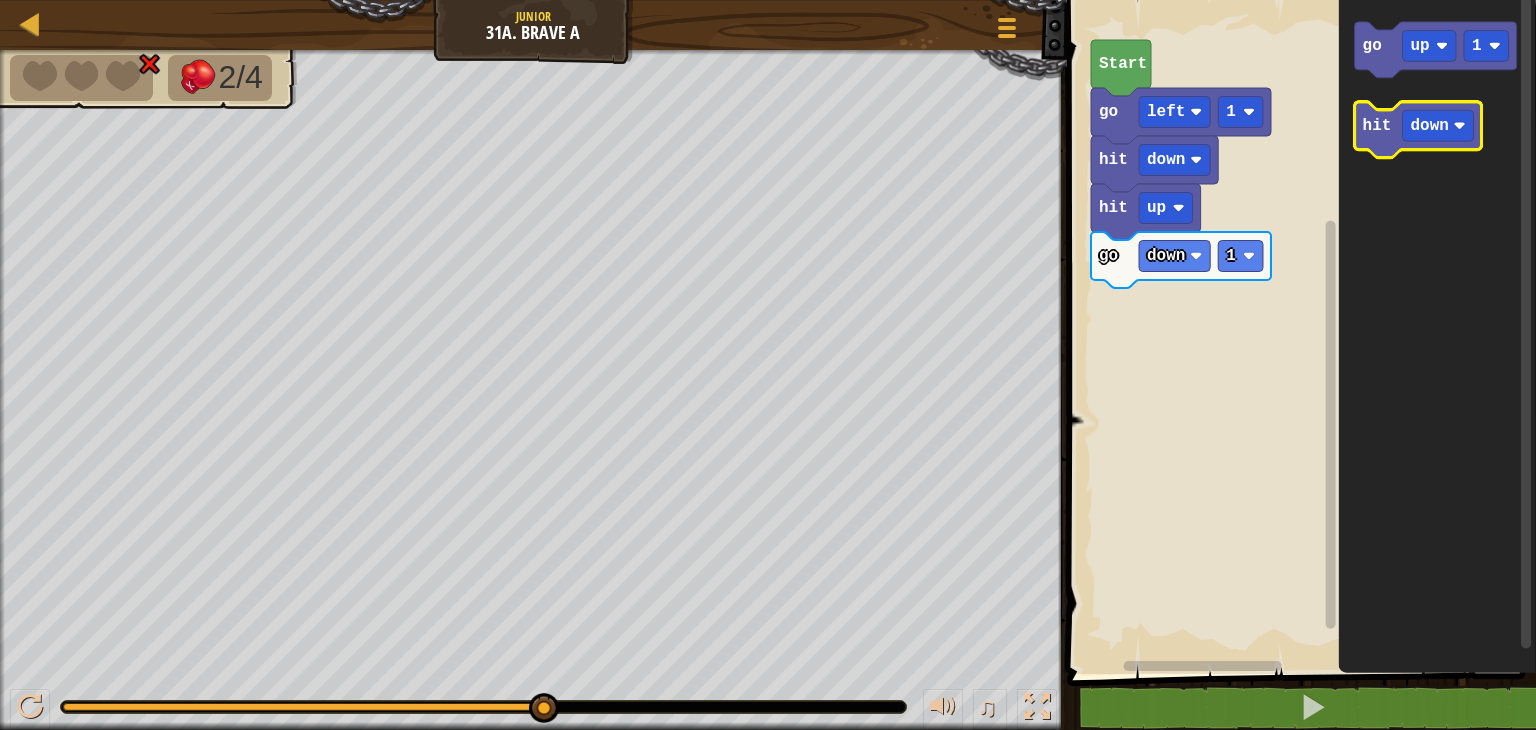 click 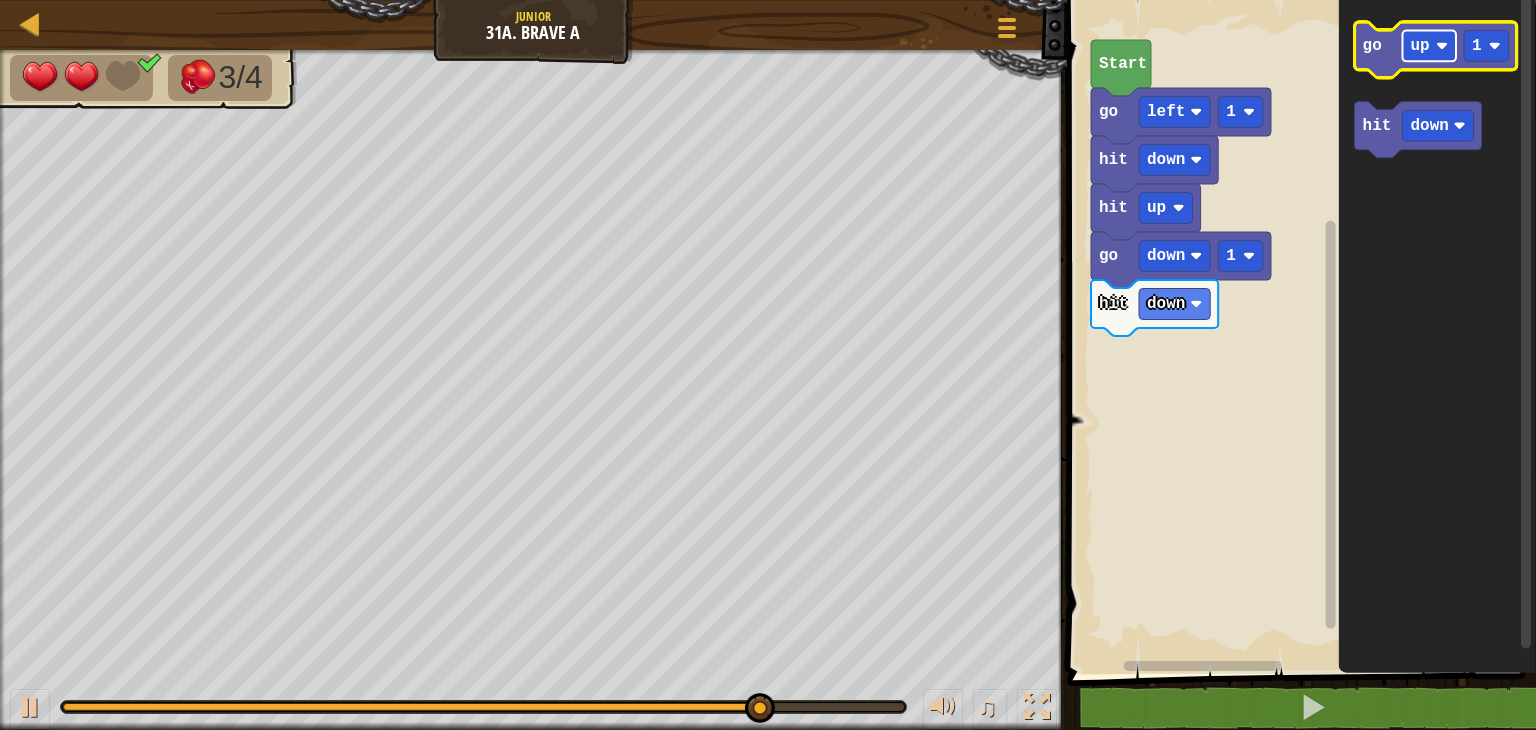 click 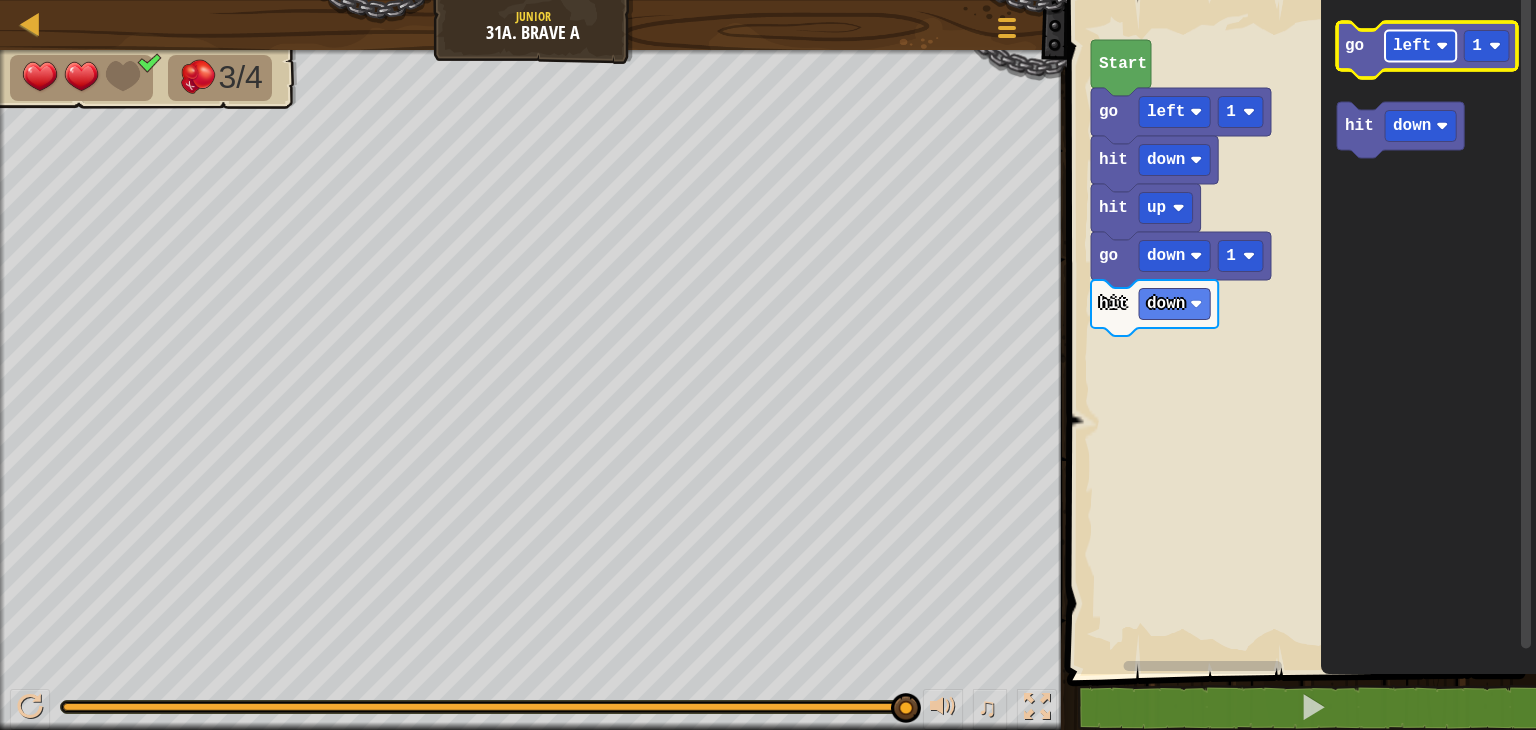 click 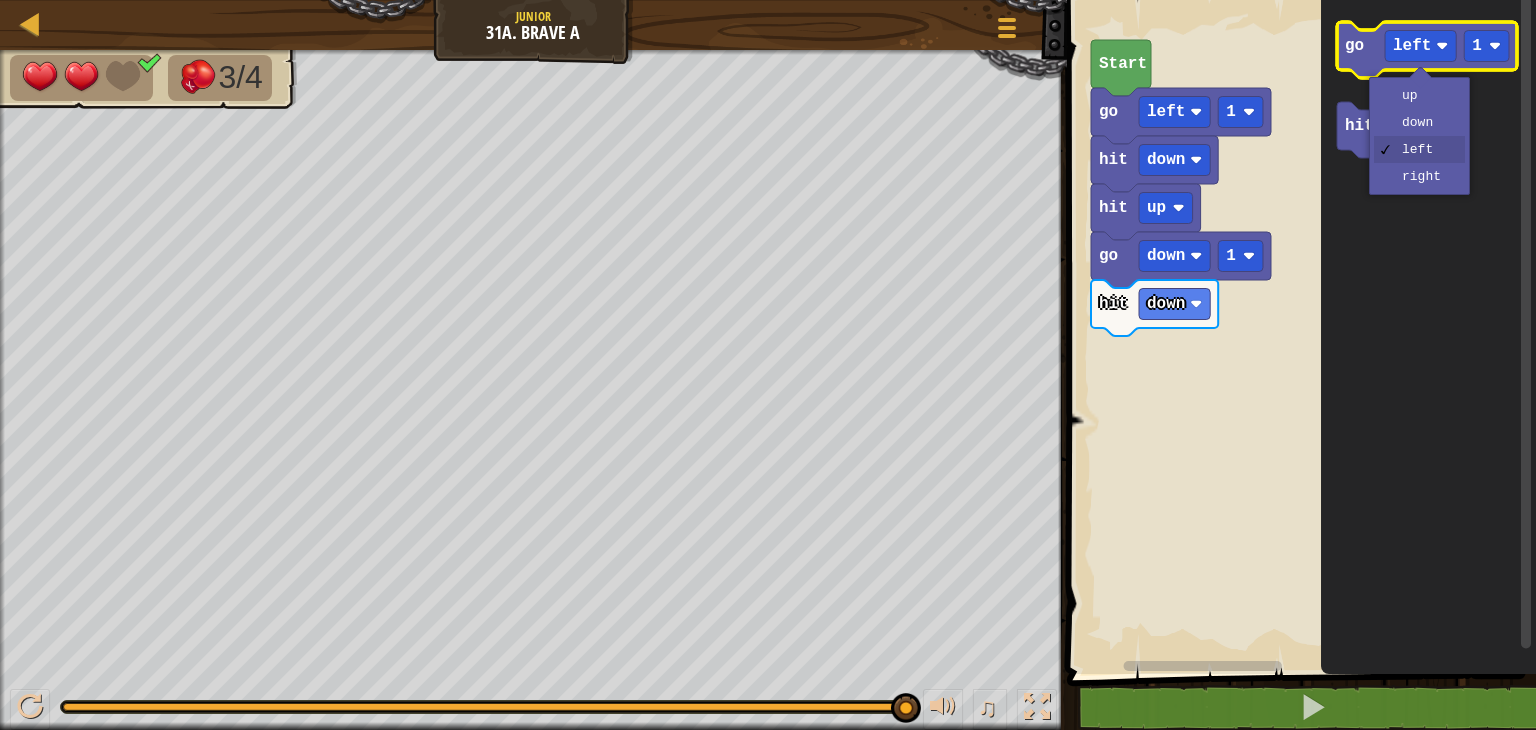click on "go" 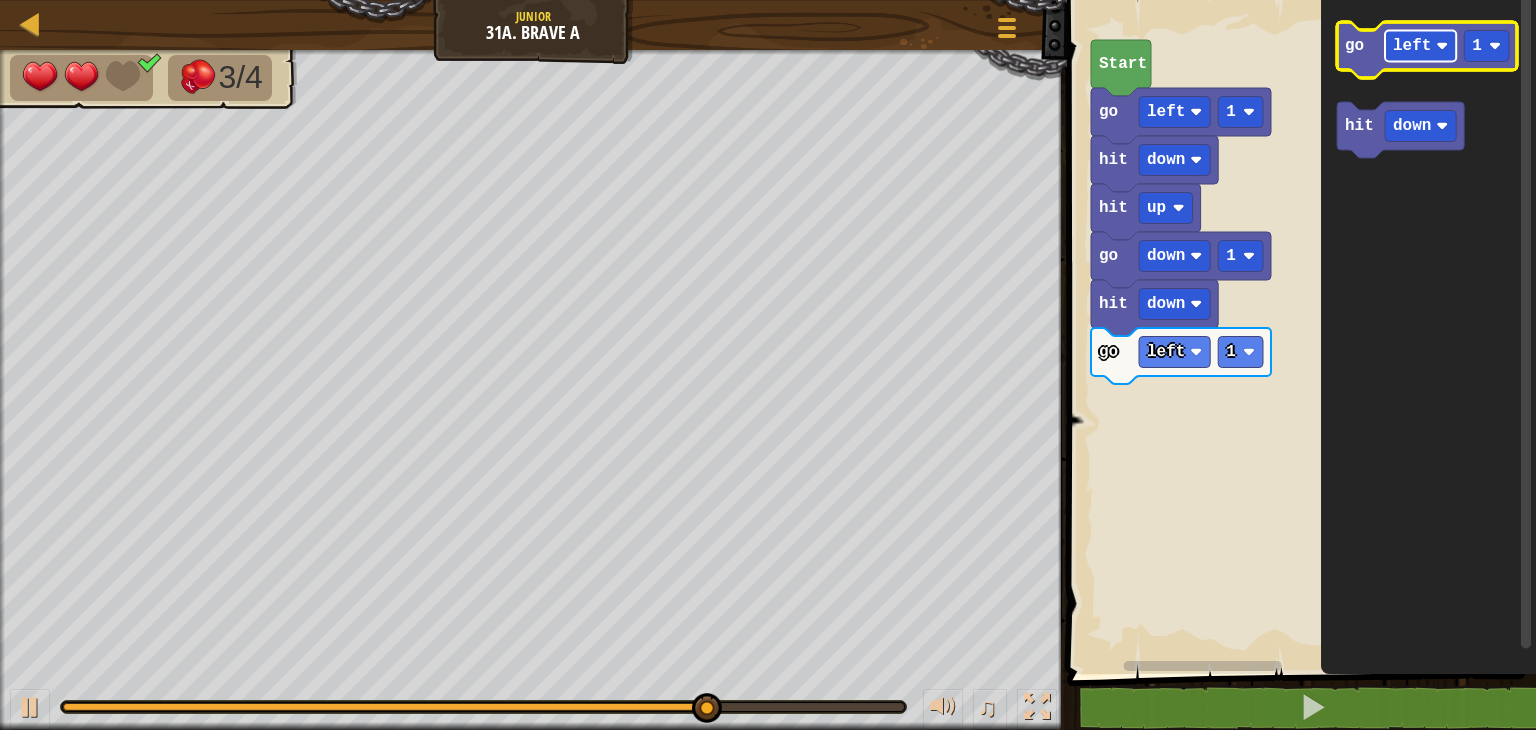 click 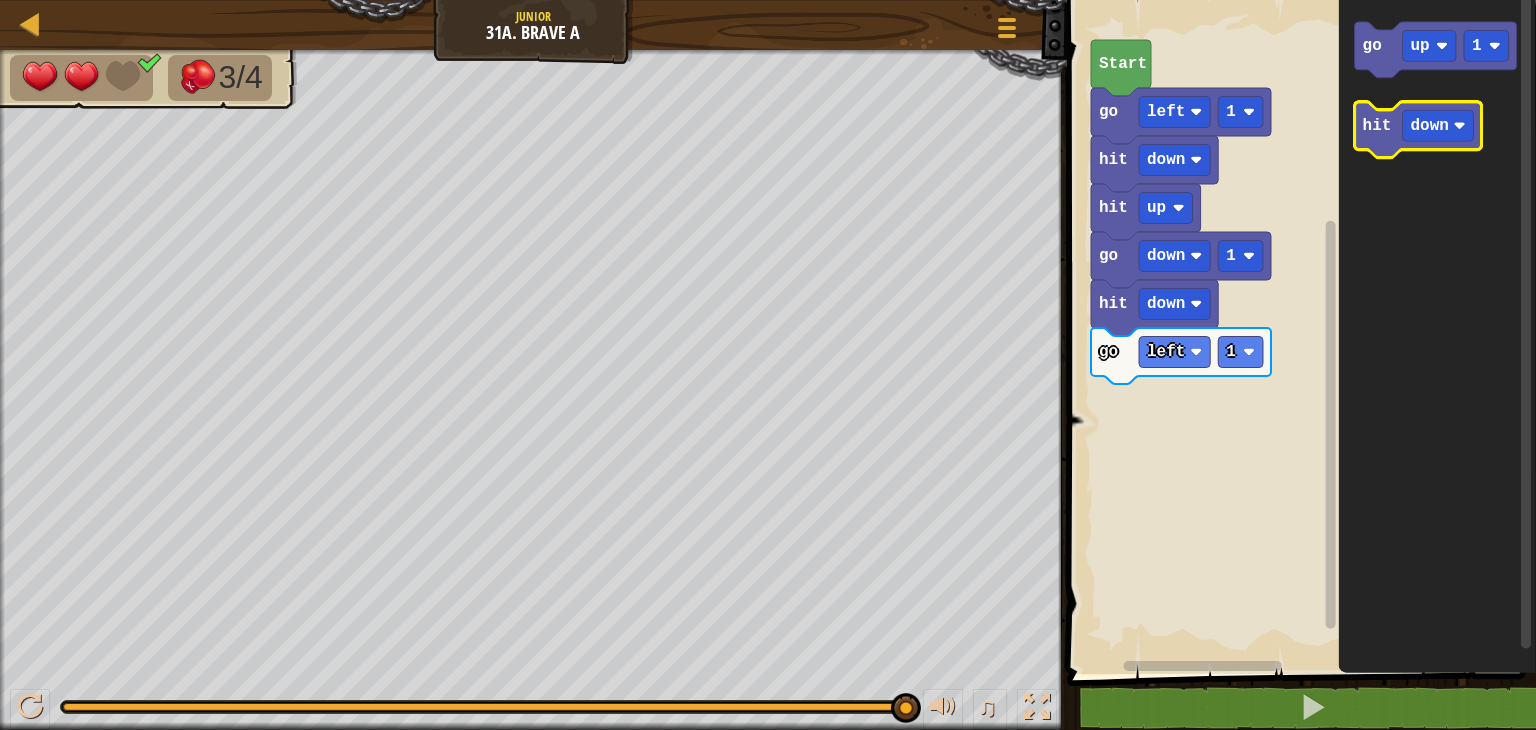 click on "go up 1 hit down" 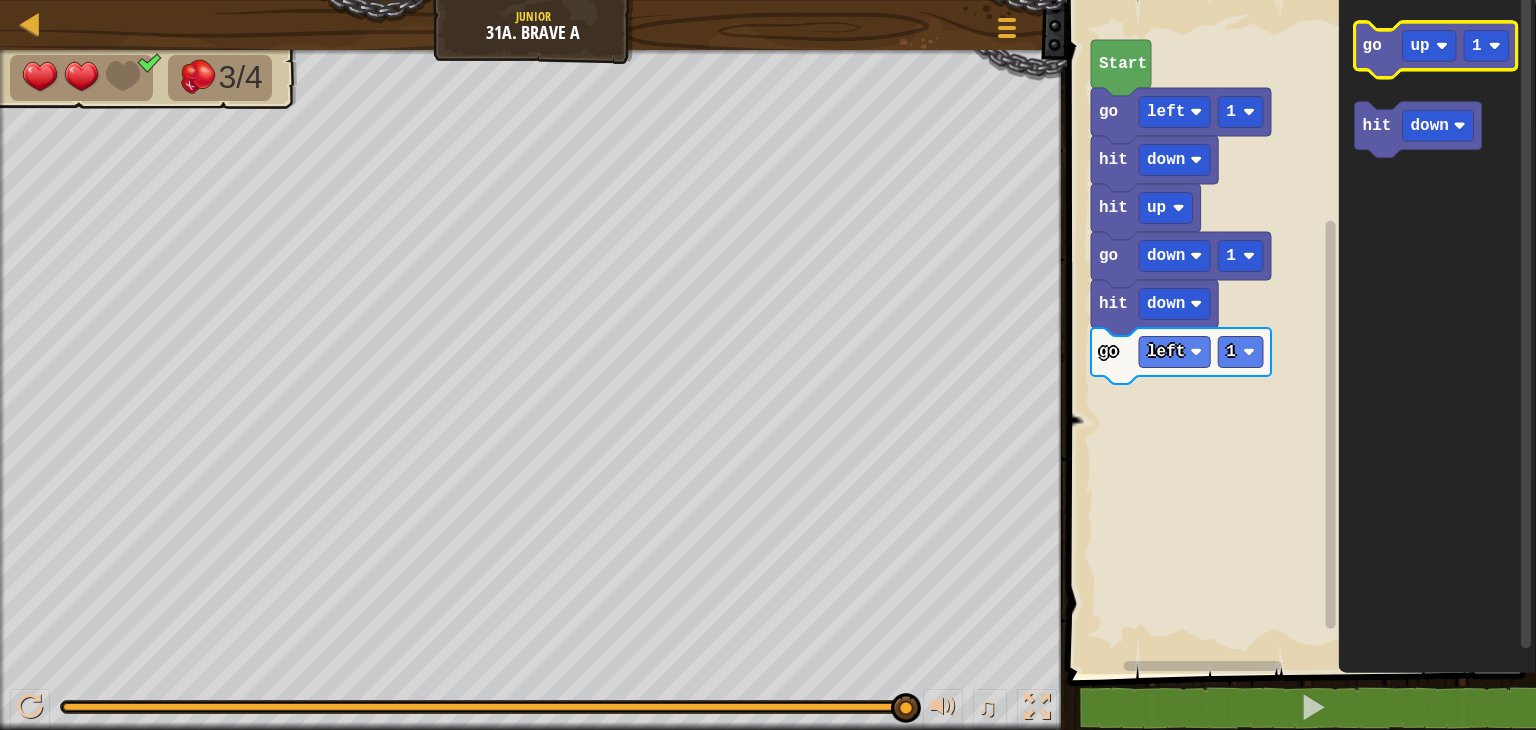 click 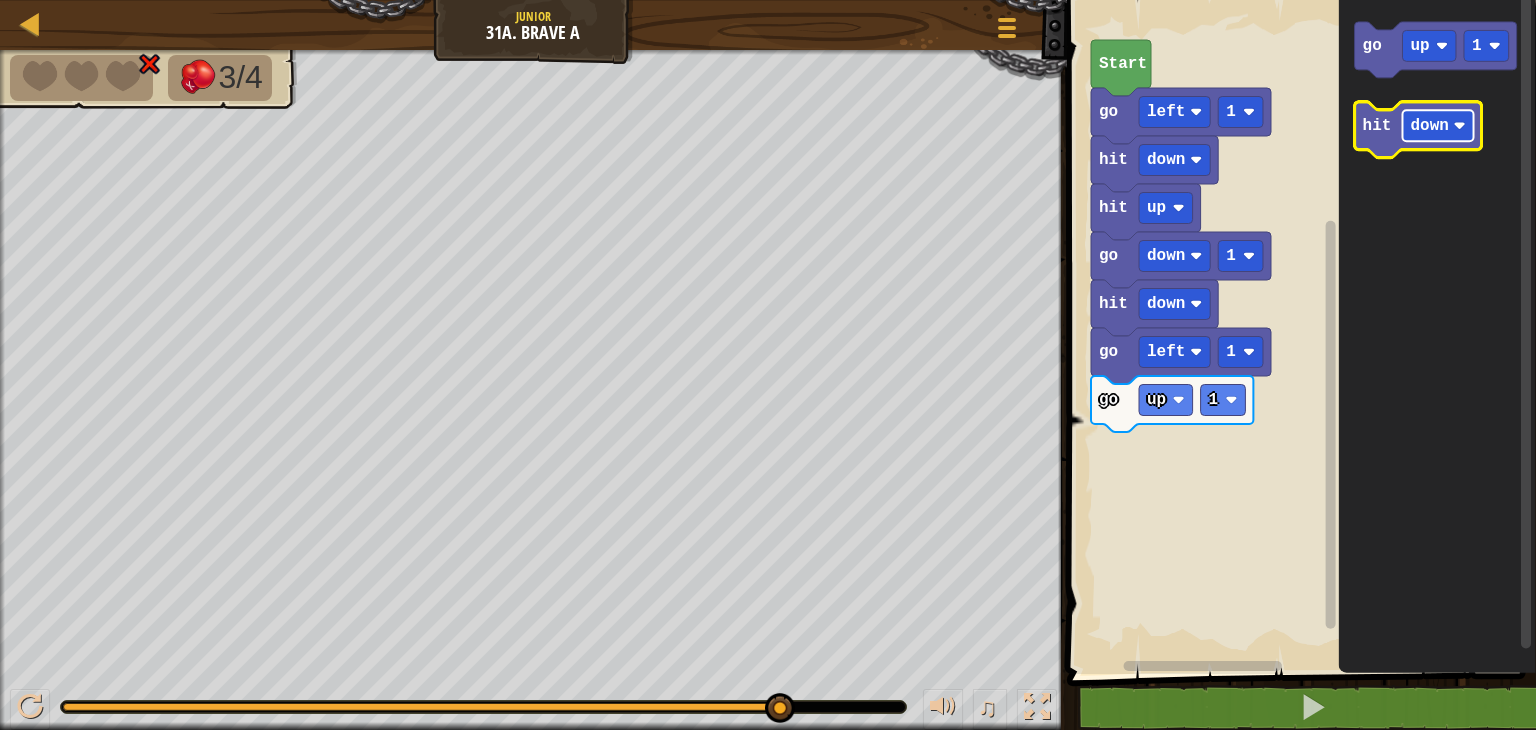 click on "down" 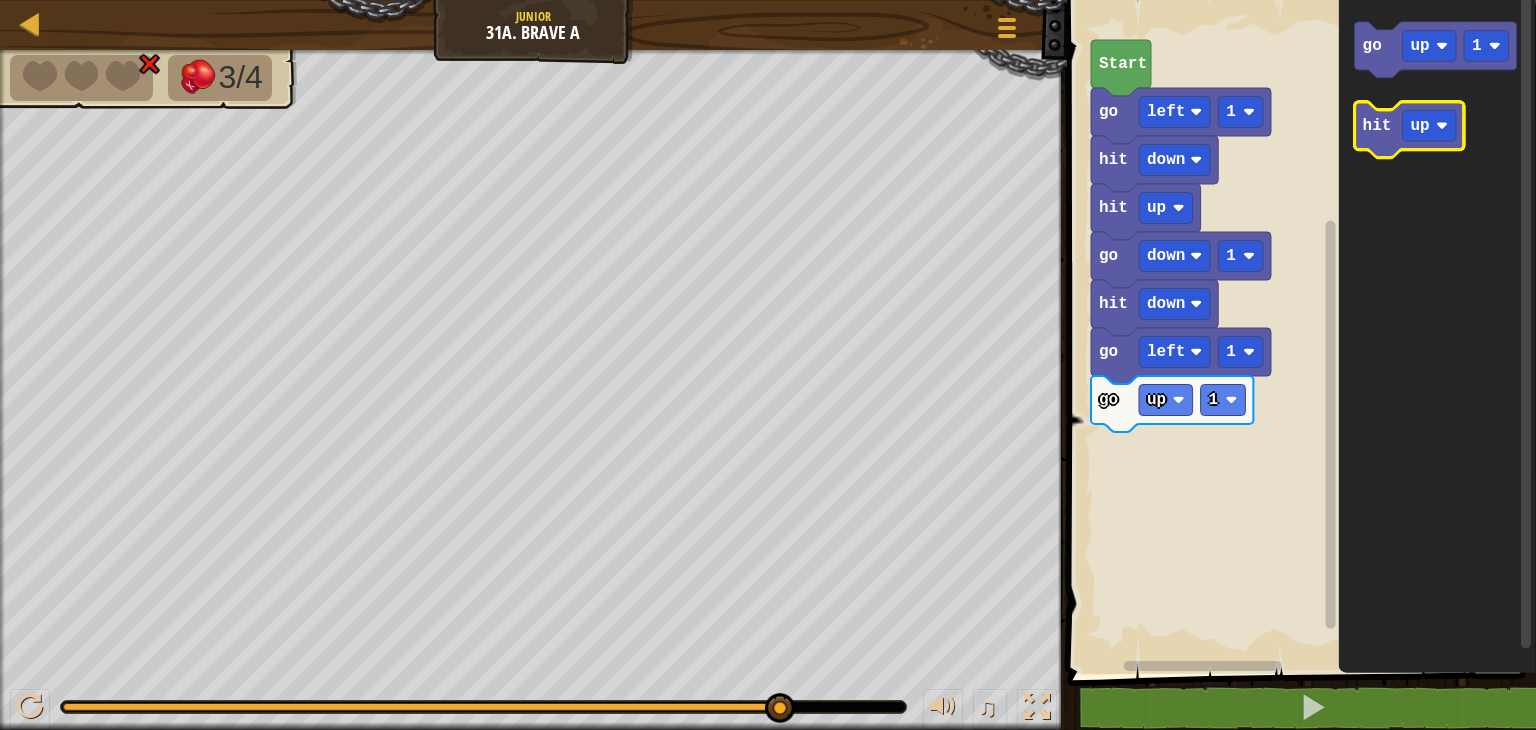 click on "hit" 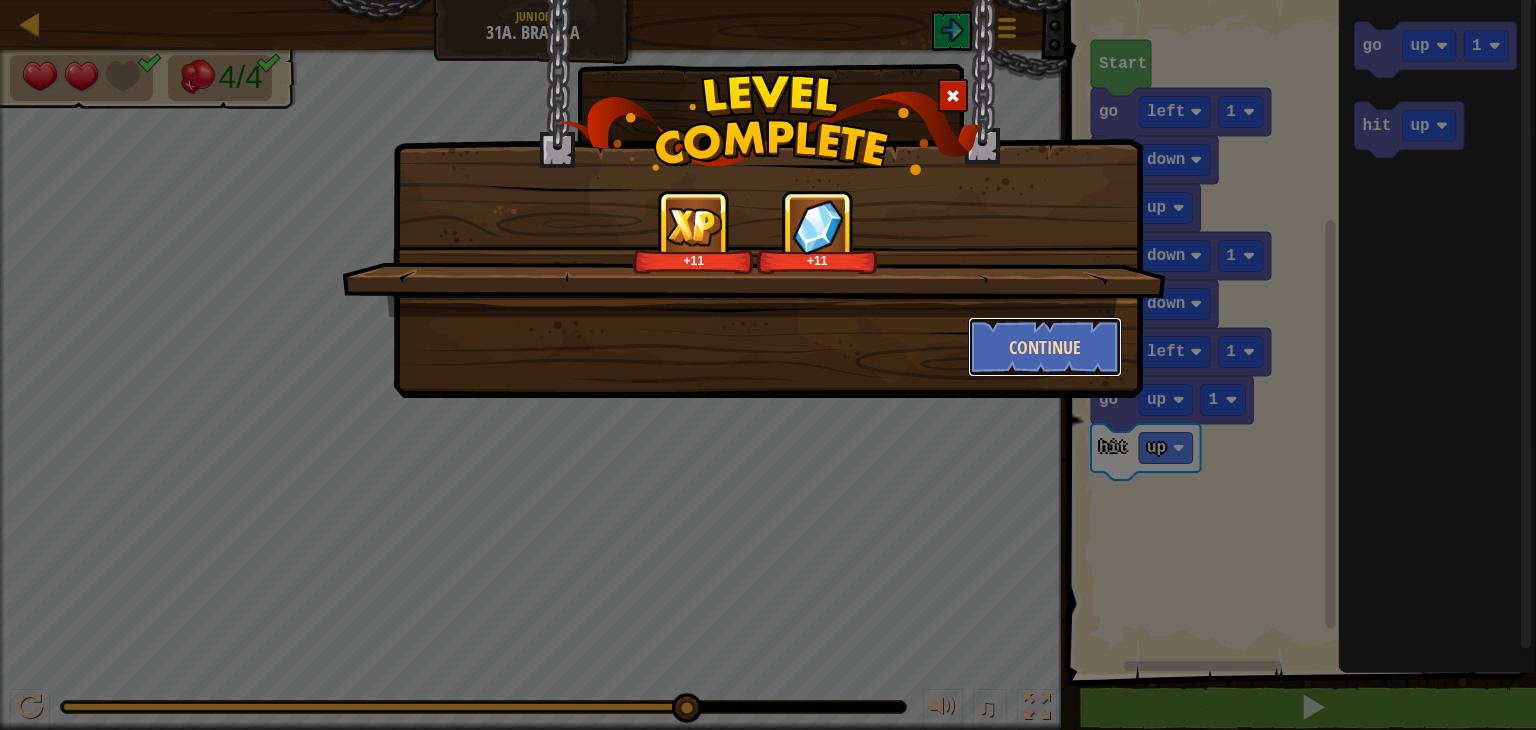click on "Continue" at bounding box center [1045, 347] 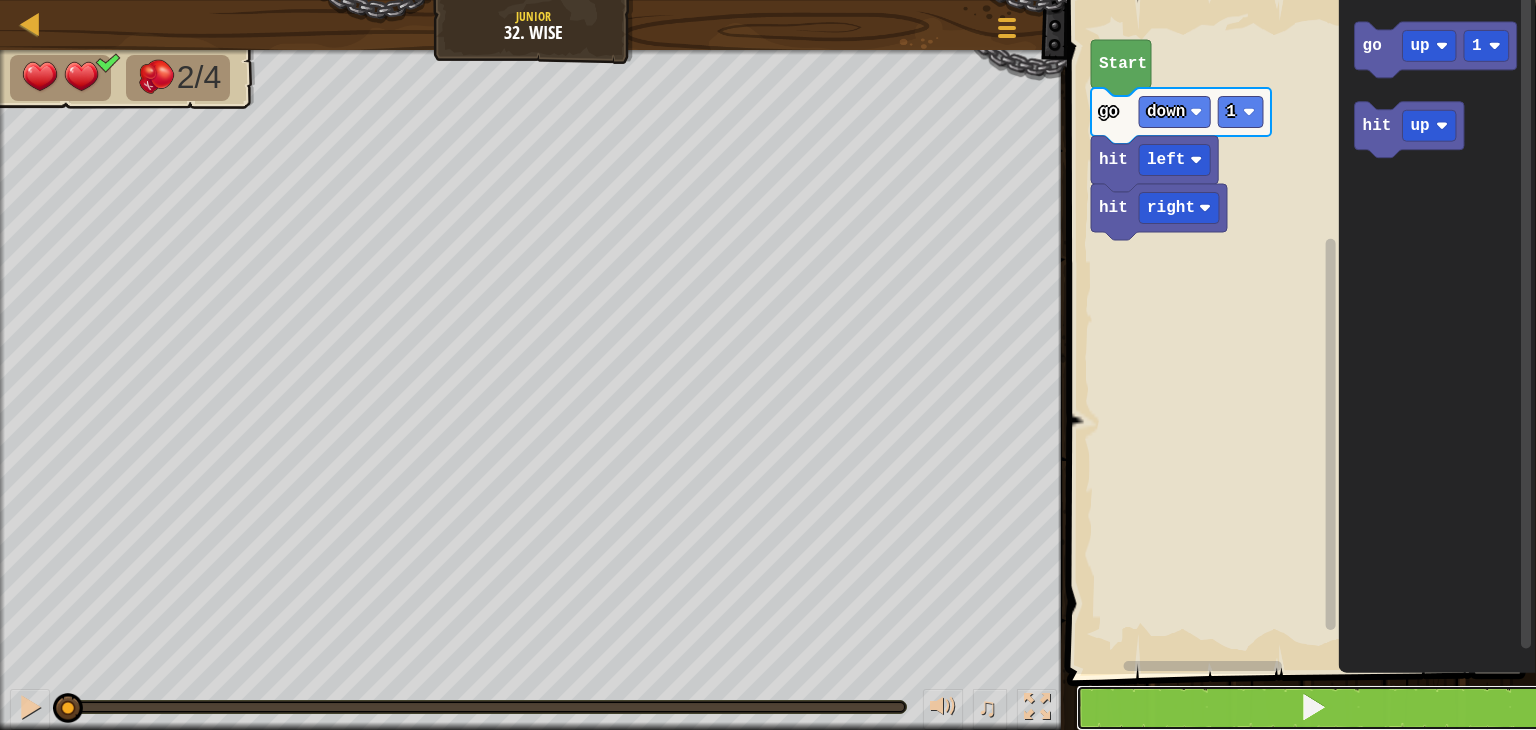 click at bounding box center (1313, 708) 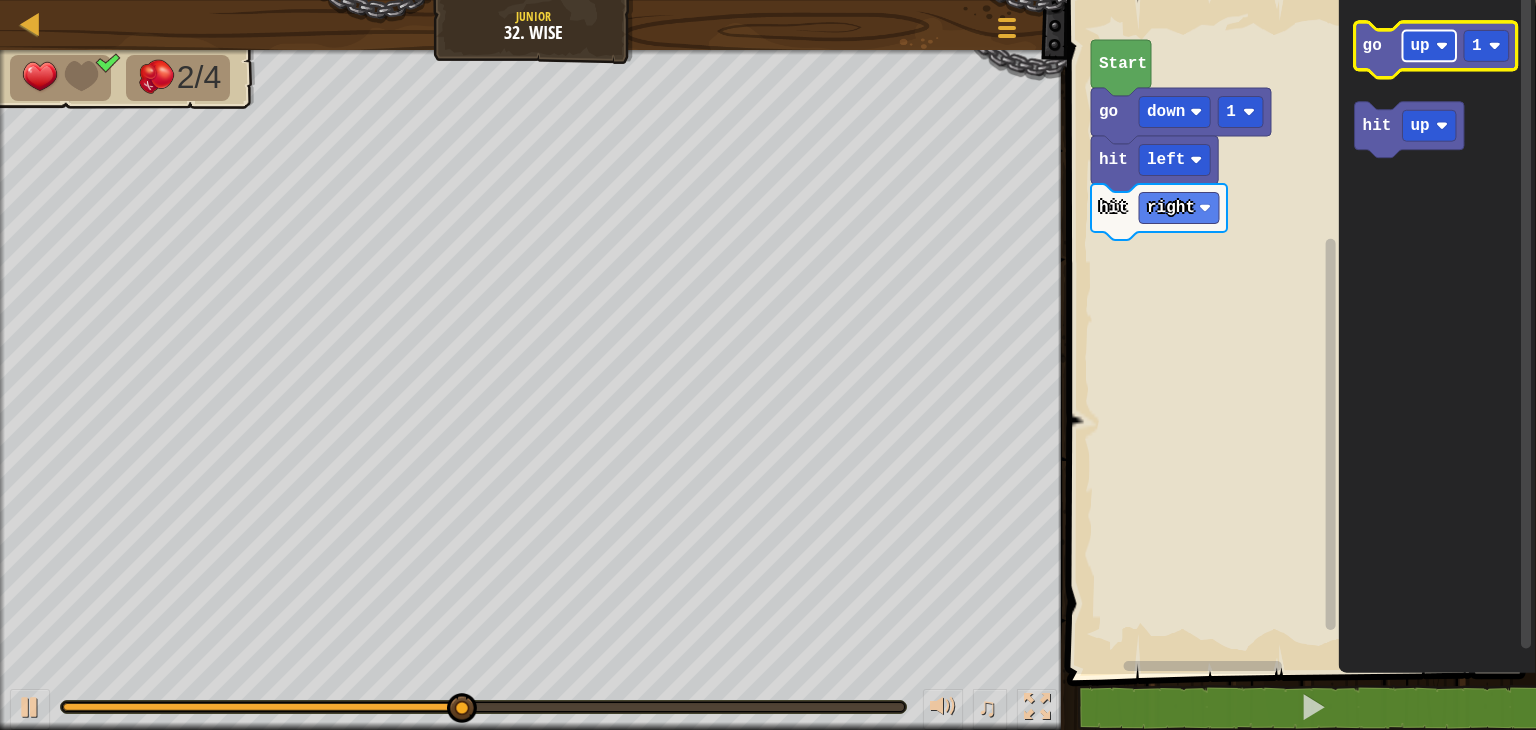 click 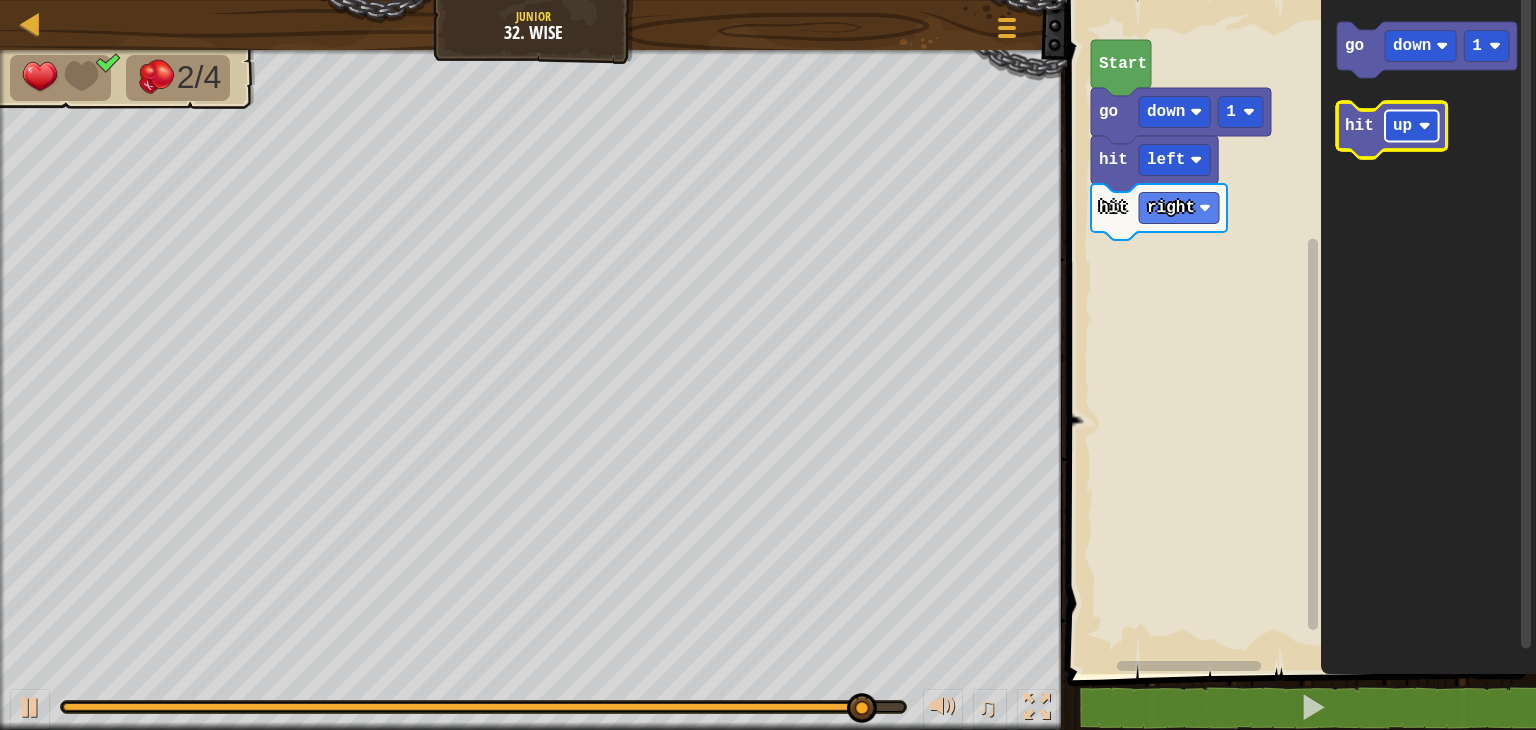 click on "up" 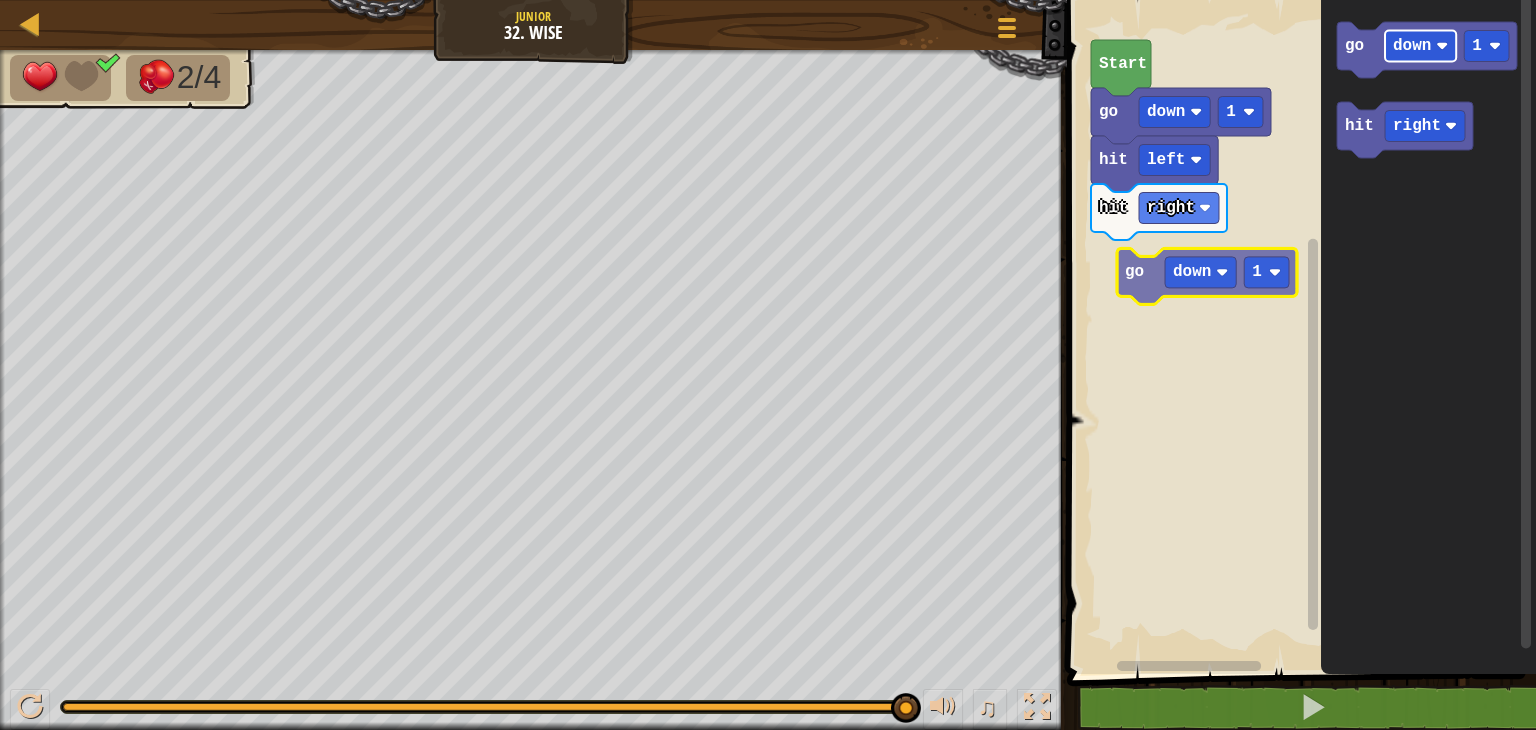 click on "hit right hit left go down 1 Start go down 1 hit right go down 1" at bounding box center (1298, 332) 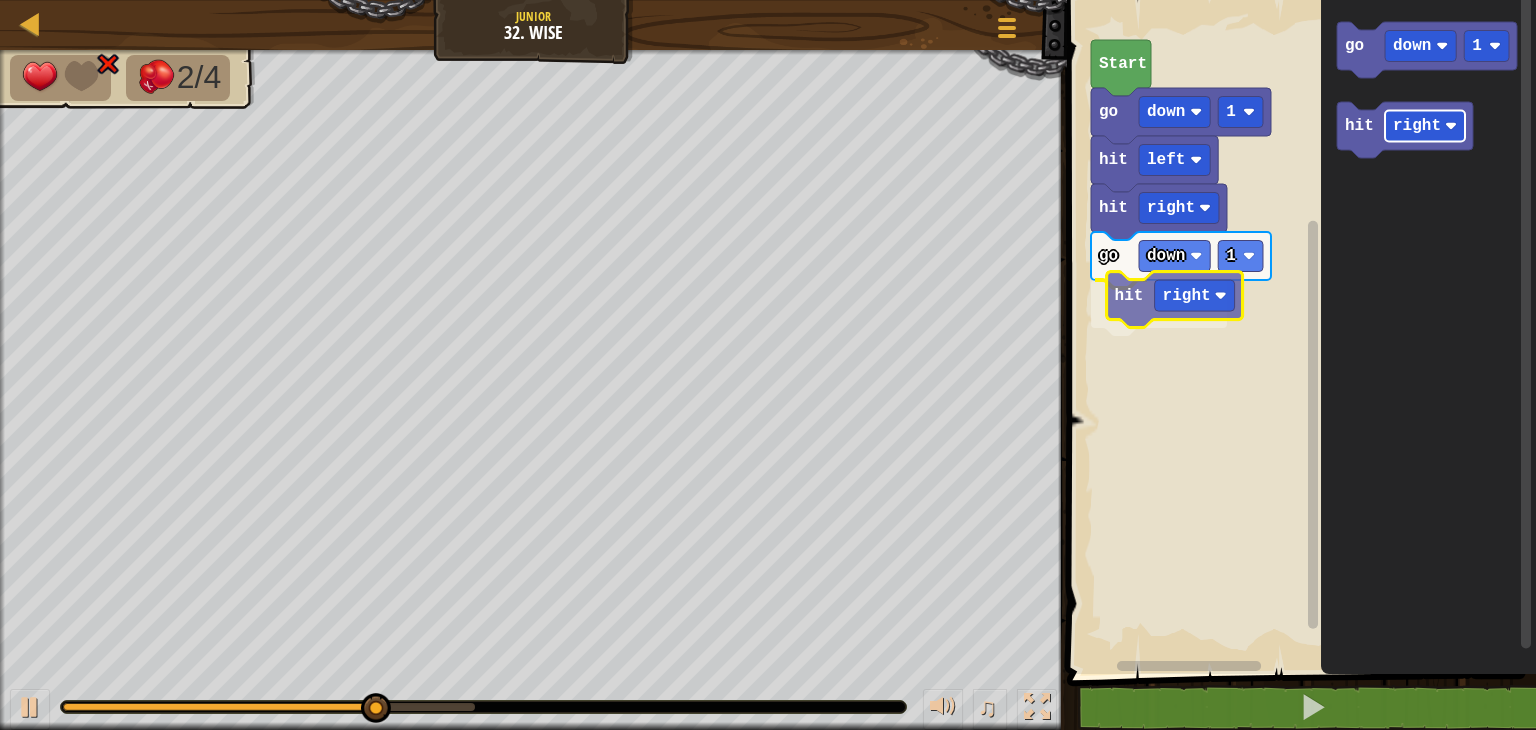 click on "hit right go down 1 hit right hit left go down 1 Start go down 1 hit right hit right" at bounding box center (1298, 332) 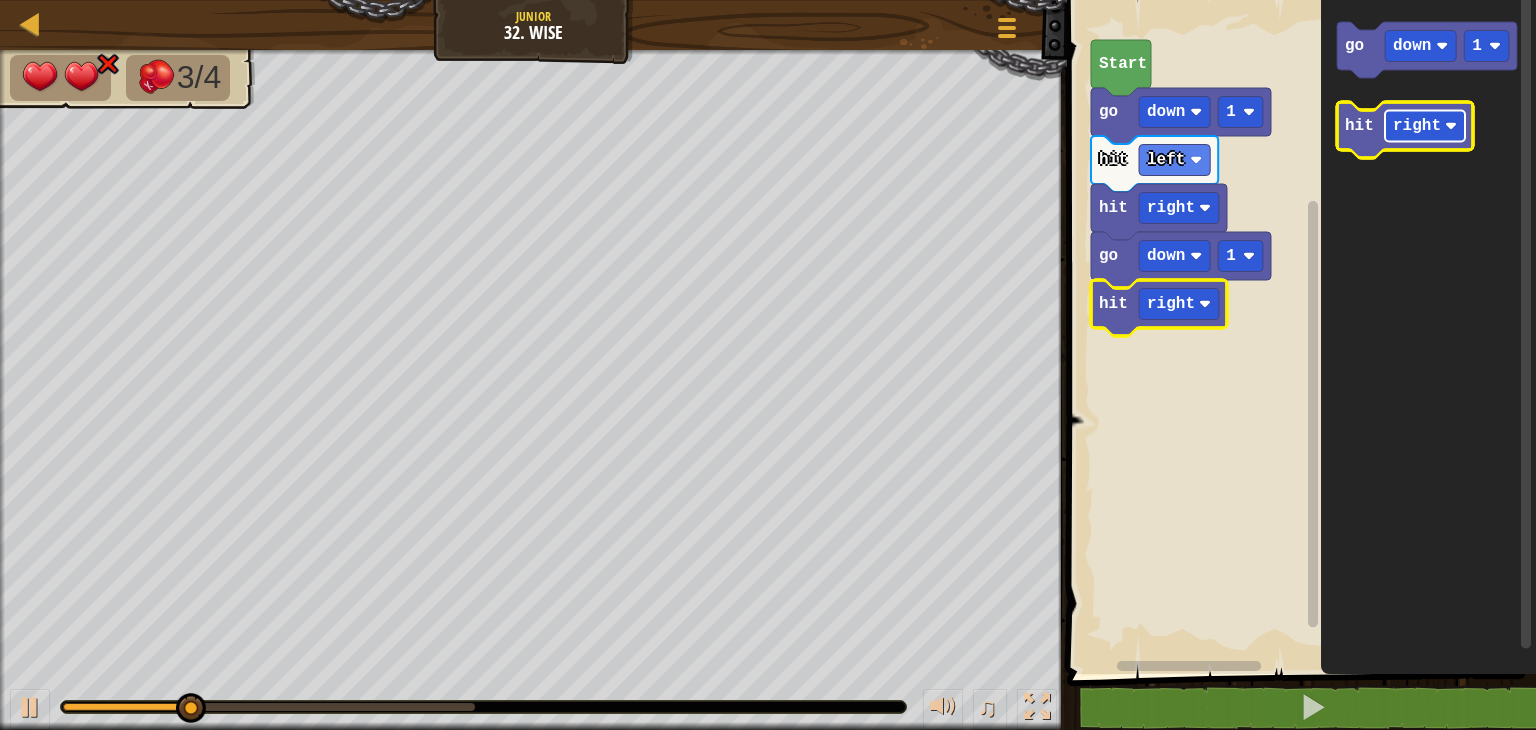 click on "right" 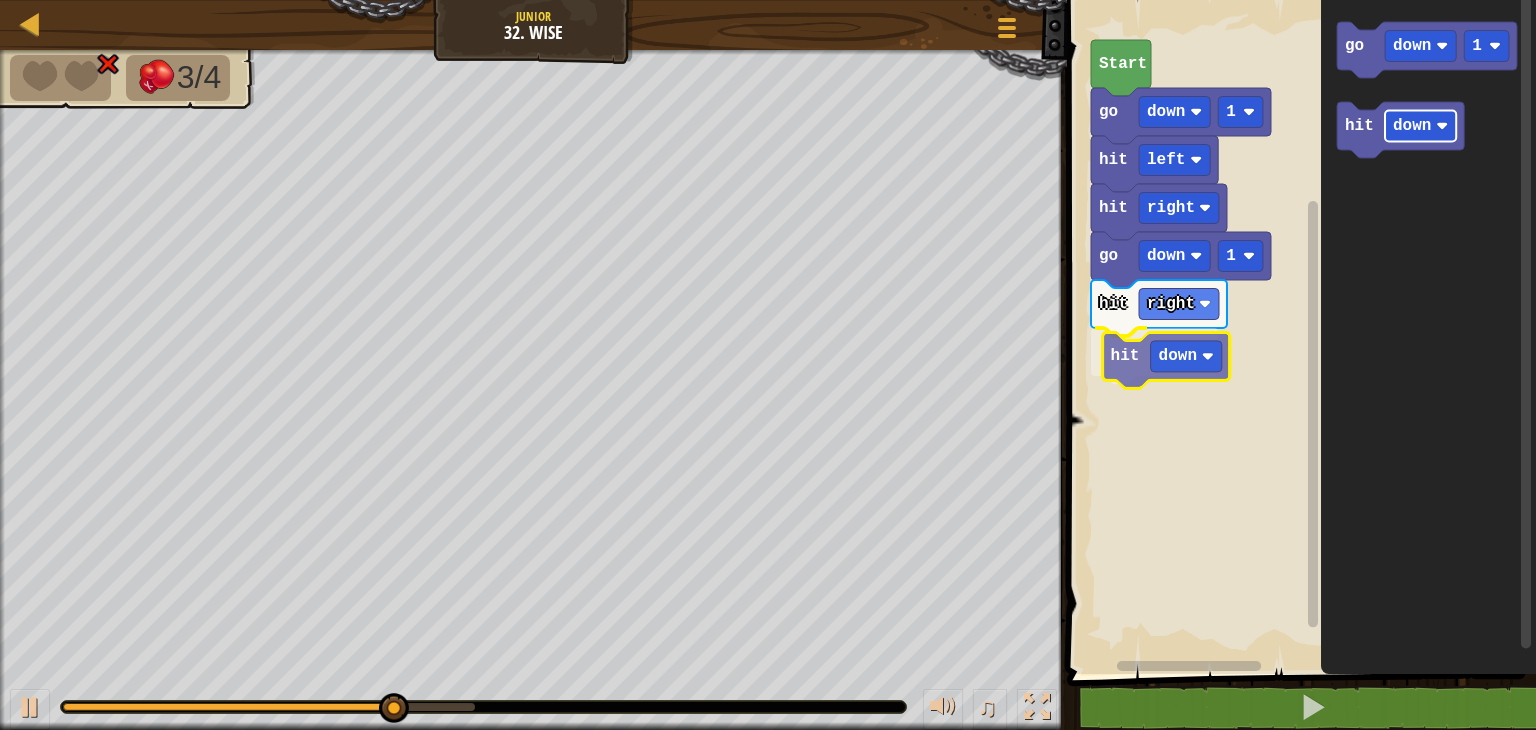click on "hit right go down 1 hit right hit down hit left go down 1 Start go down 1 hit down hit down" at bounding box center [1298, 332] 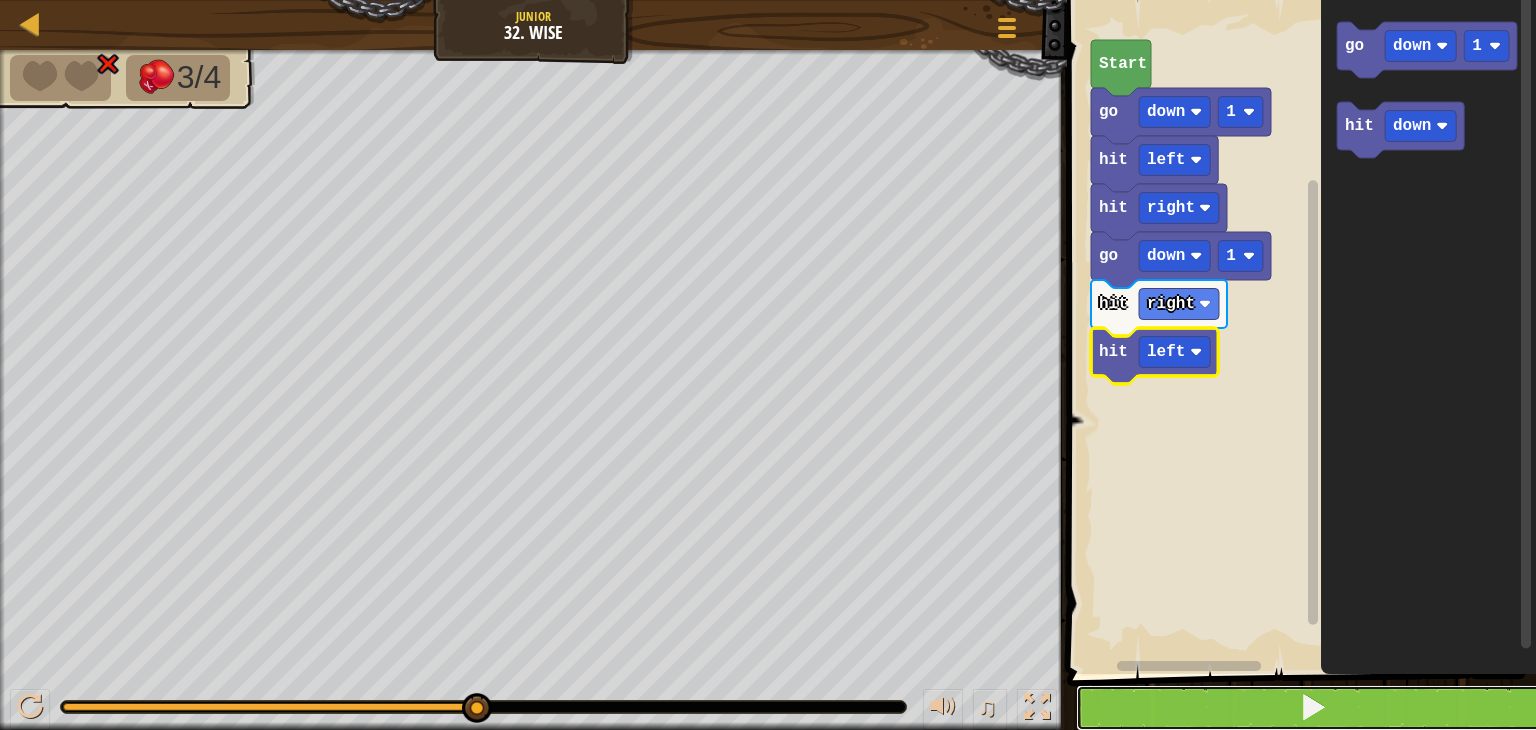 click at bounding box center [1313, 708] 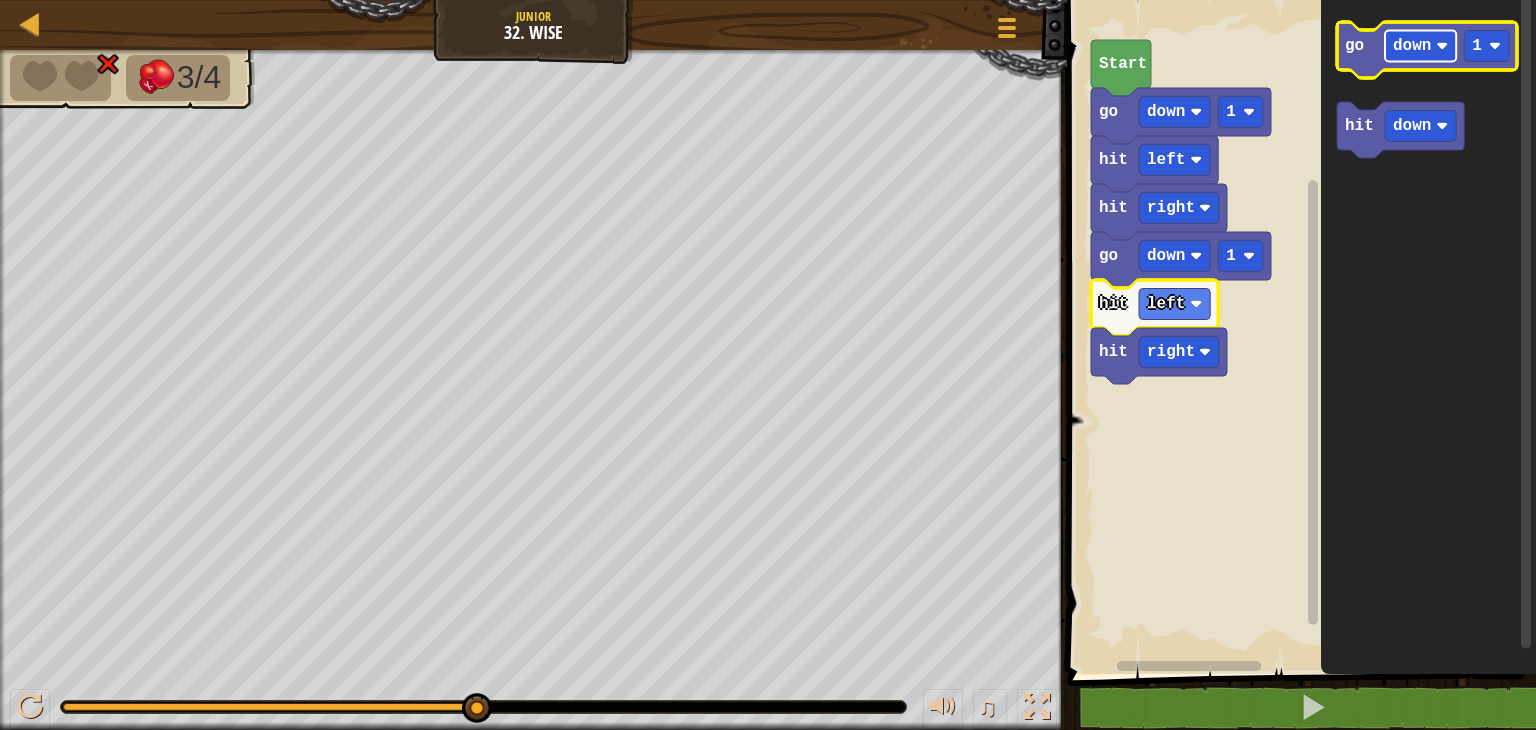 click on "down" 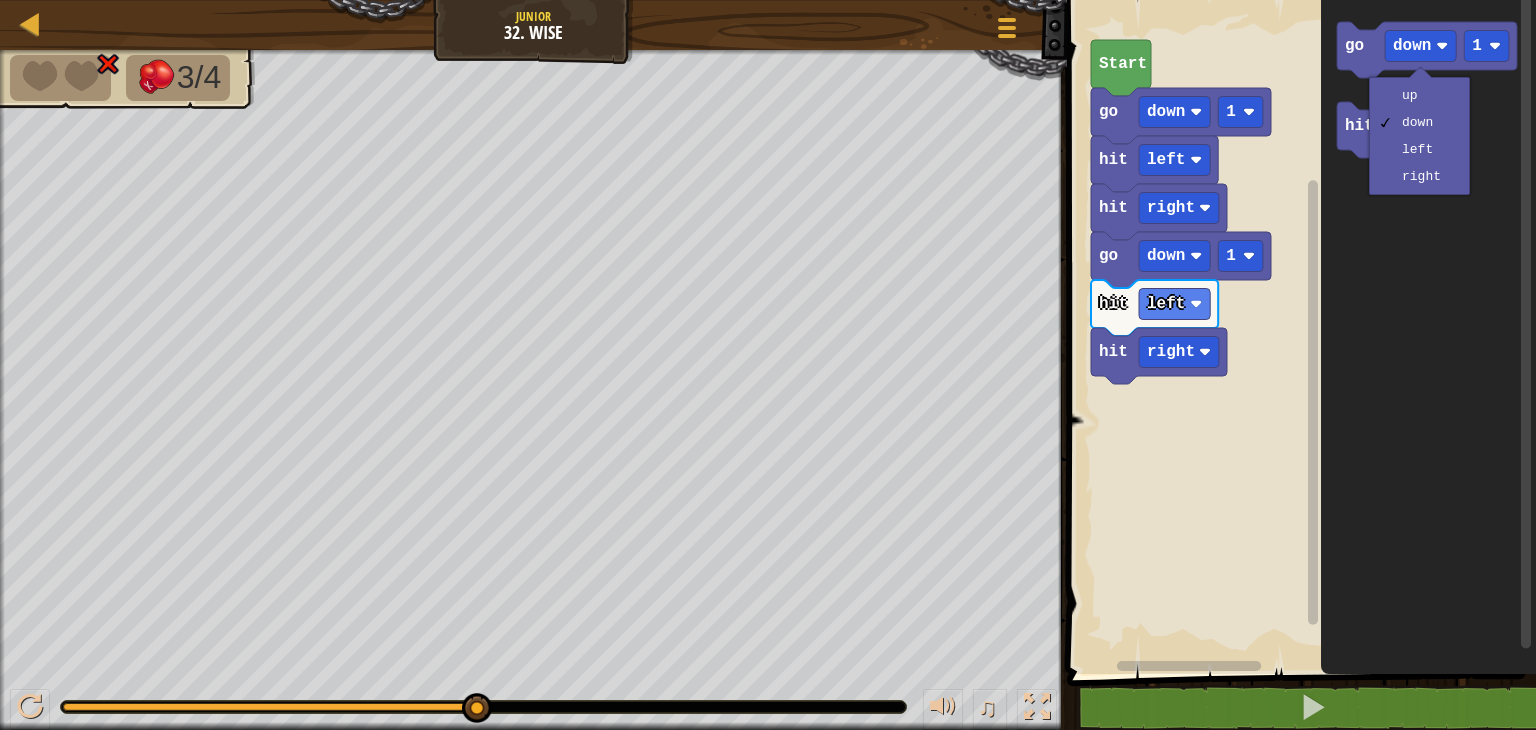 click 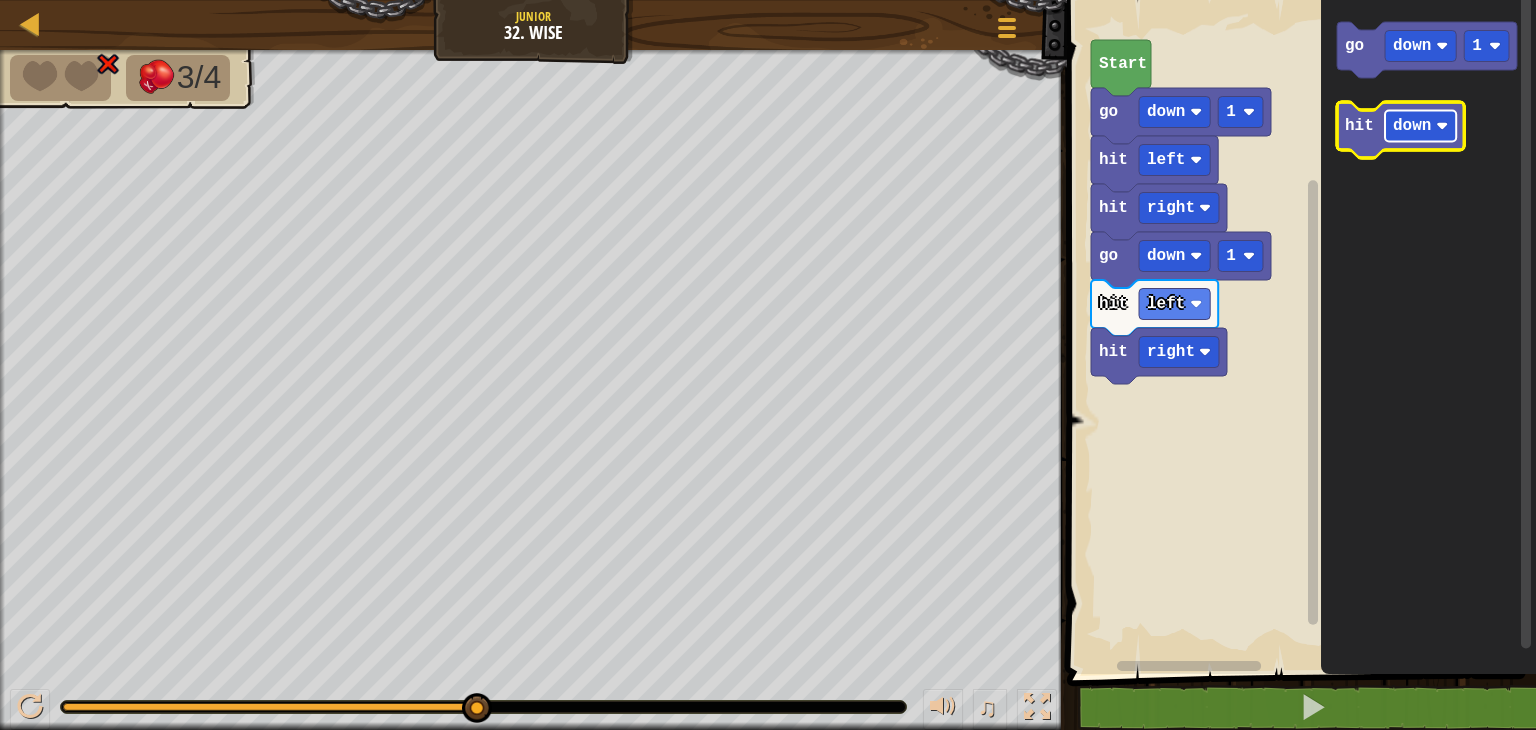 click on "down" 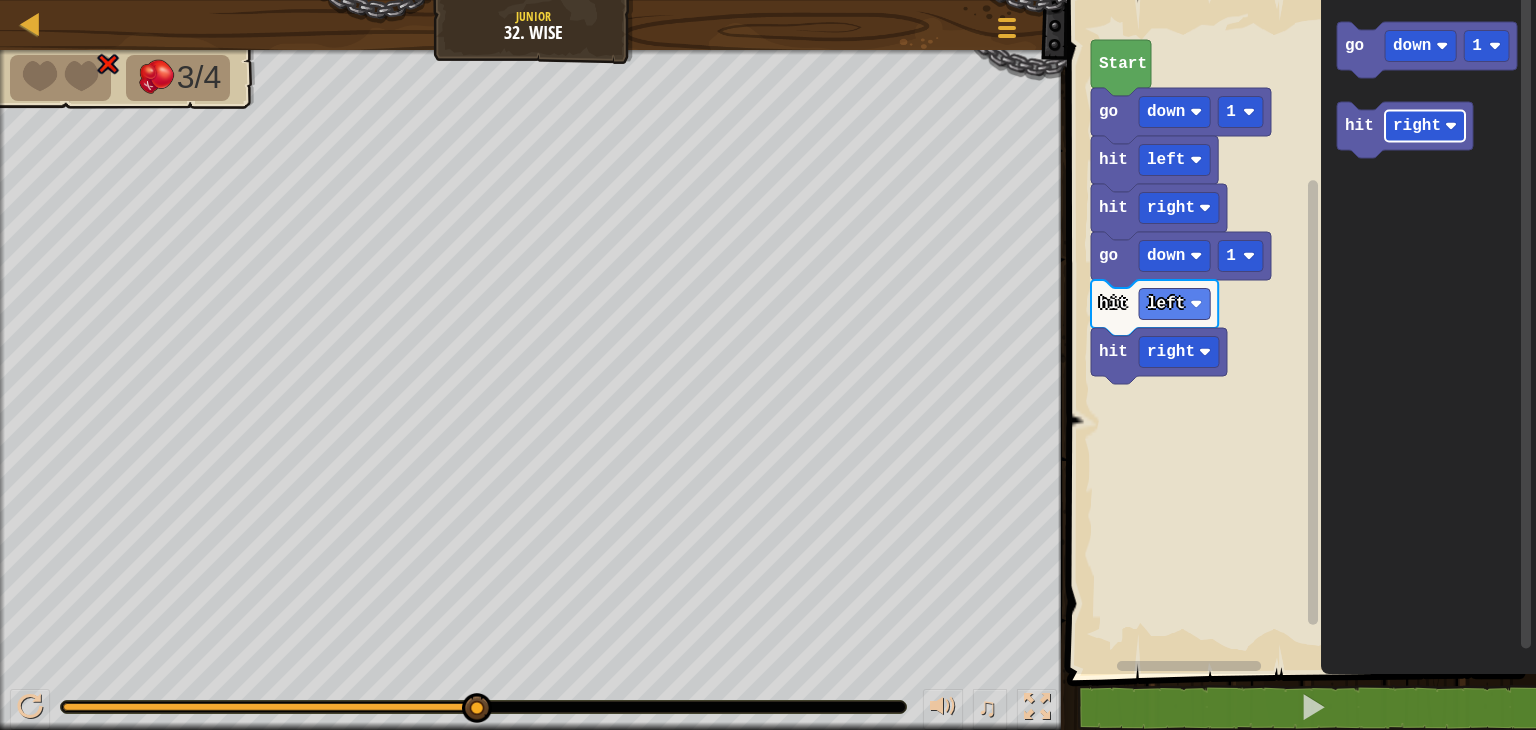 click on "go down 1 hit right" 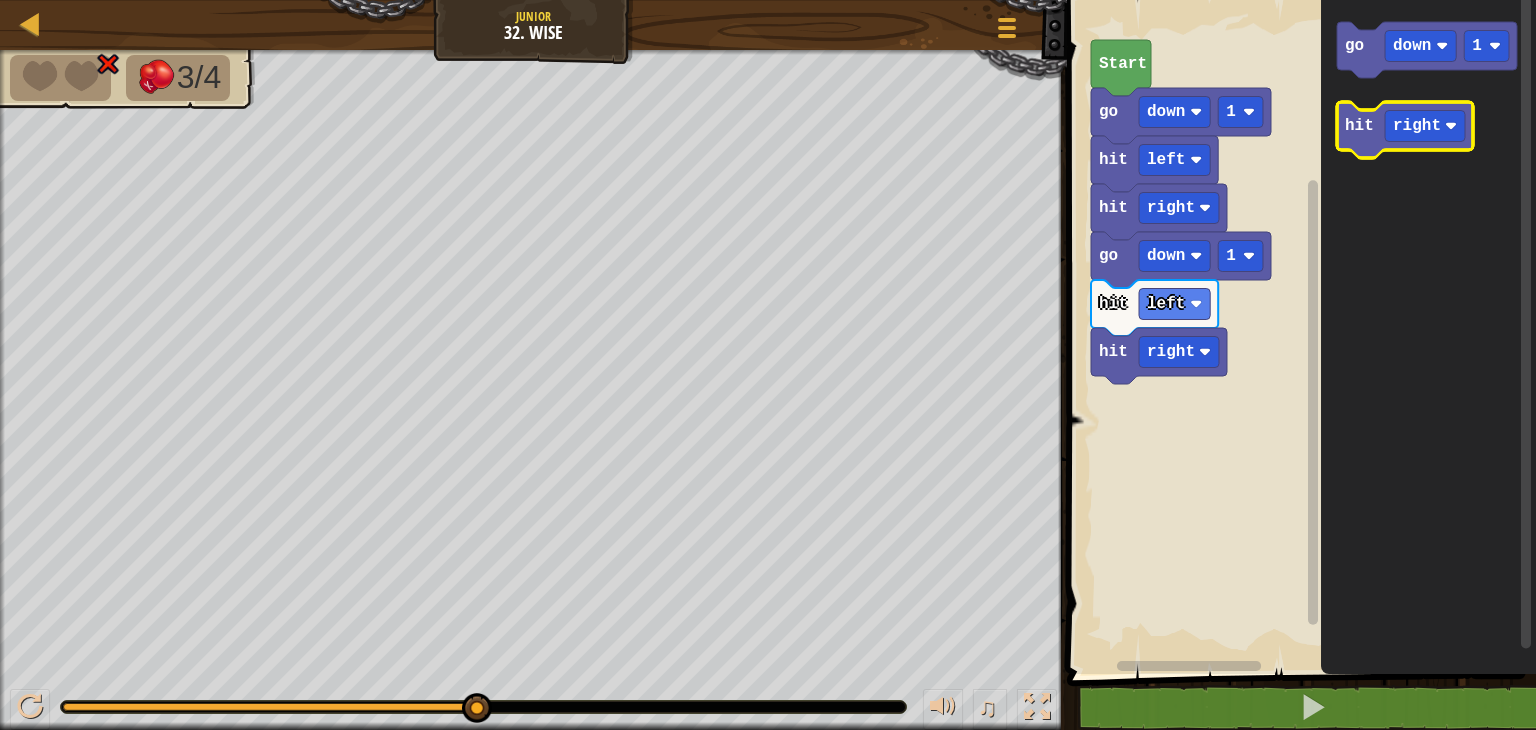 click 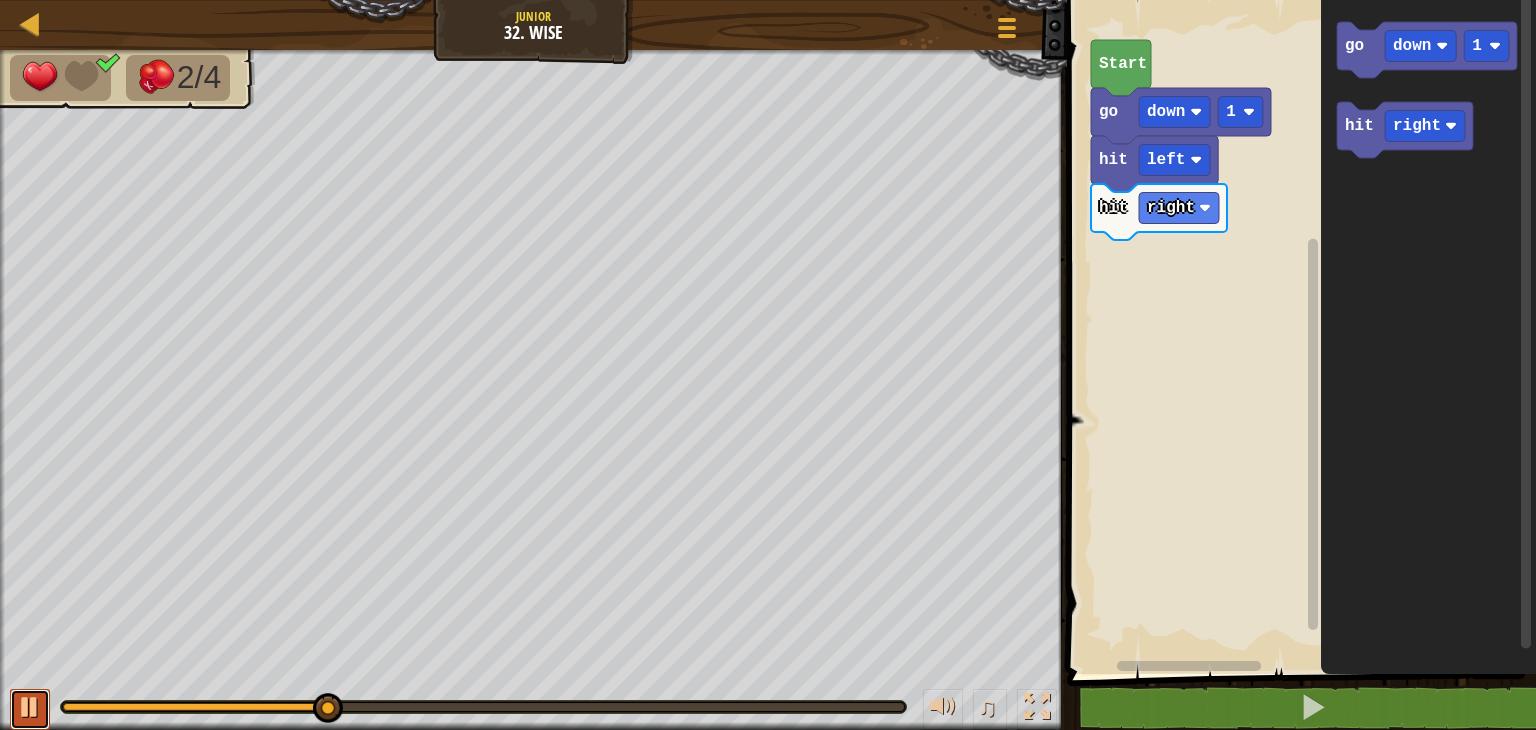 click at bounding box center (30, 707) 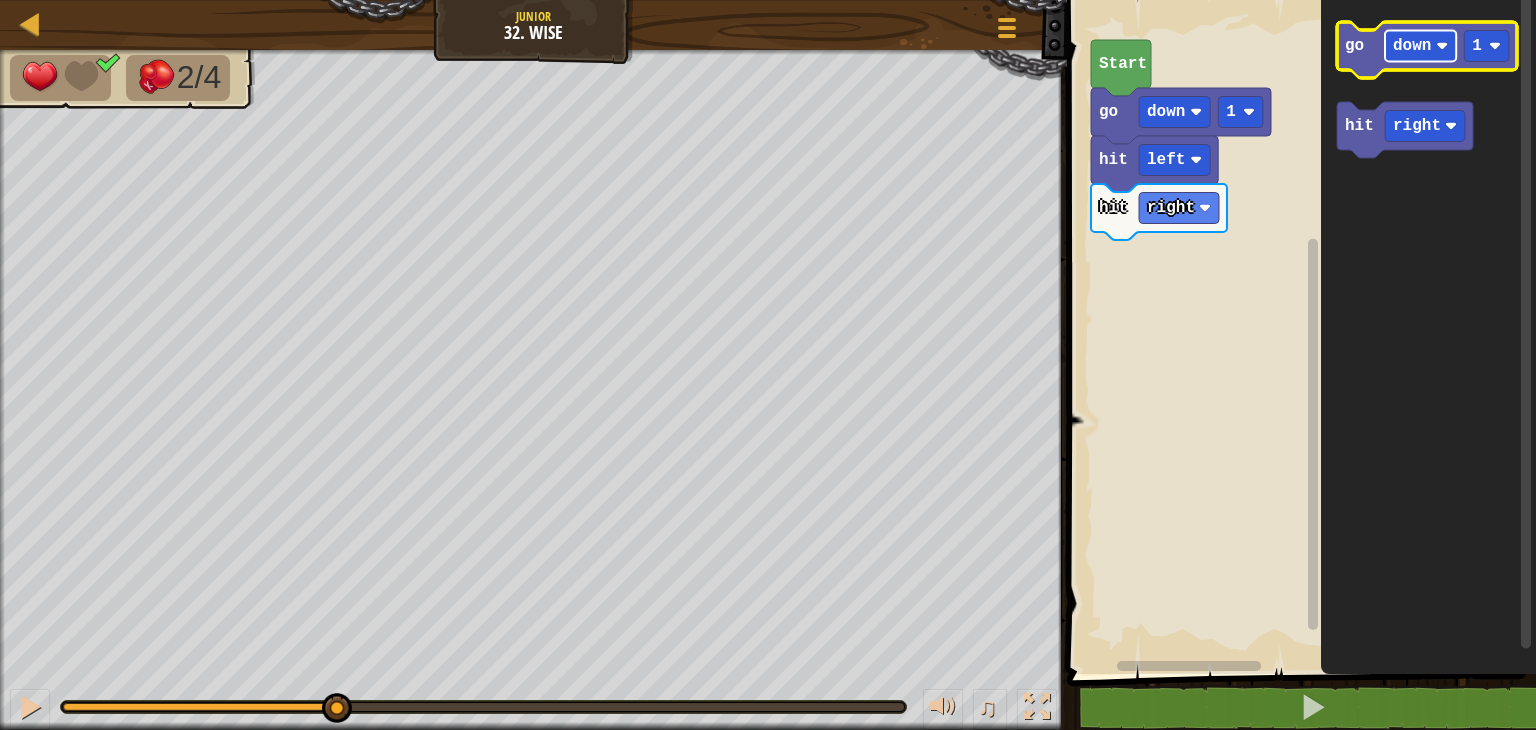click 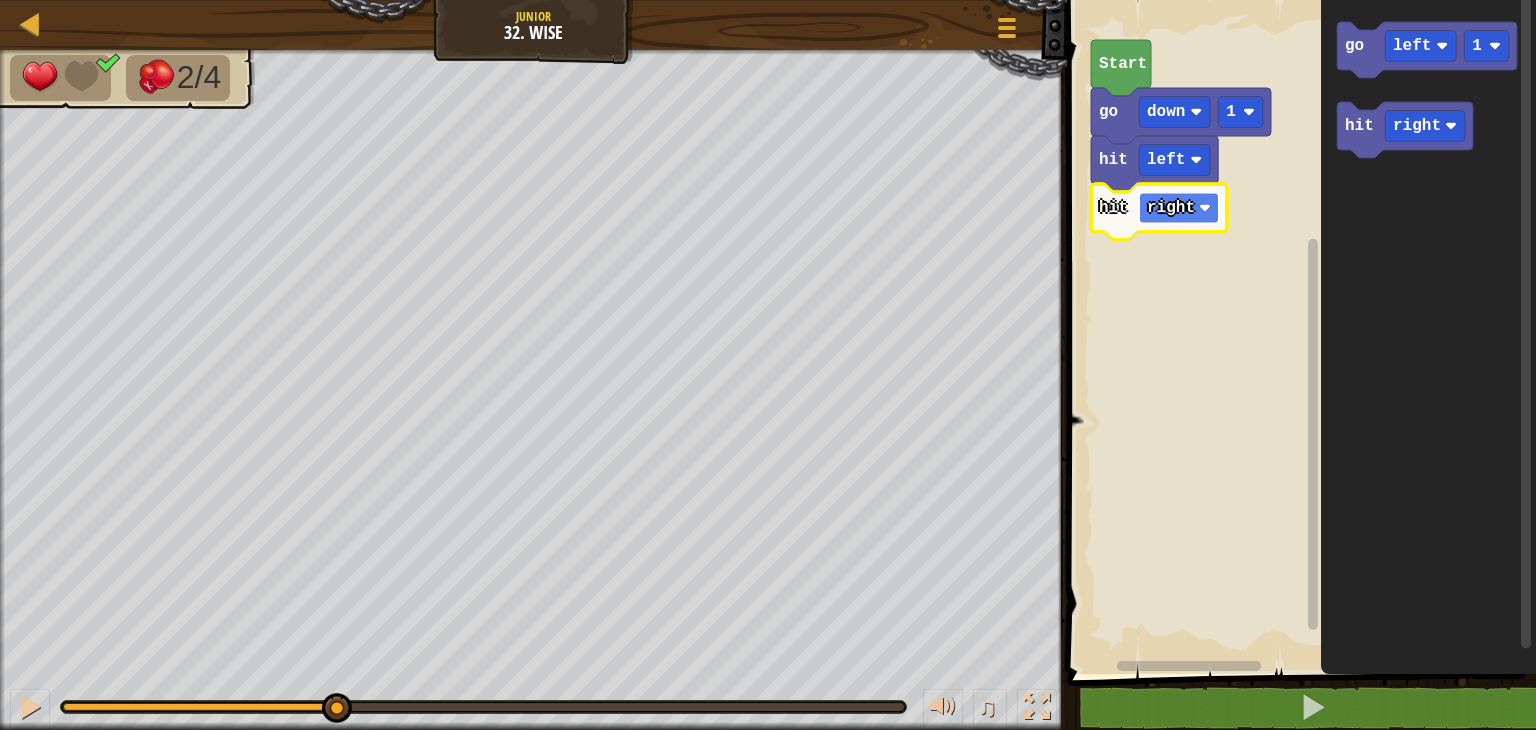 click on "right" 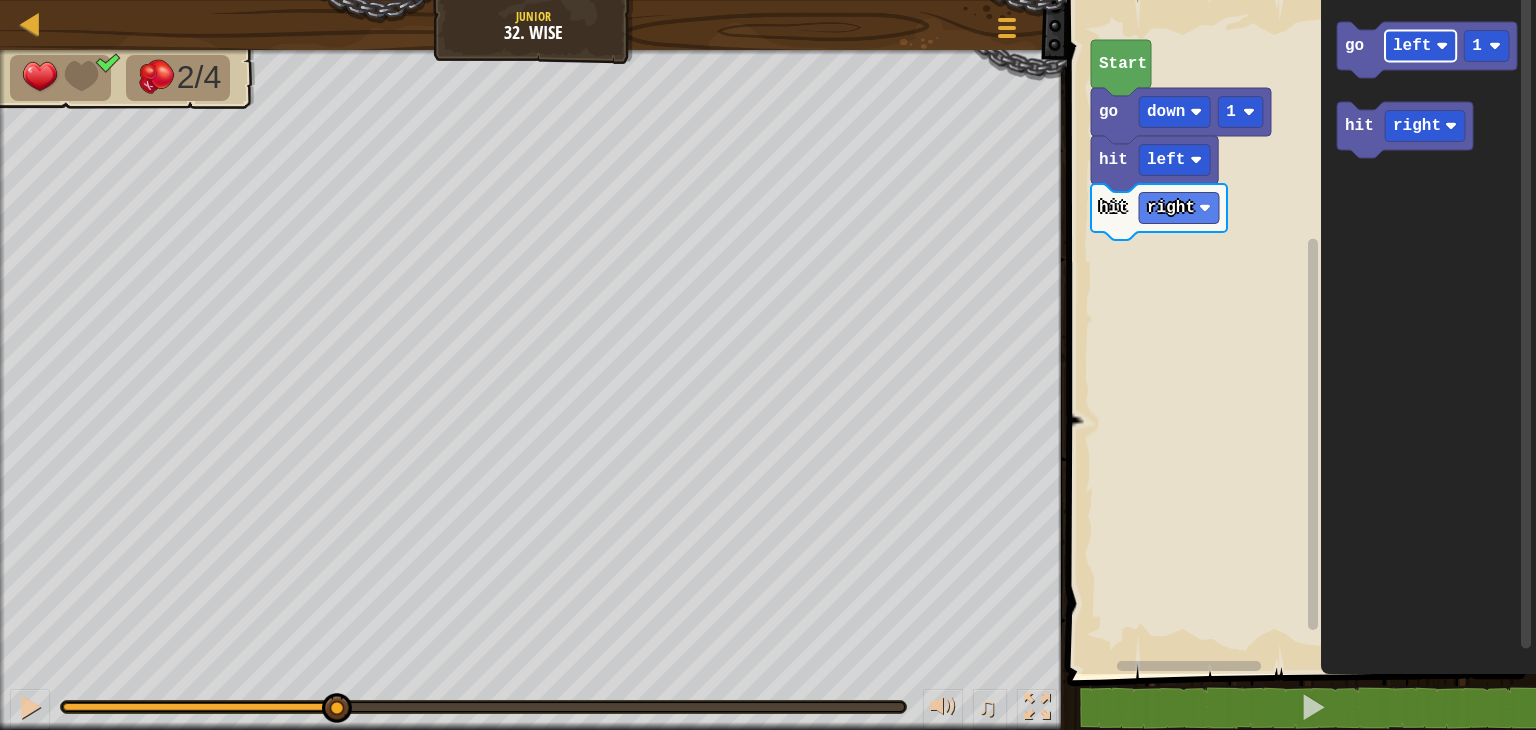 click on "go left 1 hit right" 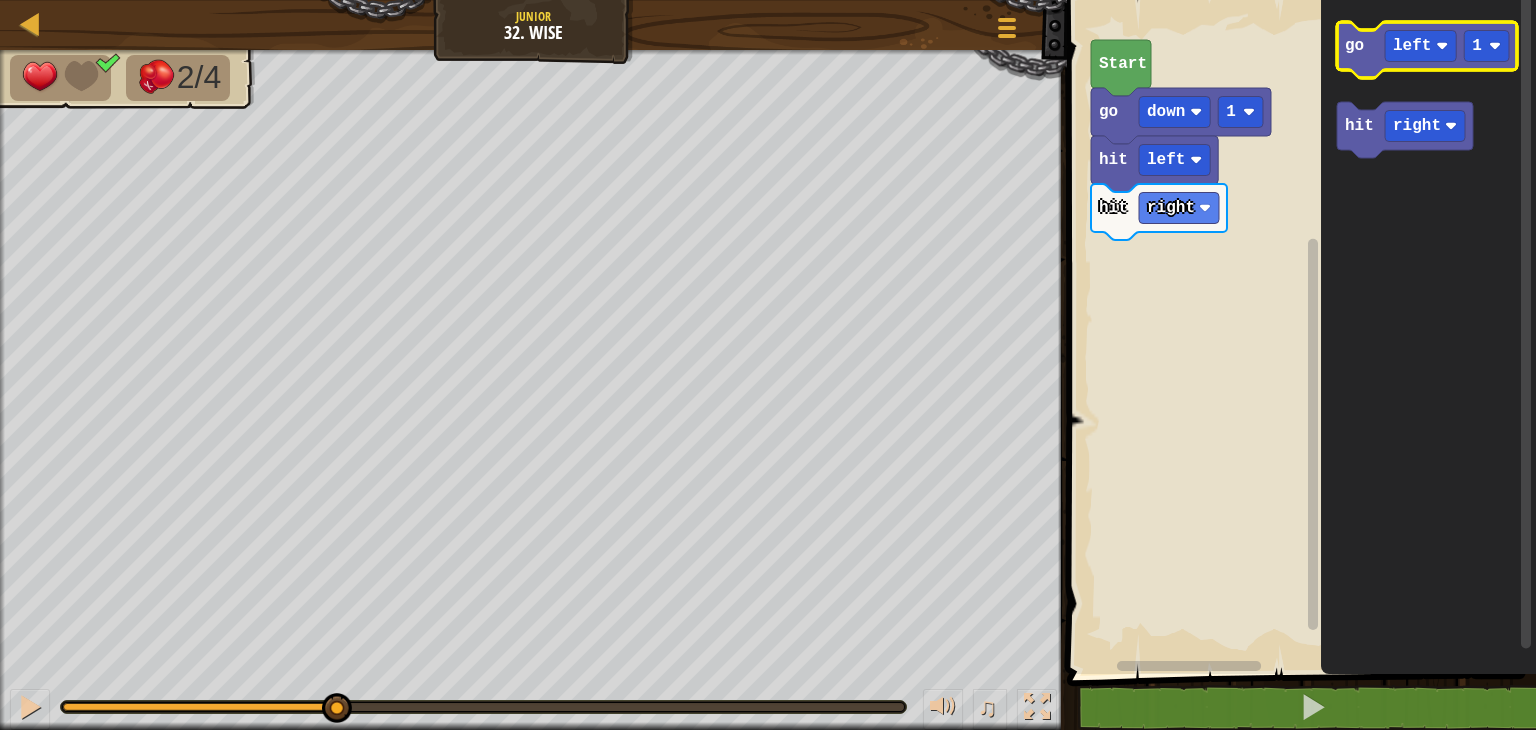 click 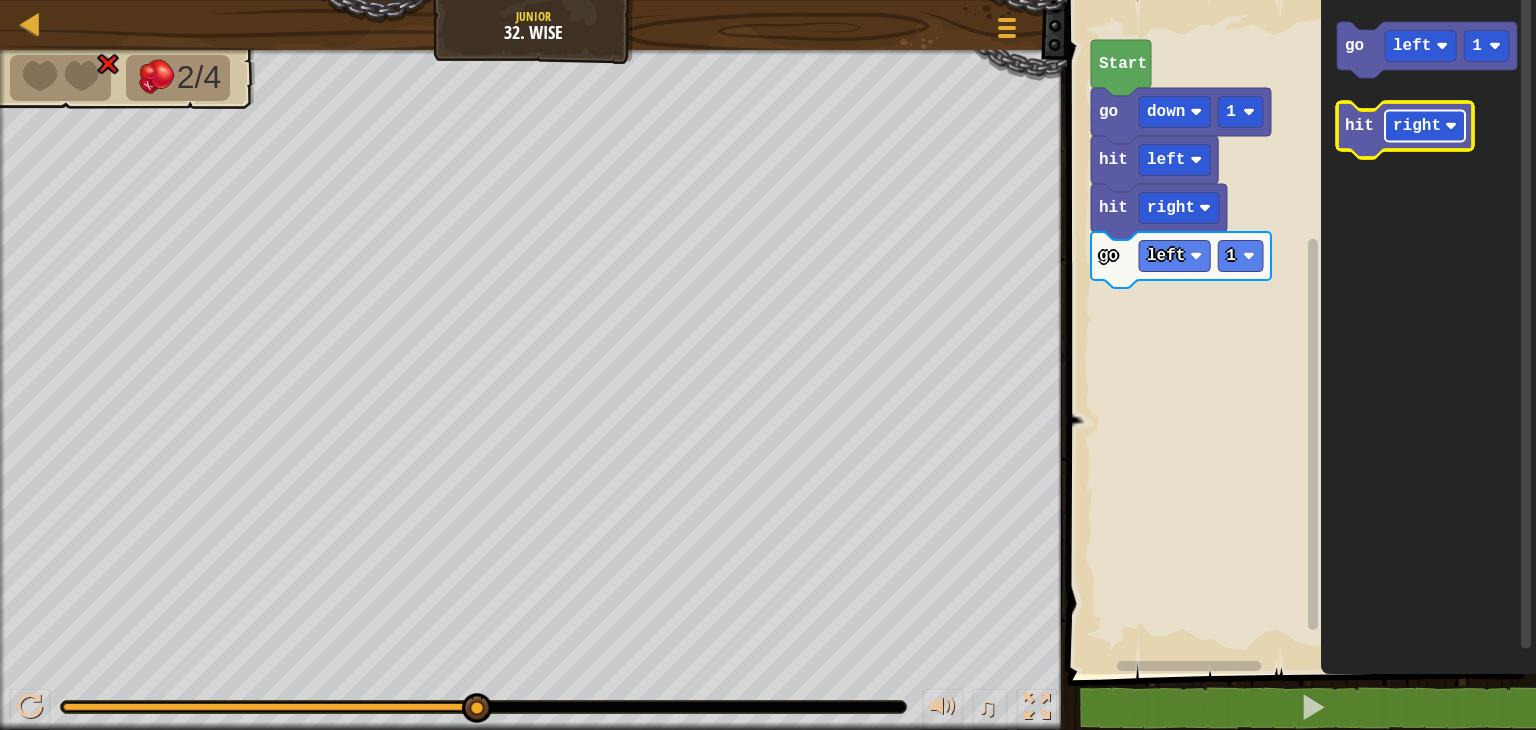 click on "right" 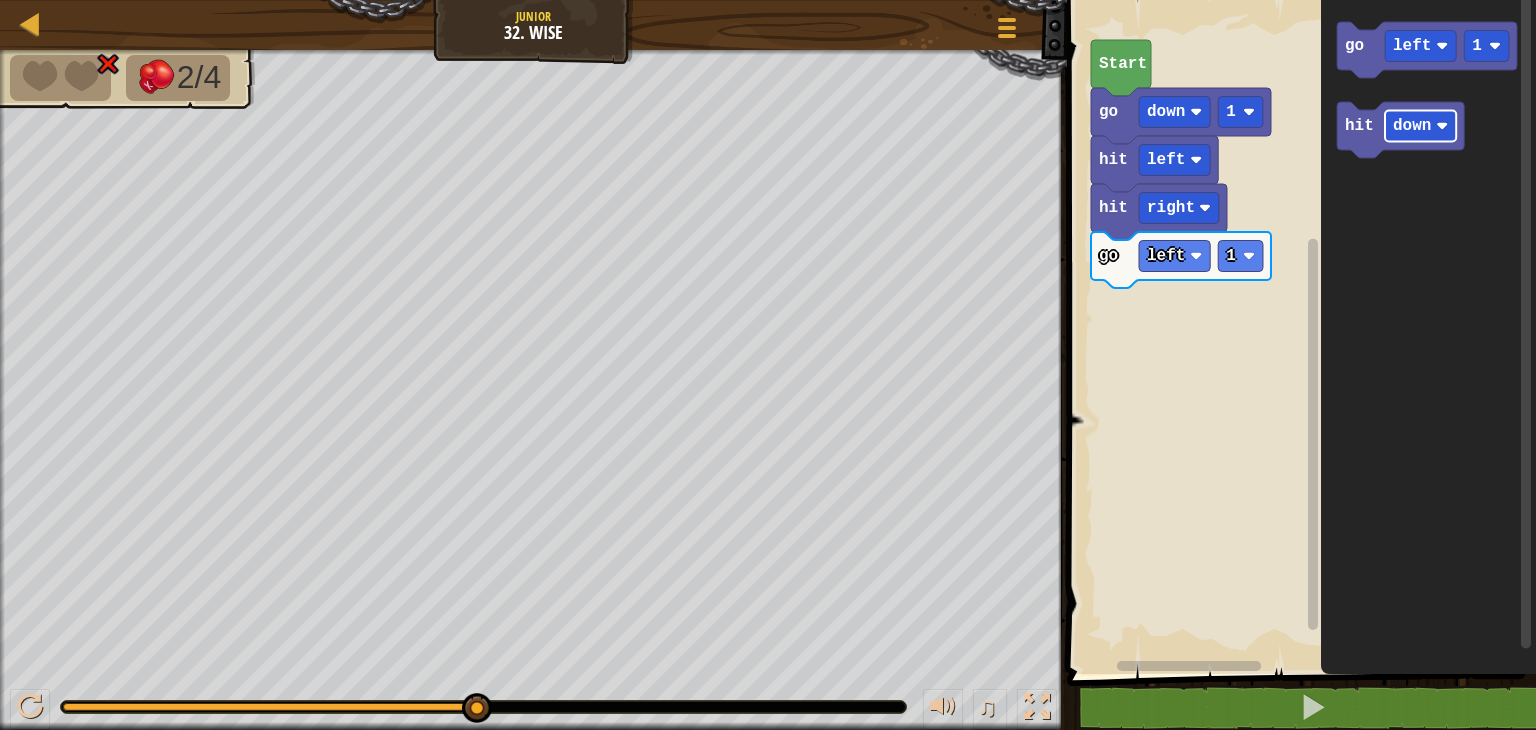 click on "go left 1 hit down" 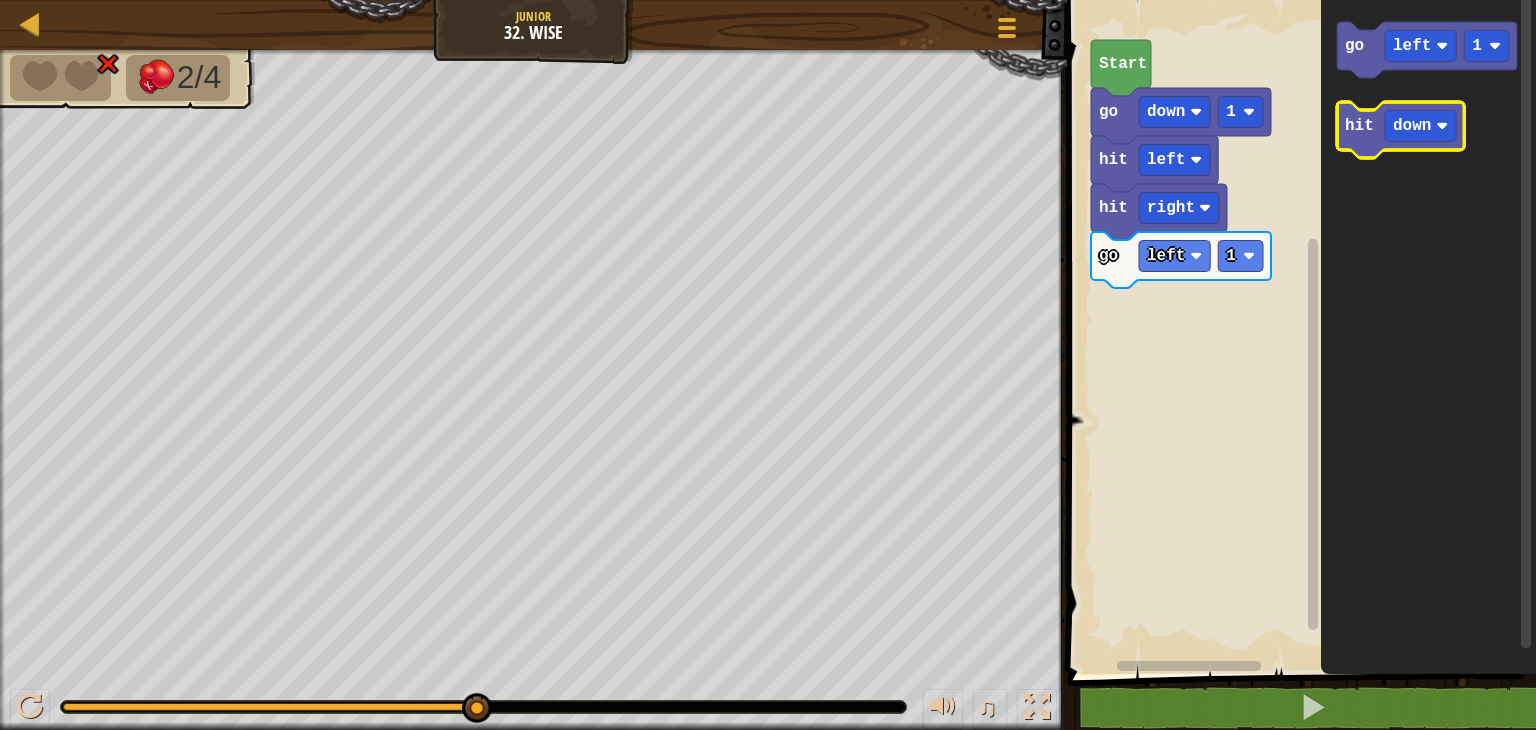 click 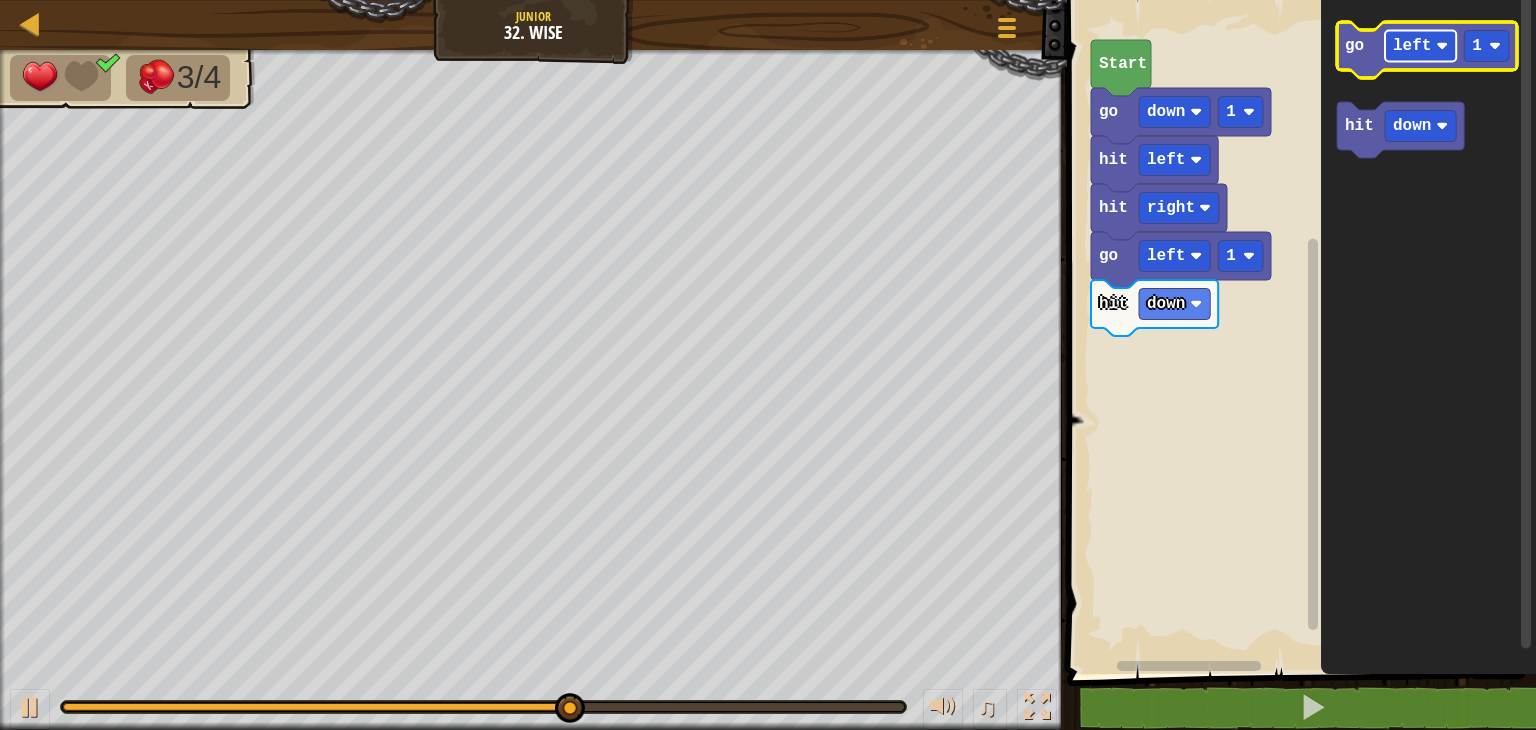 click on "left" 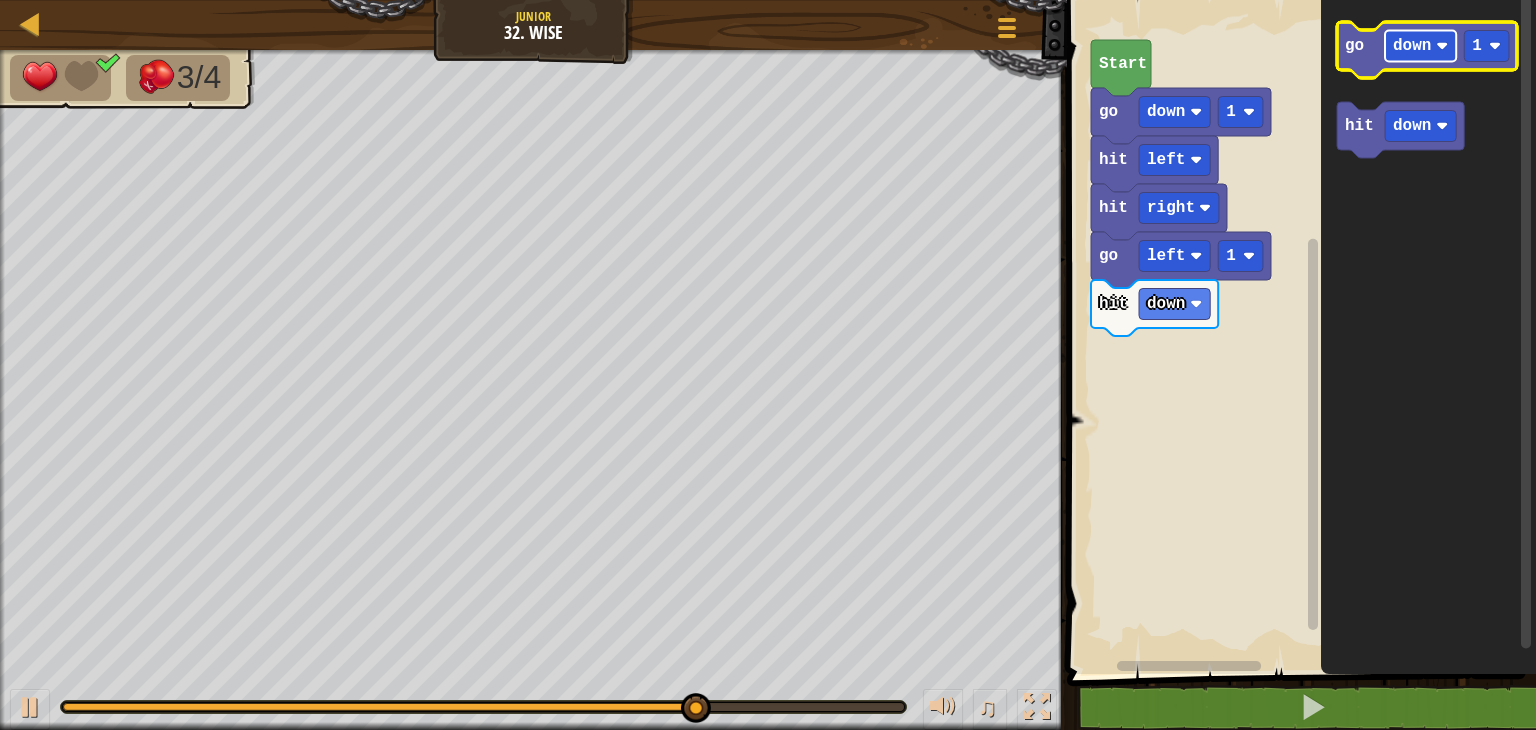 click on "down" 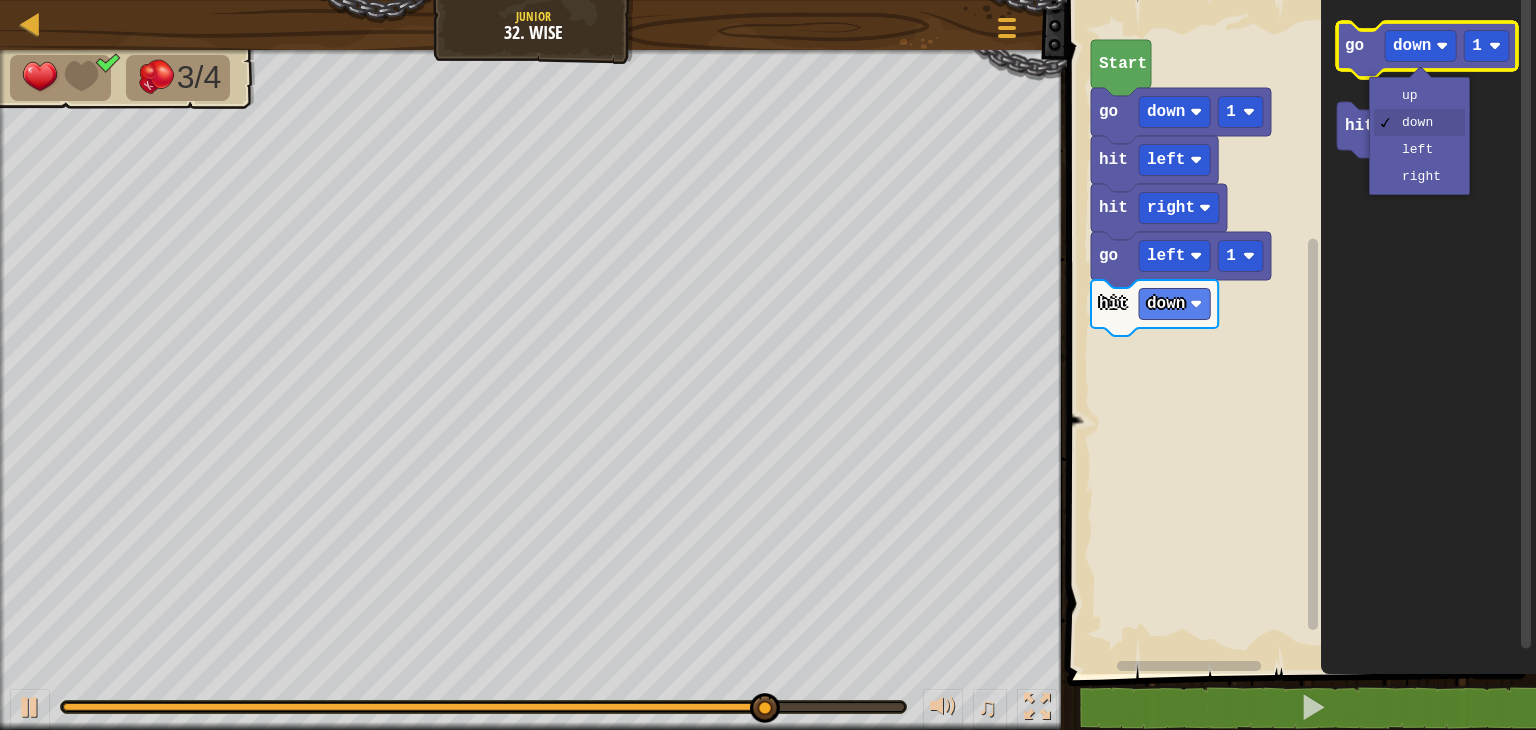 click 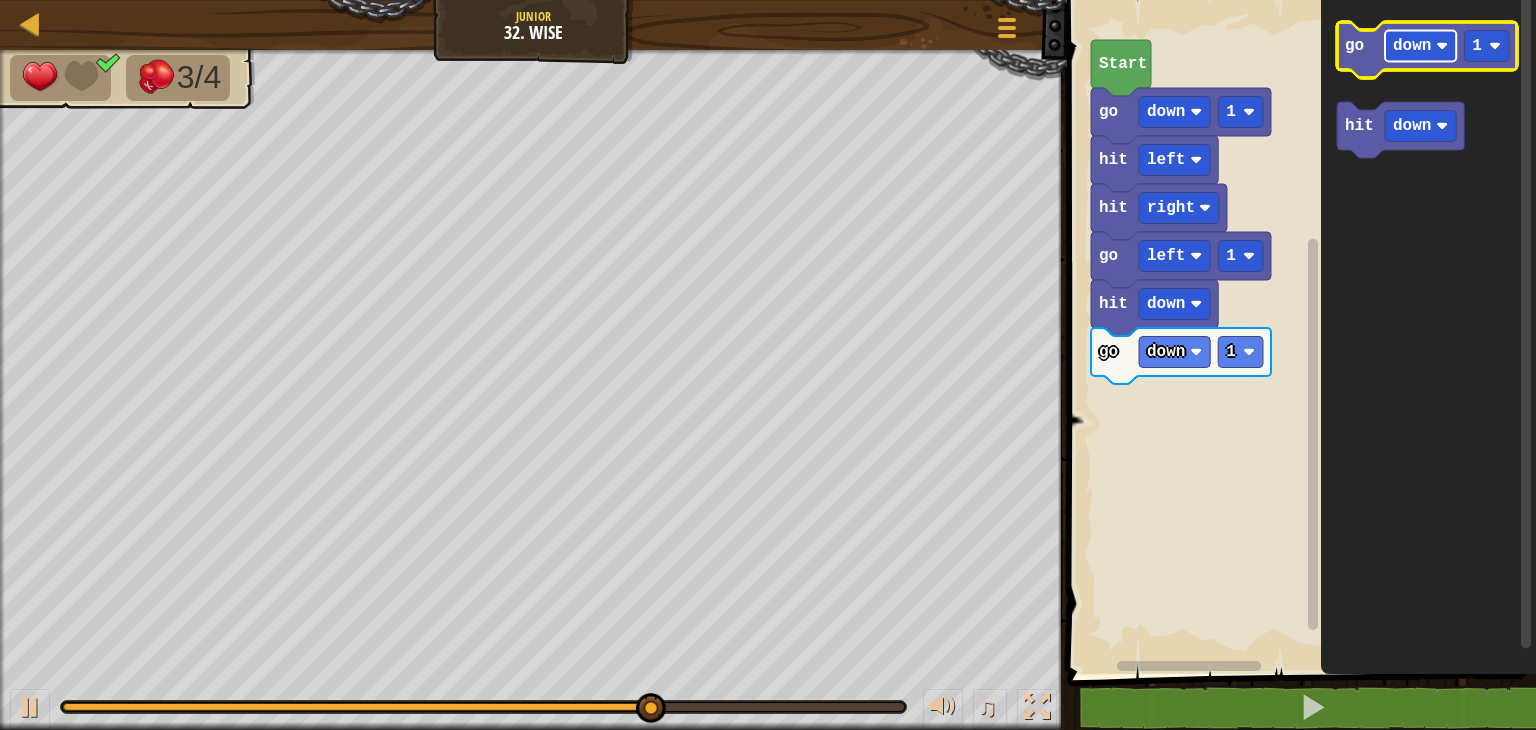 click 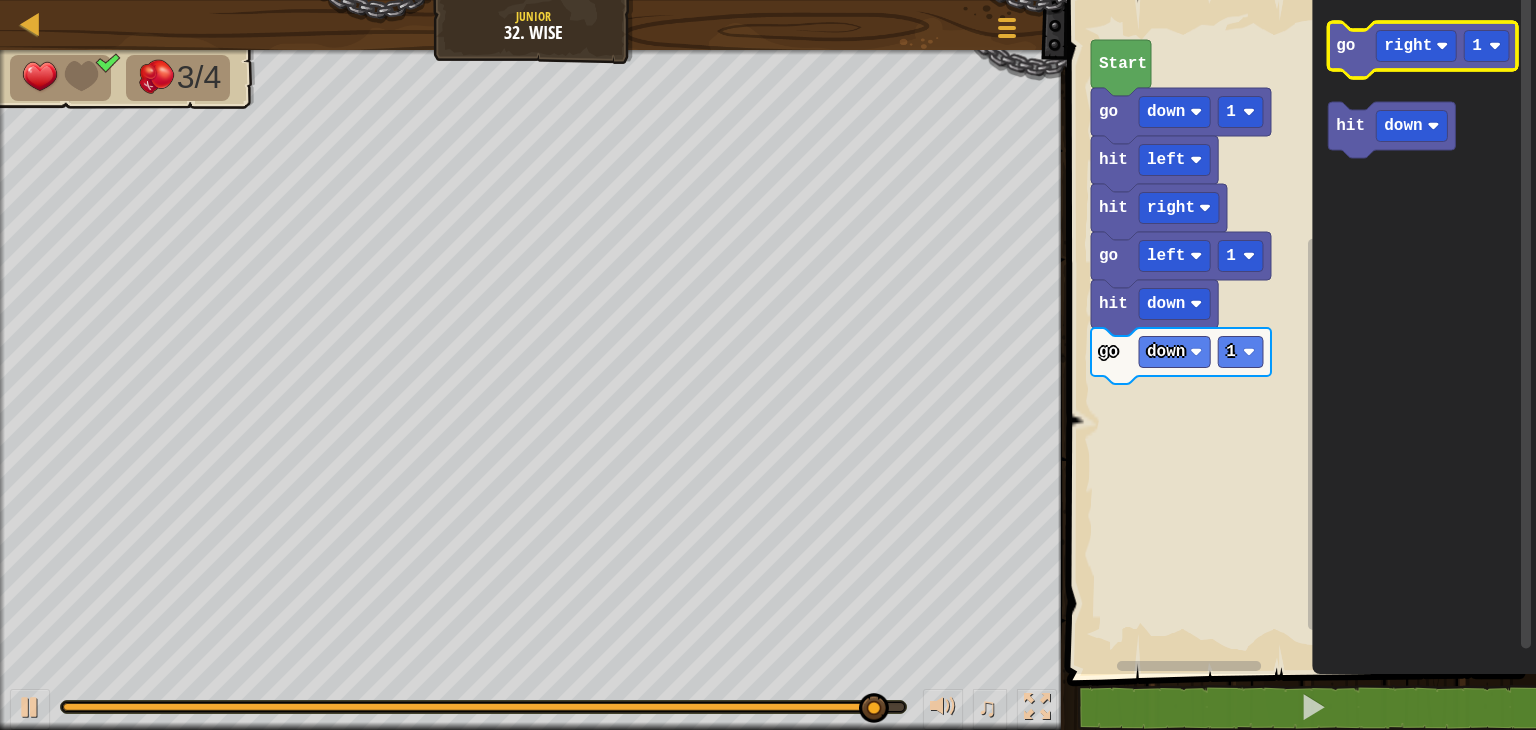 click 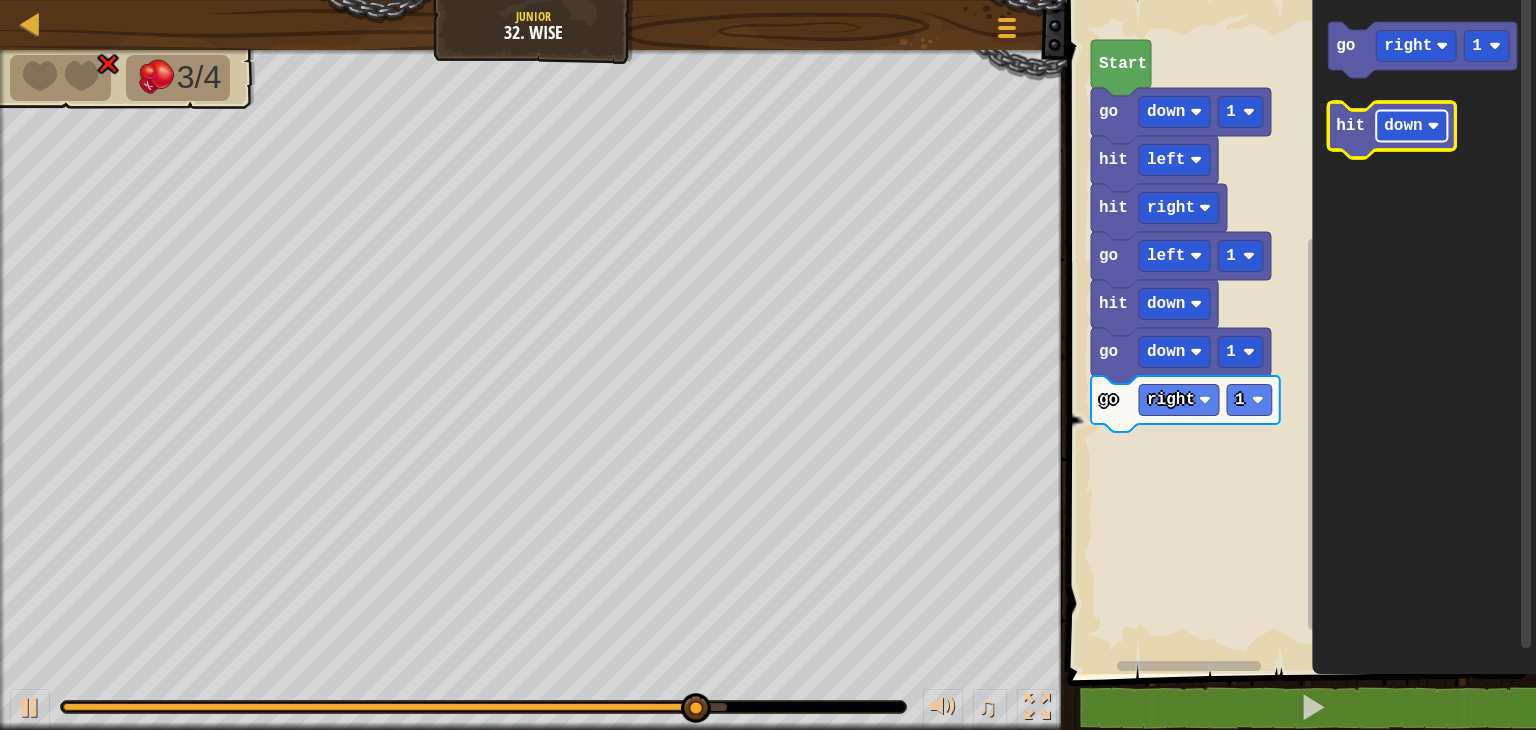 click on "down" 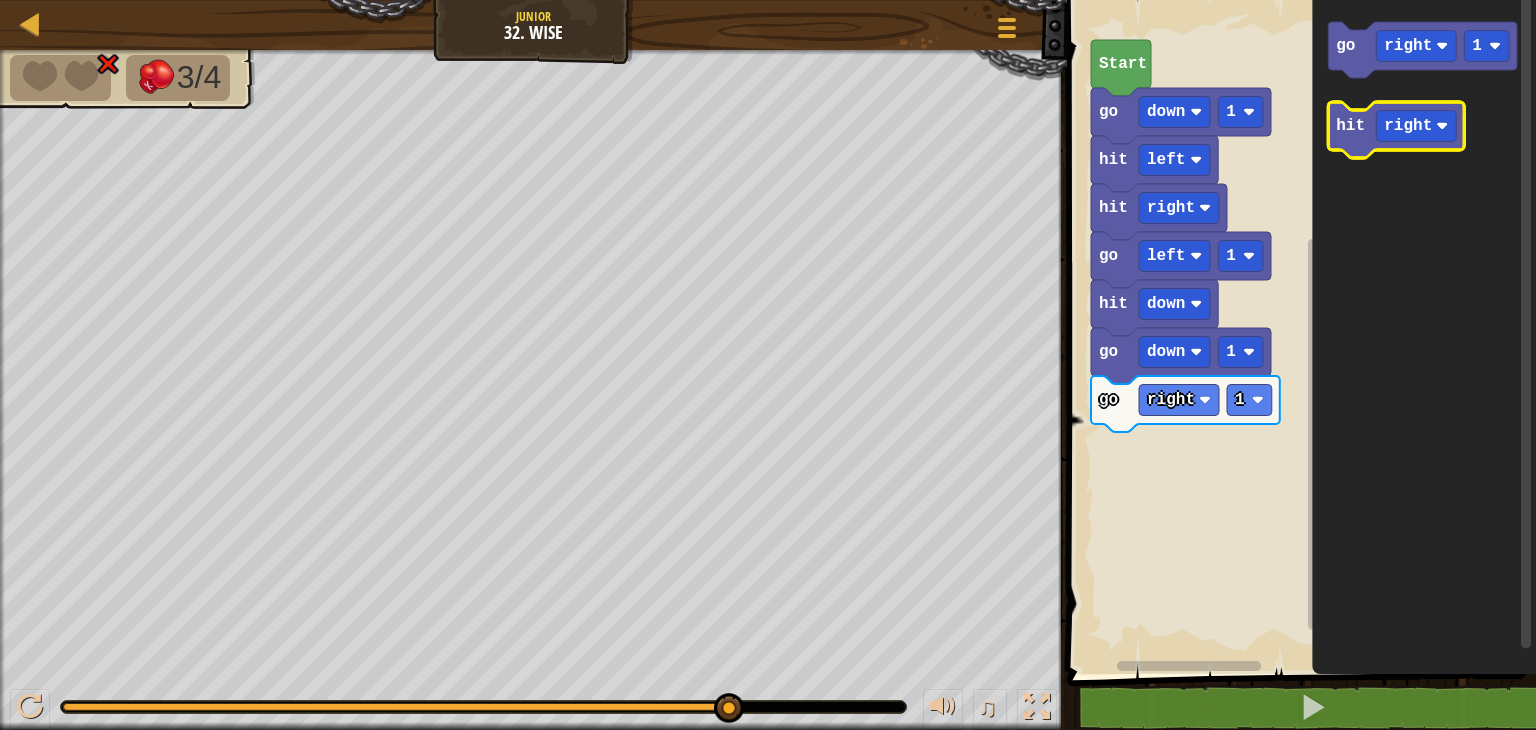 click 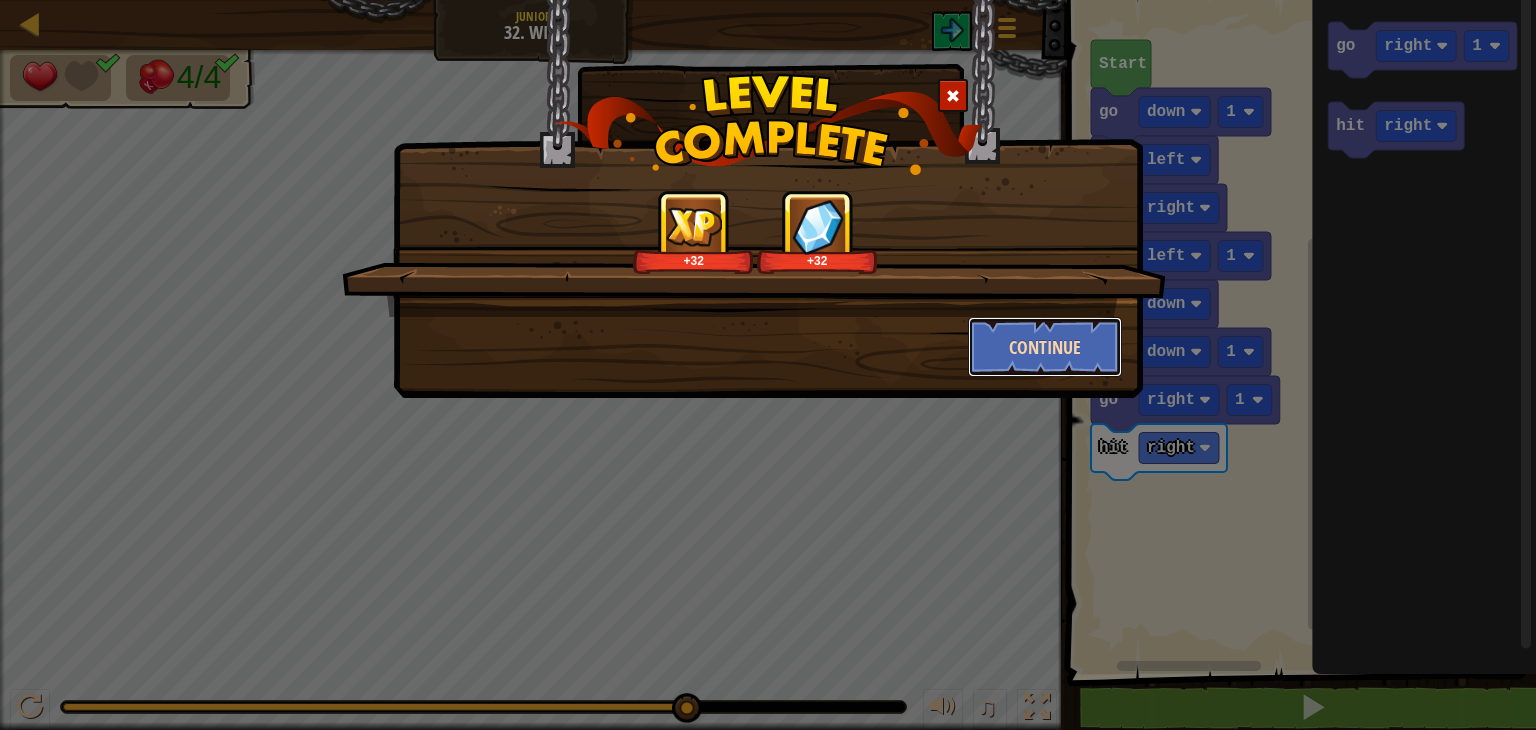 click on "Continue" at bounding box center [1045, 347] 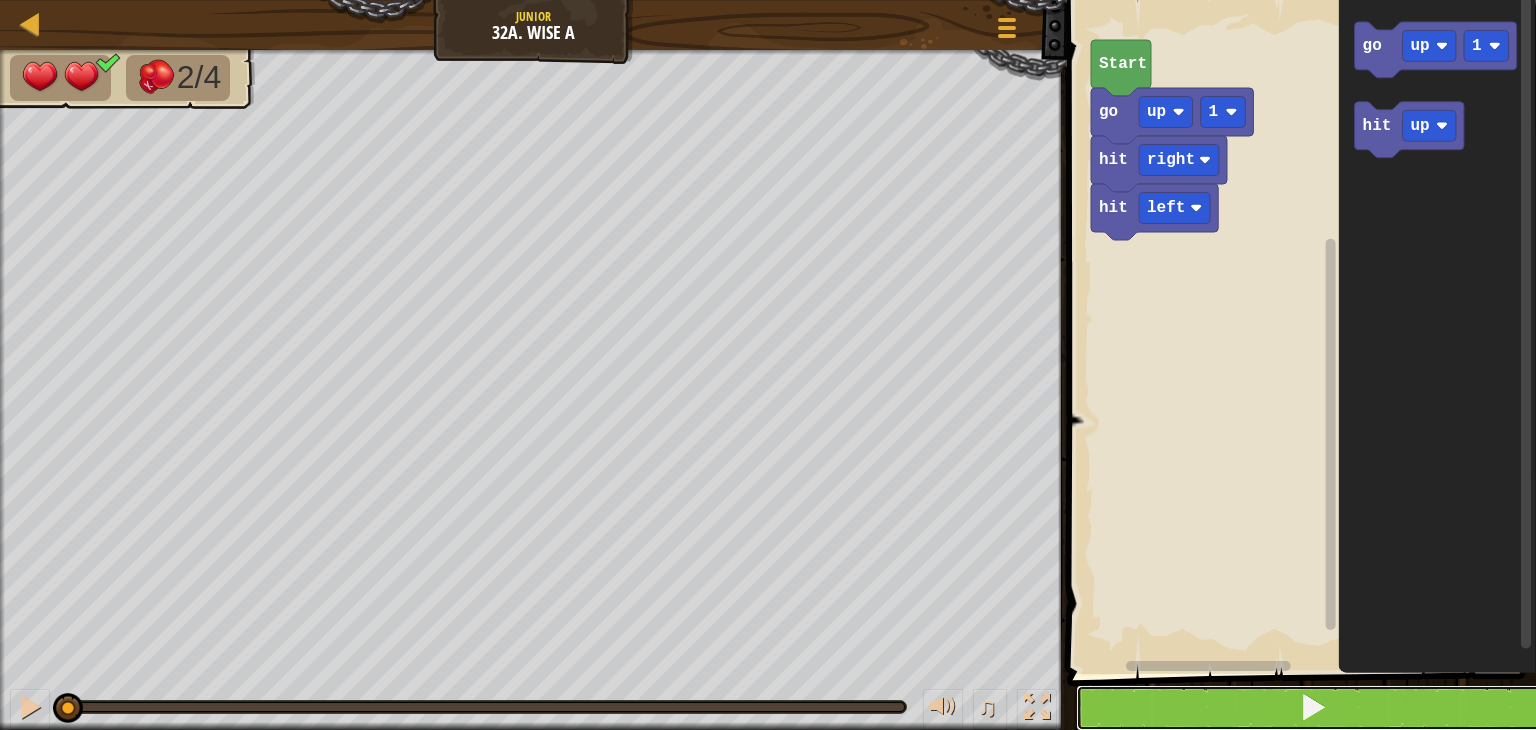 click at bounding box center (1313, 708) 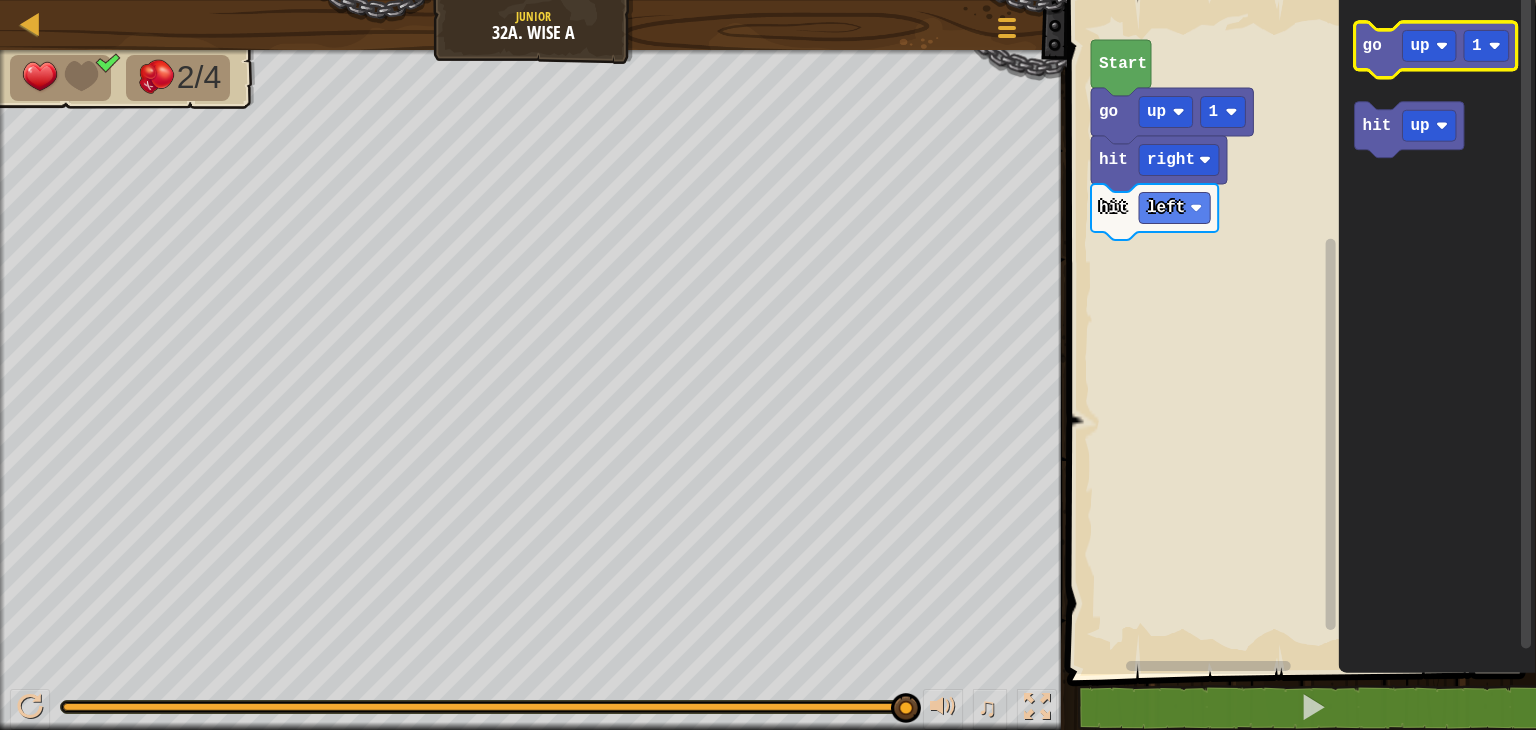 click 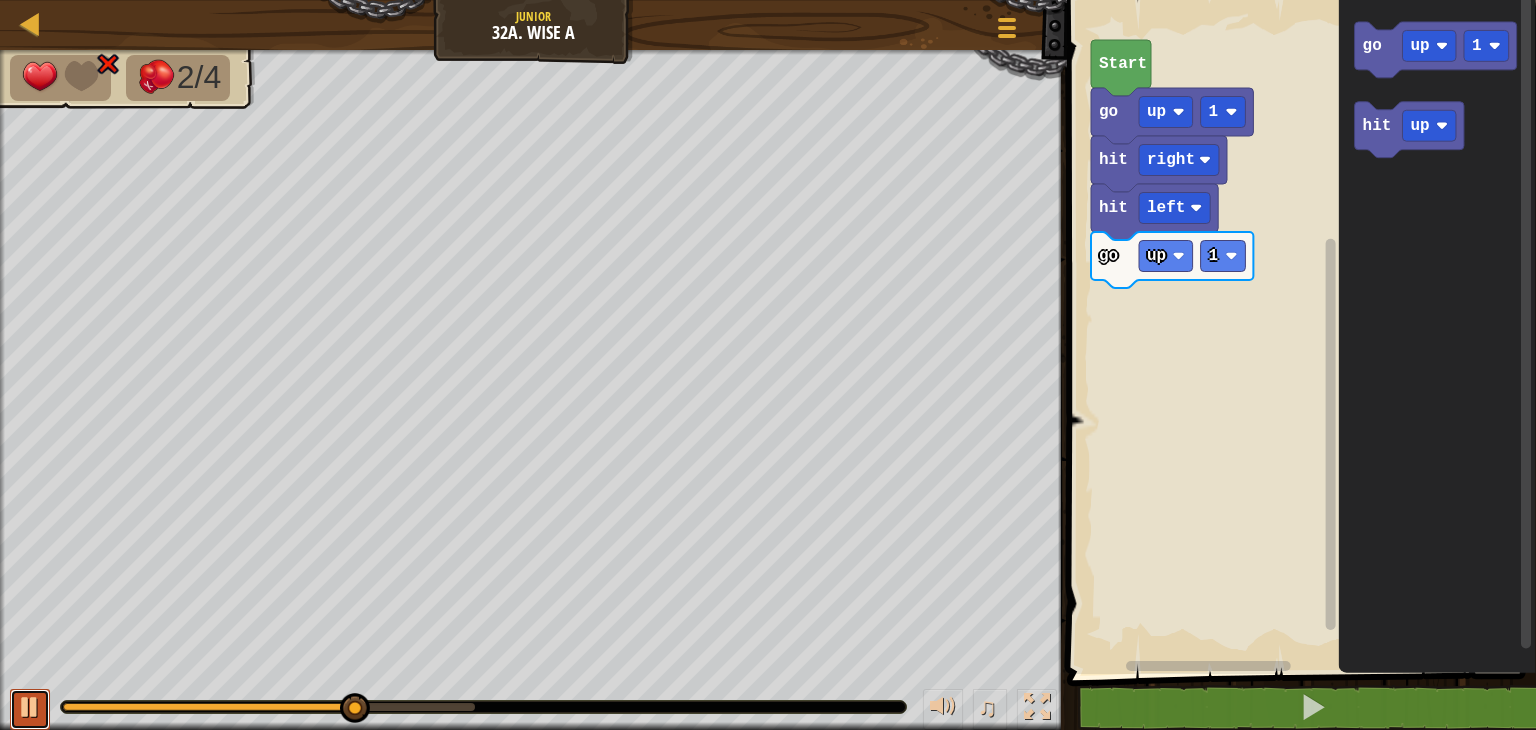 click at bounding box center (30, 707) 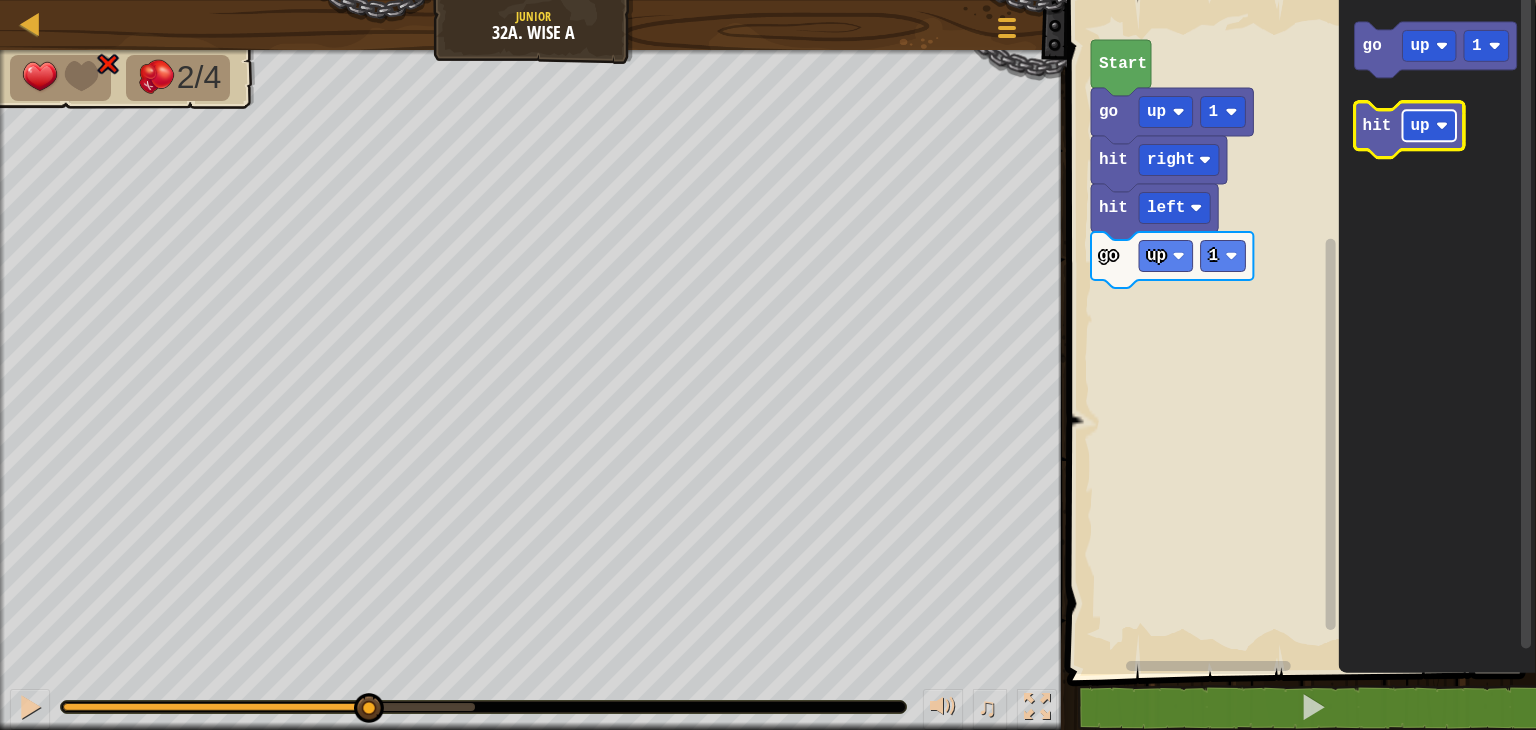 click on "up" 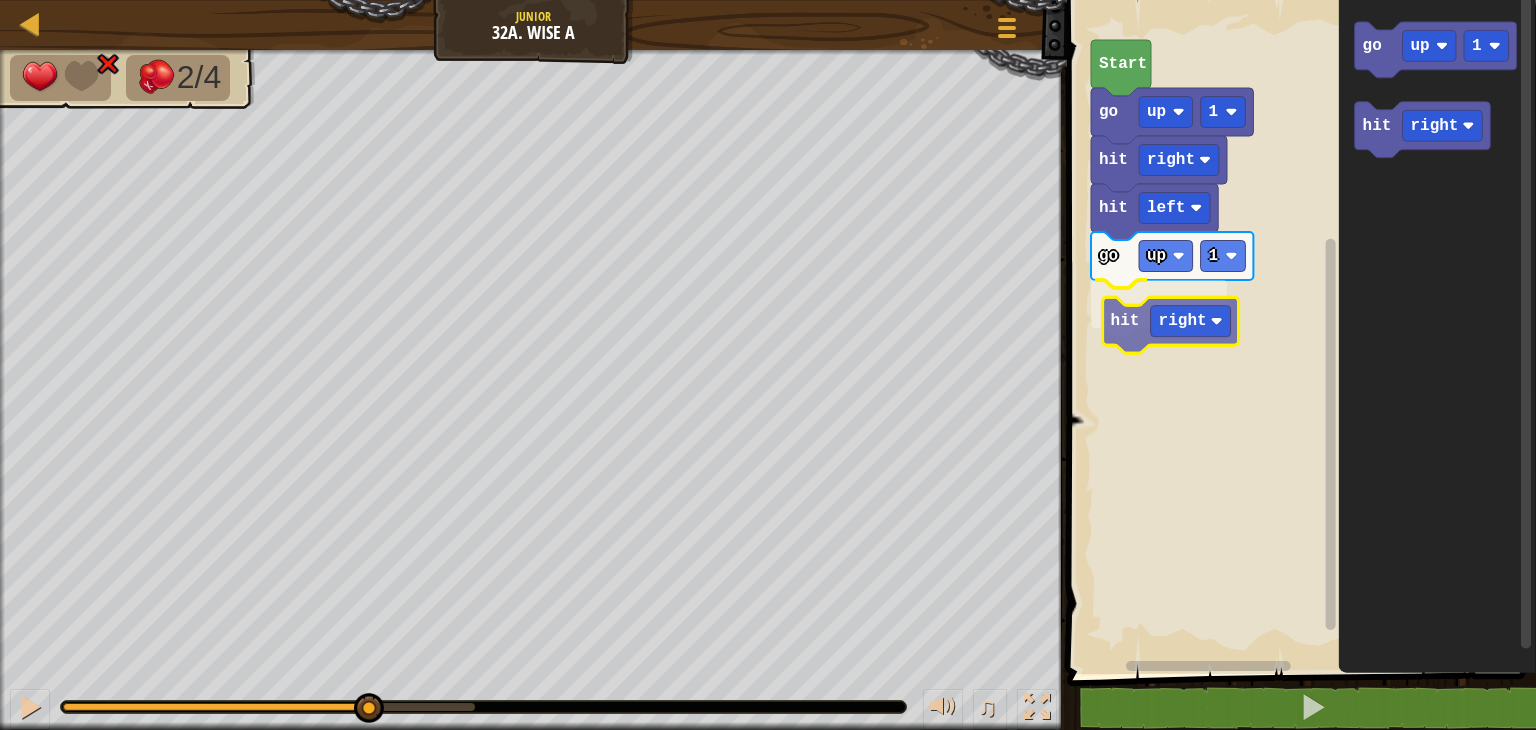 click on "hit left go up 1 hit right hit right go up 1 Start go up 1 hit right hit right" at bounding box center [1298, 332] 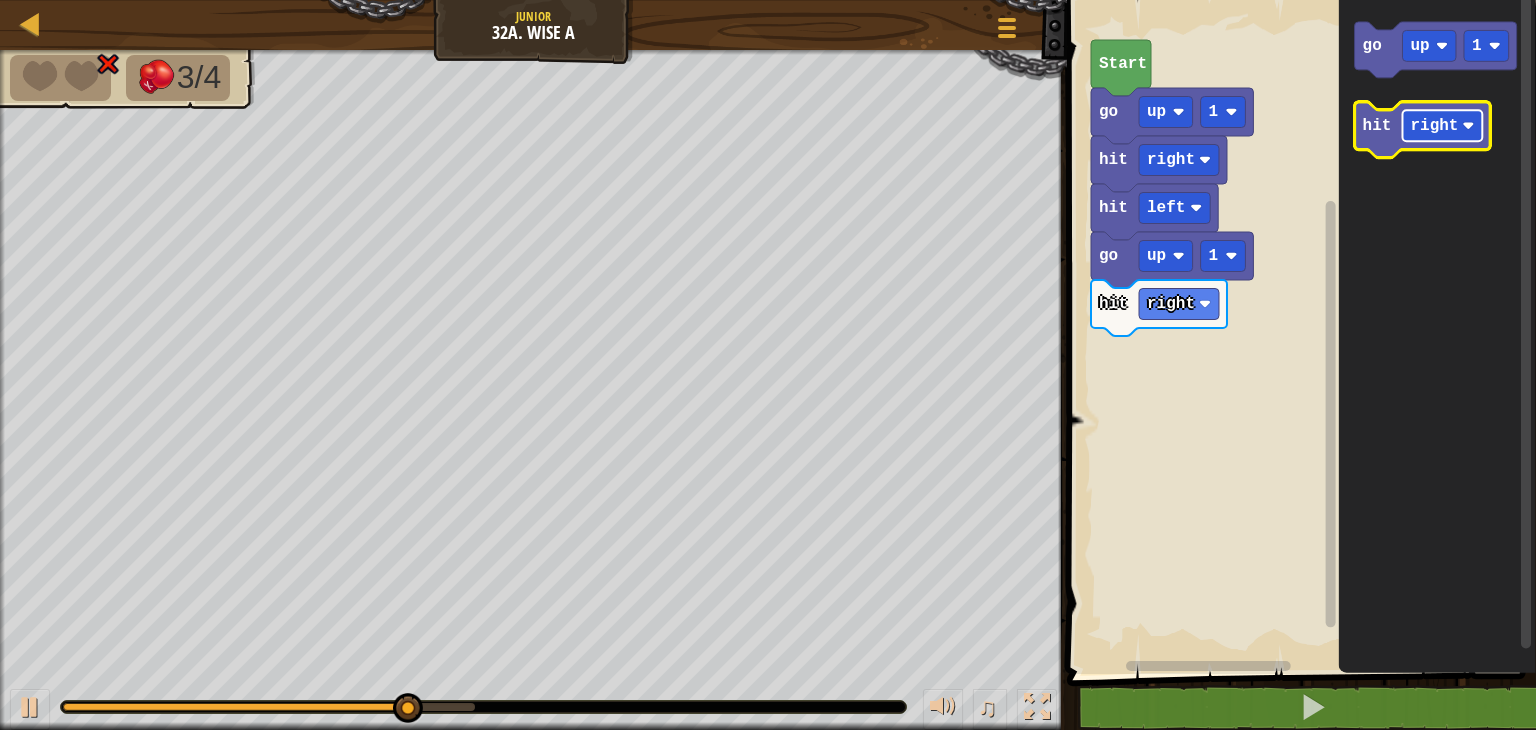 click on "right" 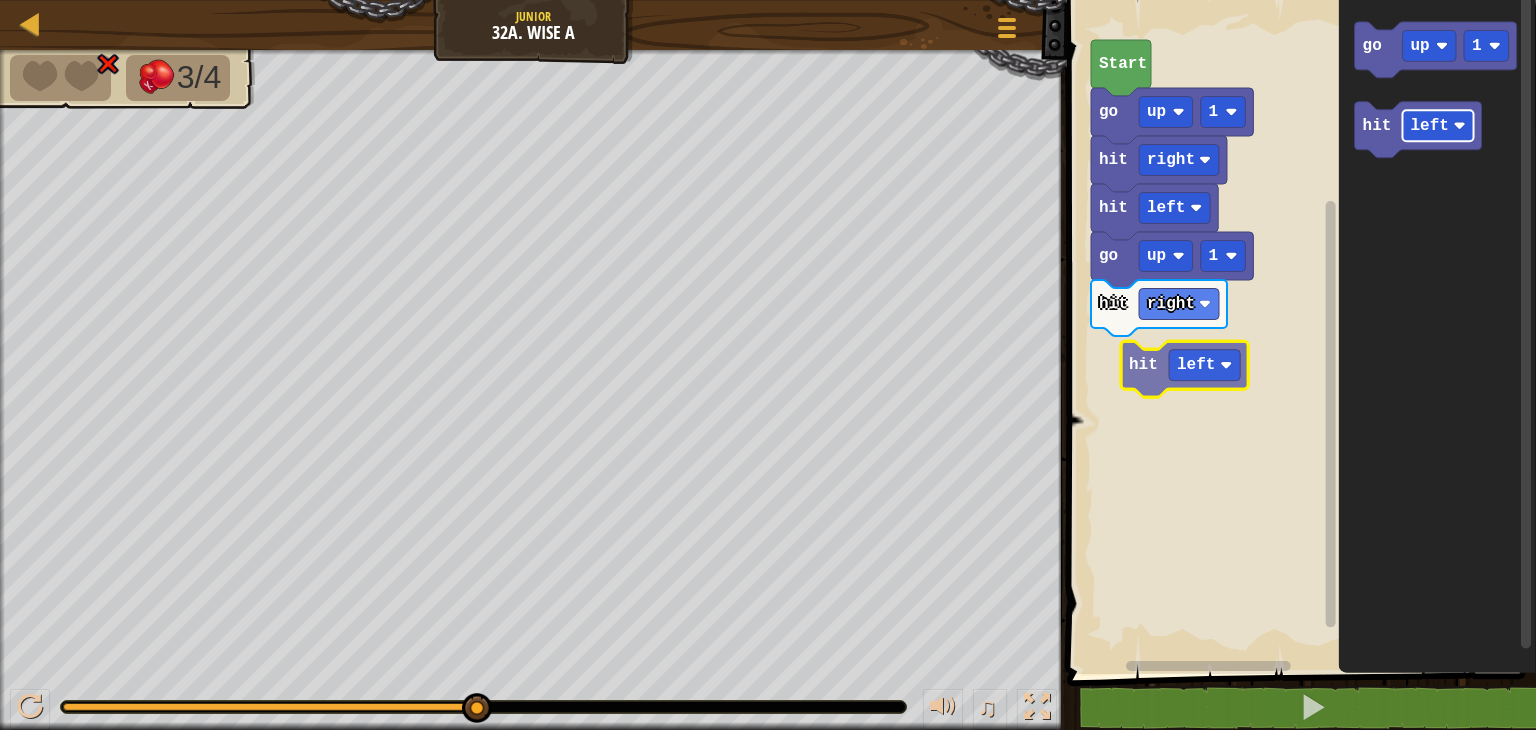 click on "hit left go up 1 hit right hit right go up 1 Start go up 1 hit left hit left" at bounding box center [1298, 332] 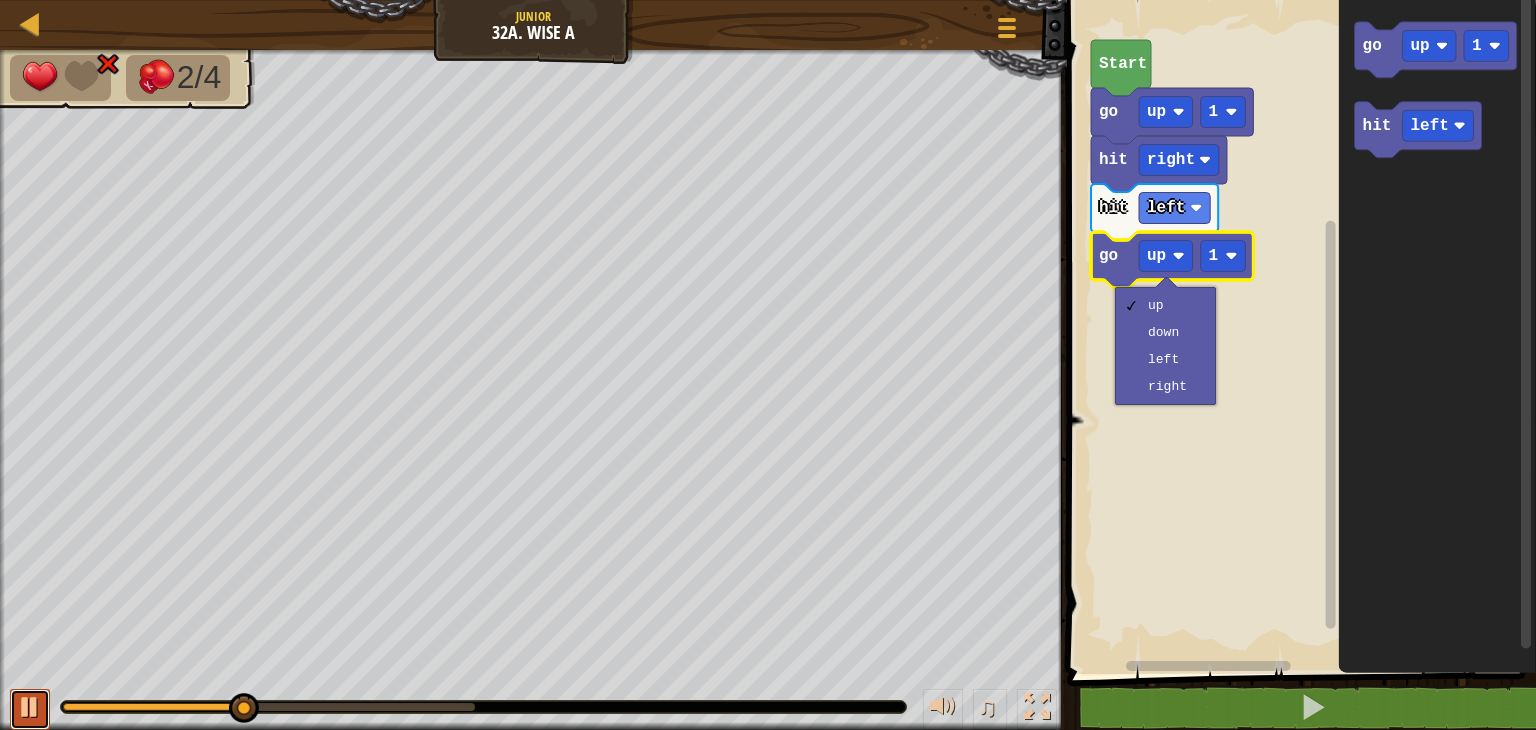 click at bounding box center (30, 707) 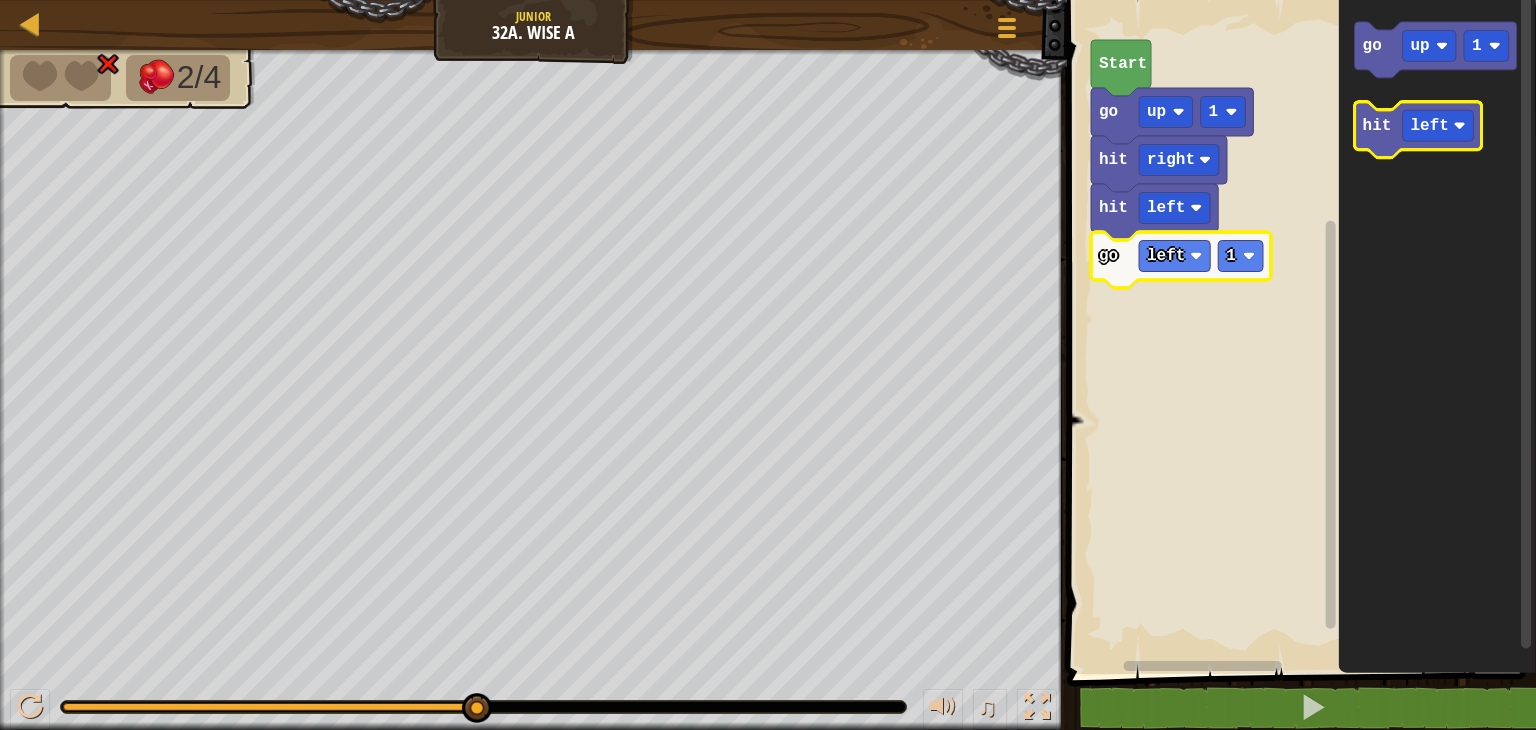 click 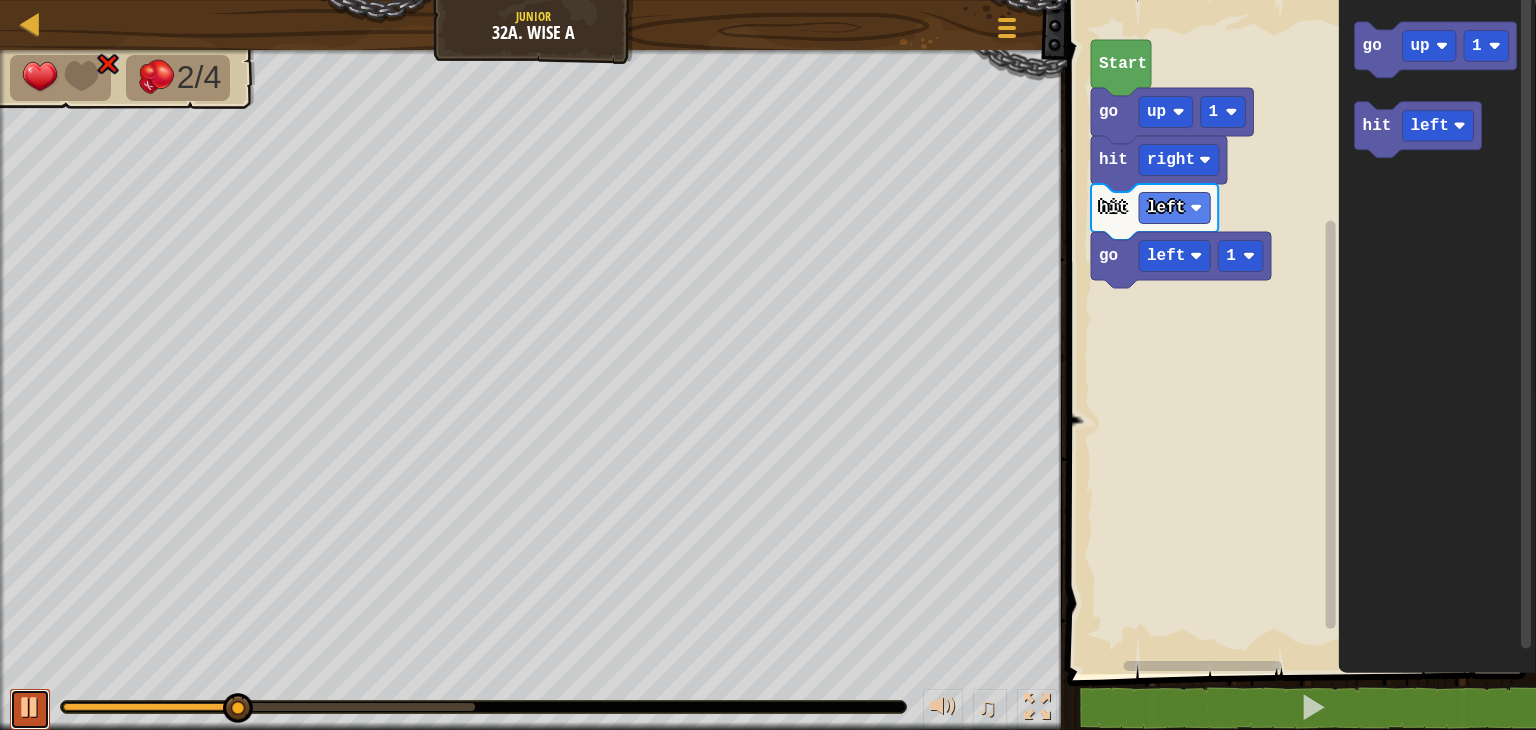 click at bounding box center [30, 707] 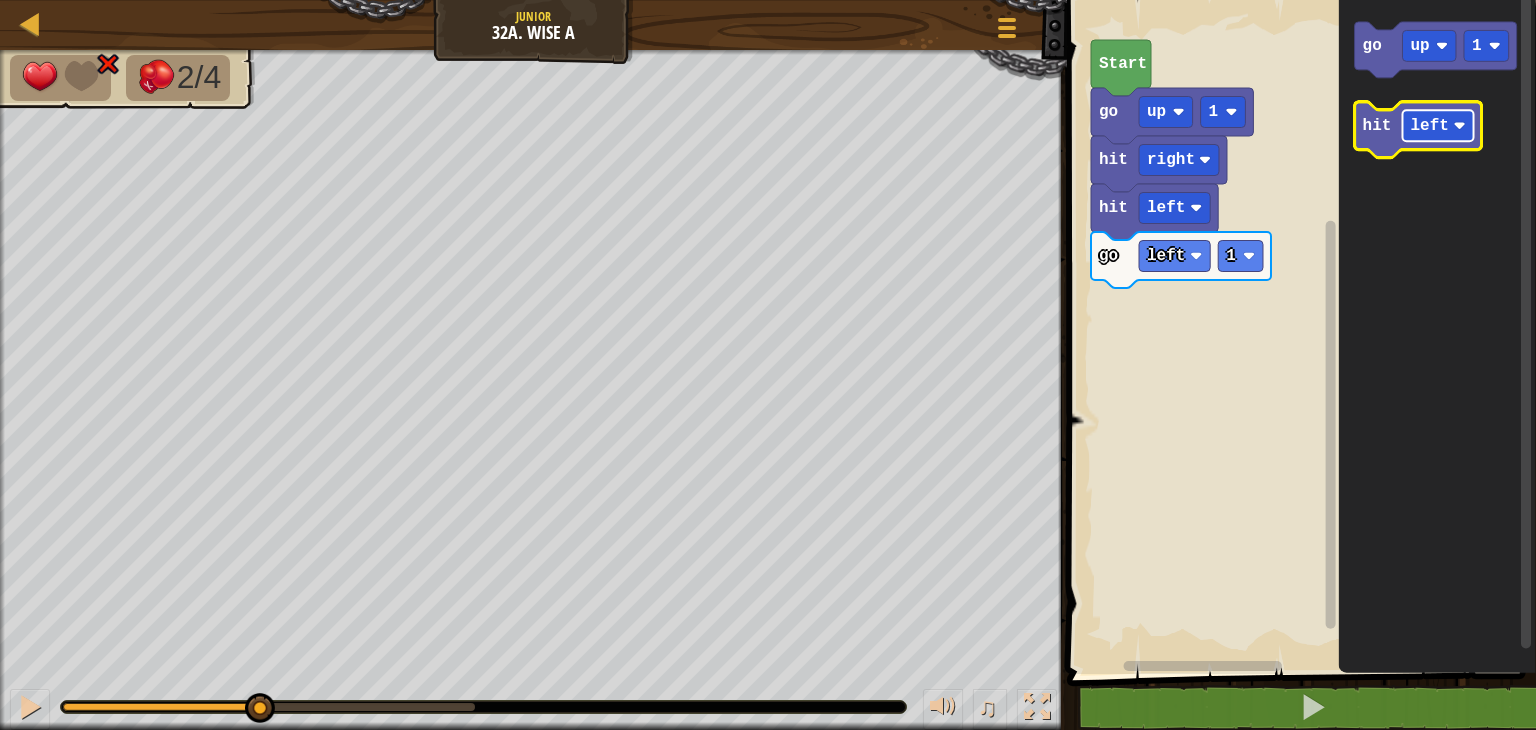 click 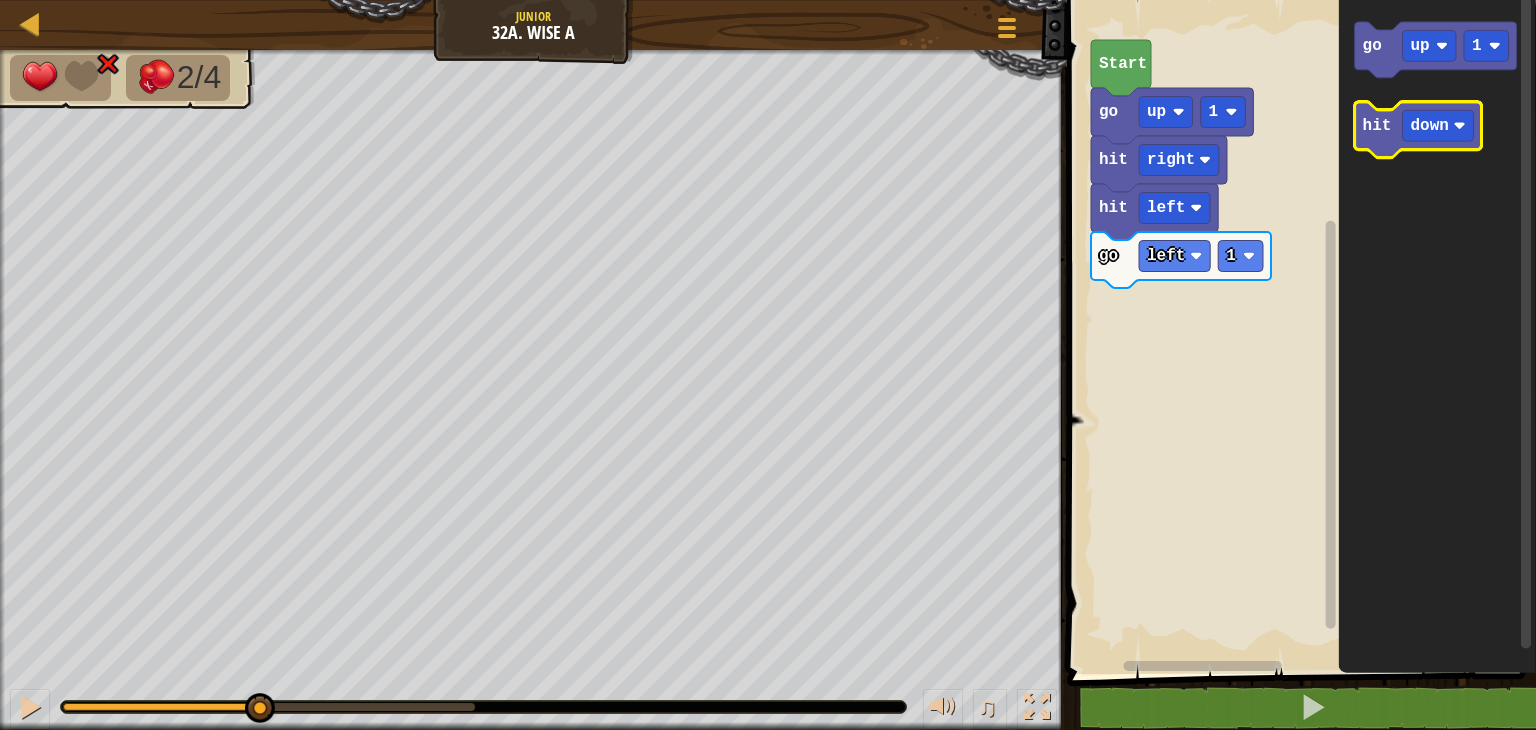 click 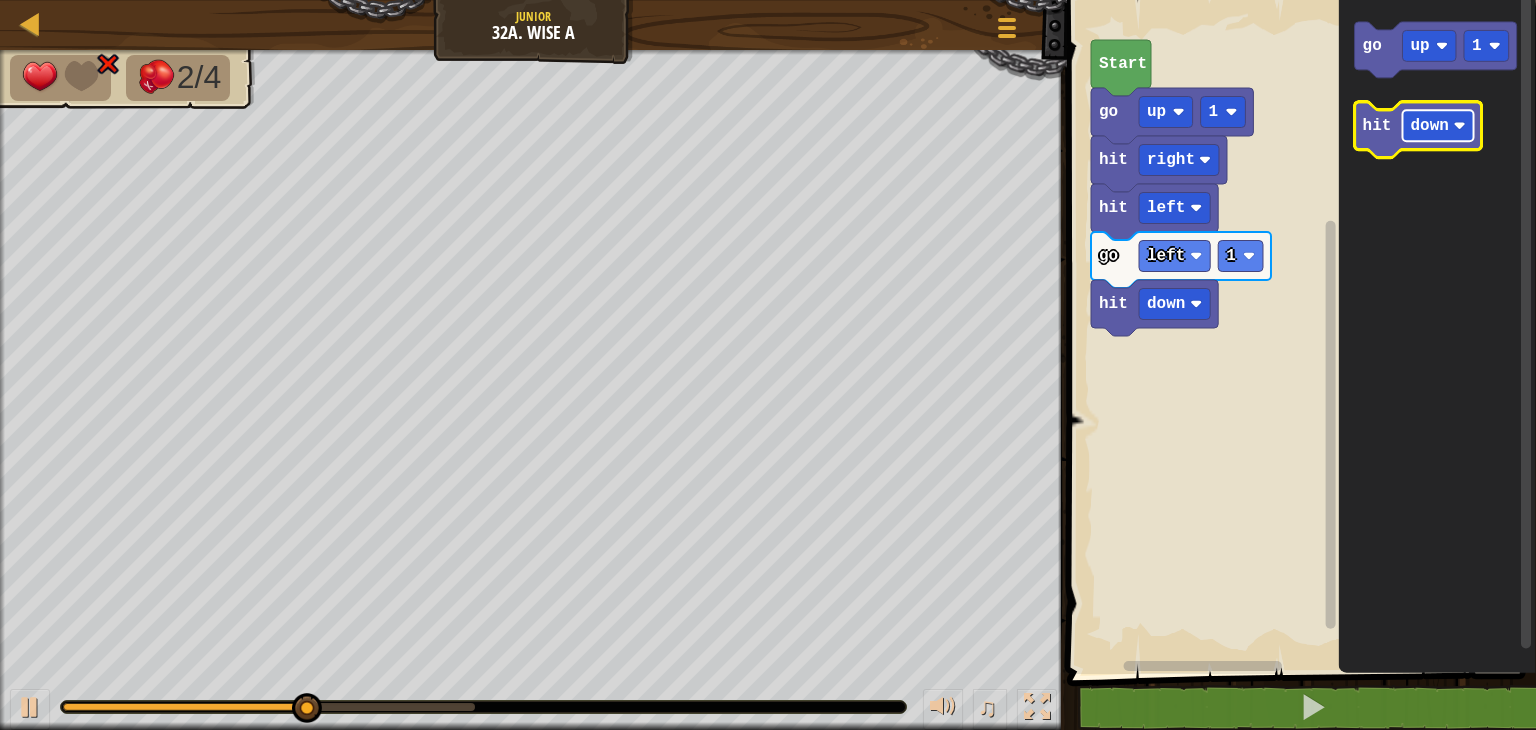 click 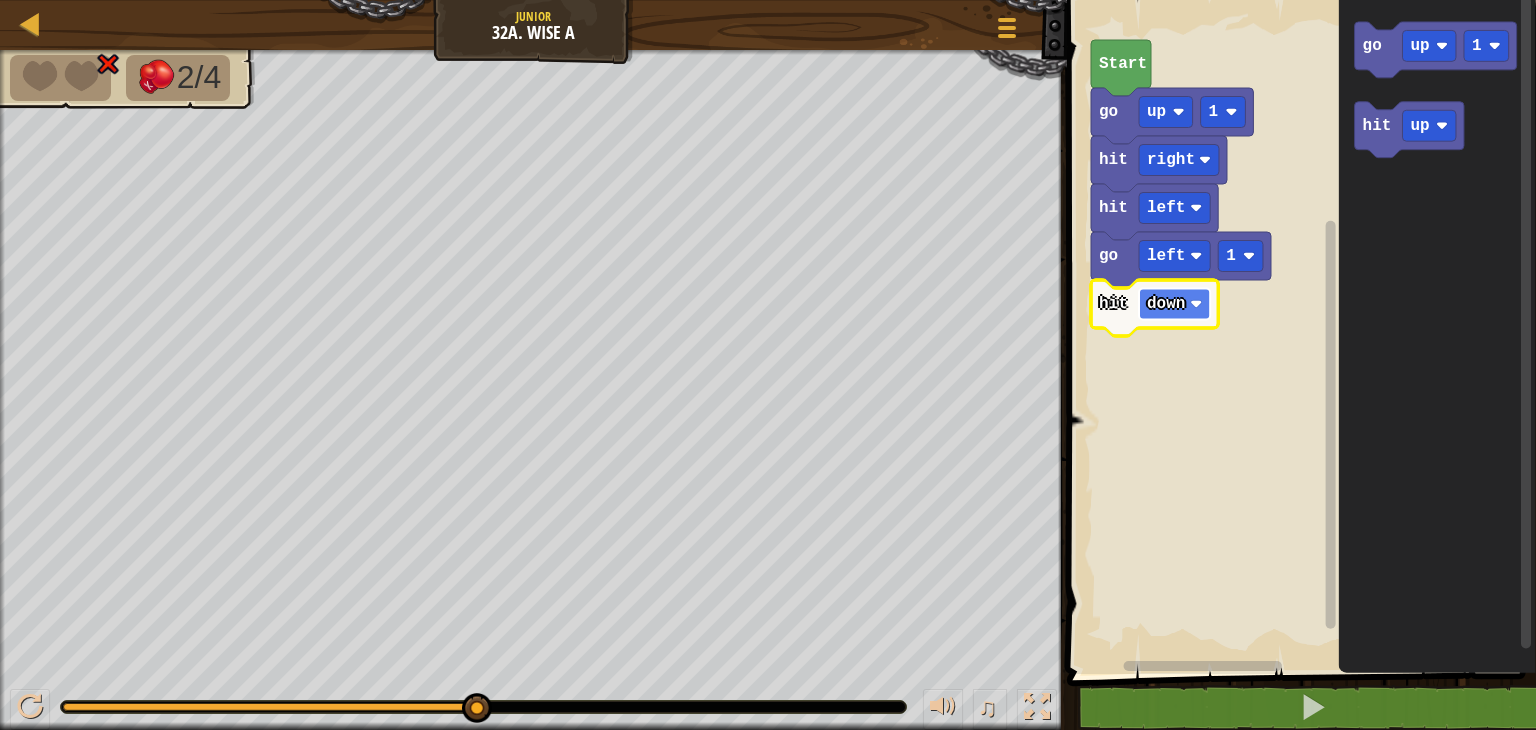 click 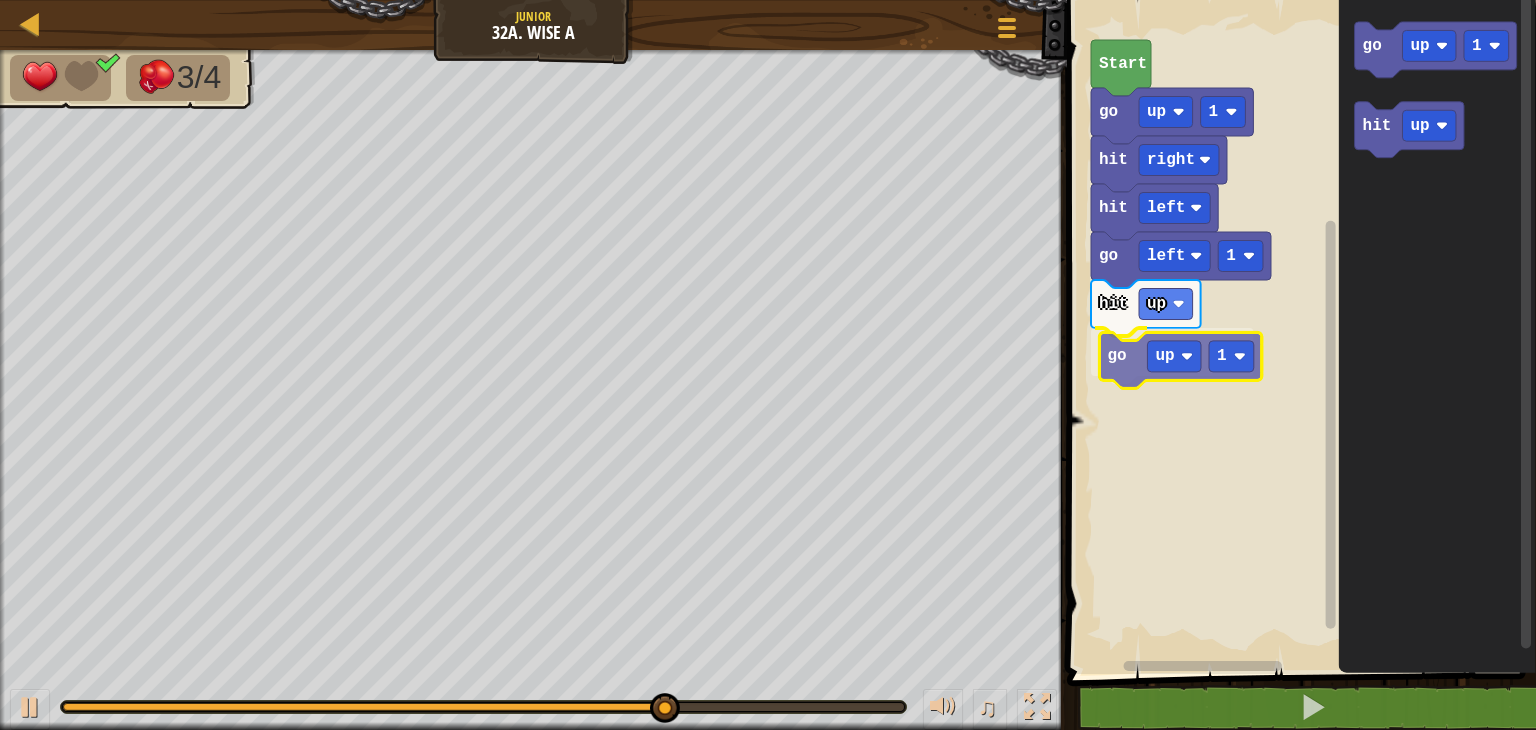 click on "Start go up 1 hit right hit left go left 1 hit up go up 1 go up 1 hit up go up 1" at bounding box center (1298, 332) 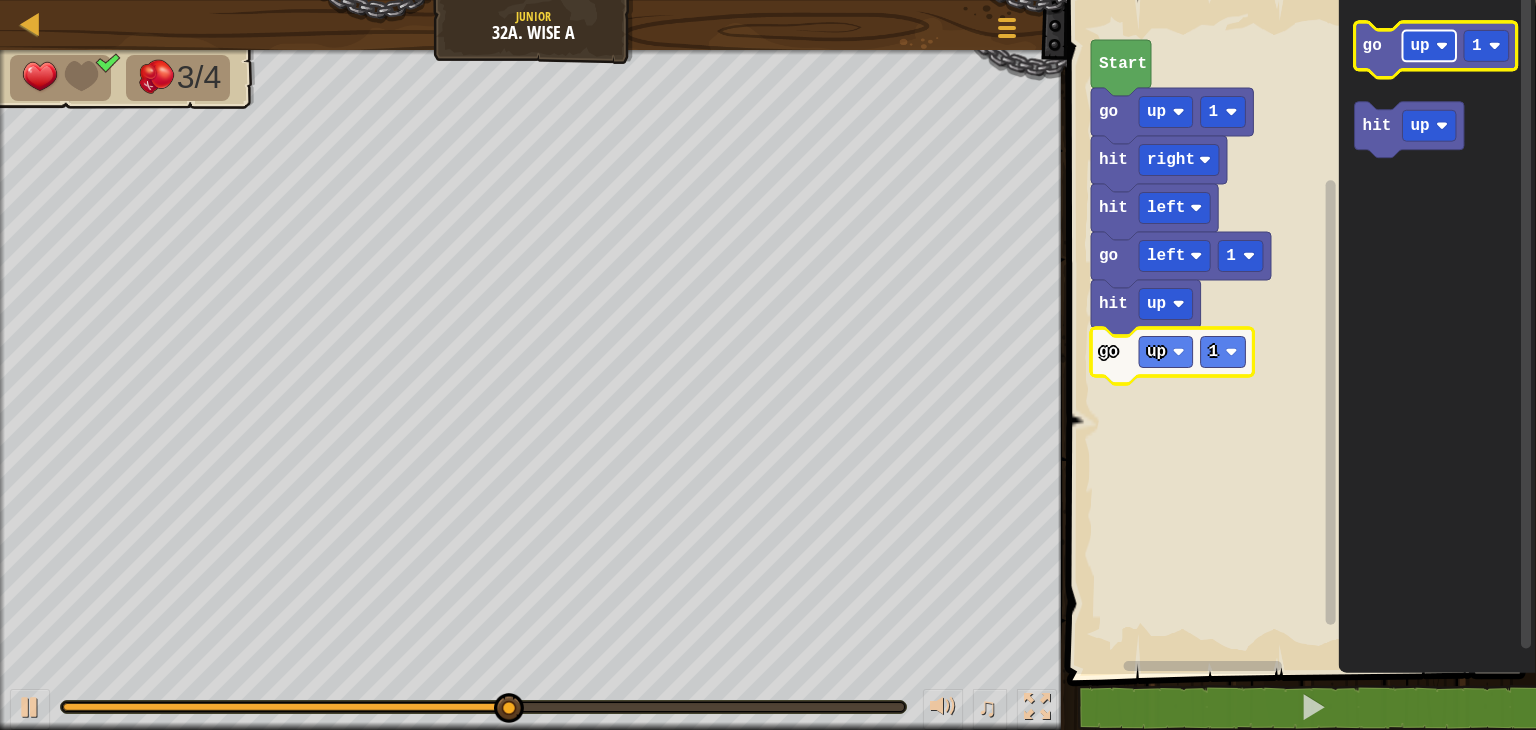 click 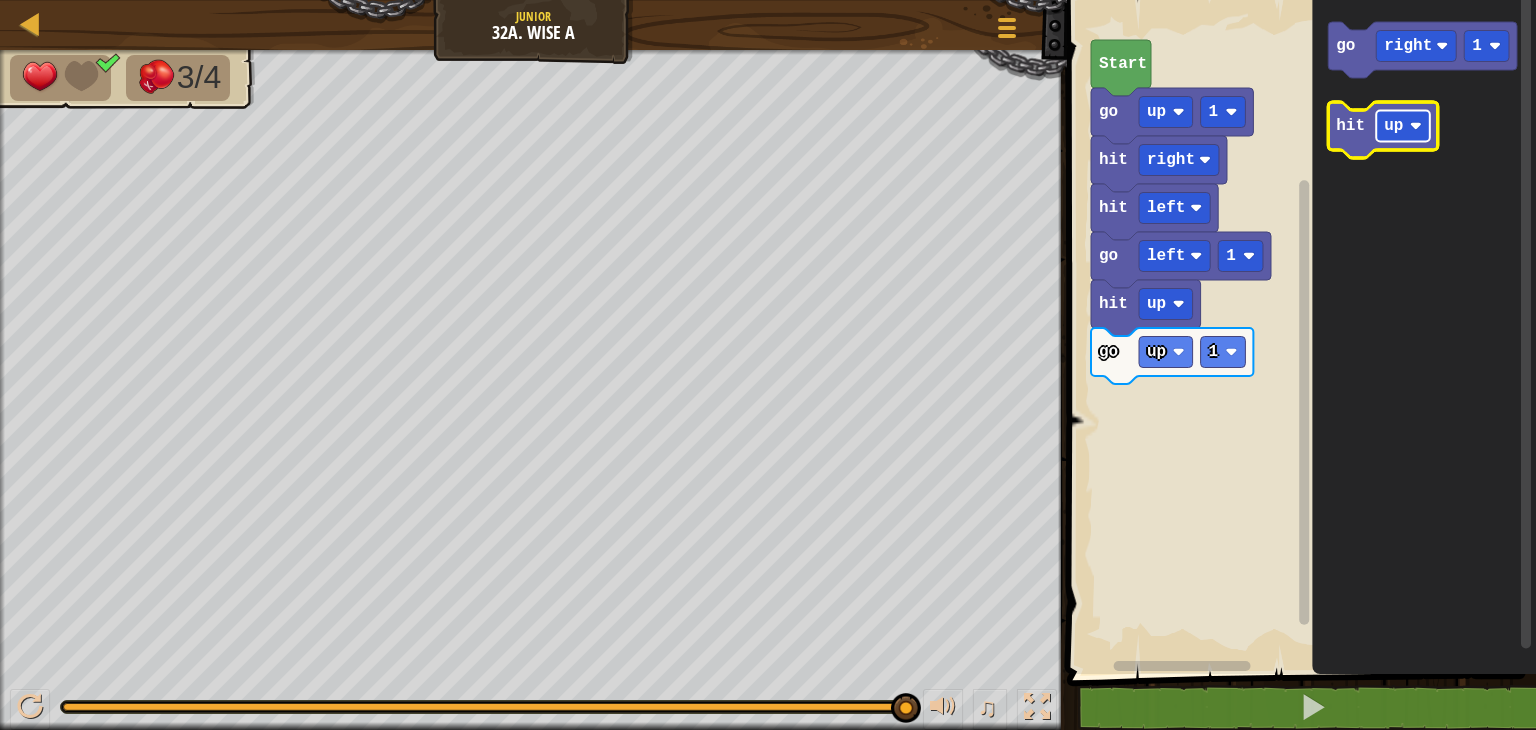 click on "up" 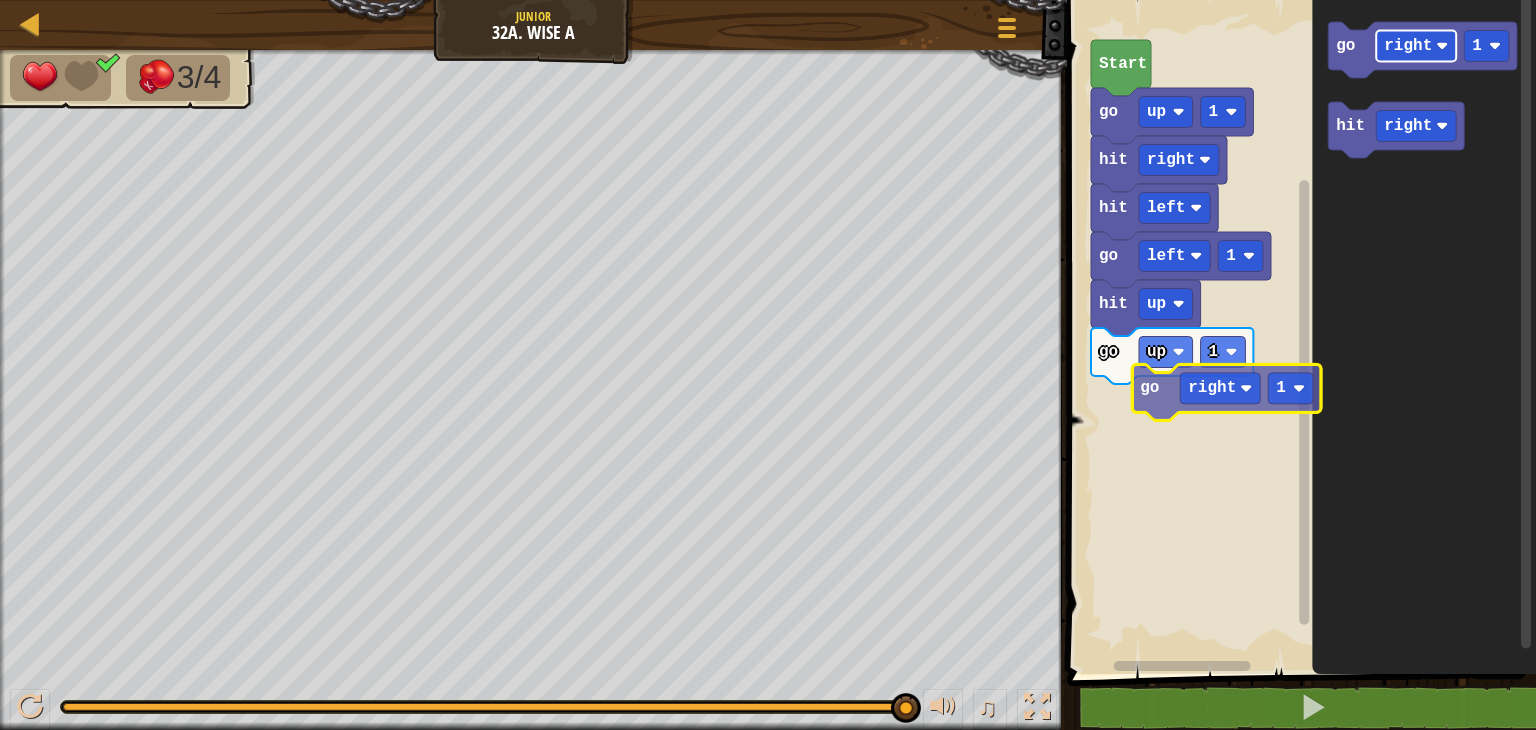 click on "Start go up 1 hit right hit left go left 1 hit up go up 1 go right 1 hit right go right 1" at bounding box center (1298, 332) 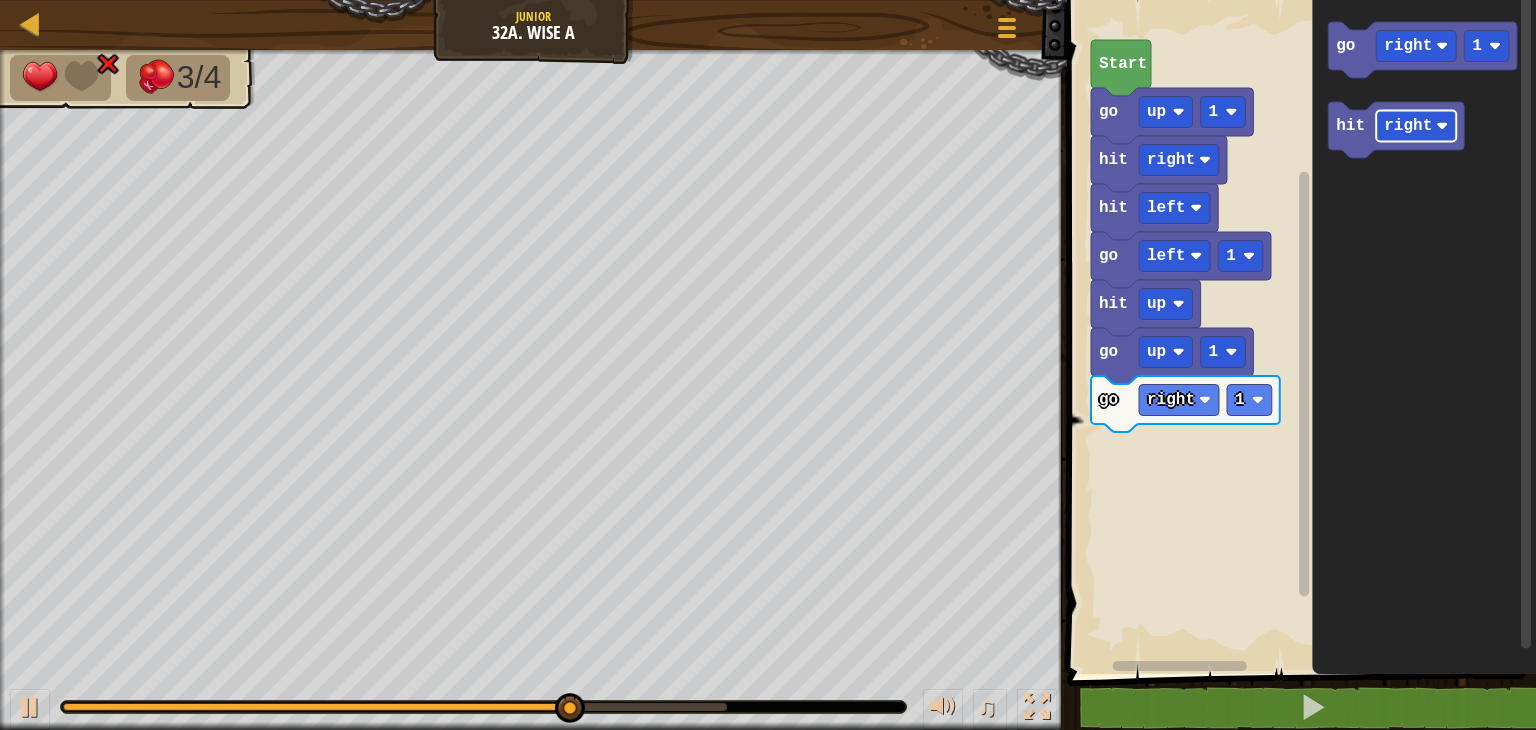 click on "Start go up 1 hit right hit left go left 1 hit up go up 1 go right 1 go right 1 hit right" at bounding box center [1298, 332] 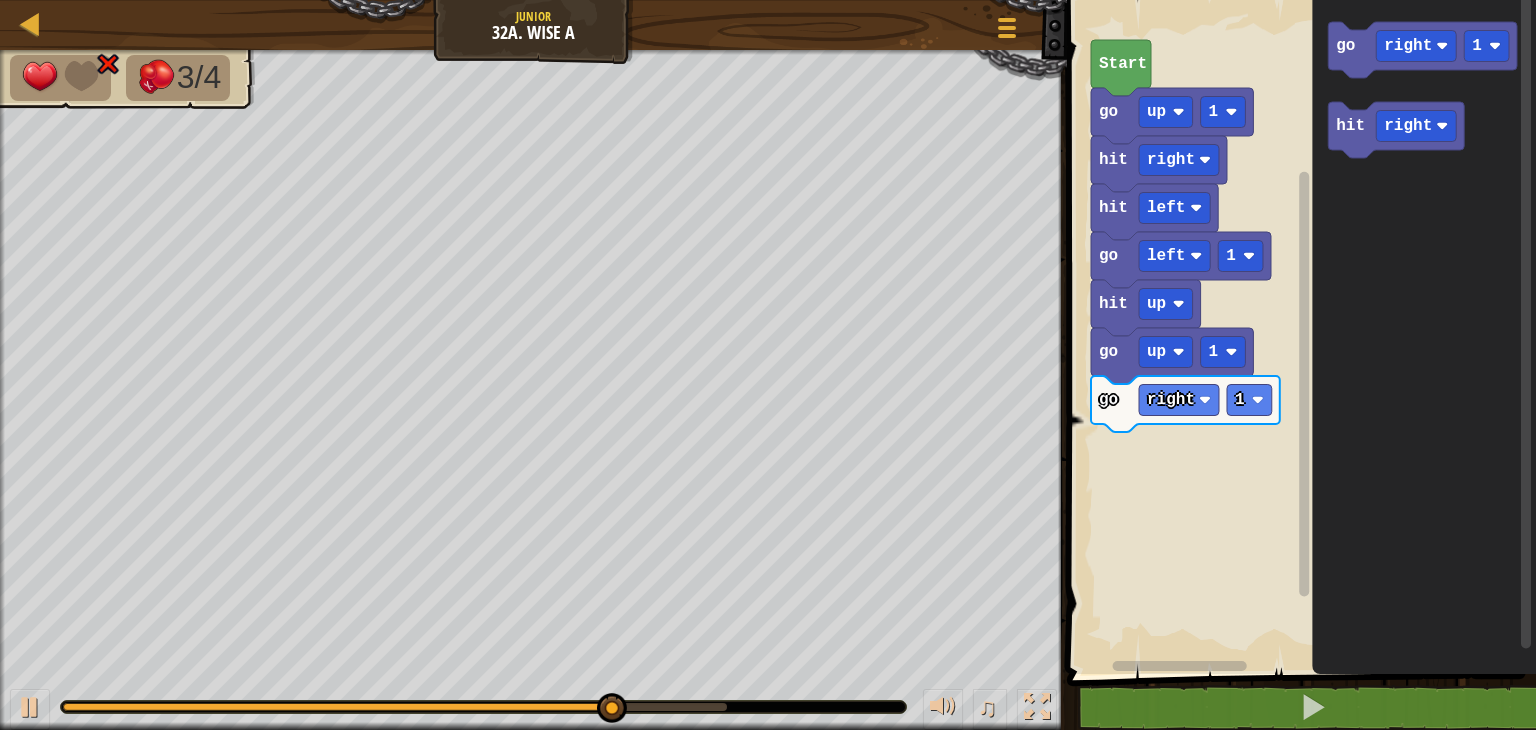 click 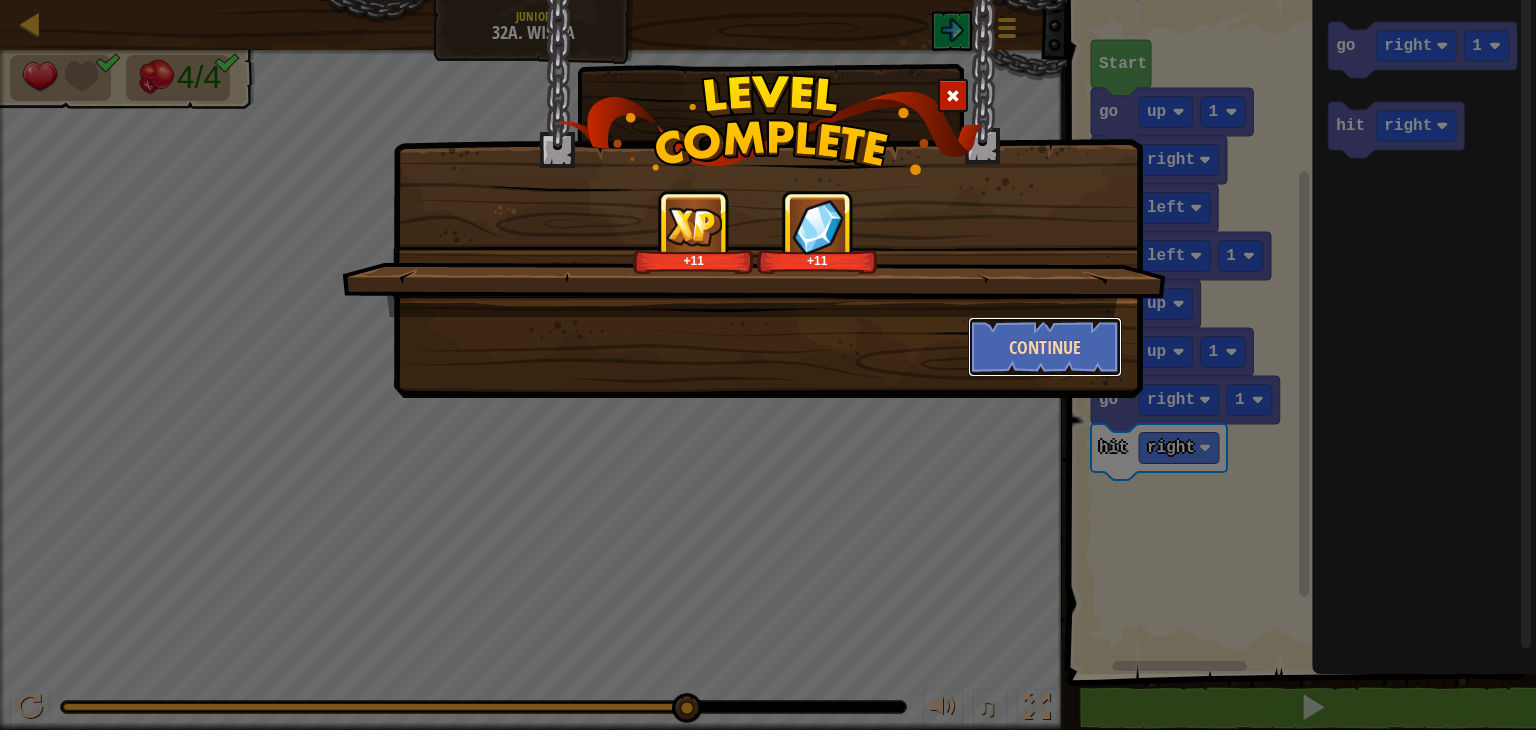 drag, startPoint x: 1019, startPoint y: 342, endPoint x: 1014, endPoint y: 356, distance: 14.866069 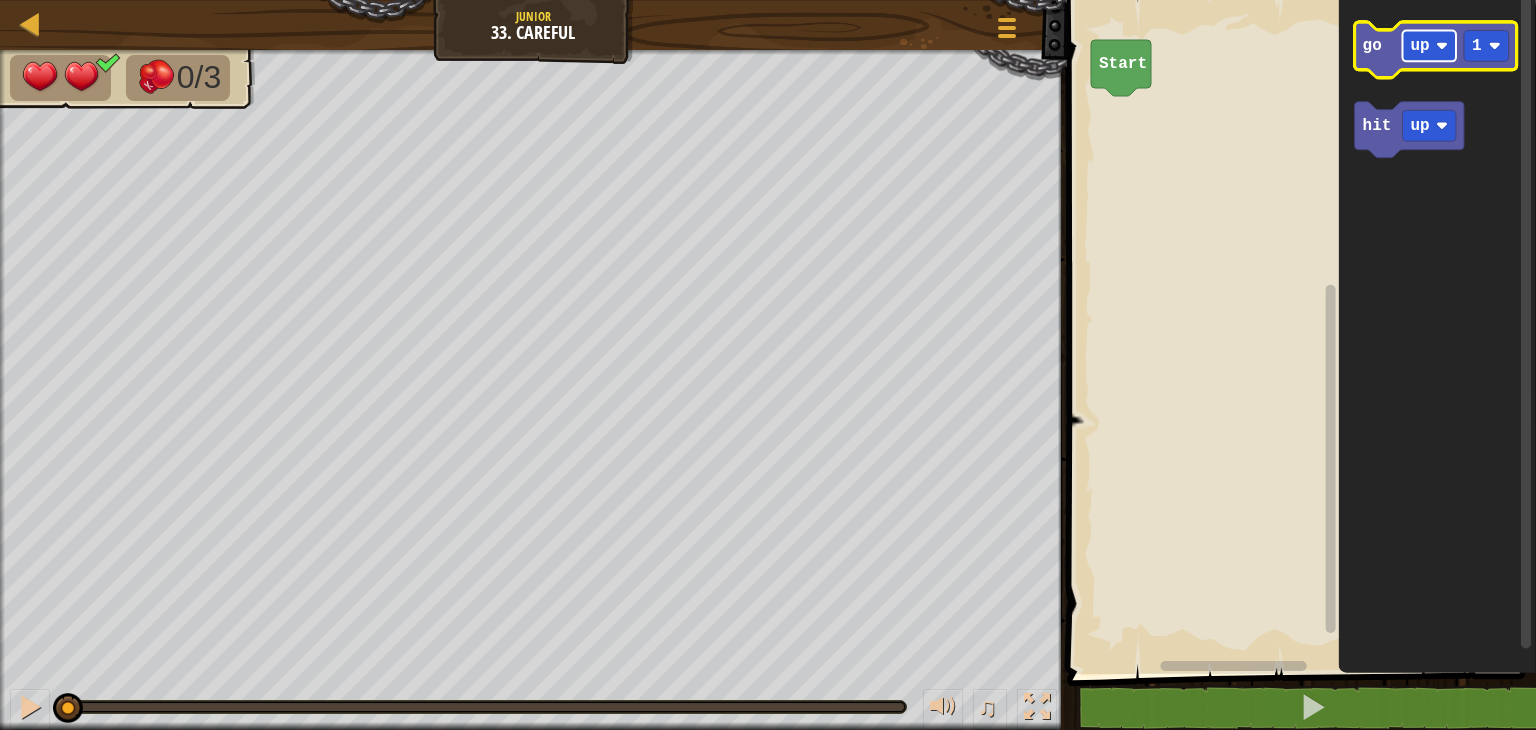click 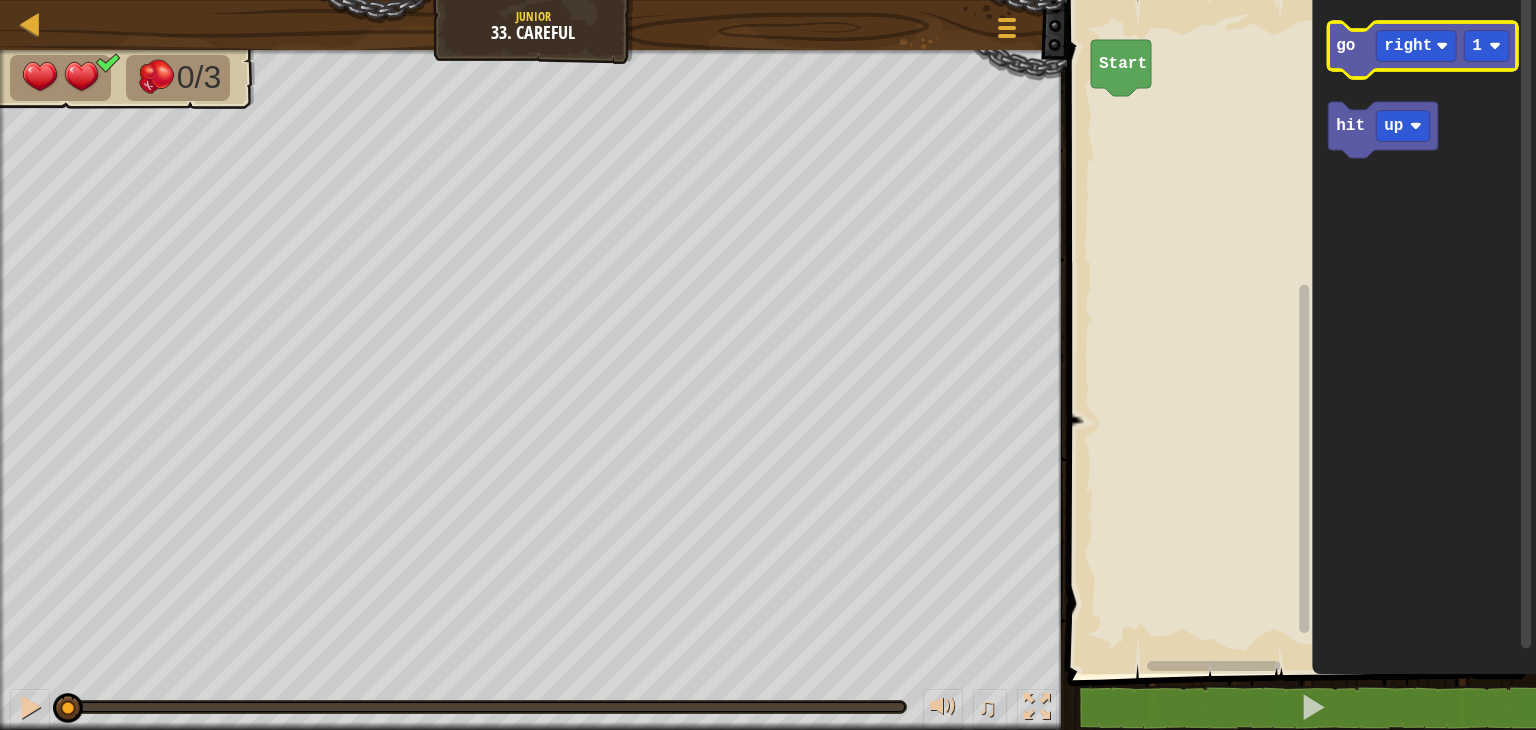 click on "go" 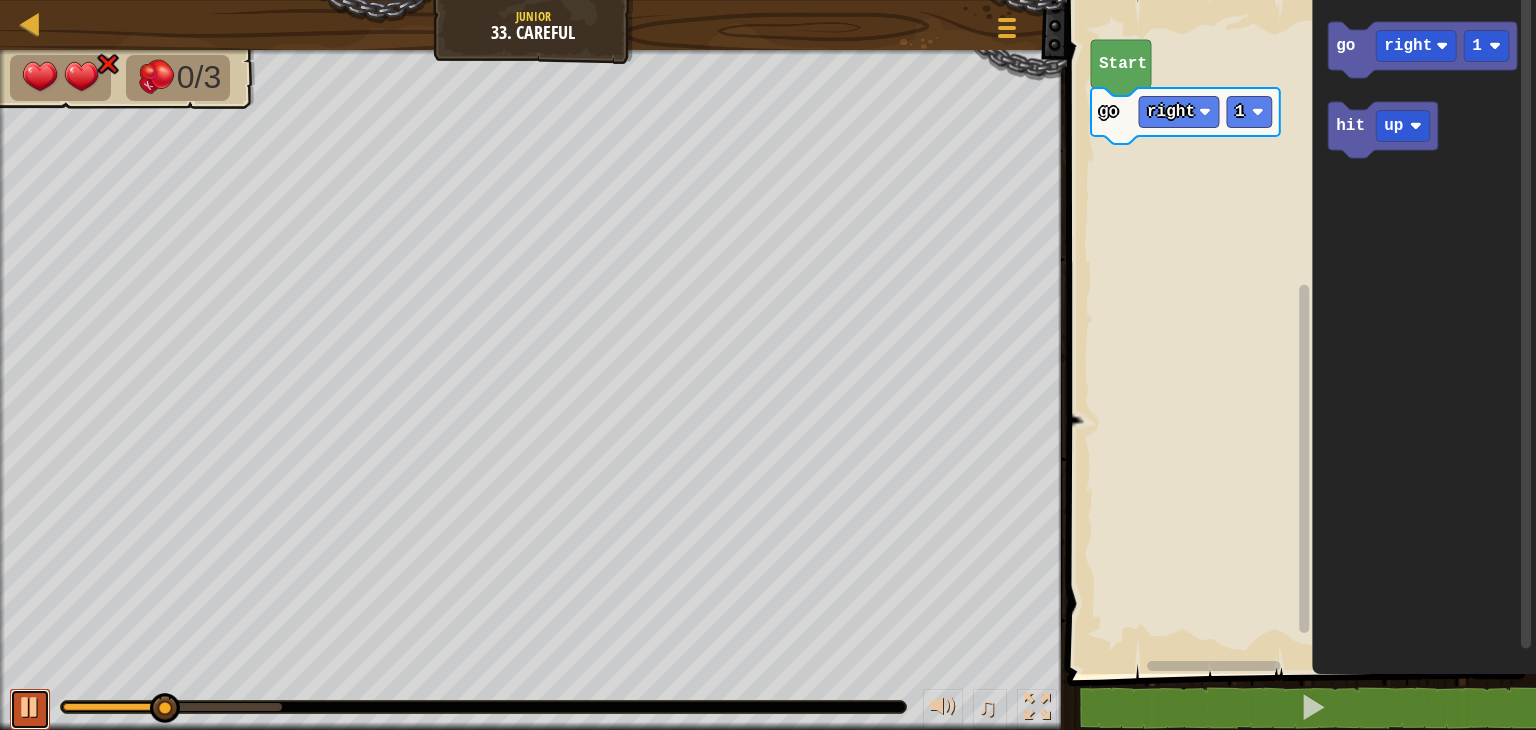 click at bounding box center (30, 707) 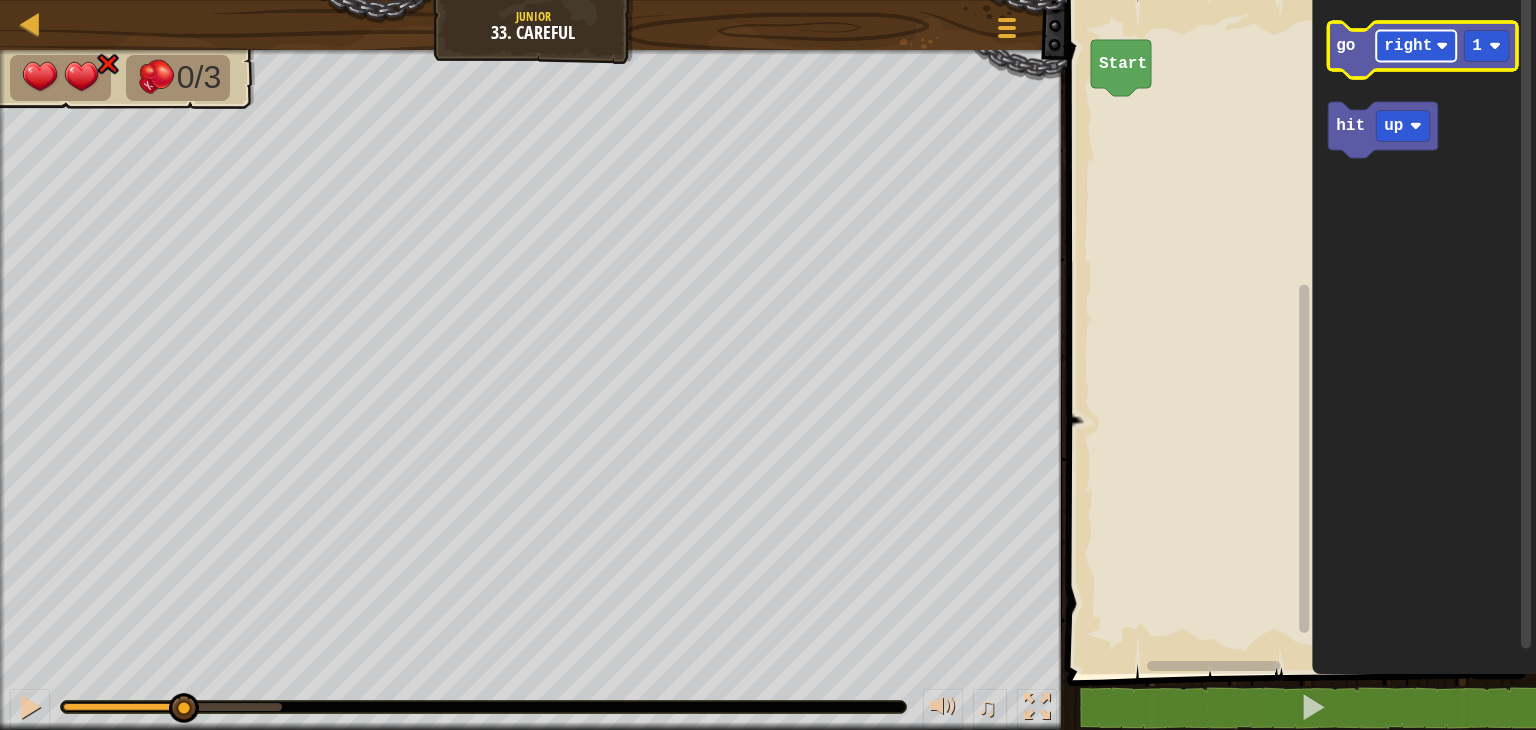 click 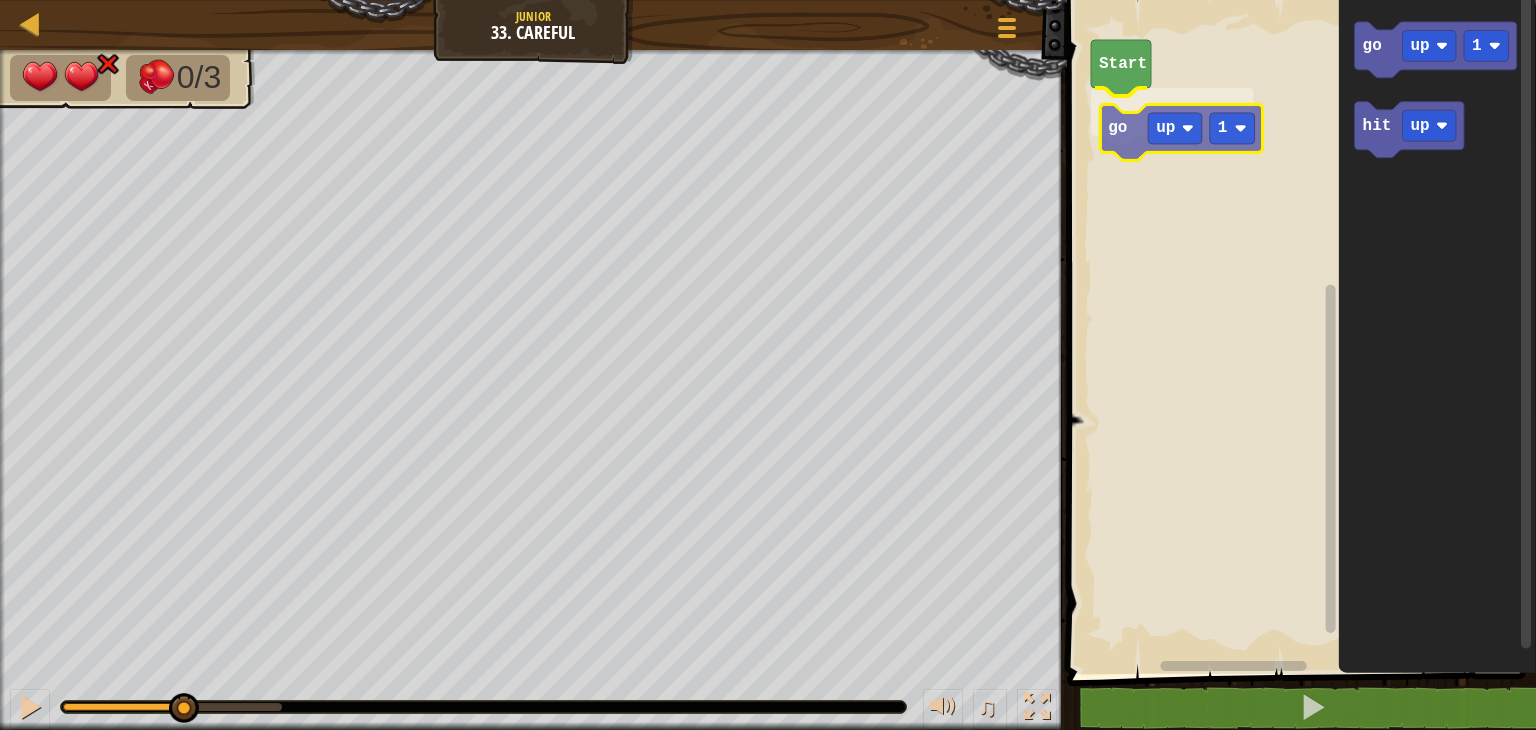 click on "Start go up 1 go up 1 hit up go up 1" at bounding box center [1298, 332] 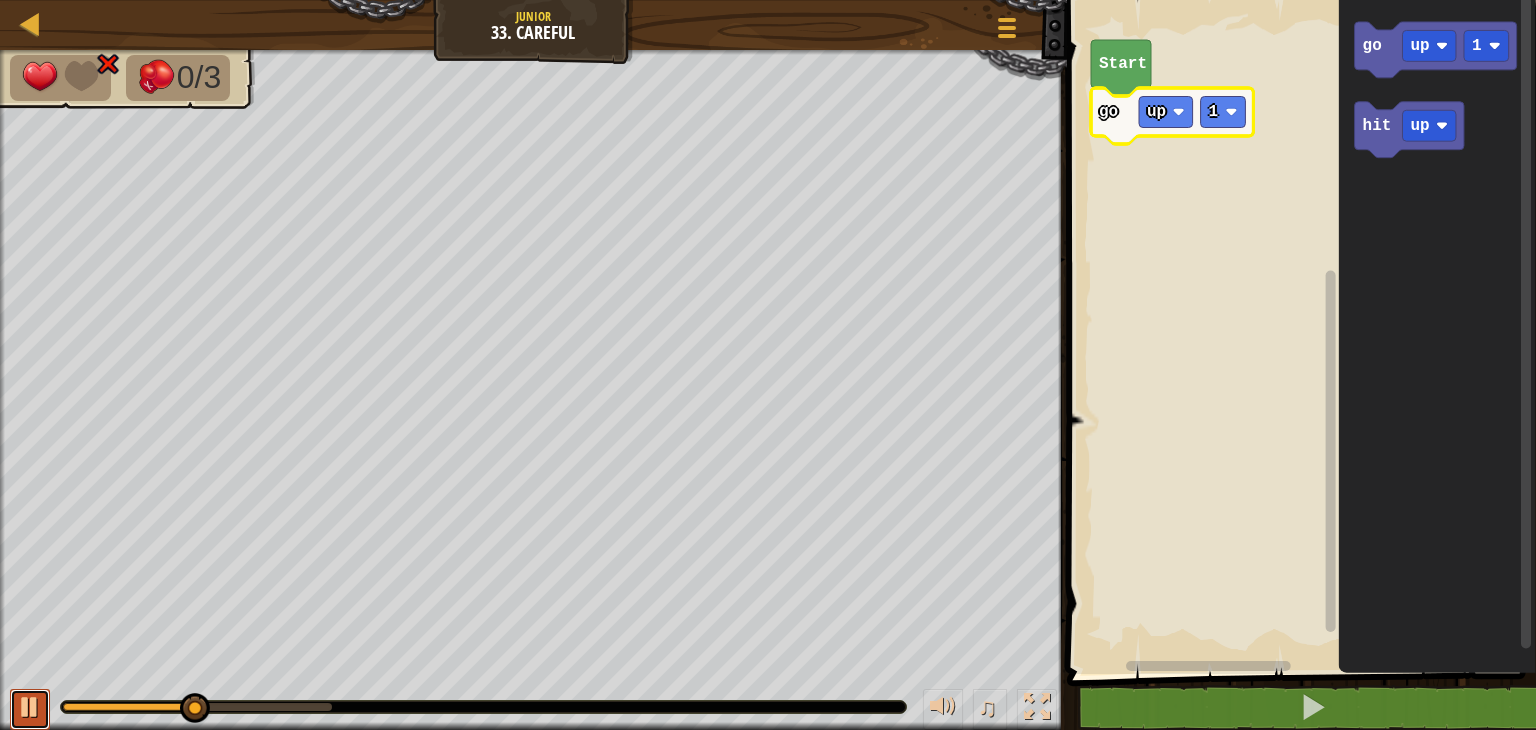 click at bounding box center [30, 707] 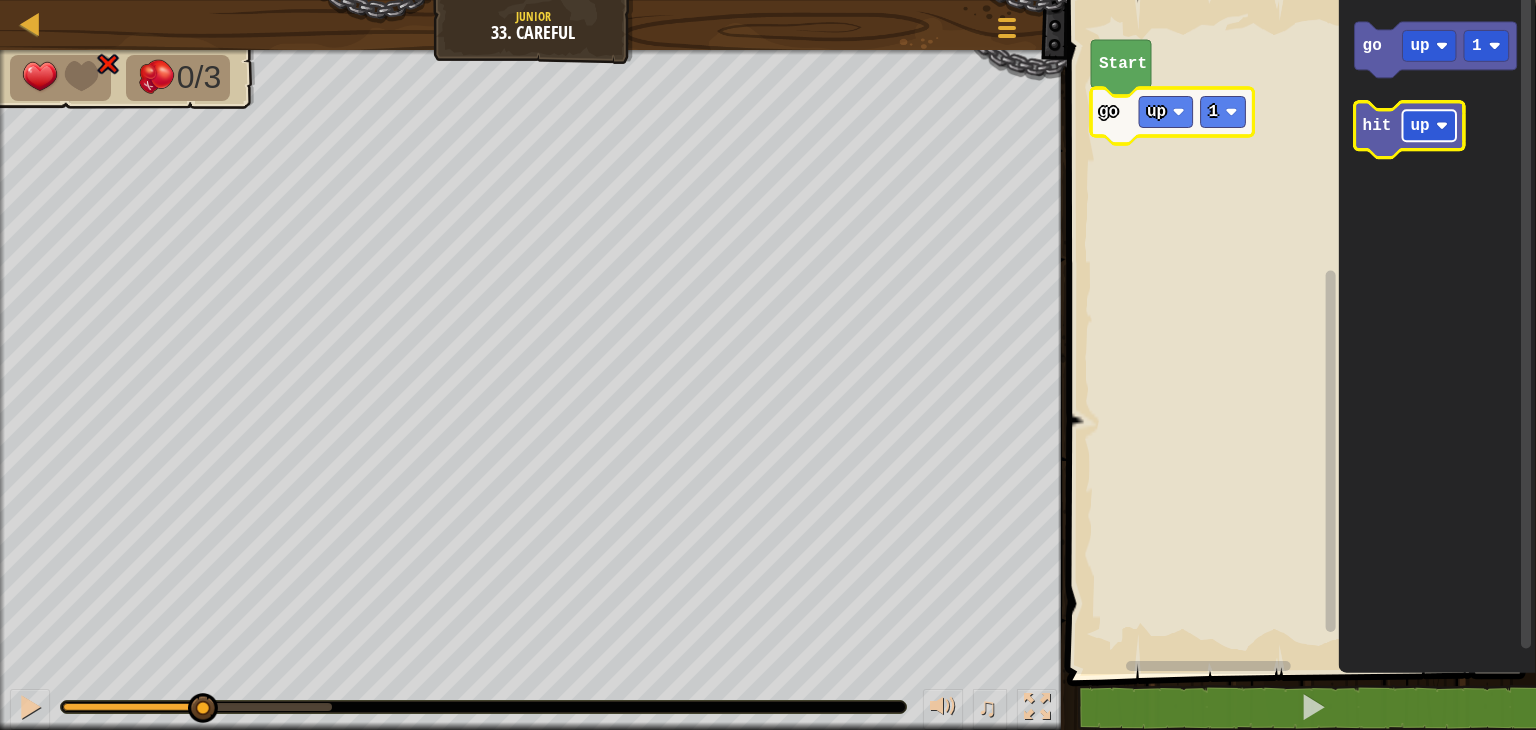 click 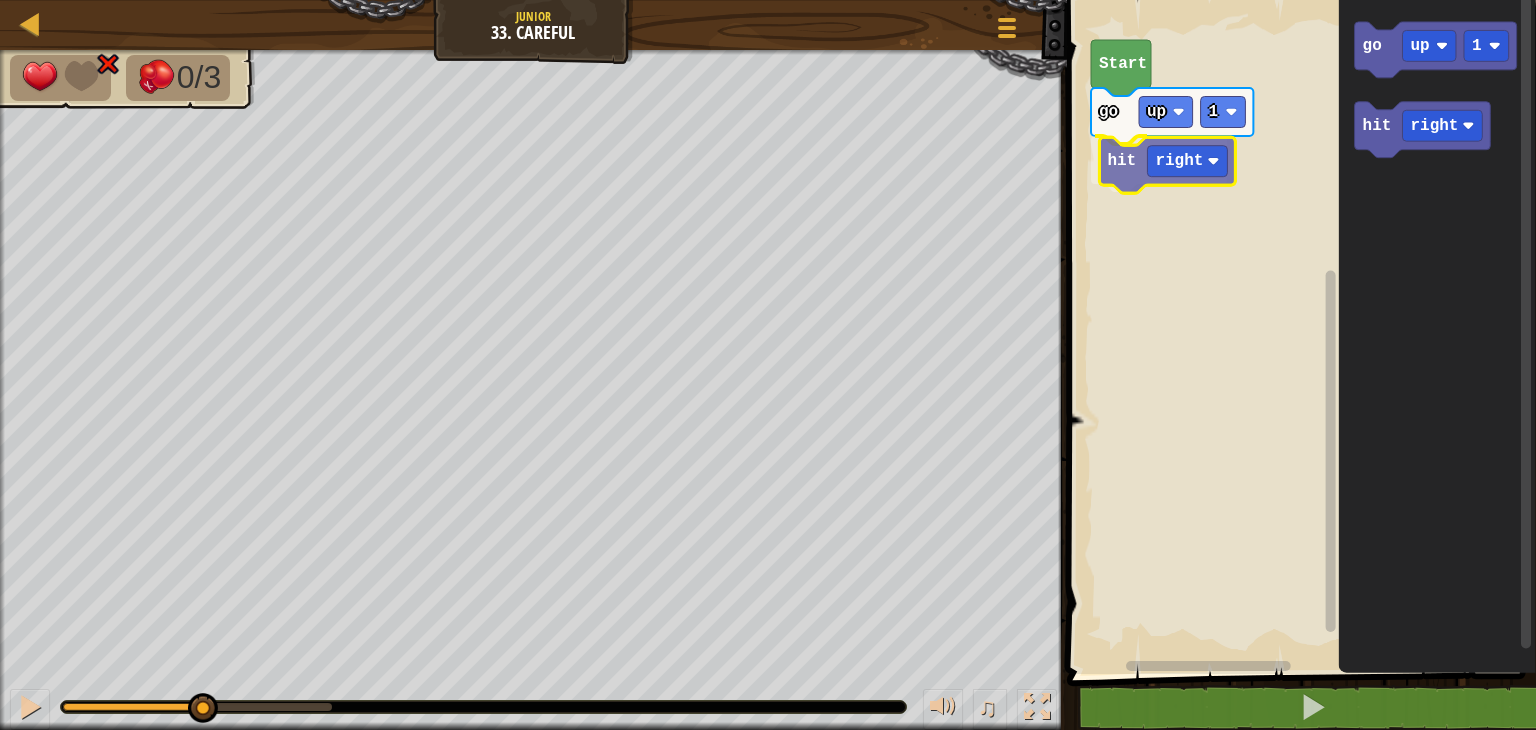 click on "Start go up 1 hit right go up 1 hit right hit right" at bounding box center [1298, 332] 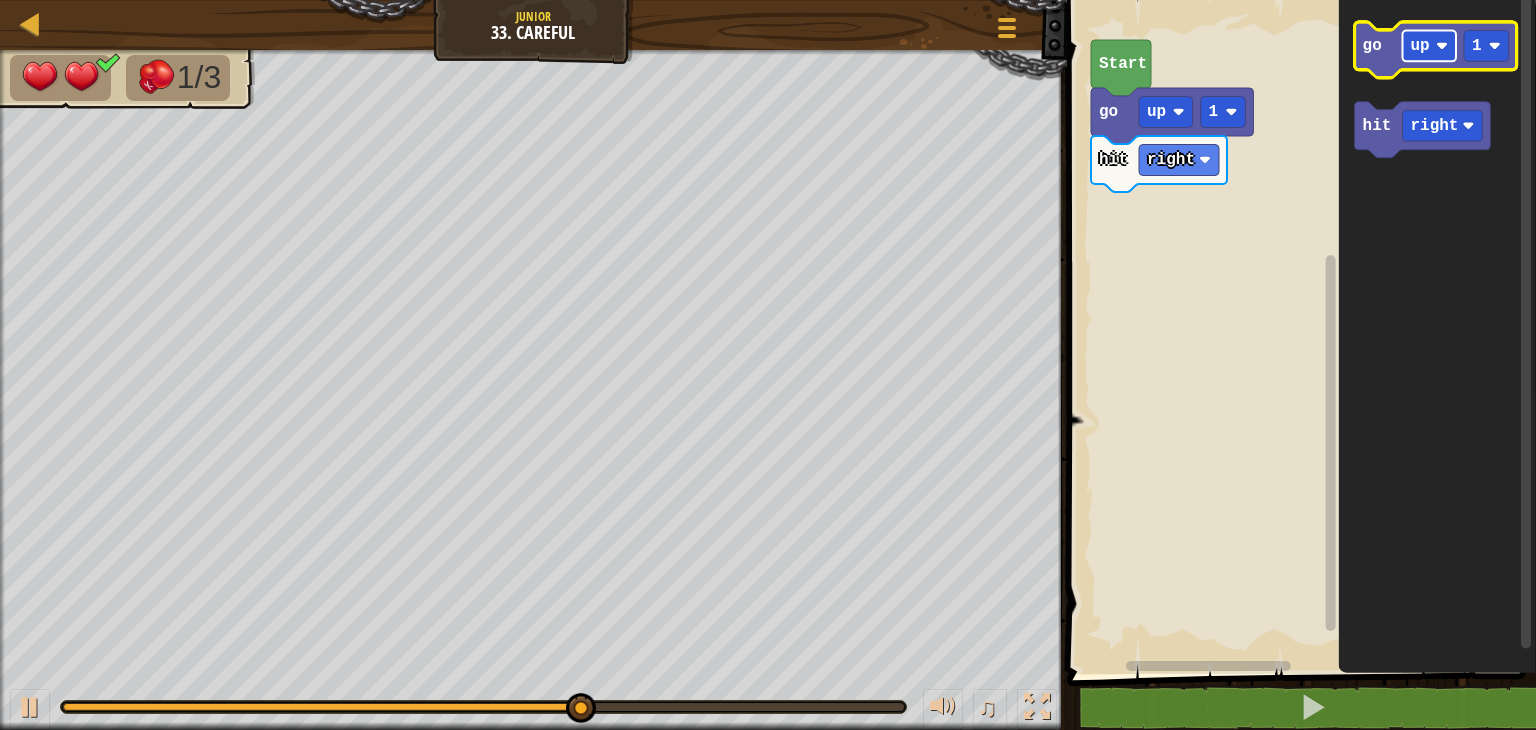 click 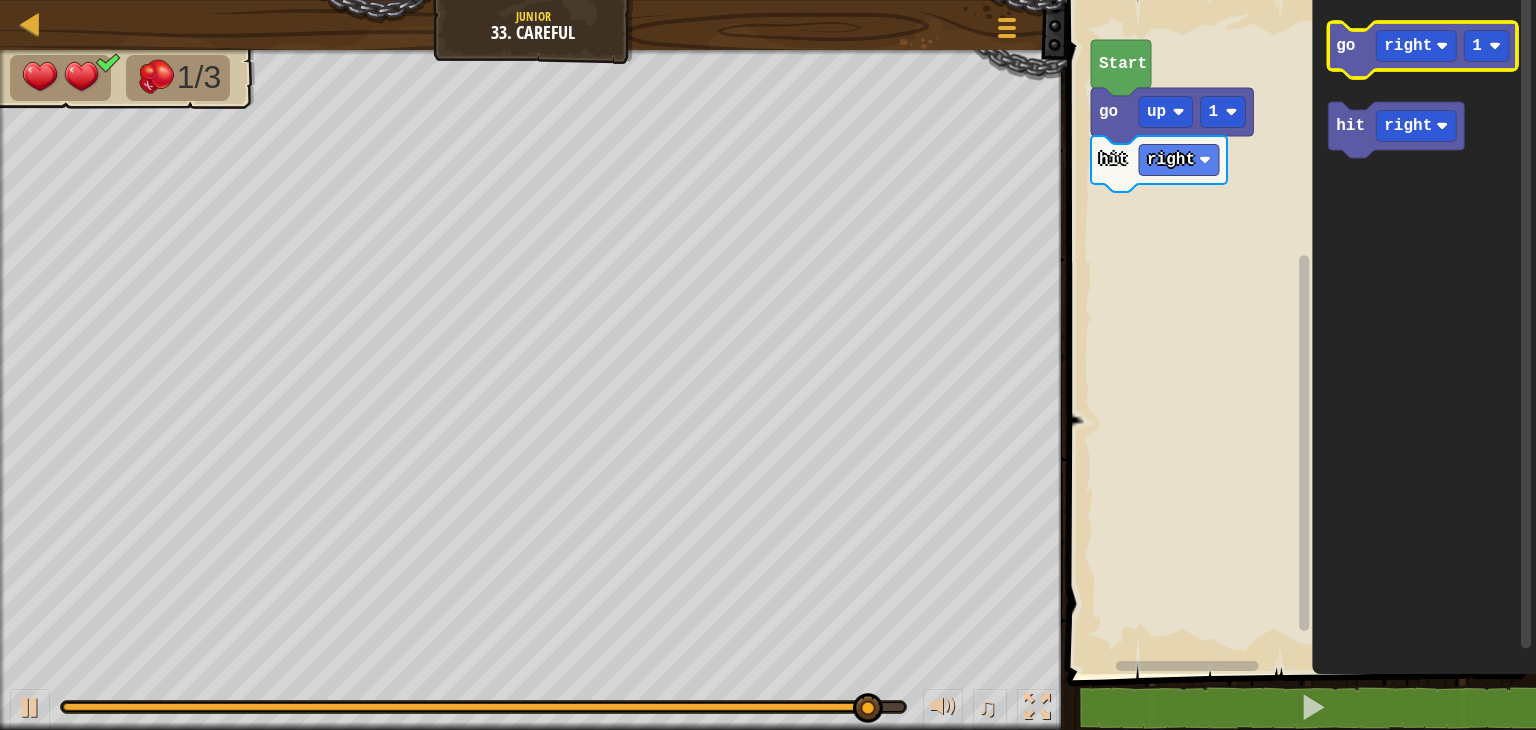 click 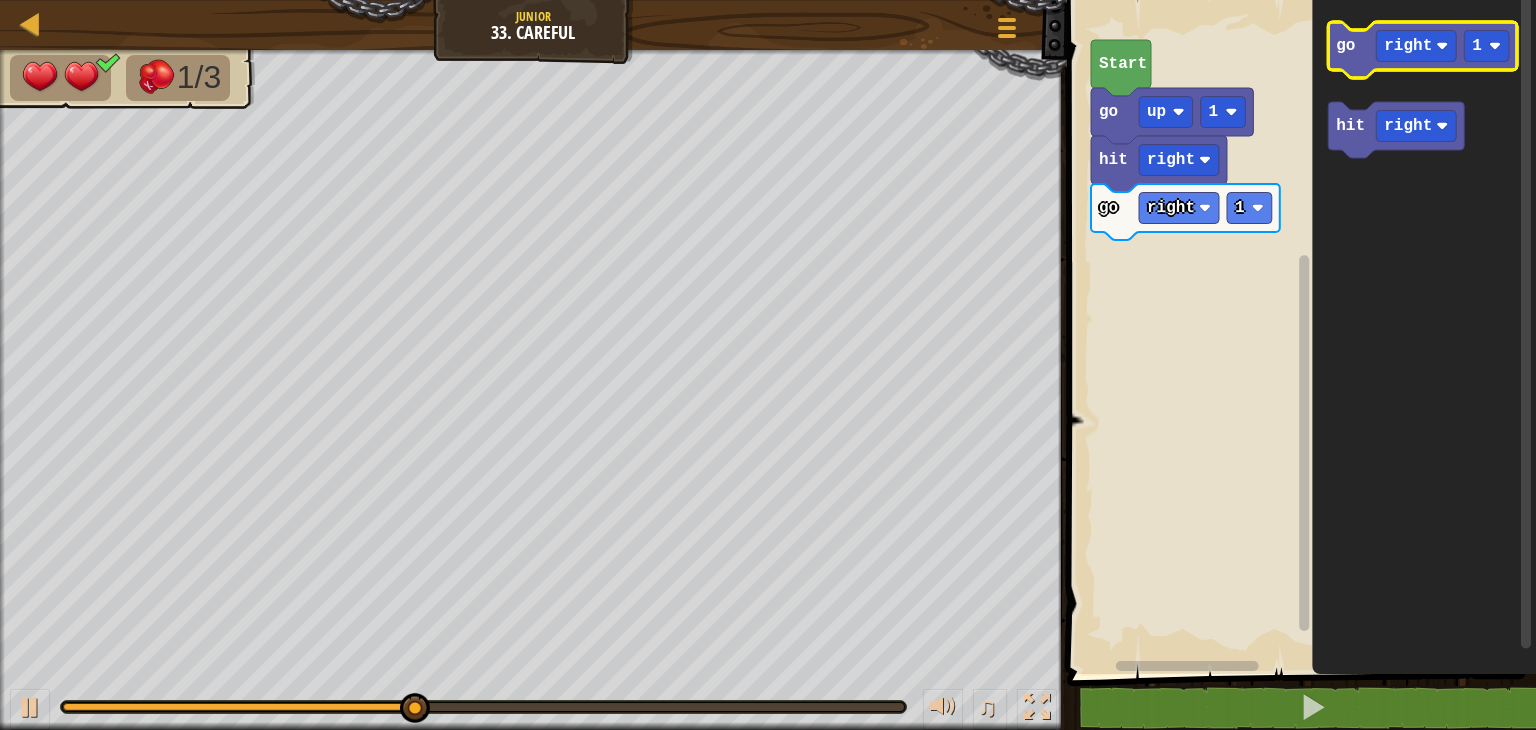 click 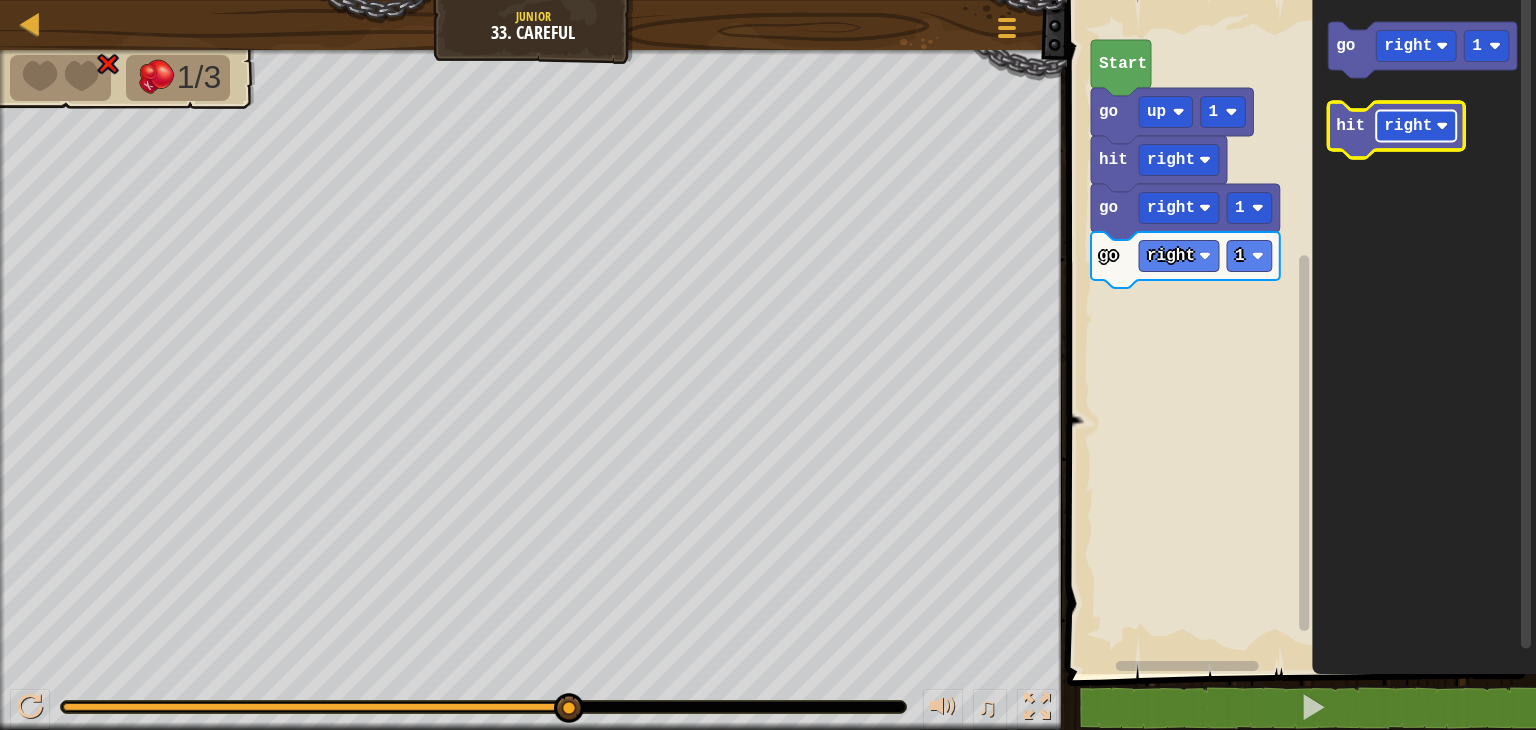 click on "right" 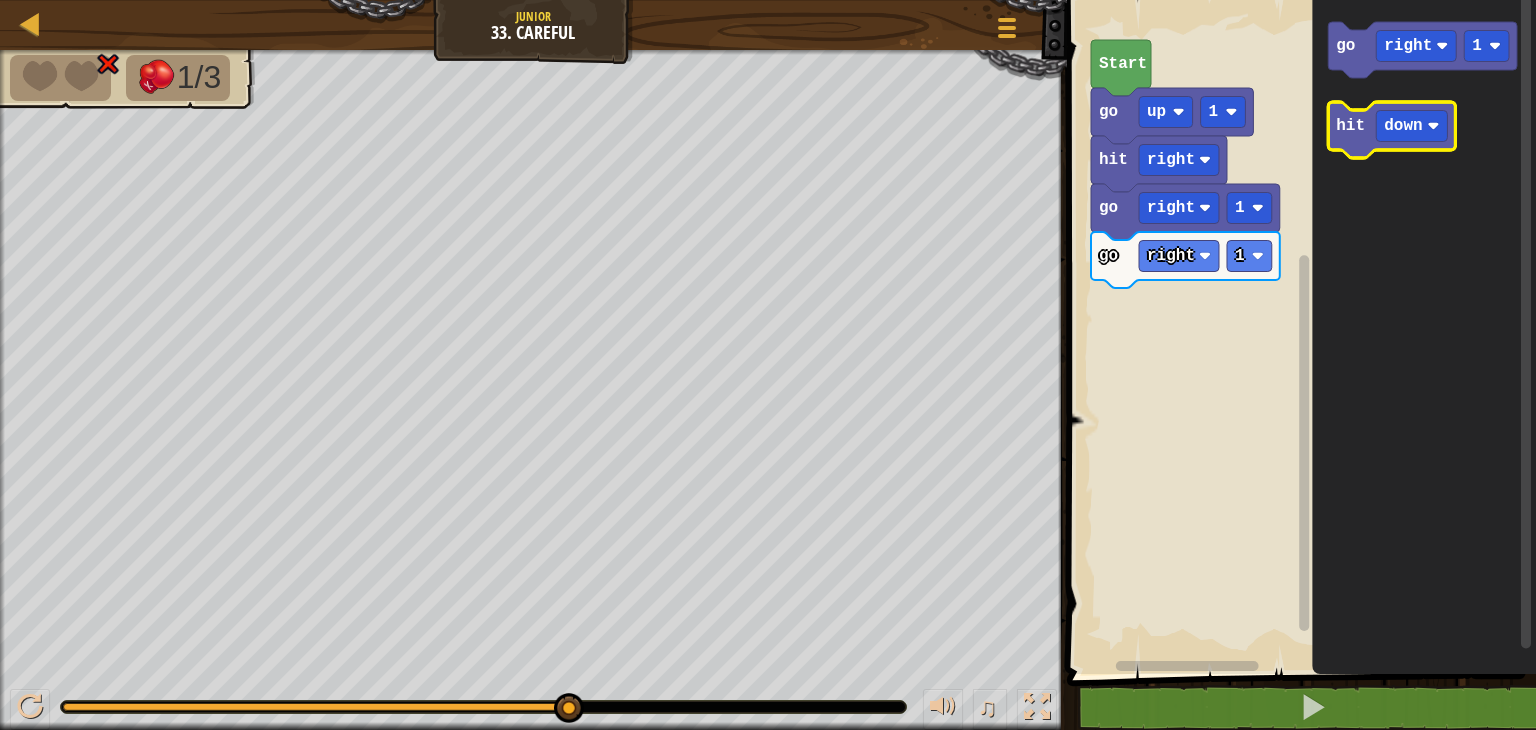 click 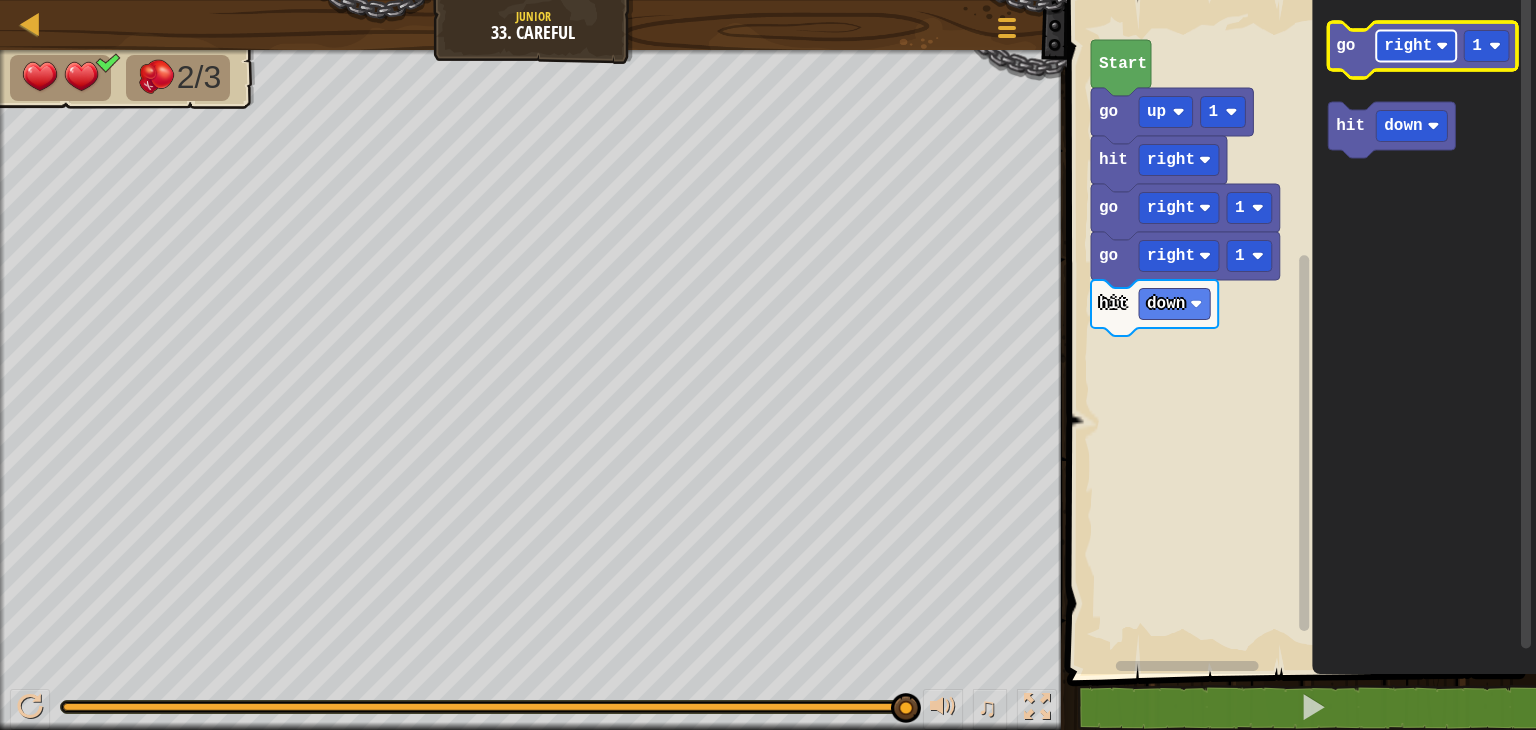 click on "right" 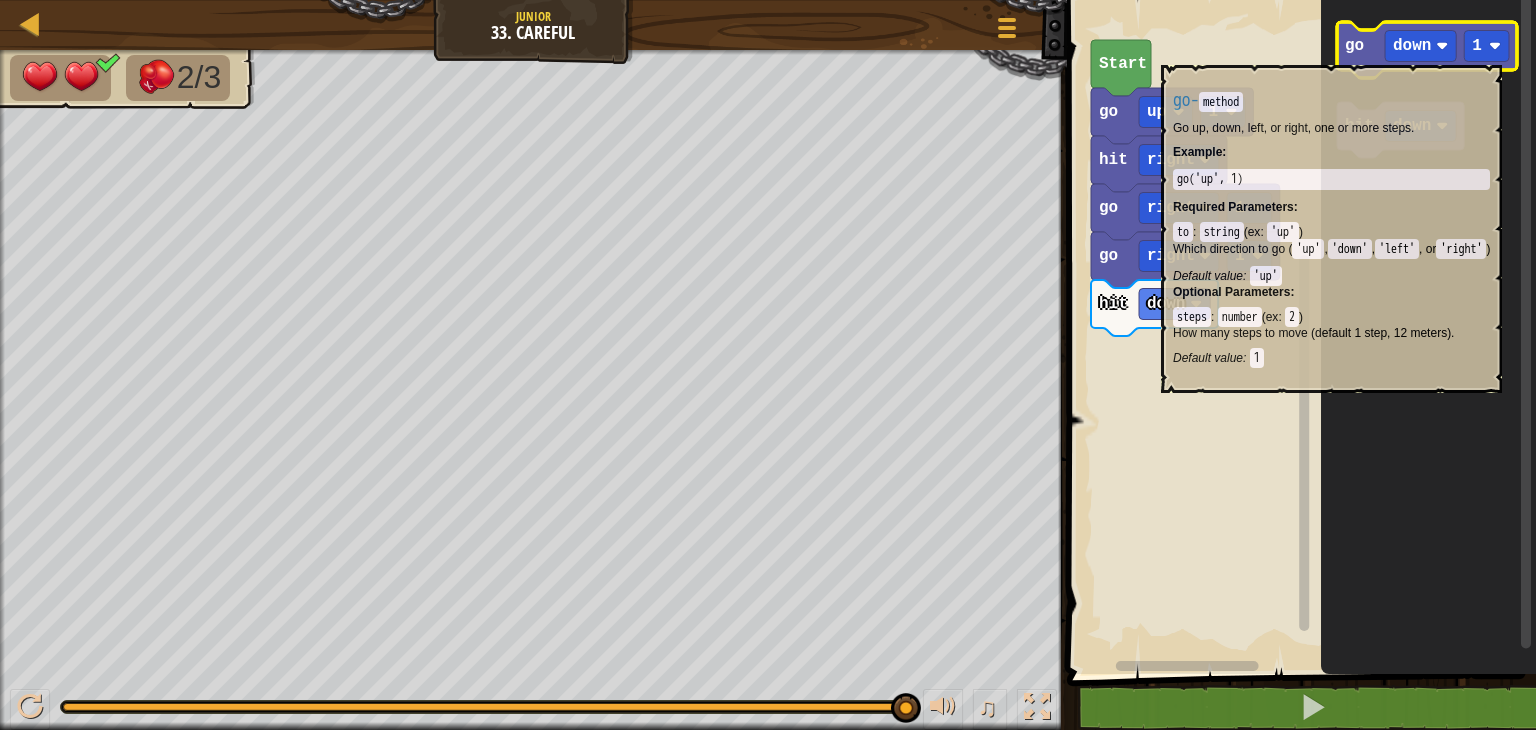 click 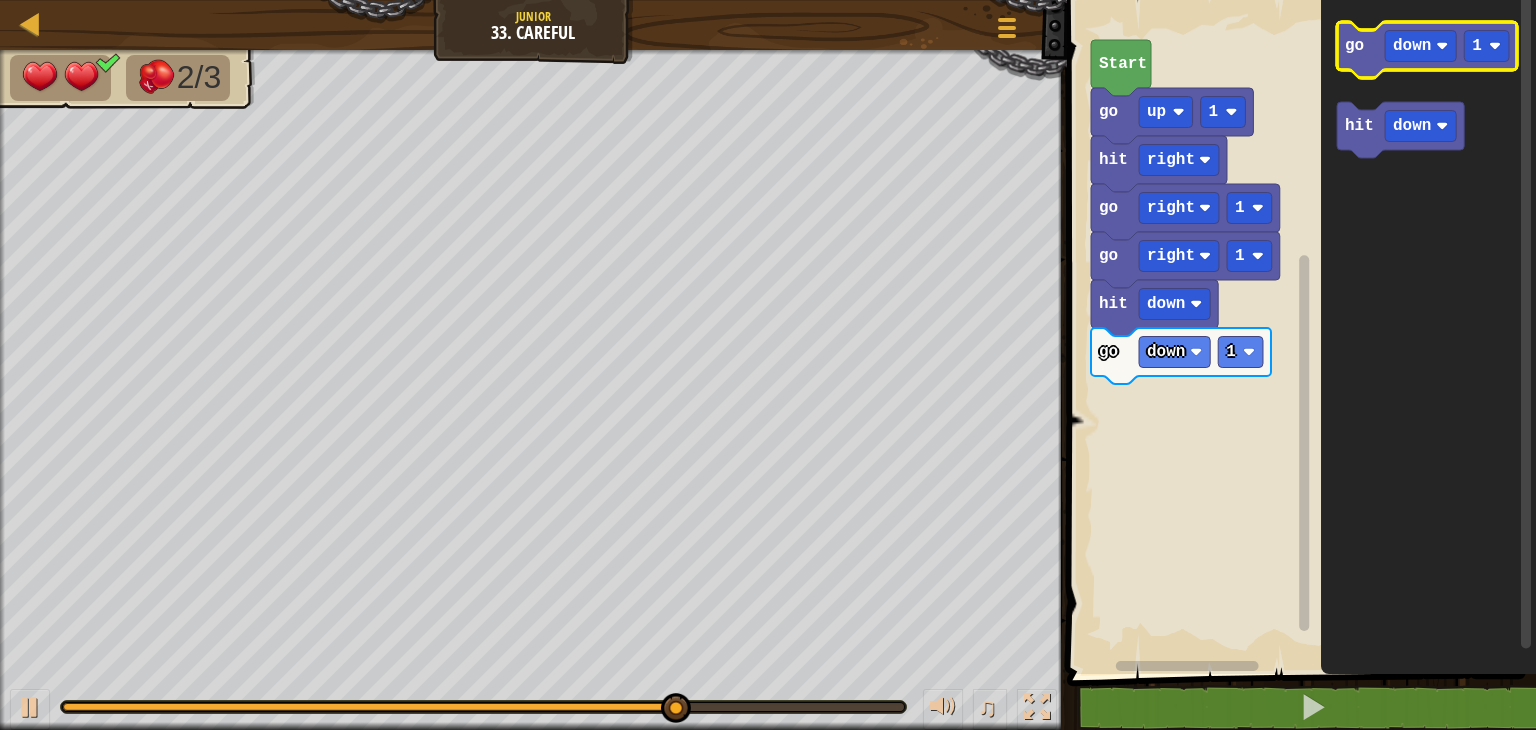 click 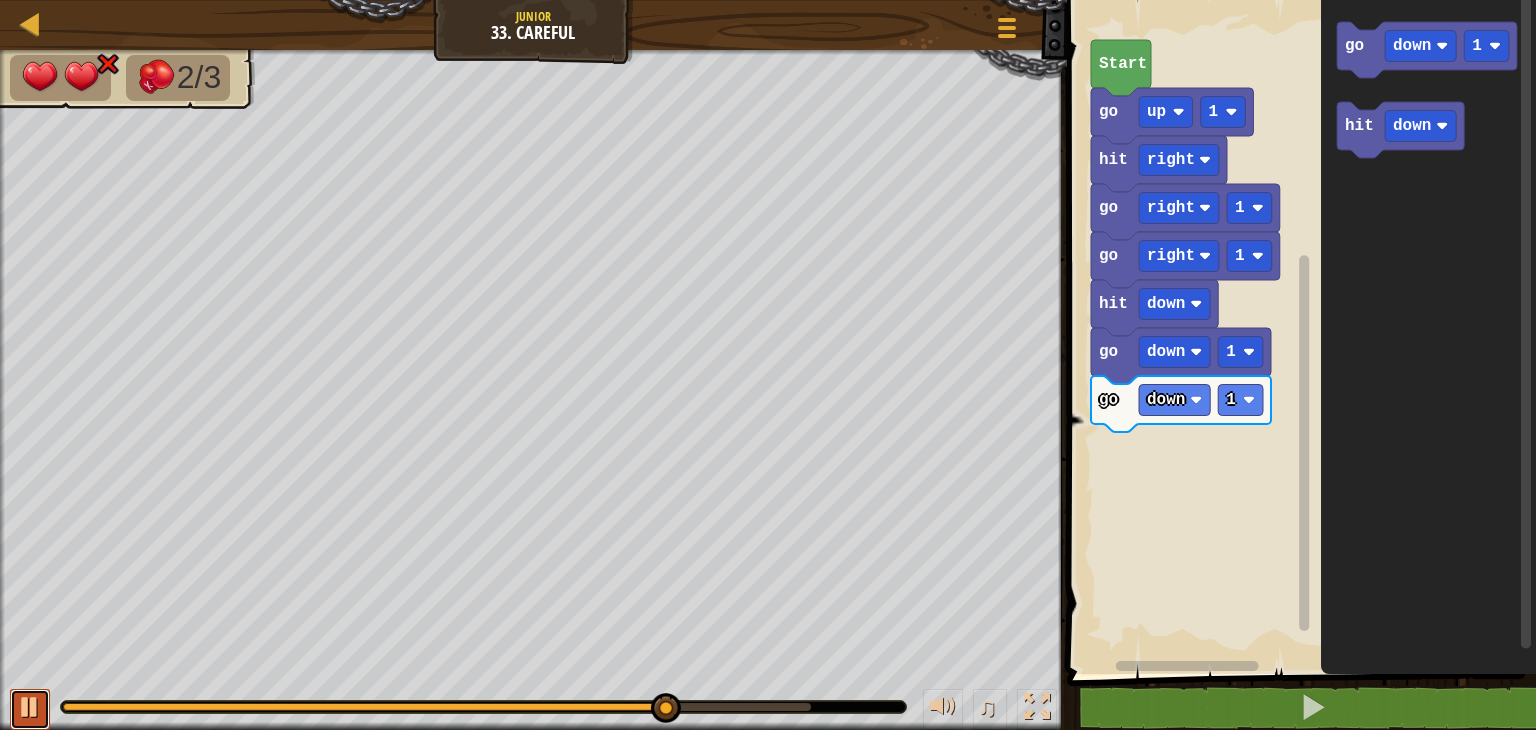 click at bounding box center [30, 707] 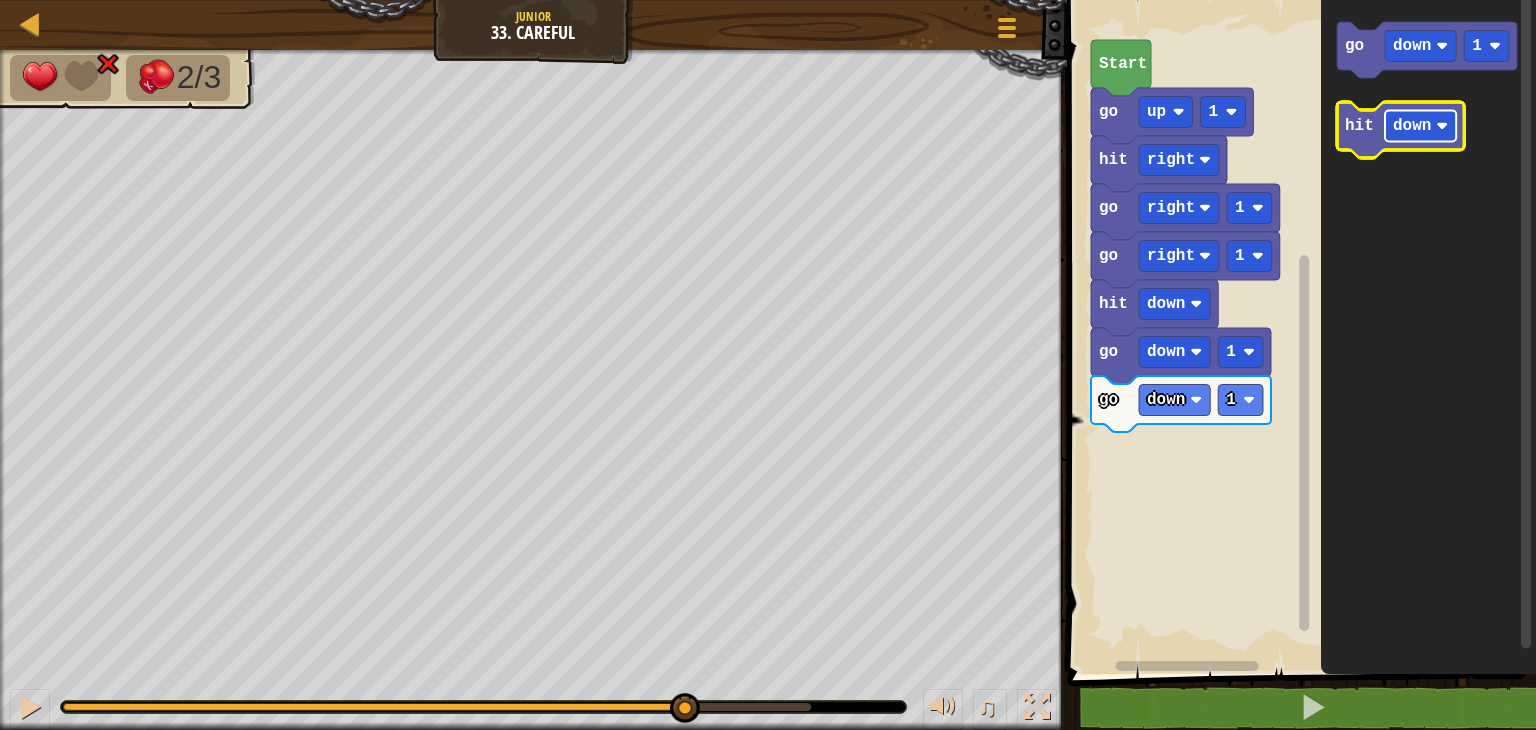 click 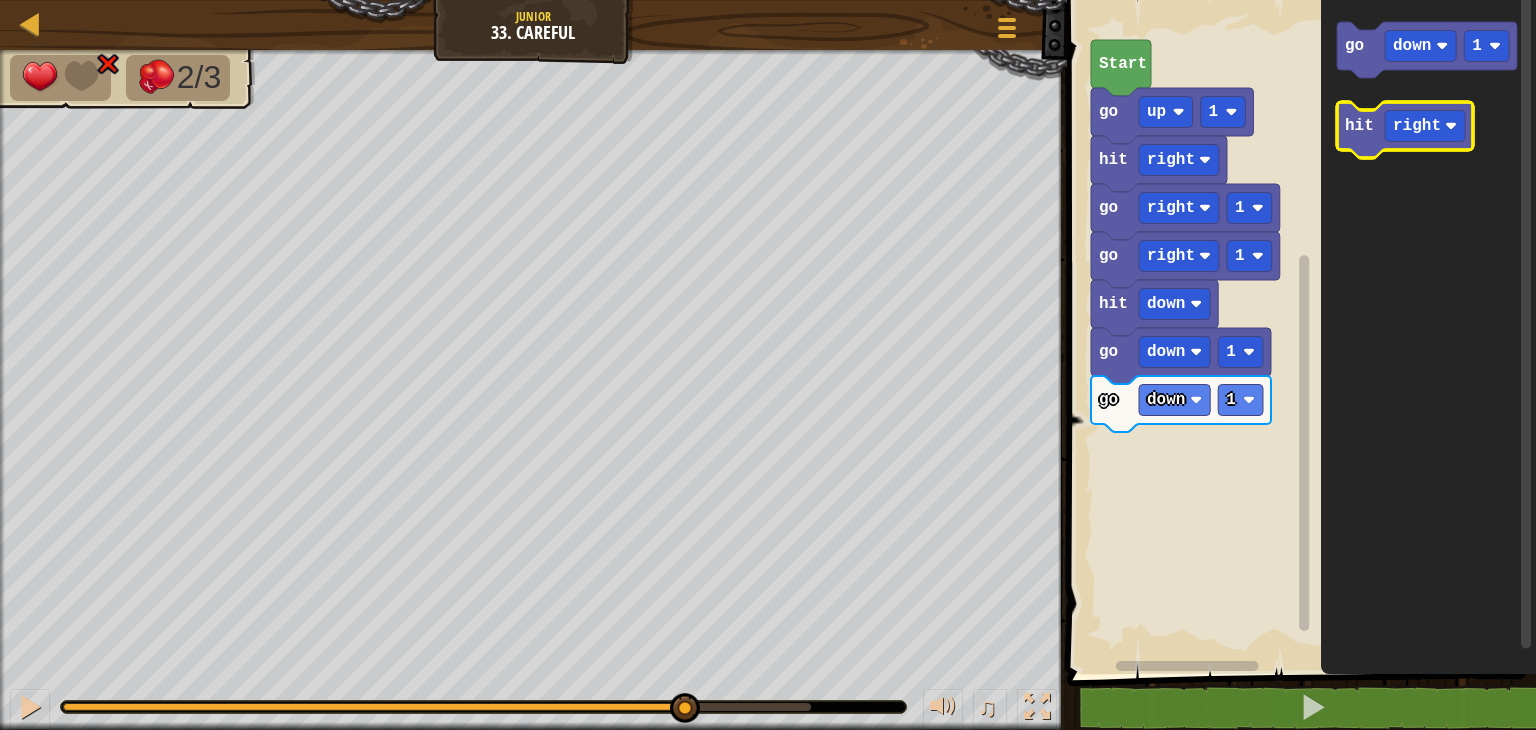 click 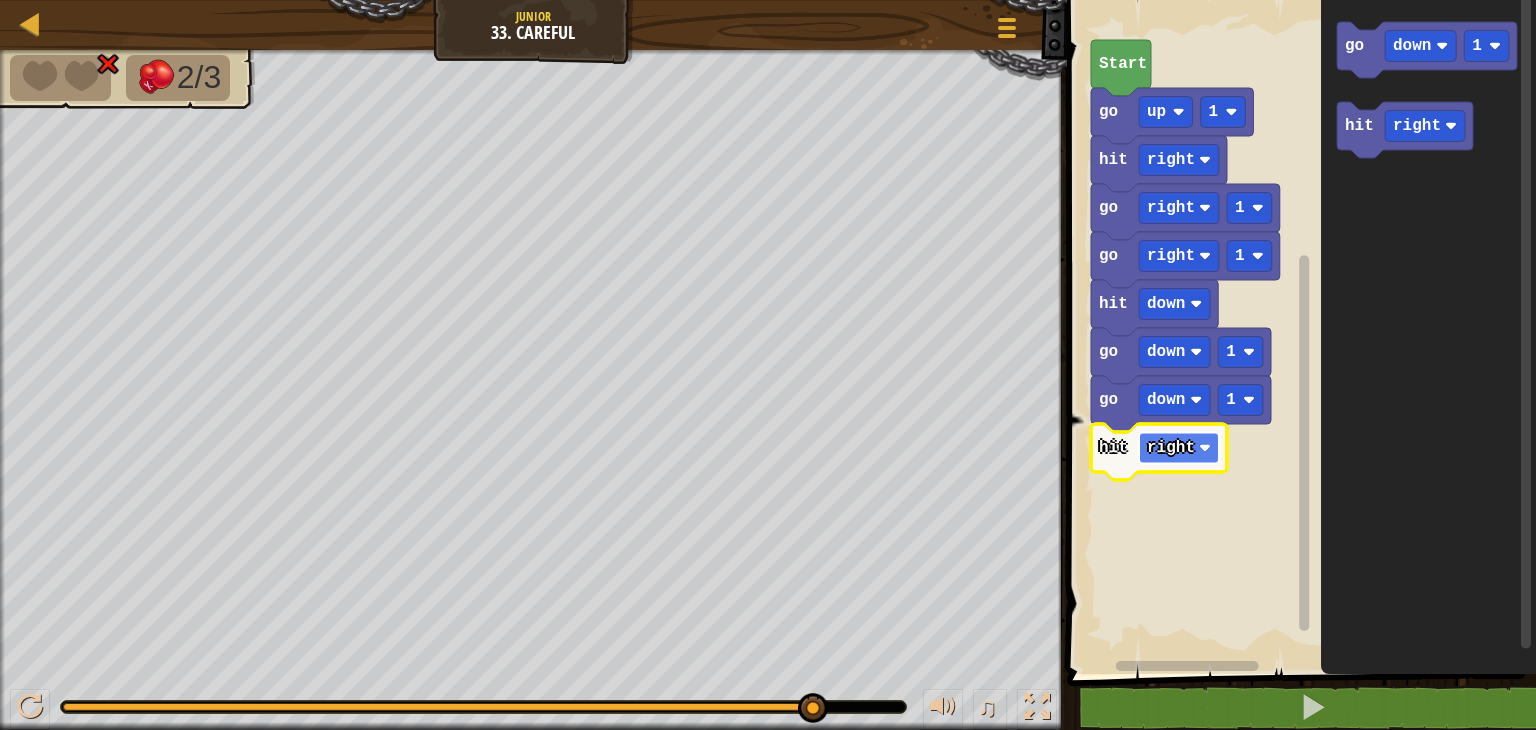 click 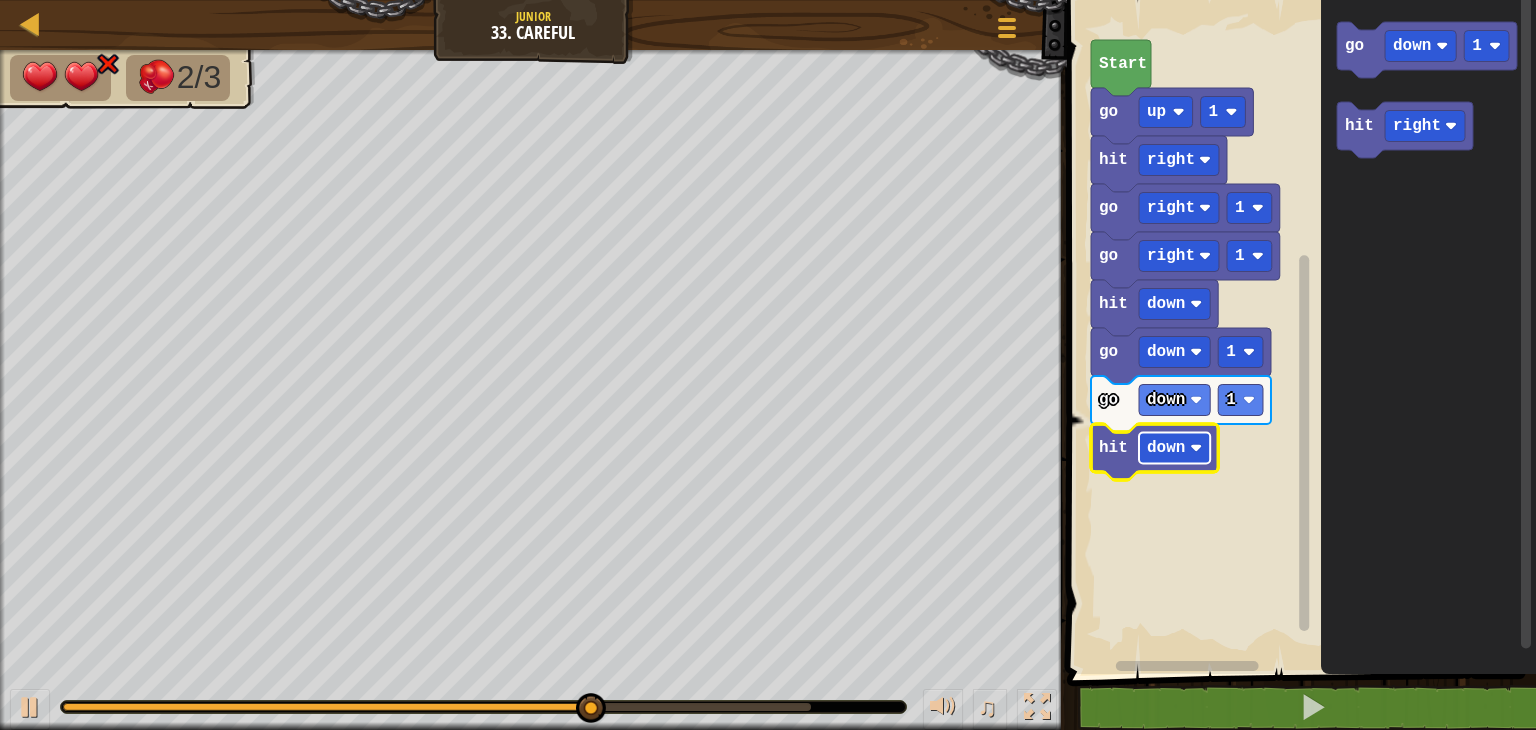 click 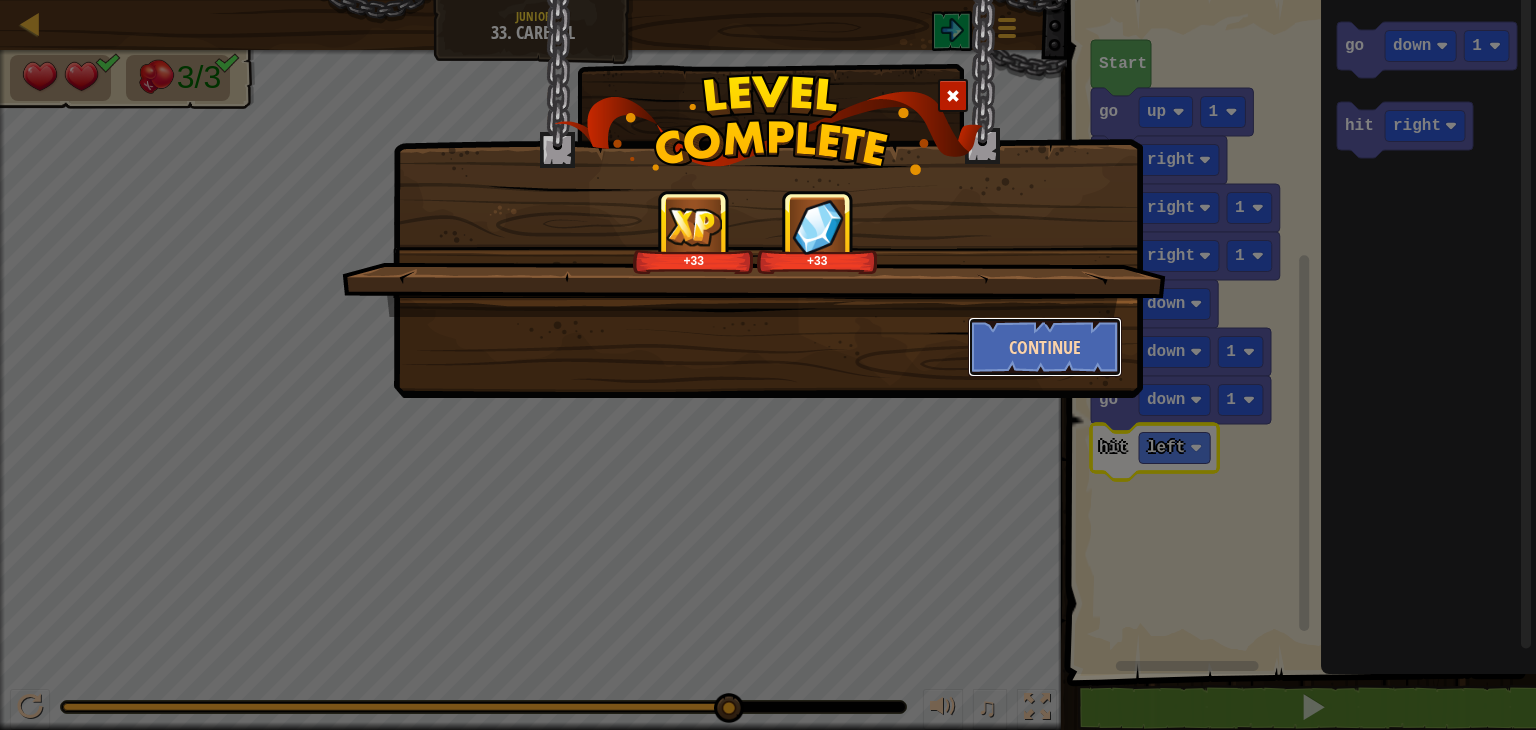 click on "Continue" at bounding box center [1045, 347] 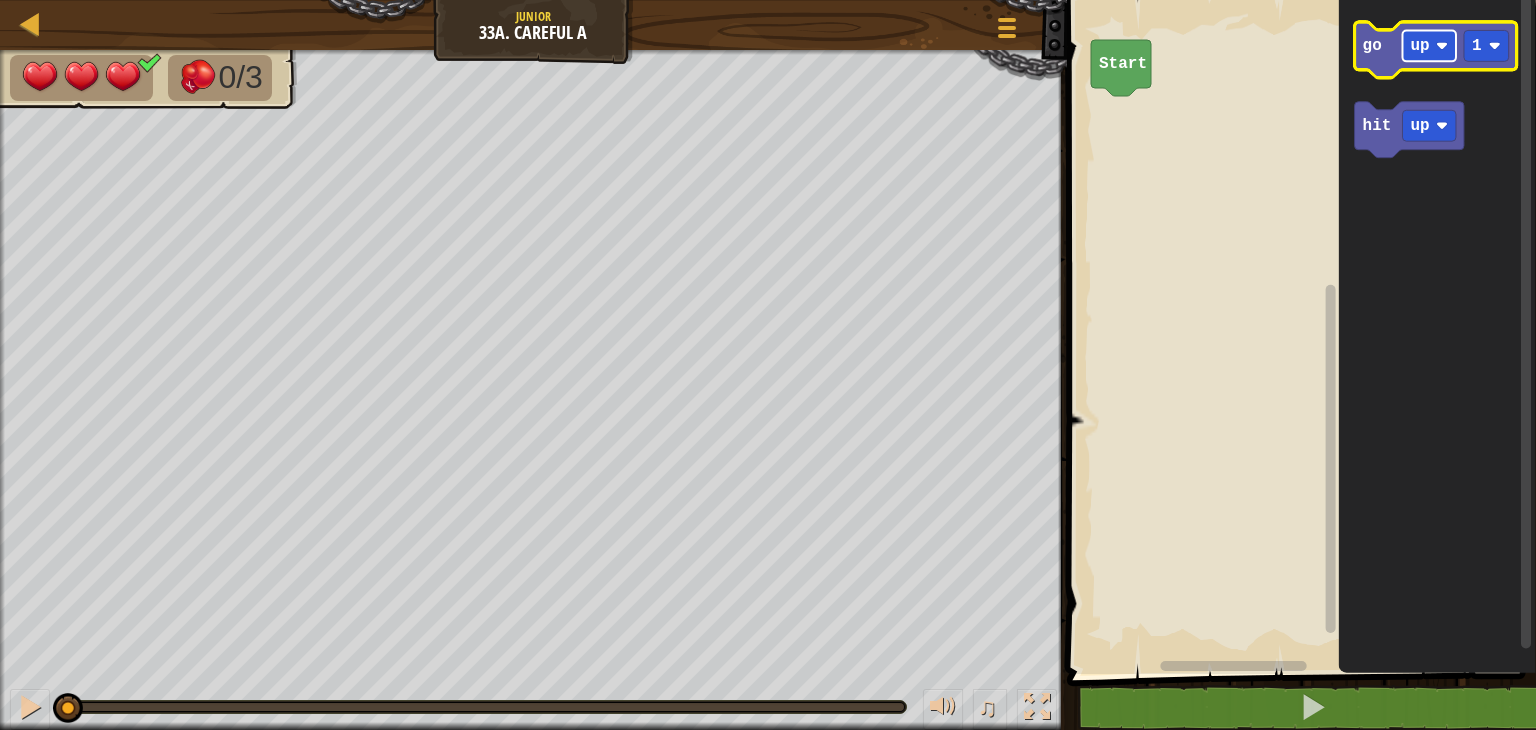 click 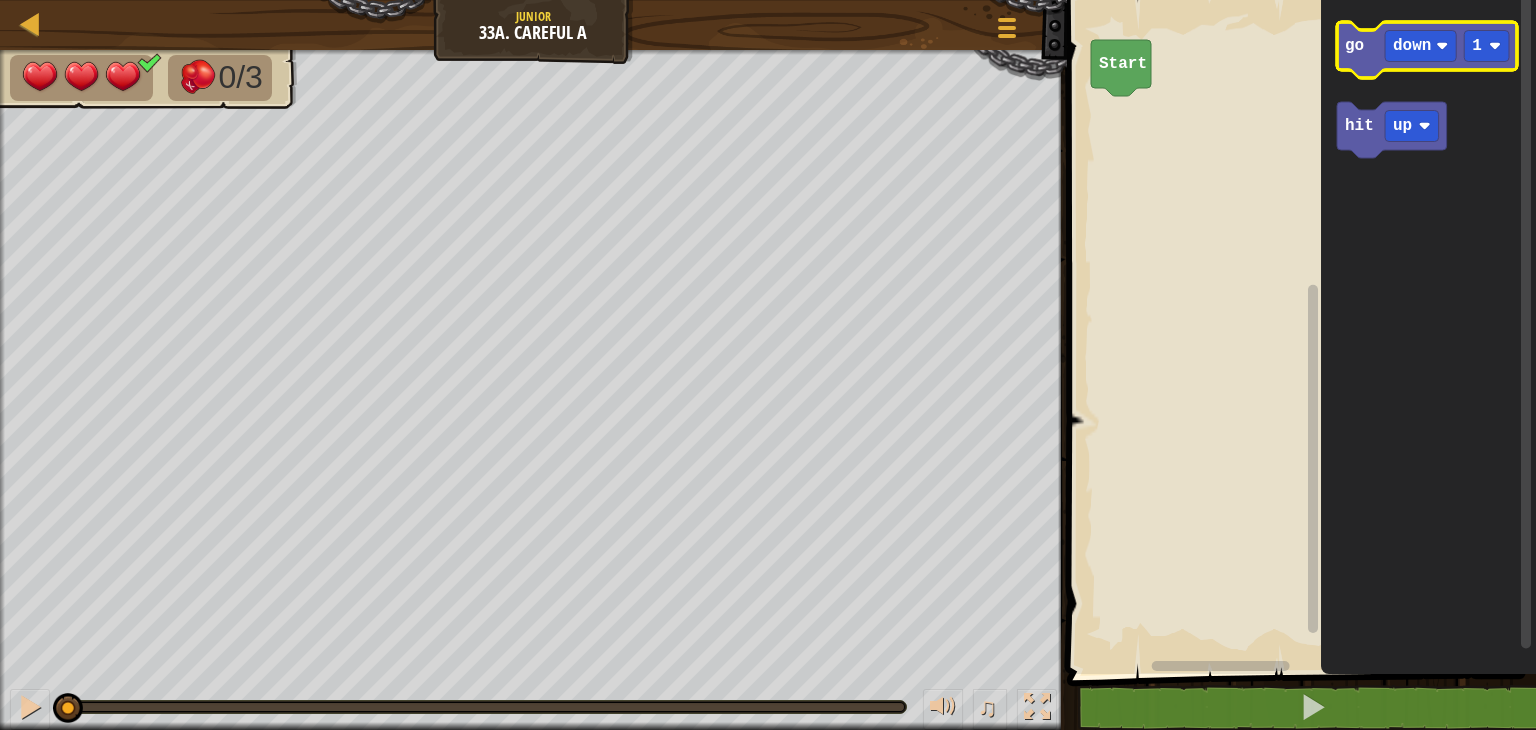 click 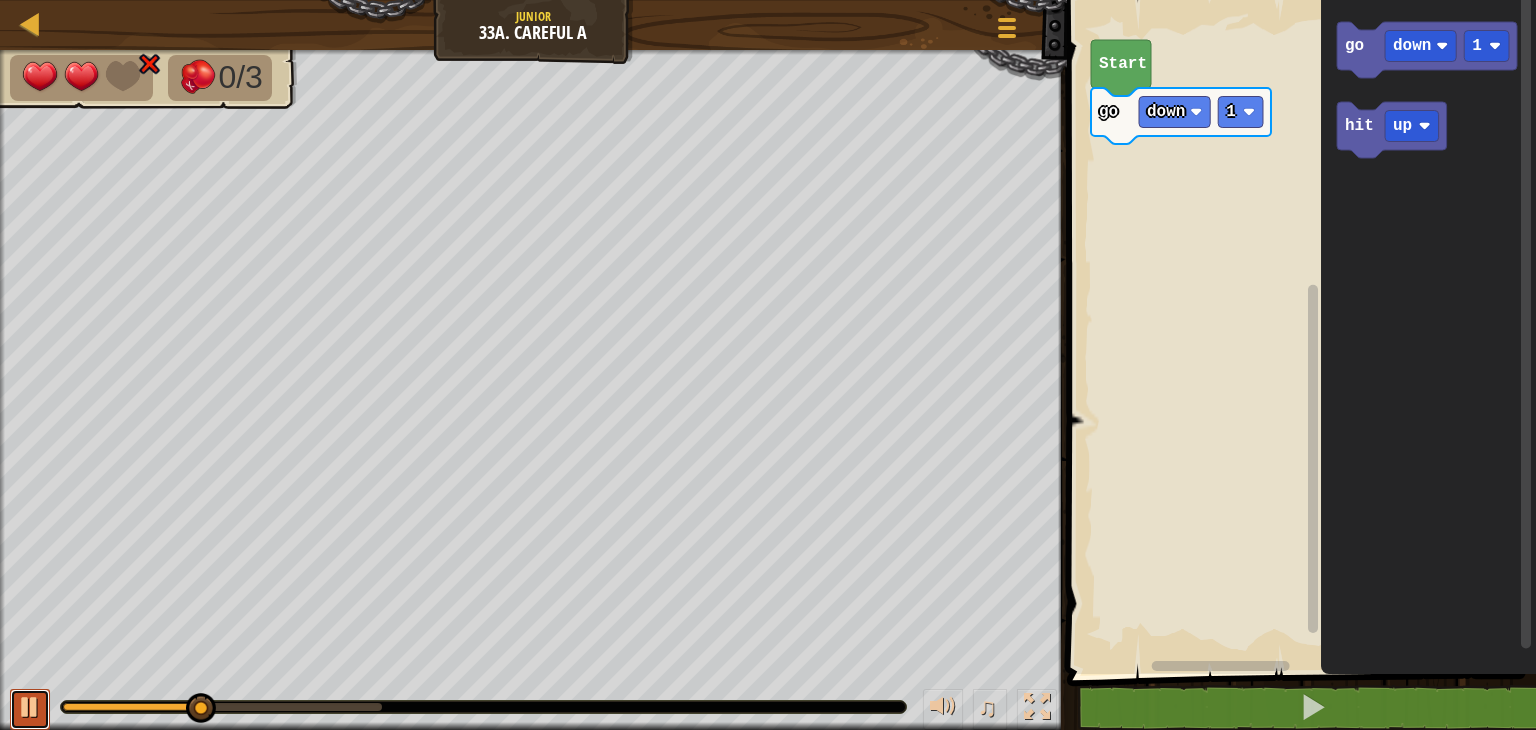 click at bounding box center [30, 707] 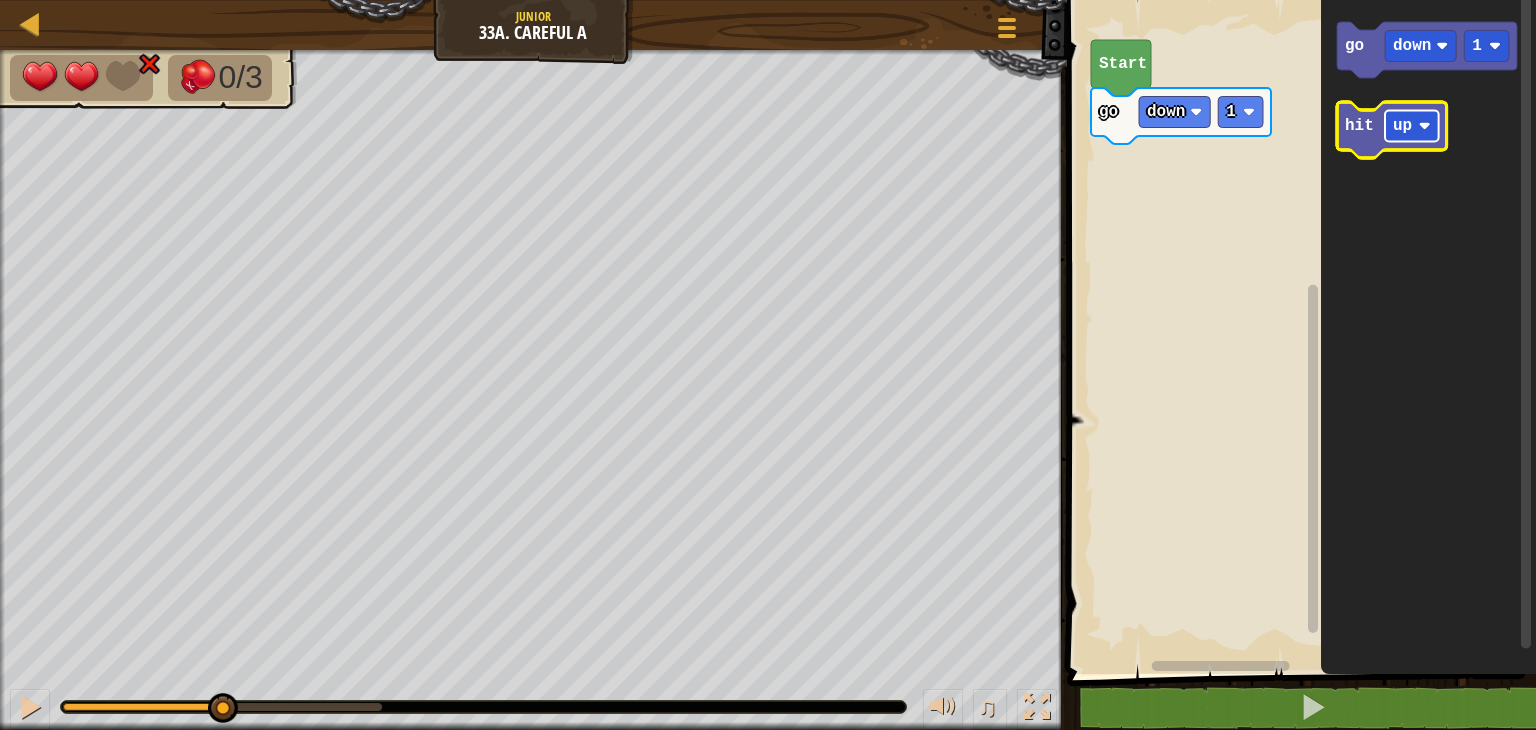 click 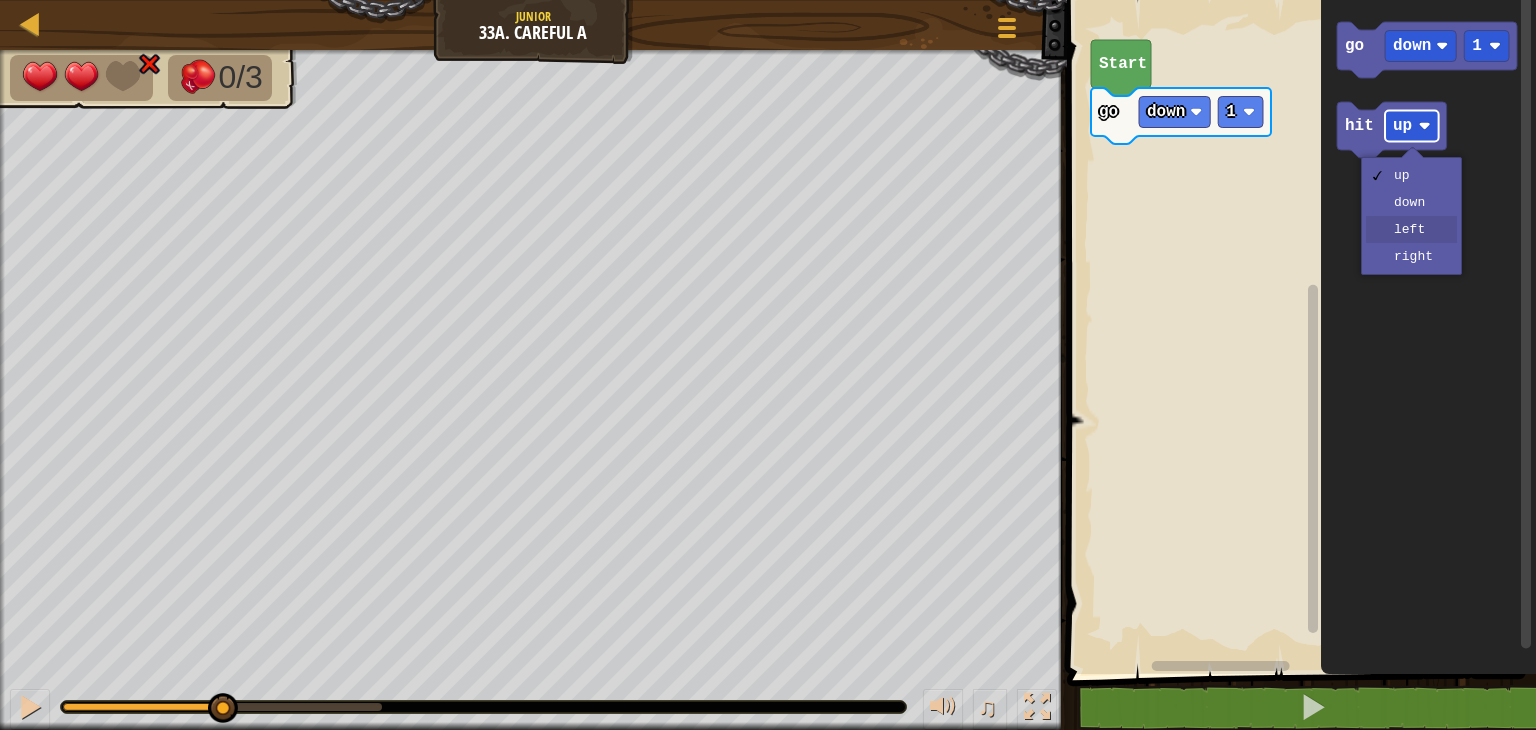 drag, startPoint x: 1428, startPoint y: 232, endPoint x: 1408, endPoint y: 133, distance: 101 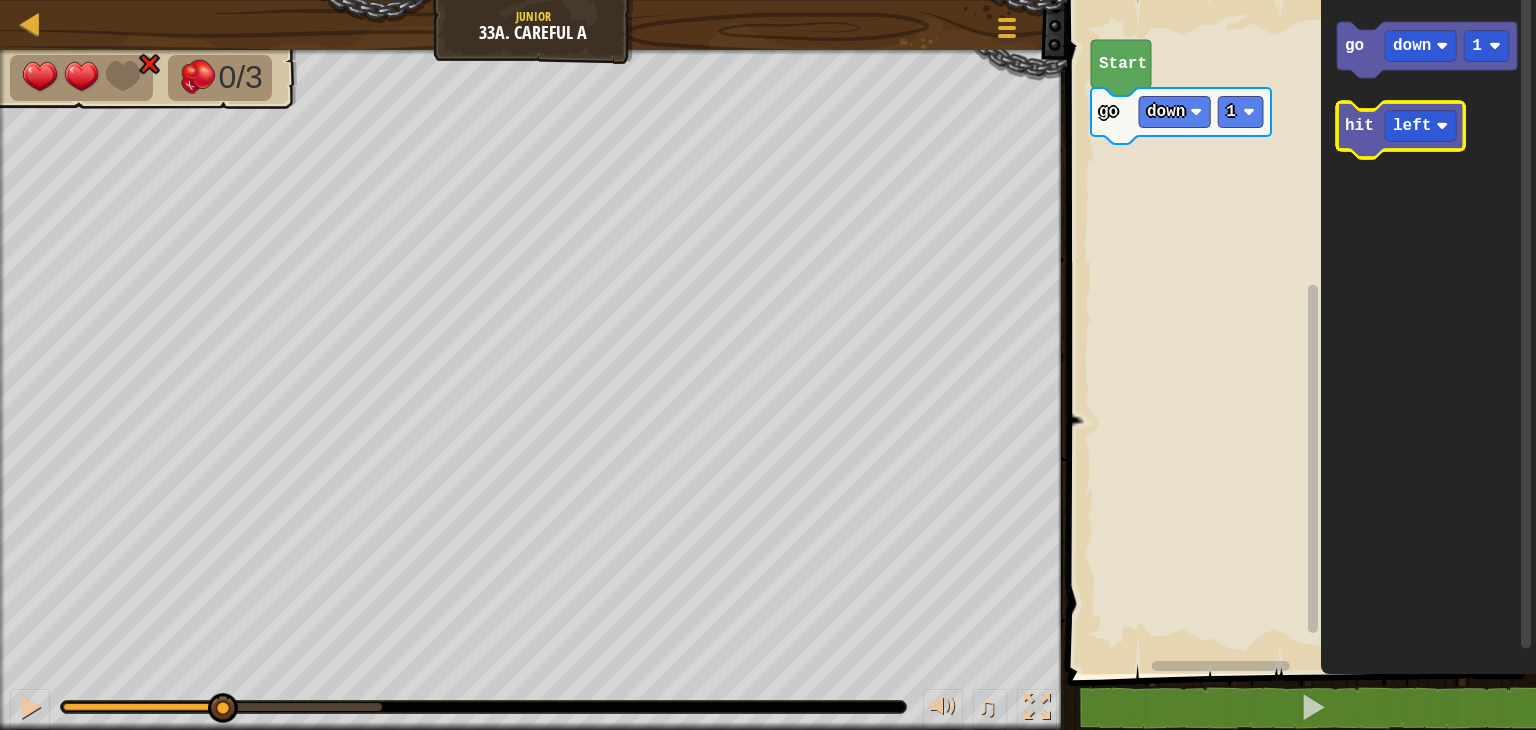 click 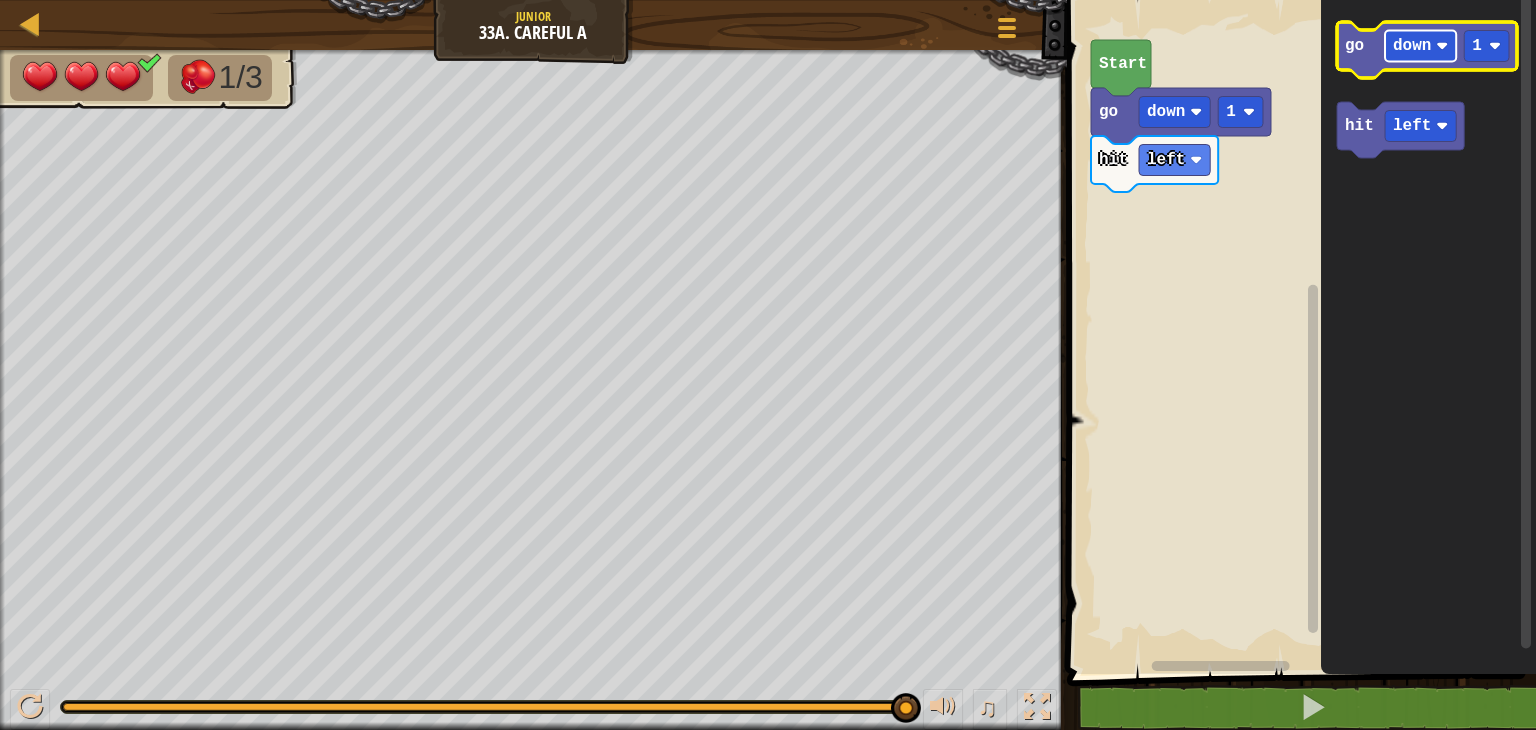 click on "down" 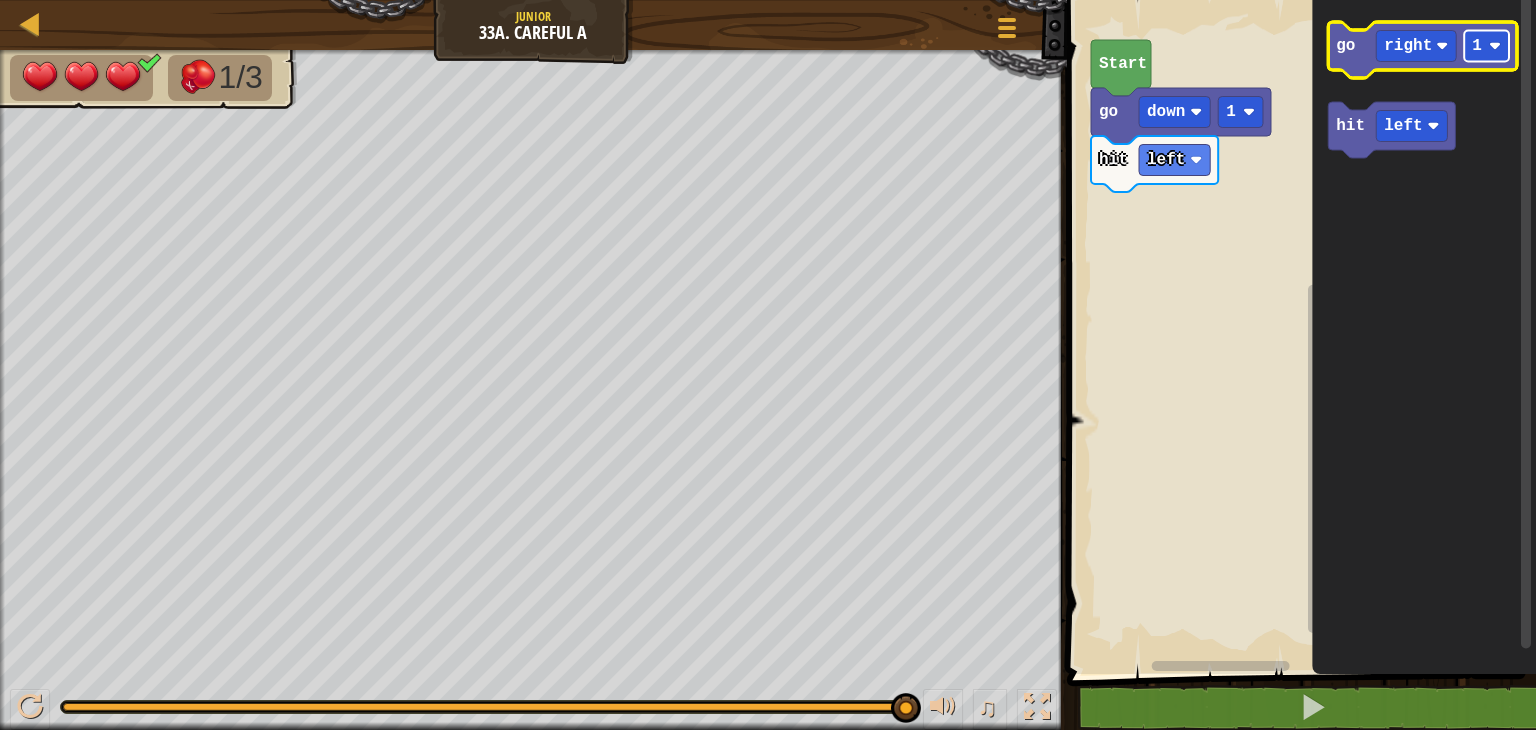 click 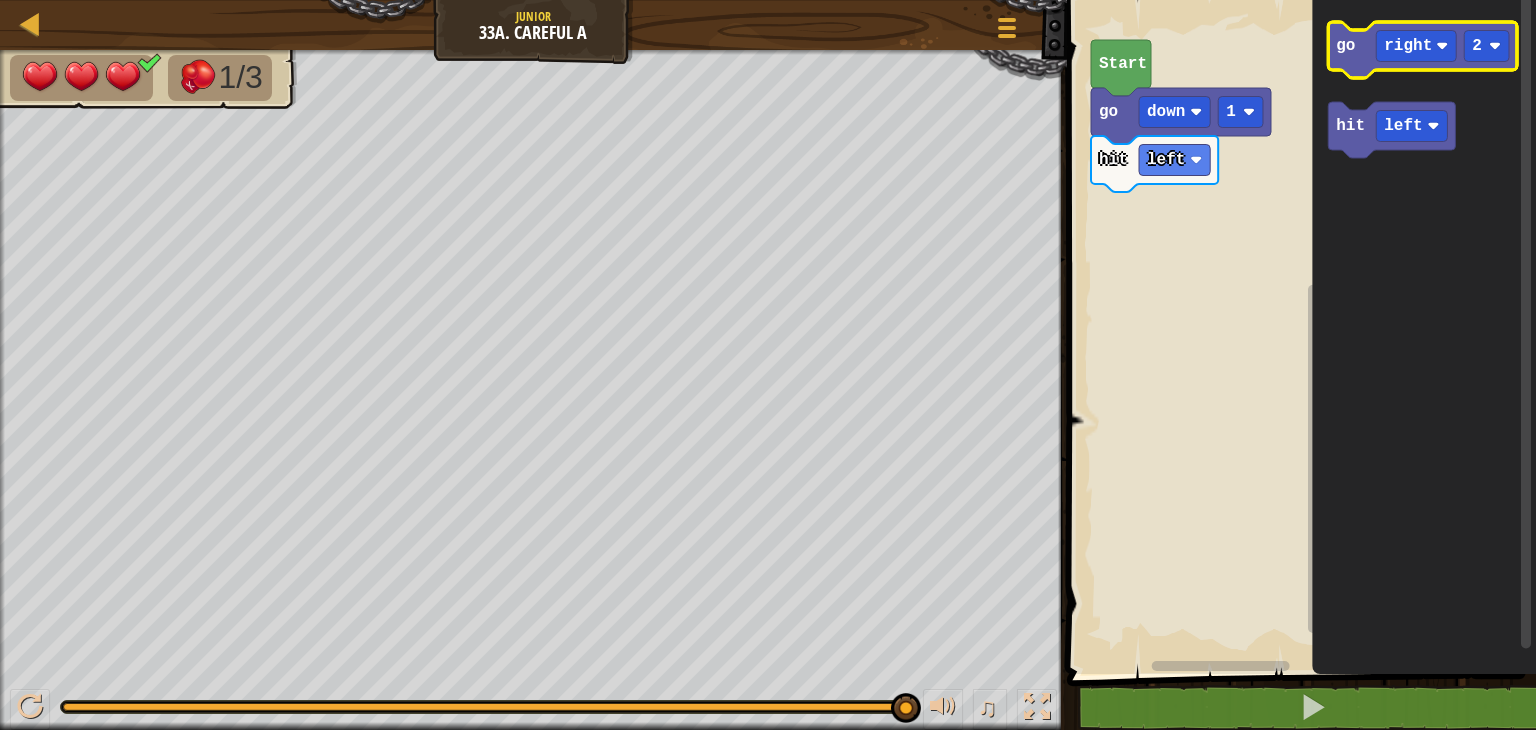 click 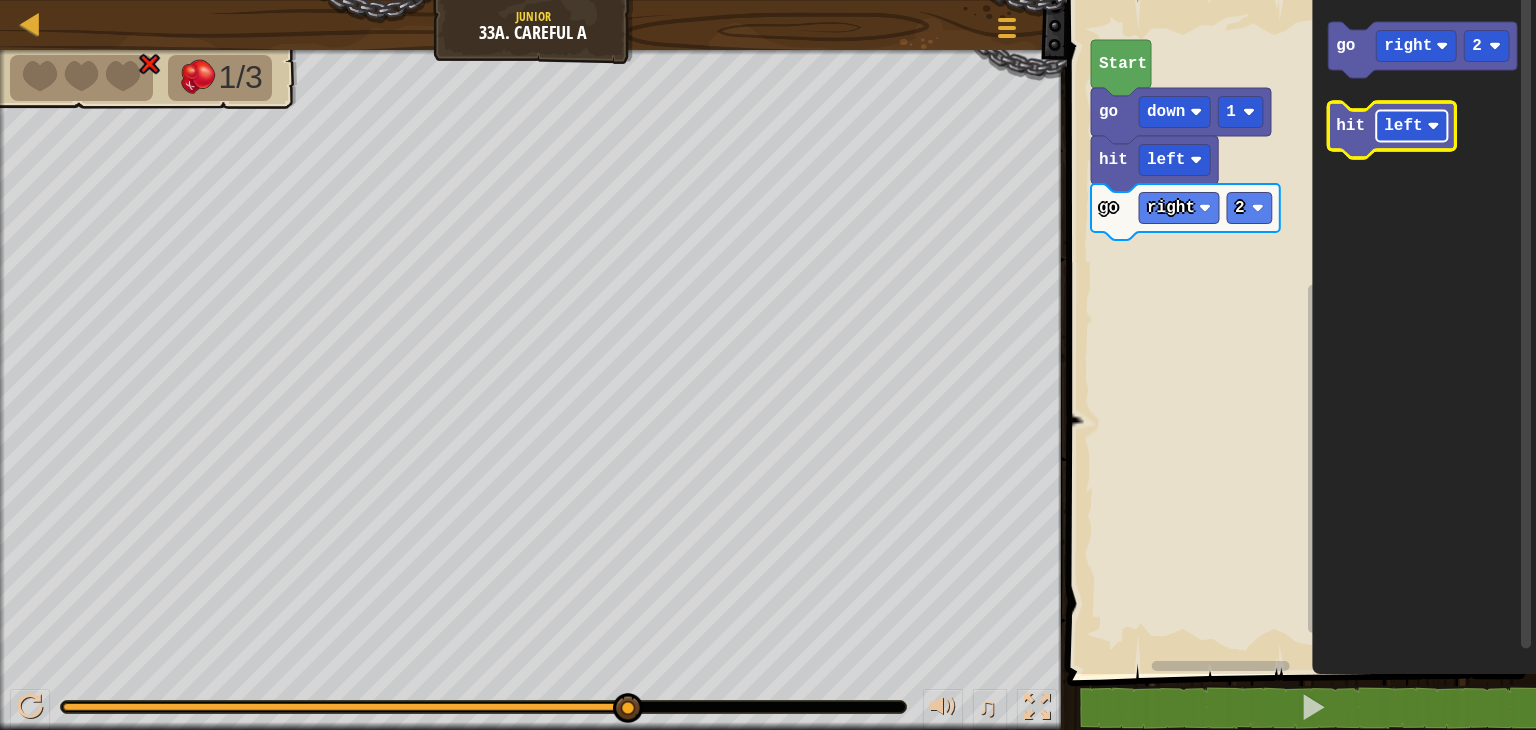 click on "left" 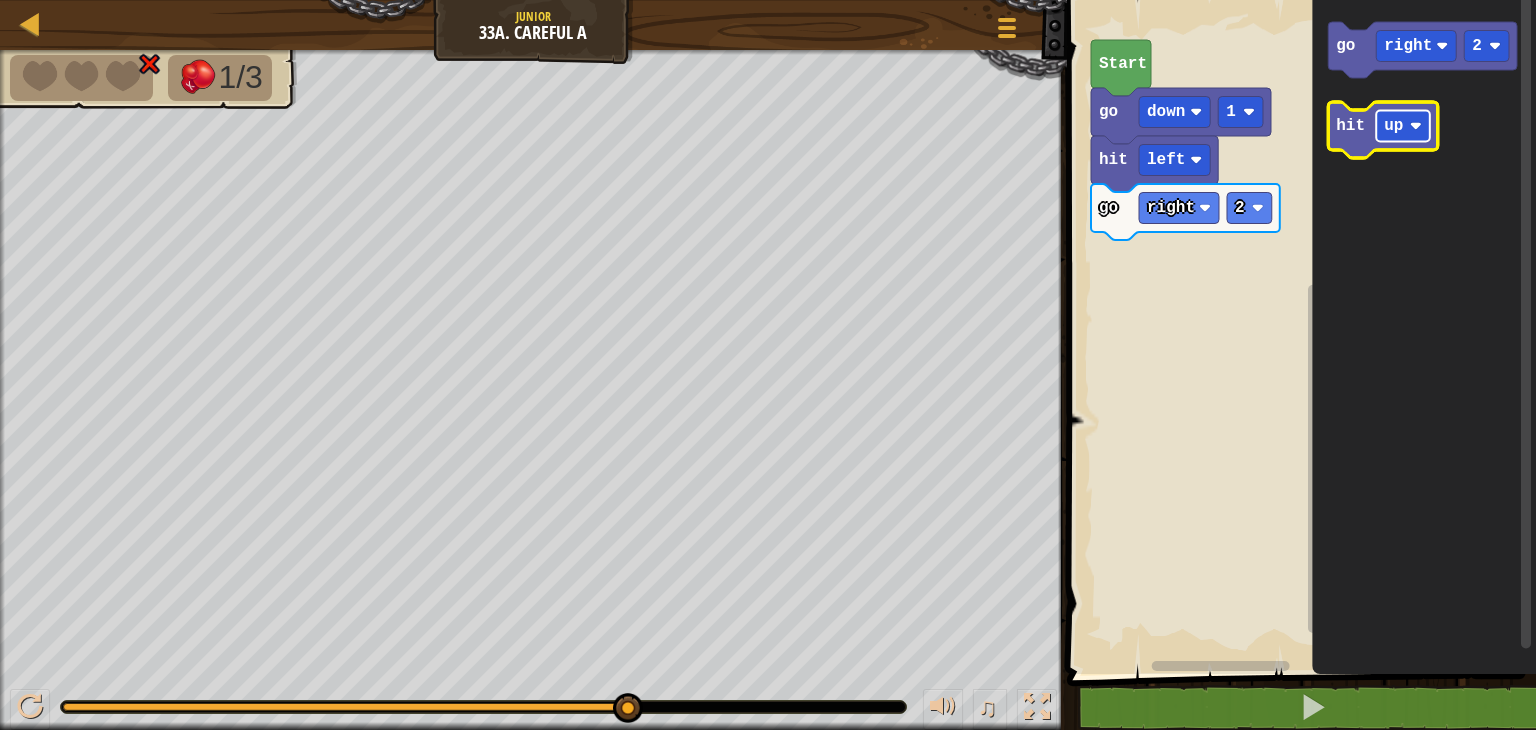 click 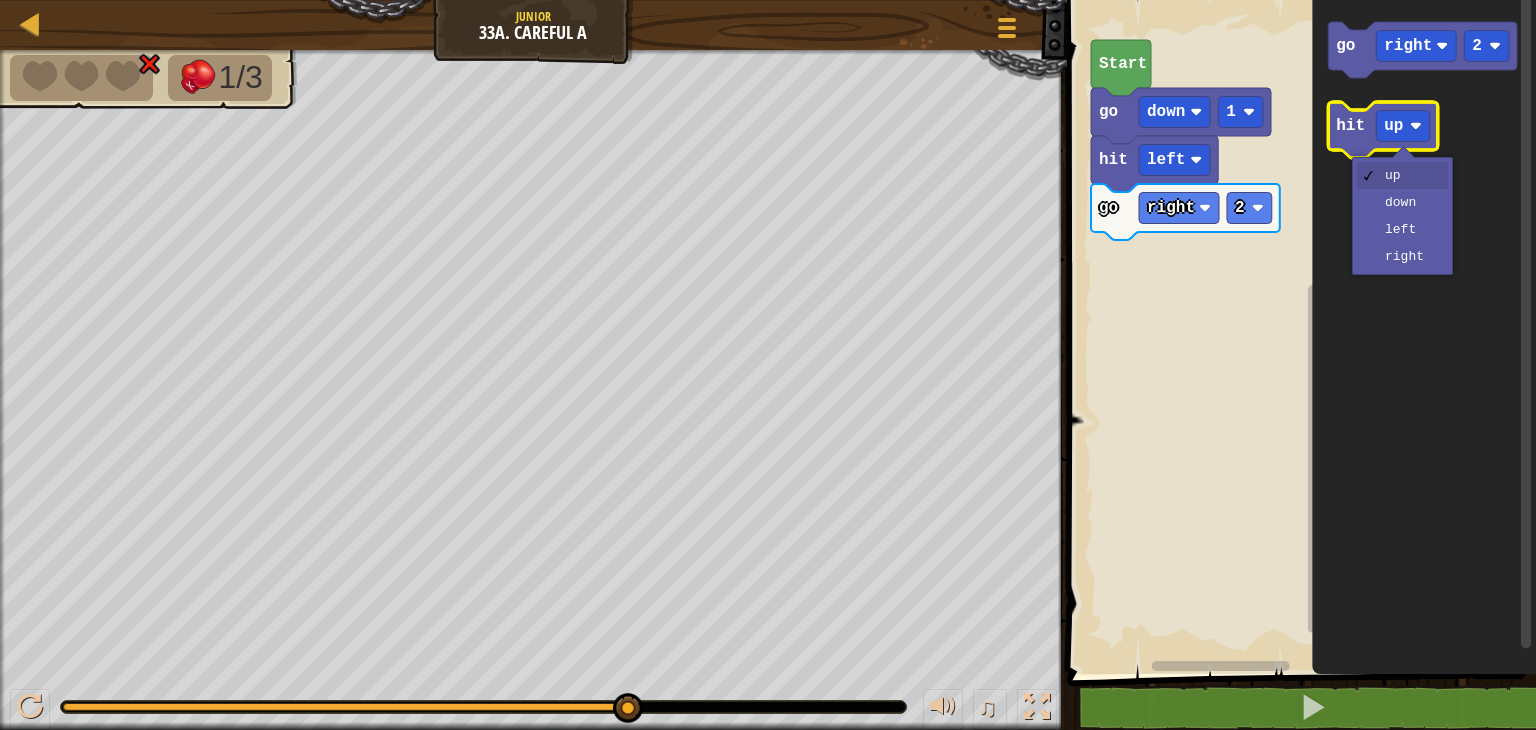 click 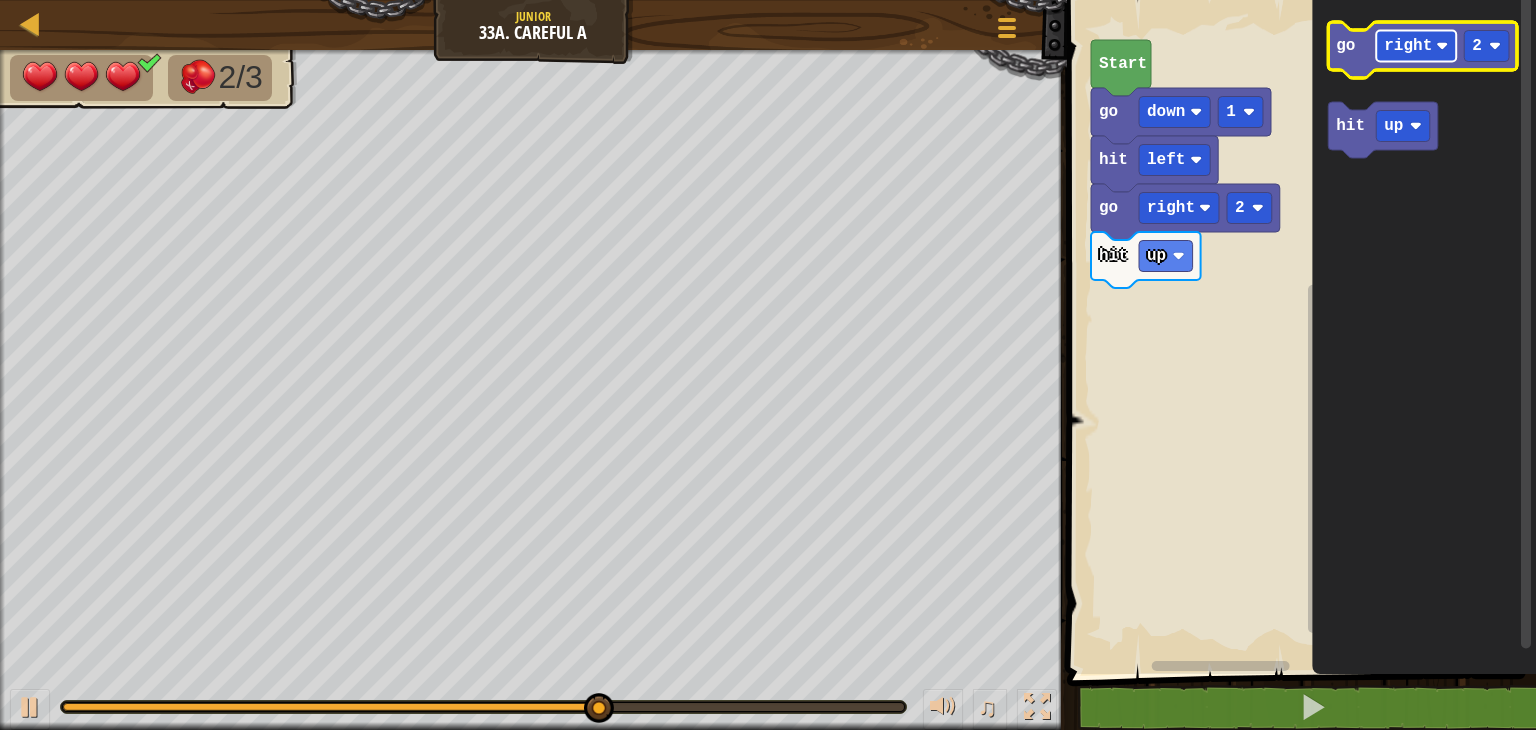 click 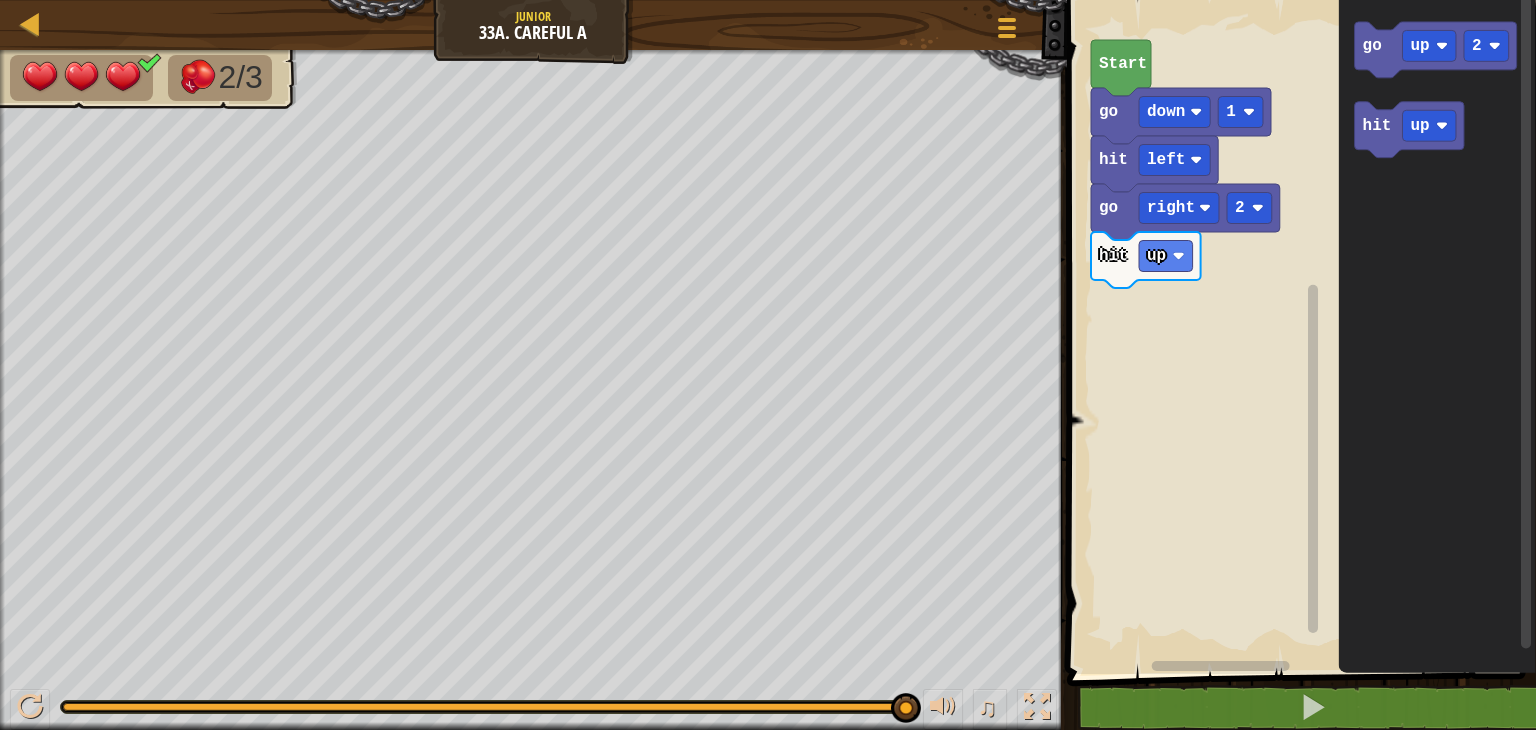 click on "Start go down 1 hit left go right 2 hit up go up 2 hit up" at bounding box center [1298, 332] 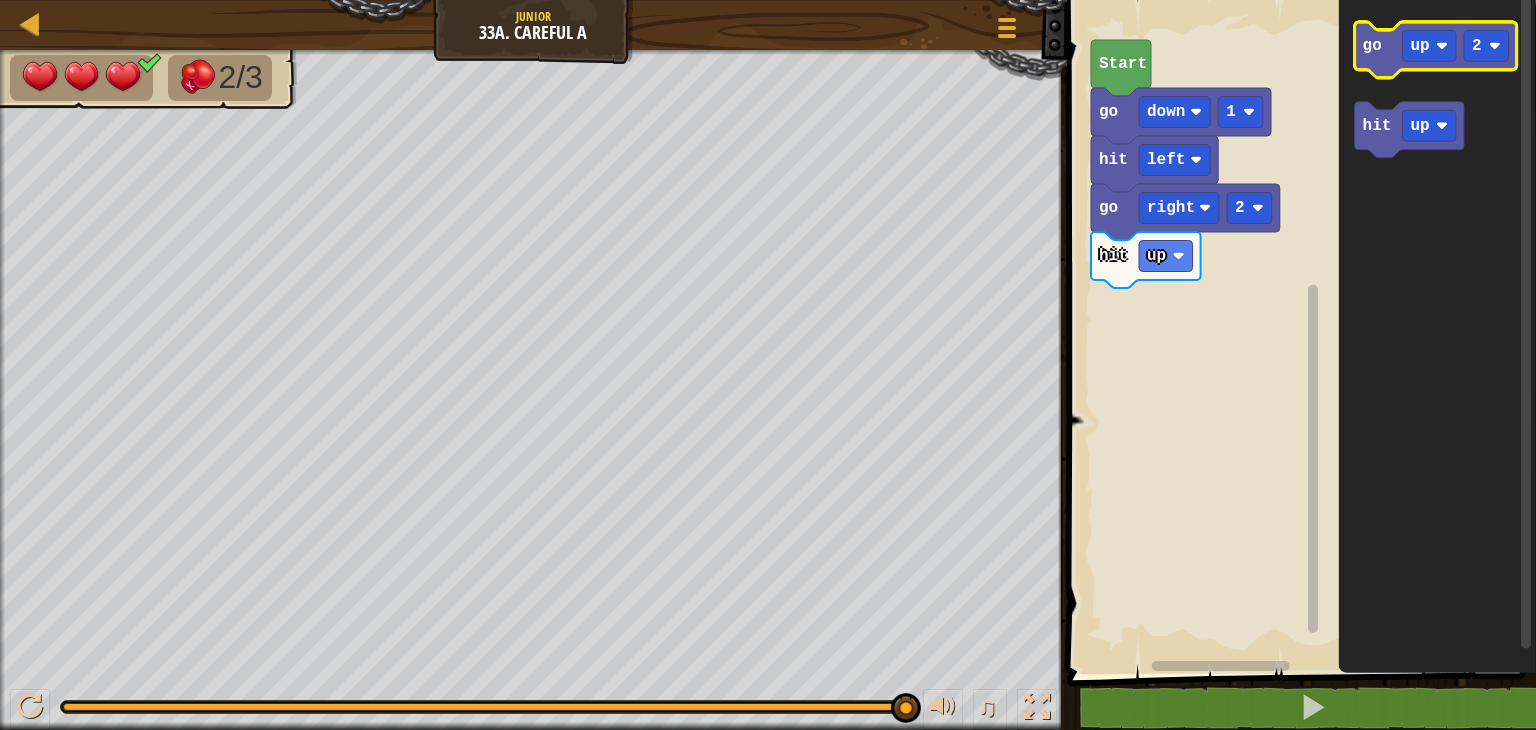 click 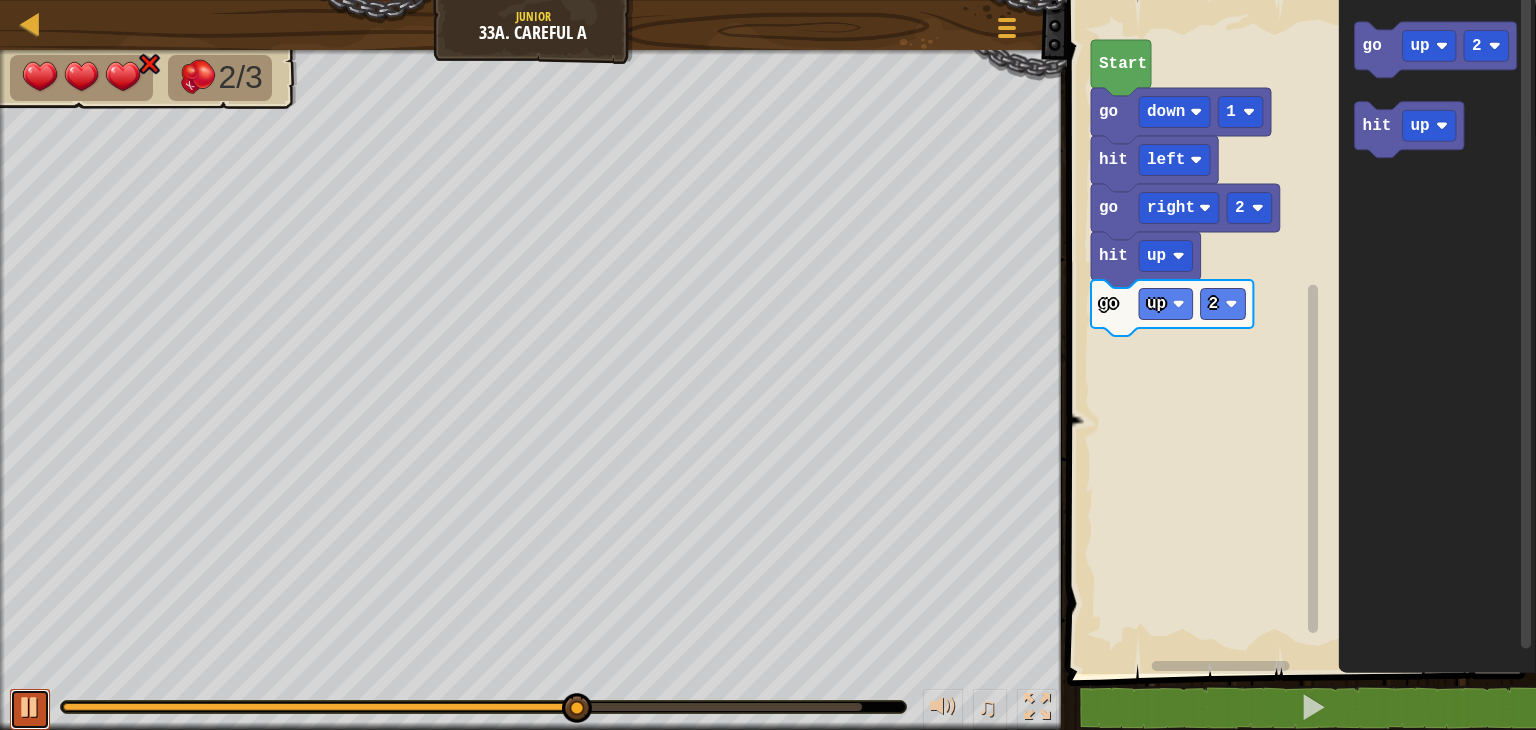click at bounding box center (30, 709) 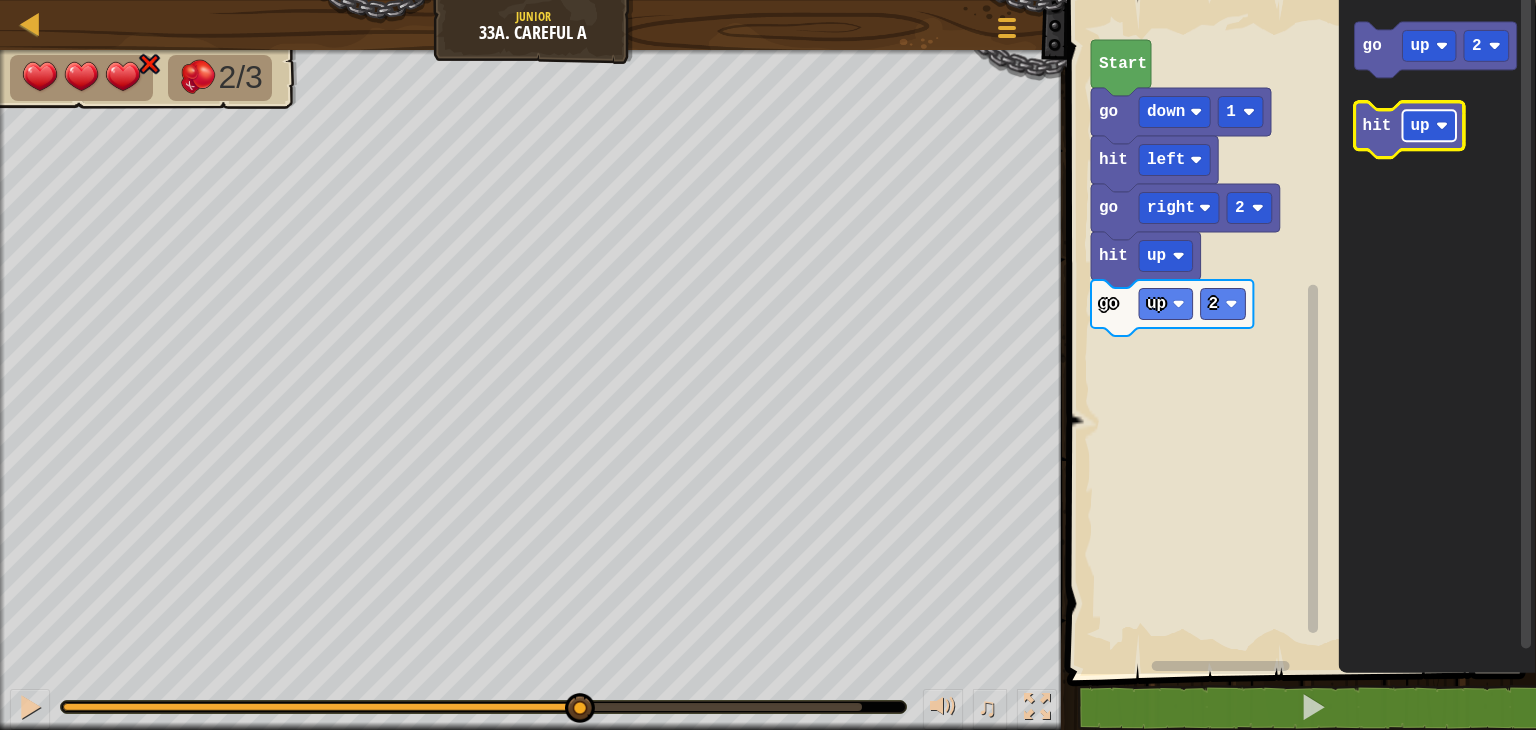 click 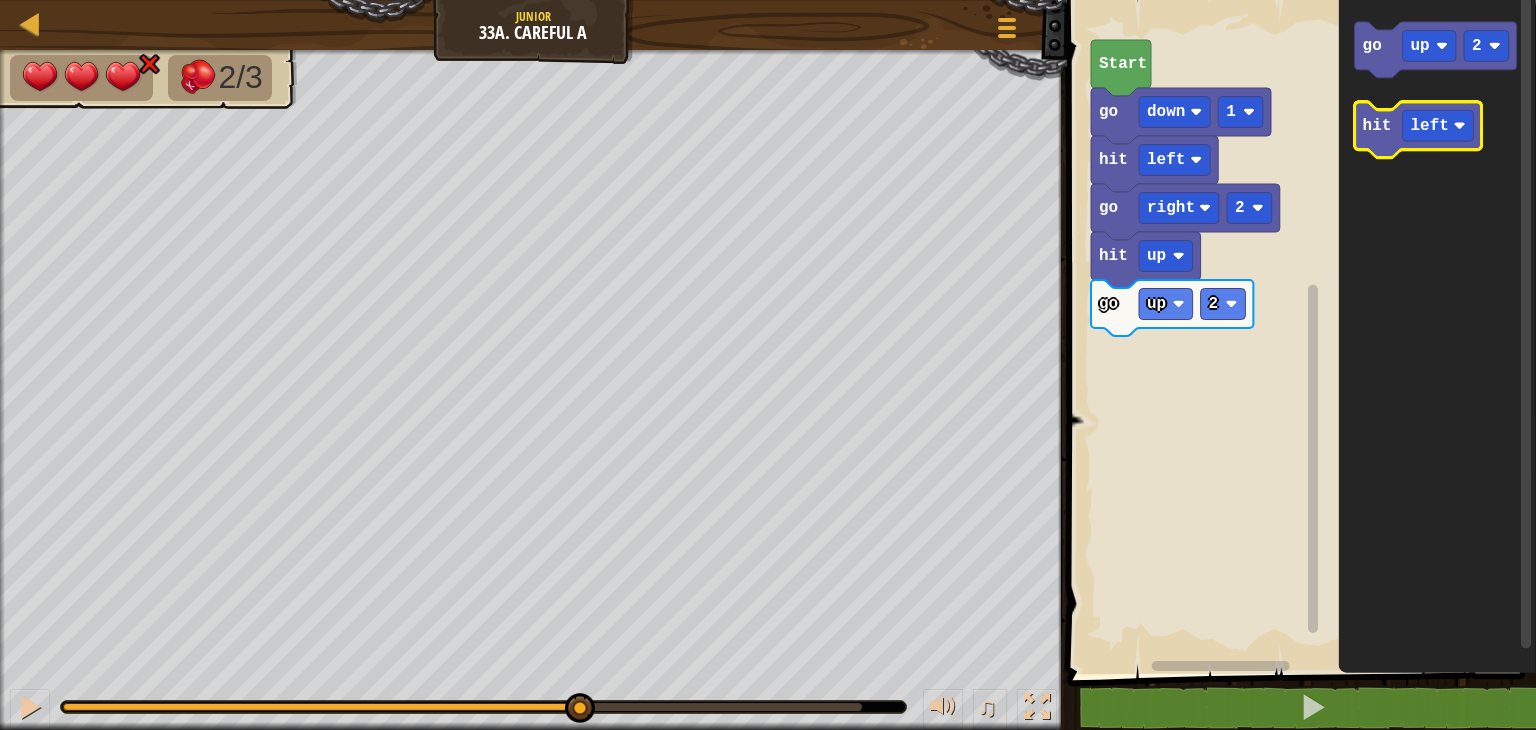 click 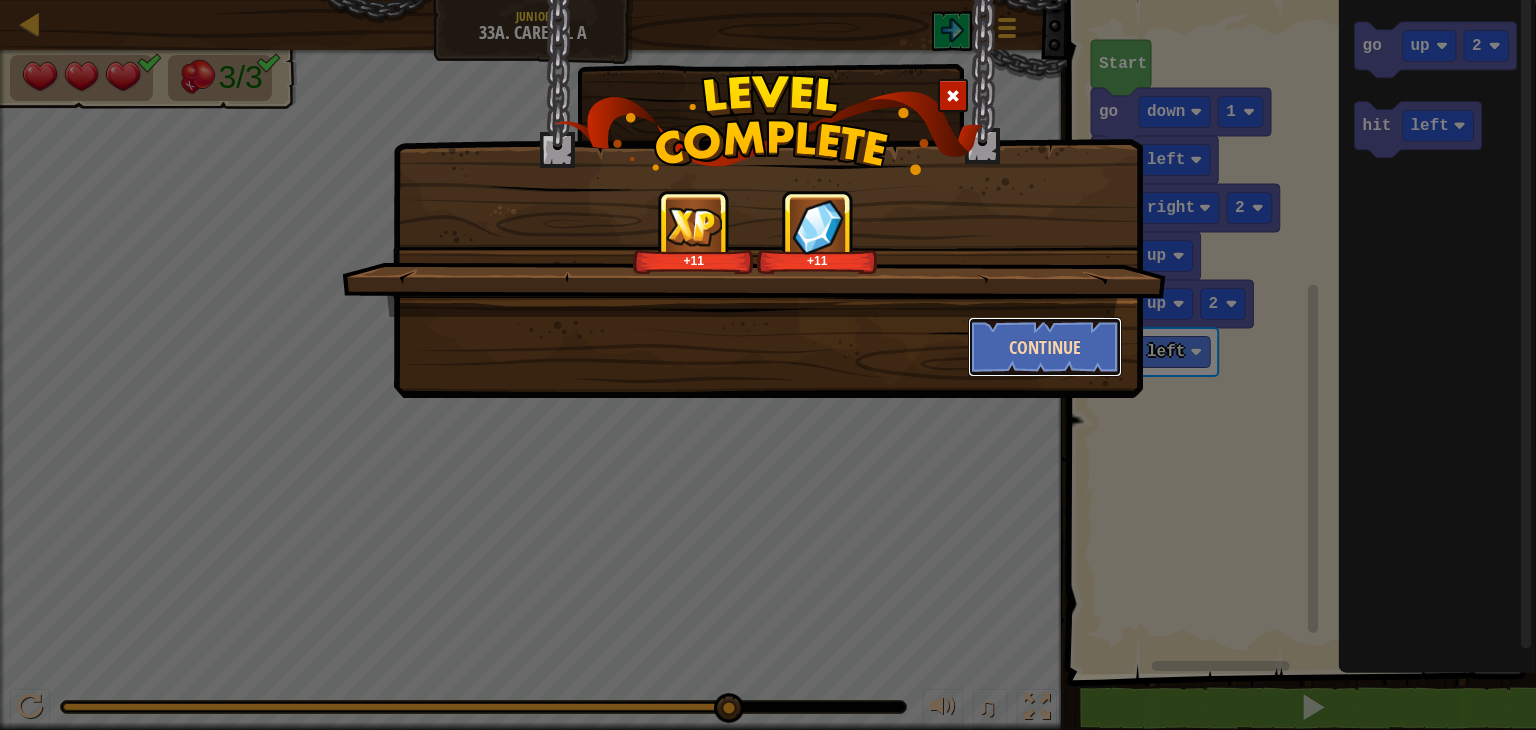 click on "Continue" at bounding box center (1045, 347) 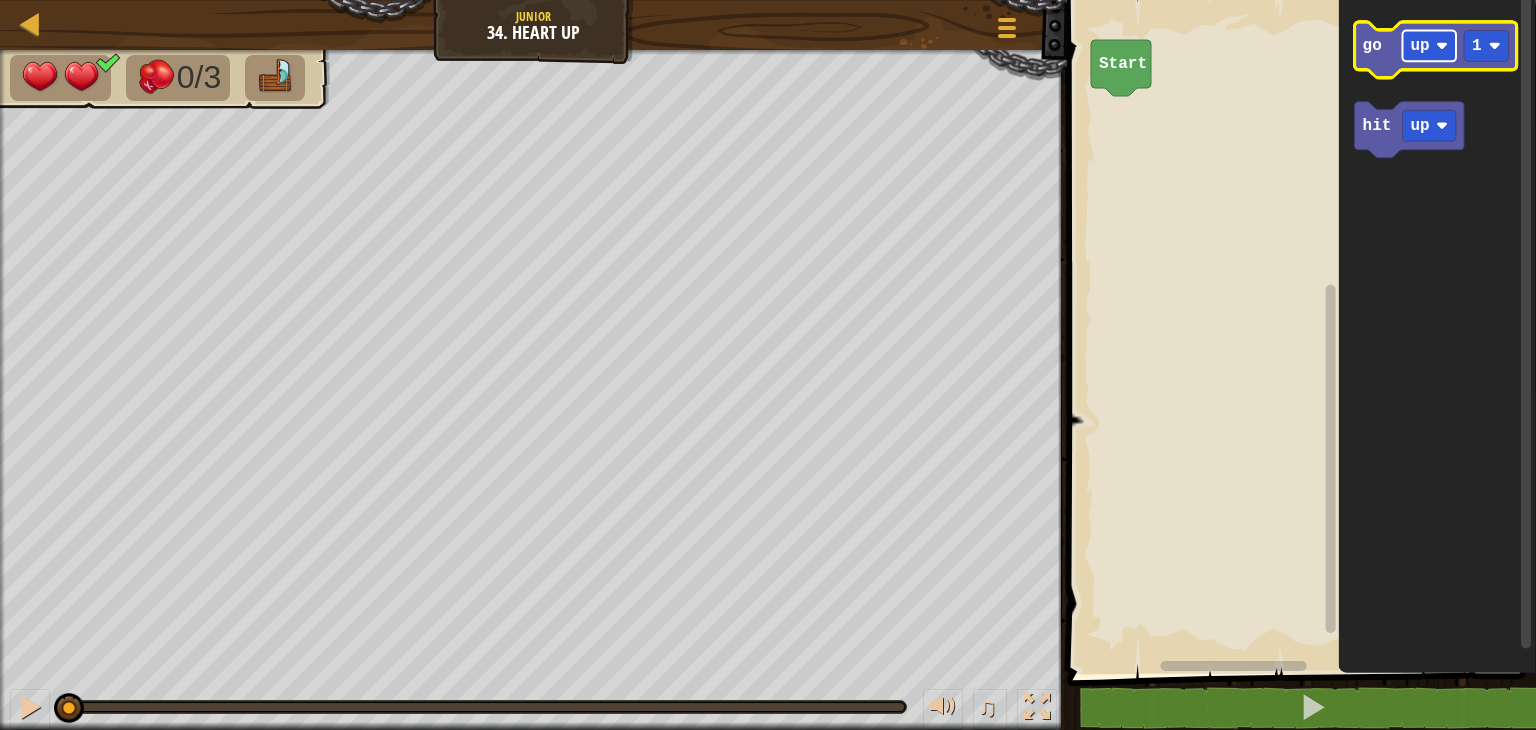 click 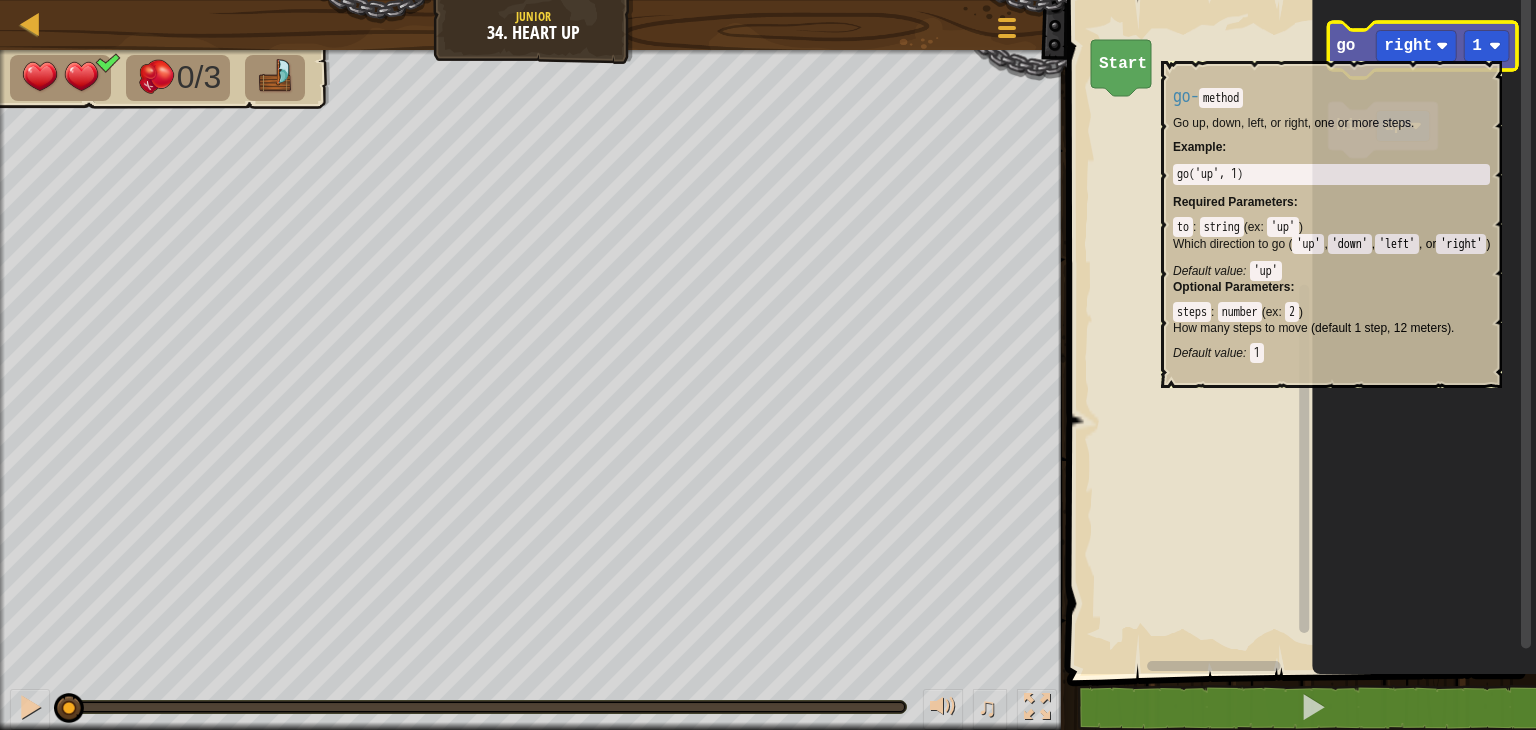 click 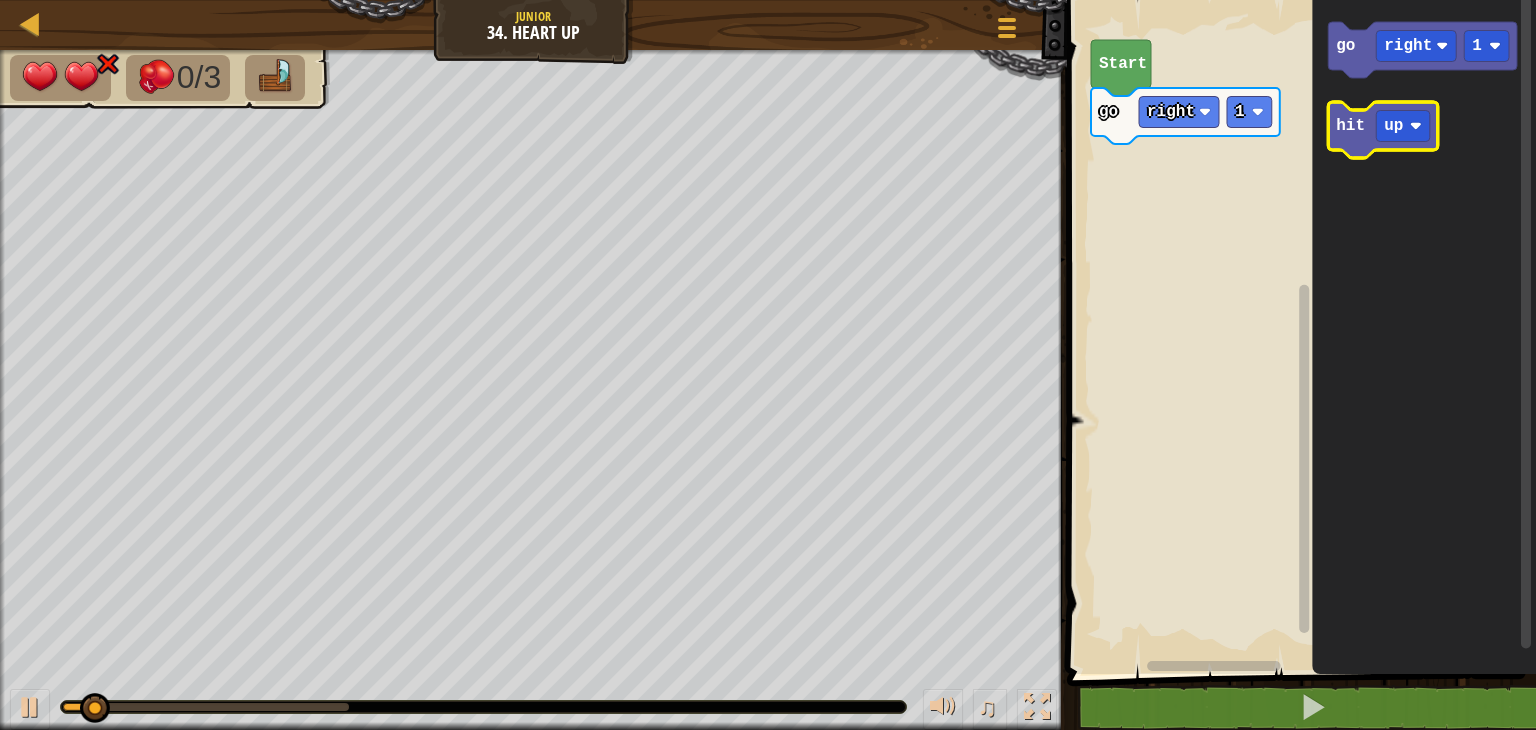 click on "hit" 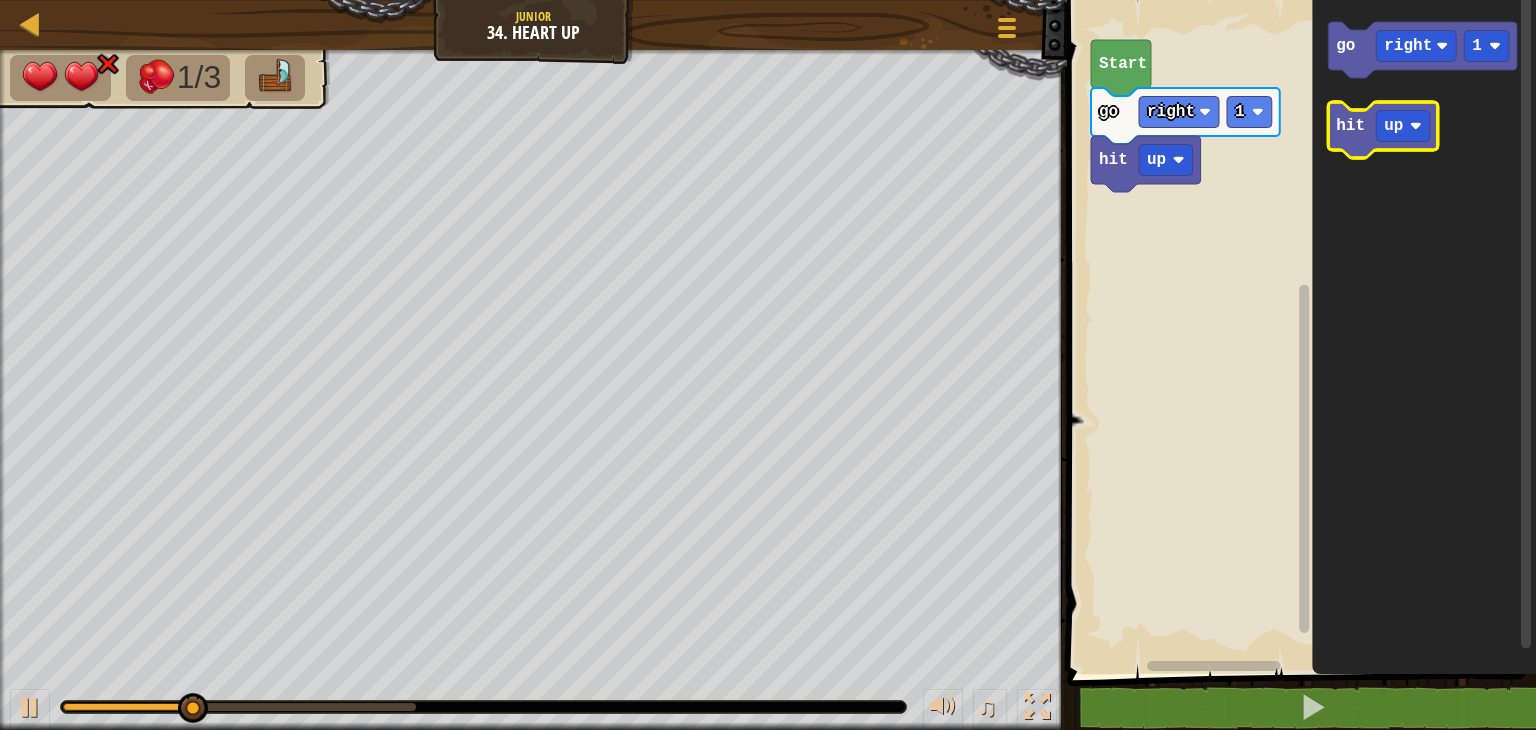 click on "hit up" 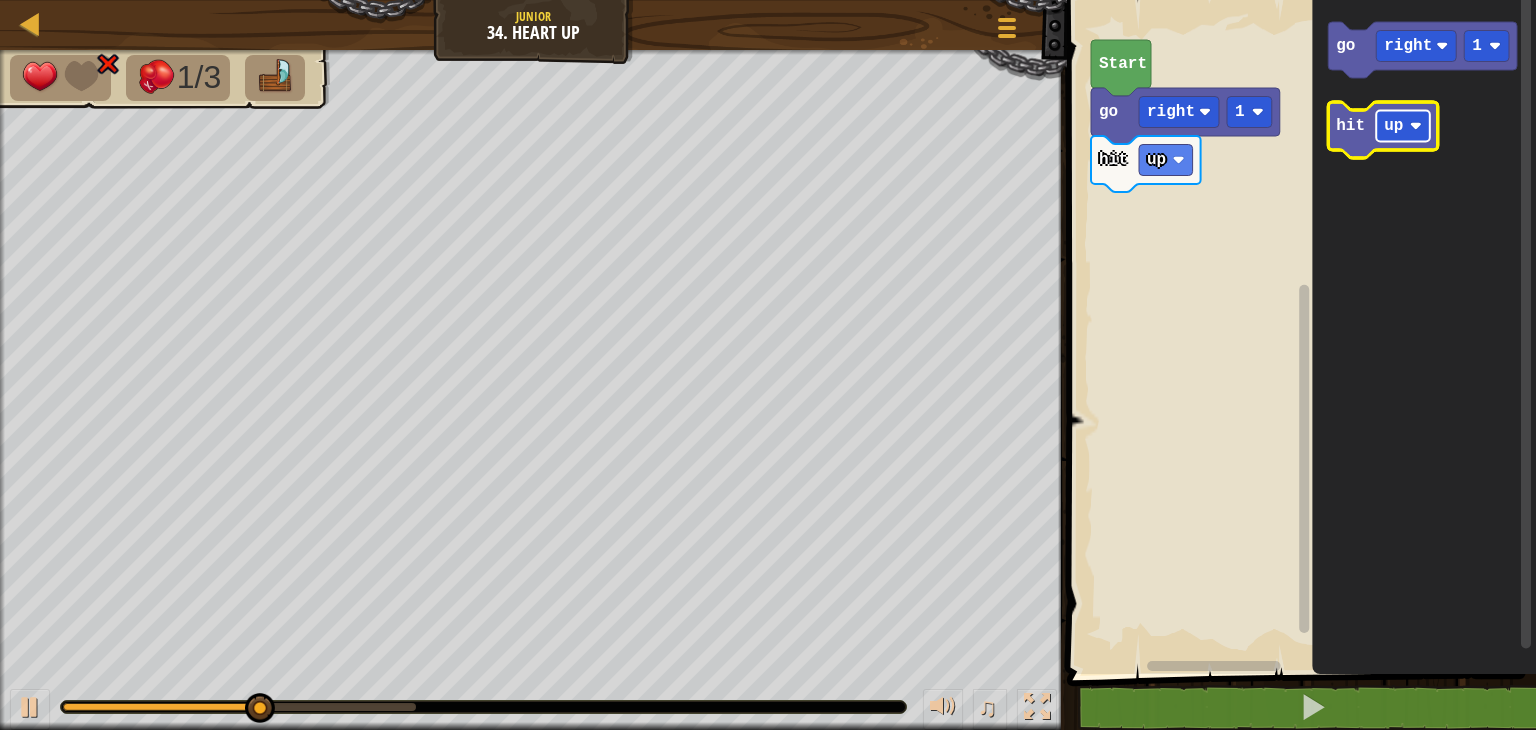 click 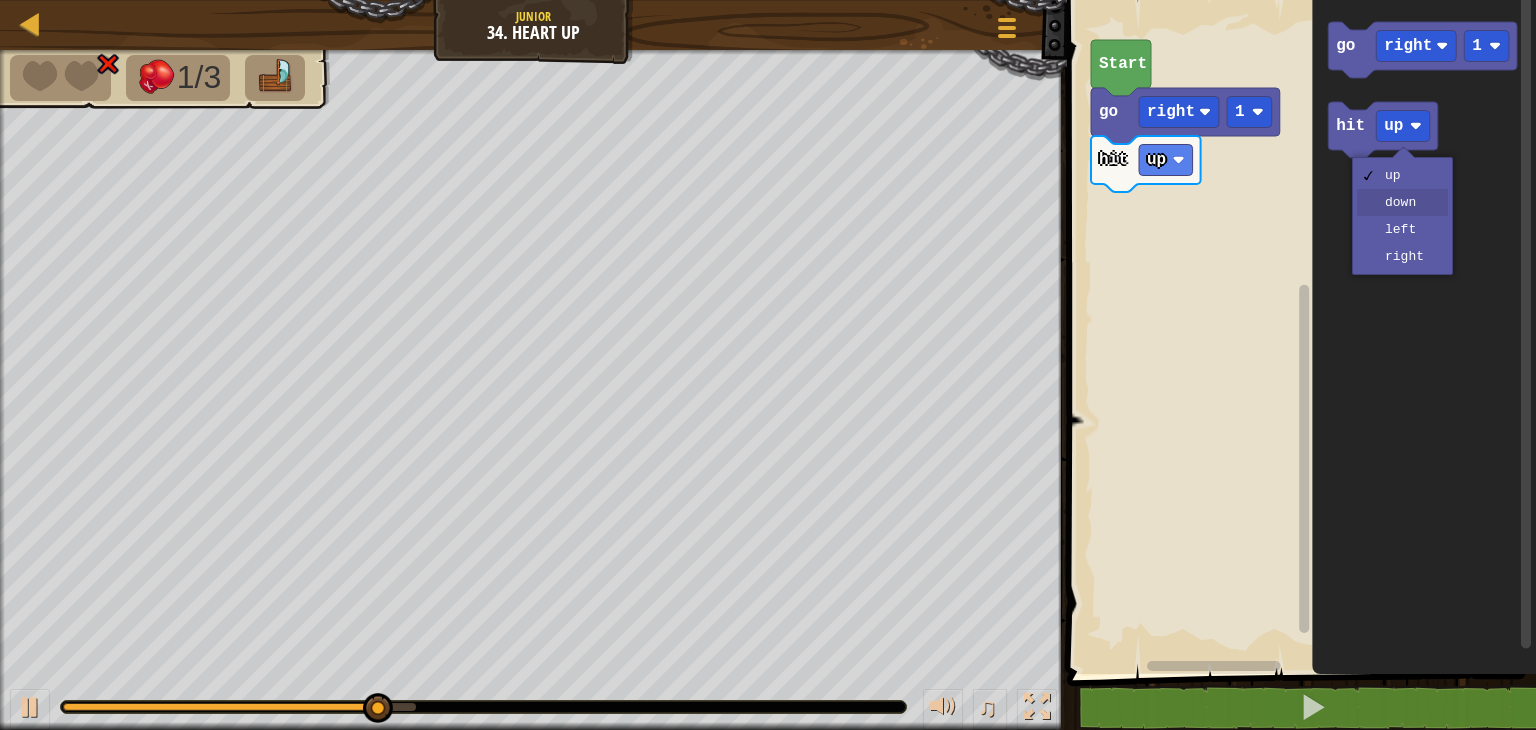 drag, startPoint x: 1401, startPoint y: 197, endPoint x: 1388, endPoint y: 174, distance: 26.41969 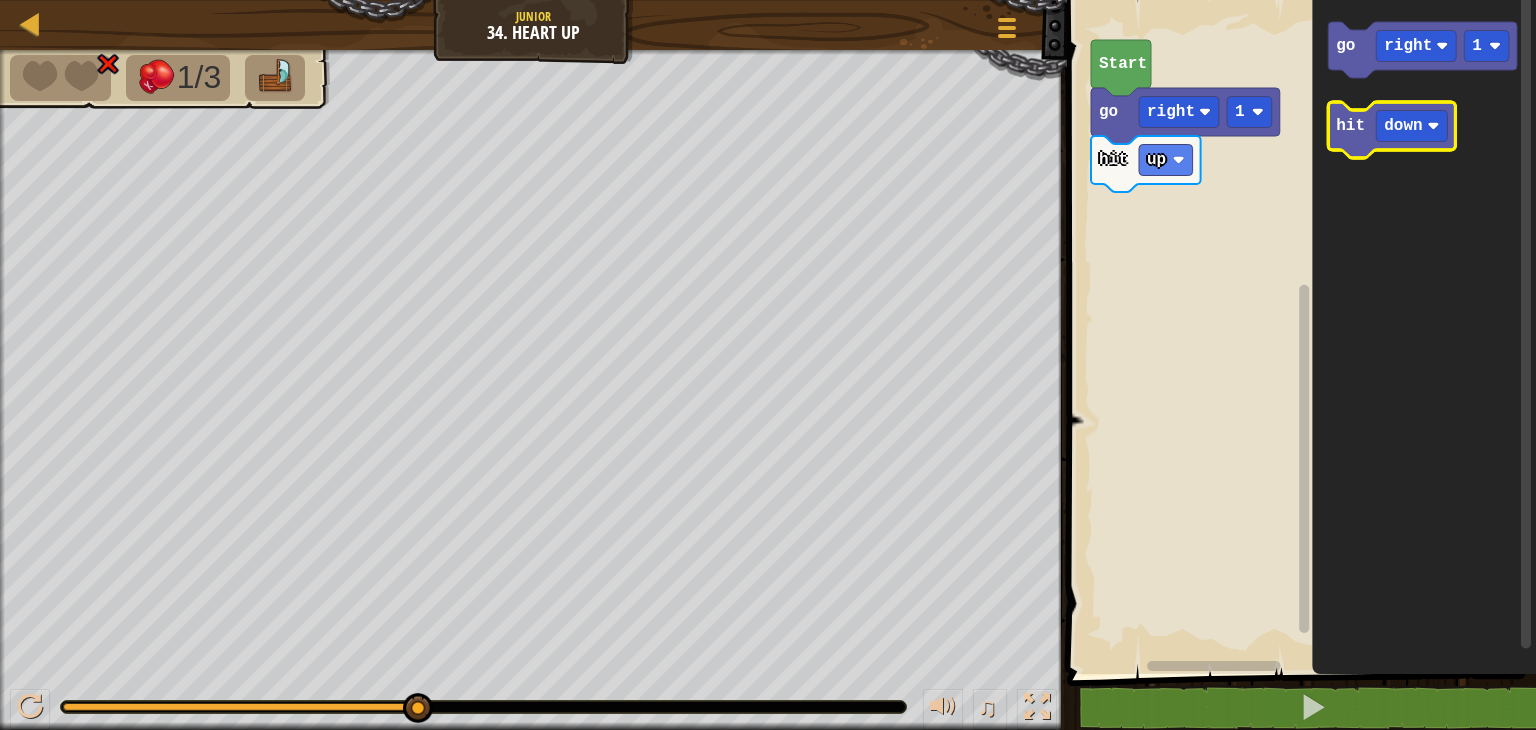 click 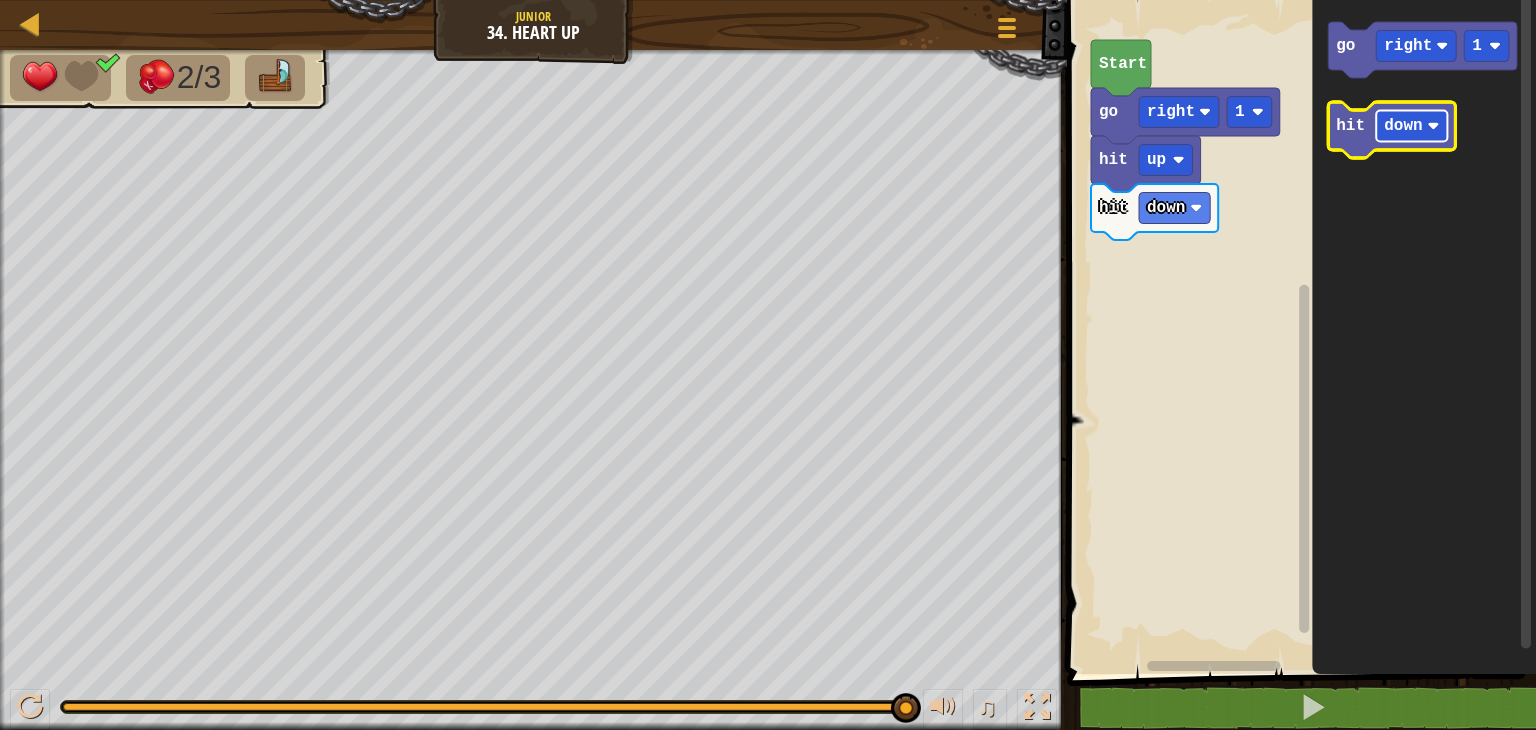 click 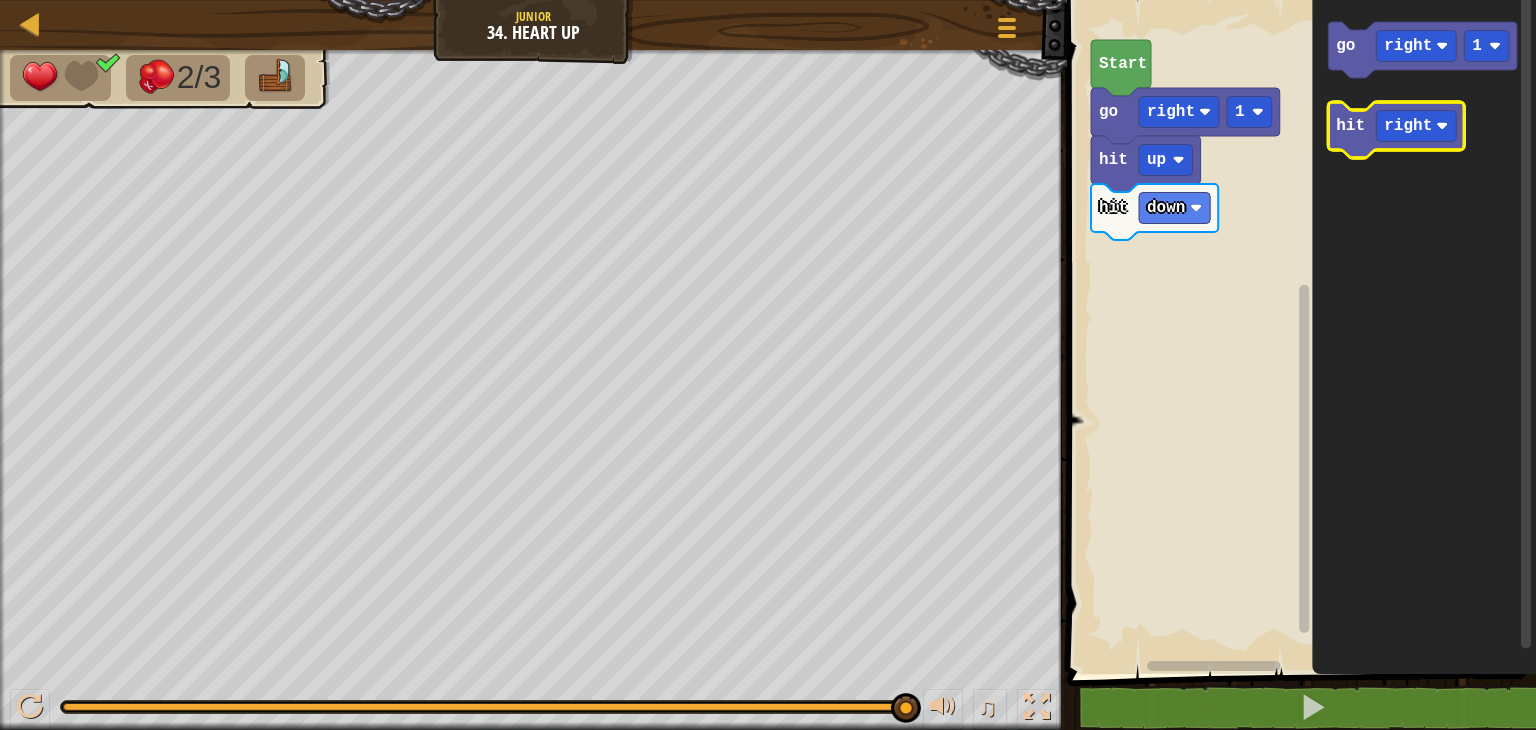 click 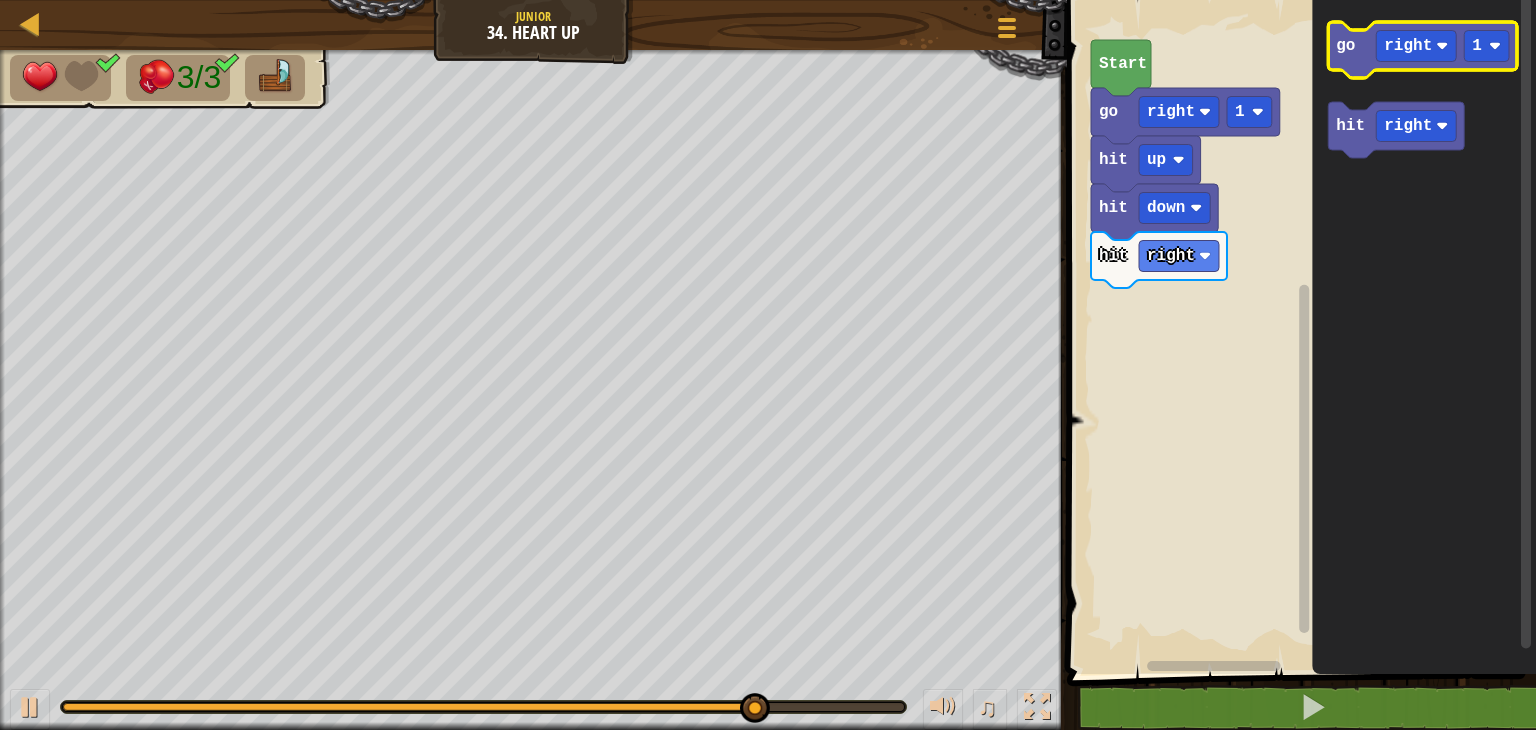 click 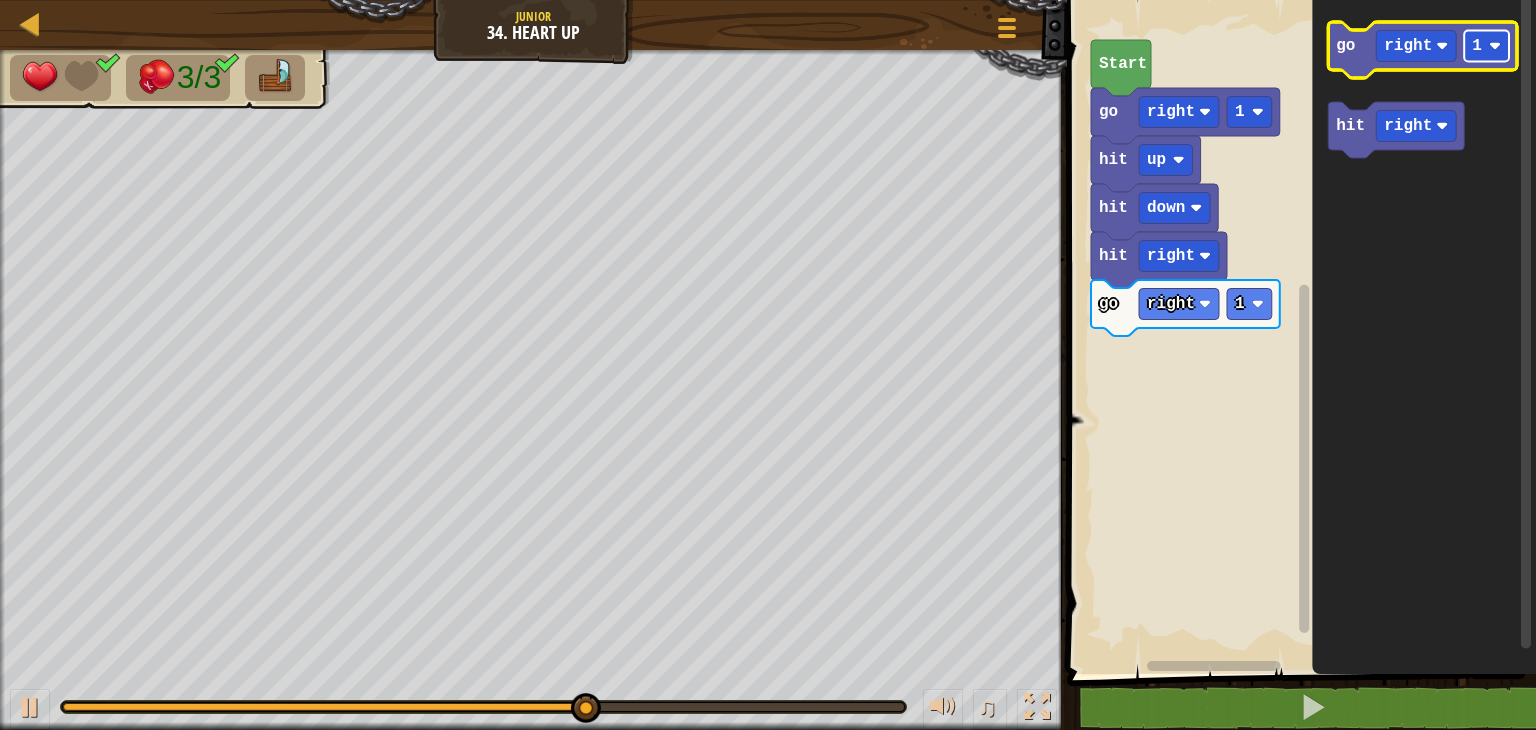 click 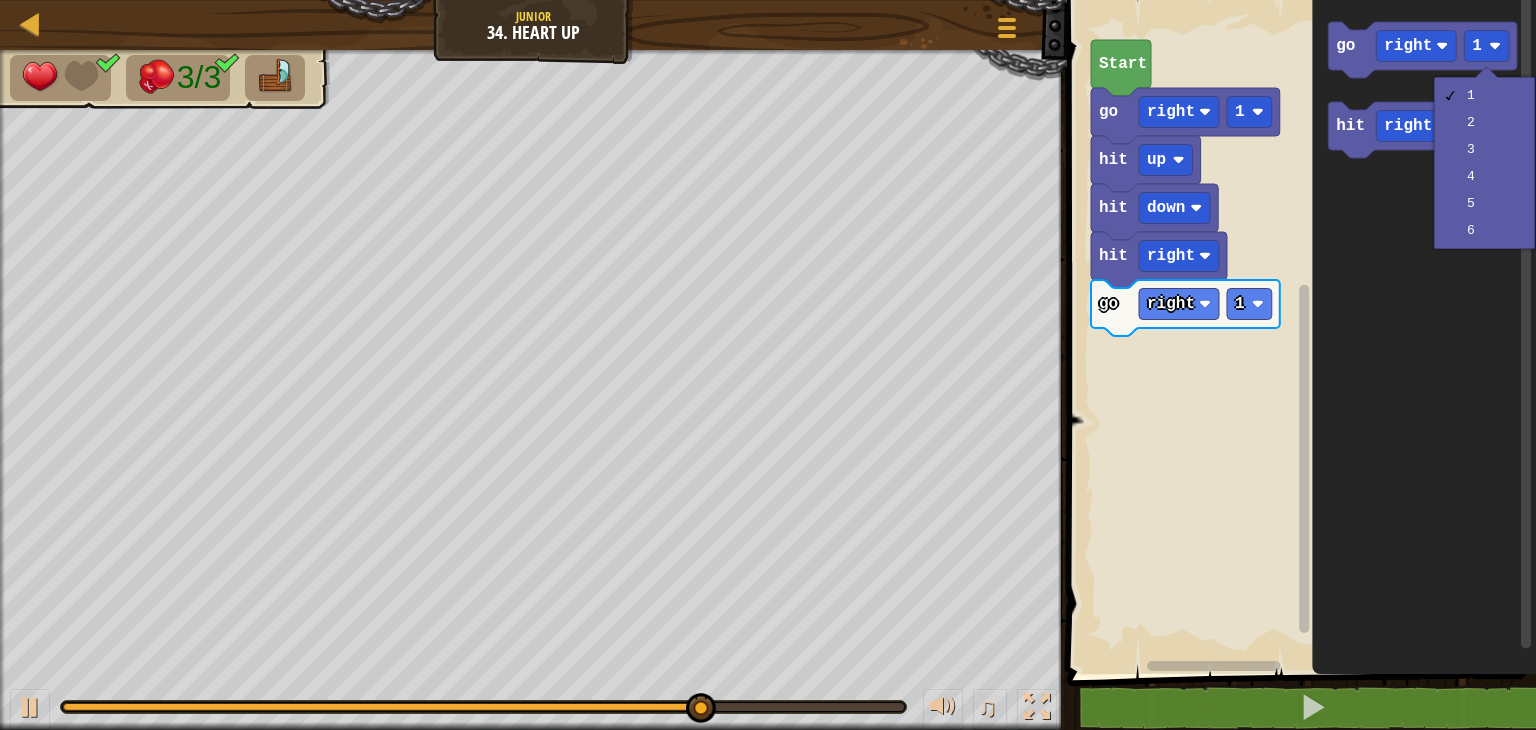 click 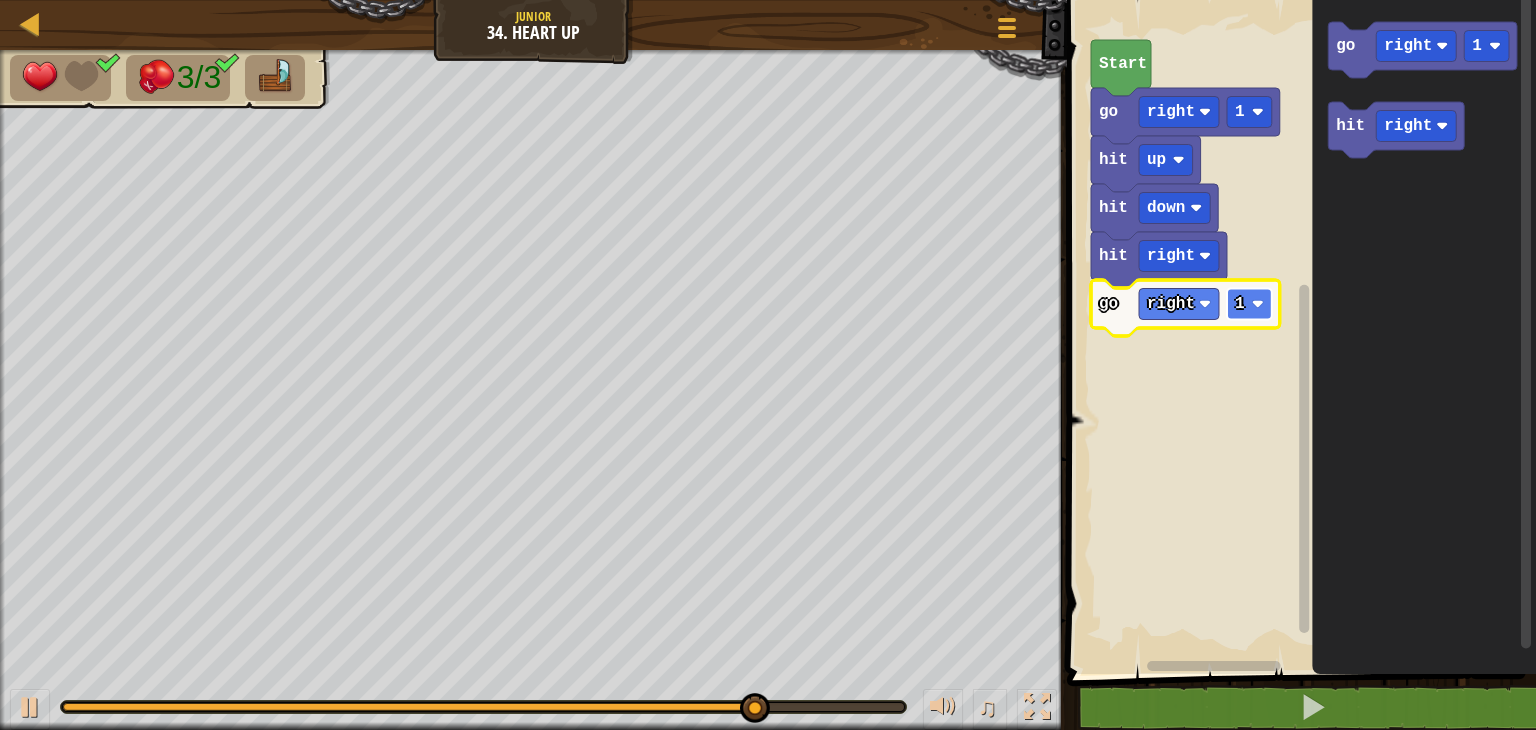 click 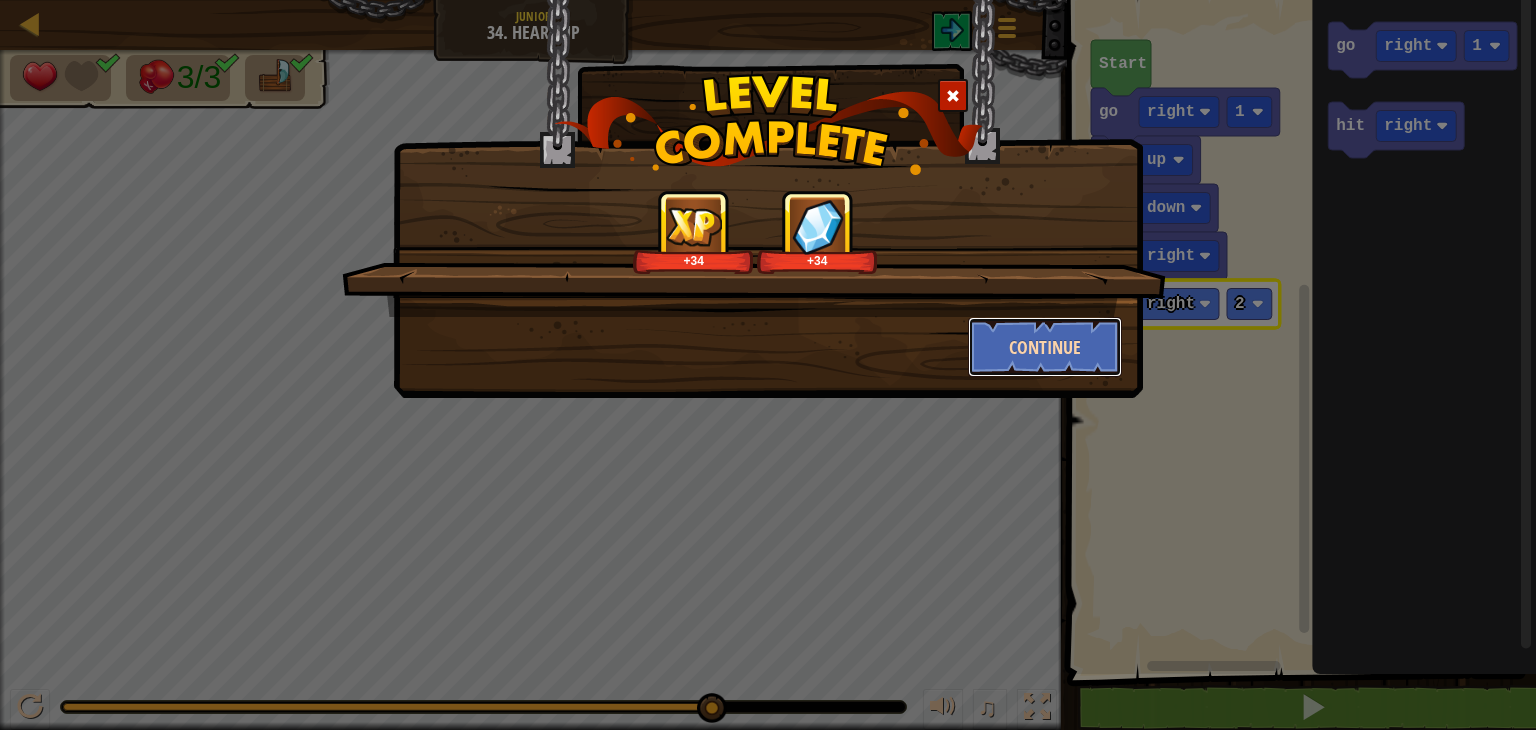 click on "Continue" at bounding box center [1045, 347] 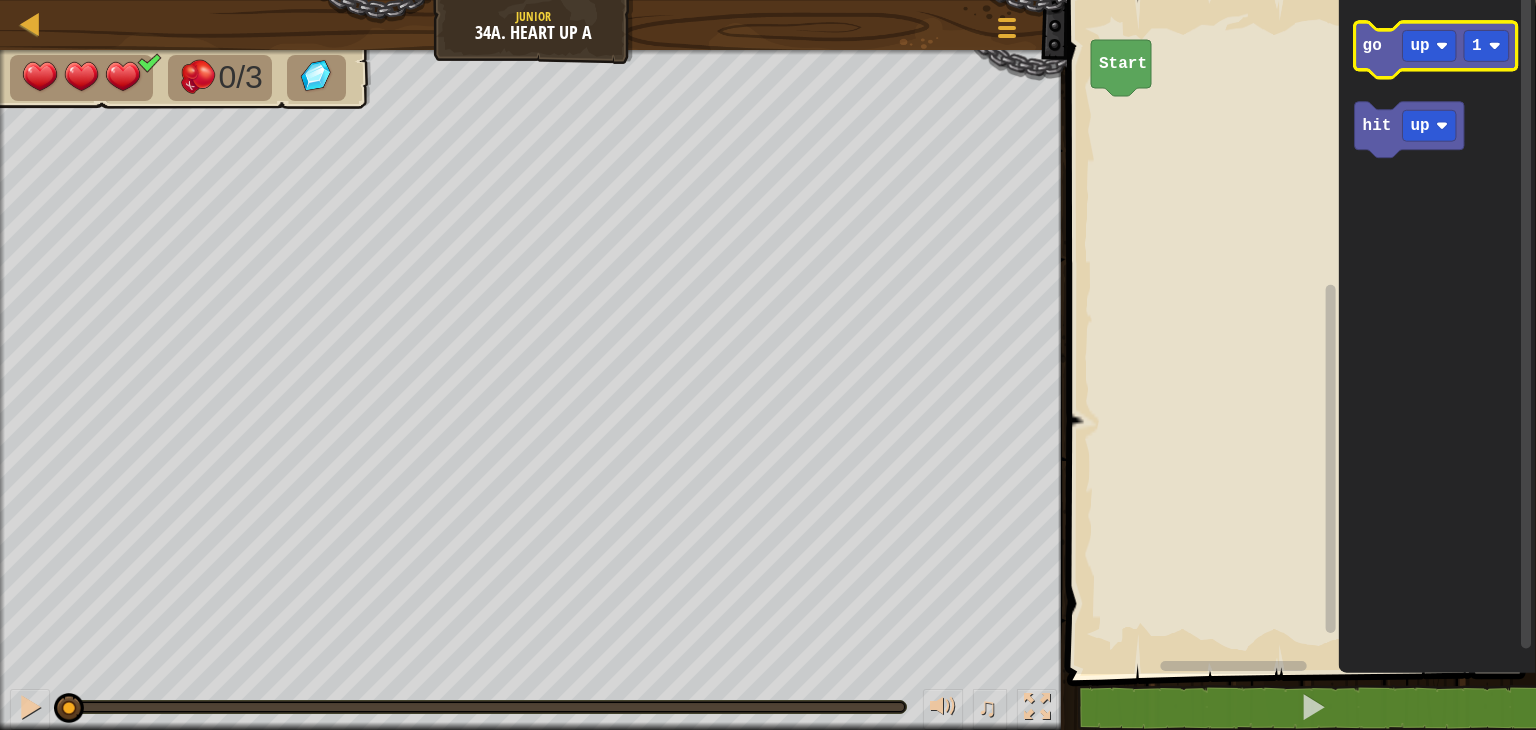 click 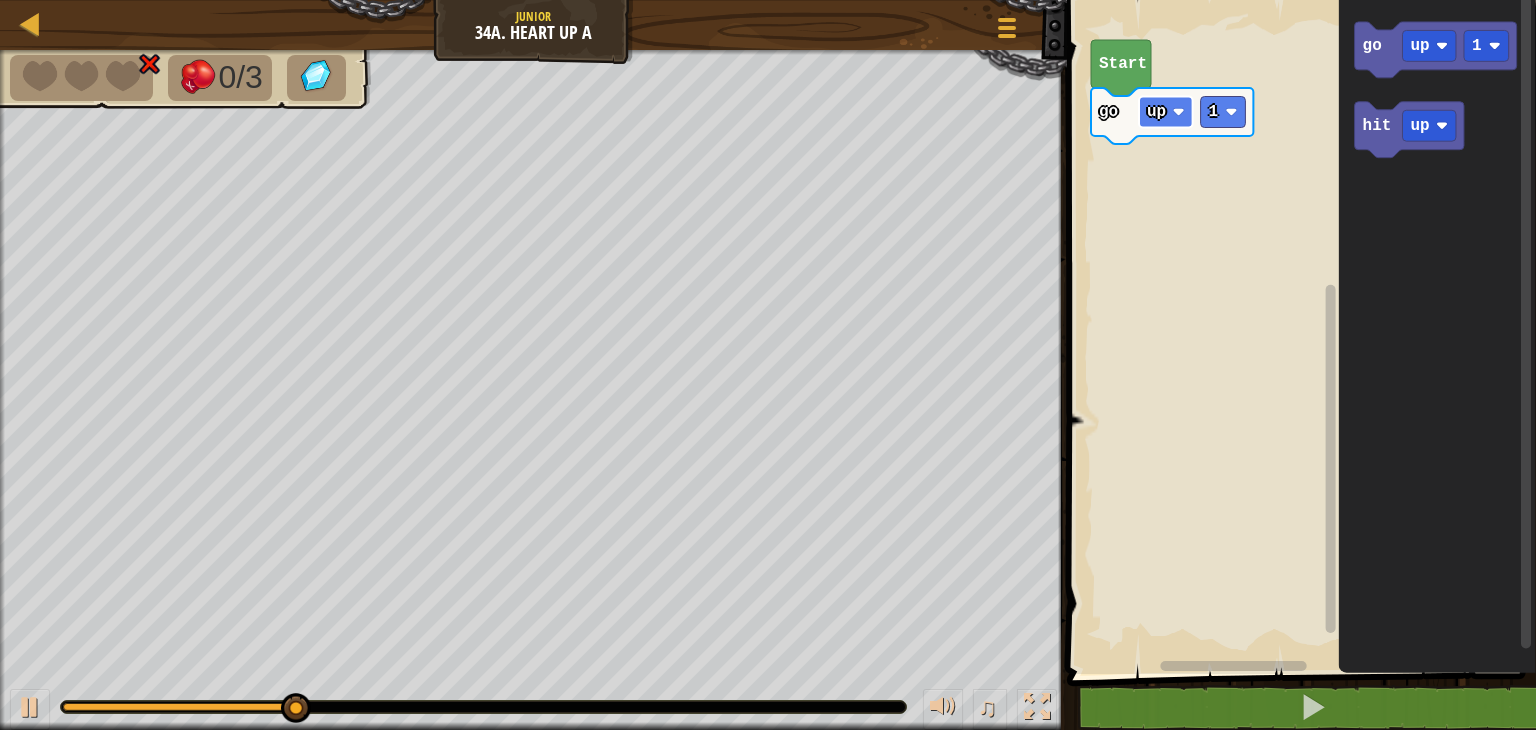 click 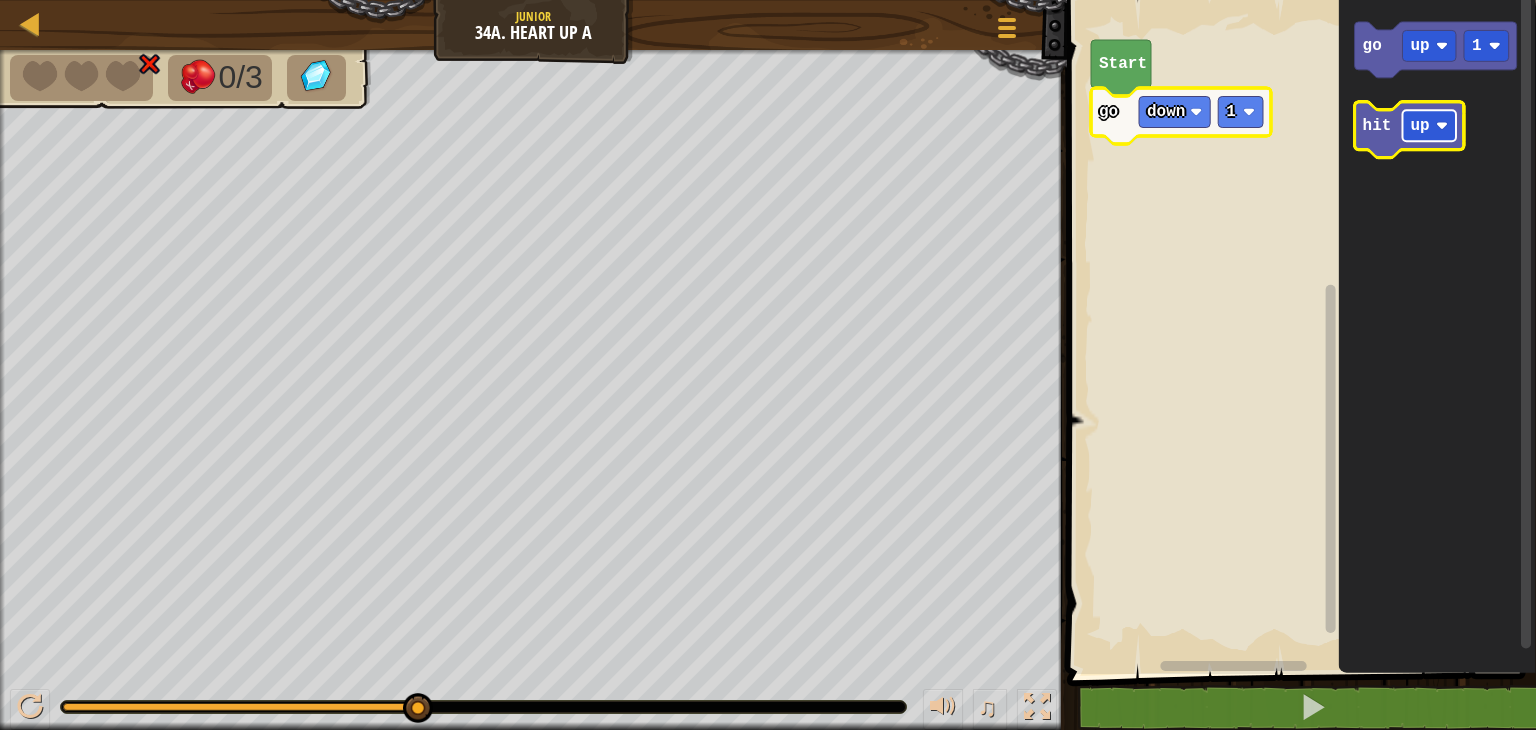 click on "up" 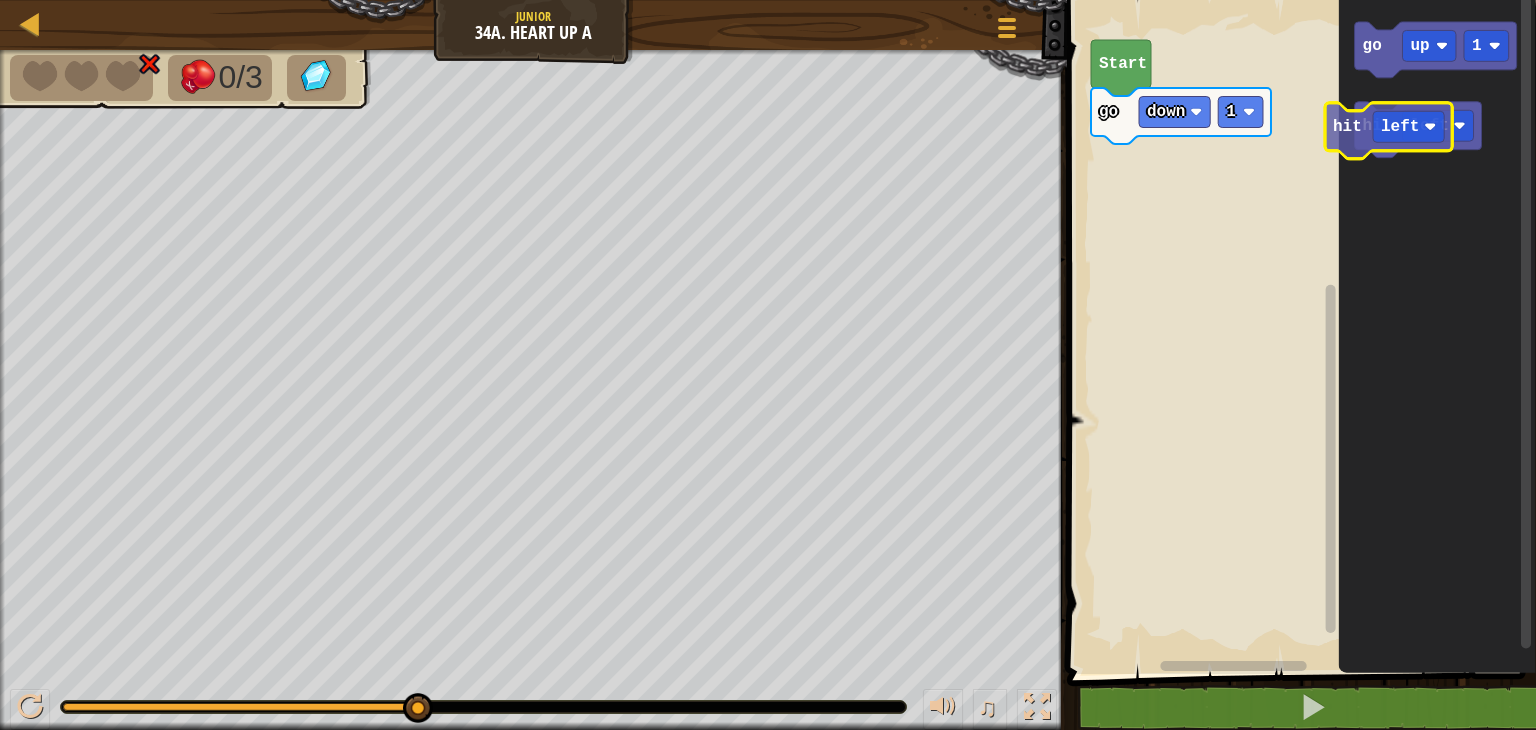 click 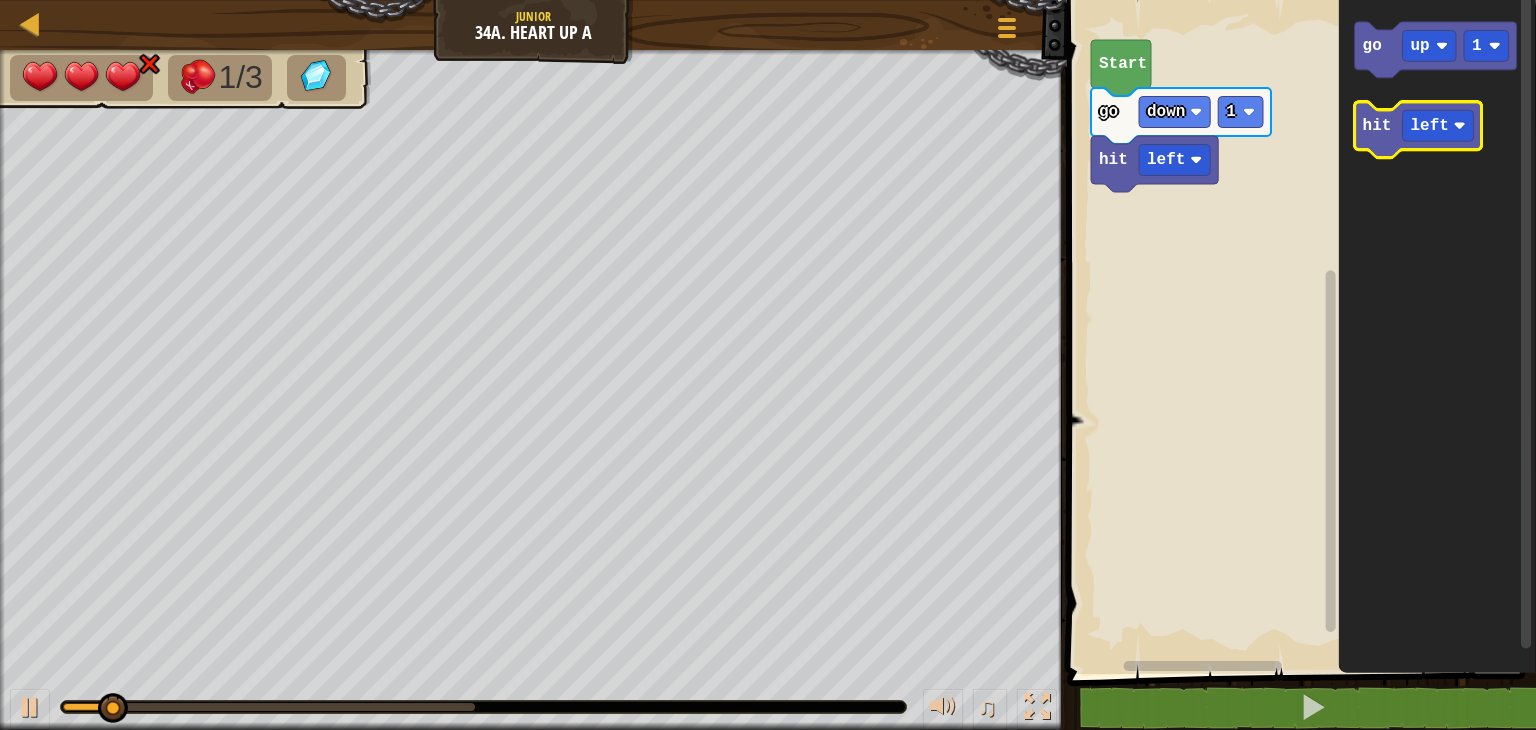 click 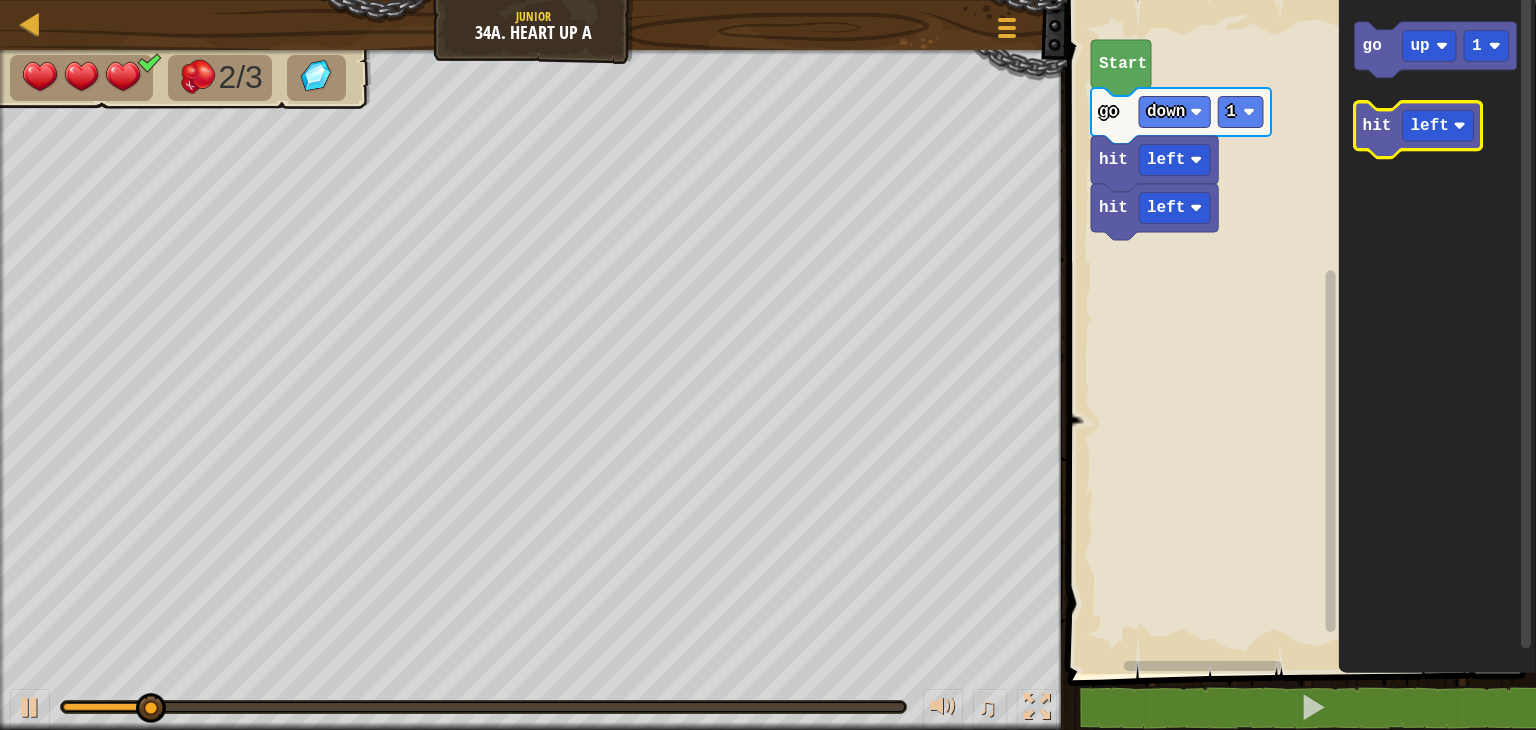 click 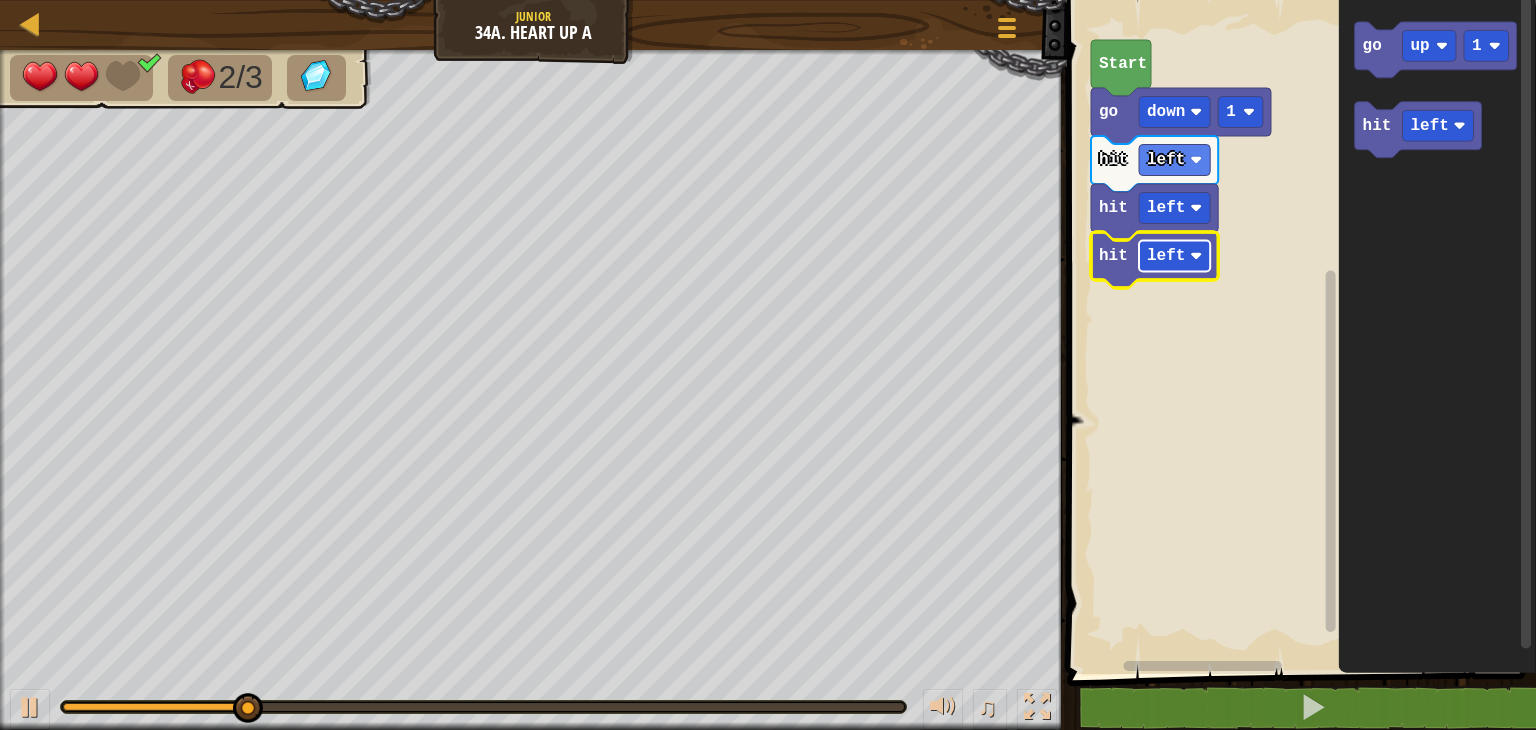 click on "left" 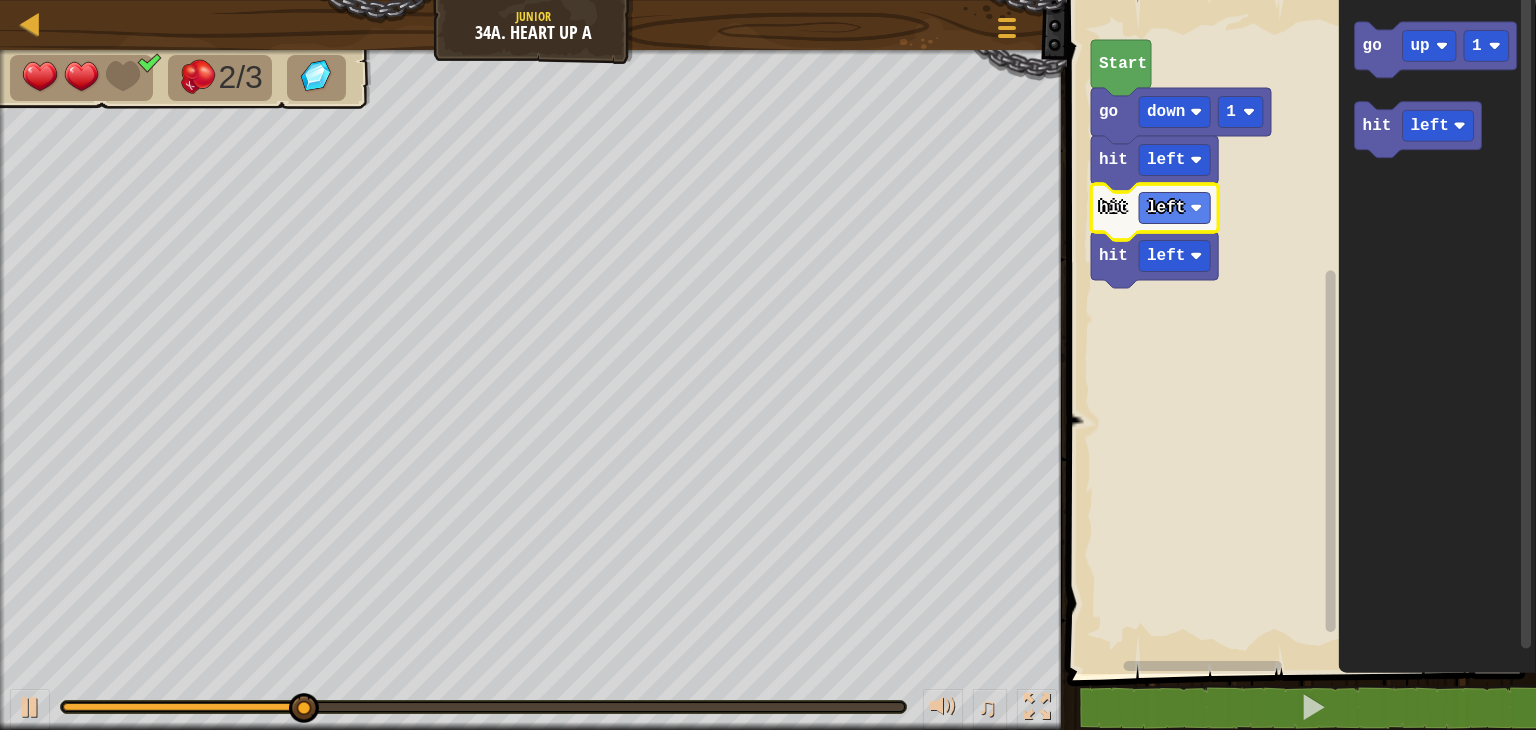 click 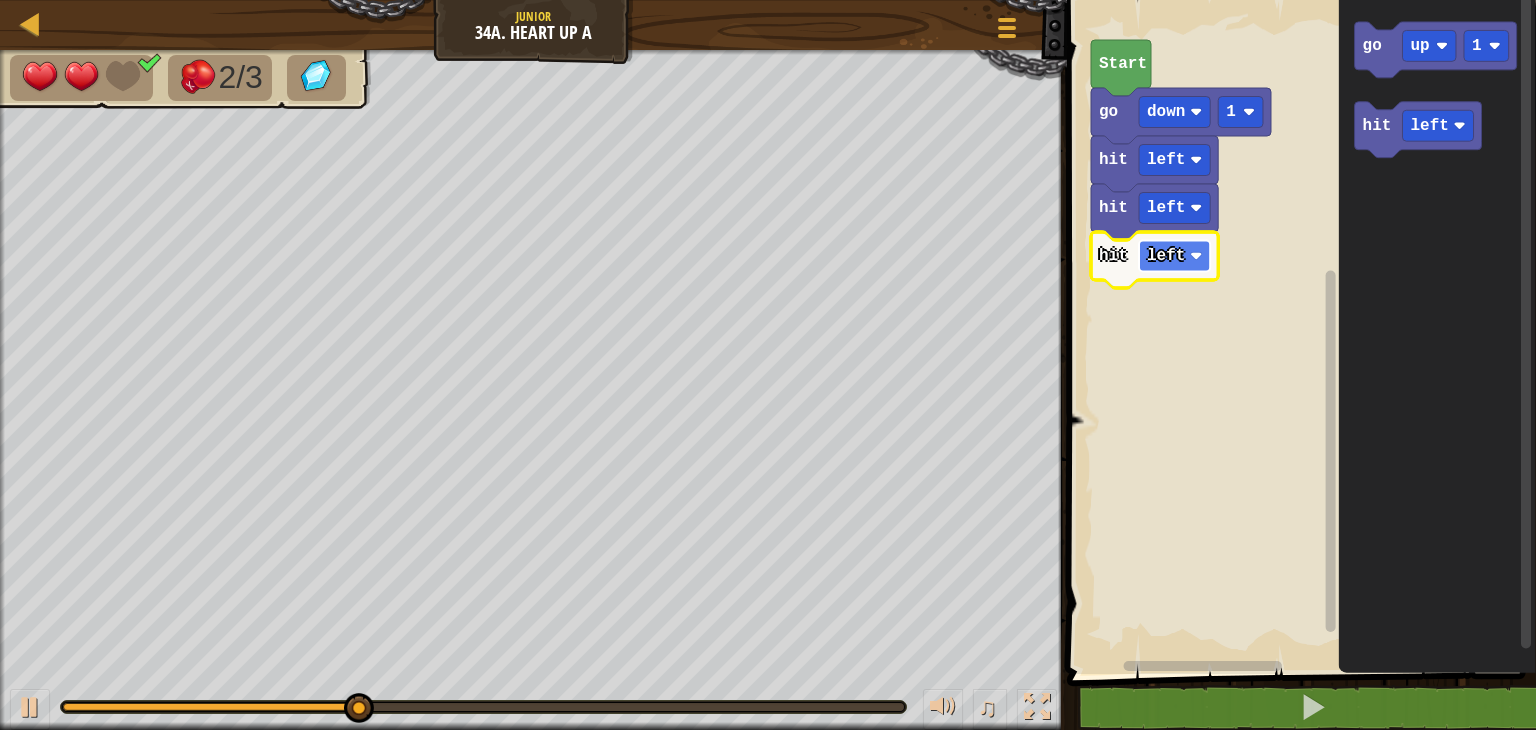 click on "left" 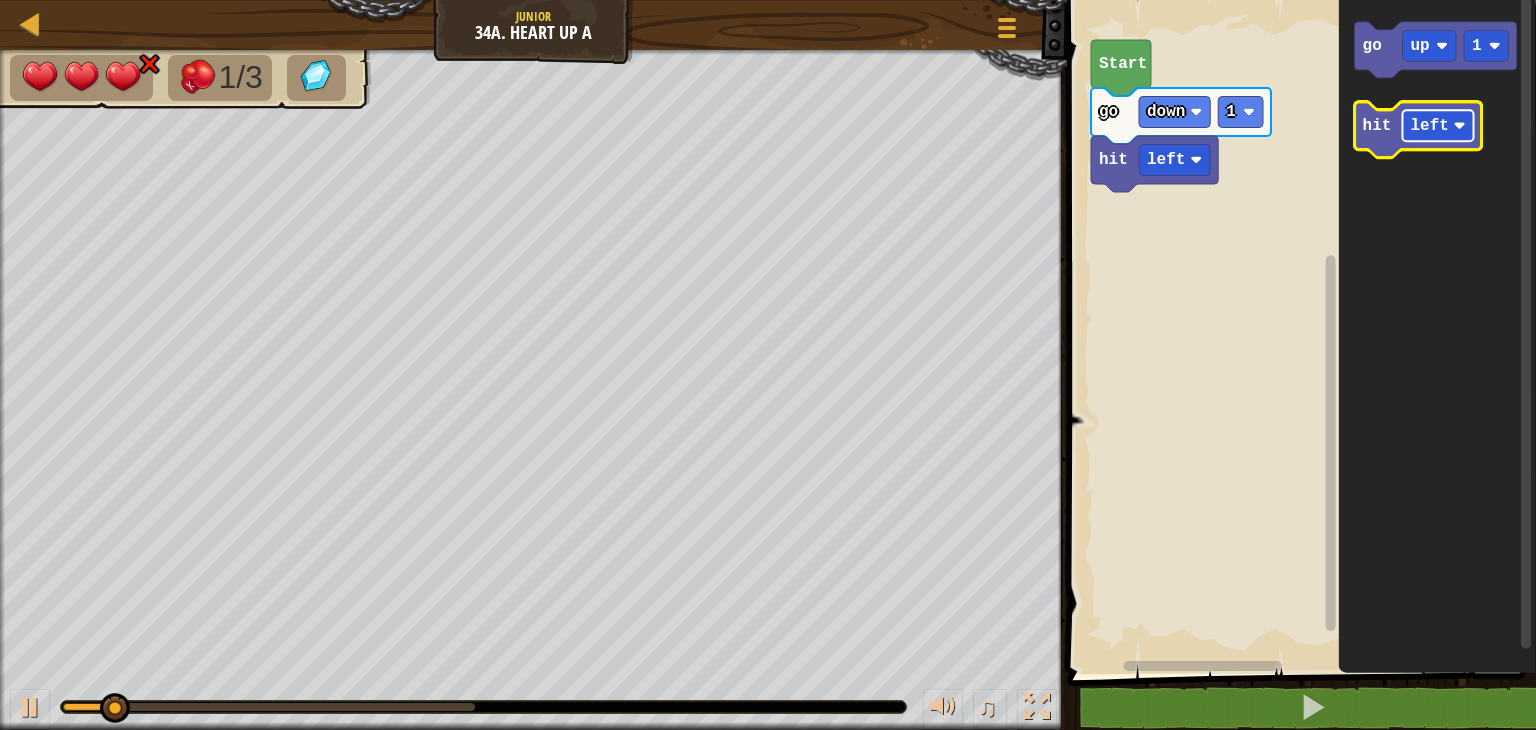 click 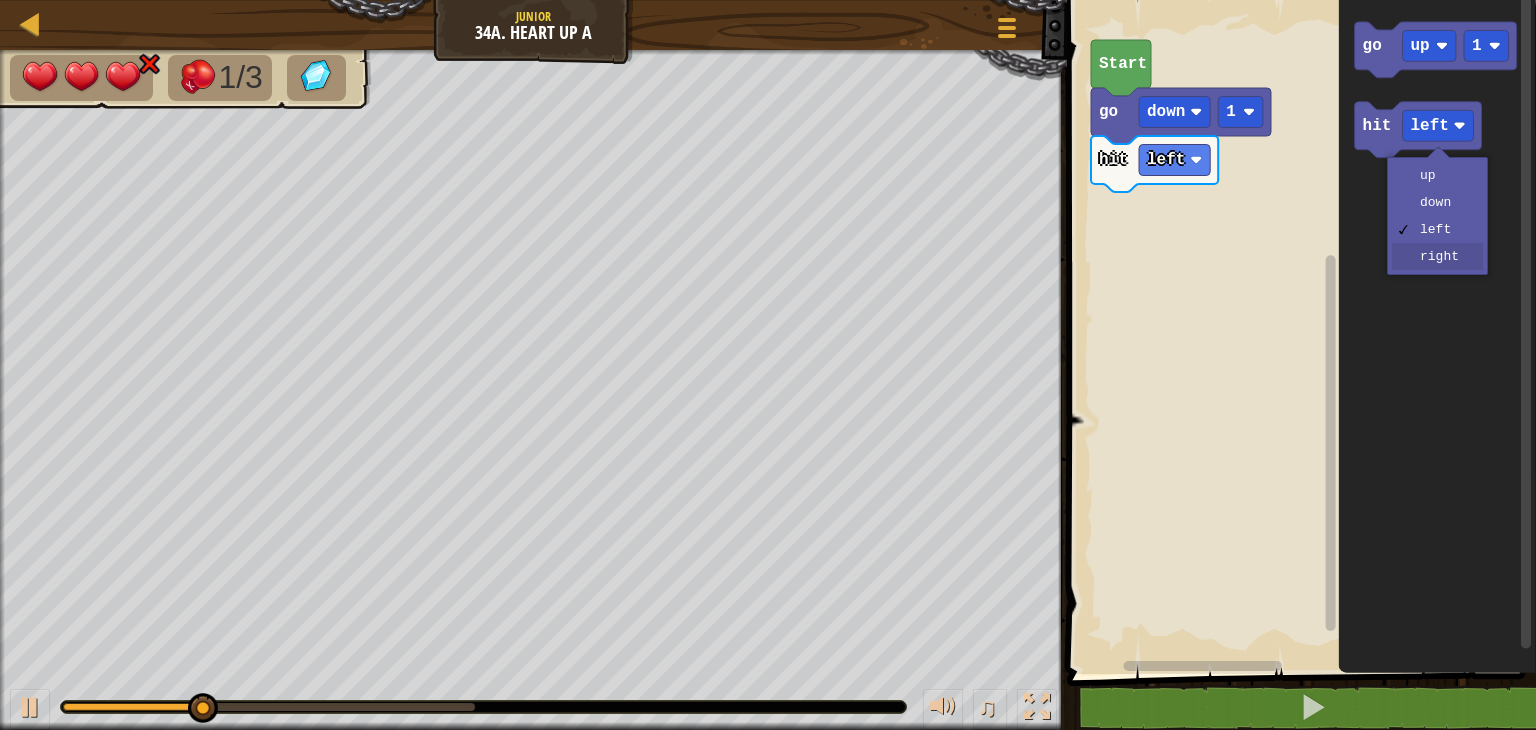 drag, startPoint x: 1419, startPoint y: 257, endPoint x: 1420, endPoint y: 240, distance: 17.029387 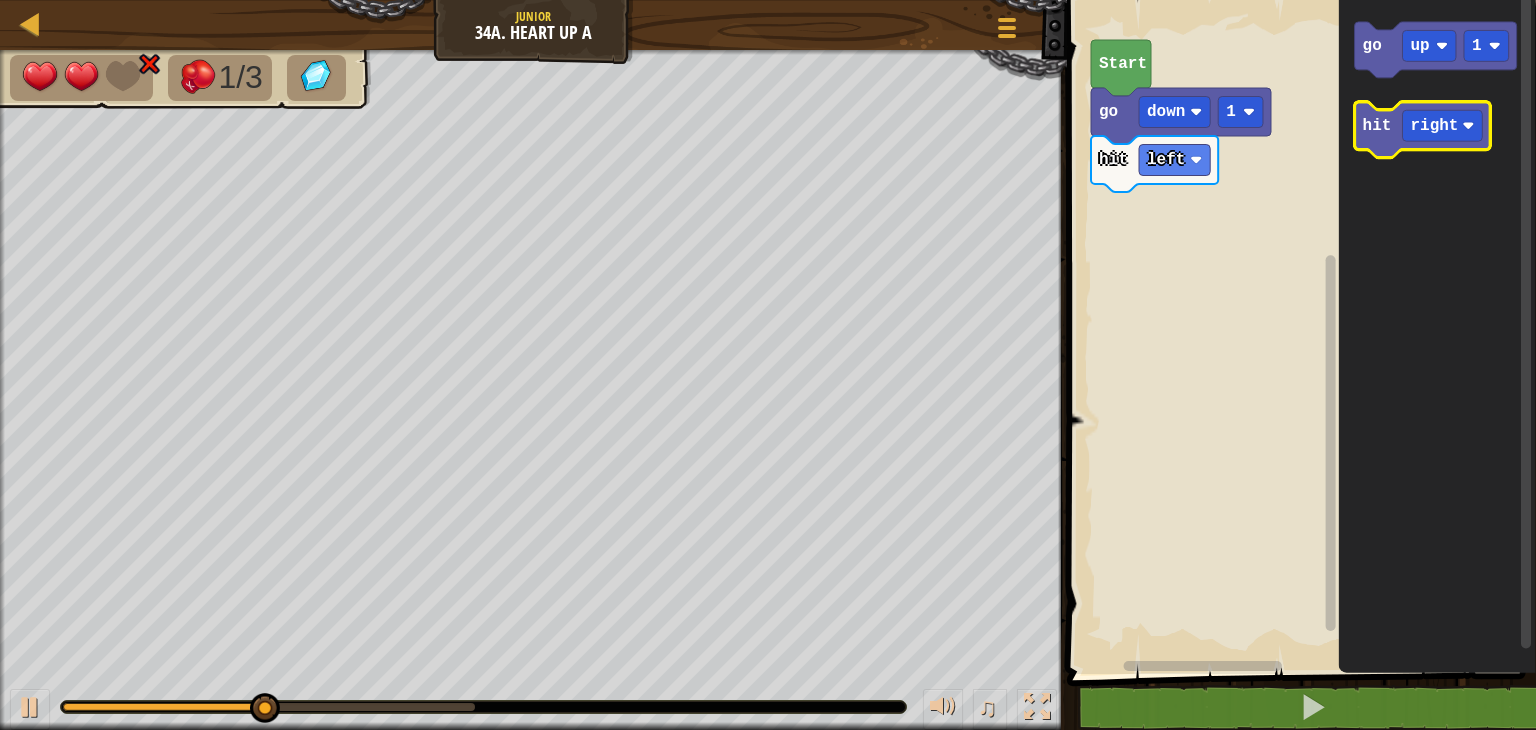 click 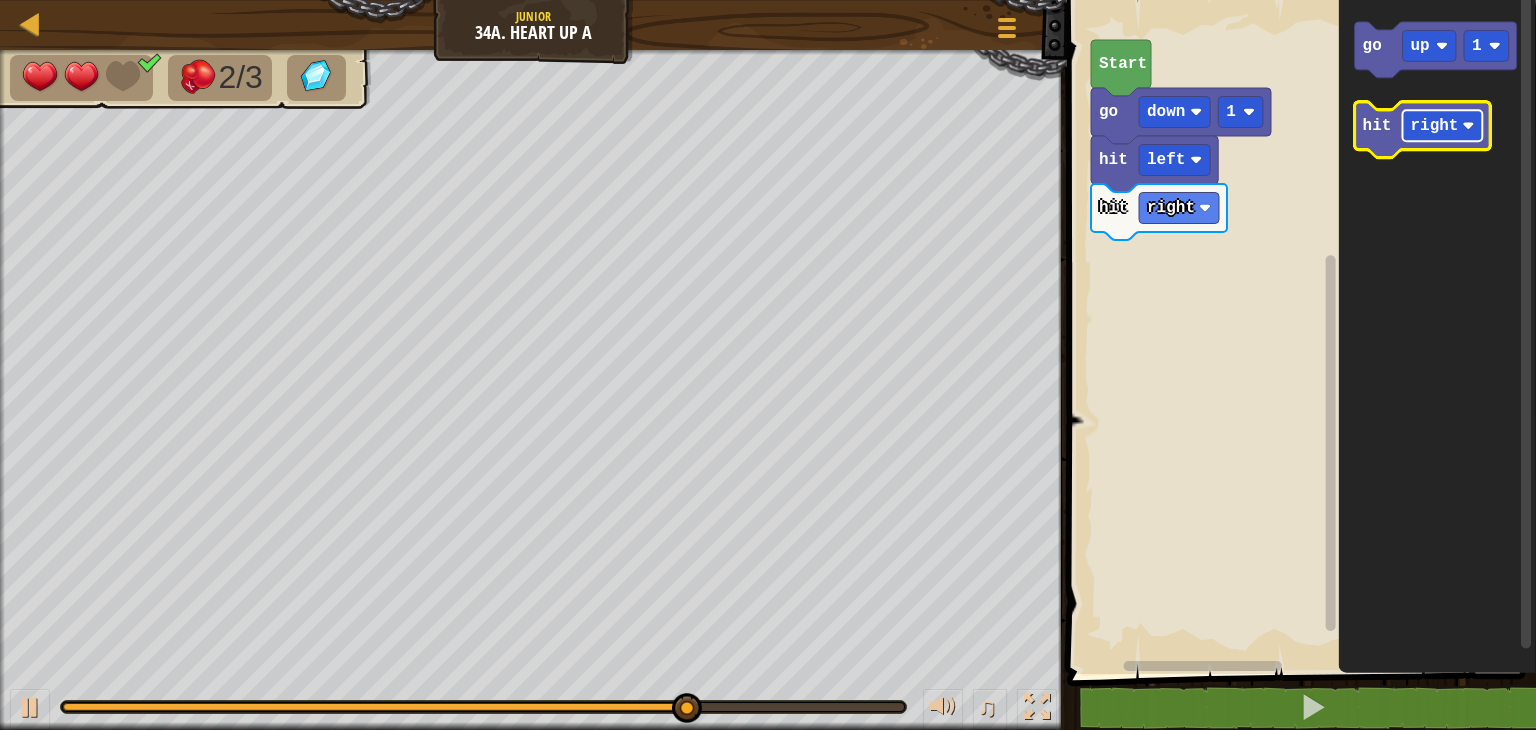 click on "right" 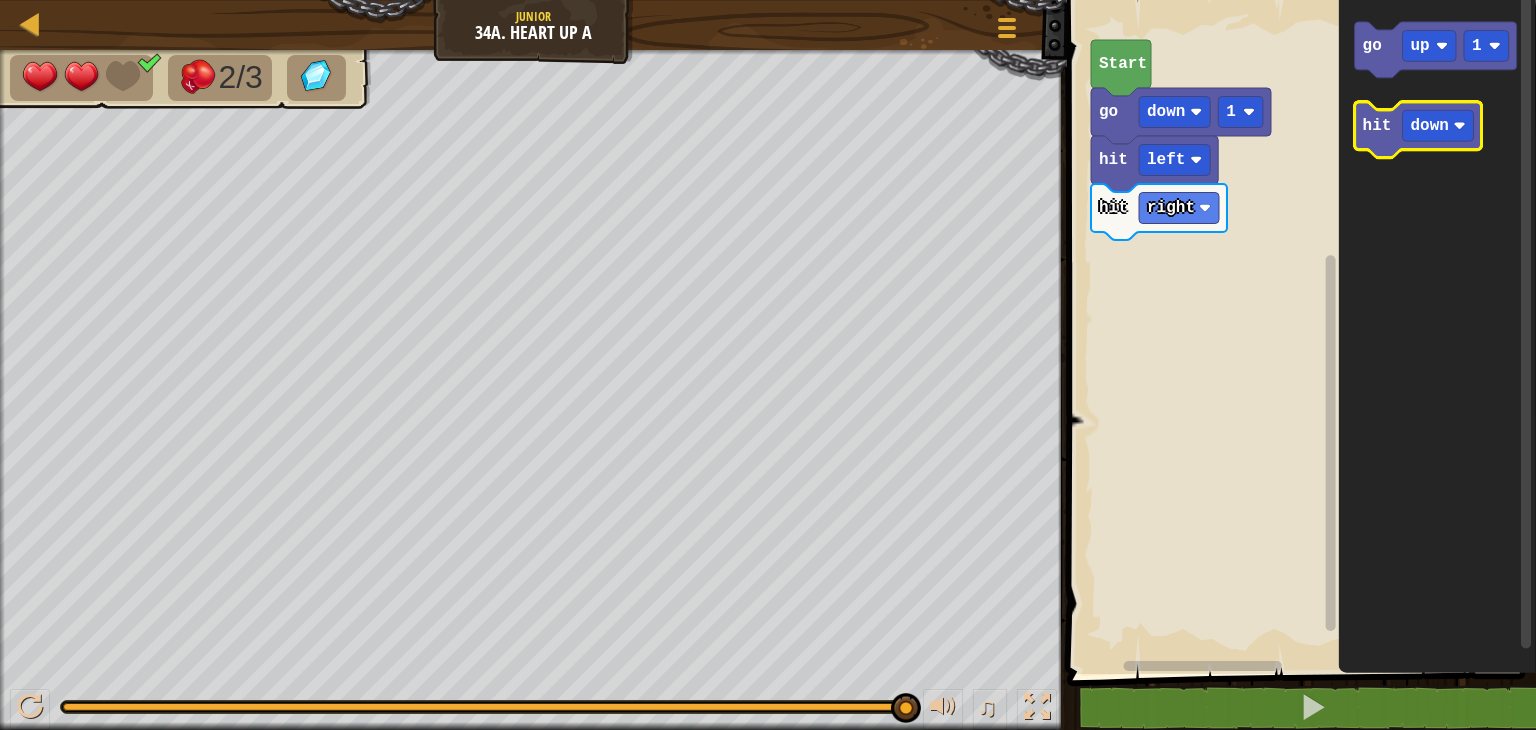 click on "hit" 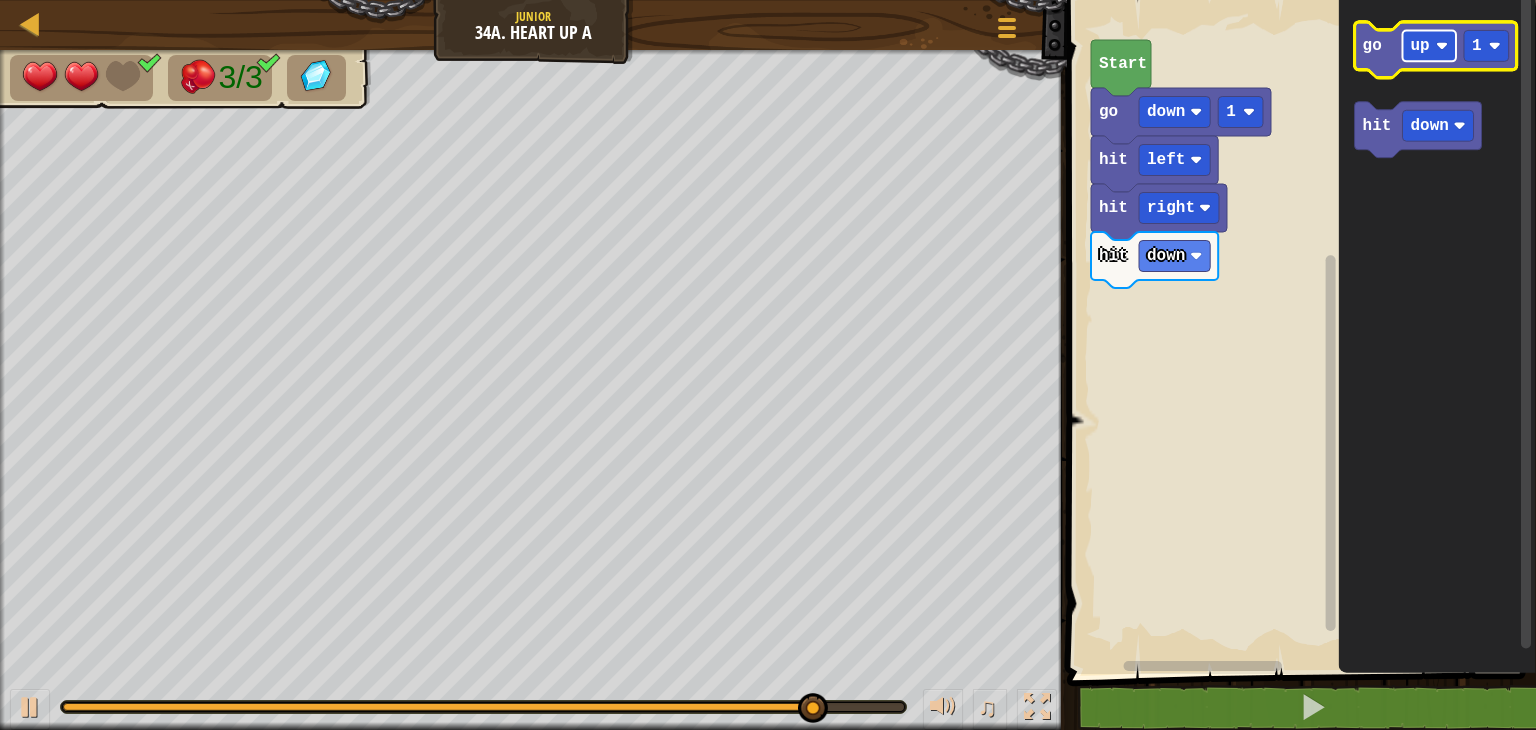 click 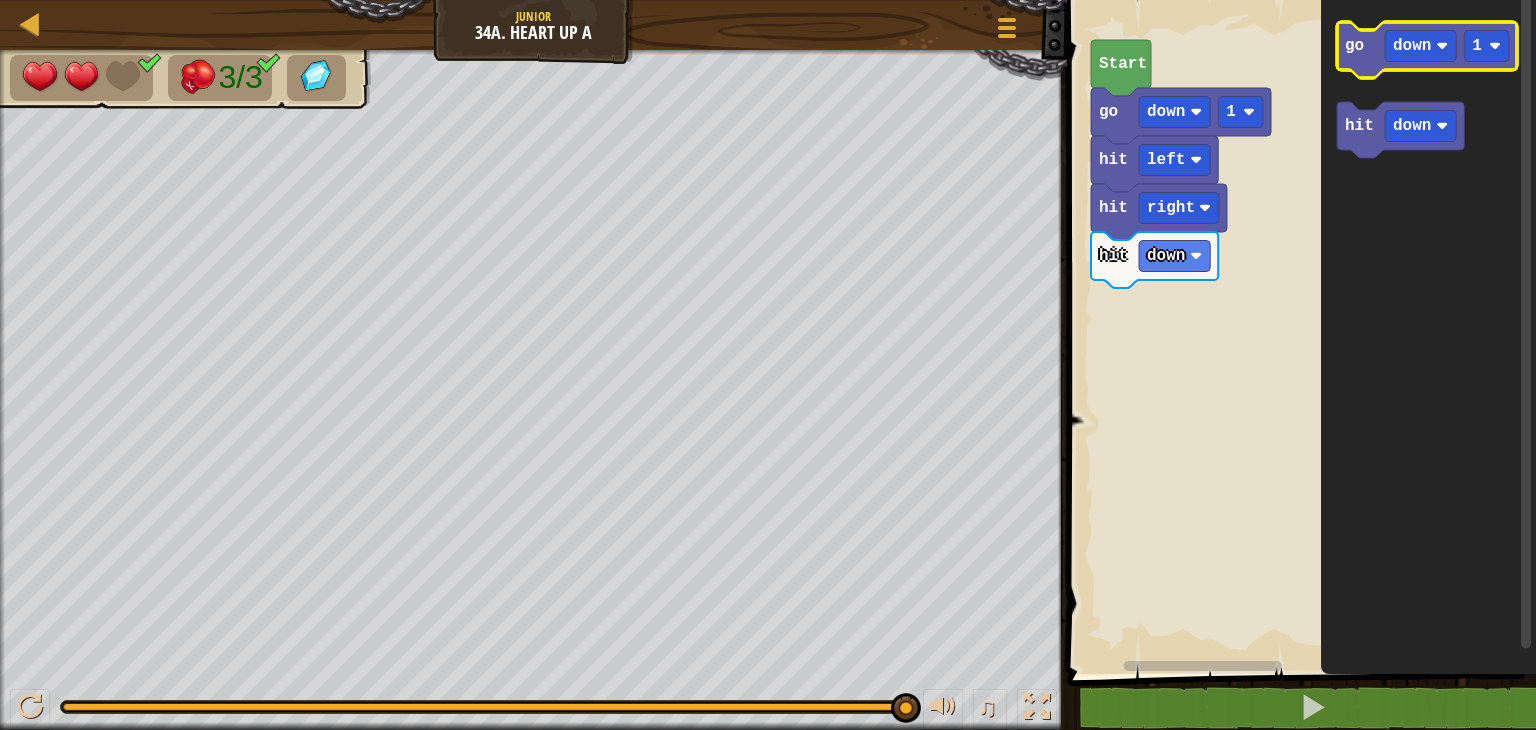 click 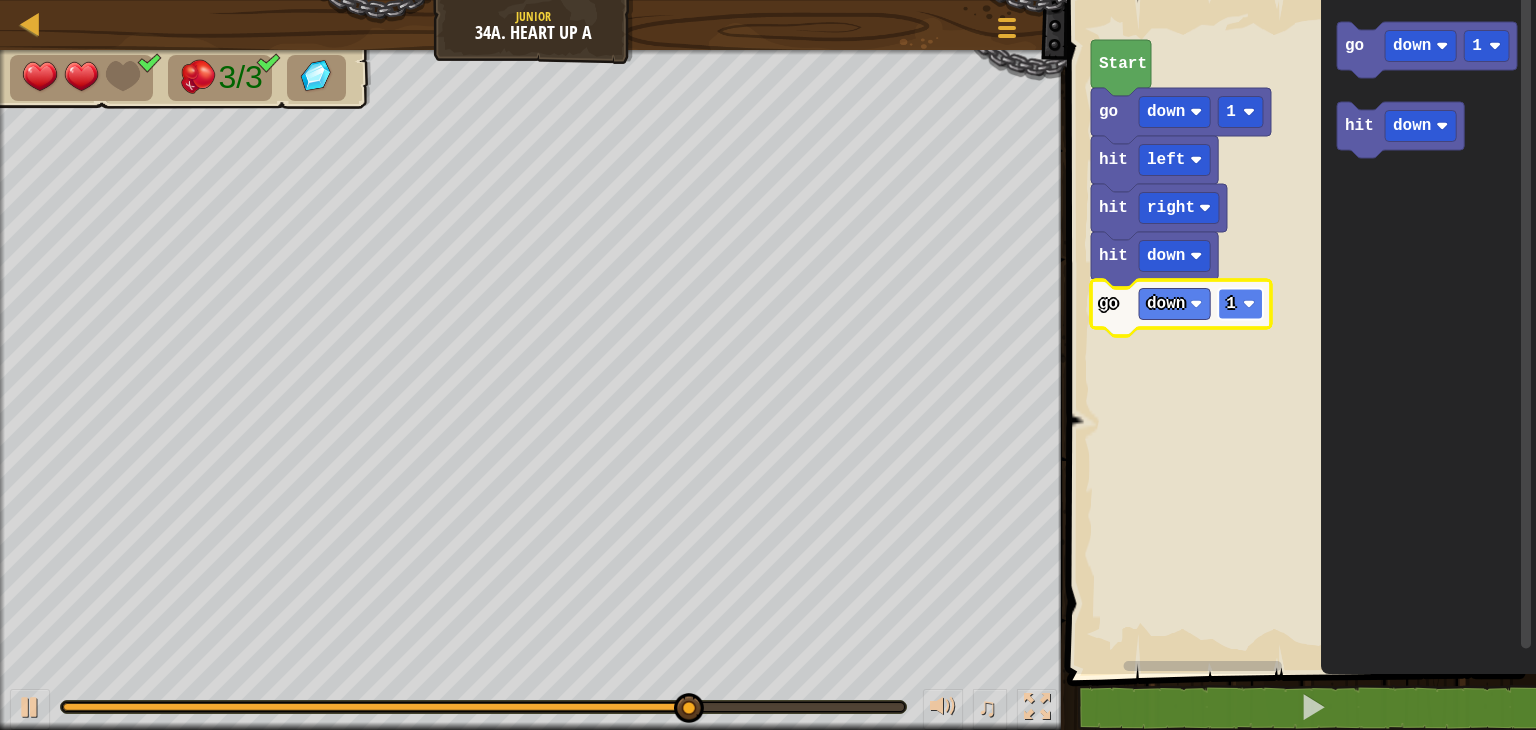 click 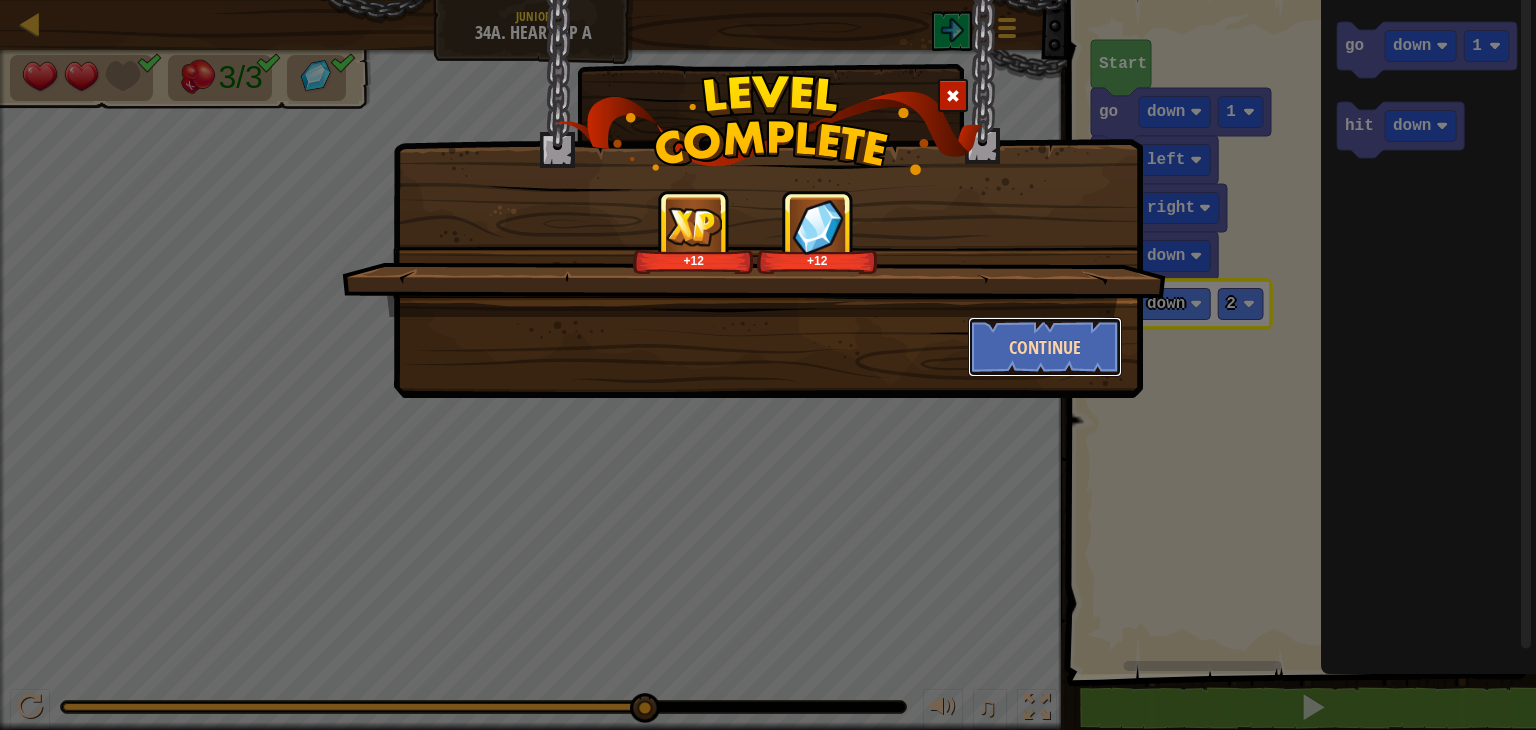 click on "Continue" at bounding box center (1045, 347) 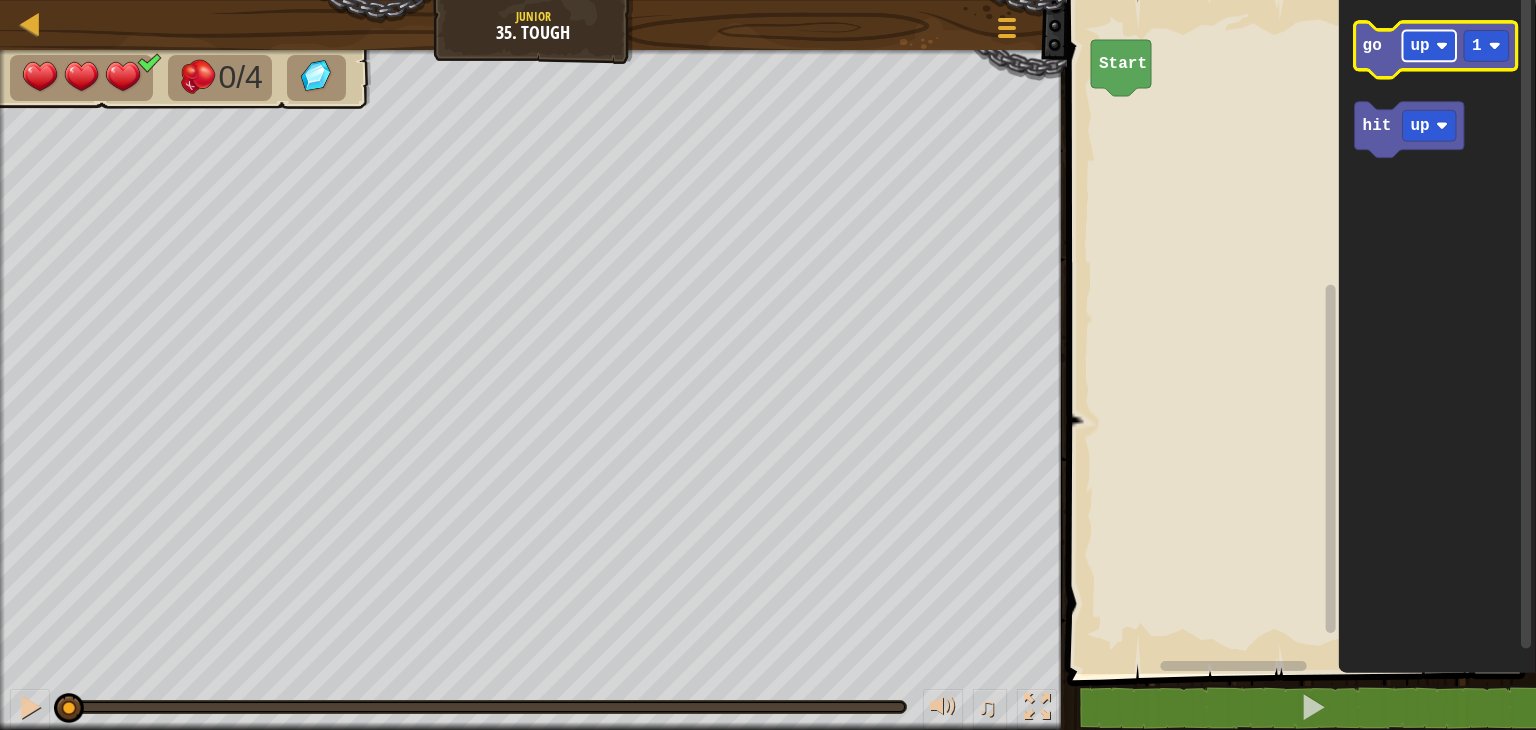 click on "up" 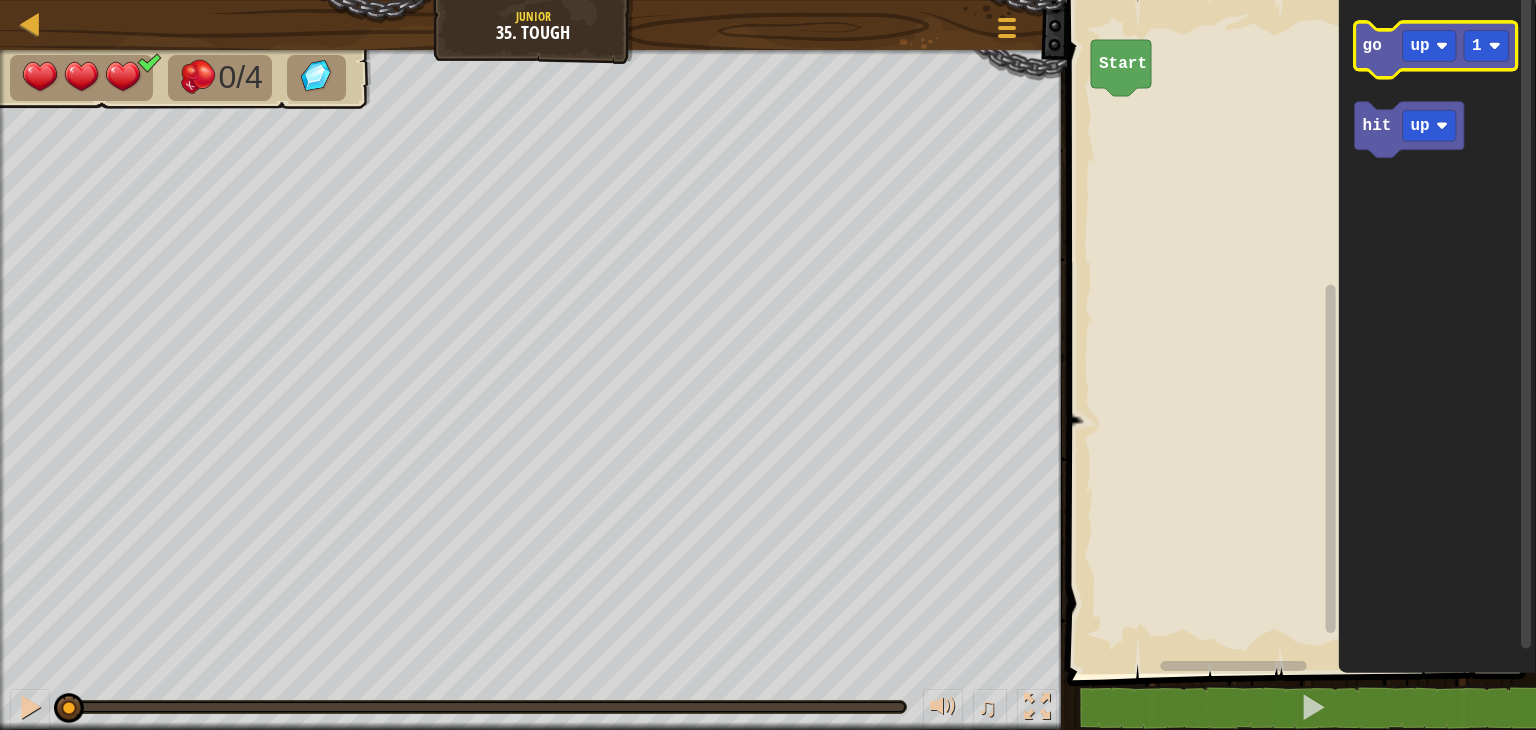 click 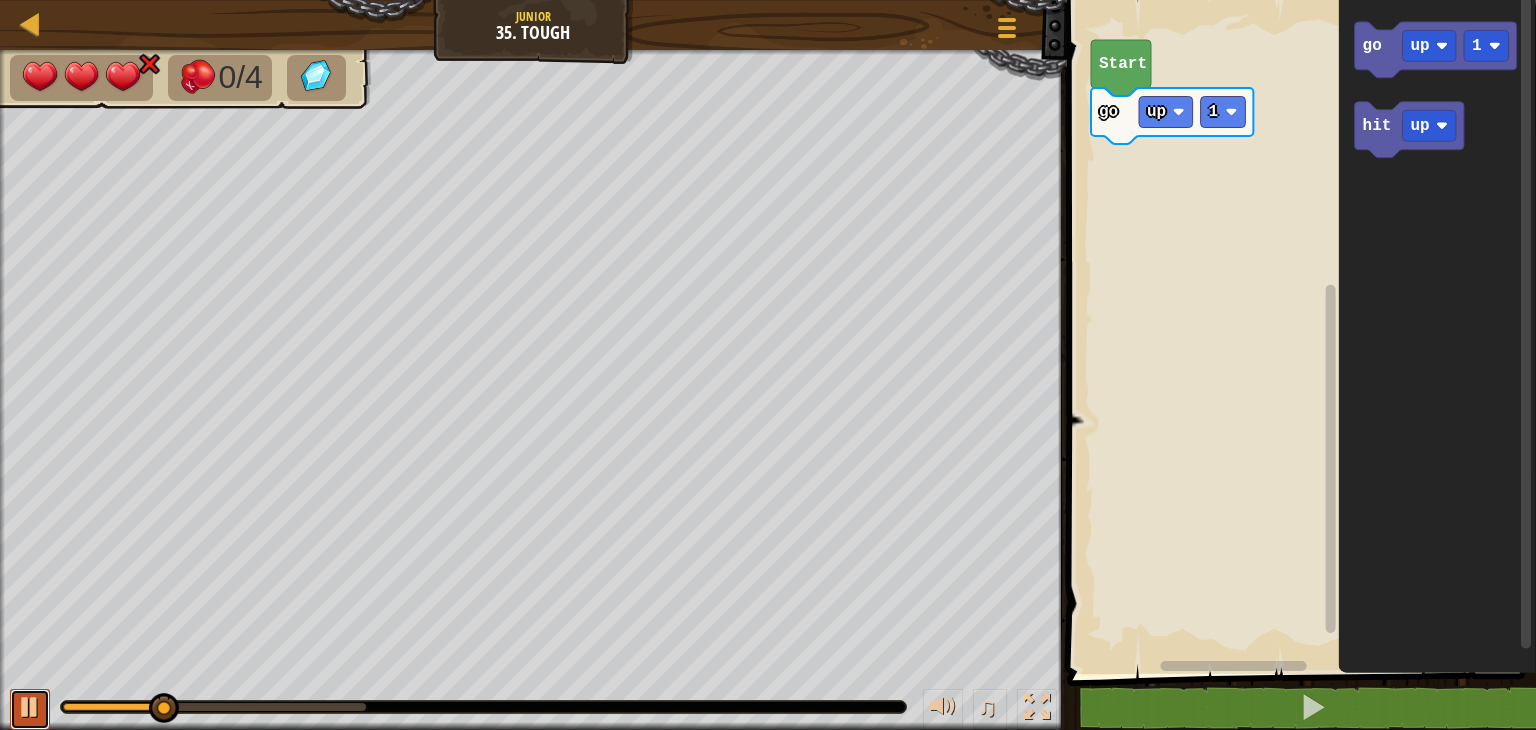 click at bounding box center [30, 709] 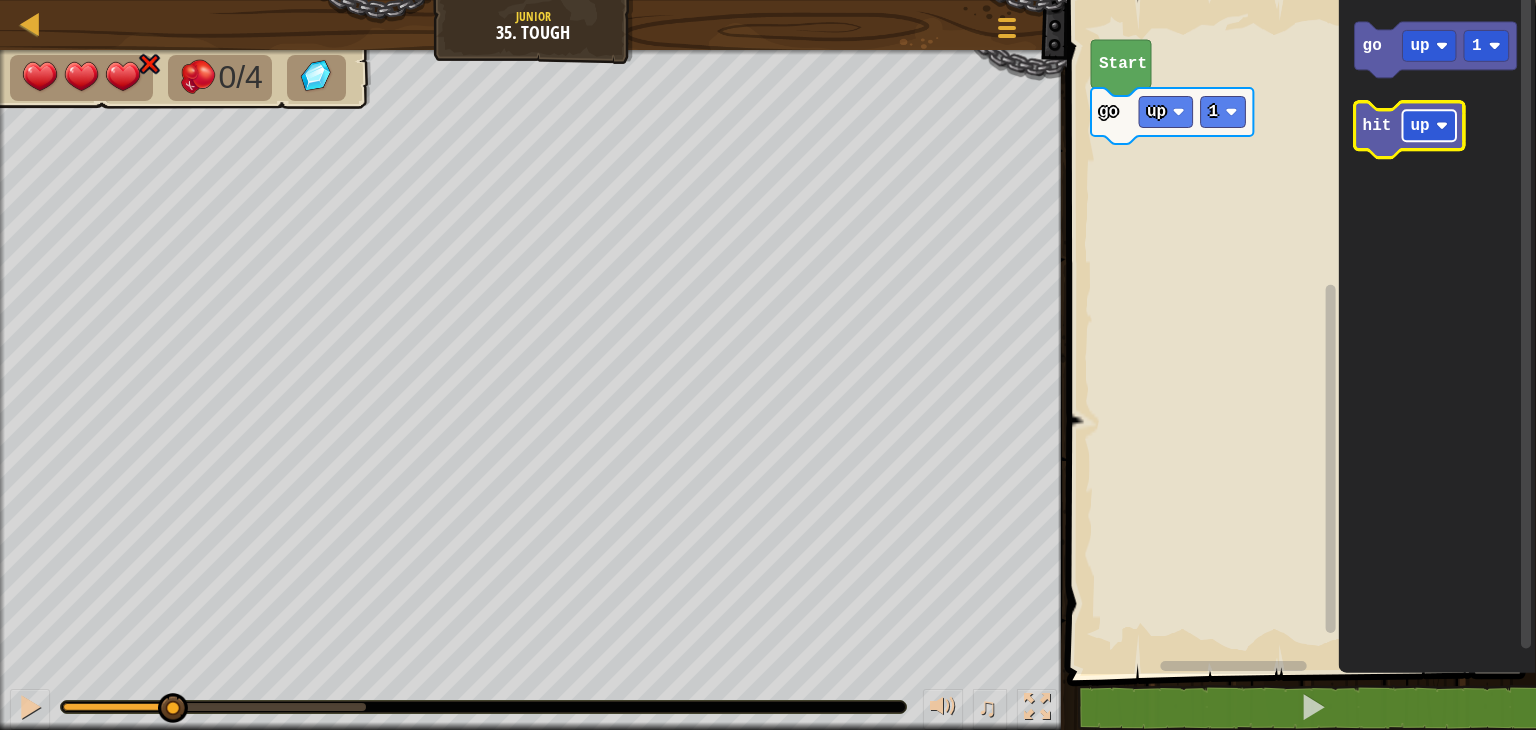 click on "up" 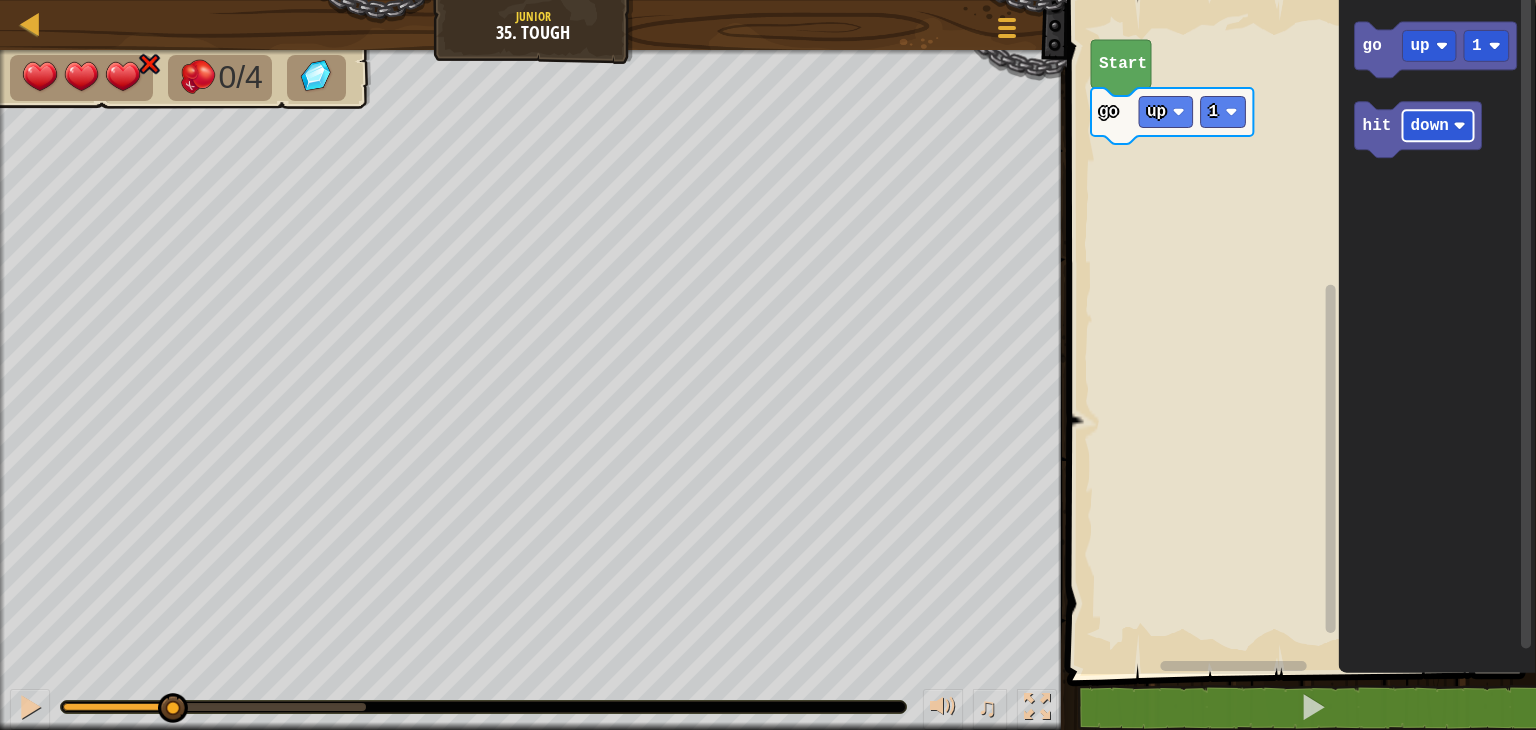 click on "down" 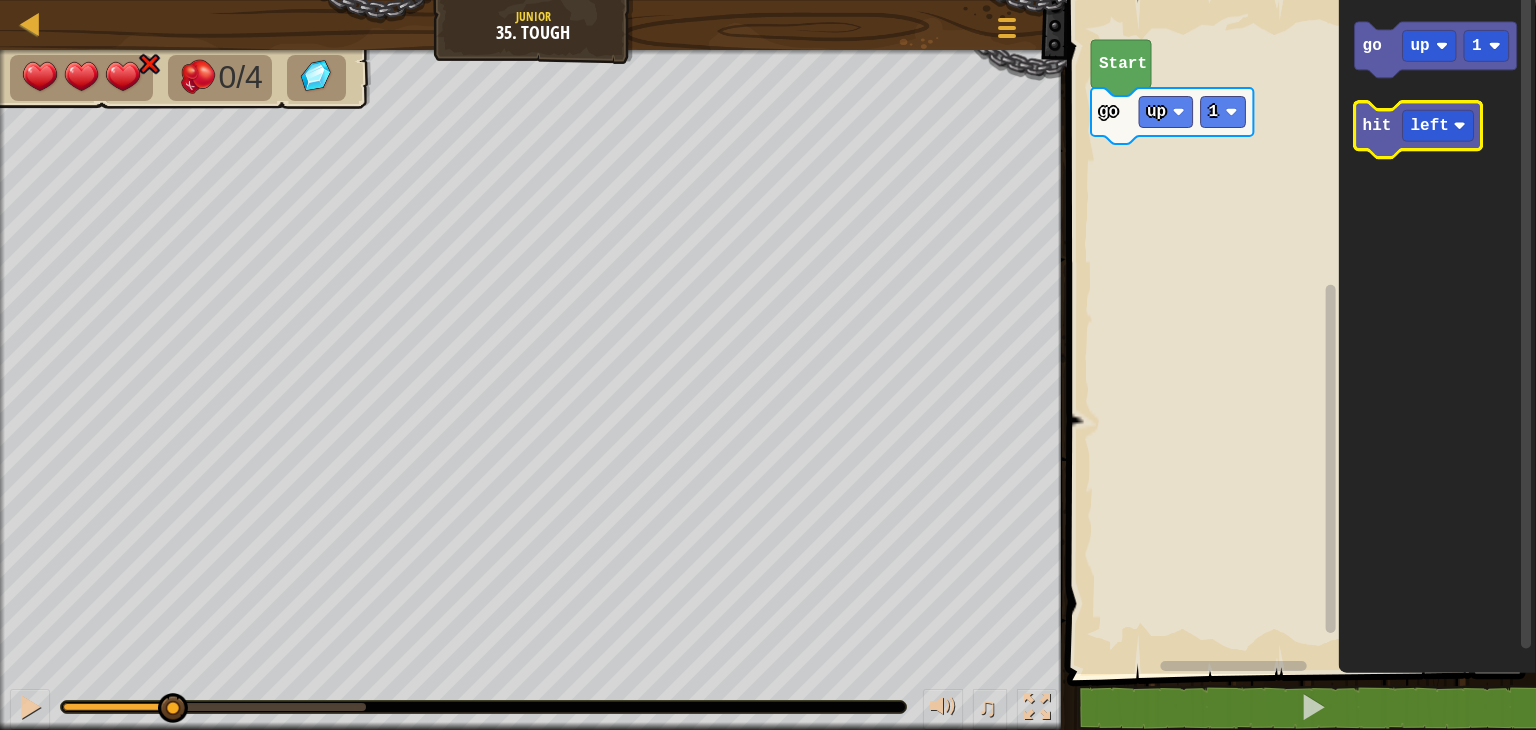 click 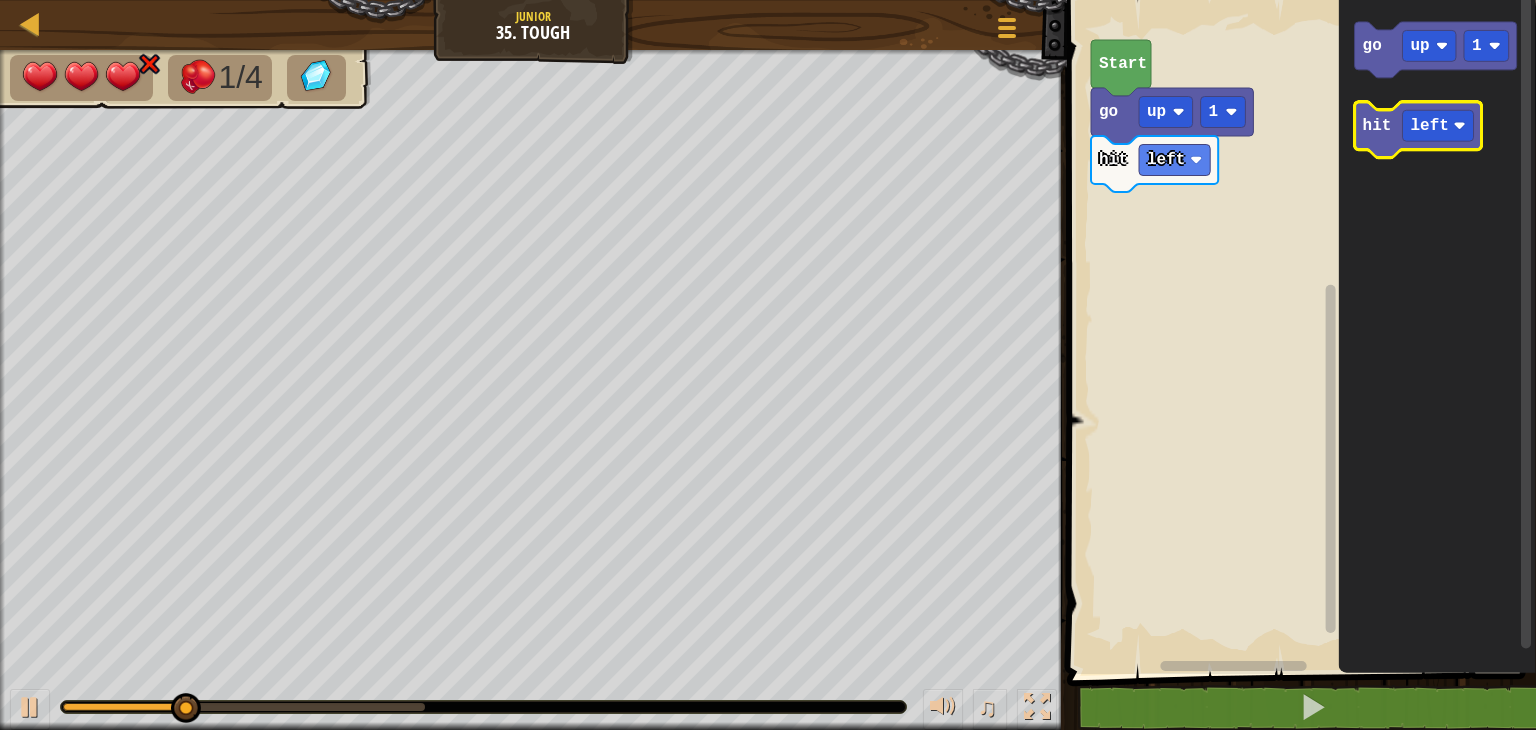 click 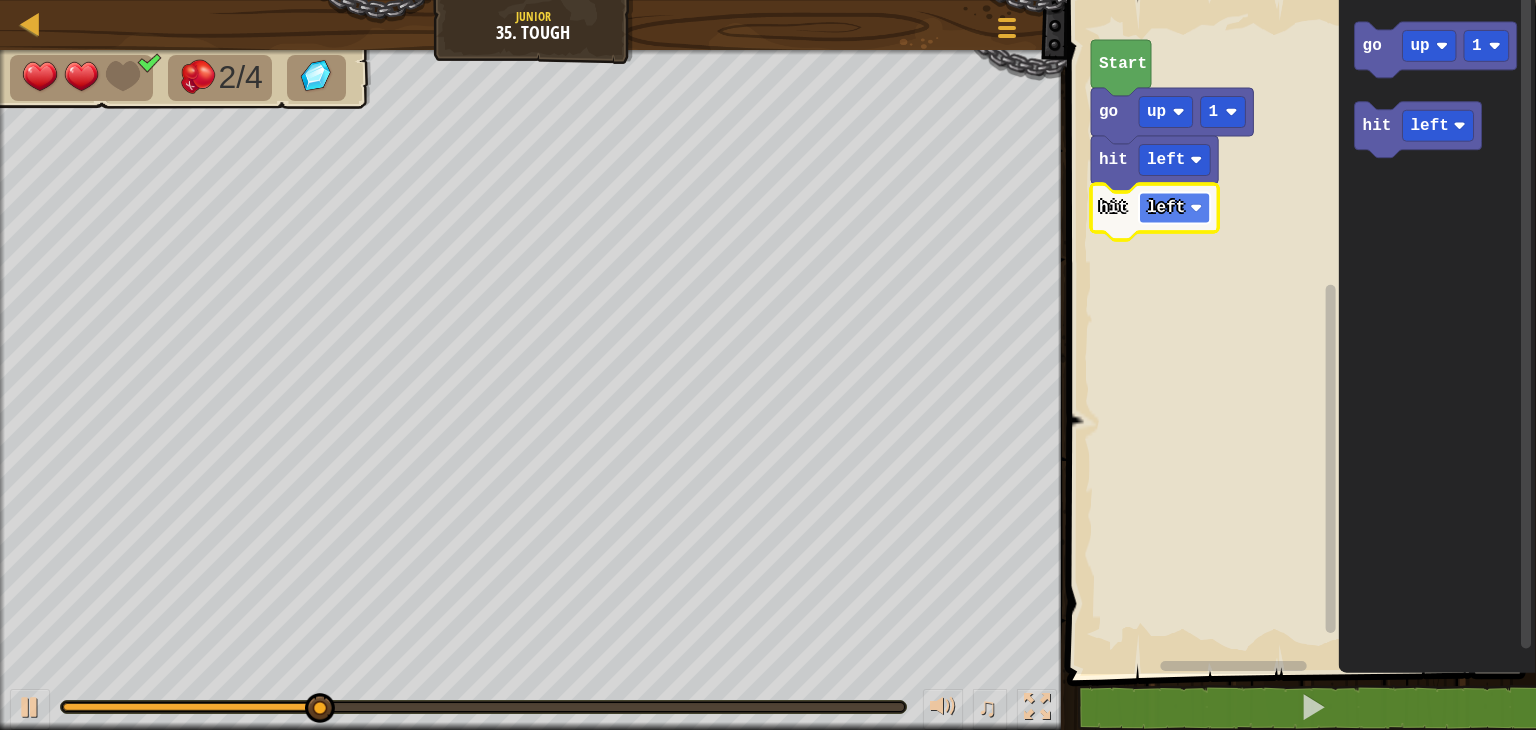 click on "left" 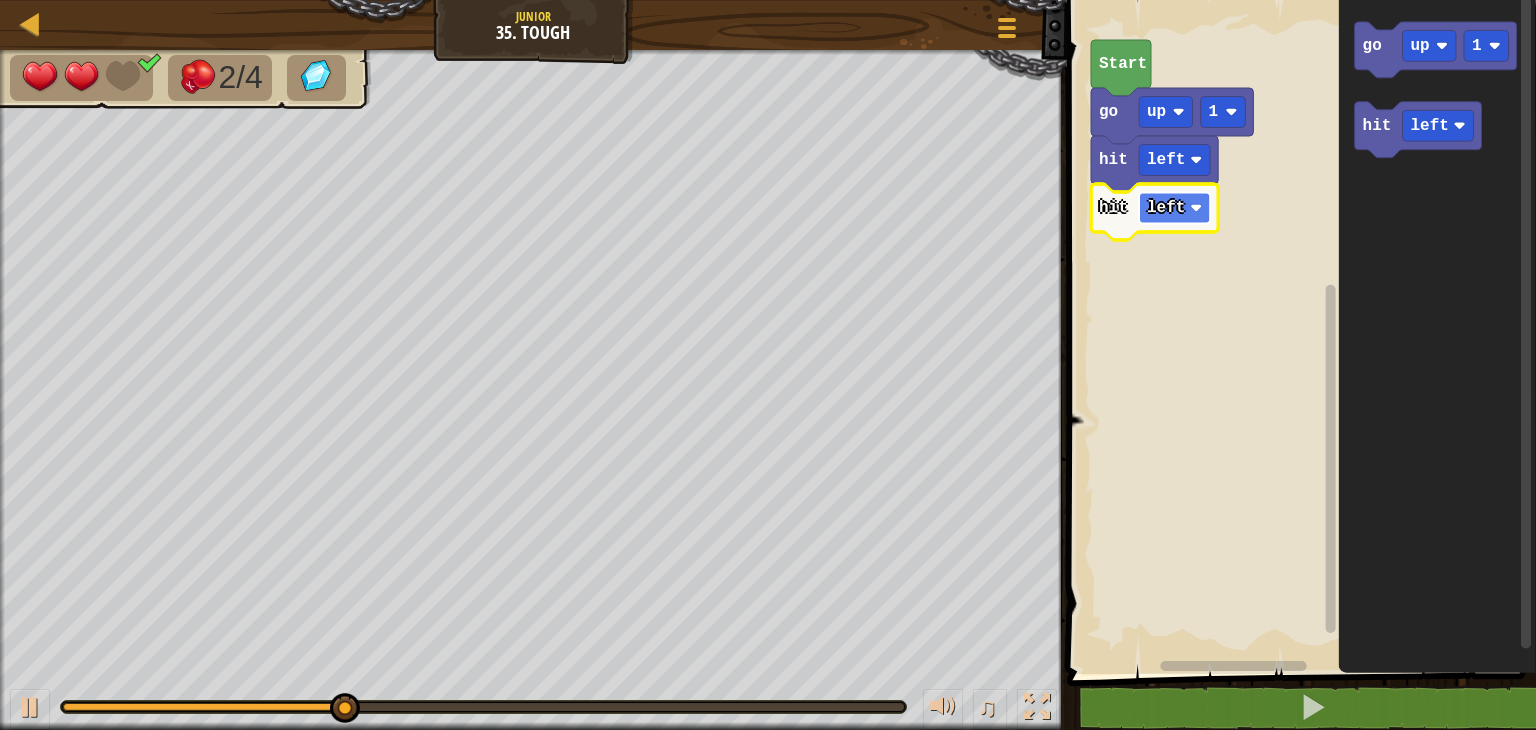 click on "left" 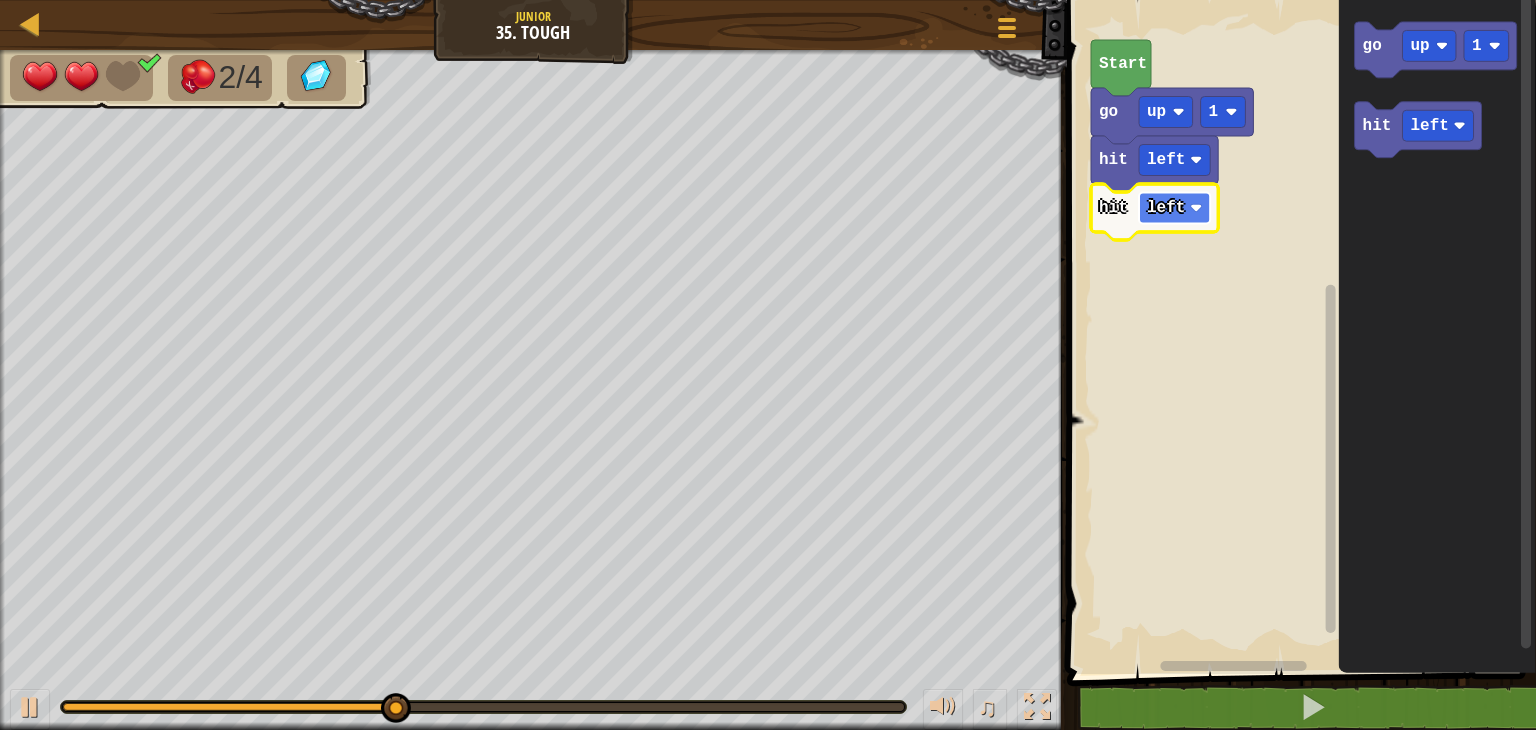 click 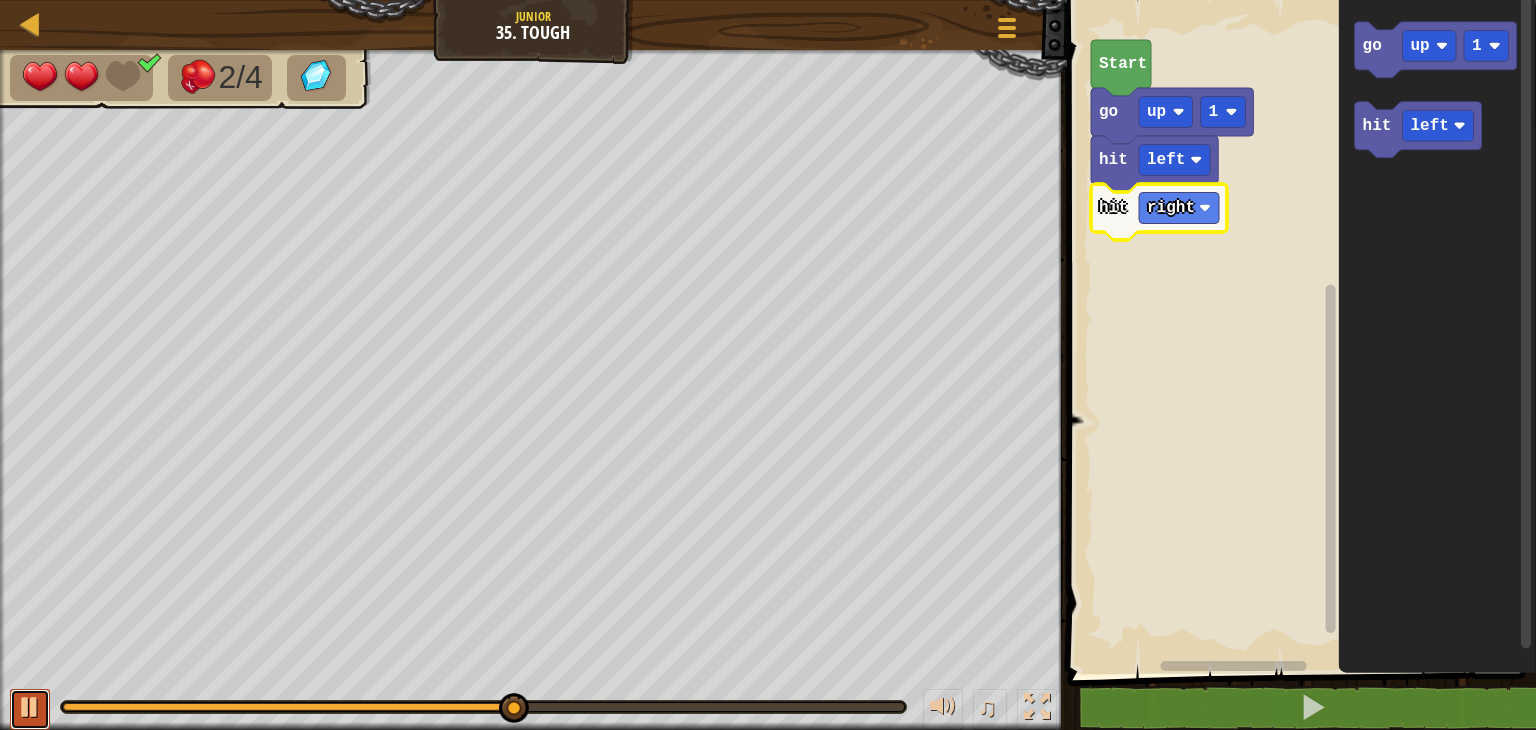 click at bounding box center (30, 707) 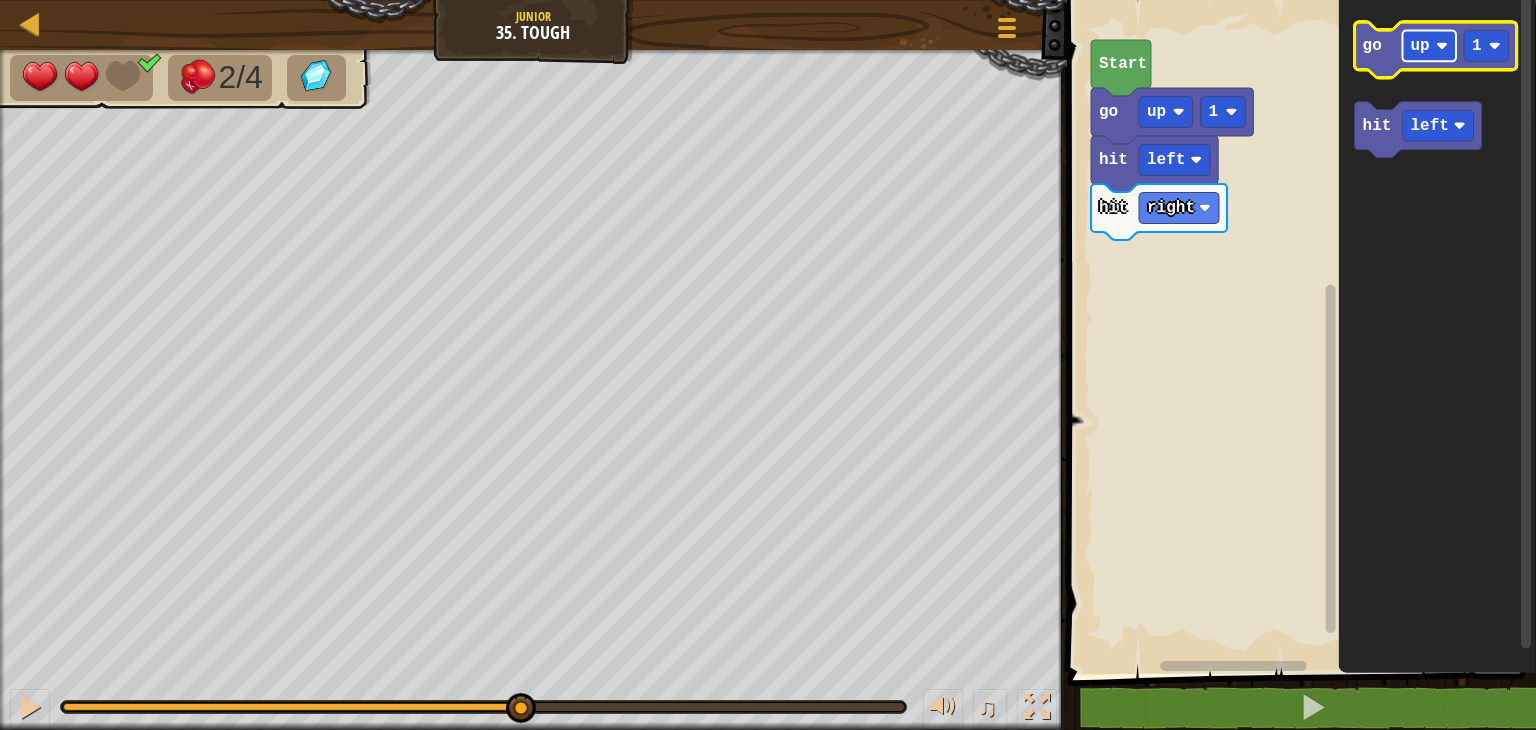 click on "up" 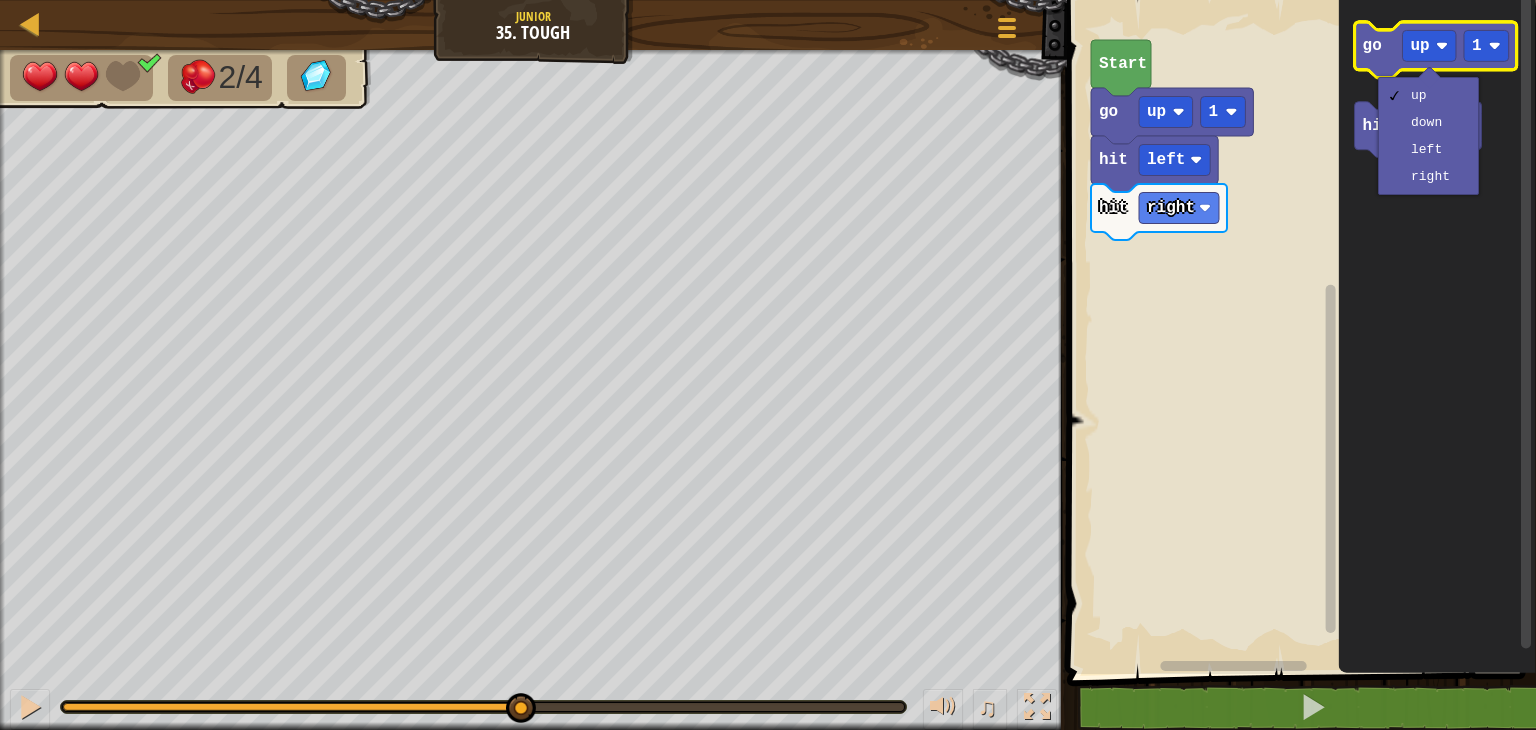 click on "go" 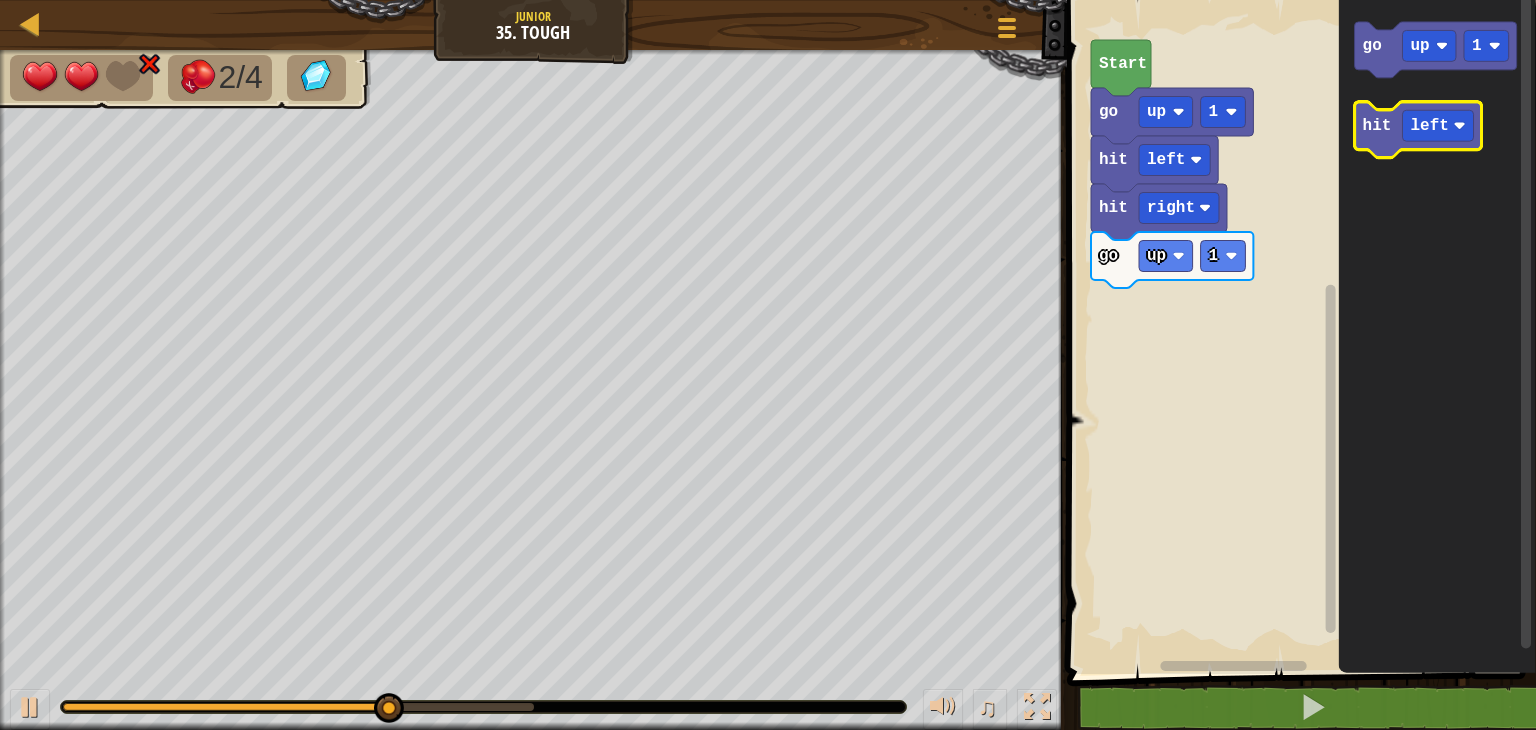 click on "hit" 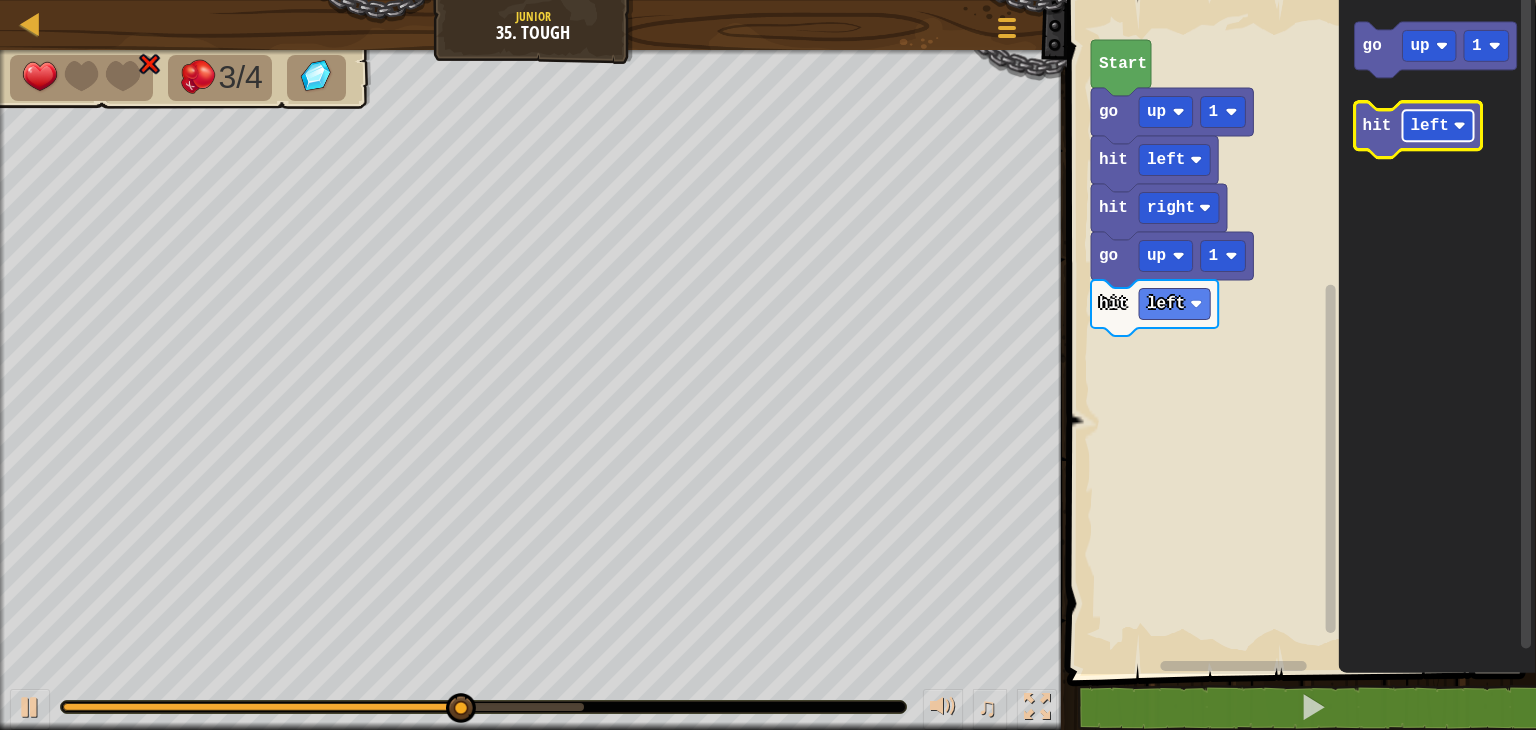 click 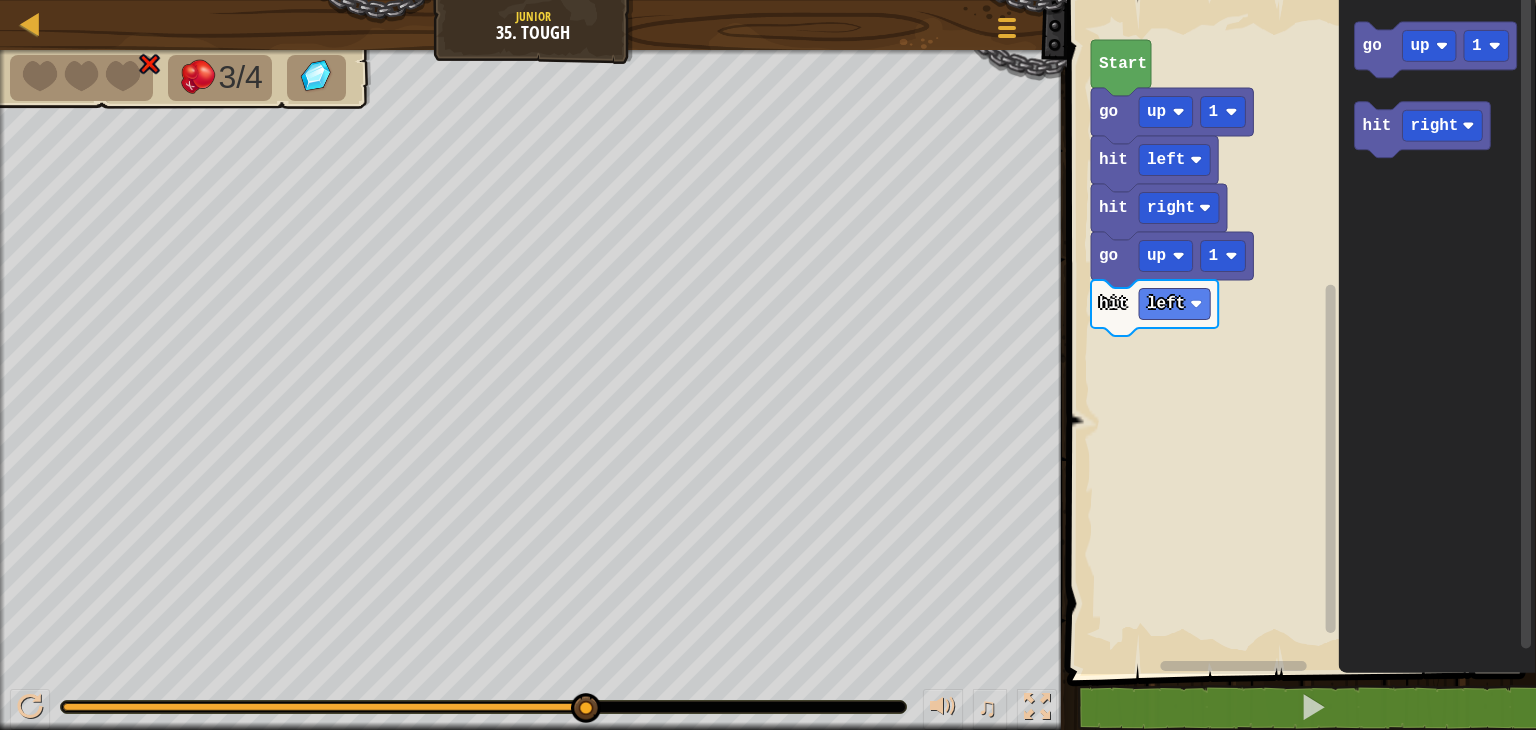click on "Start go up 1 hit left hit right go up 1 hit left go up 1 hit right" at bounding box center [1298, 332] 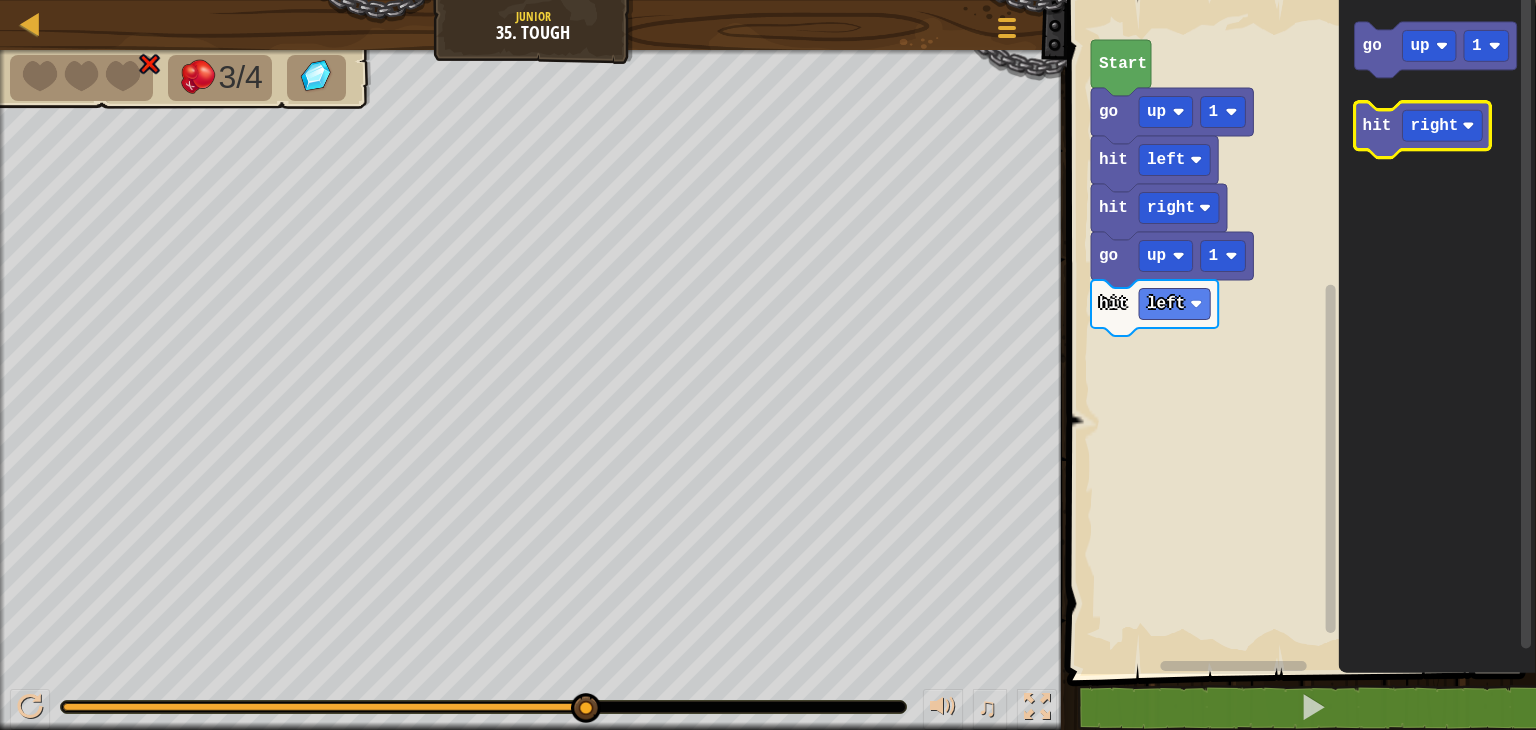 click on "hit" 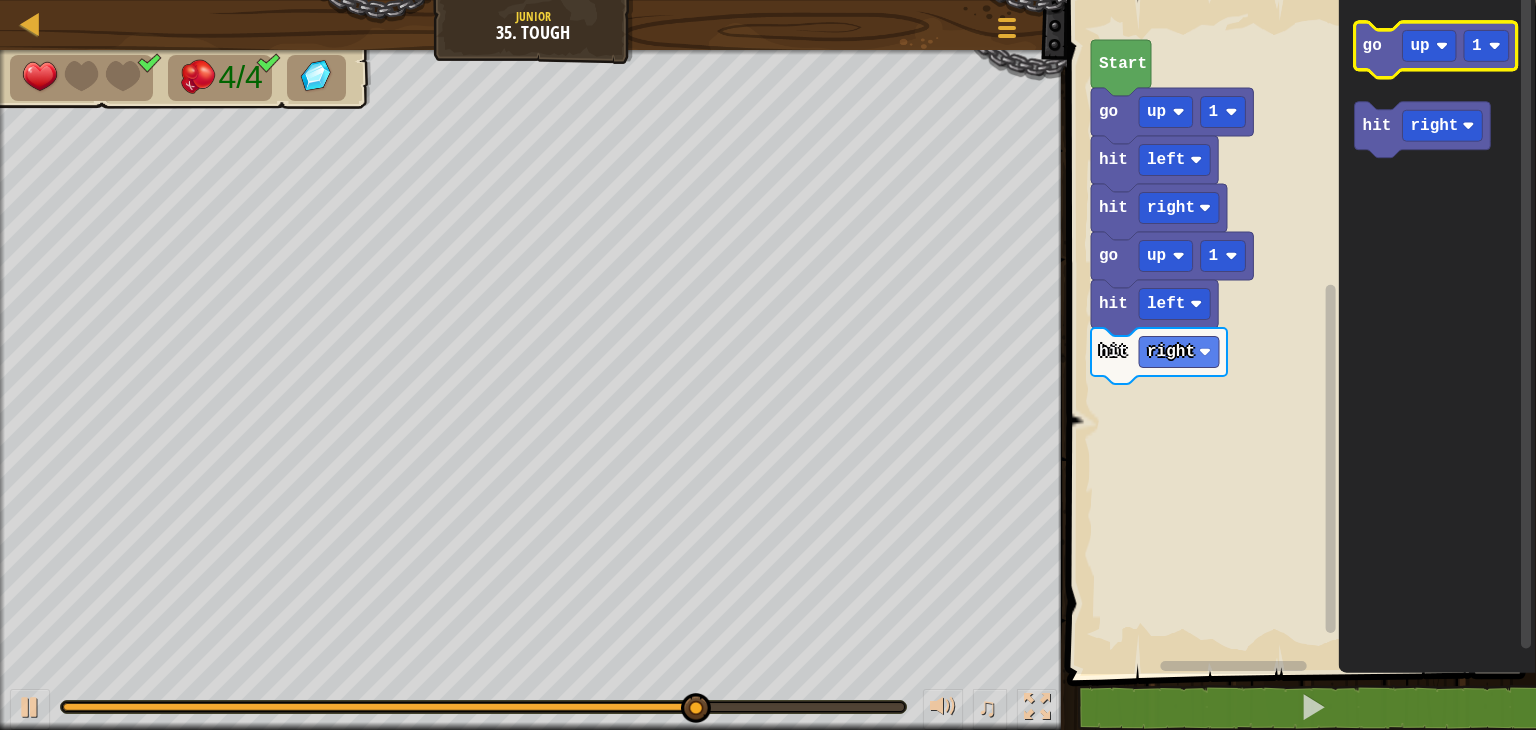 click 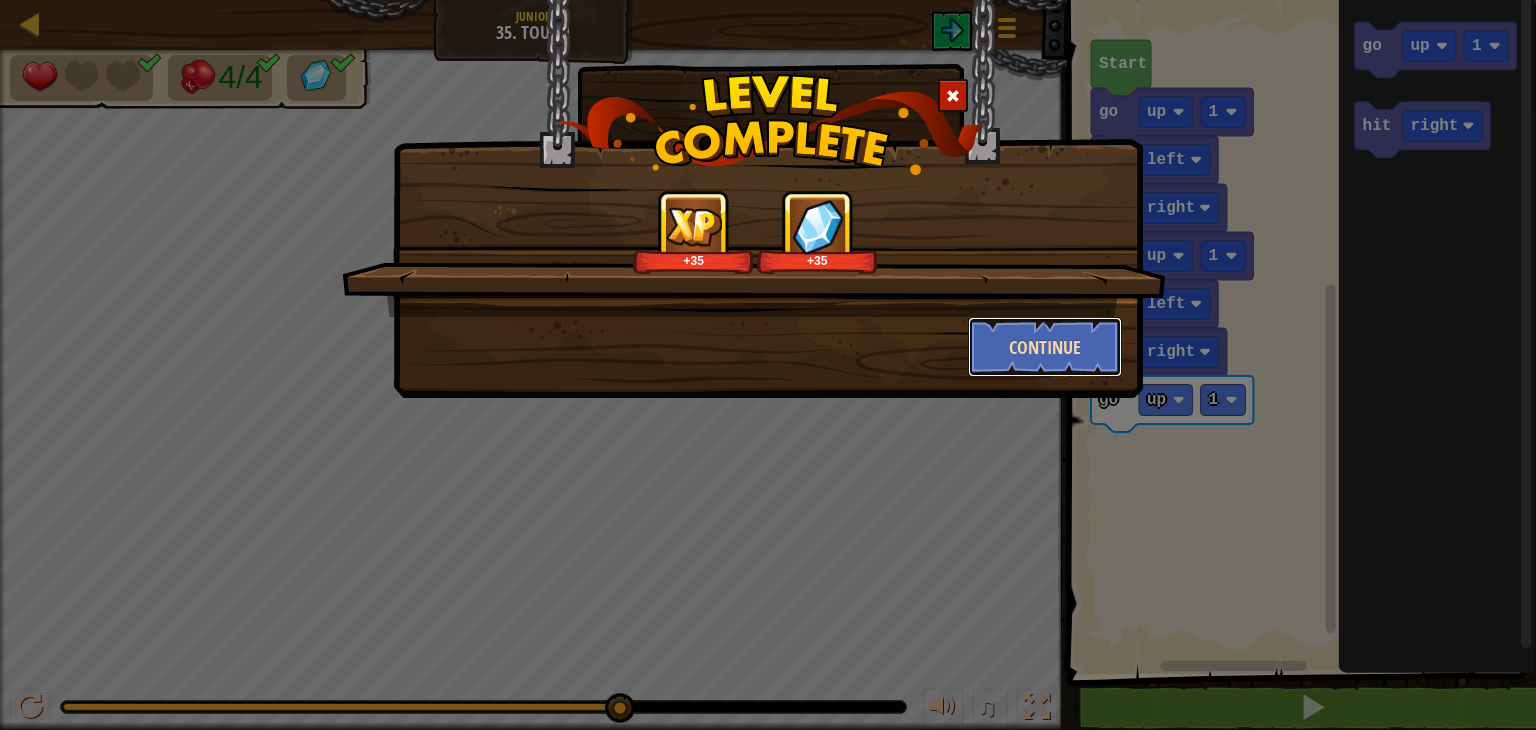 click on "Continue" at bounding box center (1045, 347) 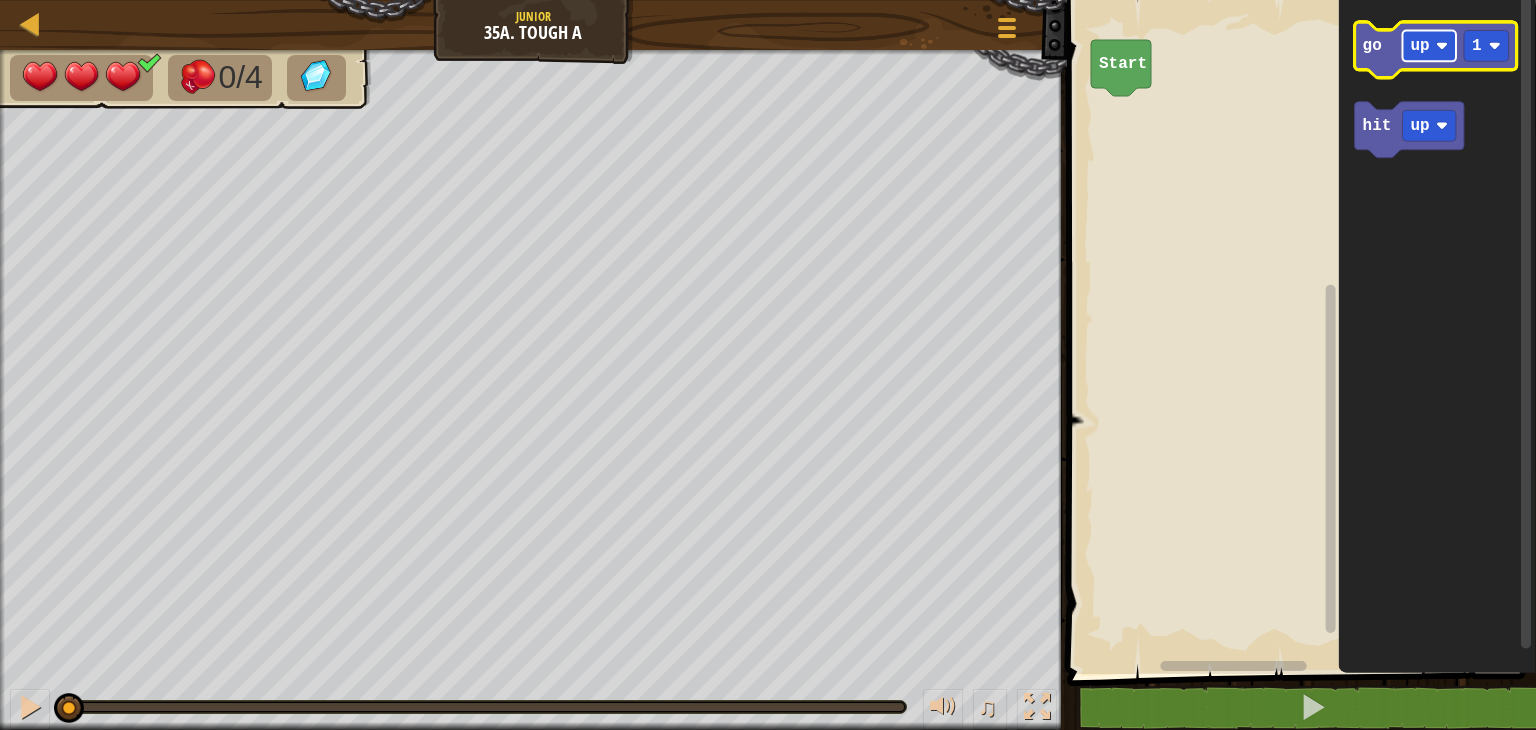 click 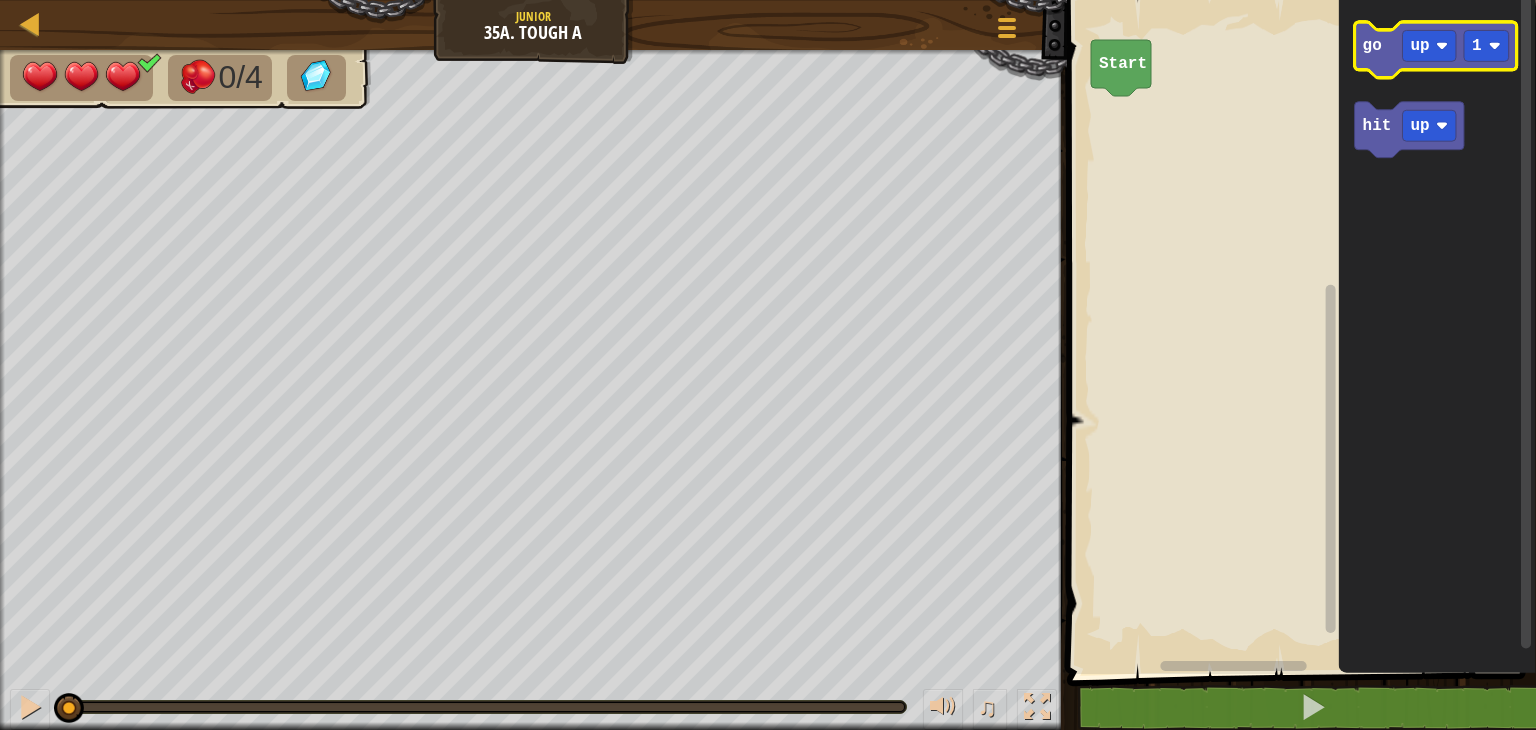 click 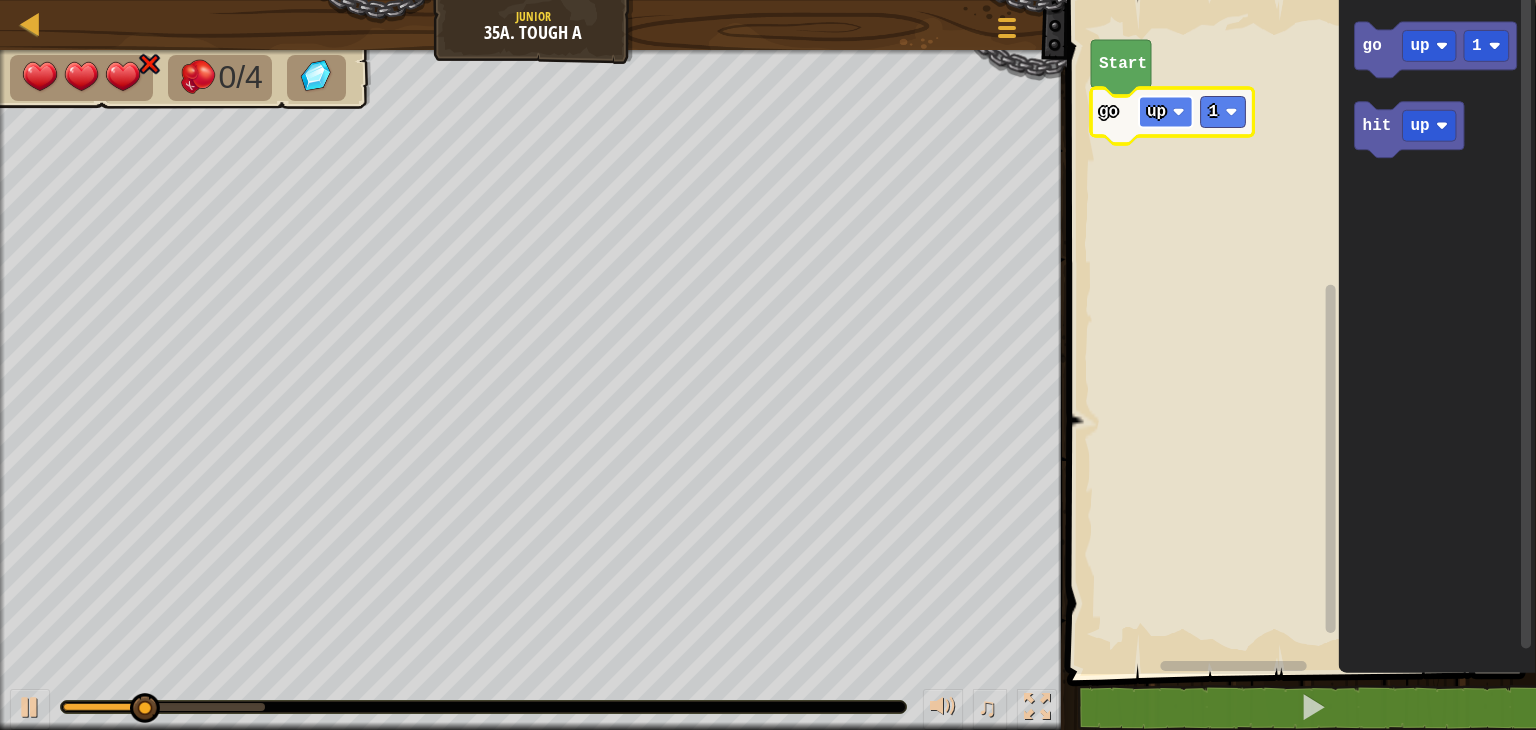 click 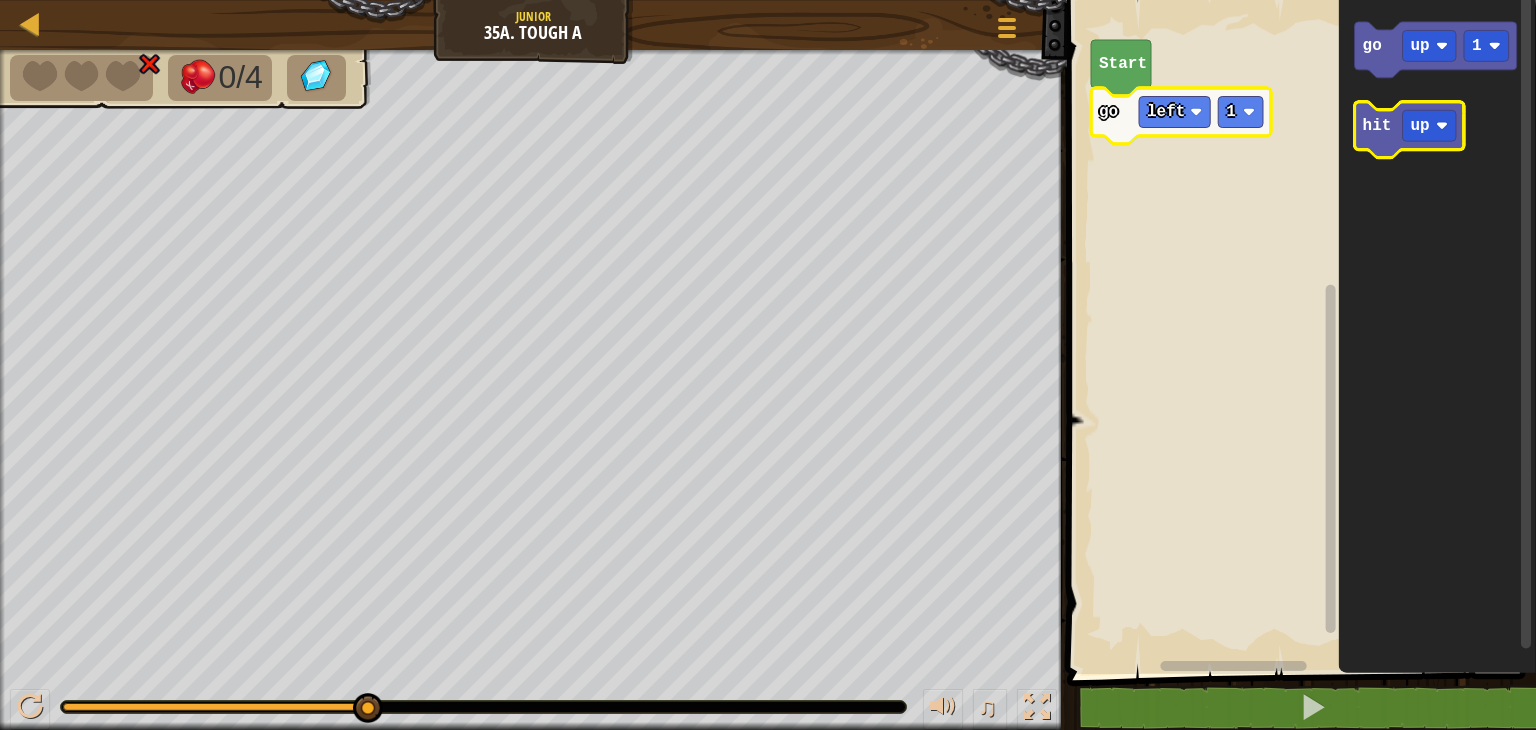 click 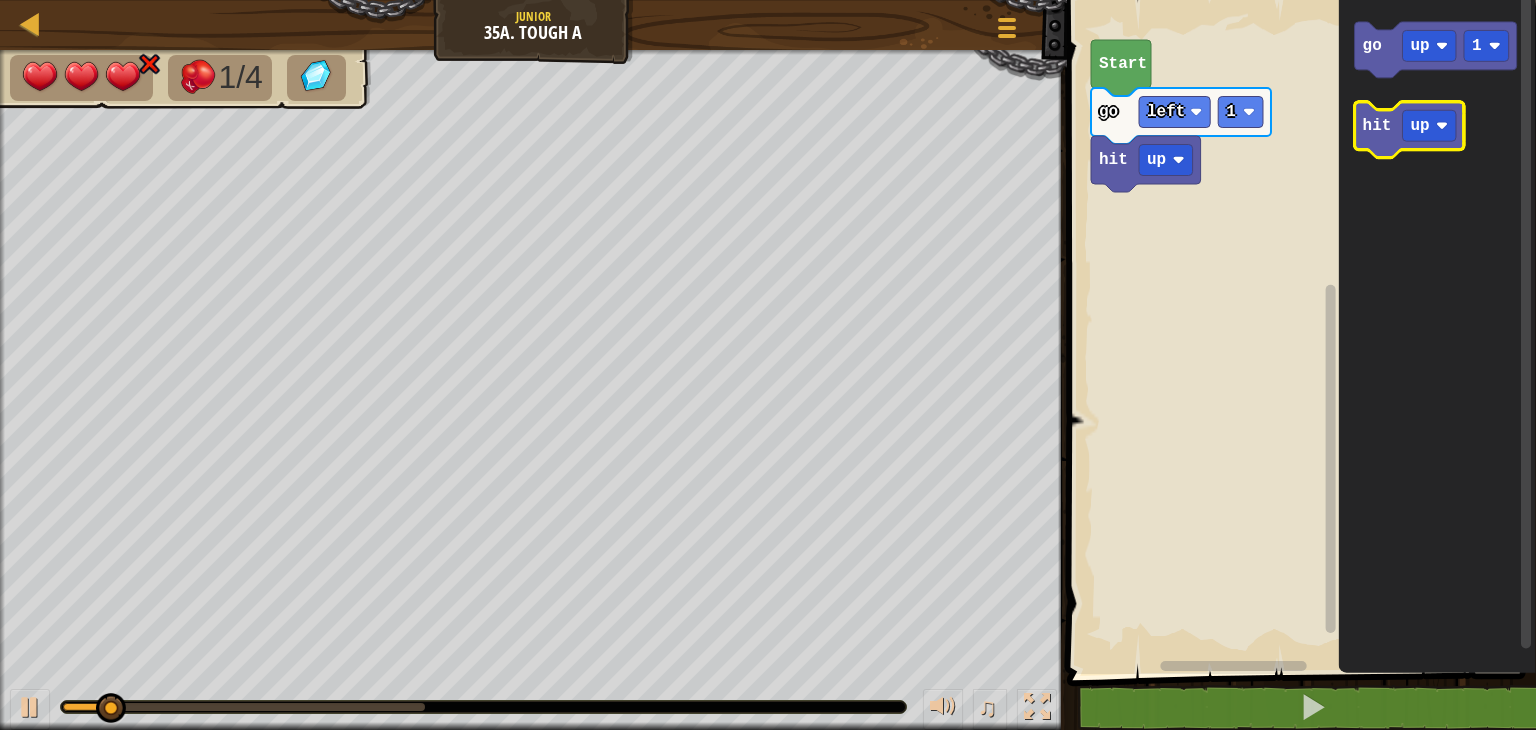 click 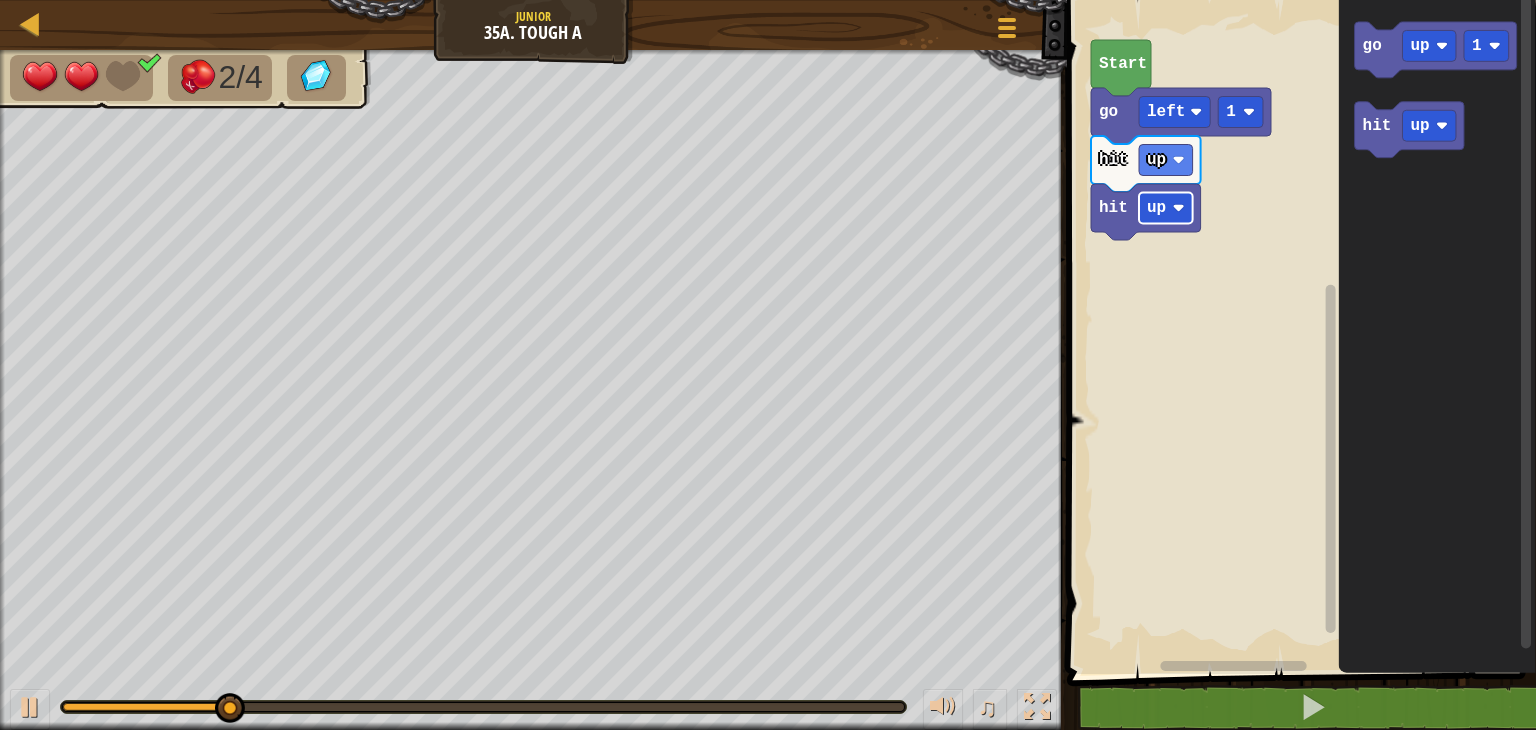click on "up" 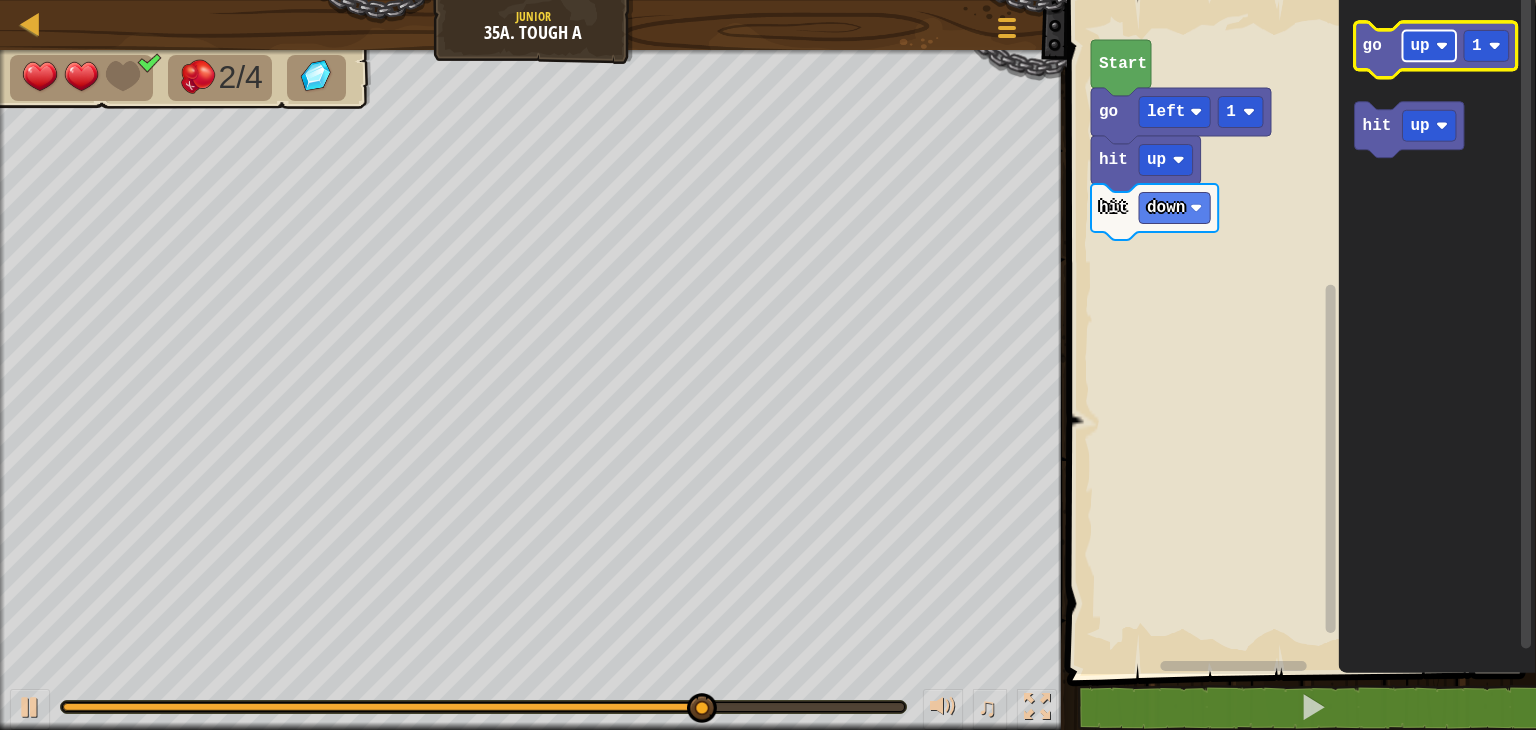 click on "up" 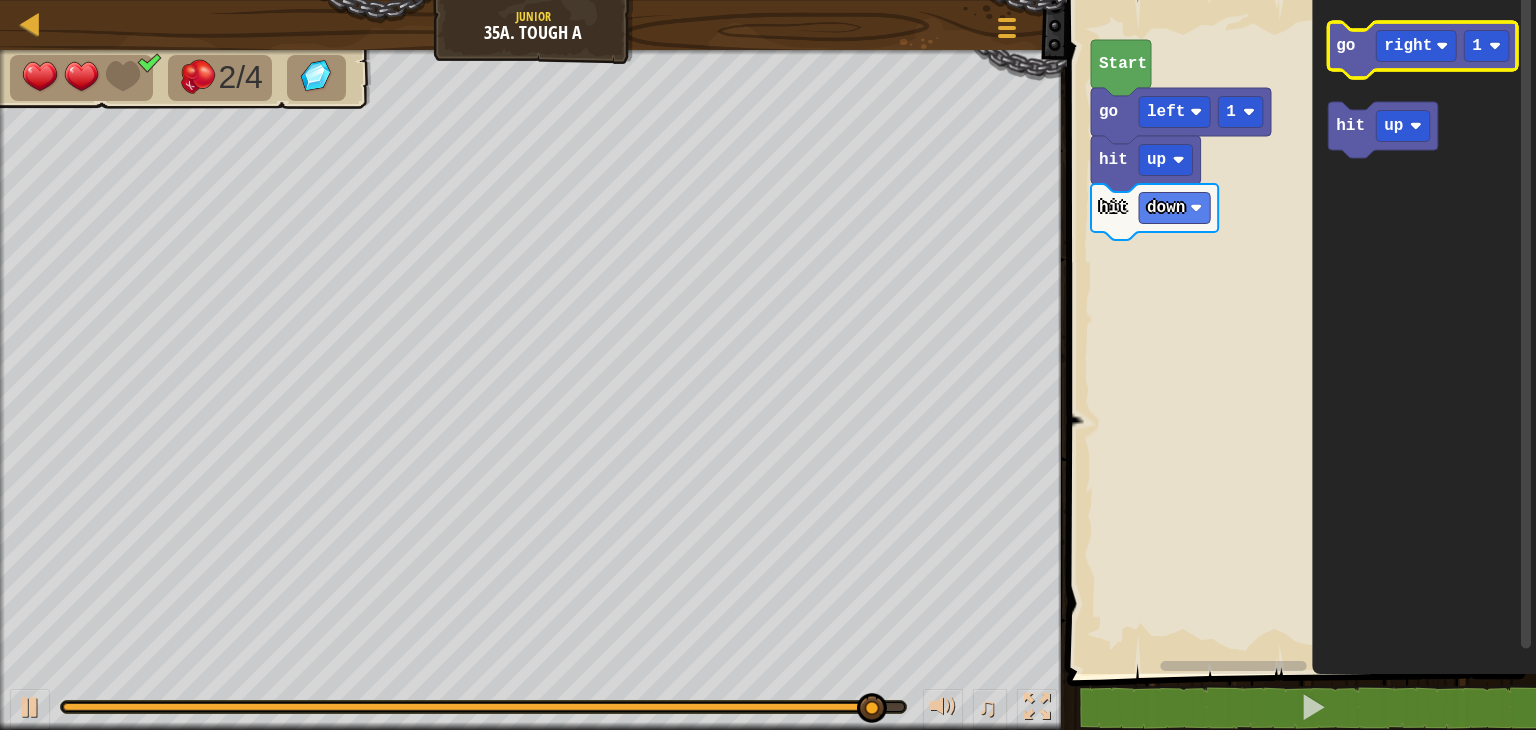 click 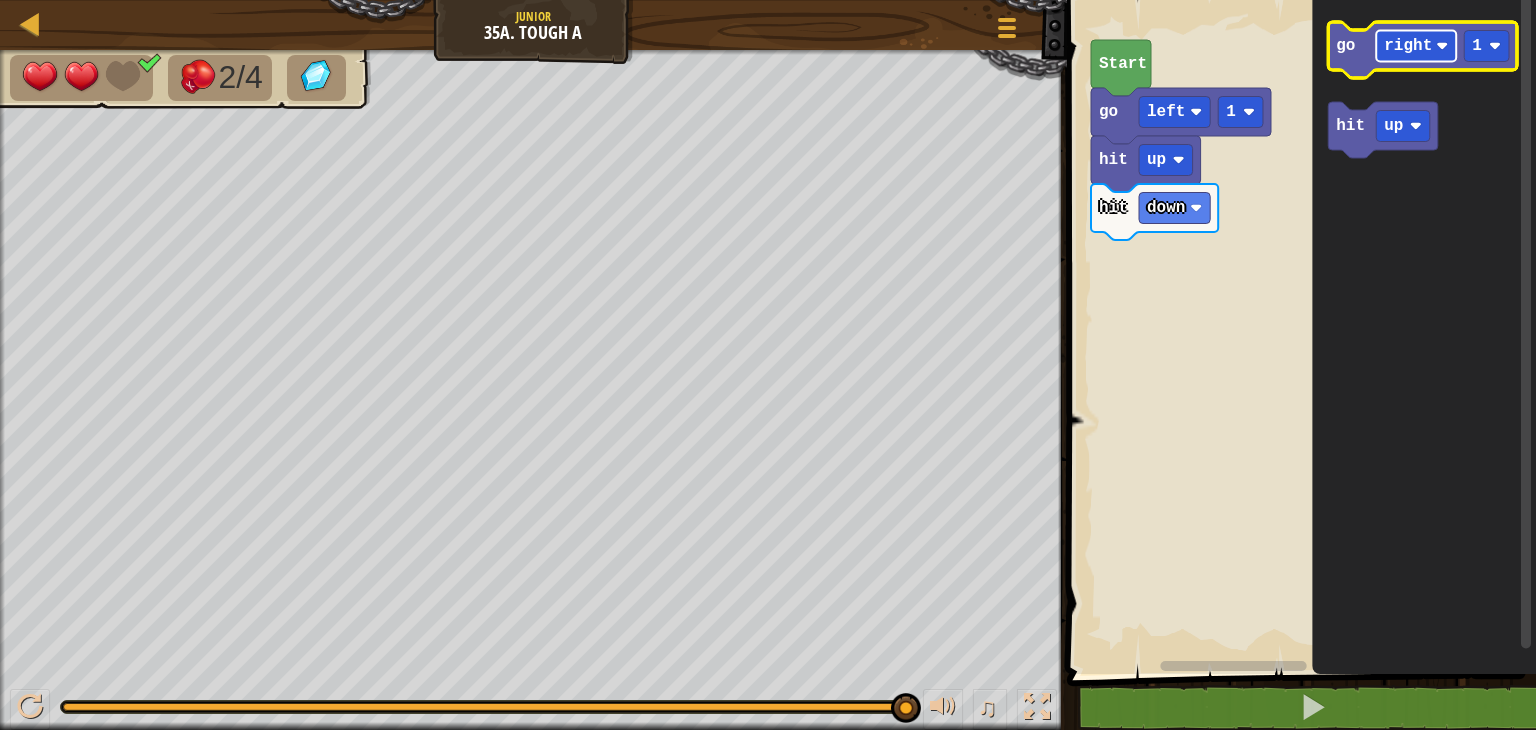 click 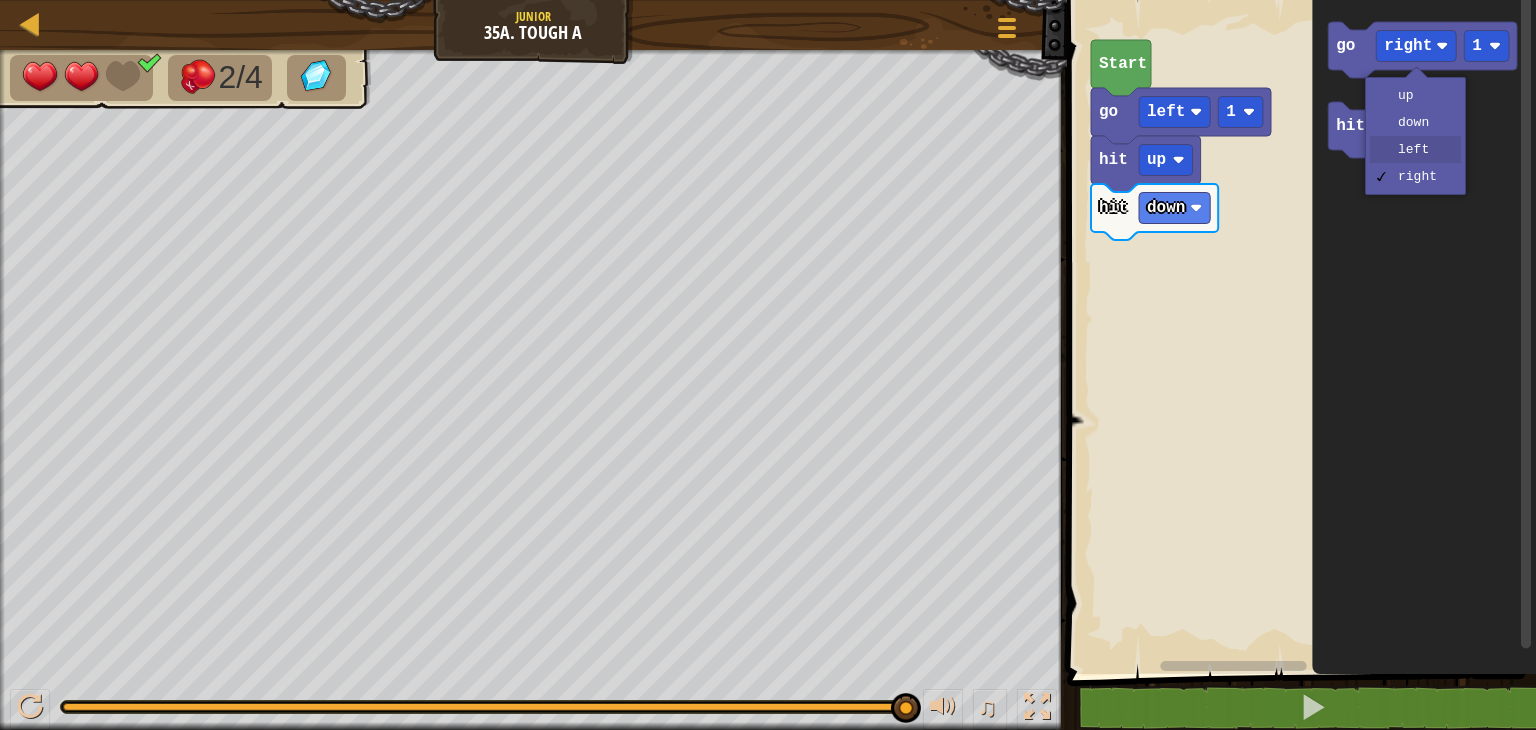 drag, startPoint x: 1387, startPoint y: 148, endPoint x: 1384, endPoint y: 96, distance: 52.086468 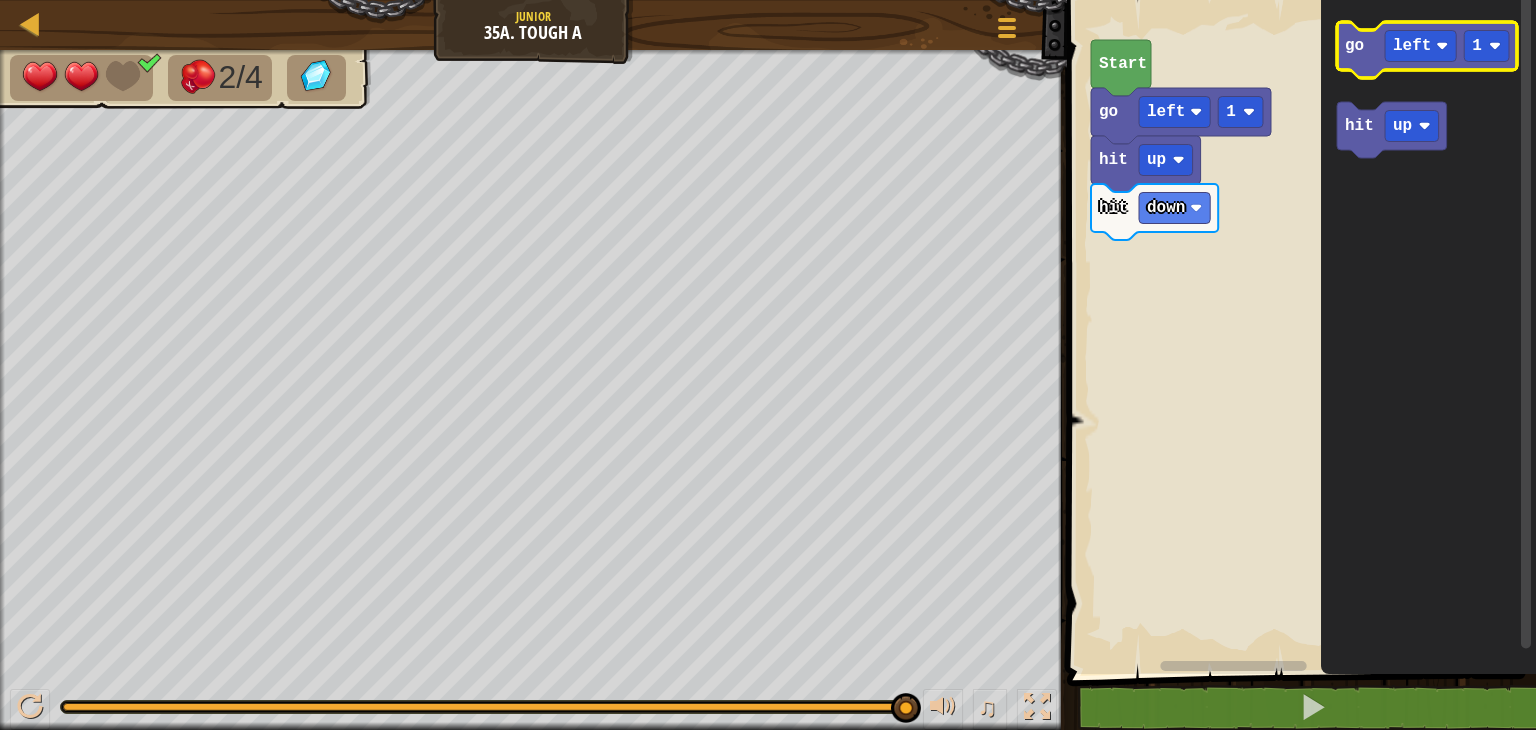click 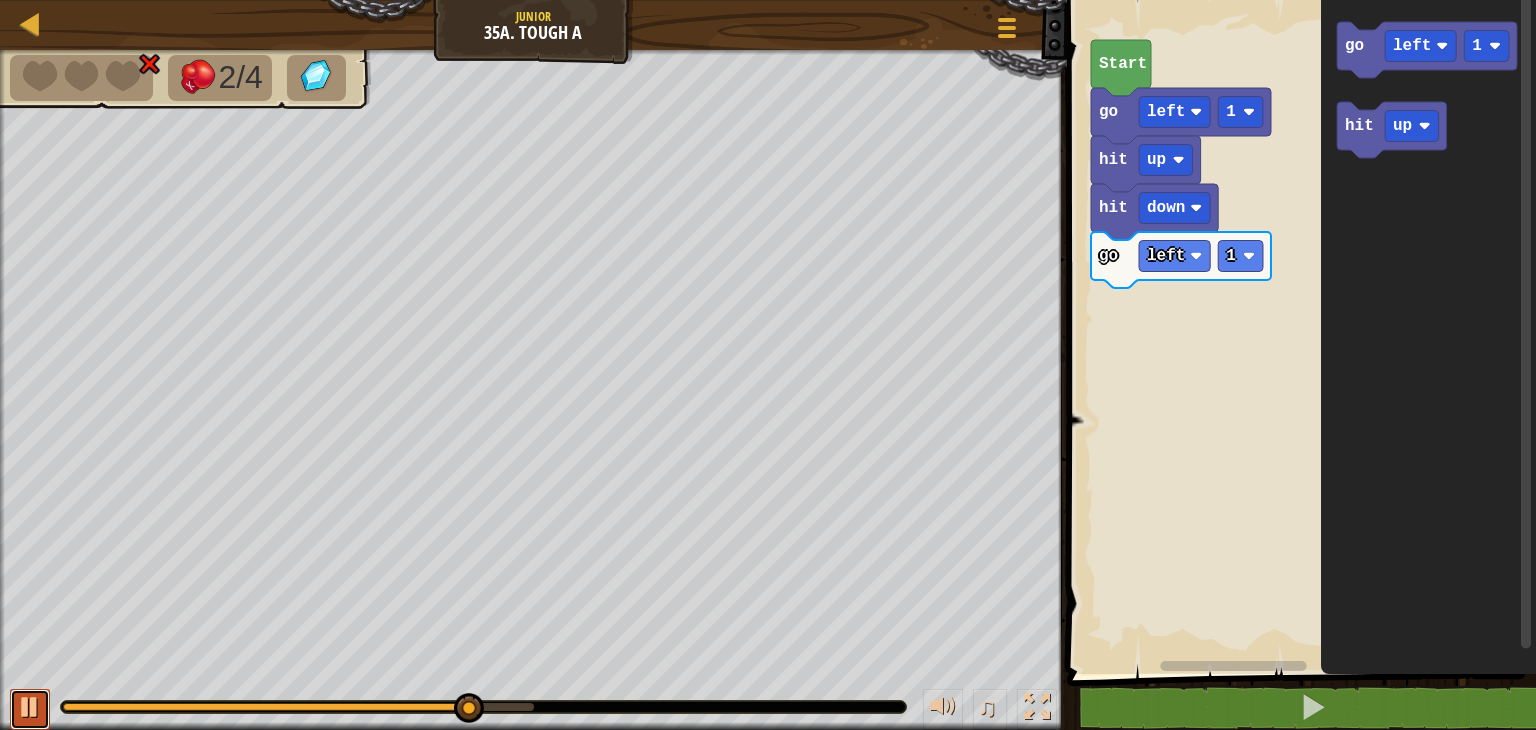 click at bounding box center [30, 707] 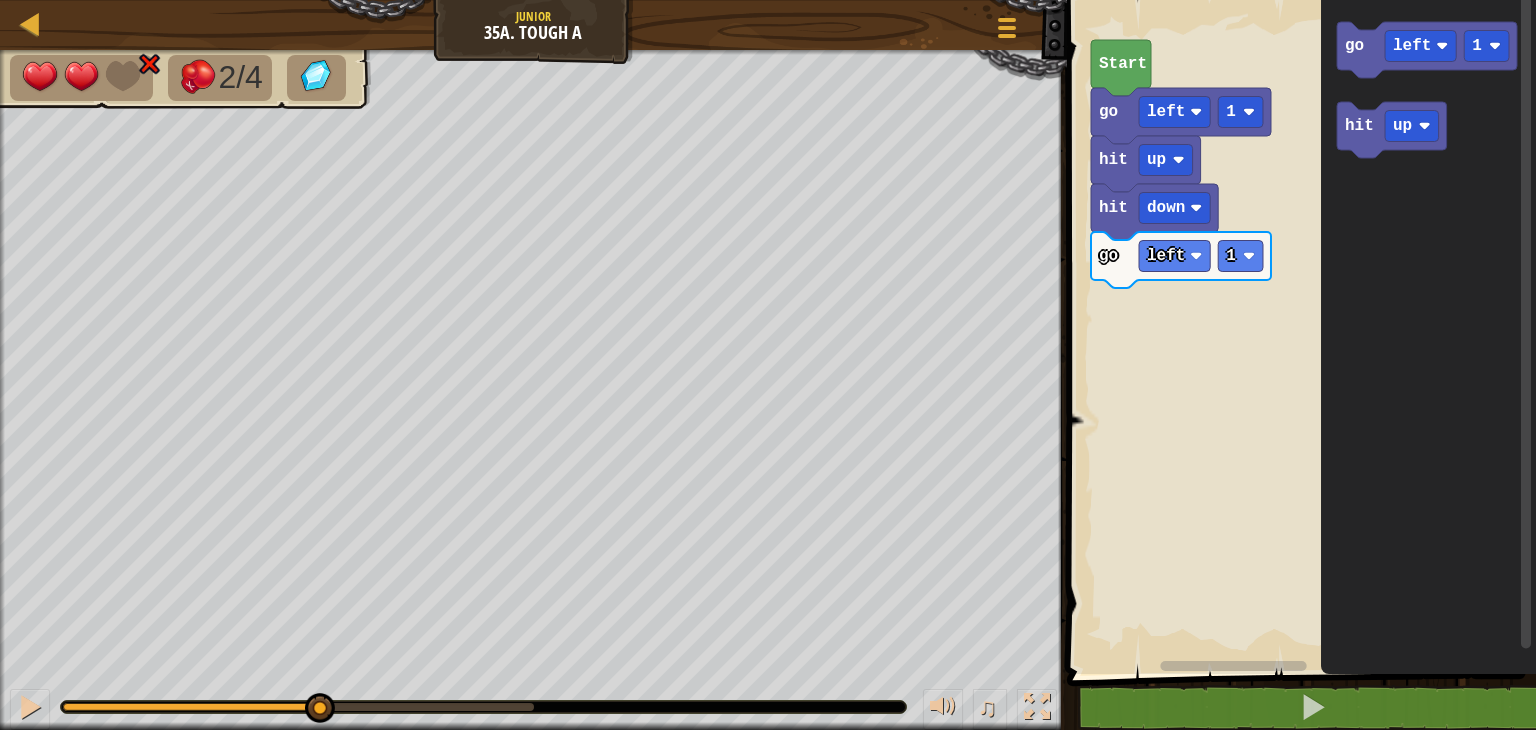 drag, startPoint x: 488, startPoint y: 708, endPoint x: 317, endPoint y: 724, distance: 171.7469 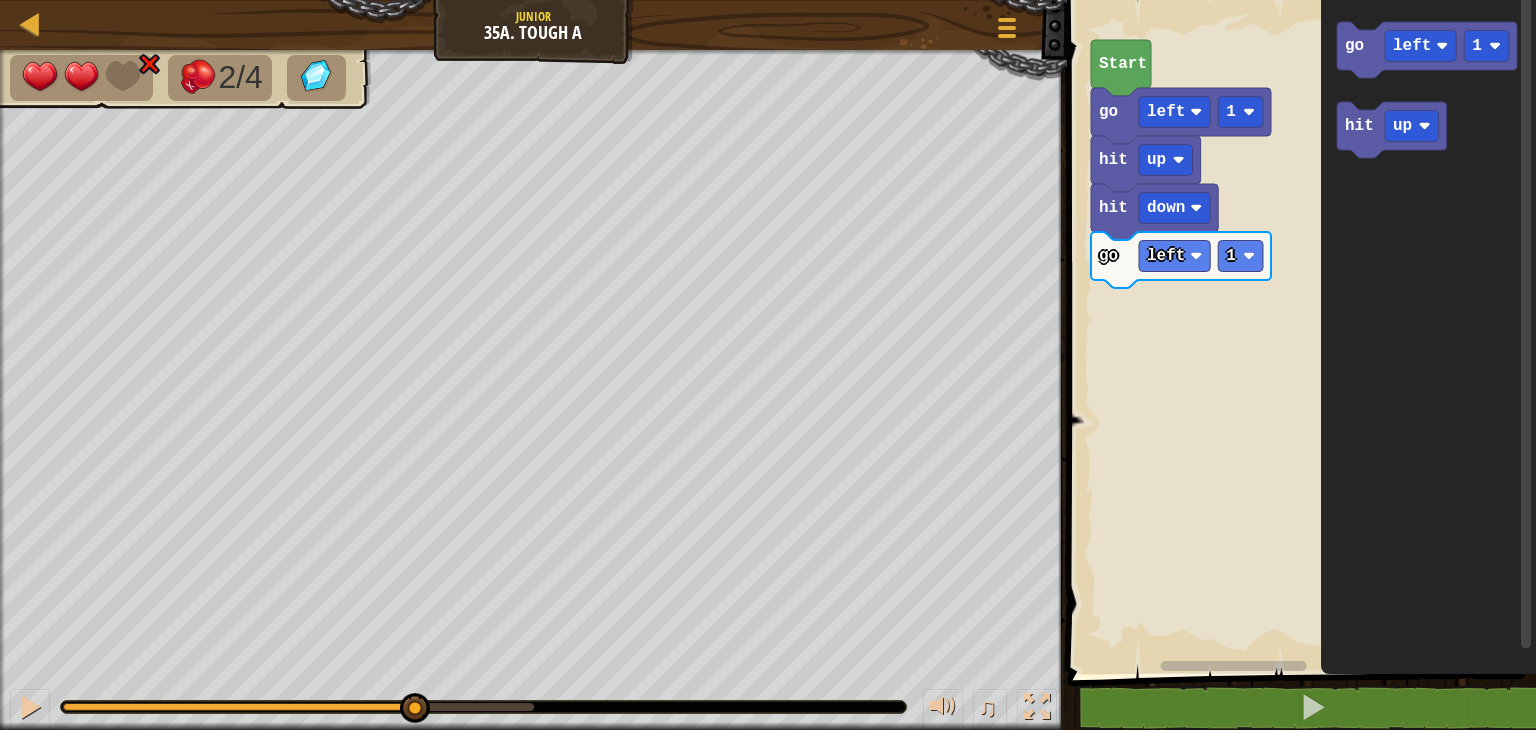 drag, startPoint x: 312, startPoint y: 721, endPoint x: 415, endPoint y: 689, distance: 107.856384 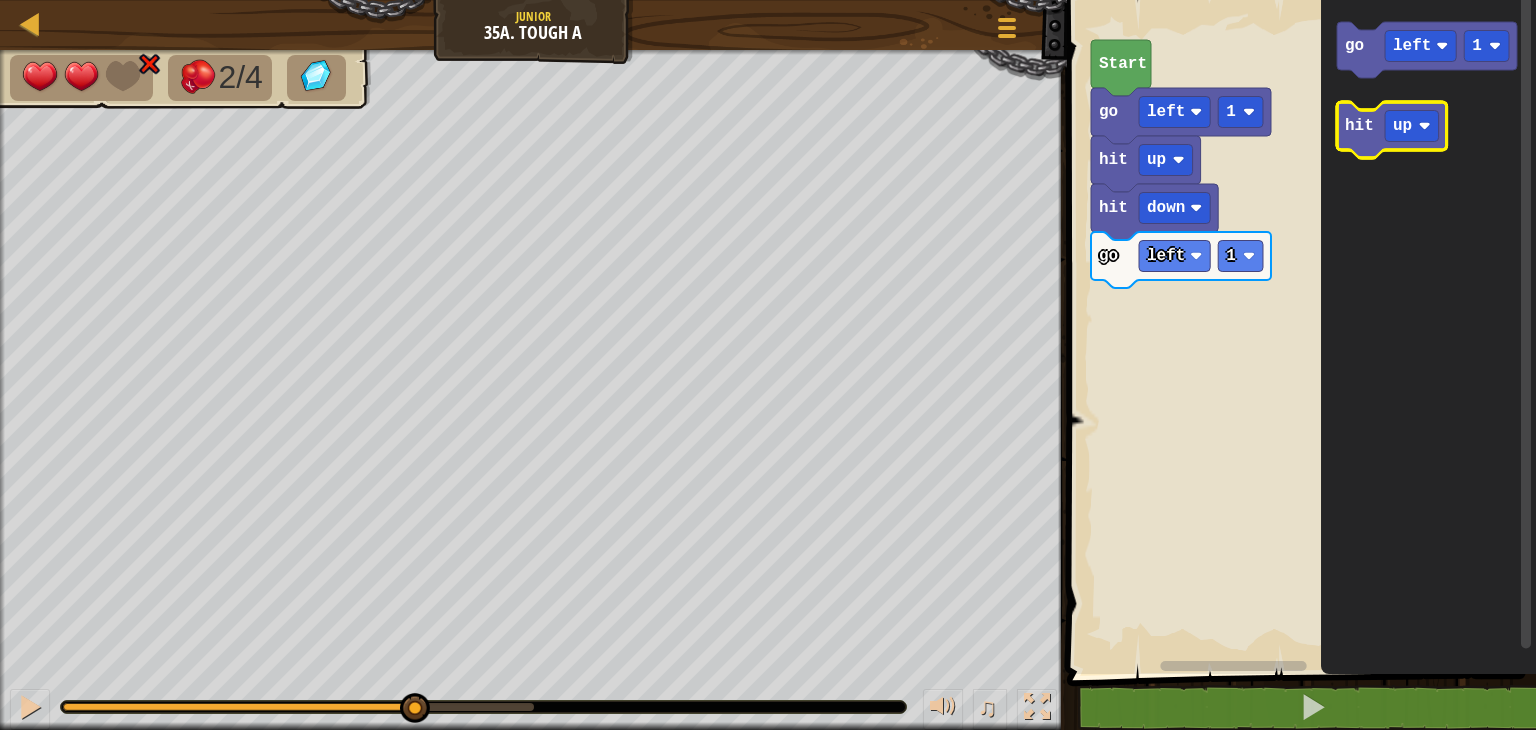 click 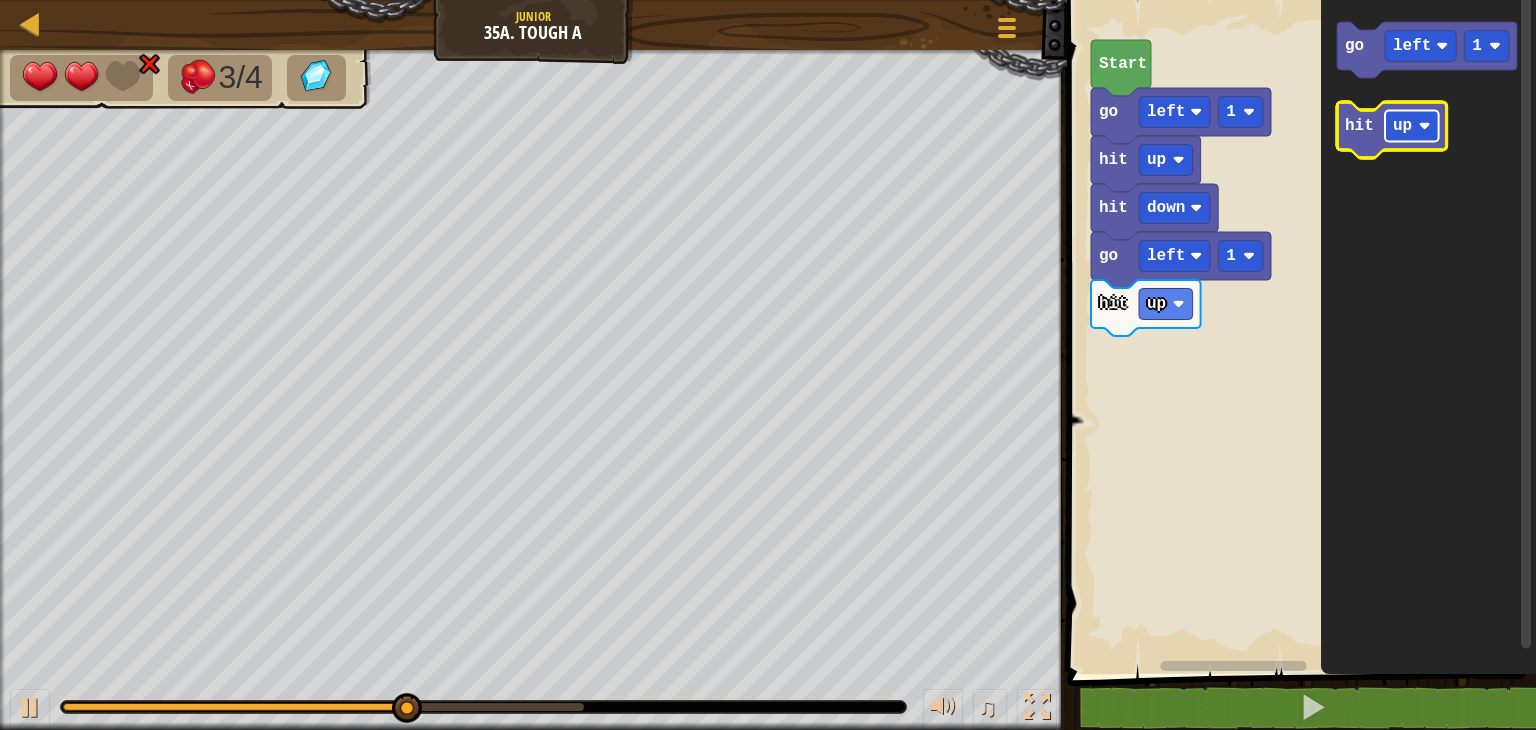 click 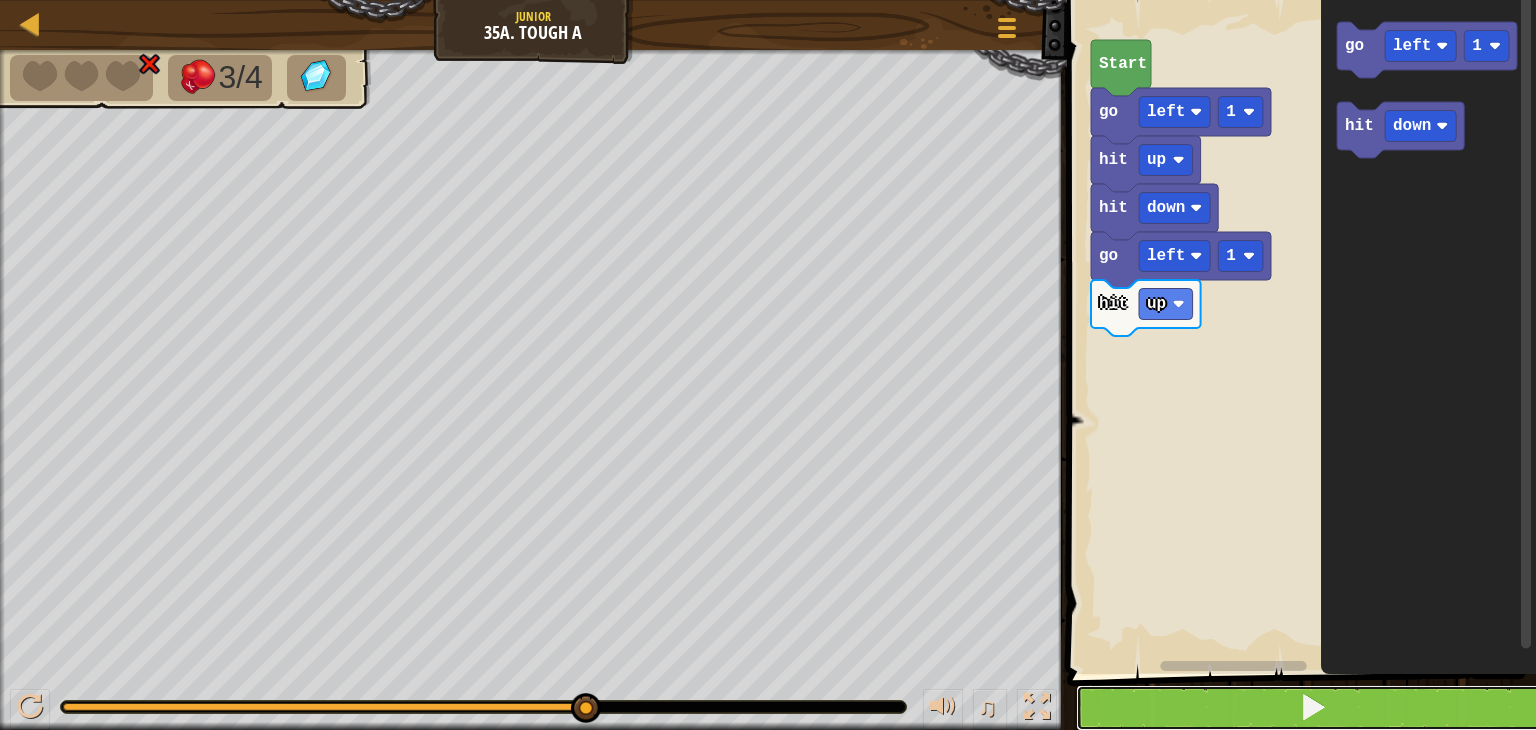 click at bounding box center [1313, 708] 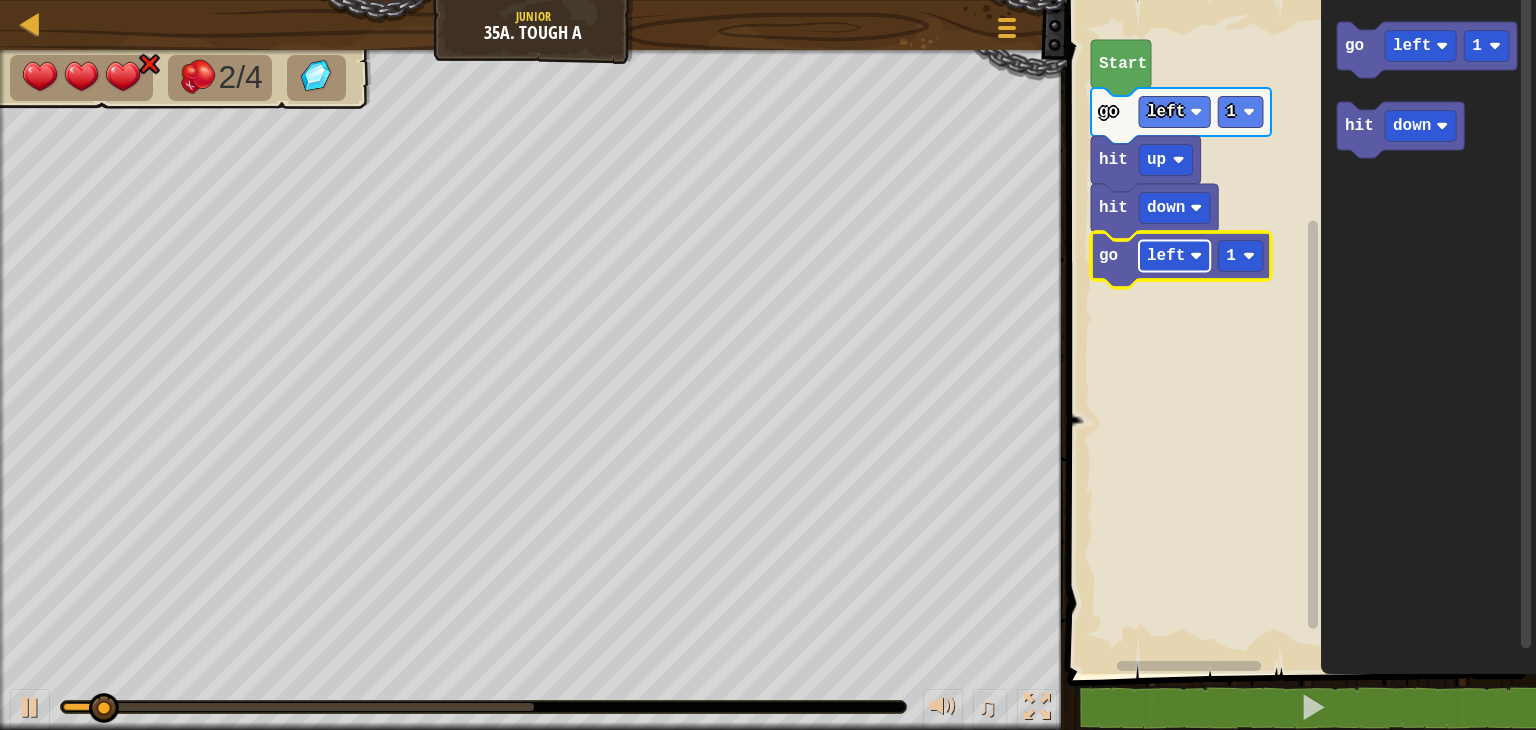click on "left" 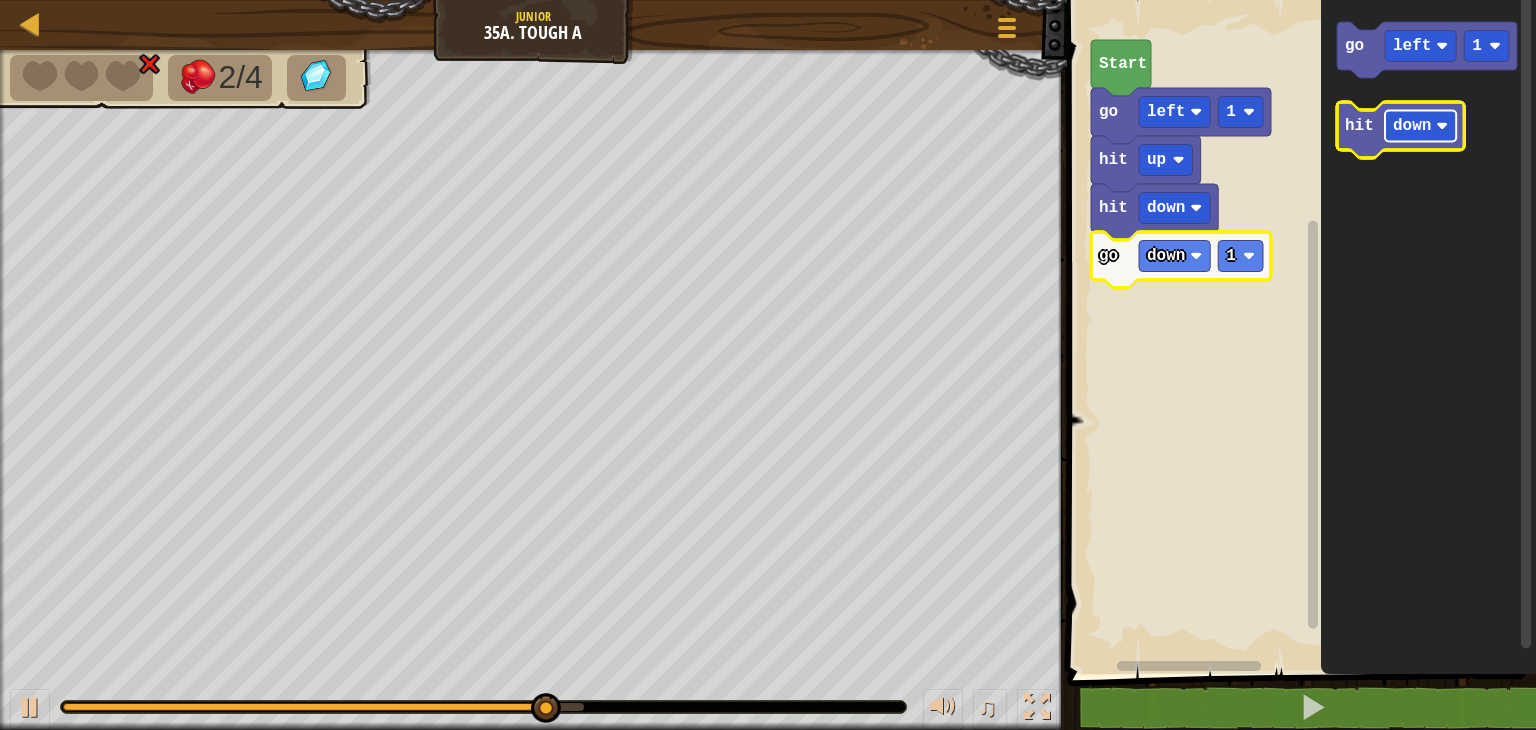 click on "down" 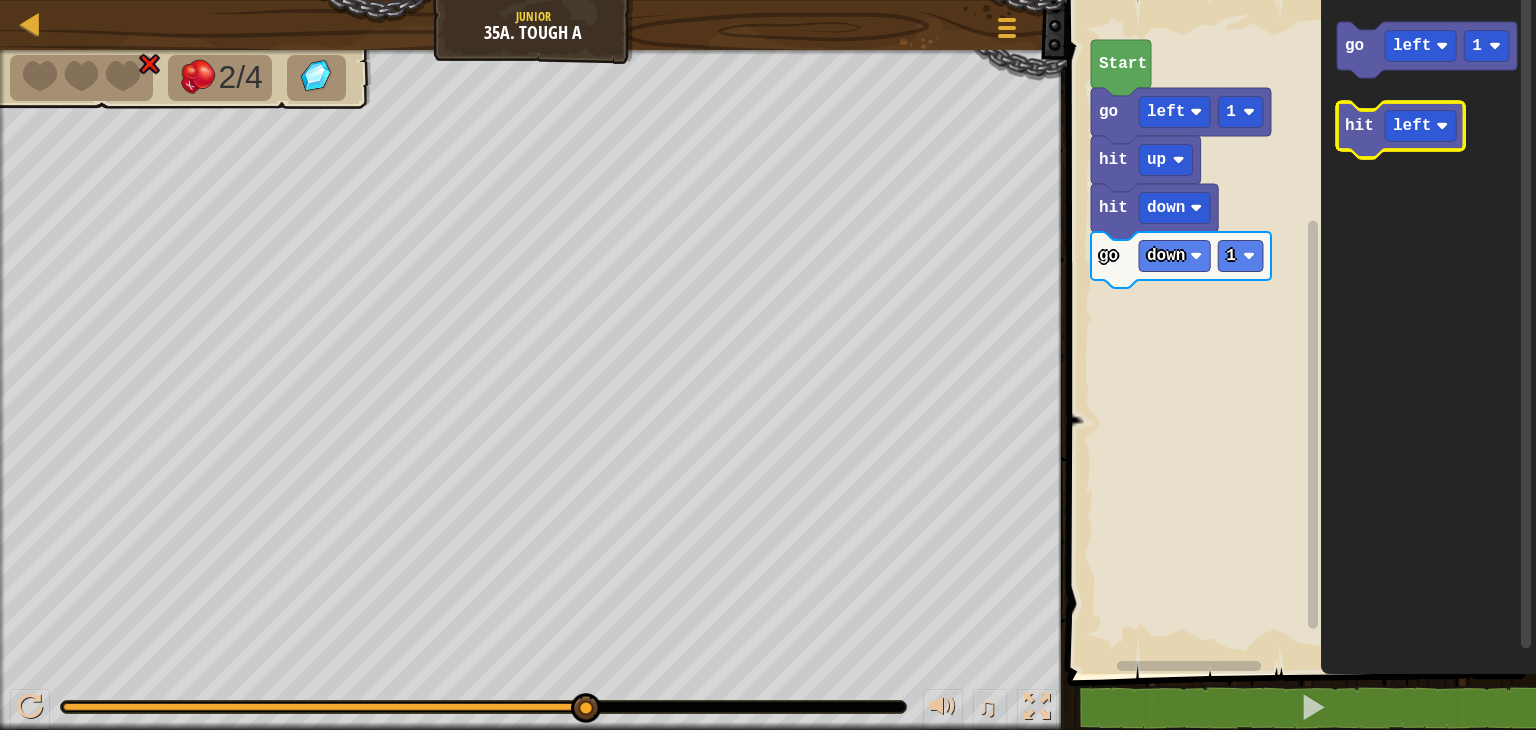 click 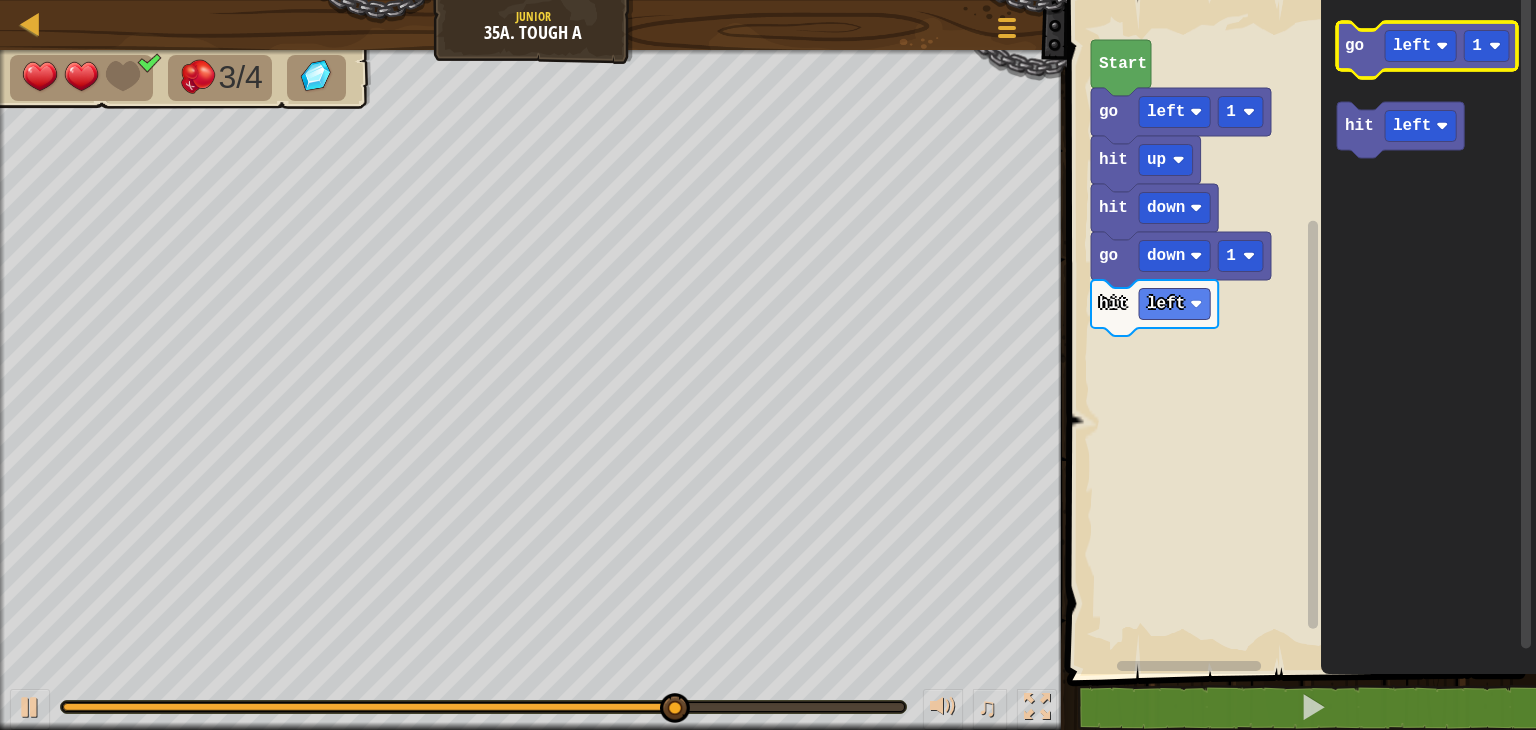 click 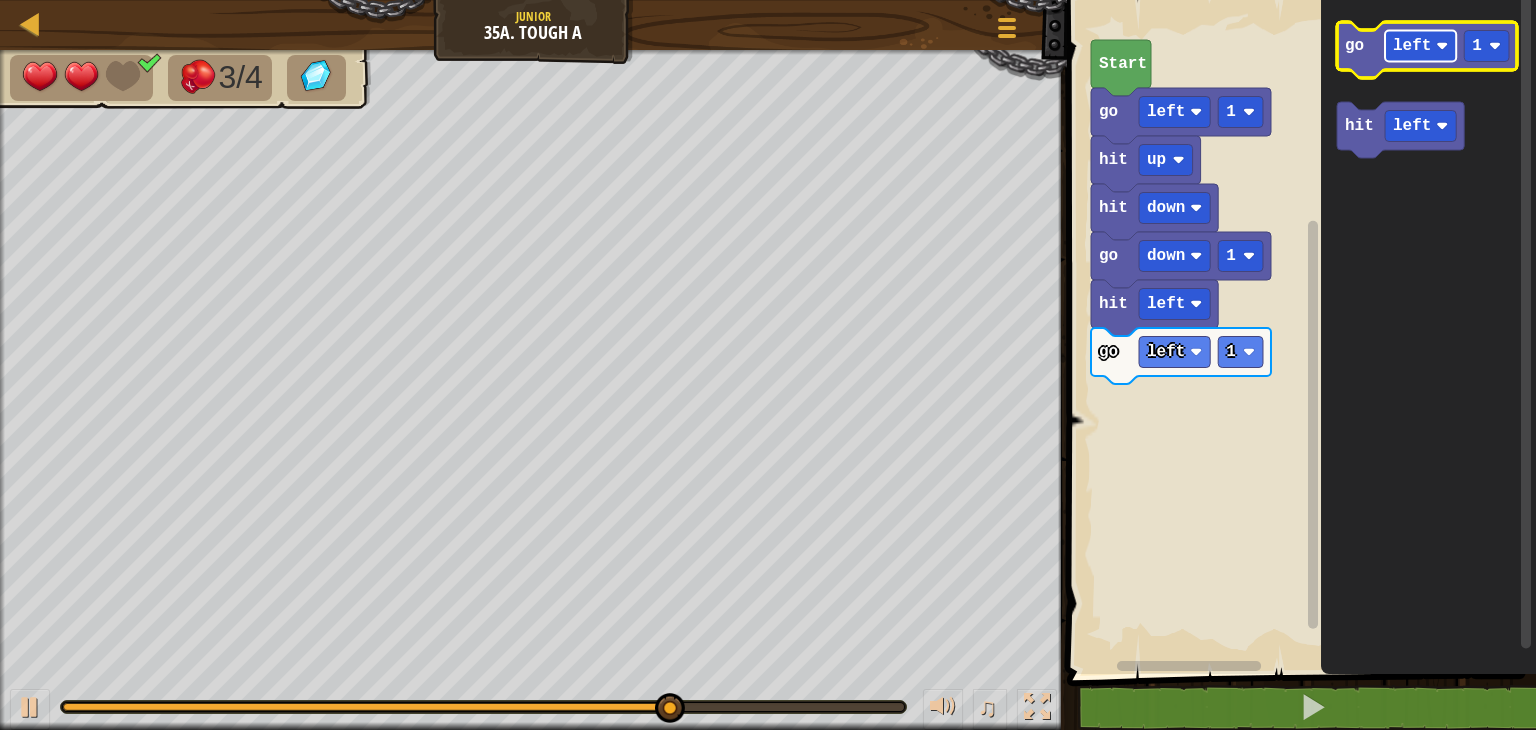 click 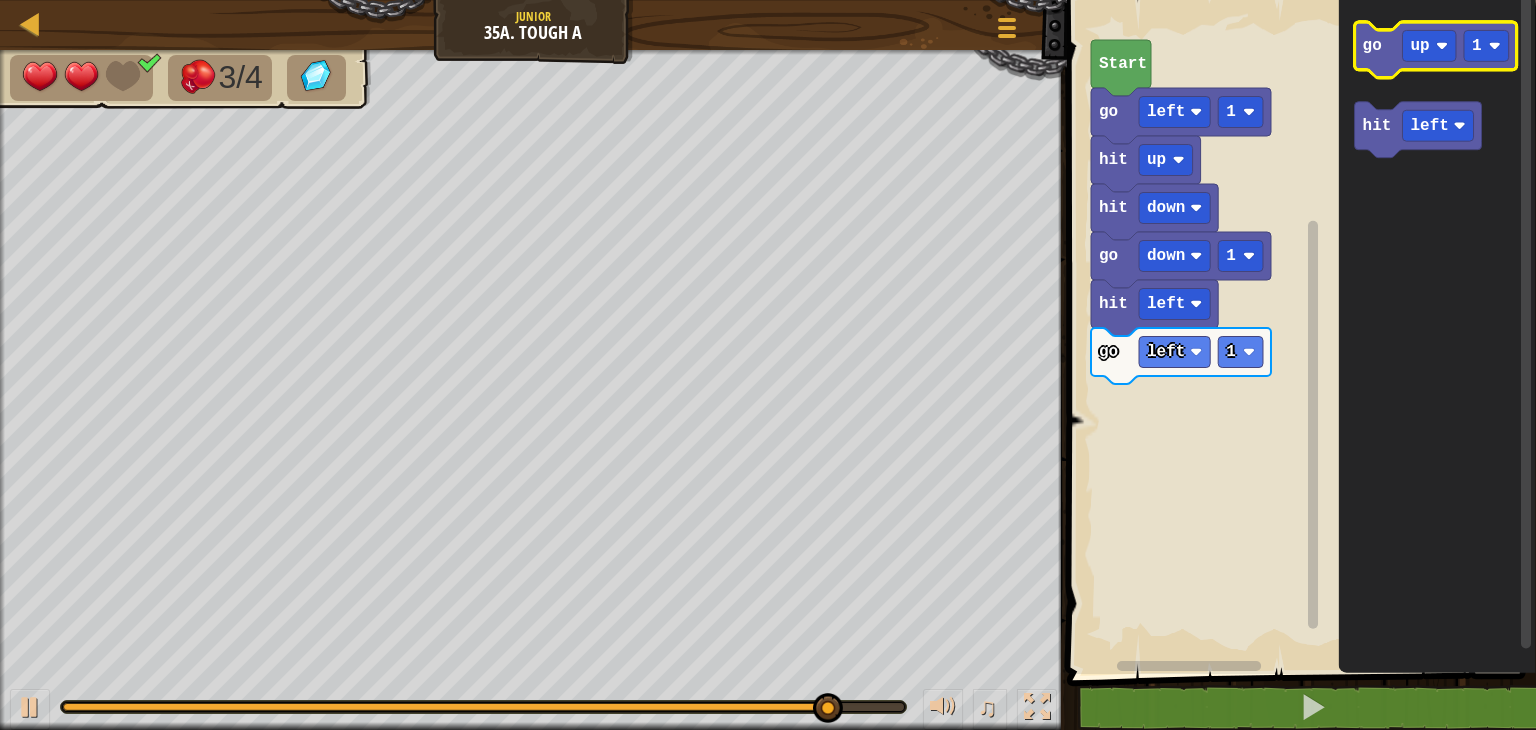 click 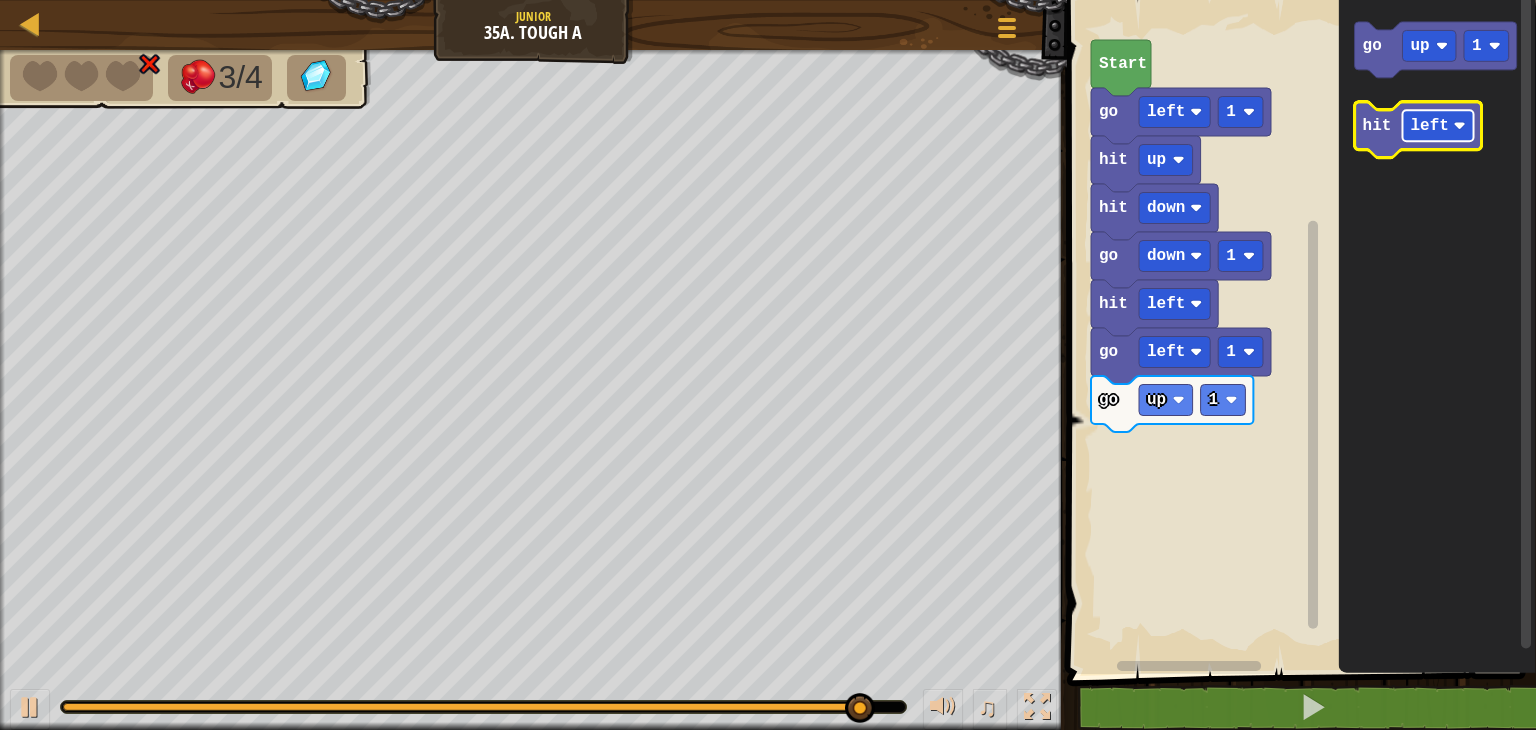 click on "left" 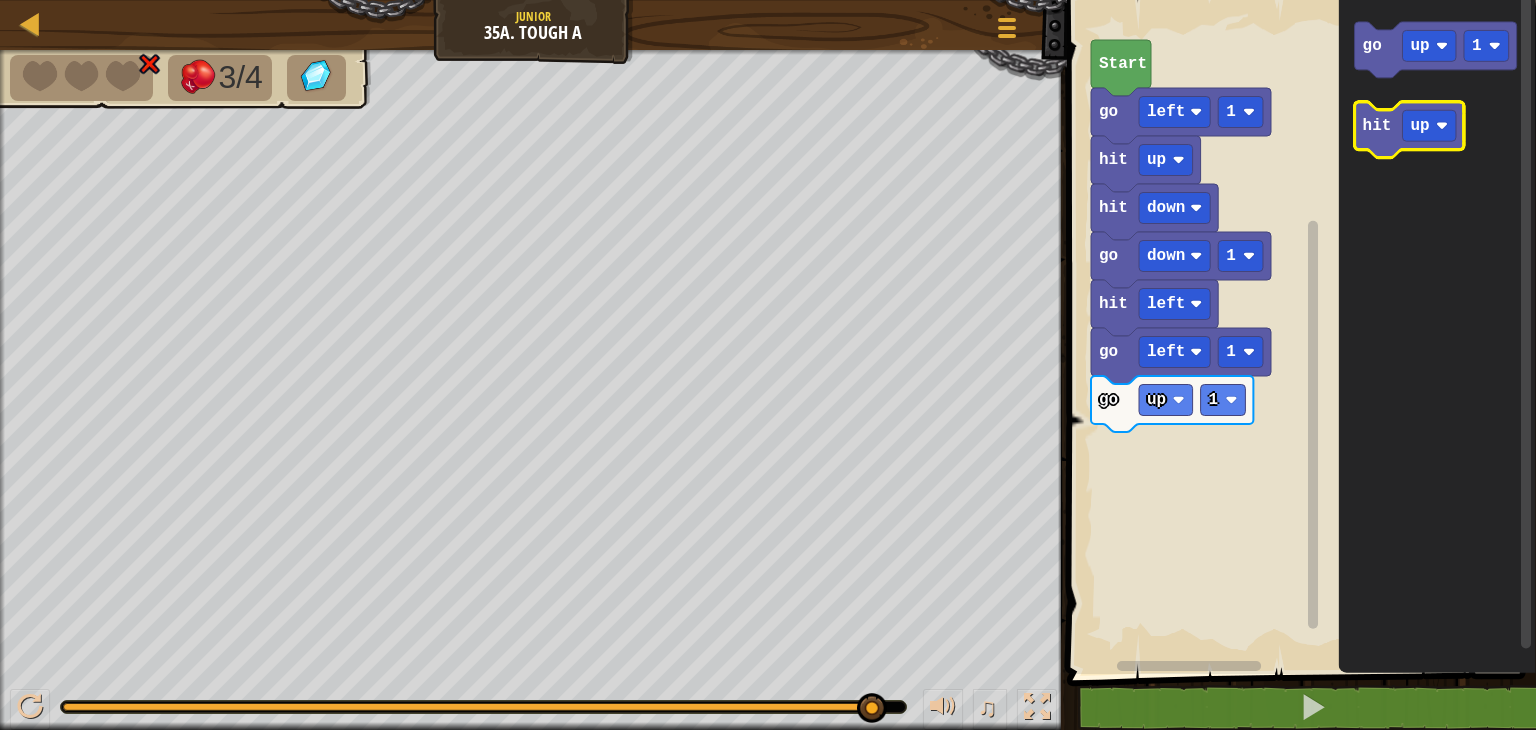 click 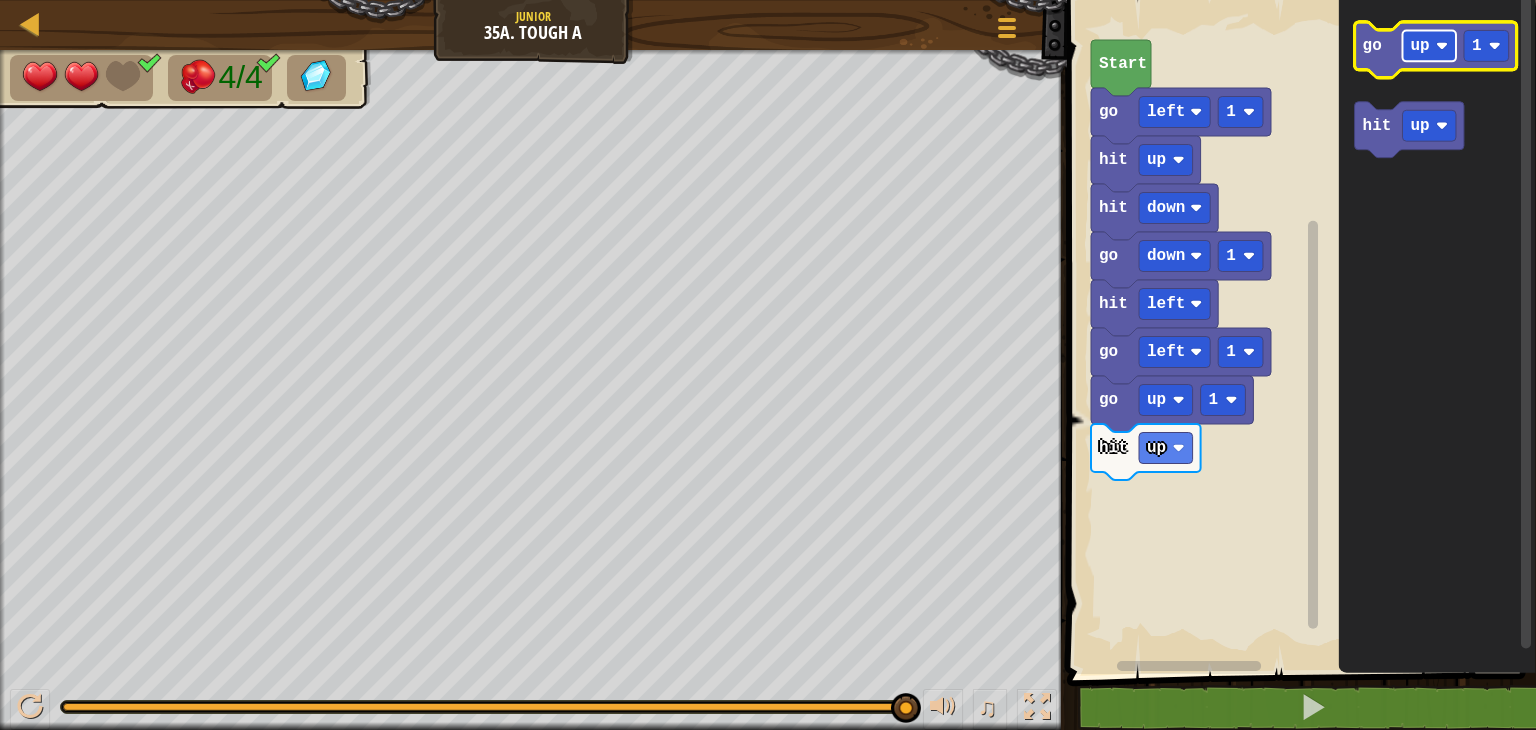 click on "up" 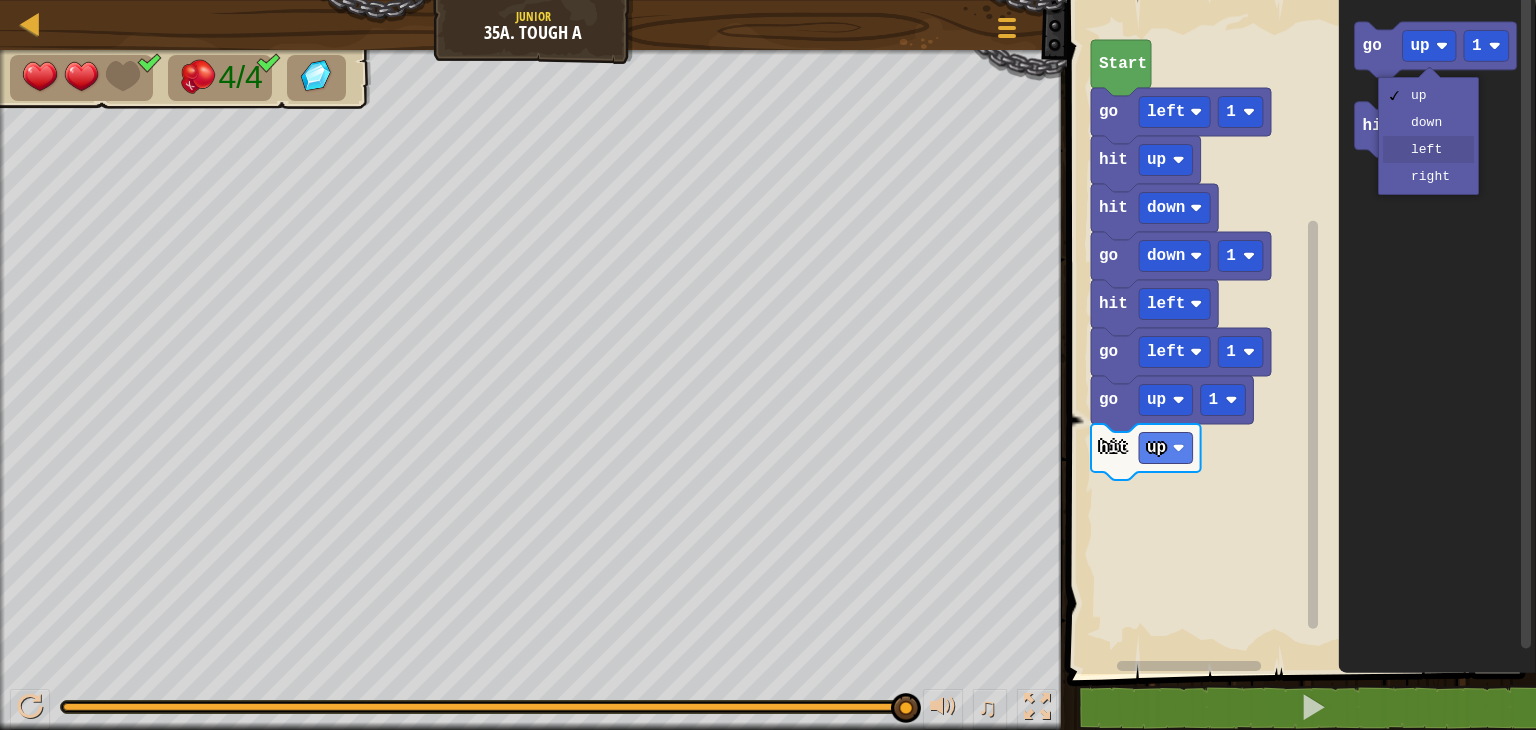 drag, startPoint x: 1421, startPoint y: 149, endPoint x: 1407, endPoint y: 106, distance: 45.221676 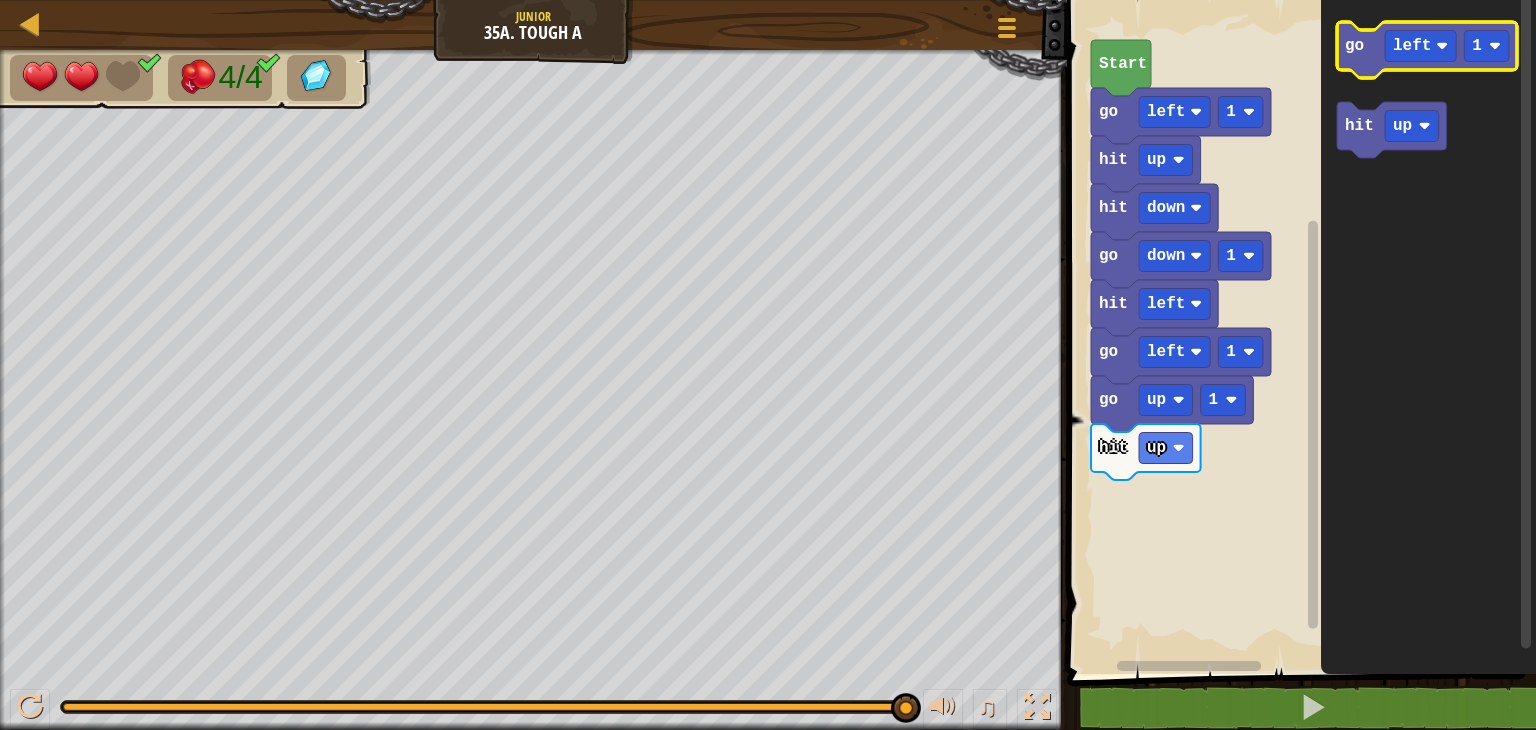 click on "go" 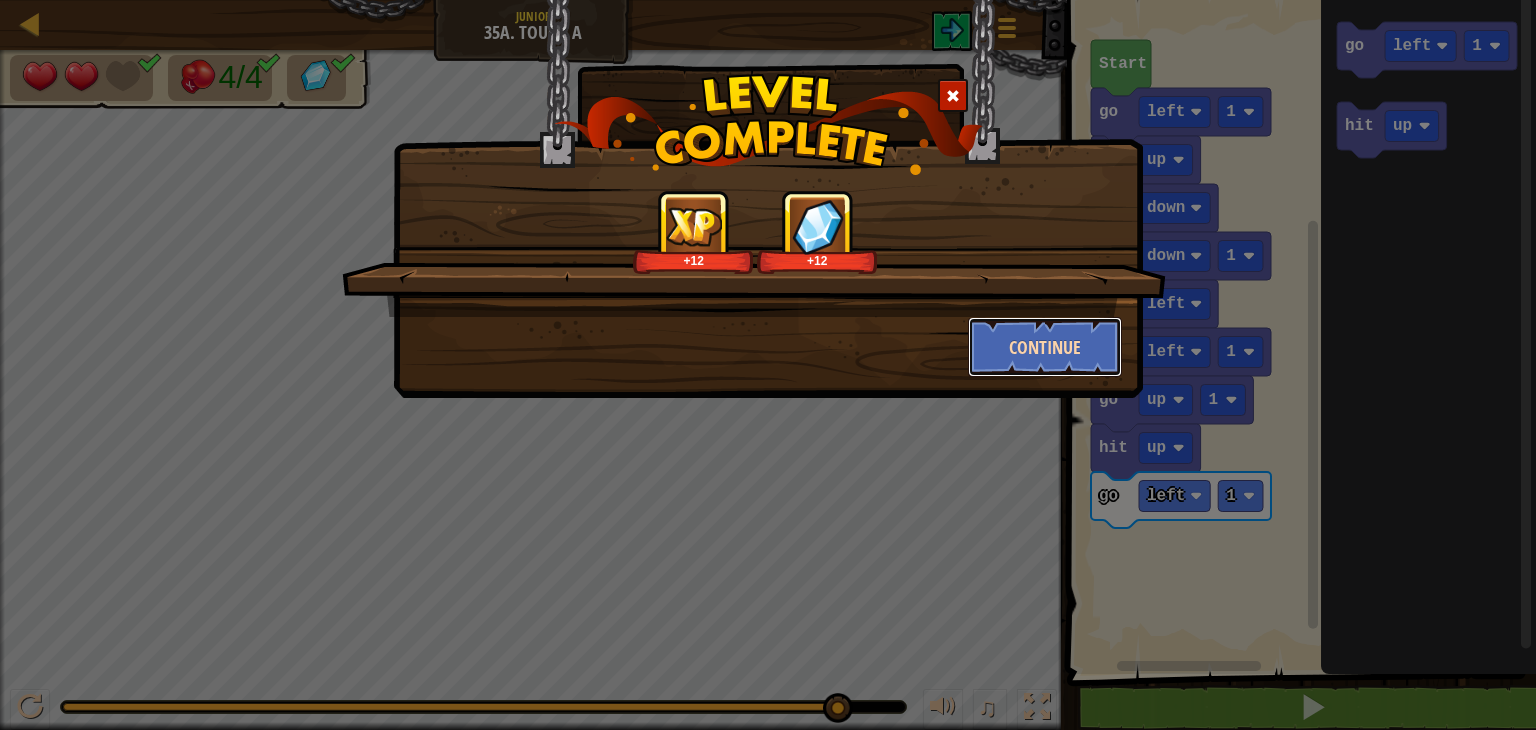 click on "Continue" at bounding box center [1045, 347] 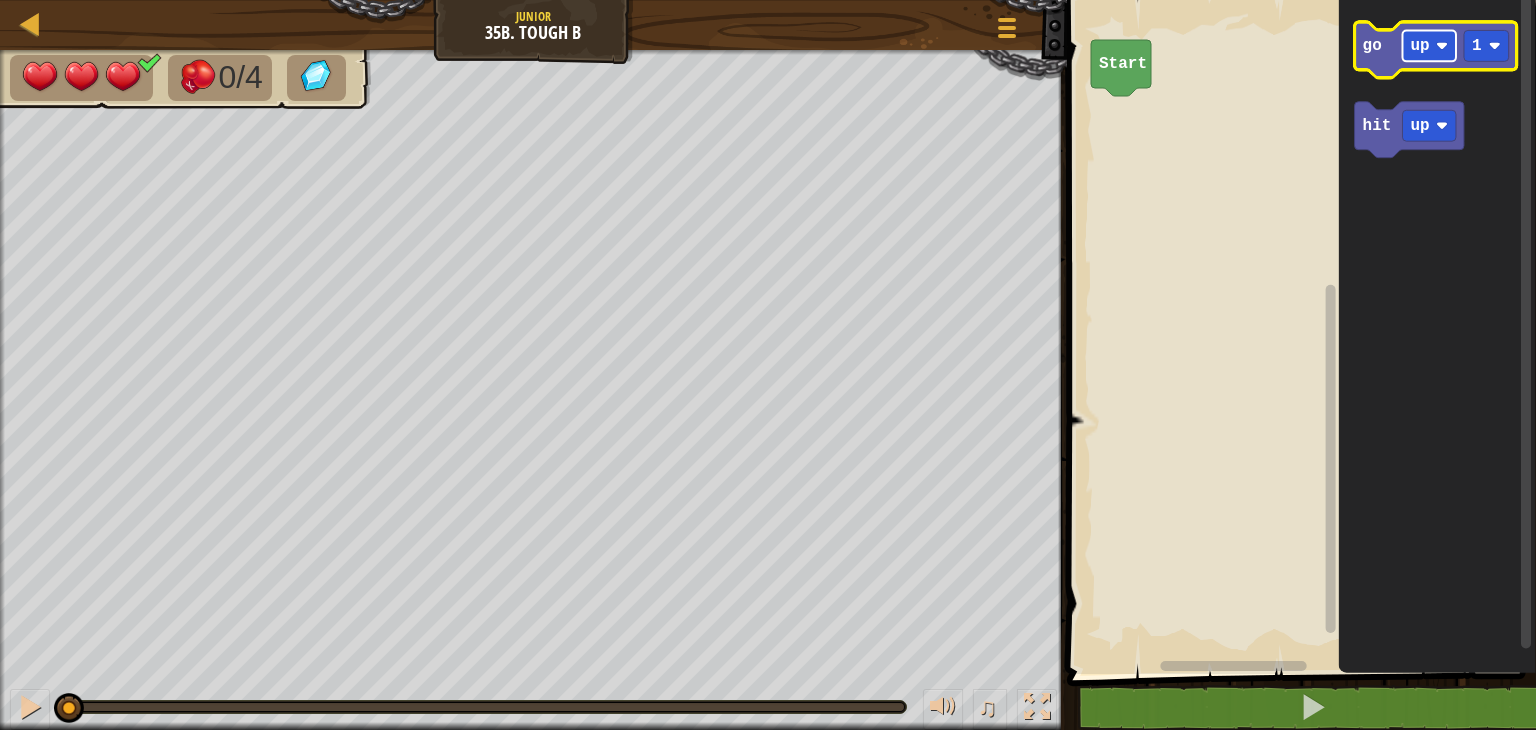 click 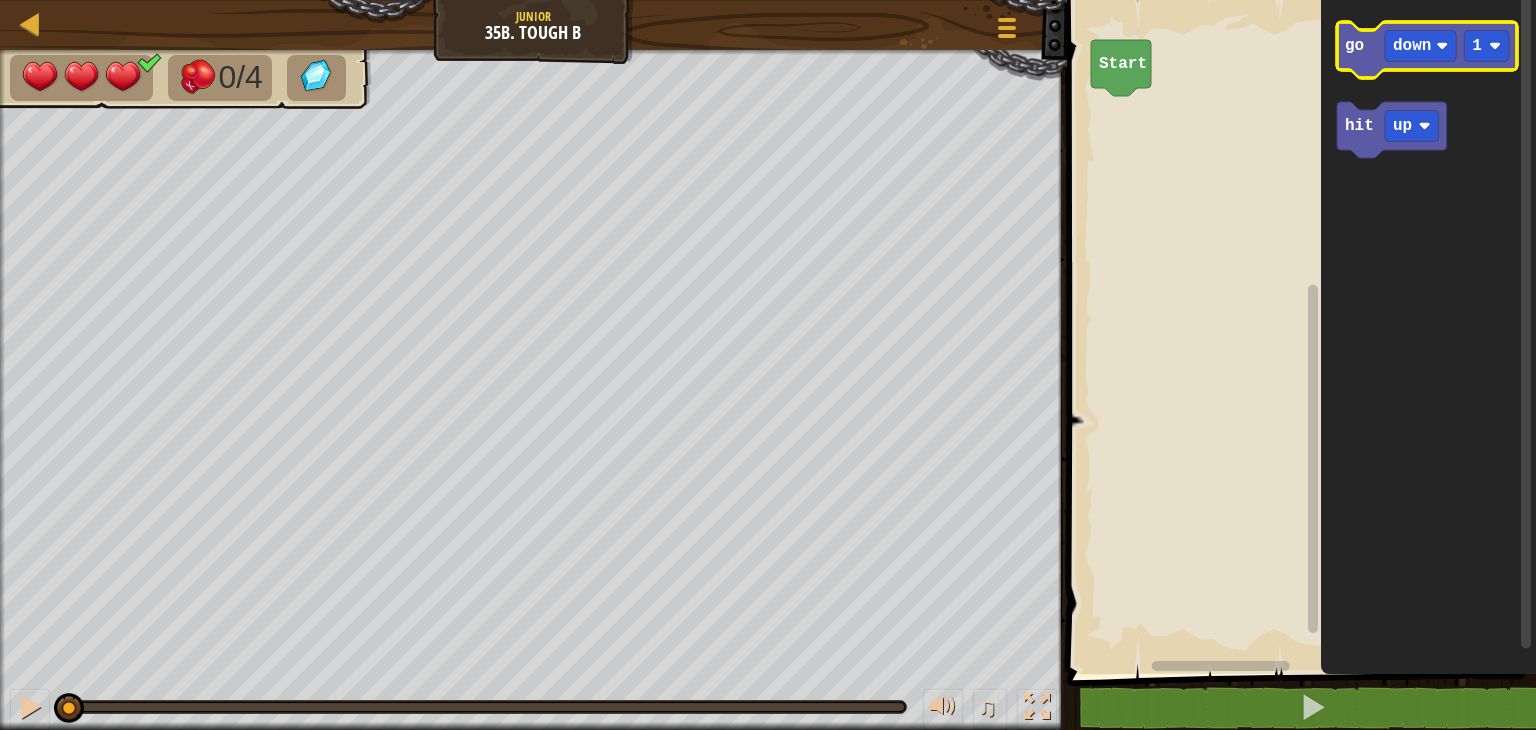 click 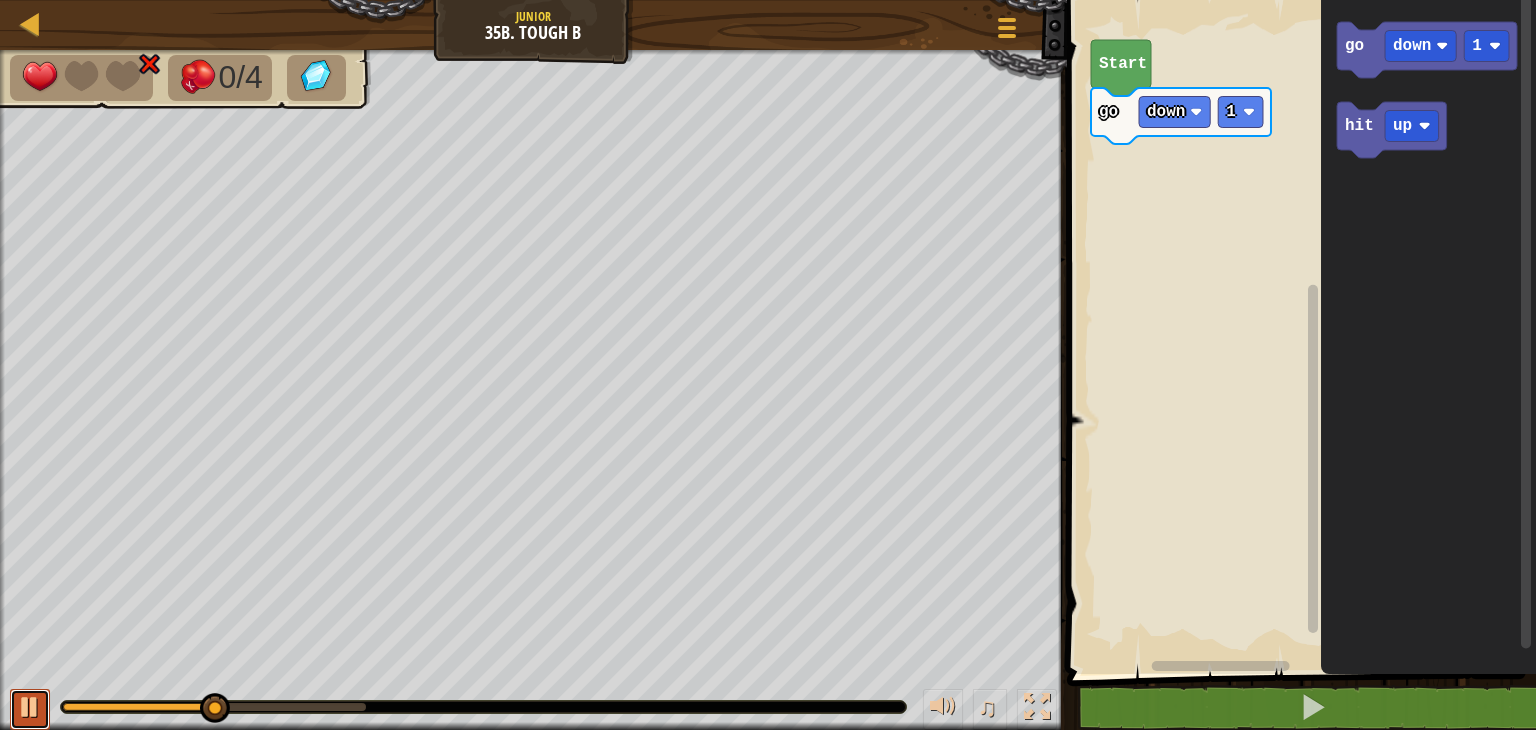 click at bounding box center (30, 707) 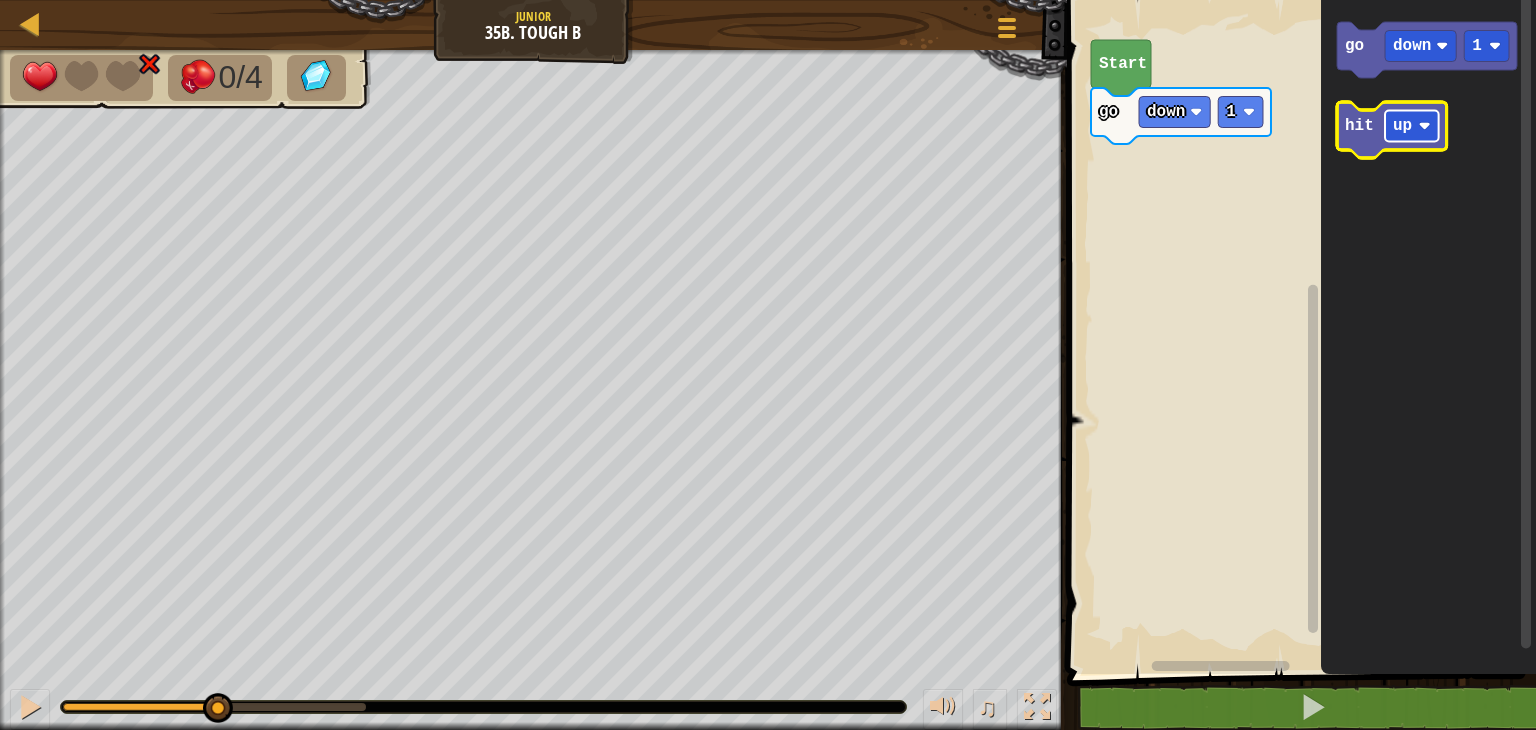 click 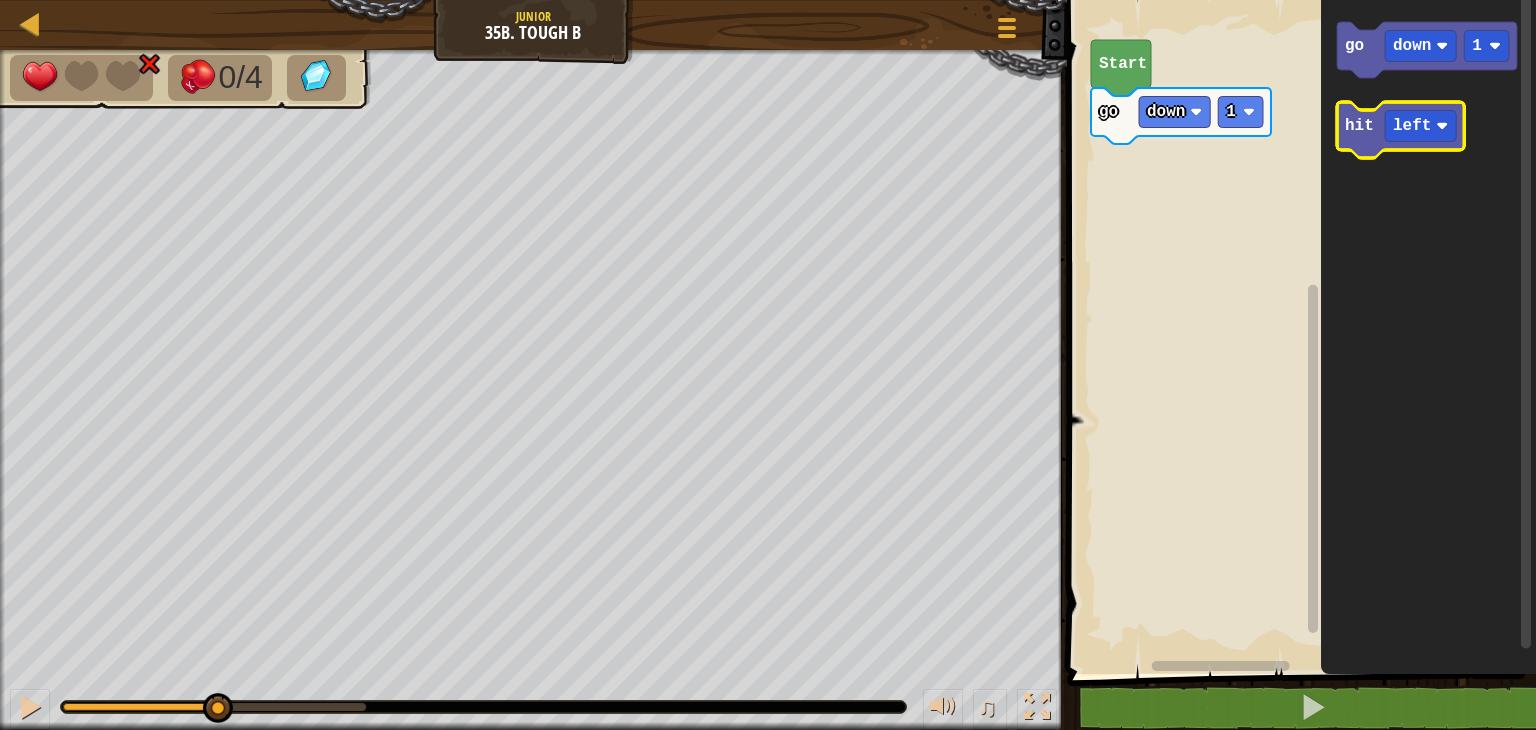 click 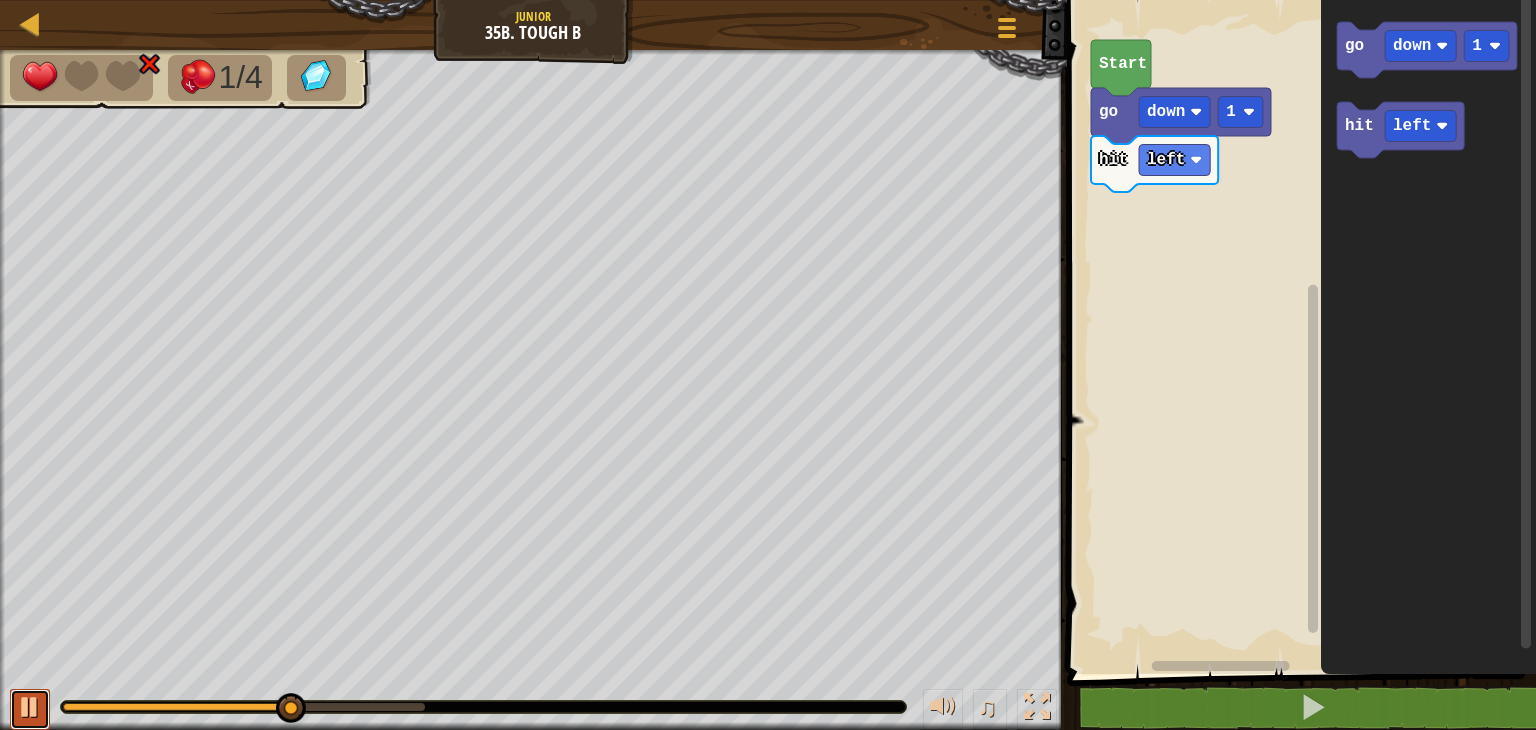 click at bounding box center (30, 707) 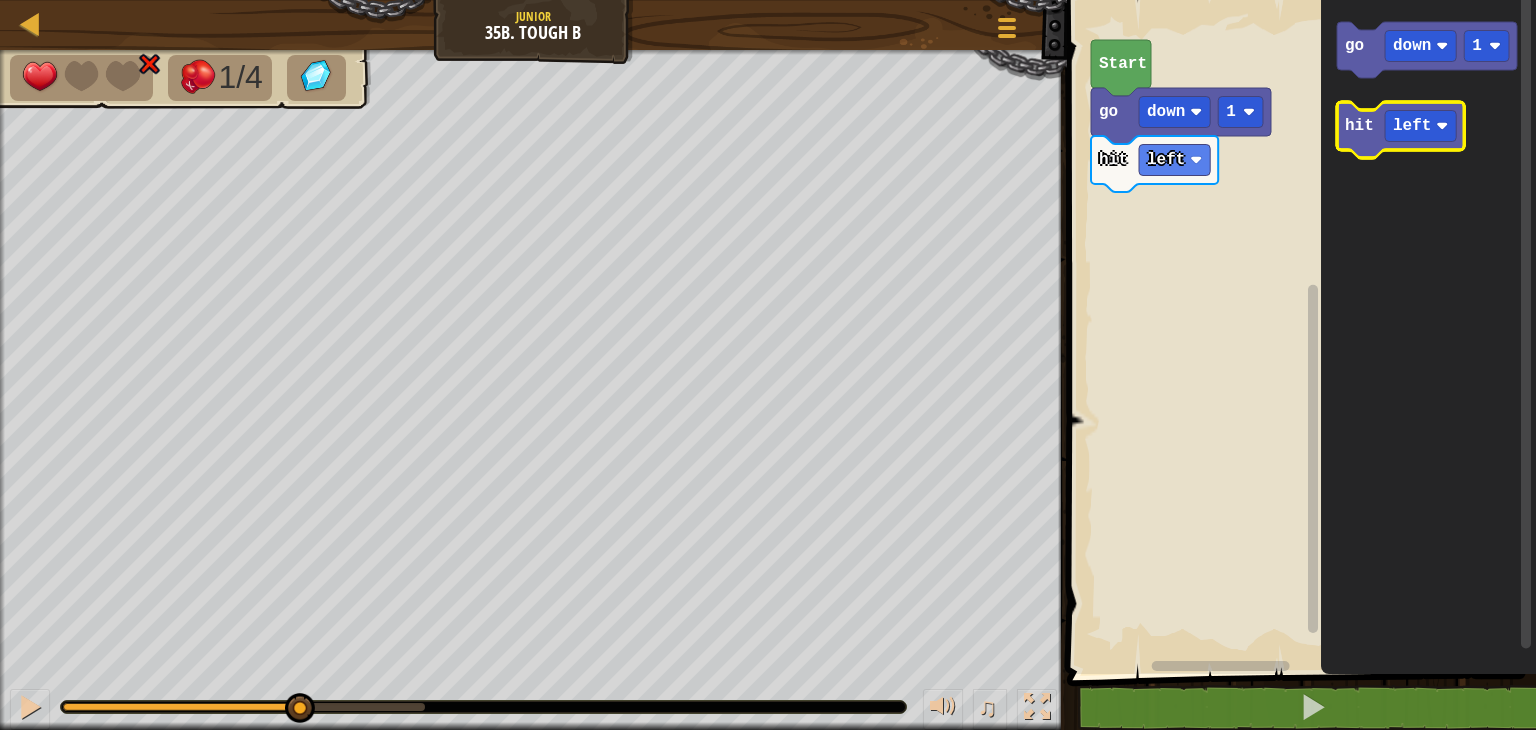 click 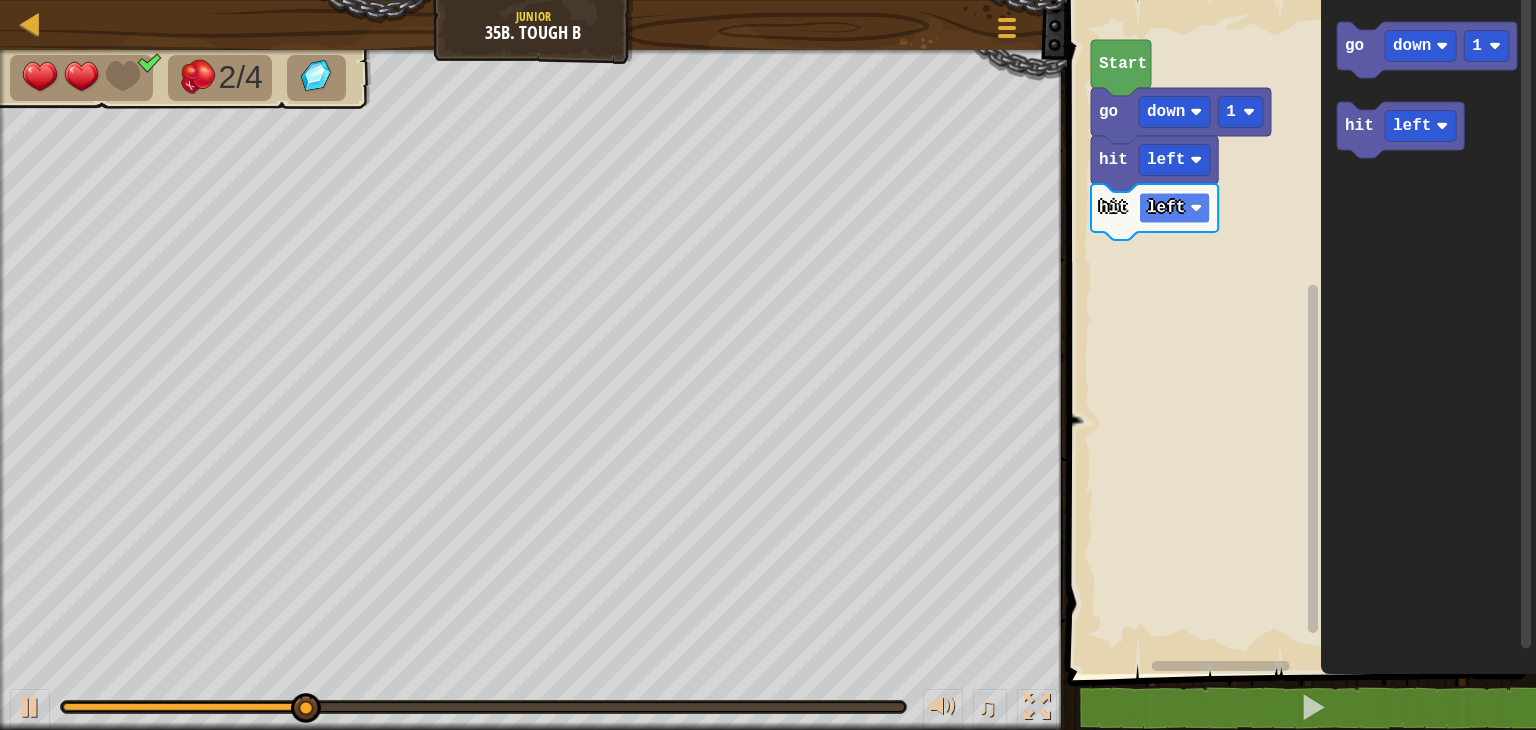 click on "left" 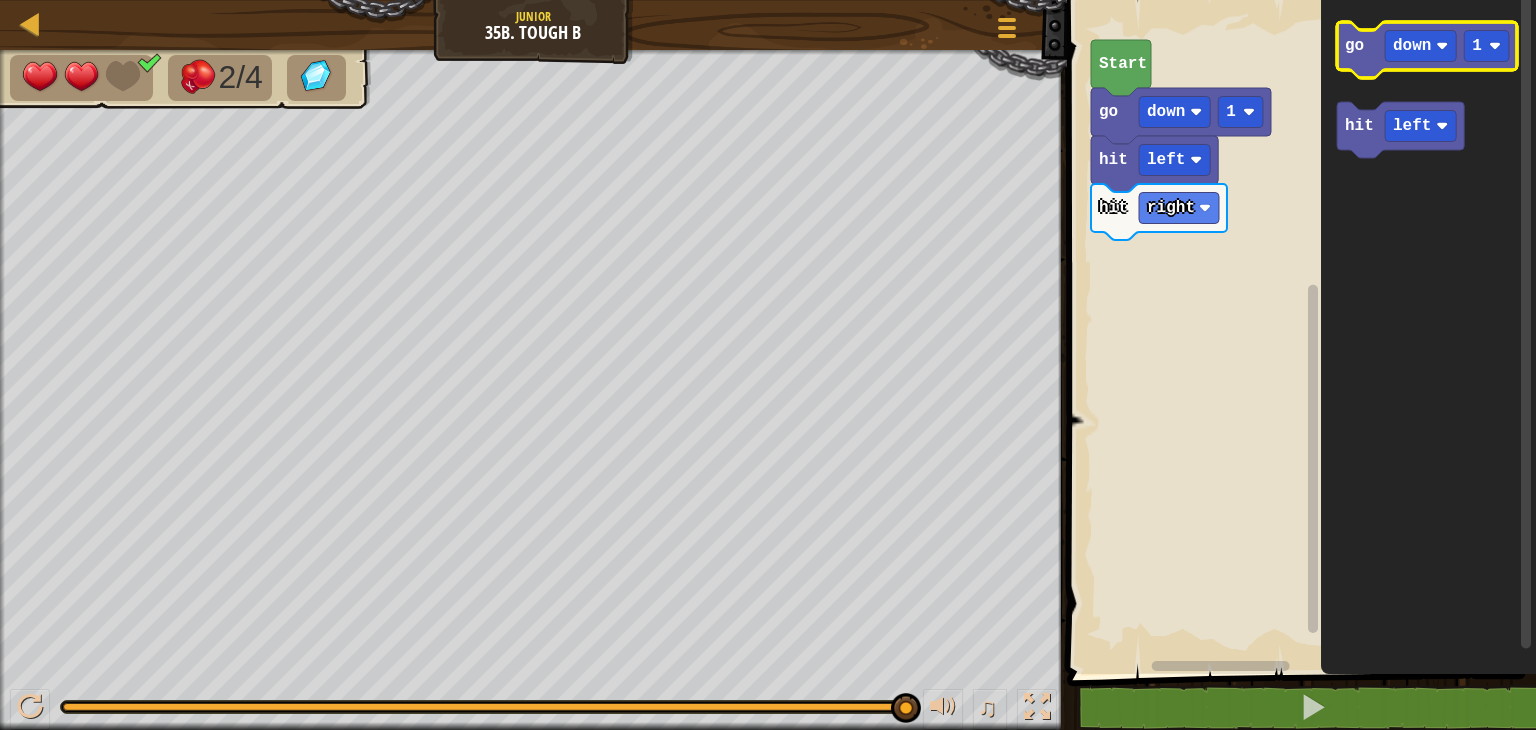 click 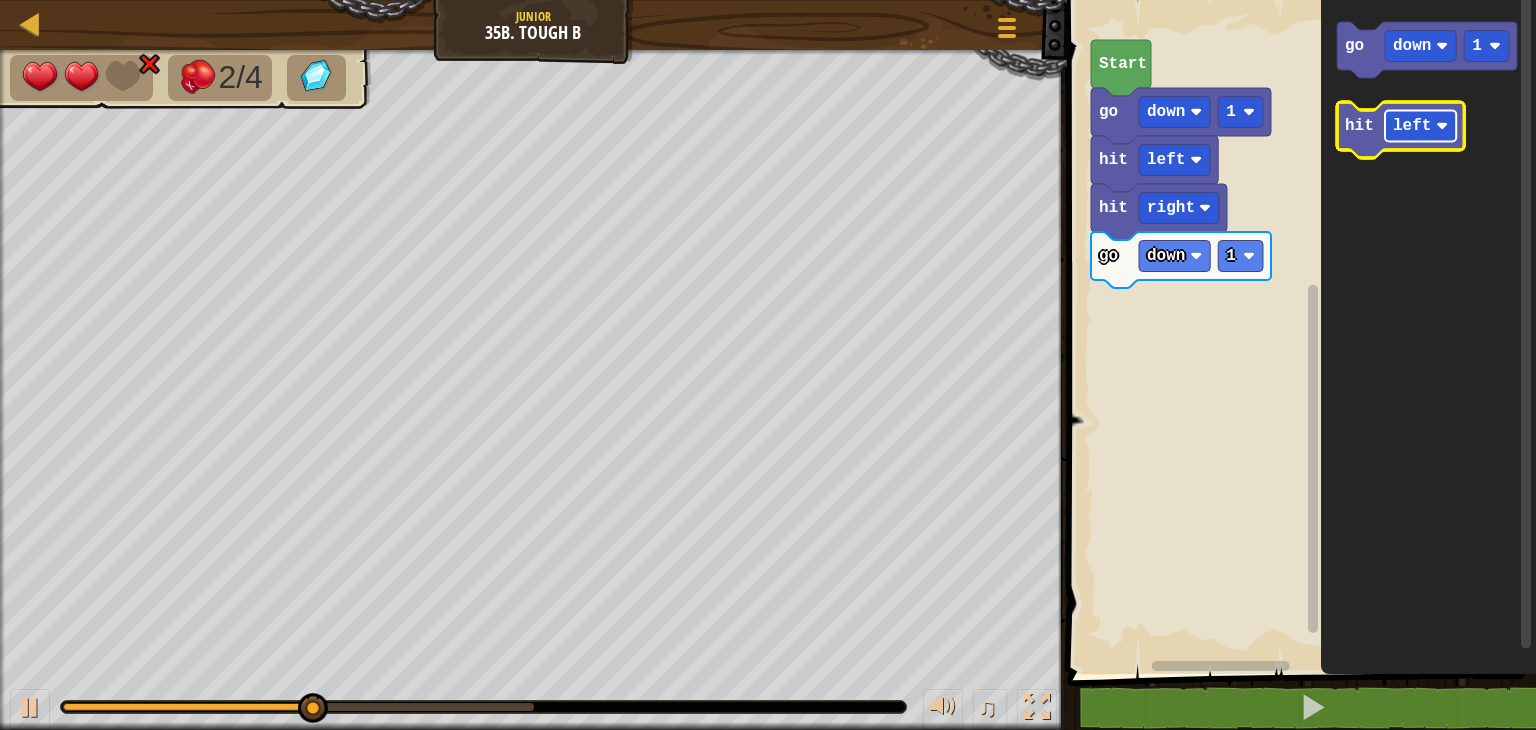 click on "left" 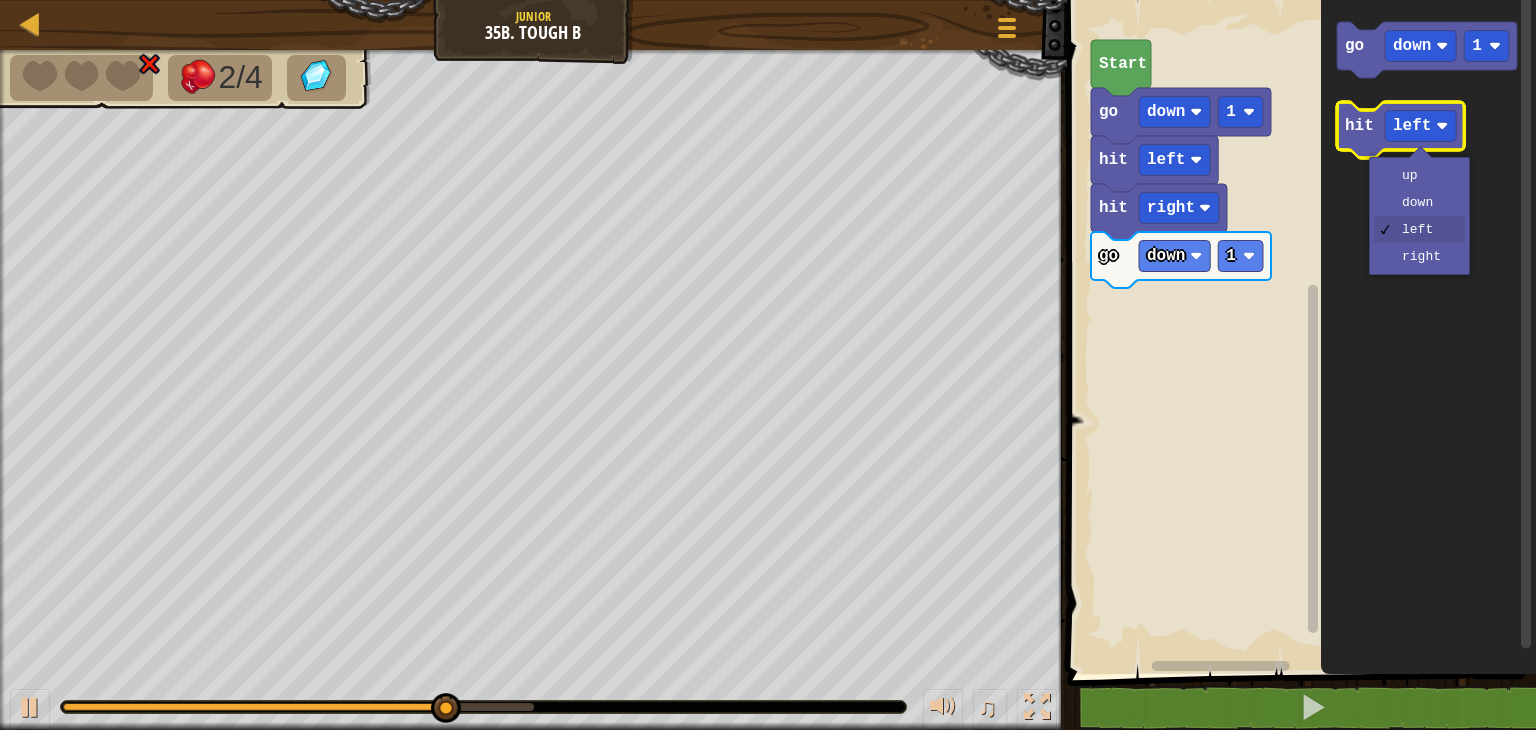 click 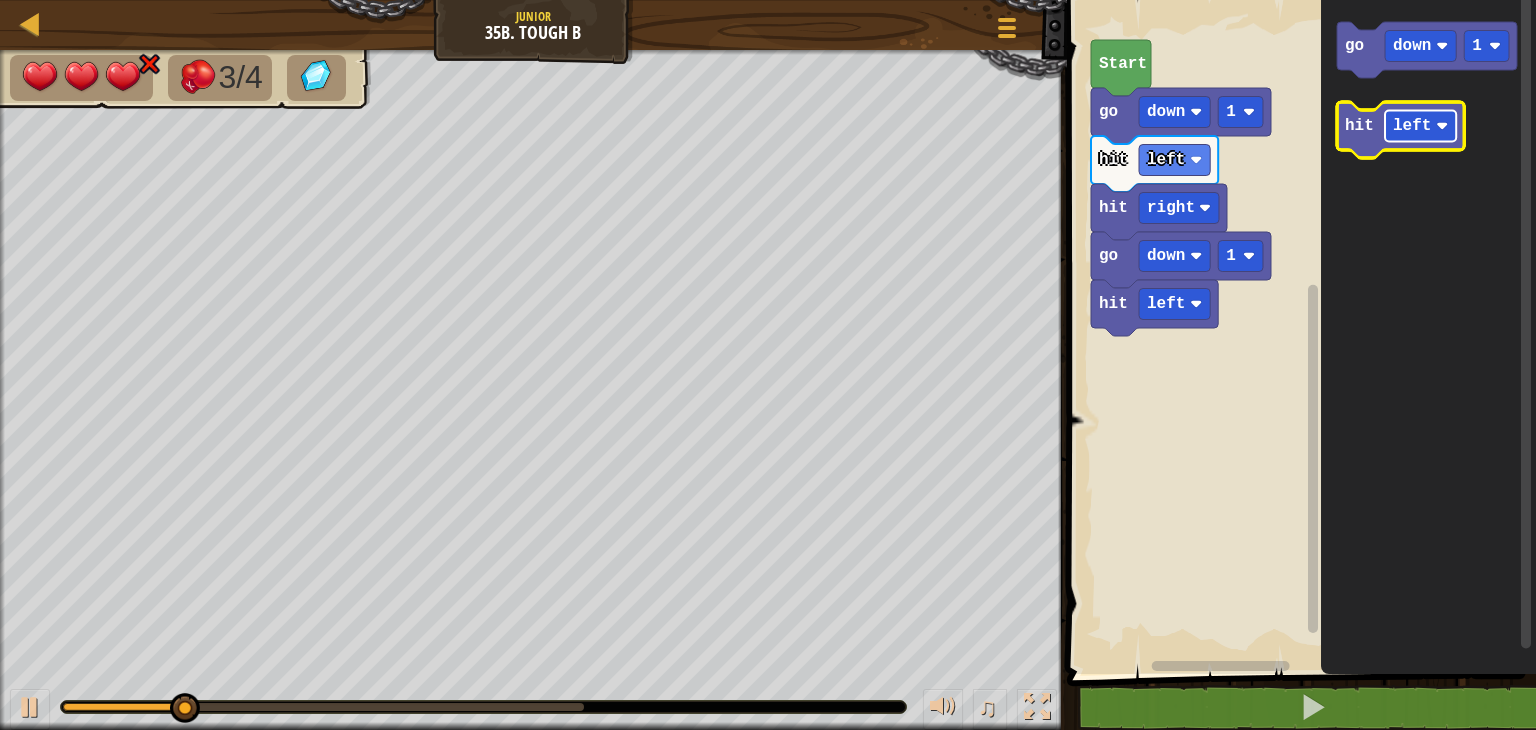click 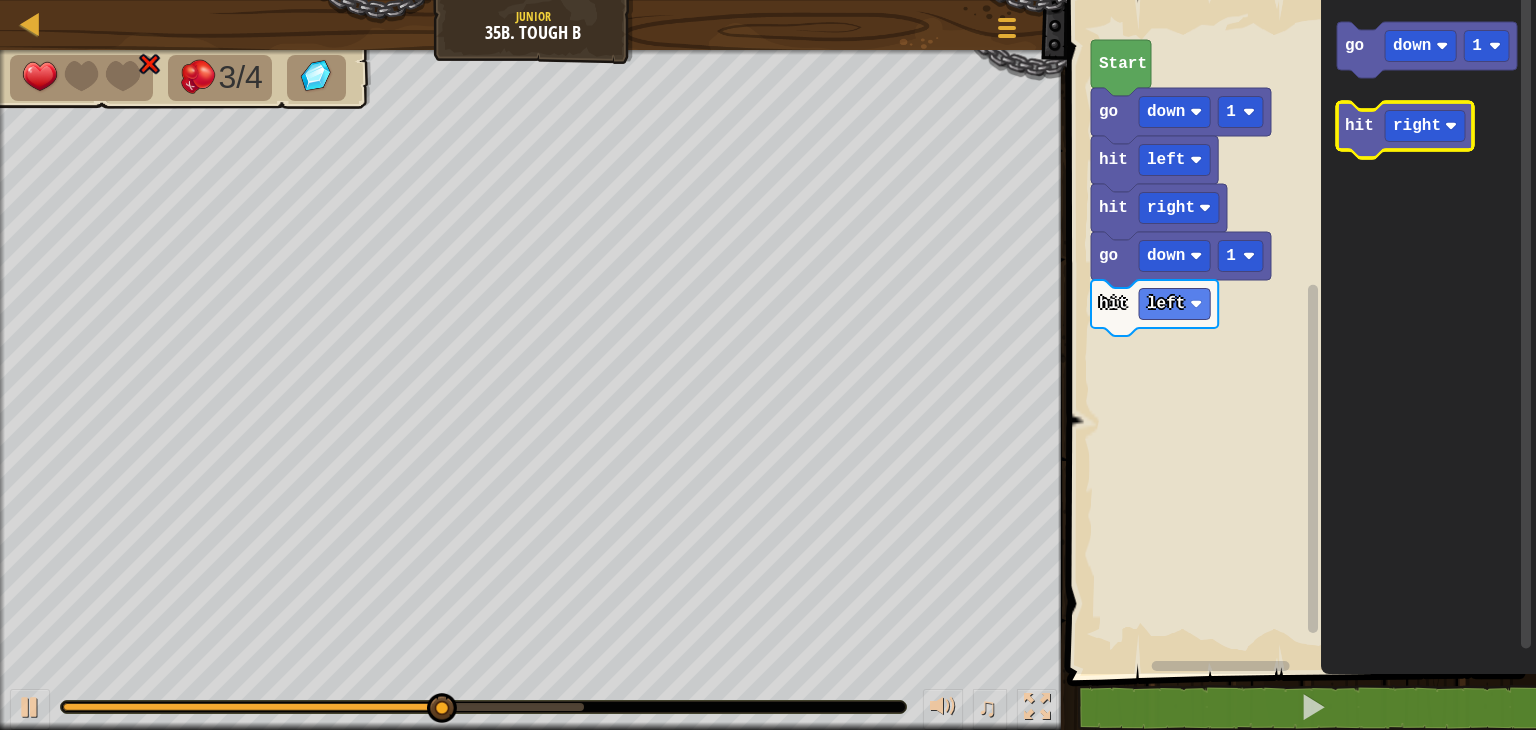 click 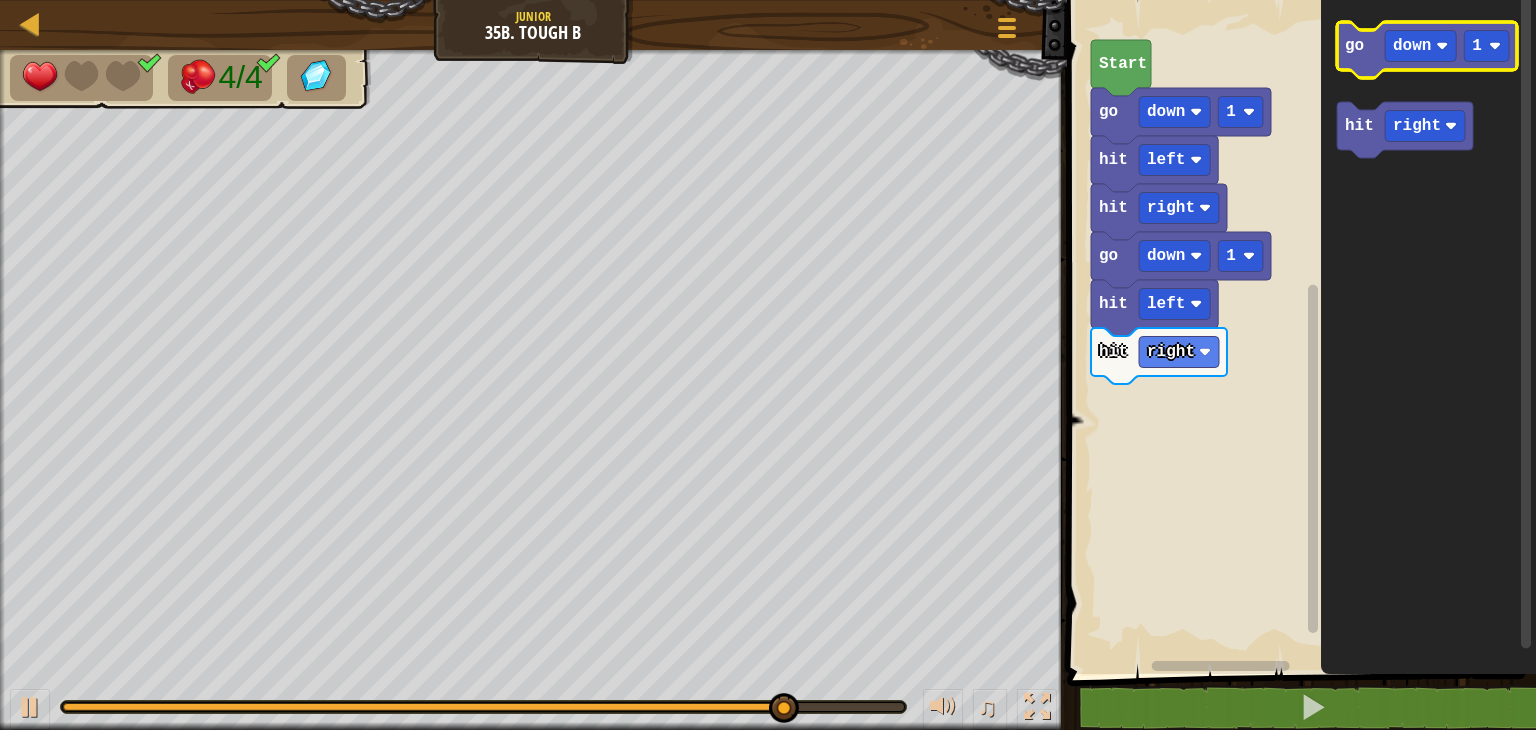 click 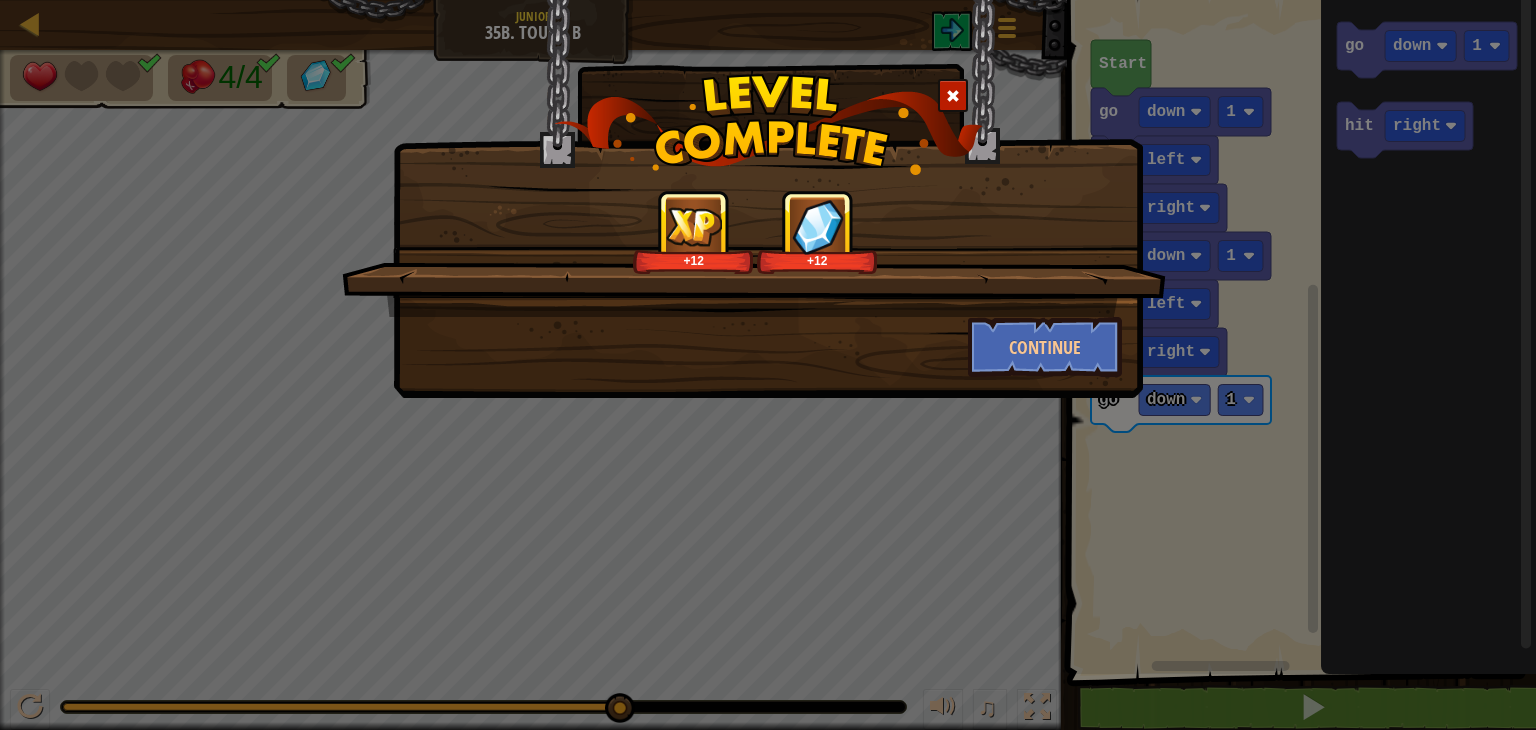 click on "+12 +12 Continue" at bounding box center (768, 199) 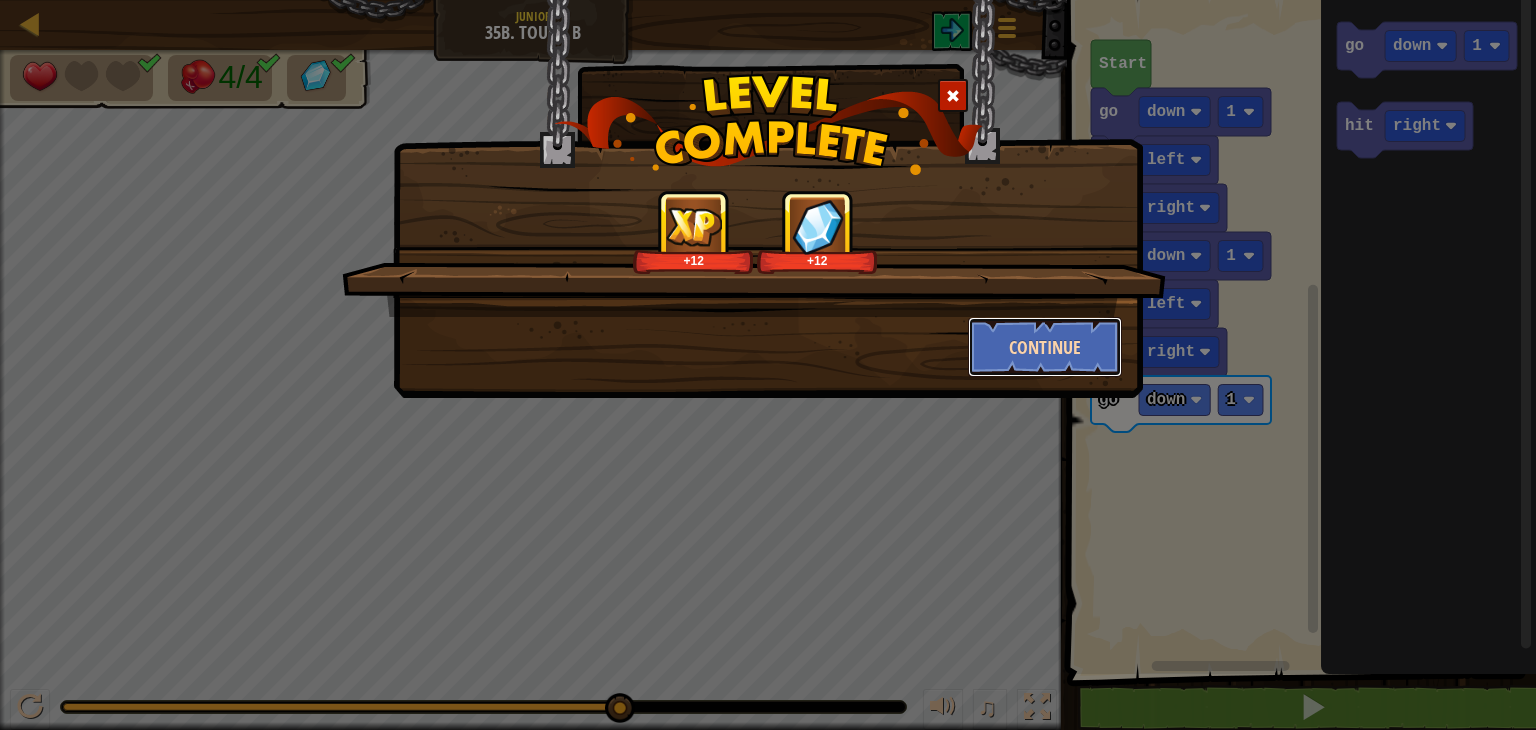 click on "Continue" at bounding box center (1045, 347) 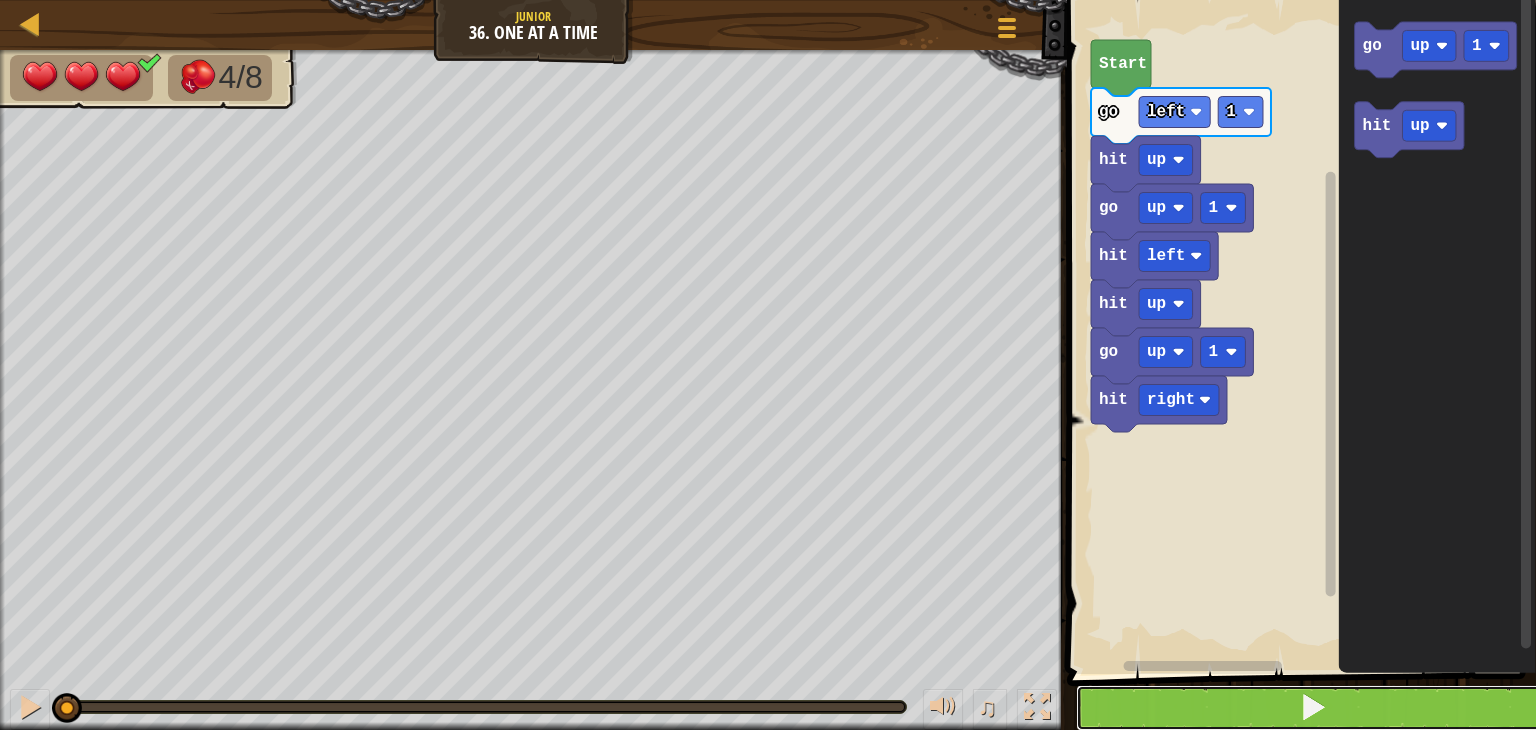 click at bounding box center (1313, 708) 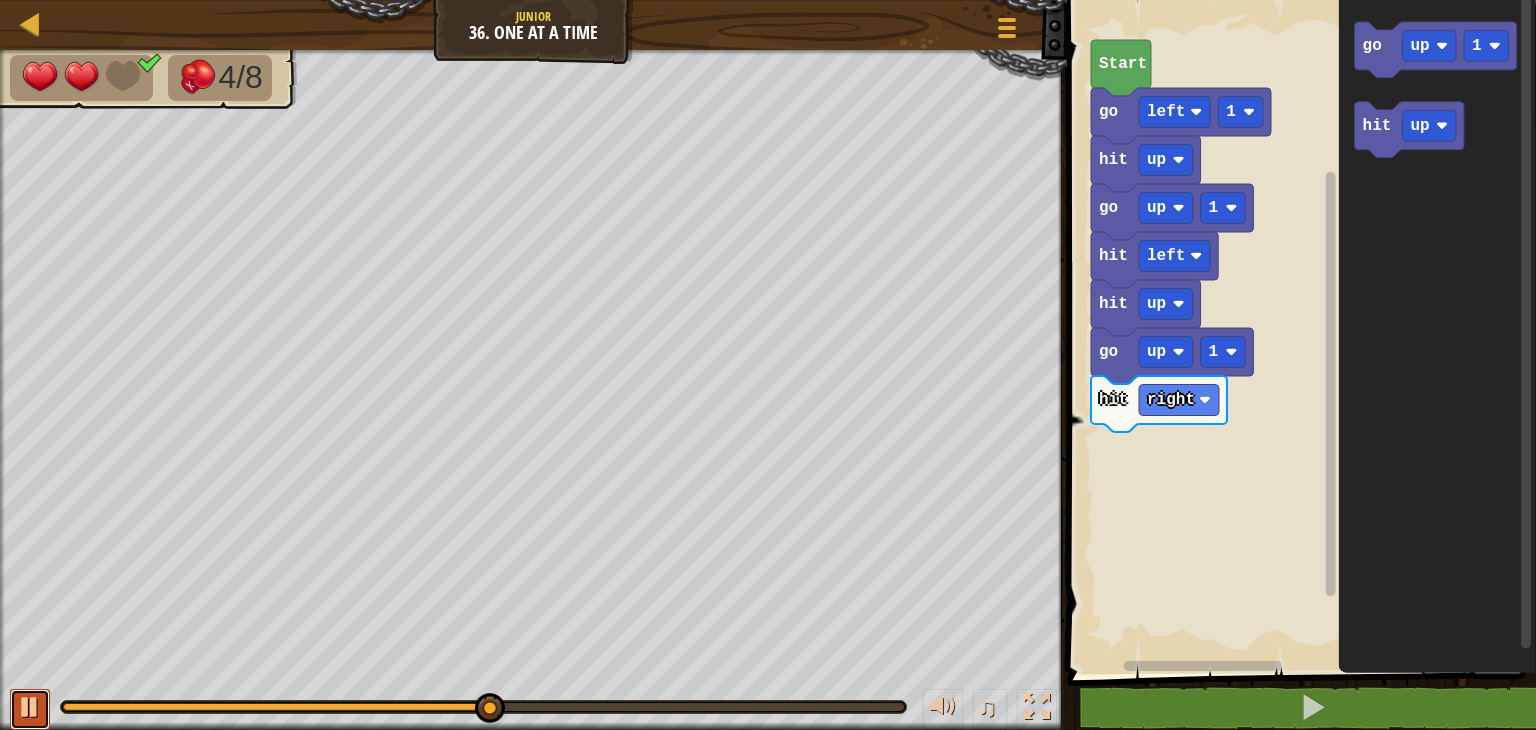 click at bounding box center [30, 709] 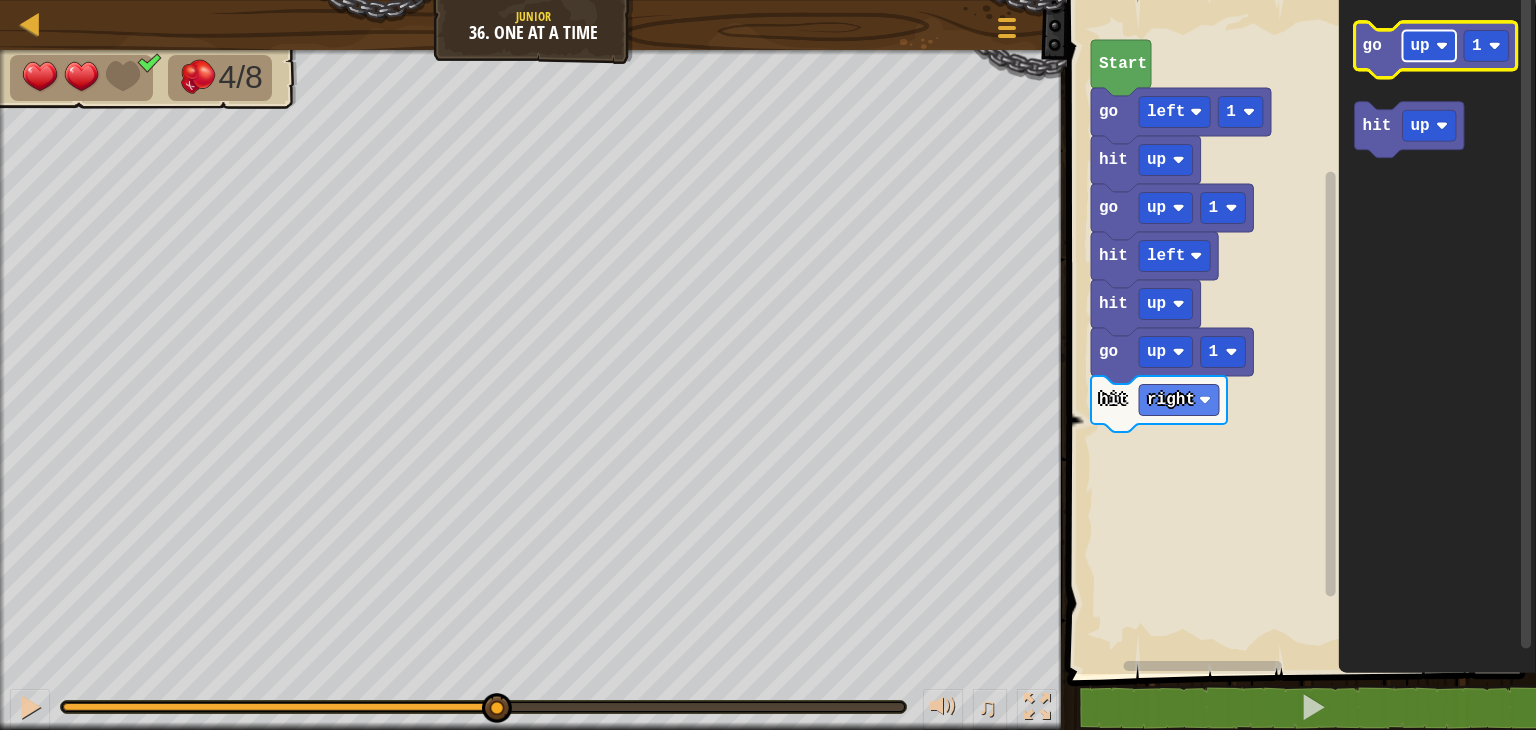 click 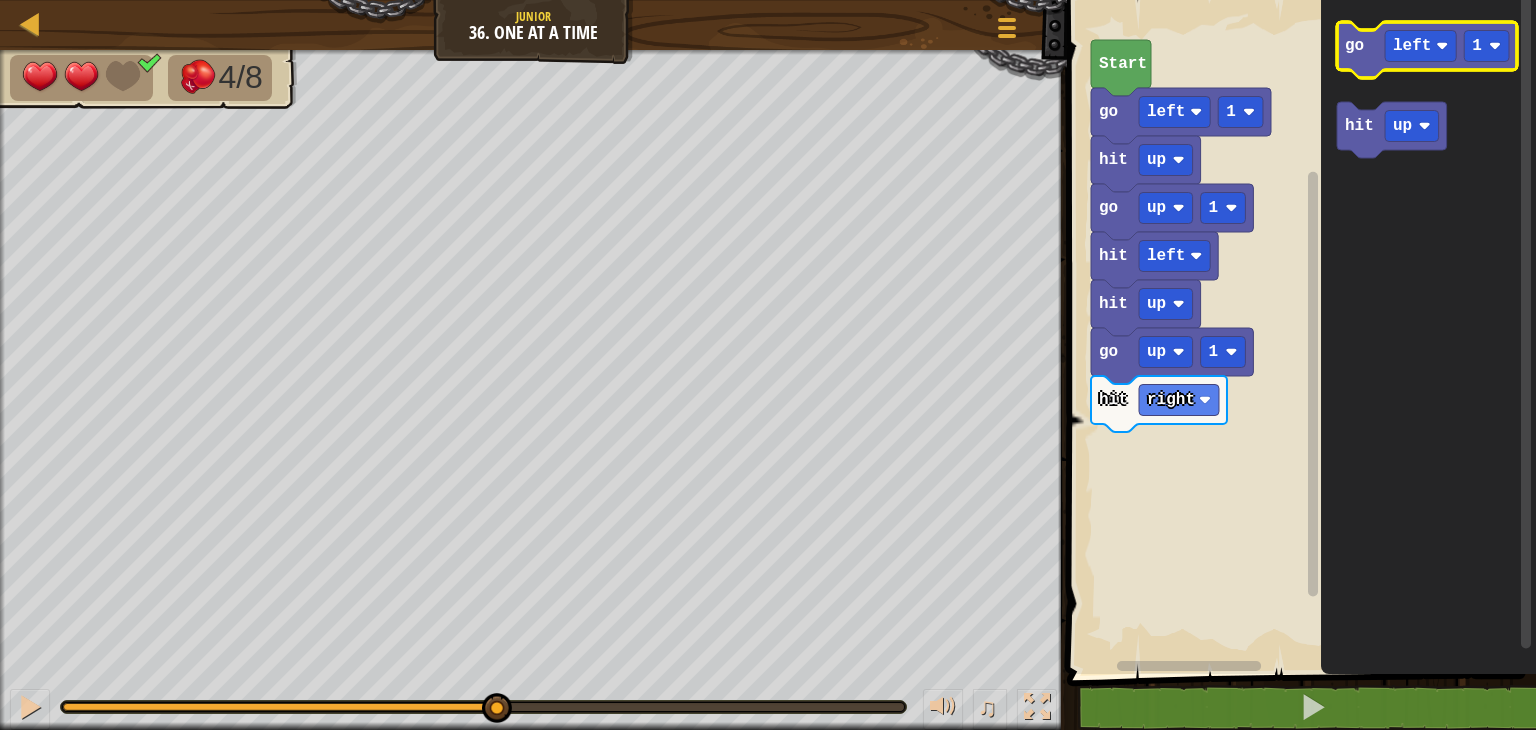 click on "go" 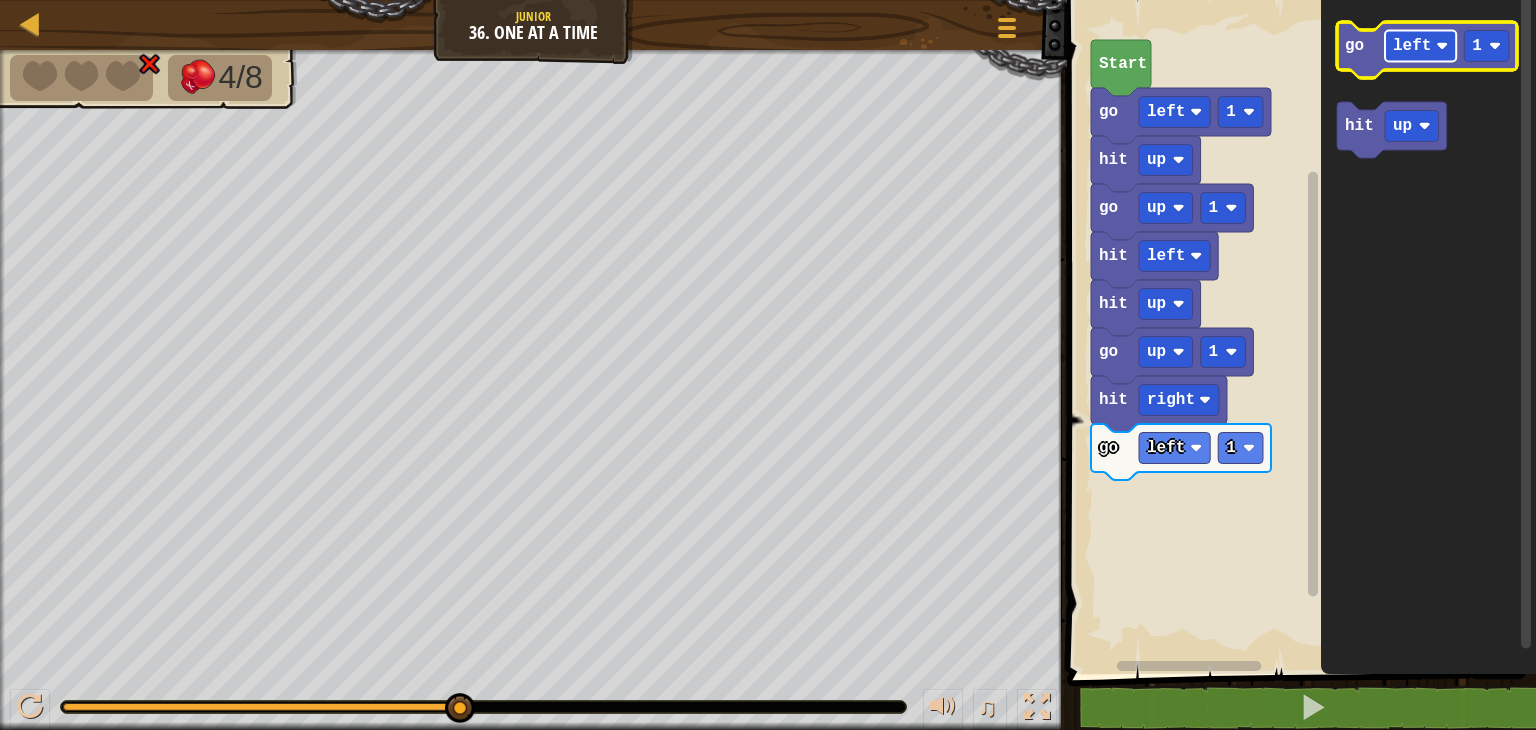 click on "left" 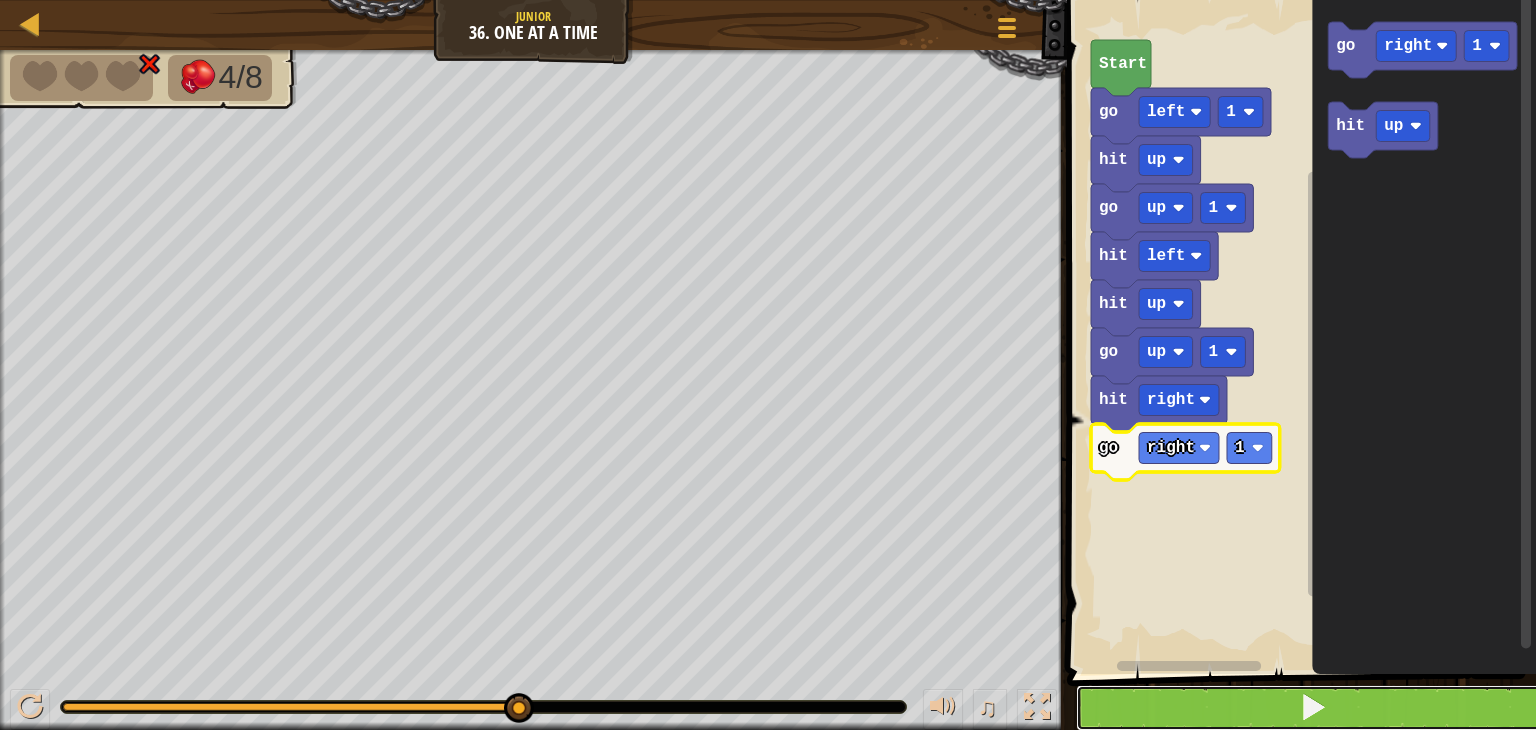 click at bounding box center [1313, 708] 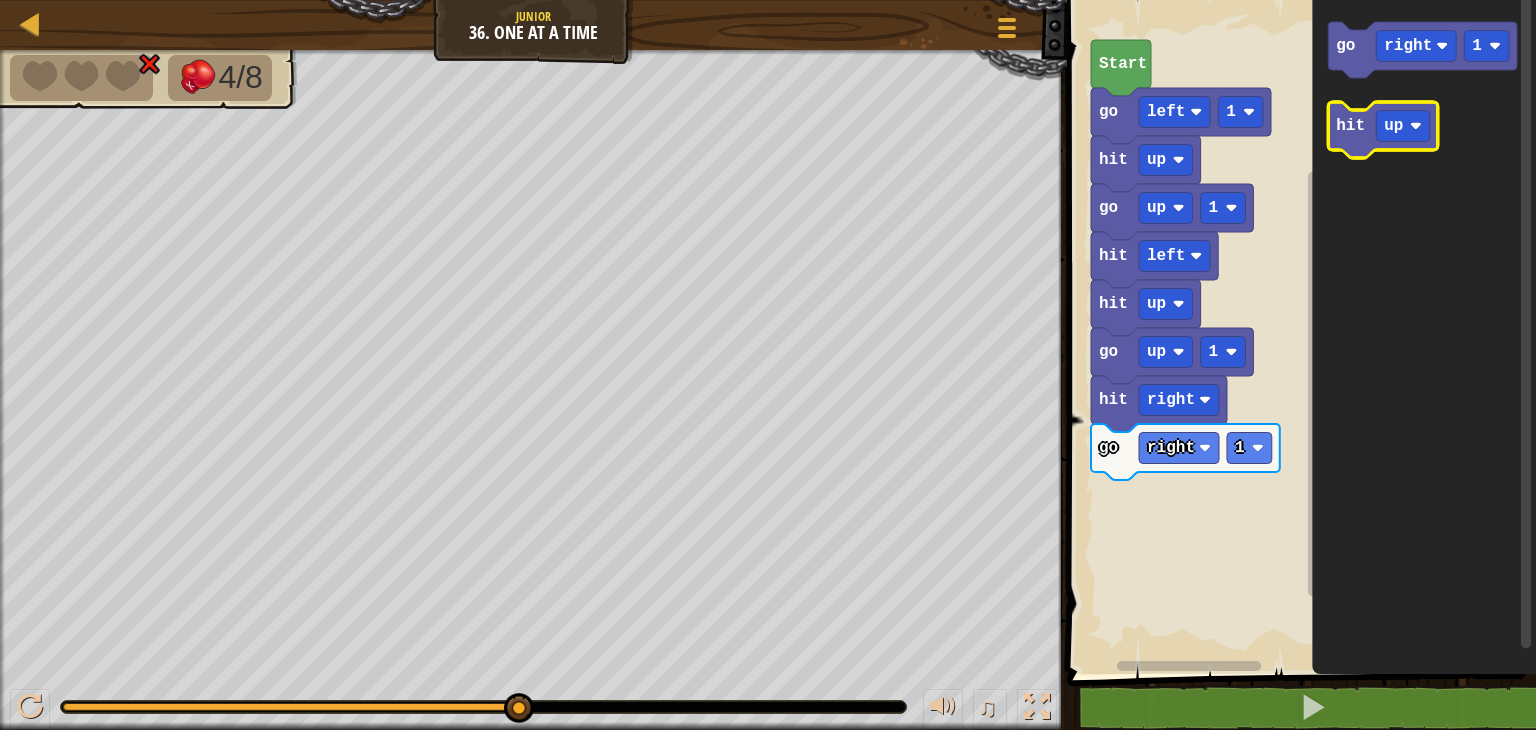 click 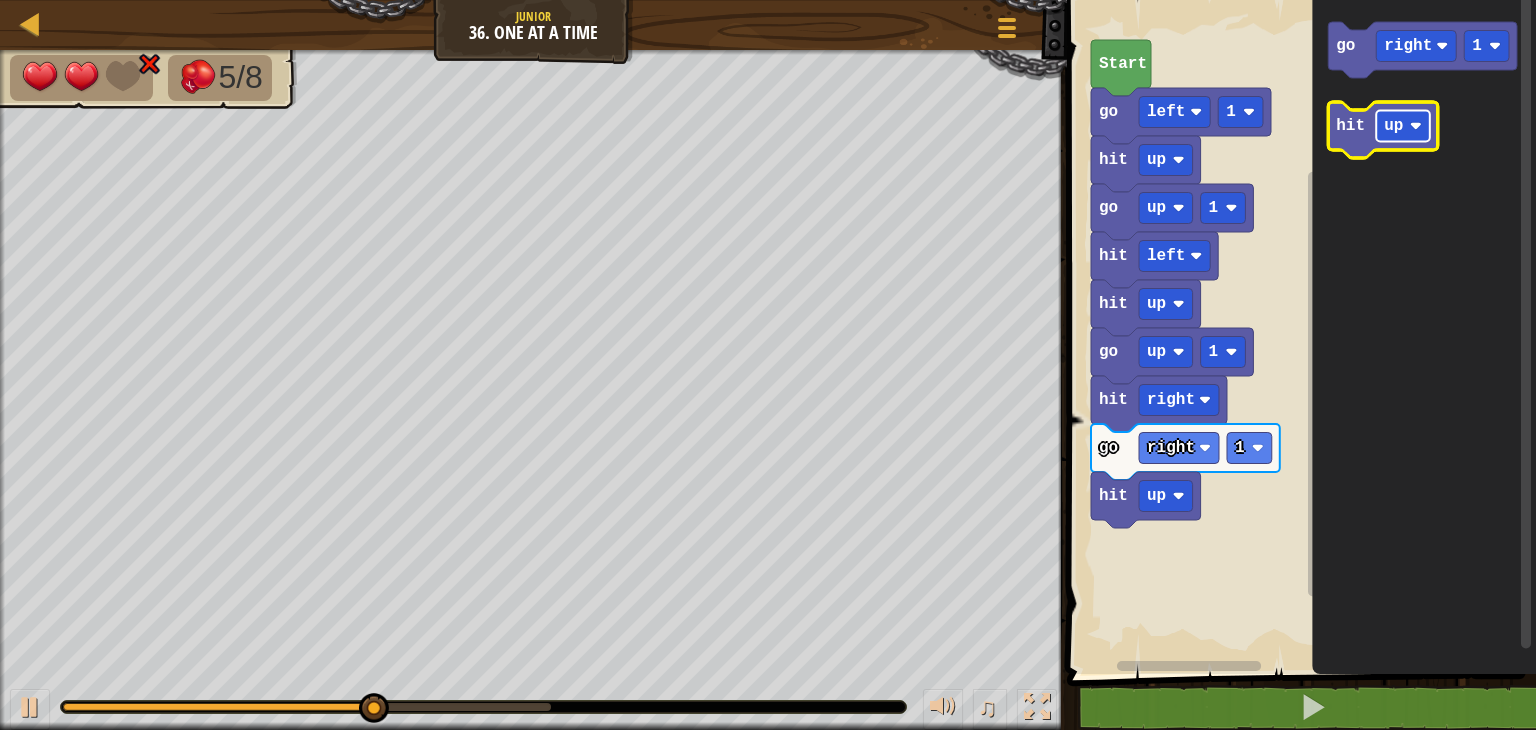 click 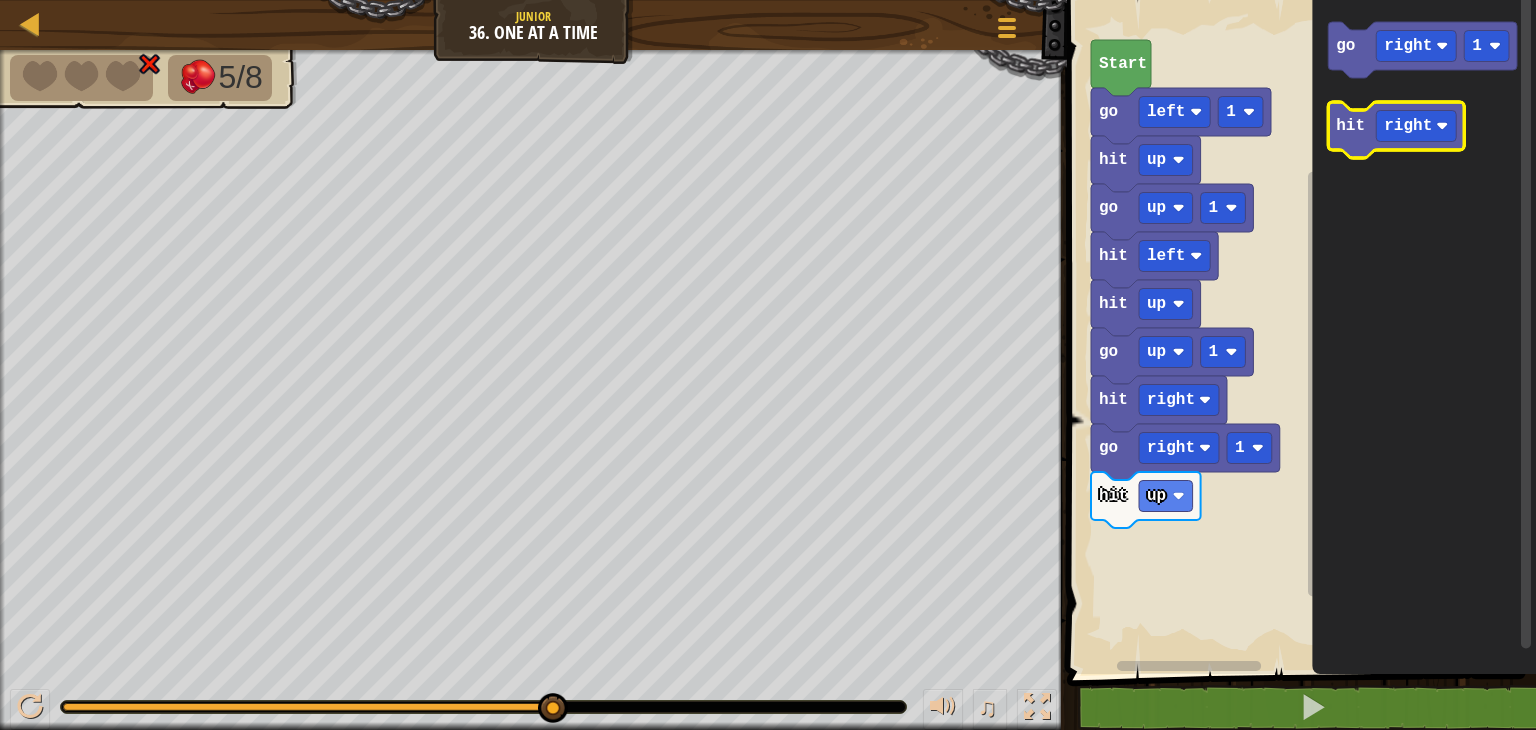 click on "hit" 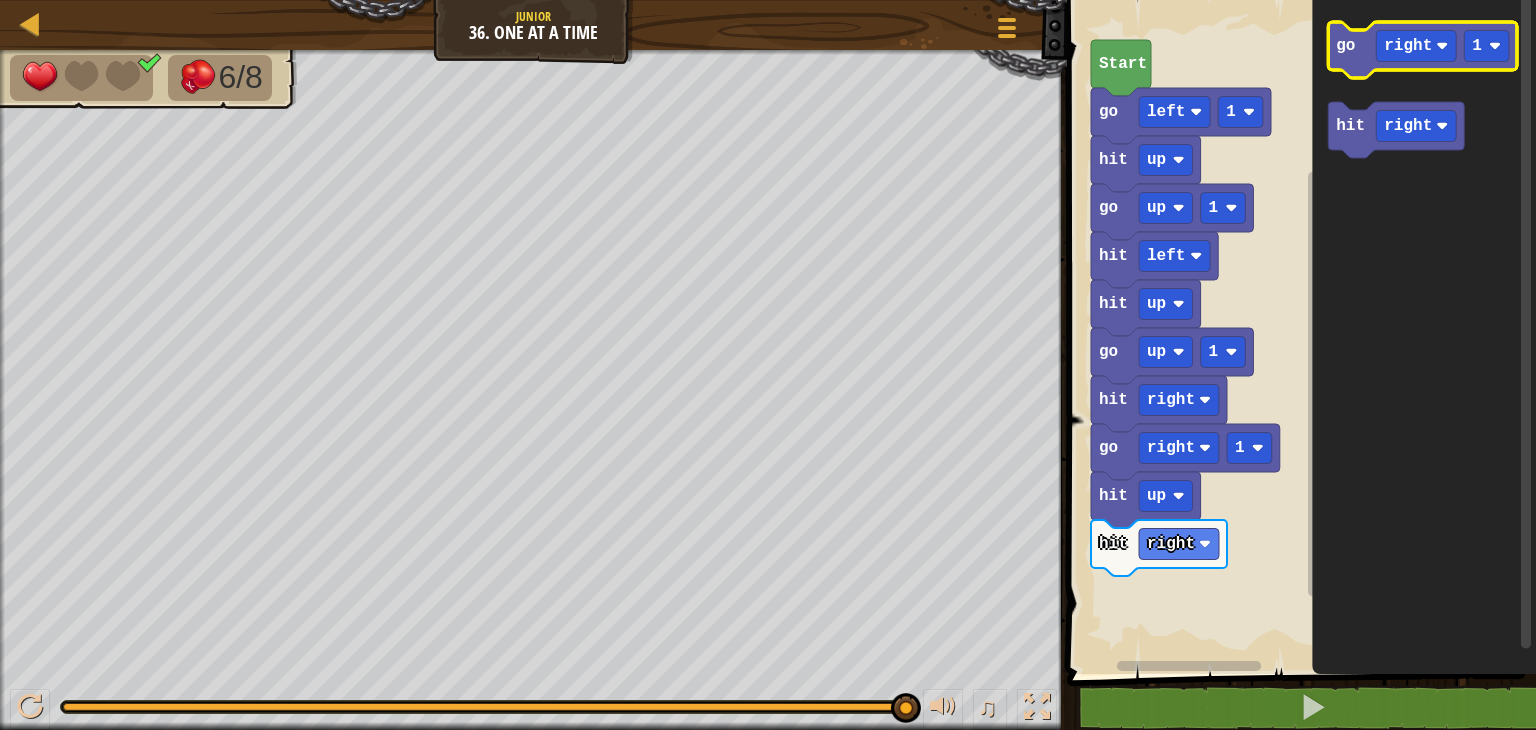 click 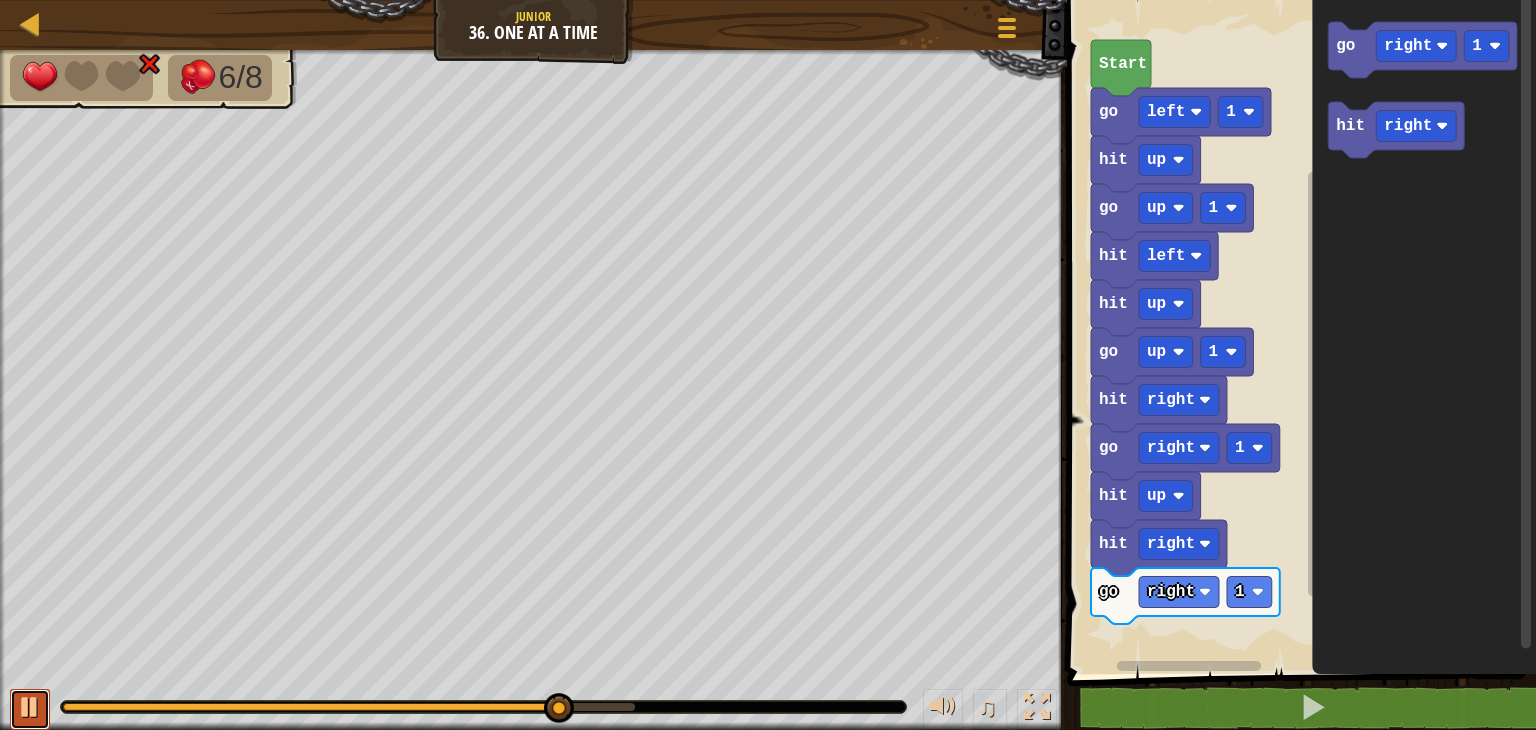 click at bounding box center [30, 709] 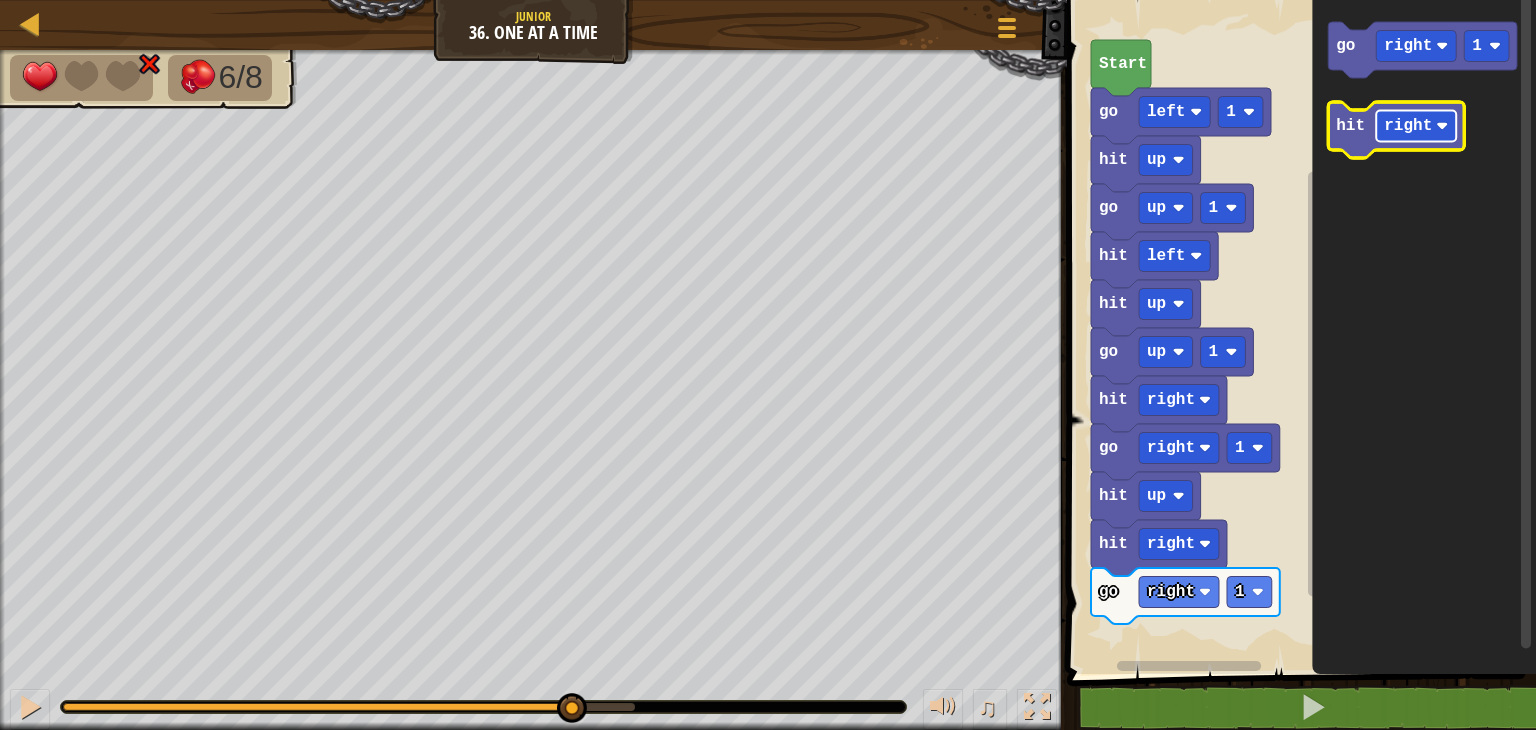 click on "right" 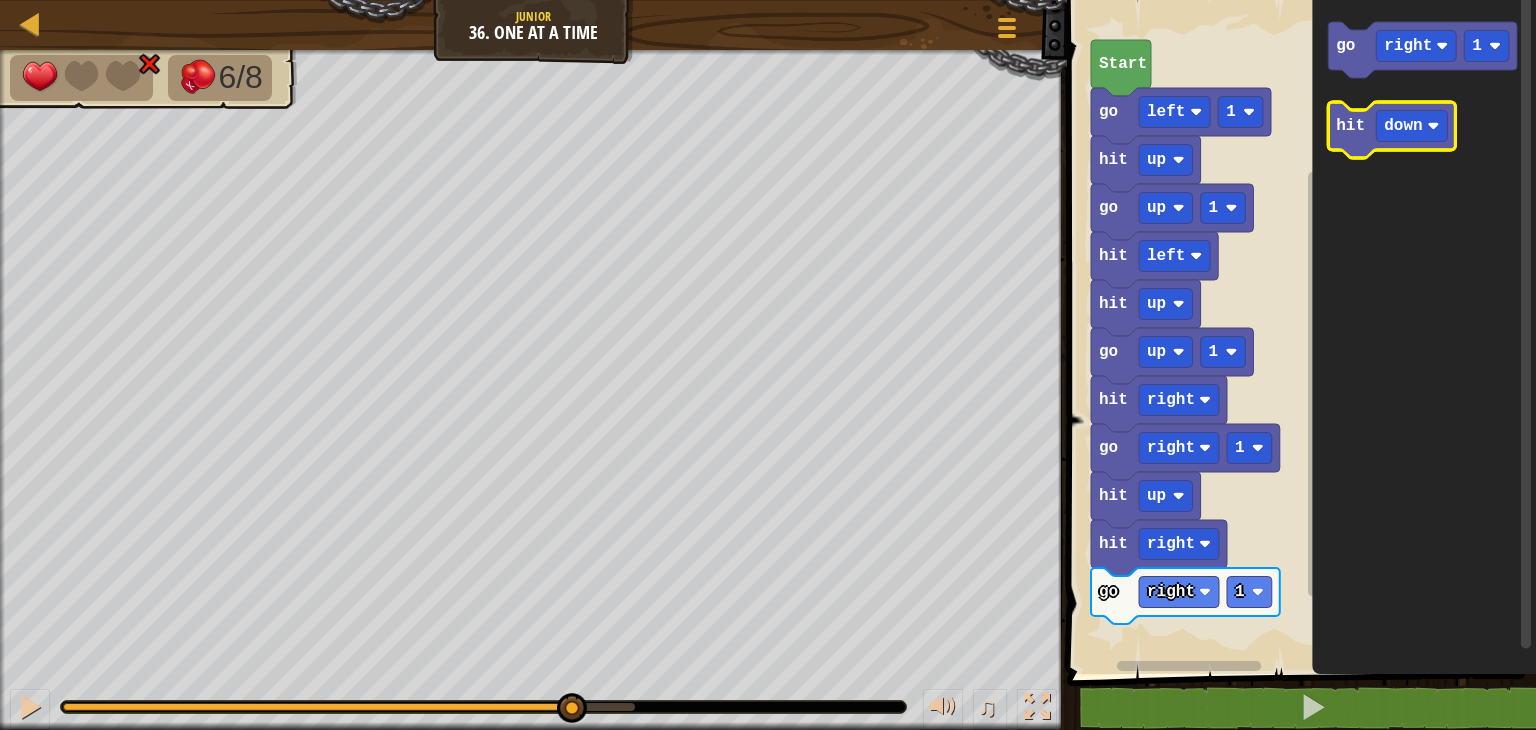 click 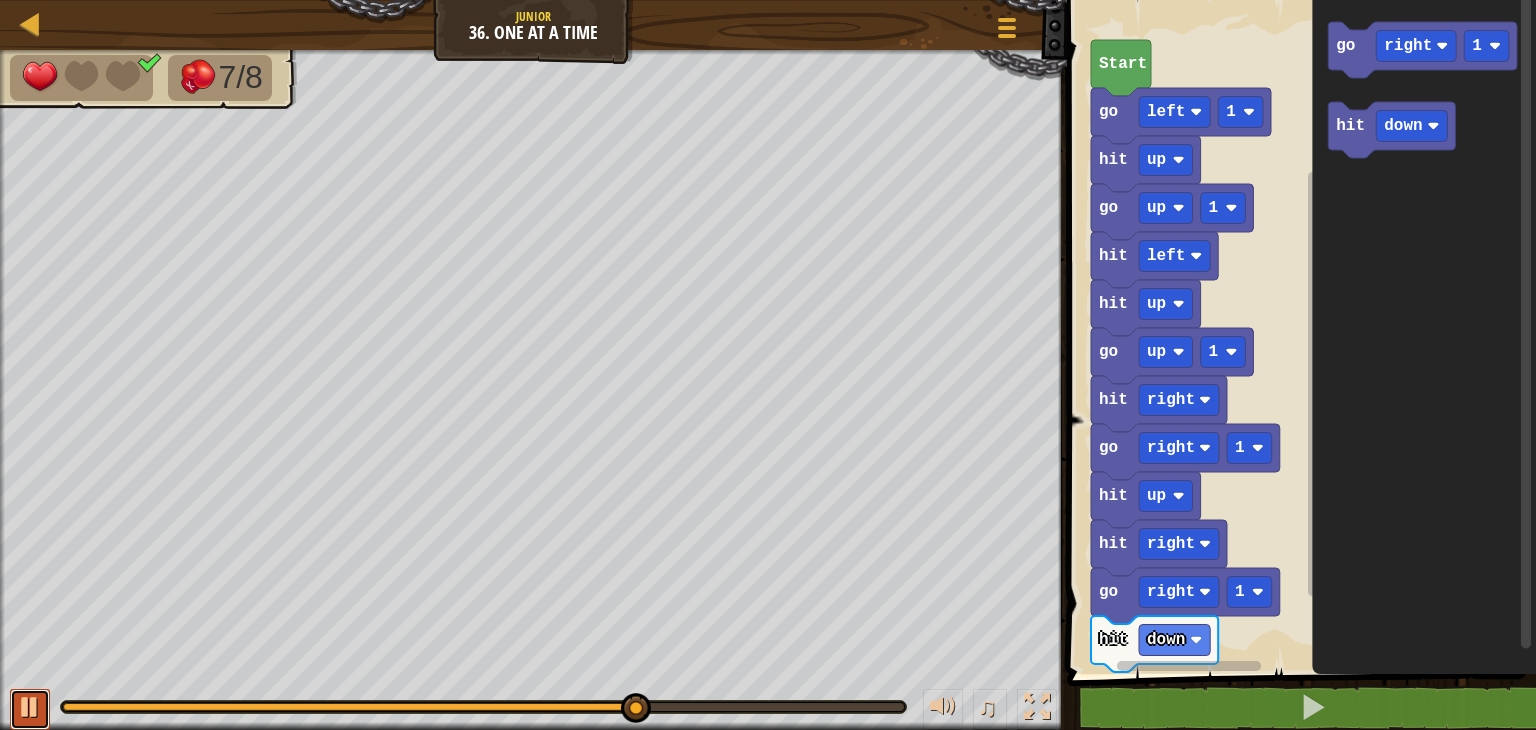 click at bounding box center [30, 709] 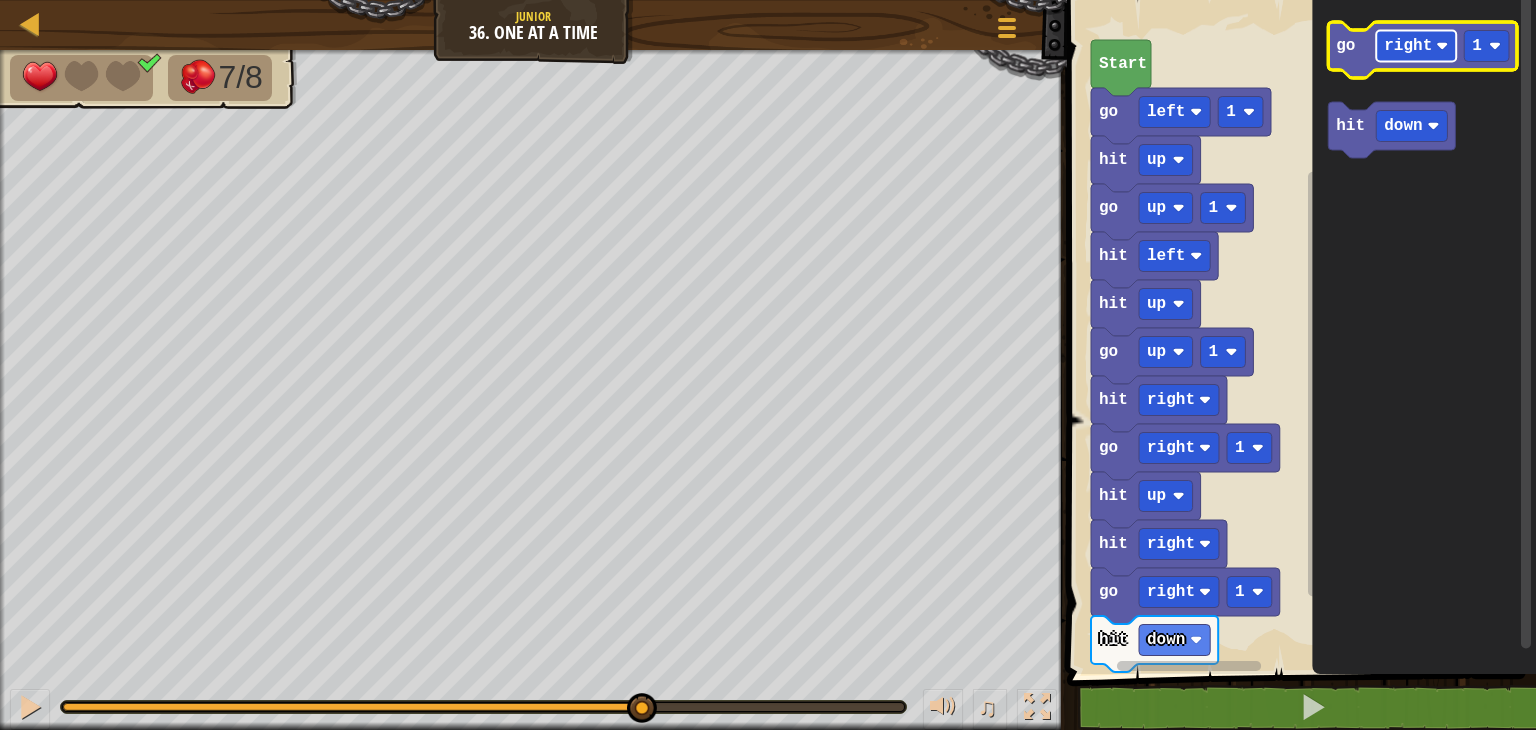 click on "right" 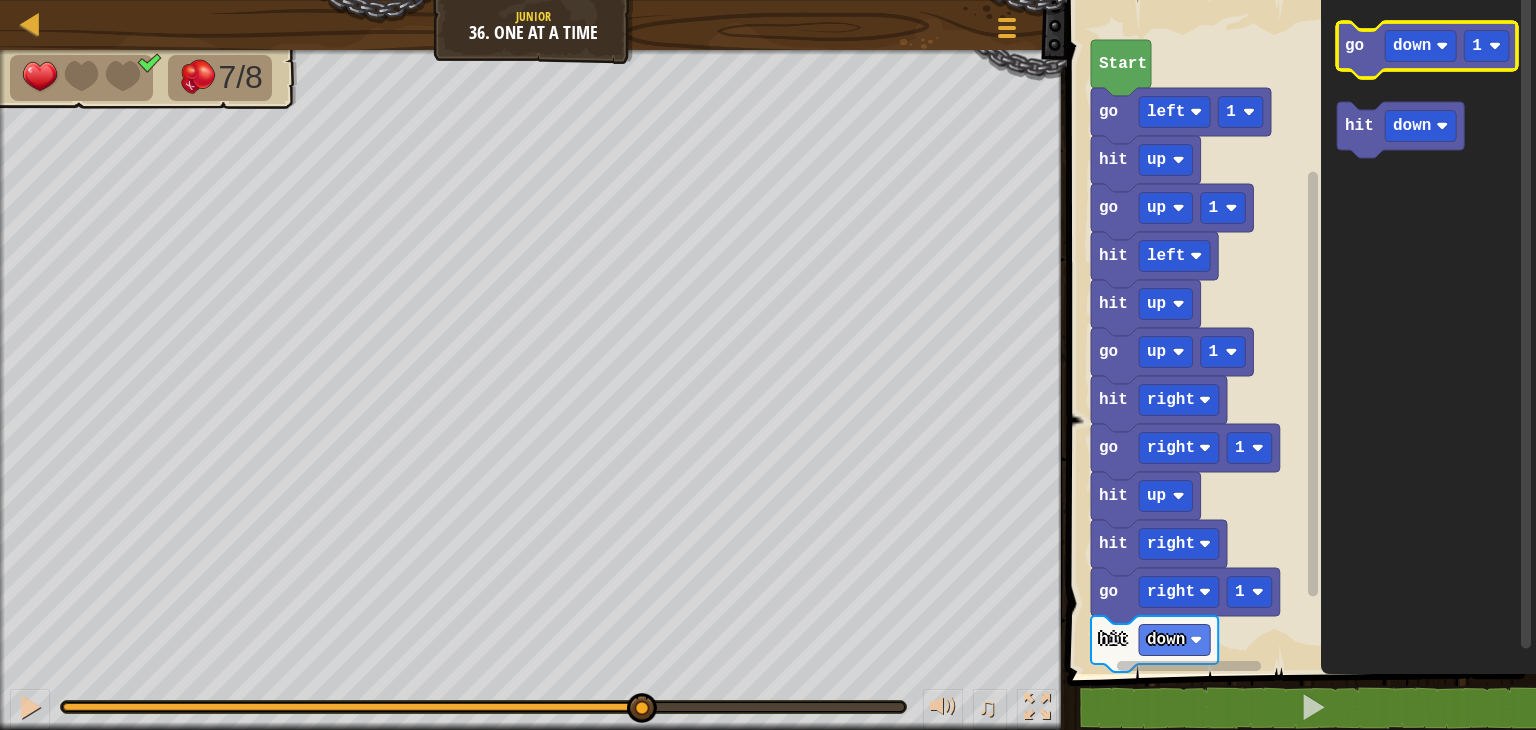 click 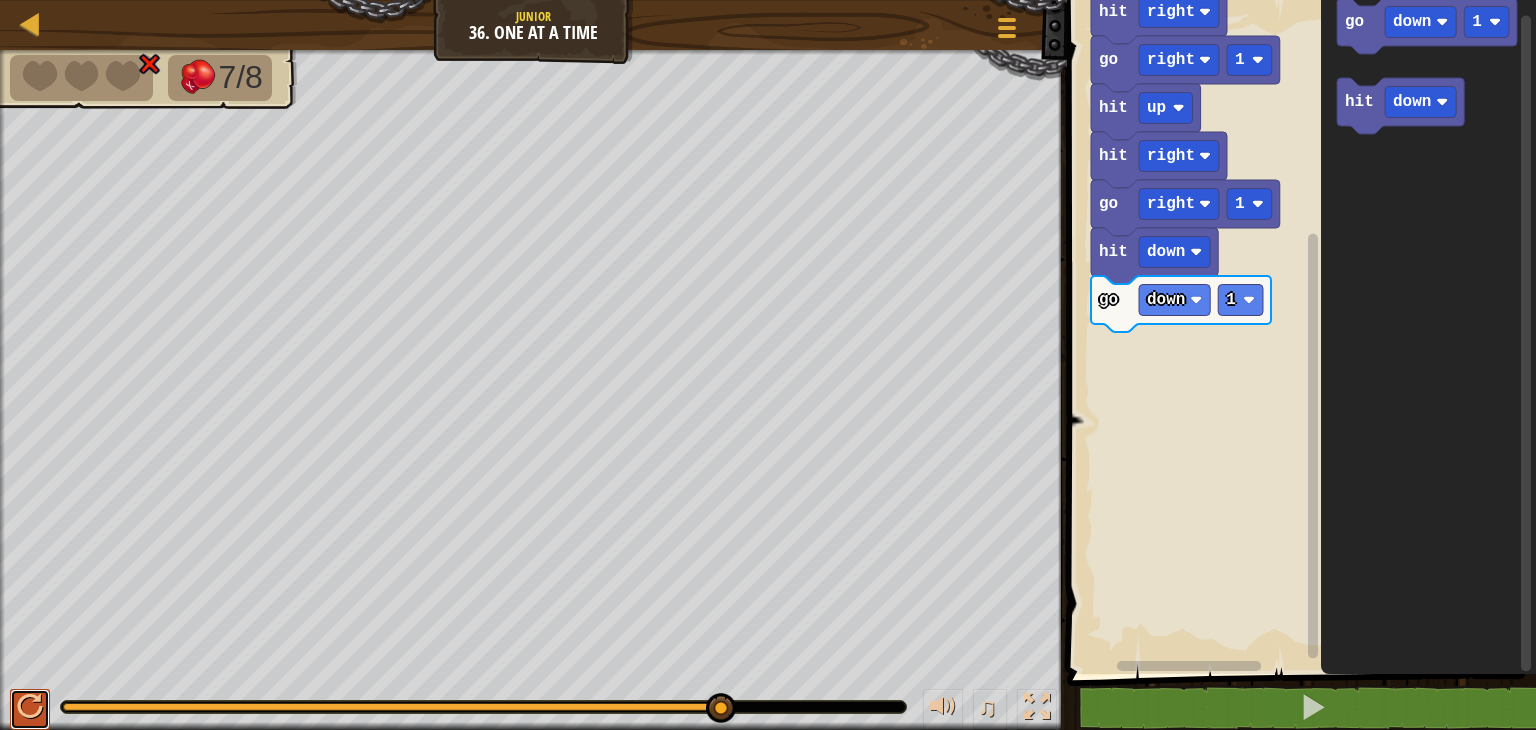 click at bounding box center [30, 709] 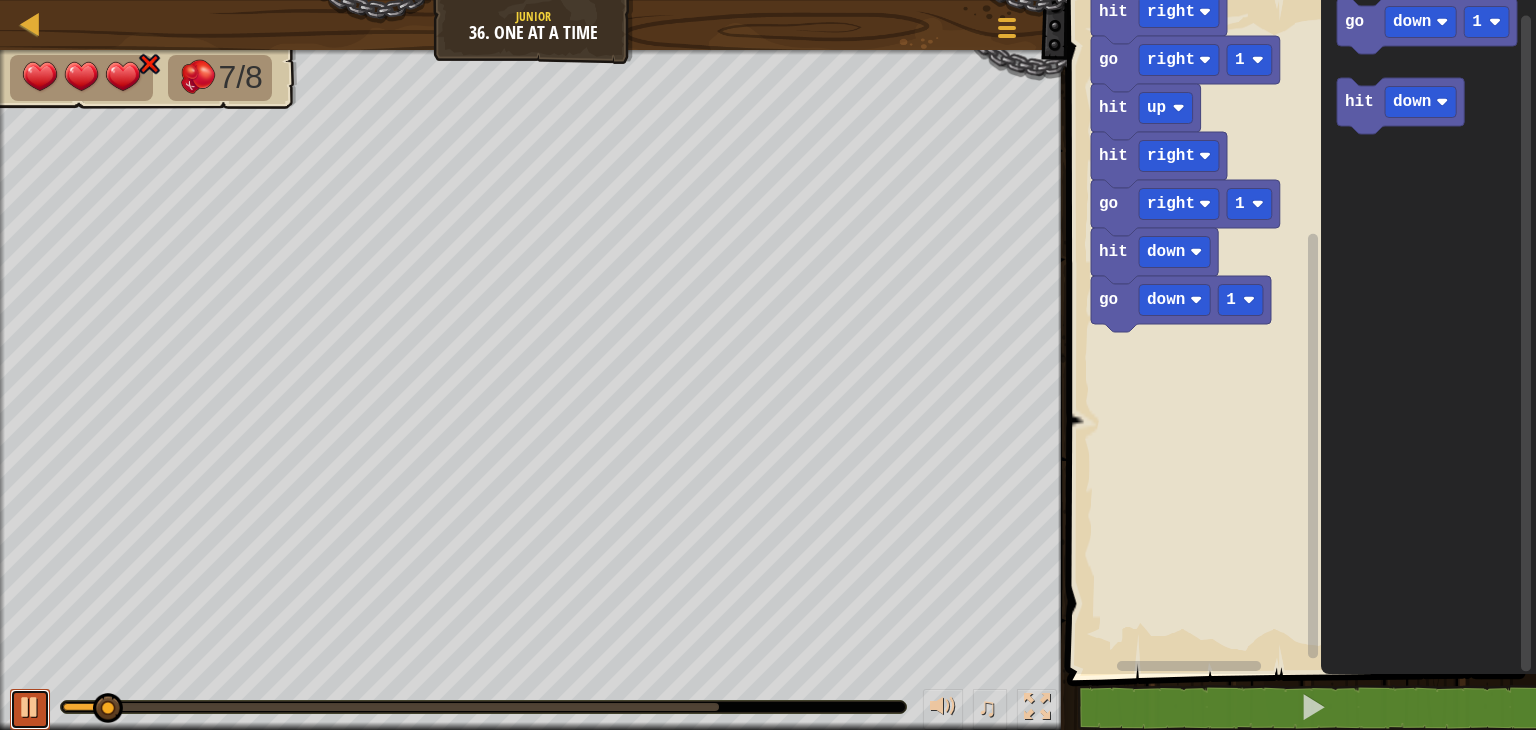 click at bounding box center (30, 709) 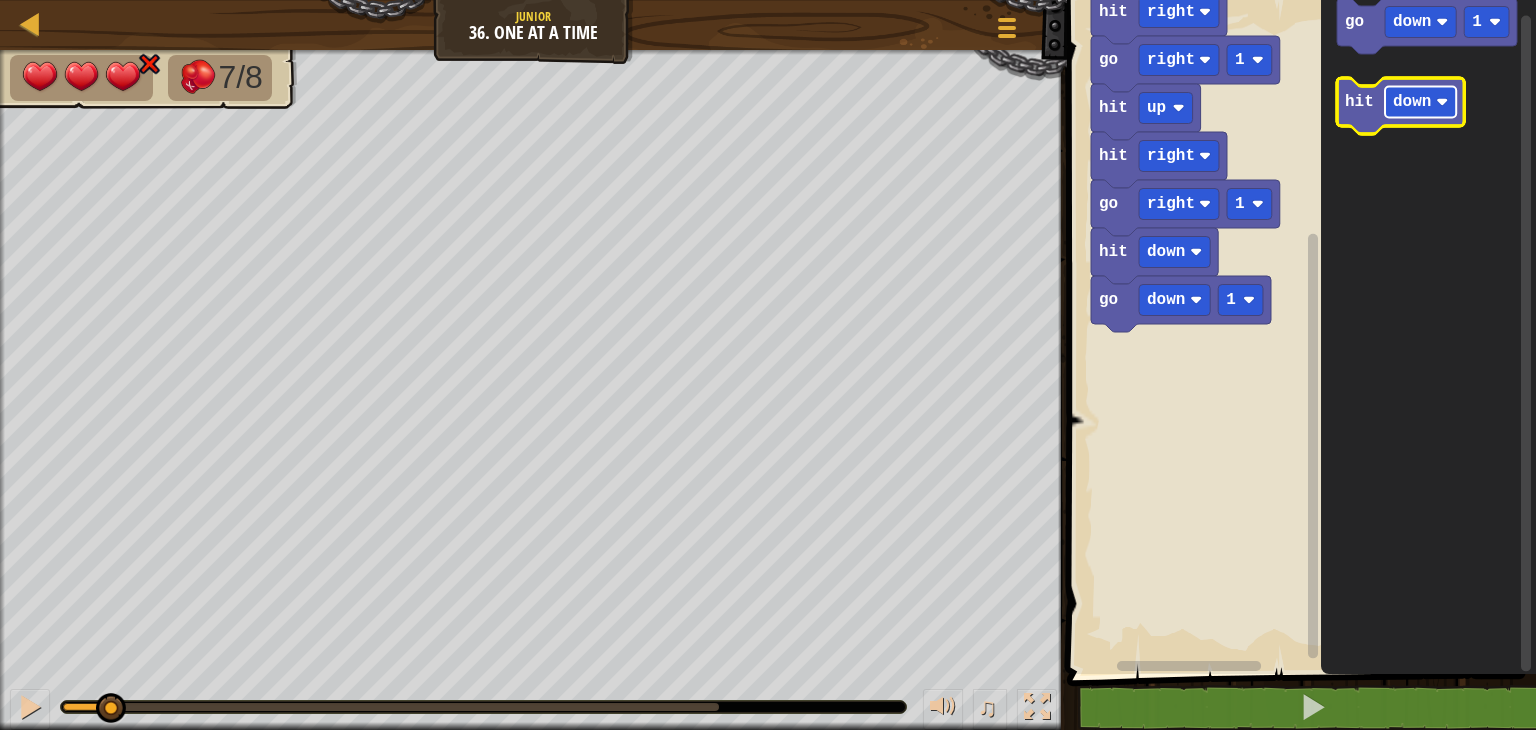click 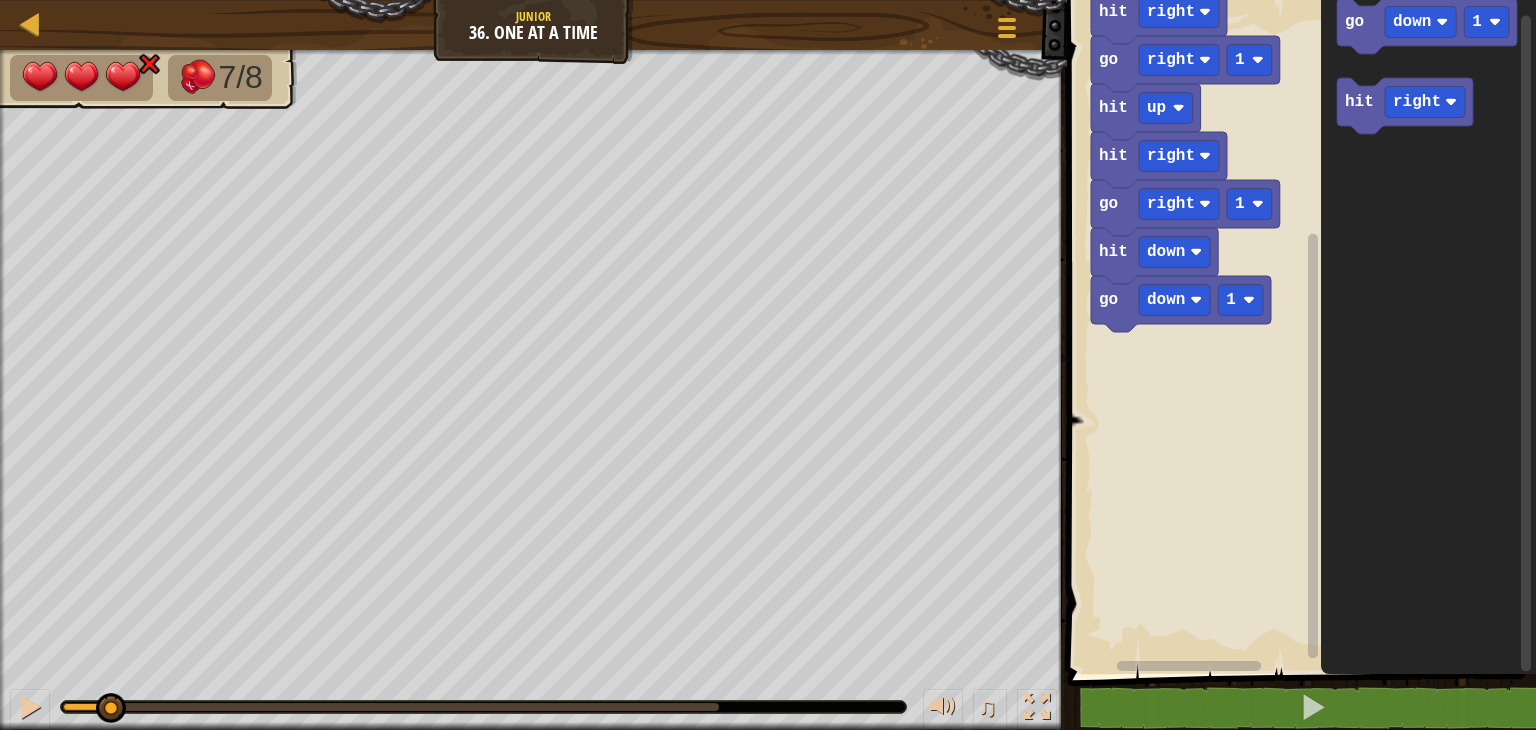 click on "go down 1 hit right" 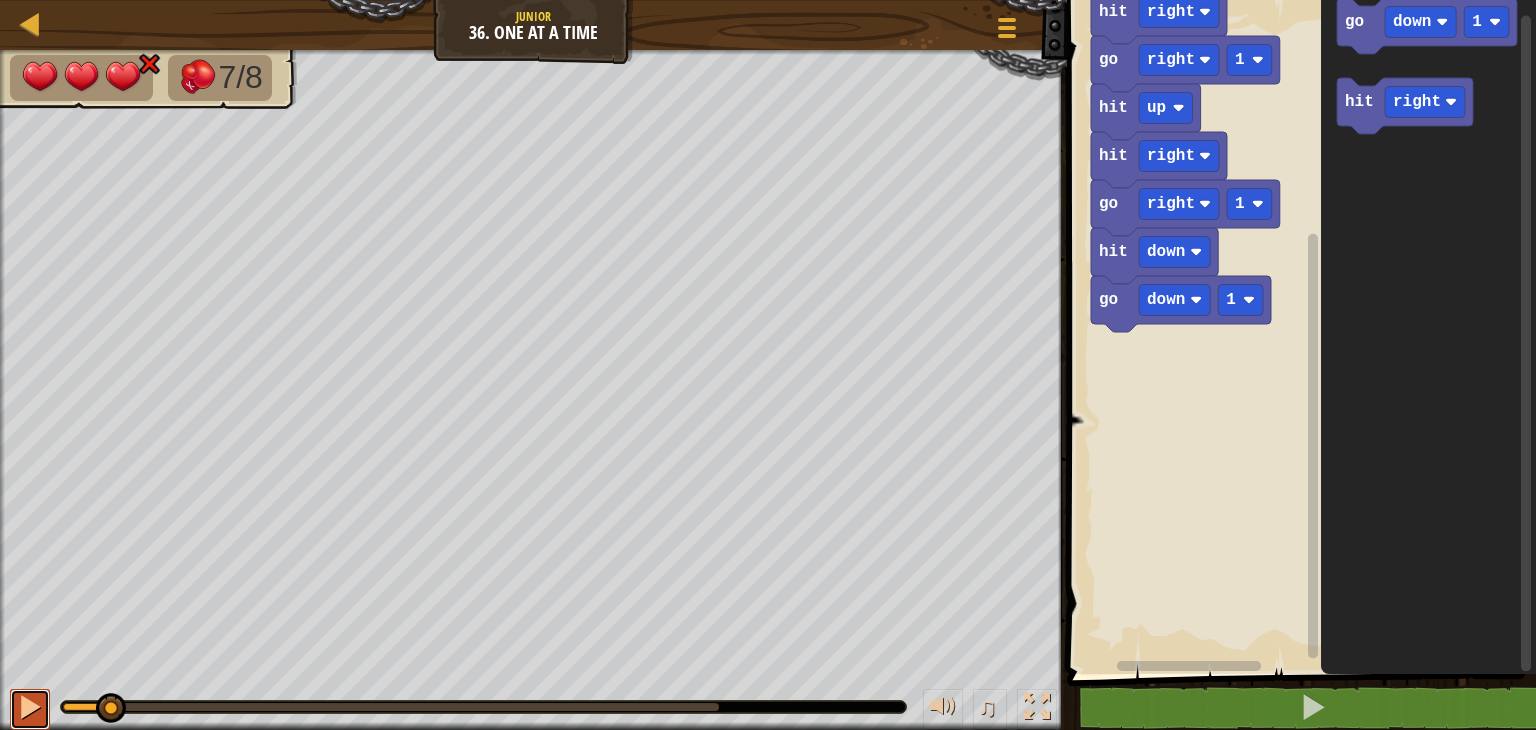 click at bounding box center (30, 707) 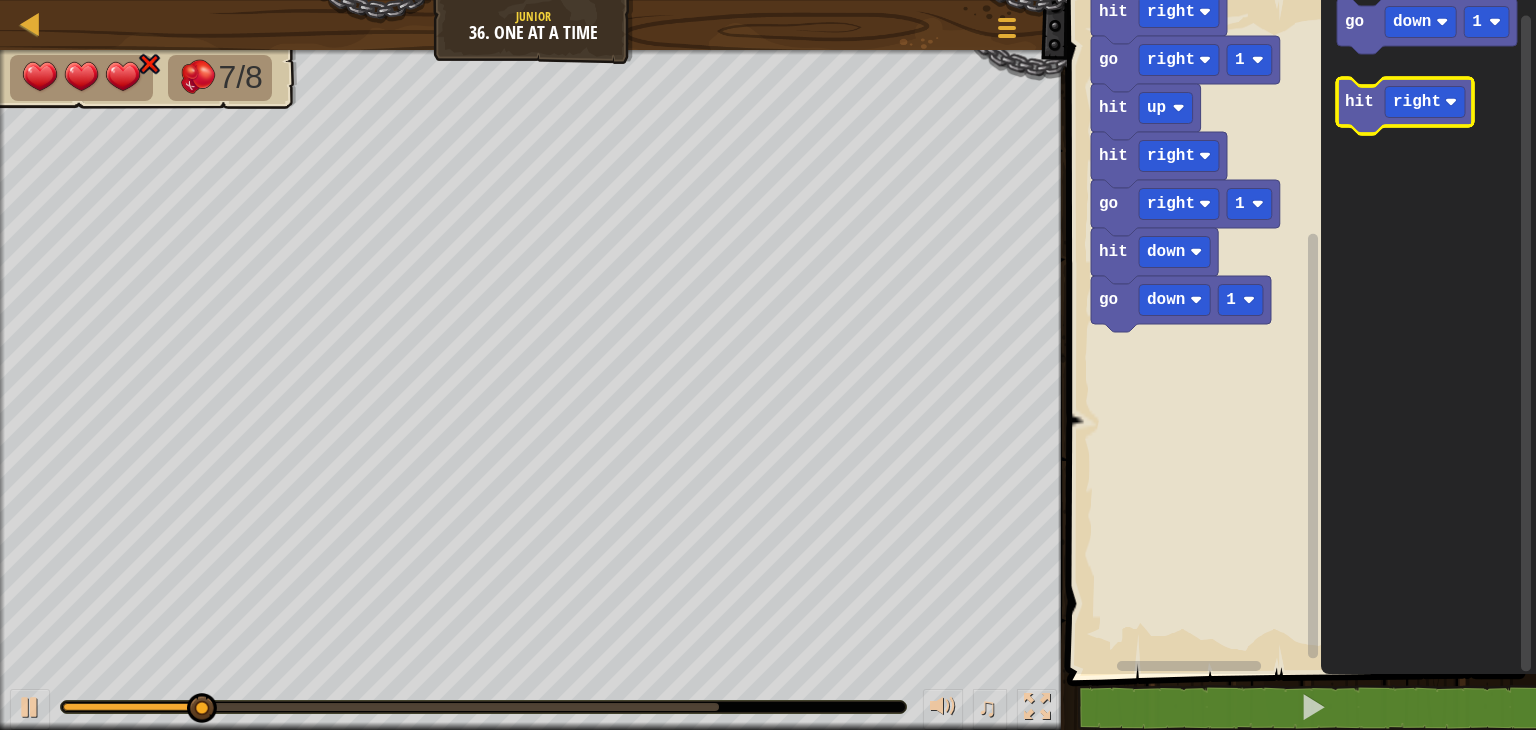 click 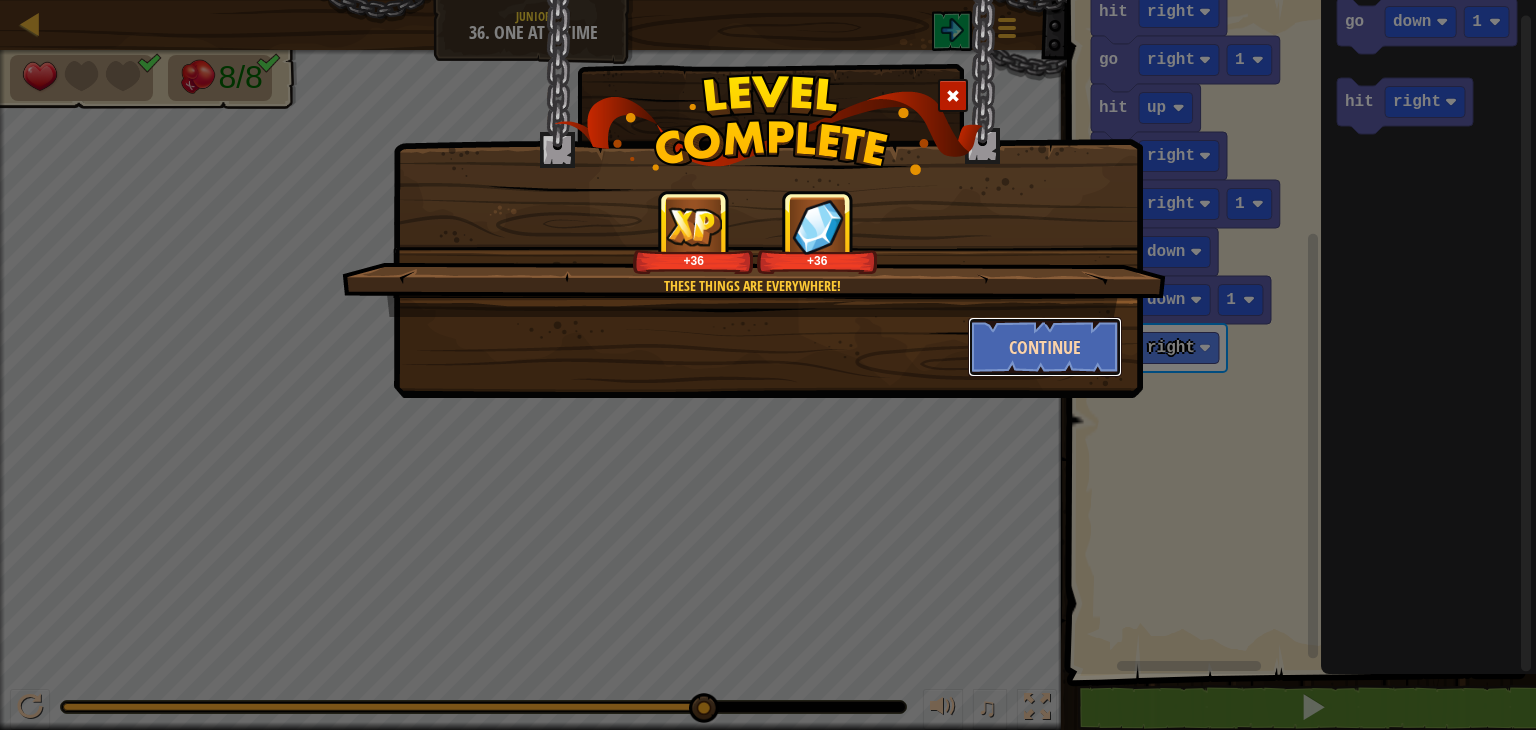 click on "Continue" at bounding box center [1045, 347] 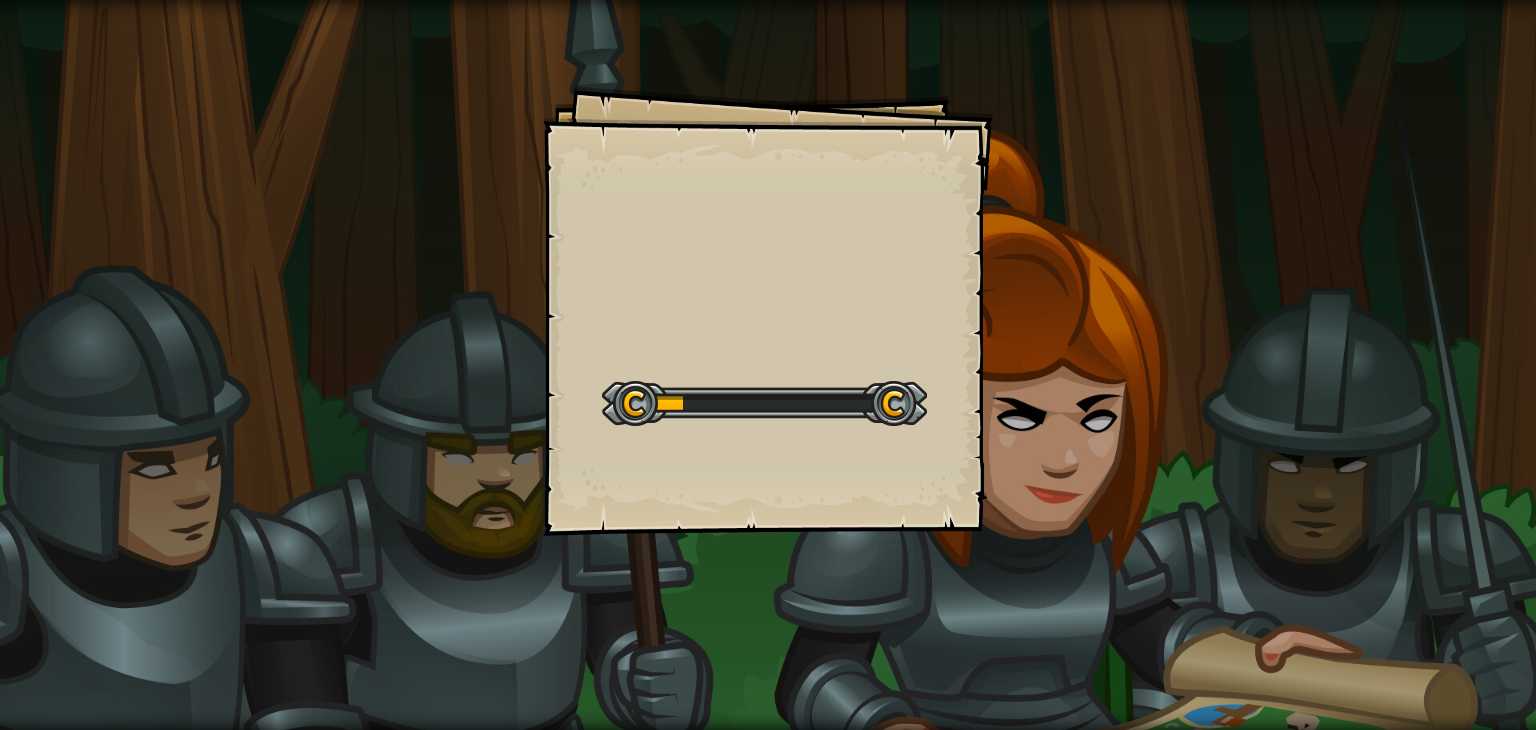drag, startPoint x: 1027, startPoint y: 343, endPoint x: 690, endPoint y: 526, distance: 383.4814 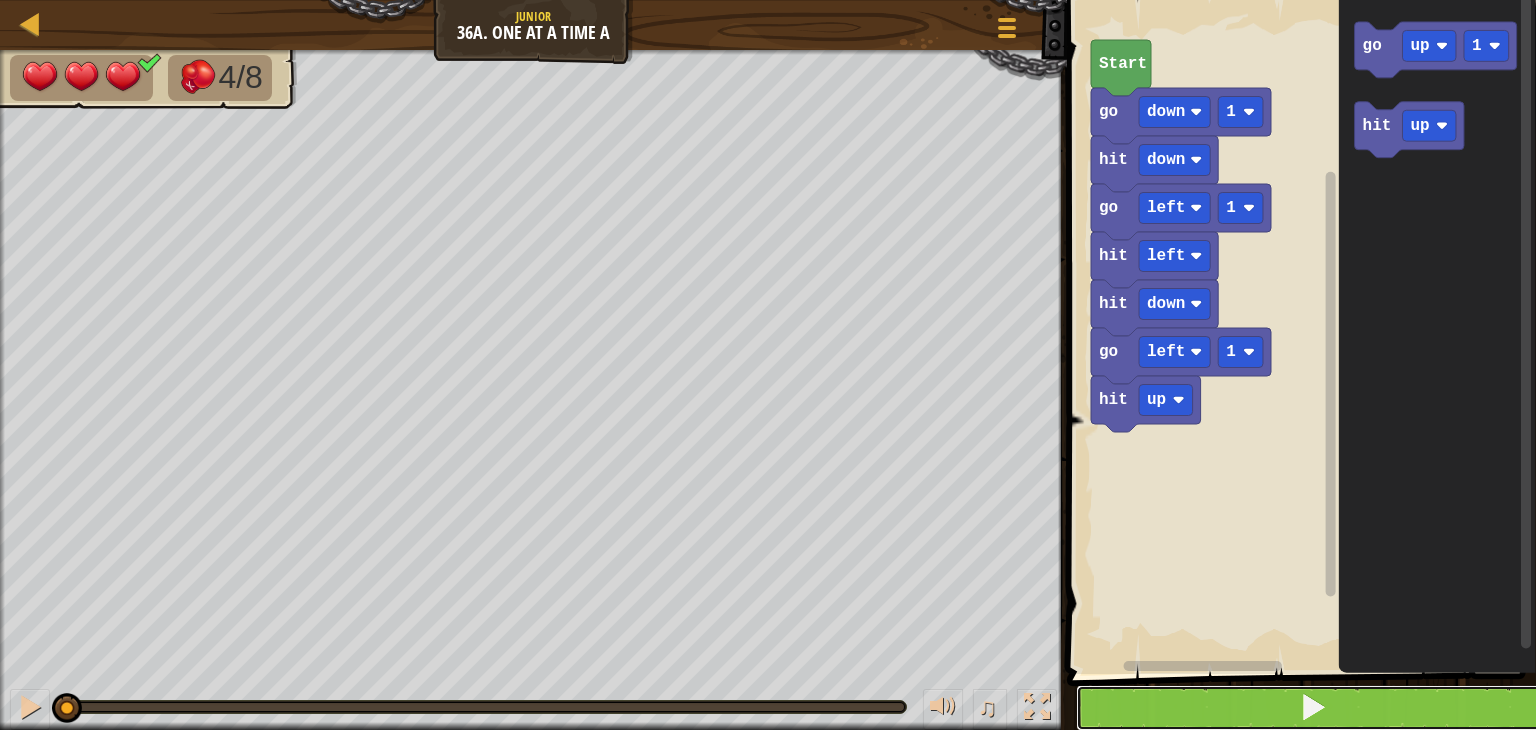 click at bounding box center (1313, 708) 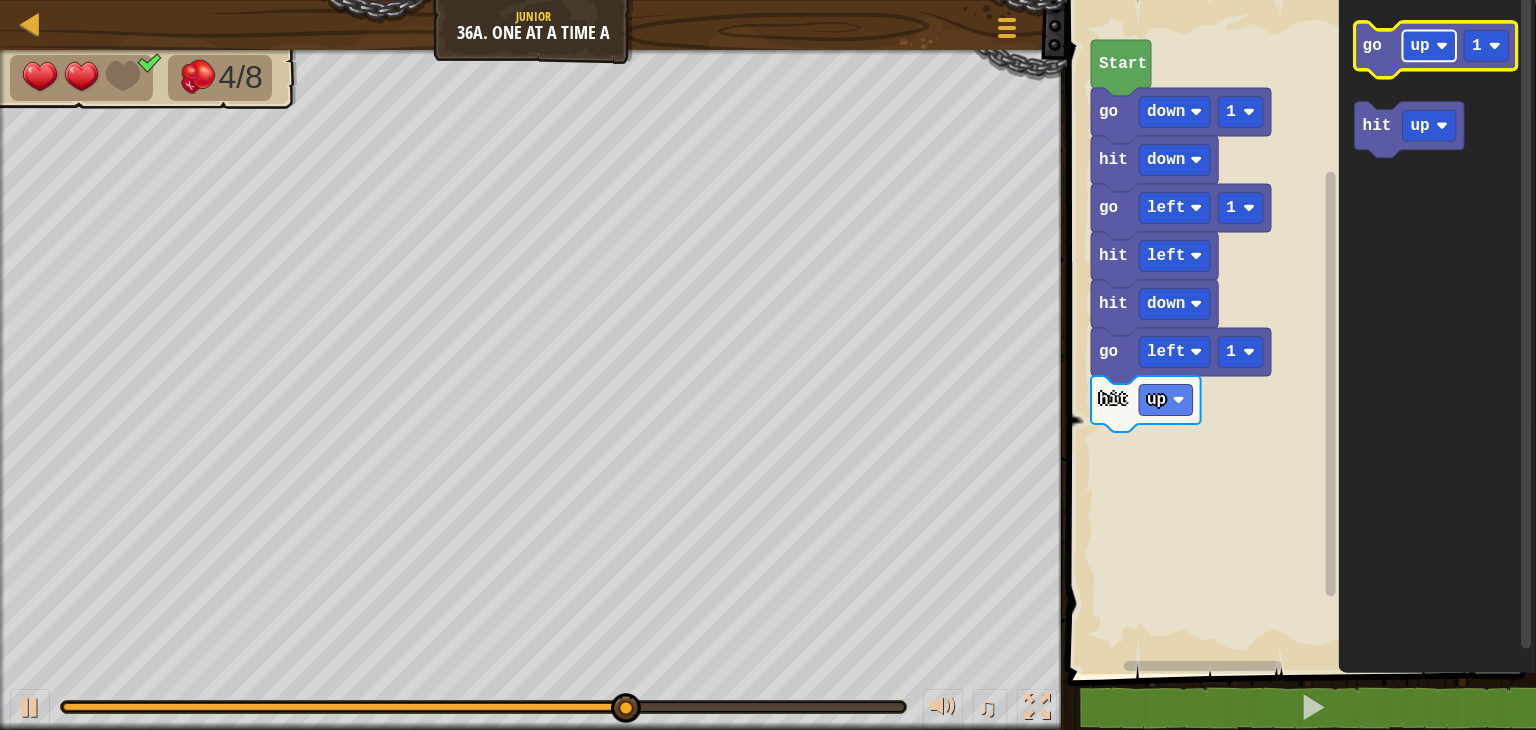 click 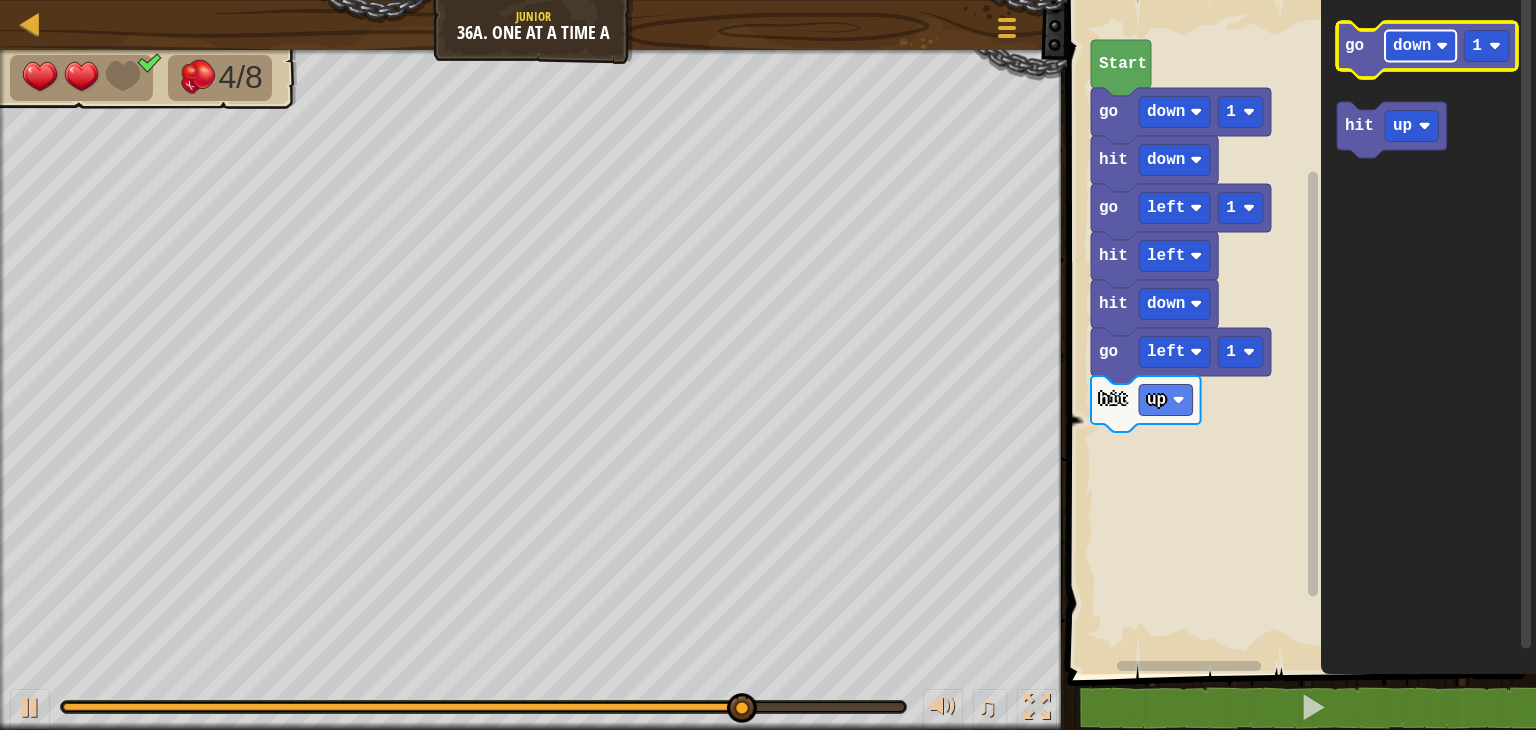 click 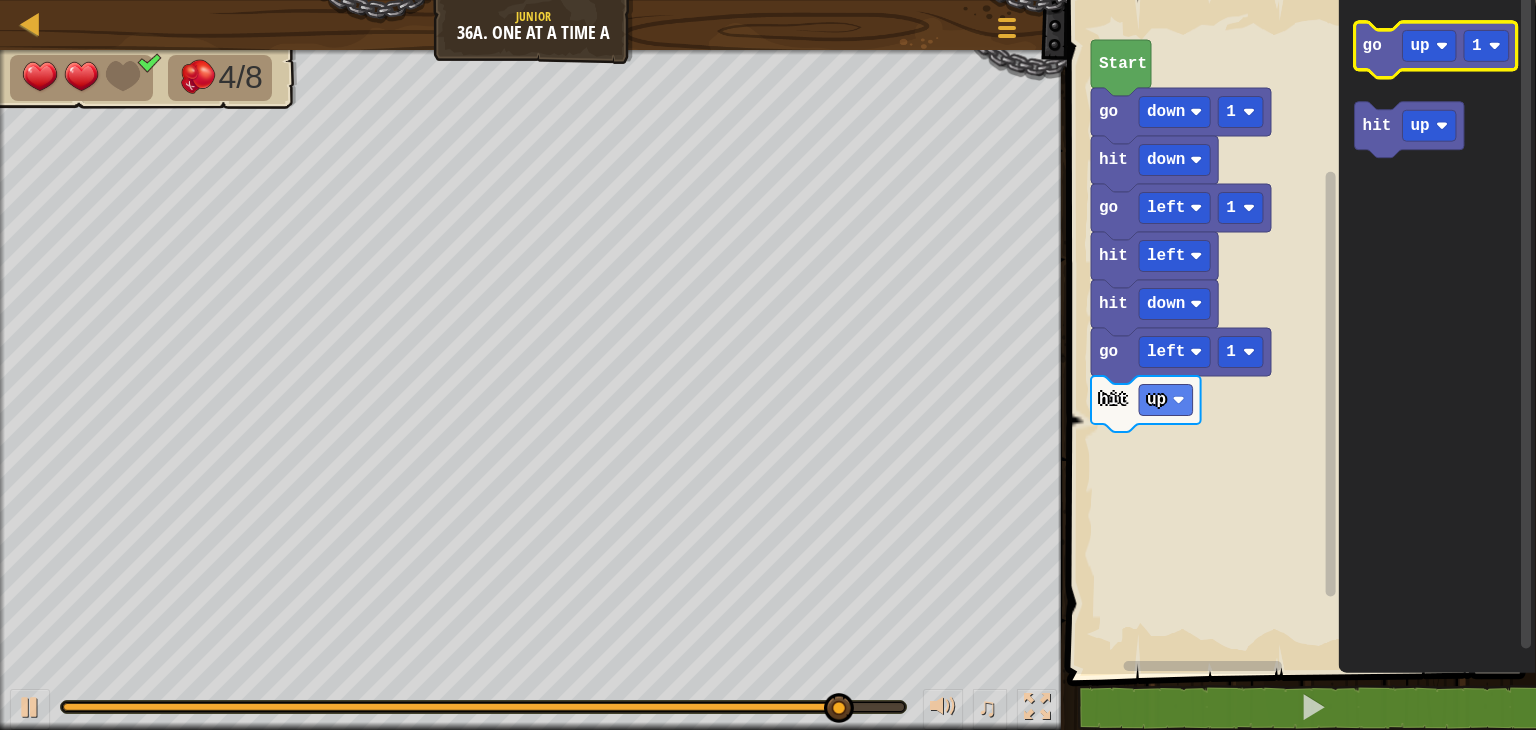 click 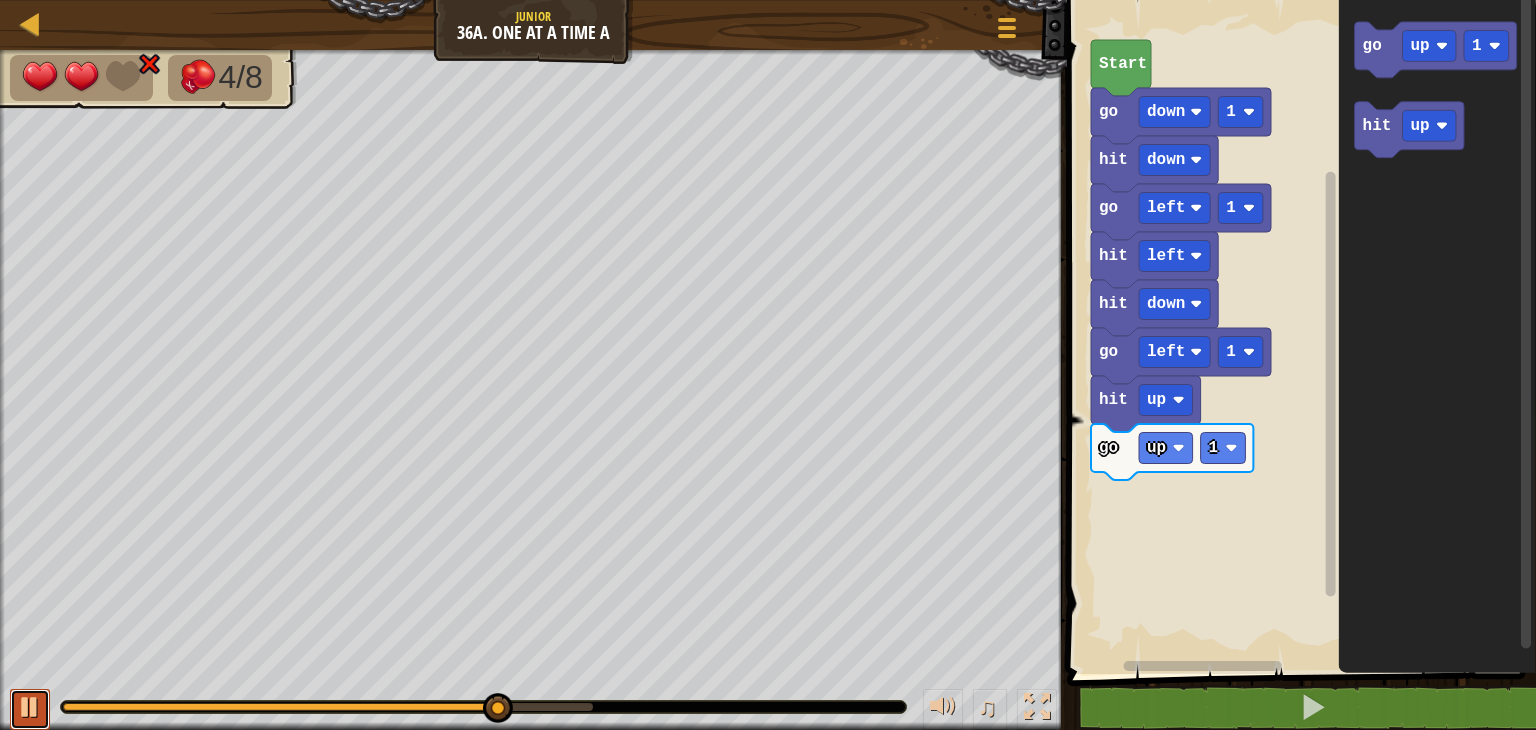 click at bounding box center (30, 709) 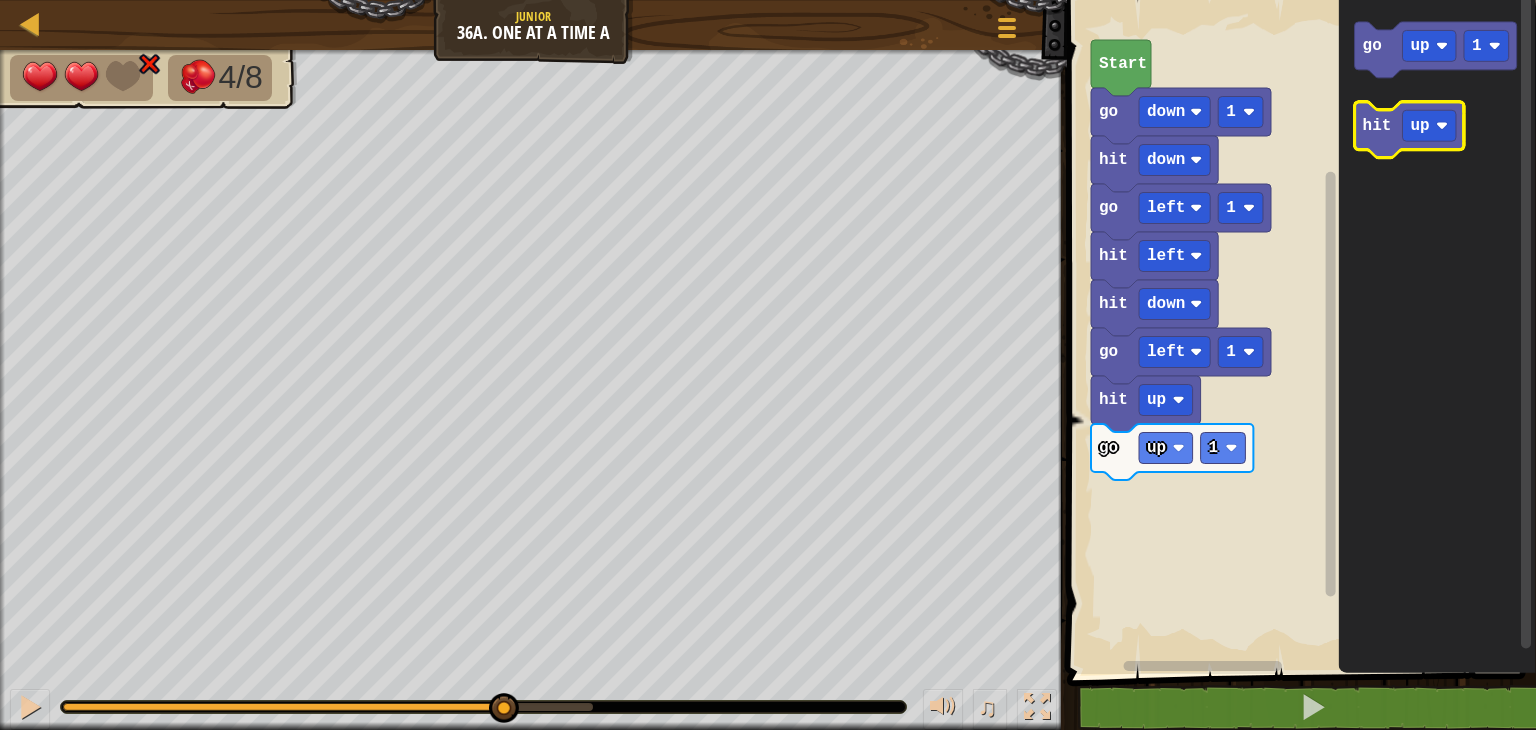 click 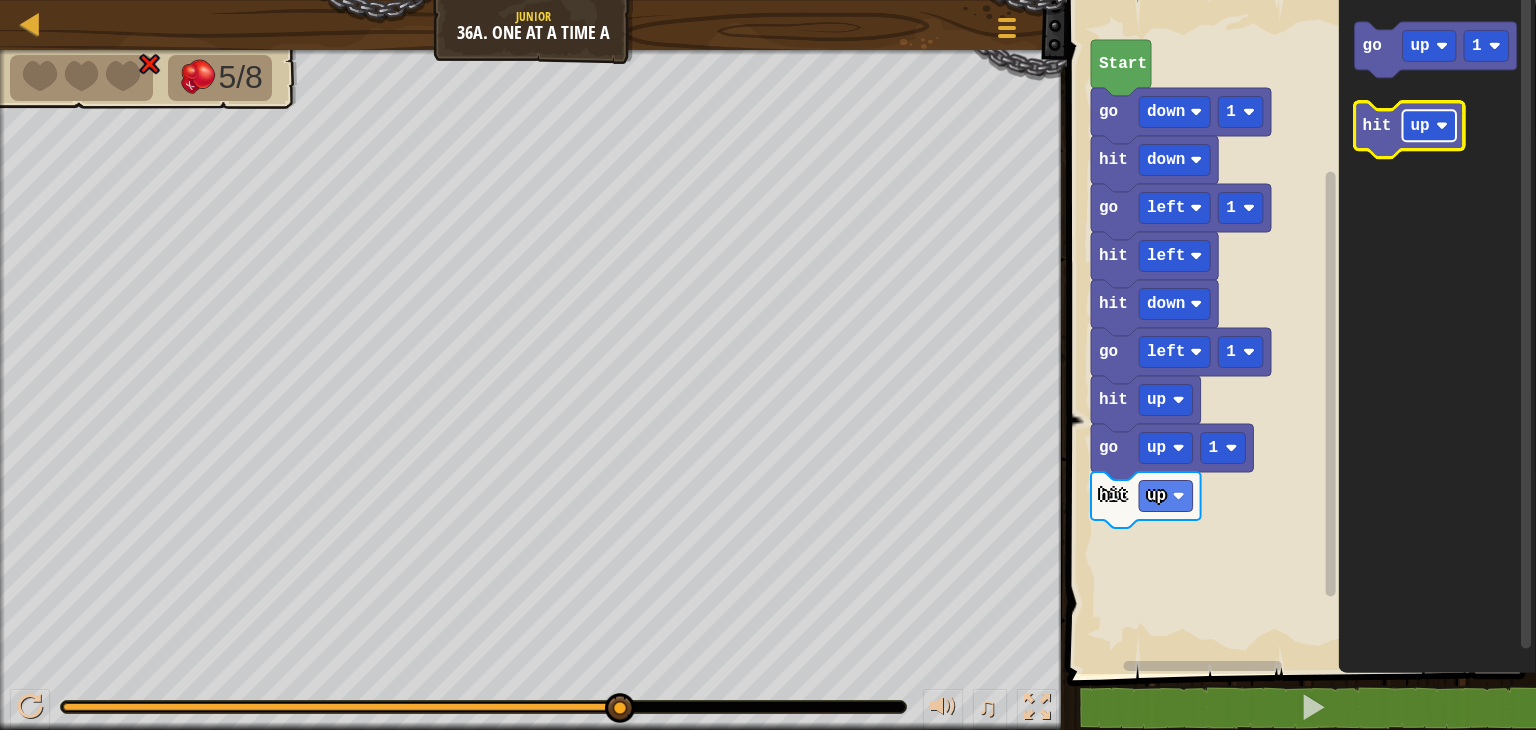 click on "up" 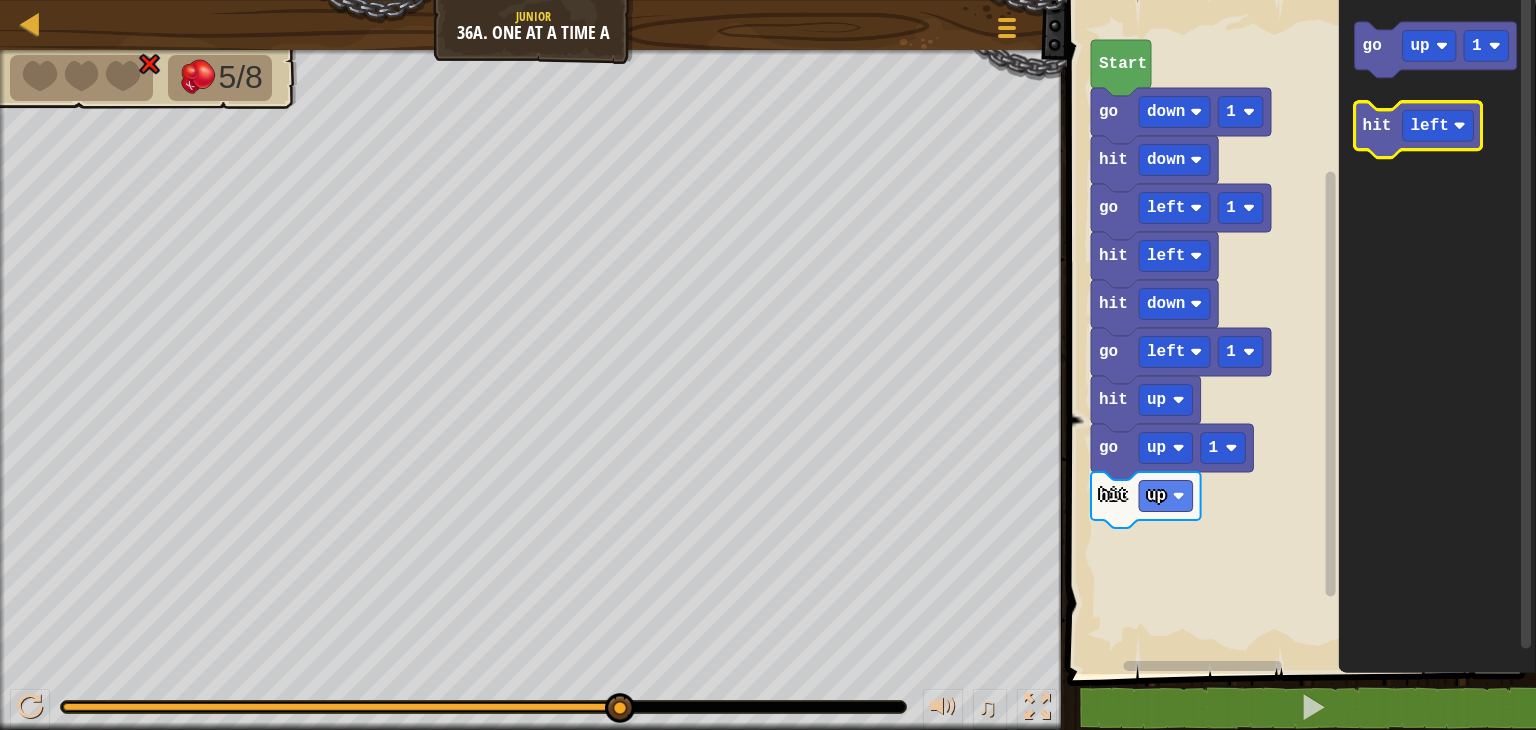 click 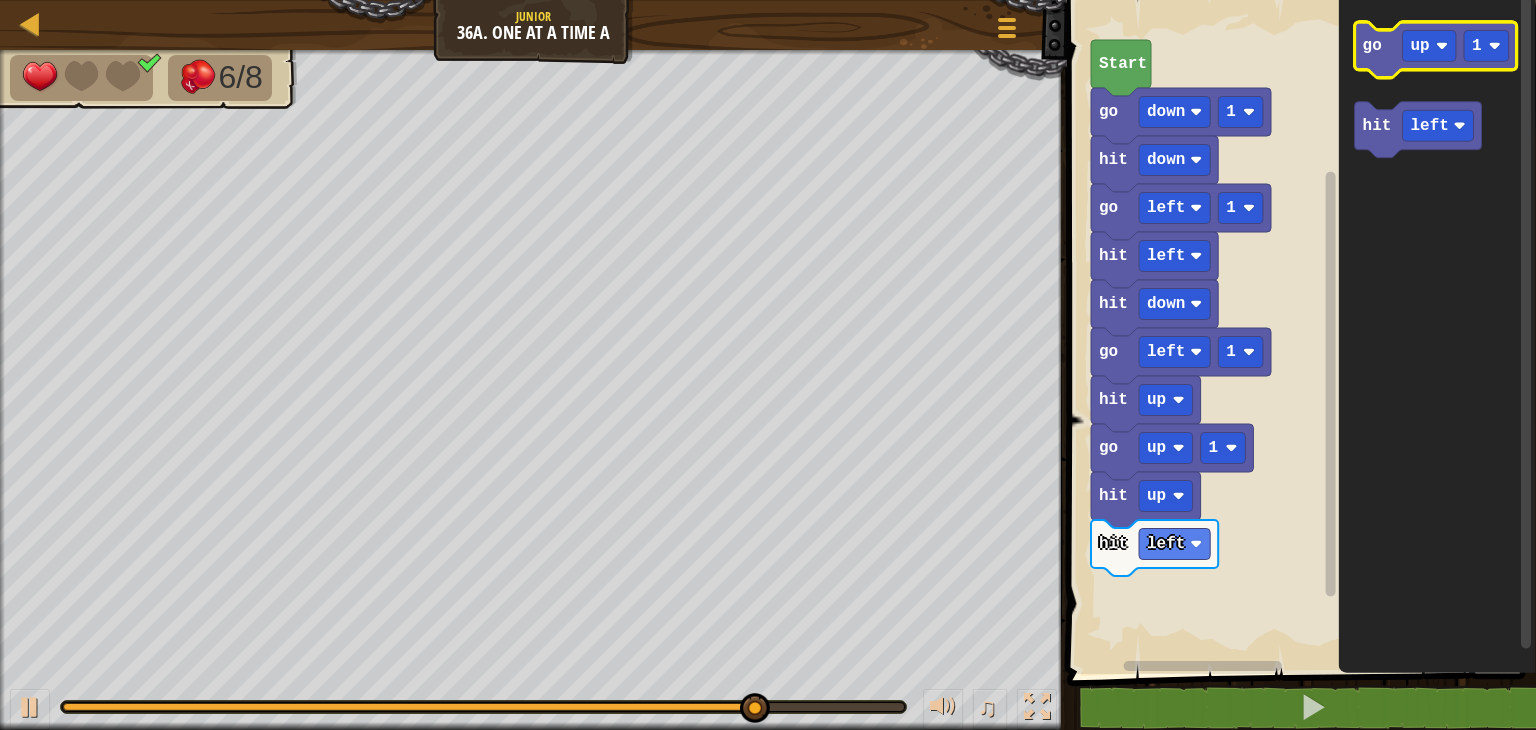 click 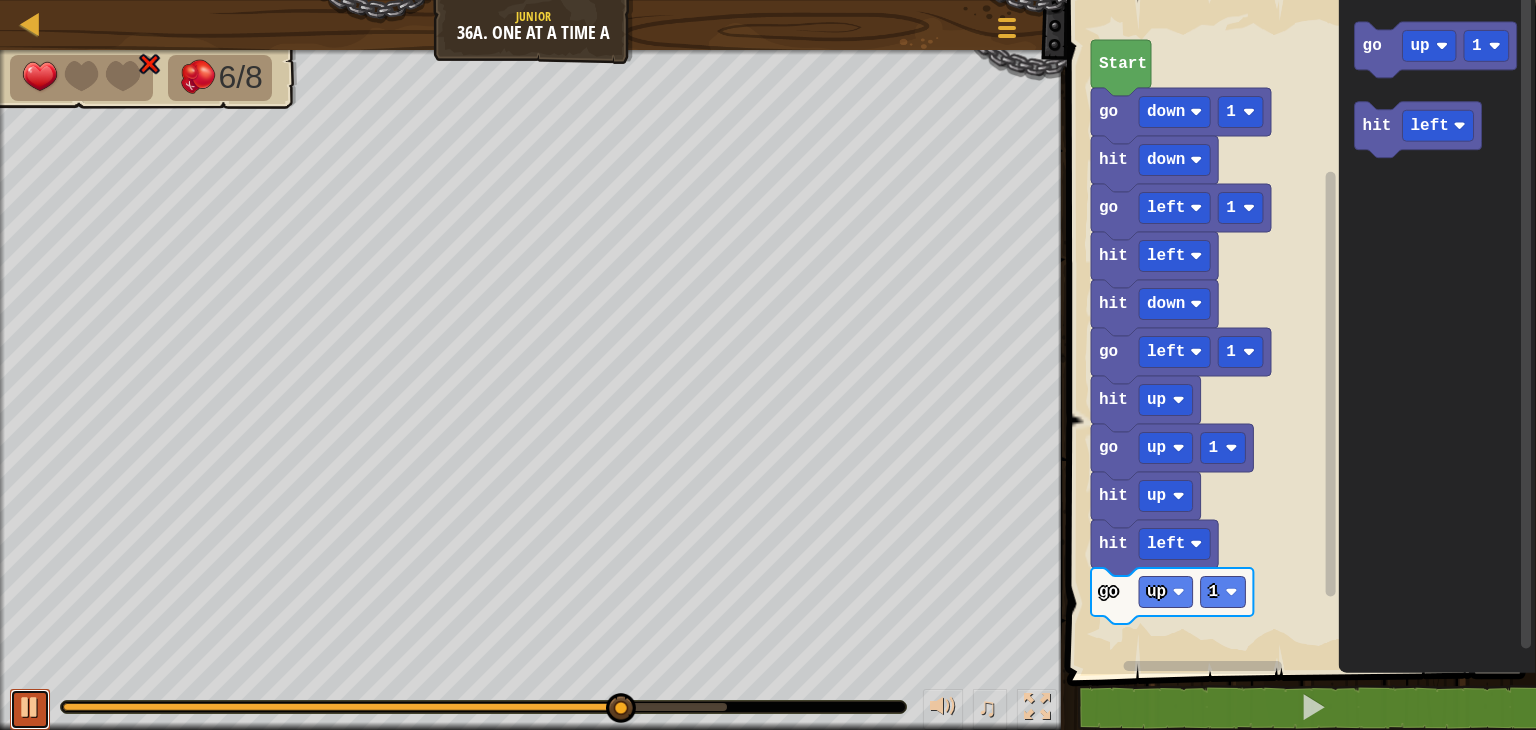 click at bounding box center [30, 707] 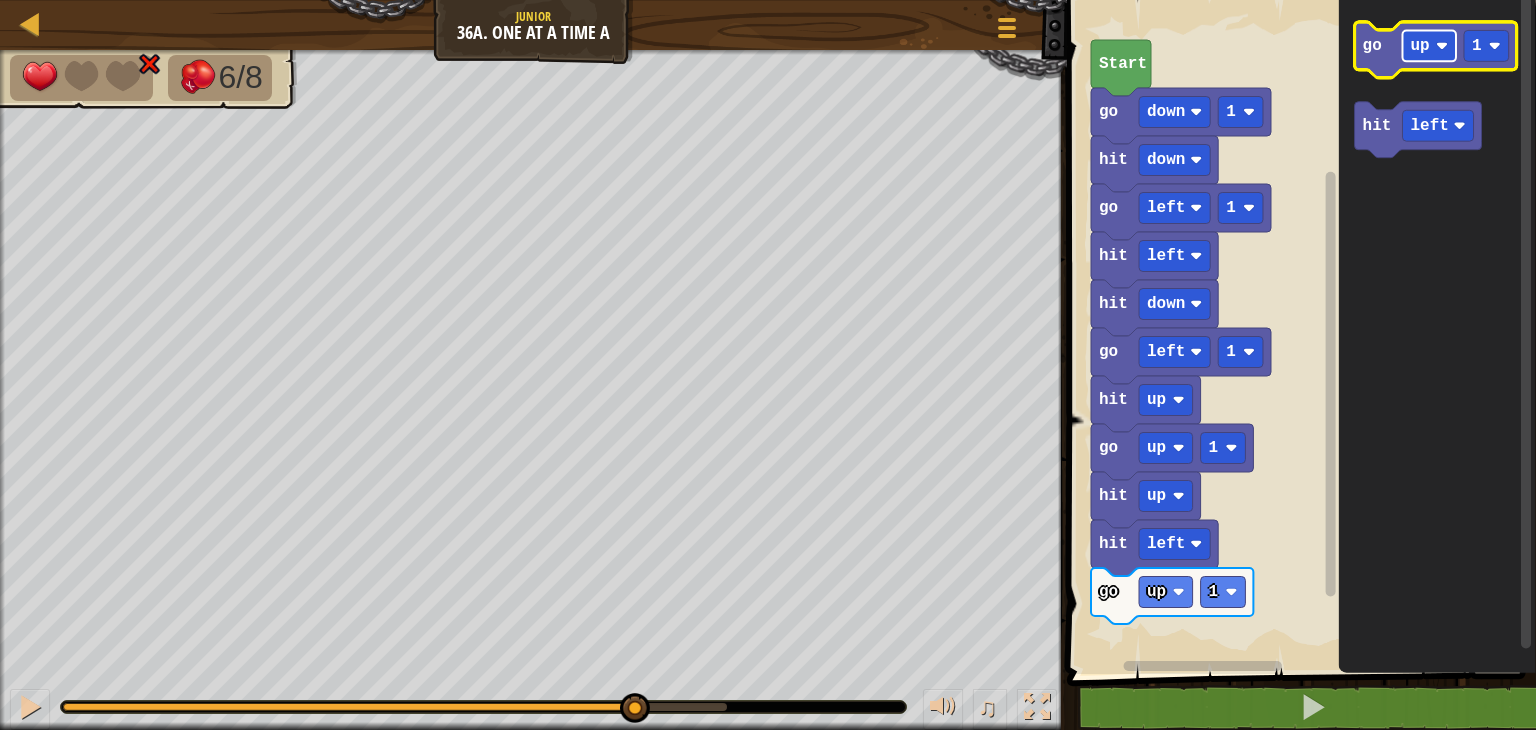 click 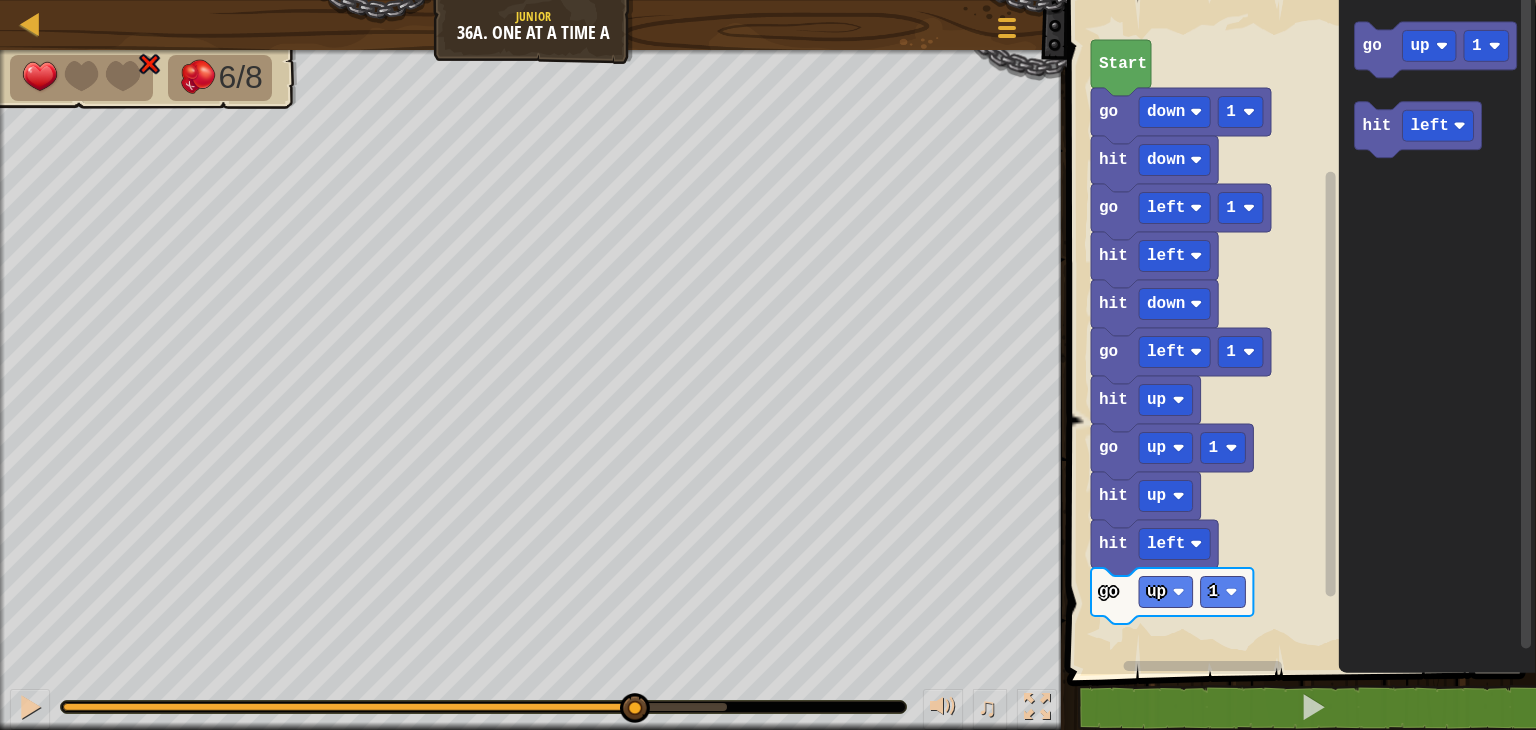 click 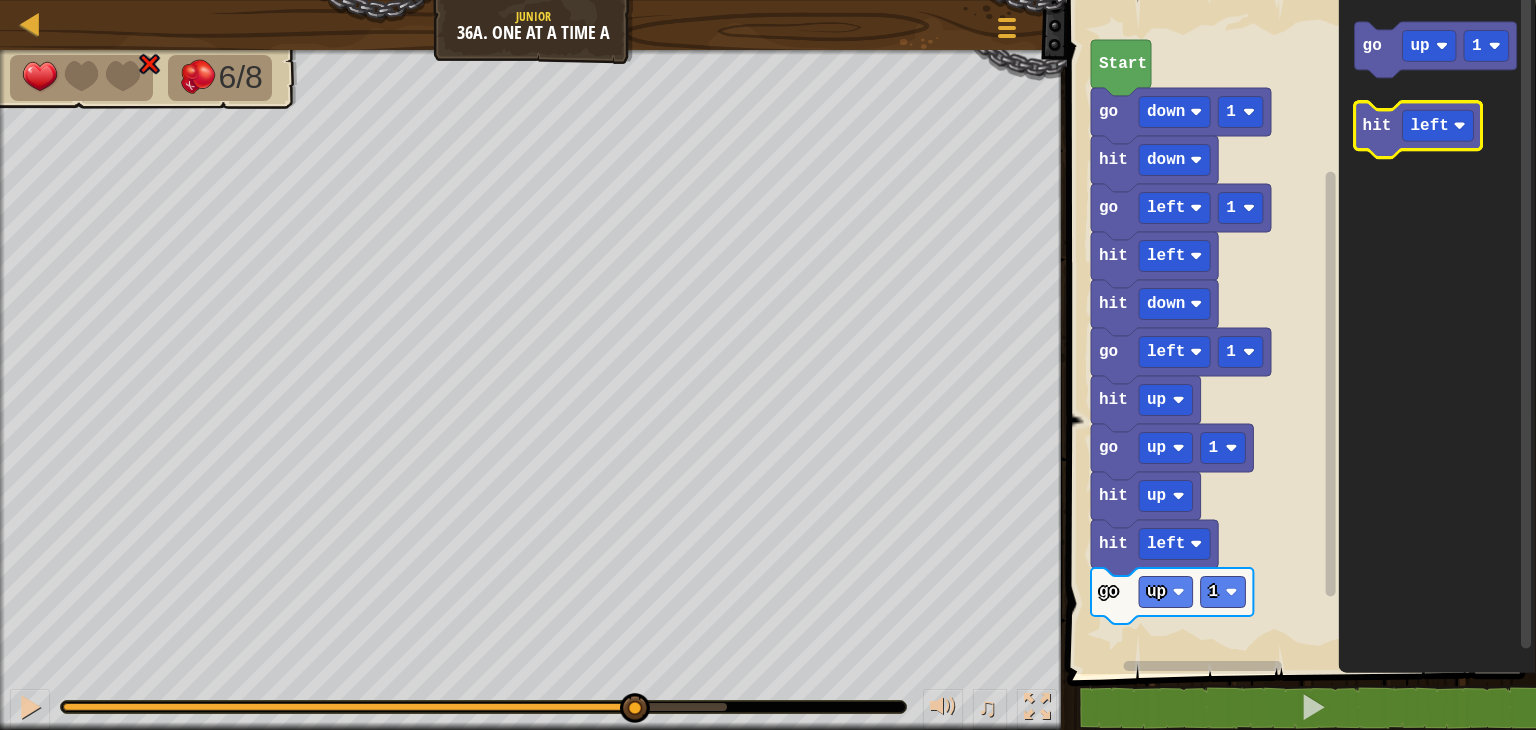 click 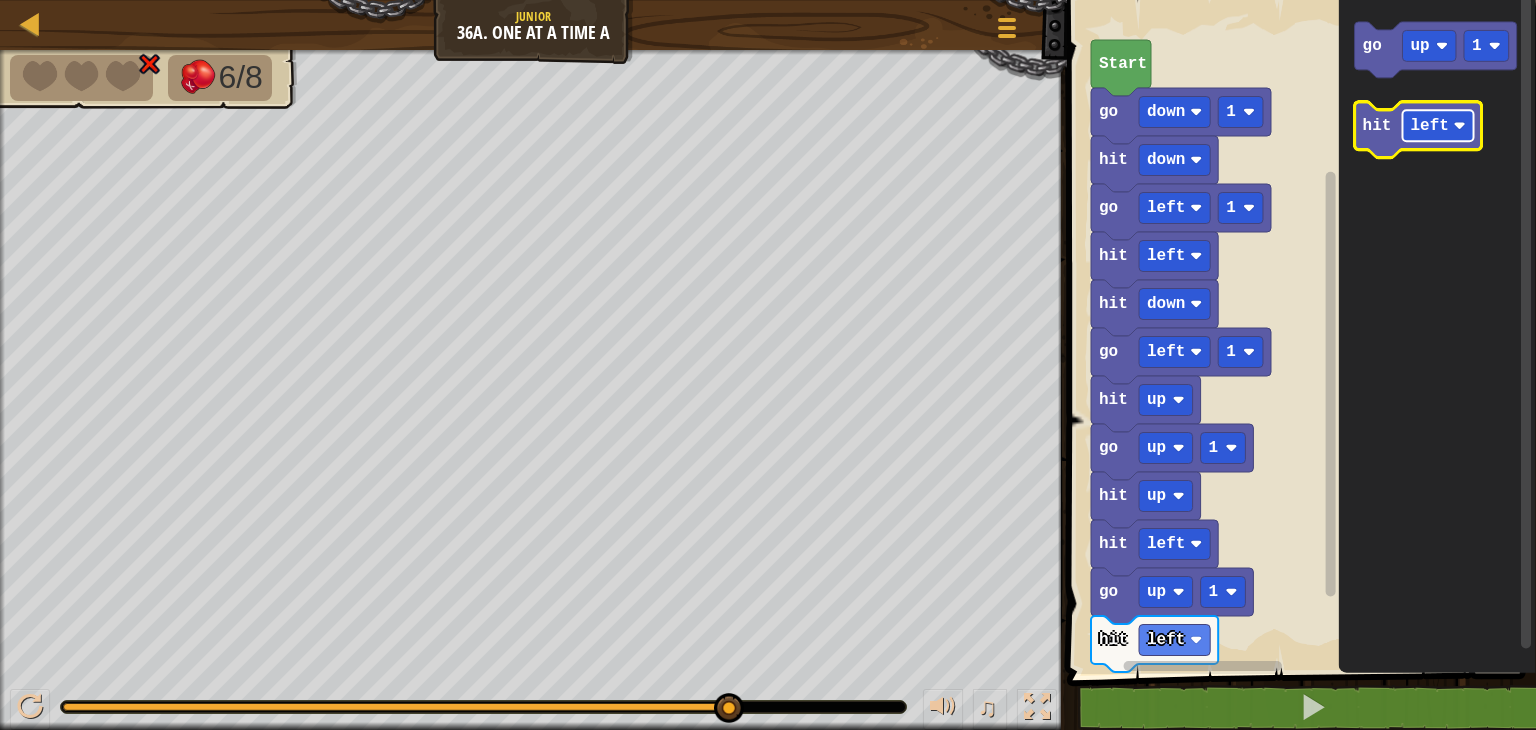 click on "left" 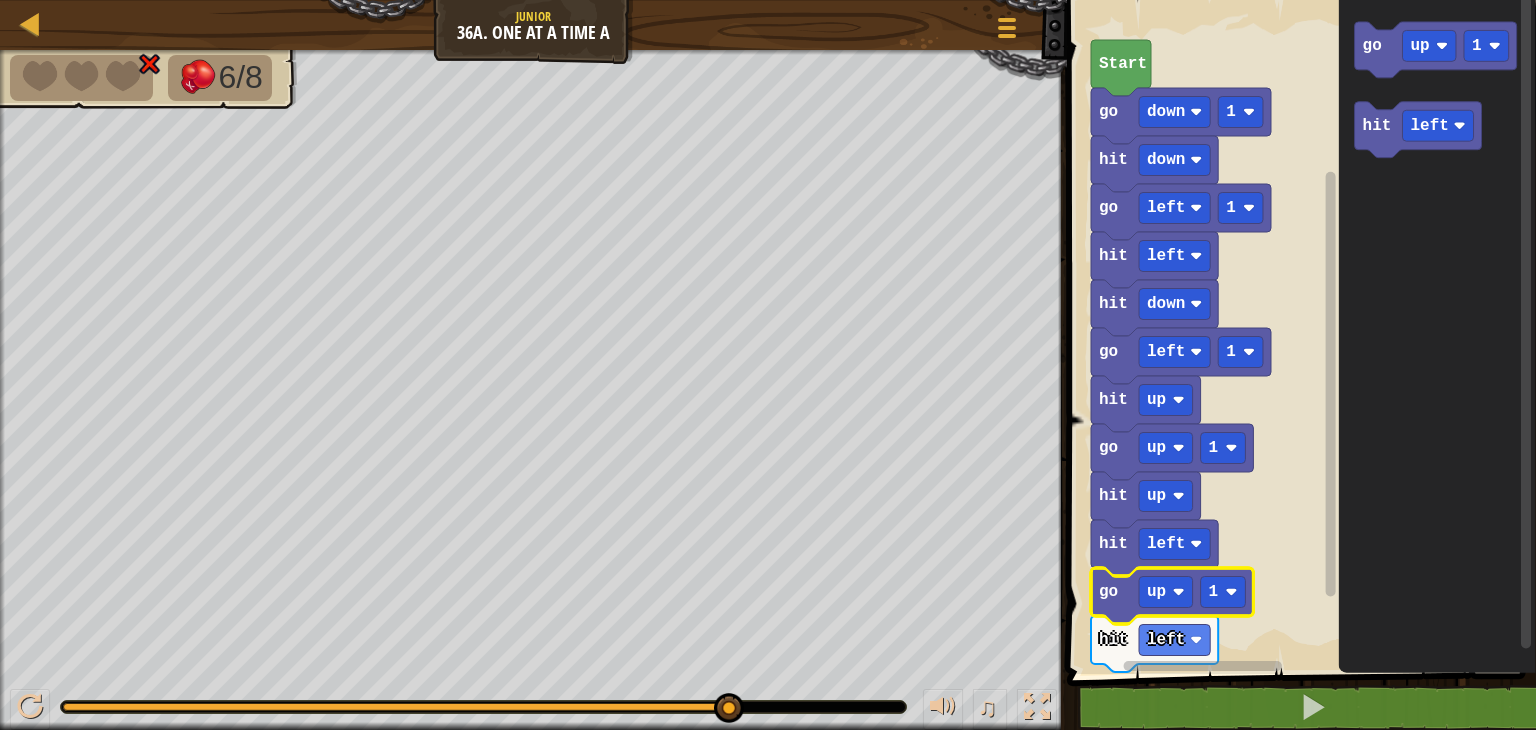 click 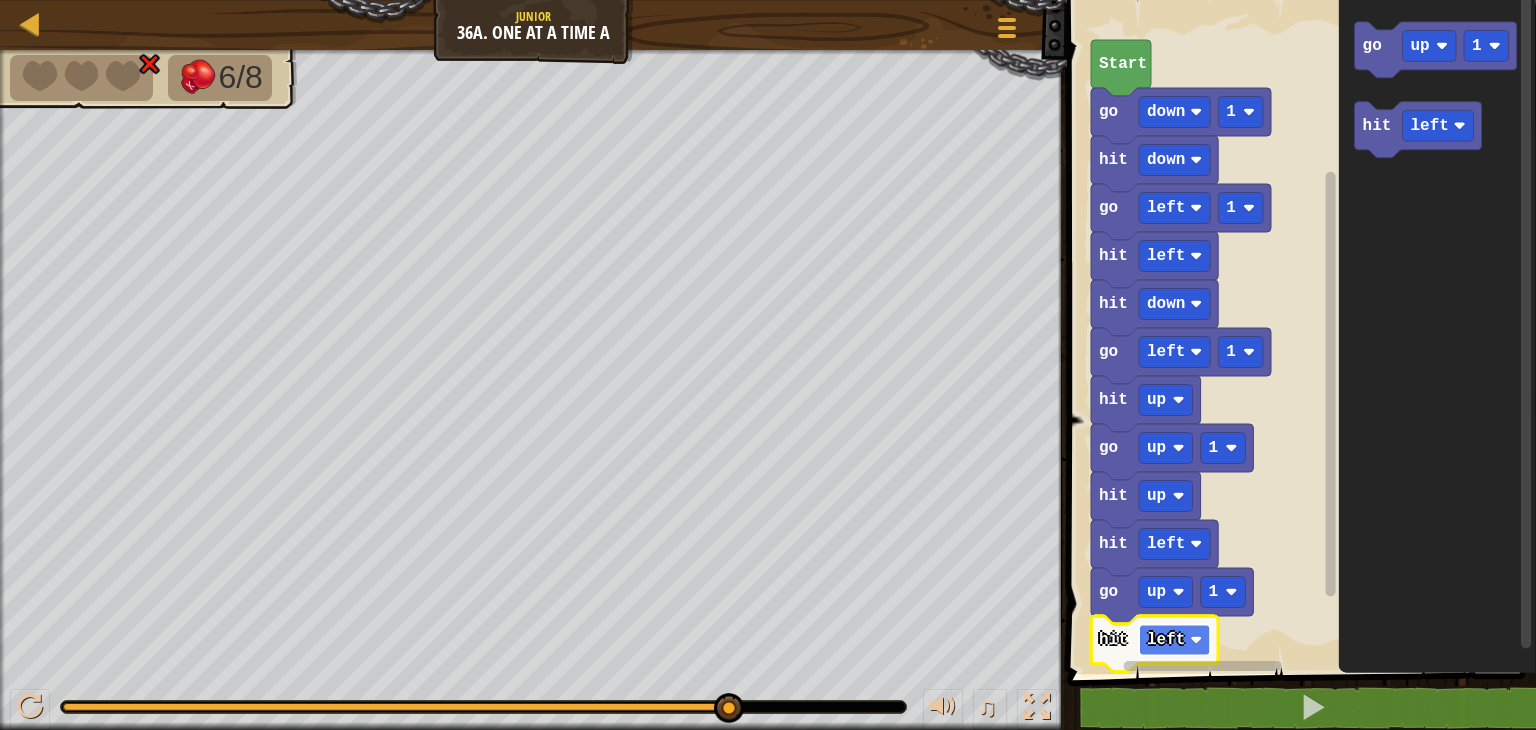 click on "left" 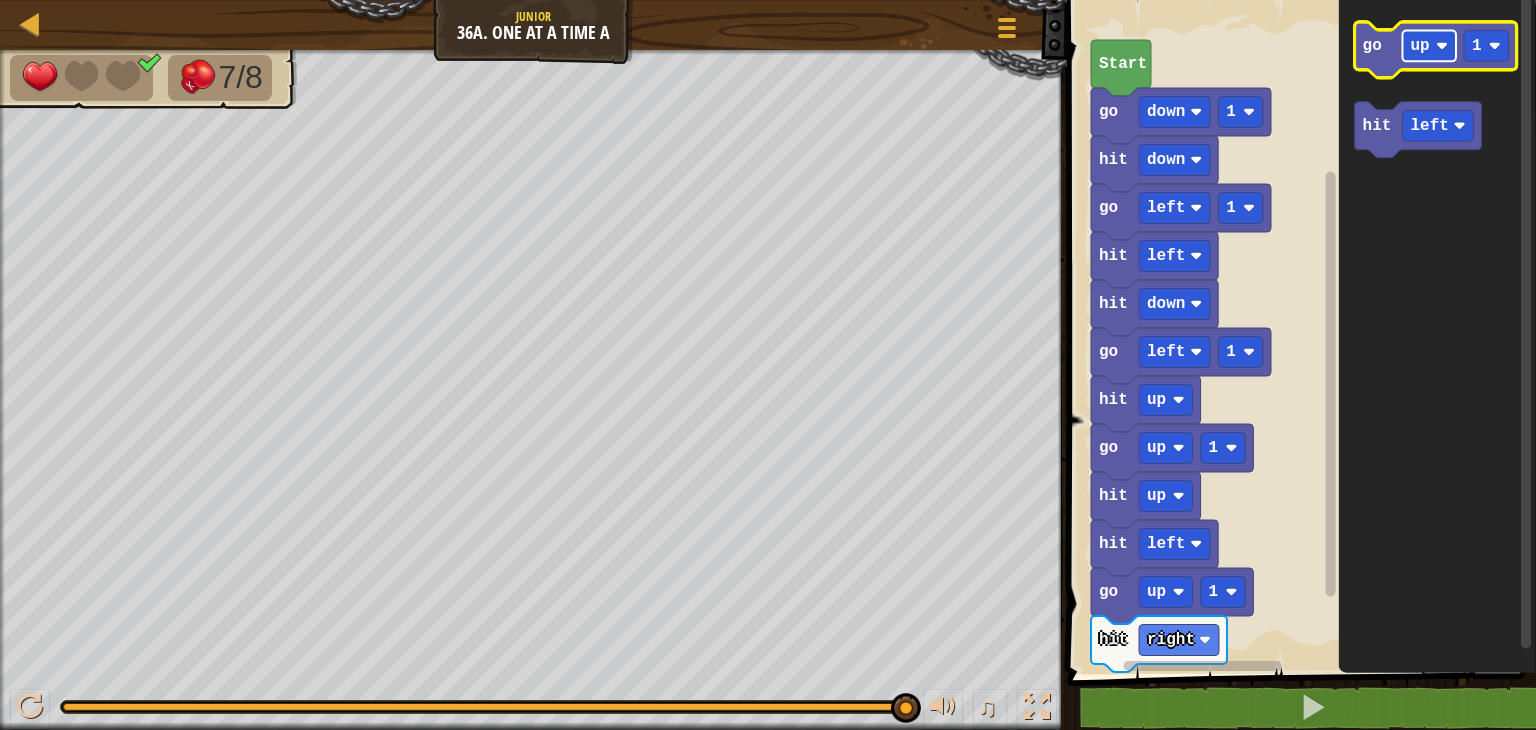 click 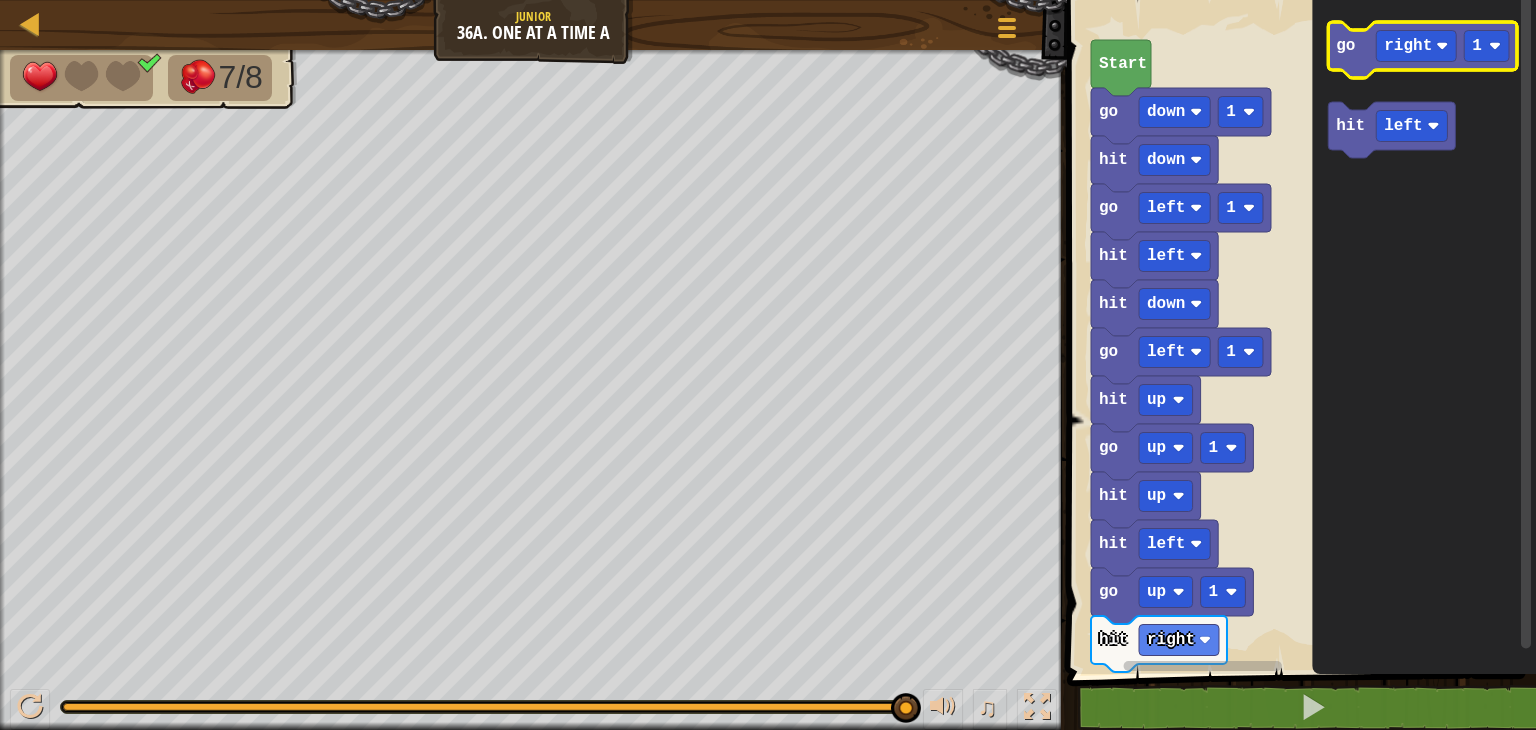 click 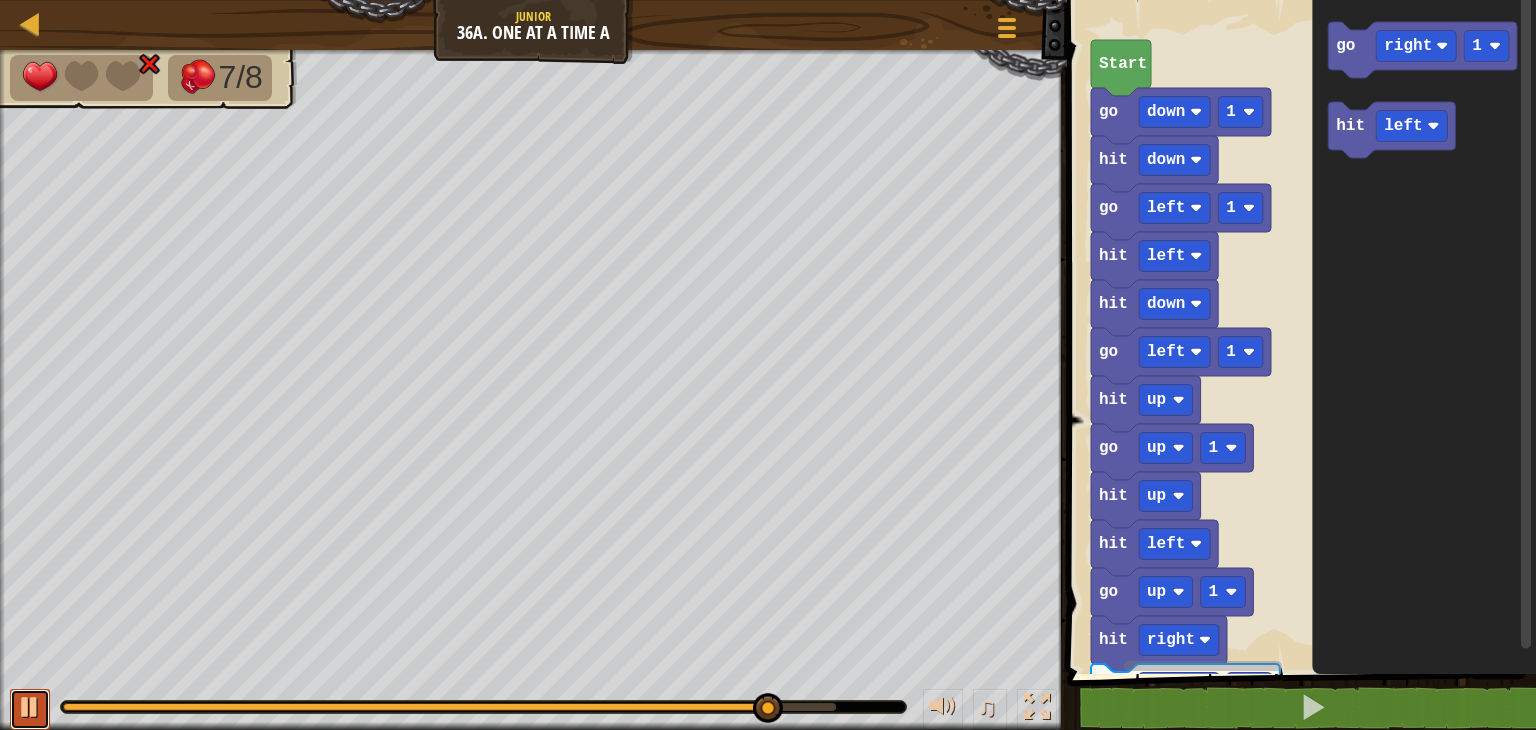click at bounding box center (30, 707) 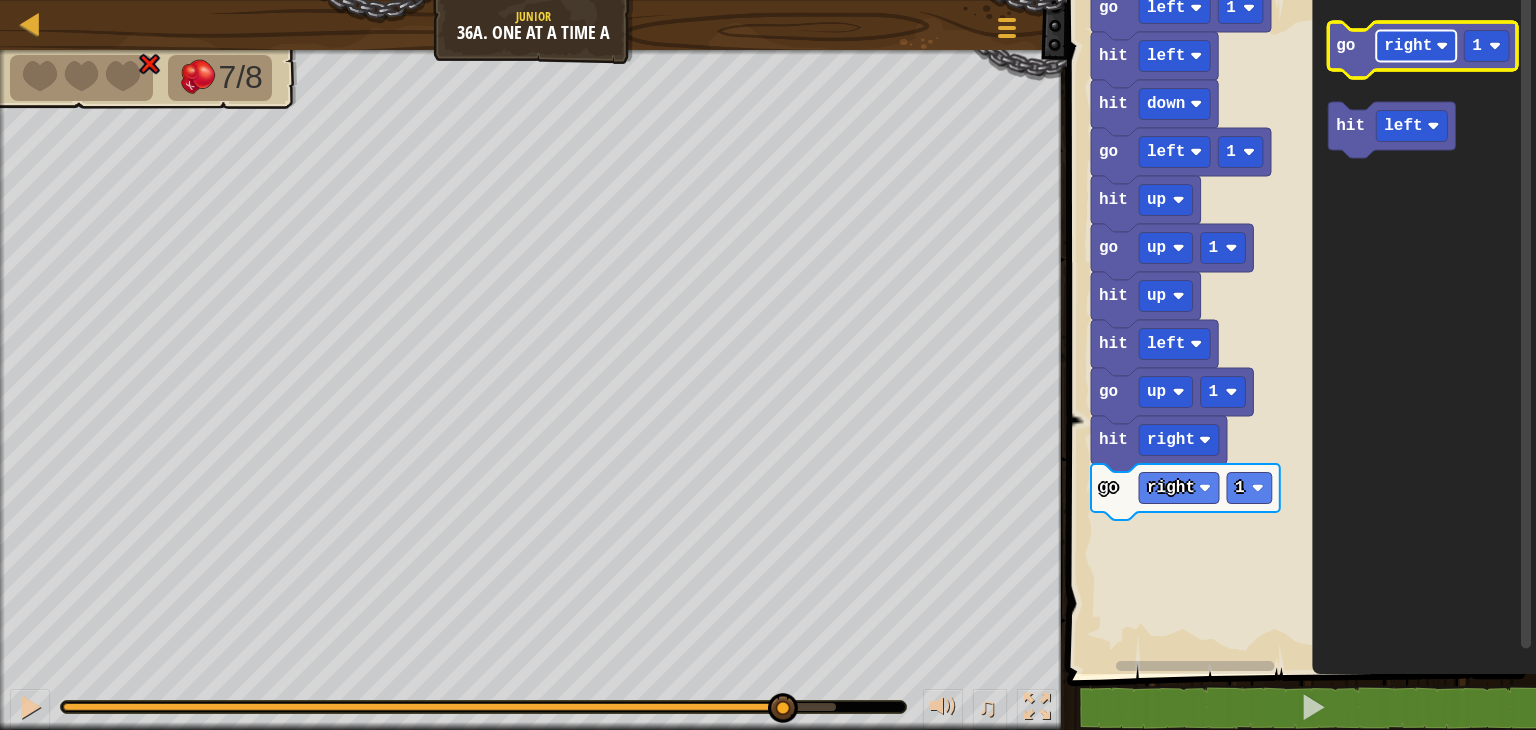 click on "right" 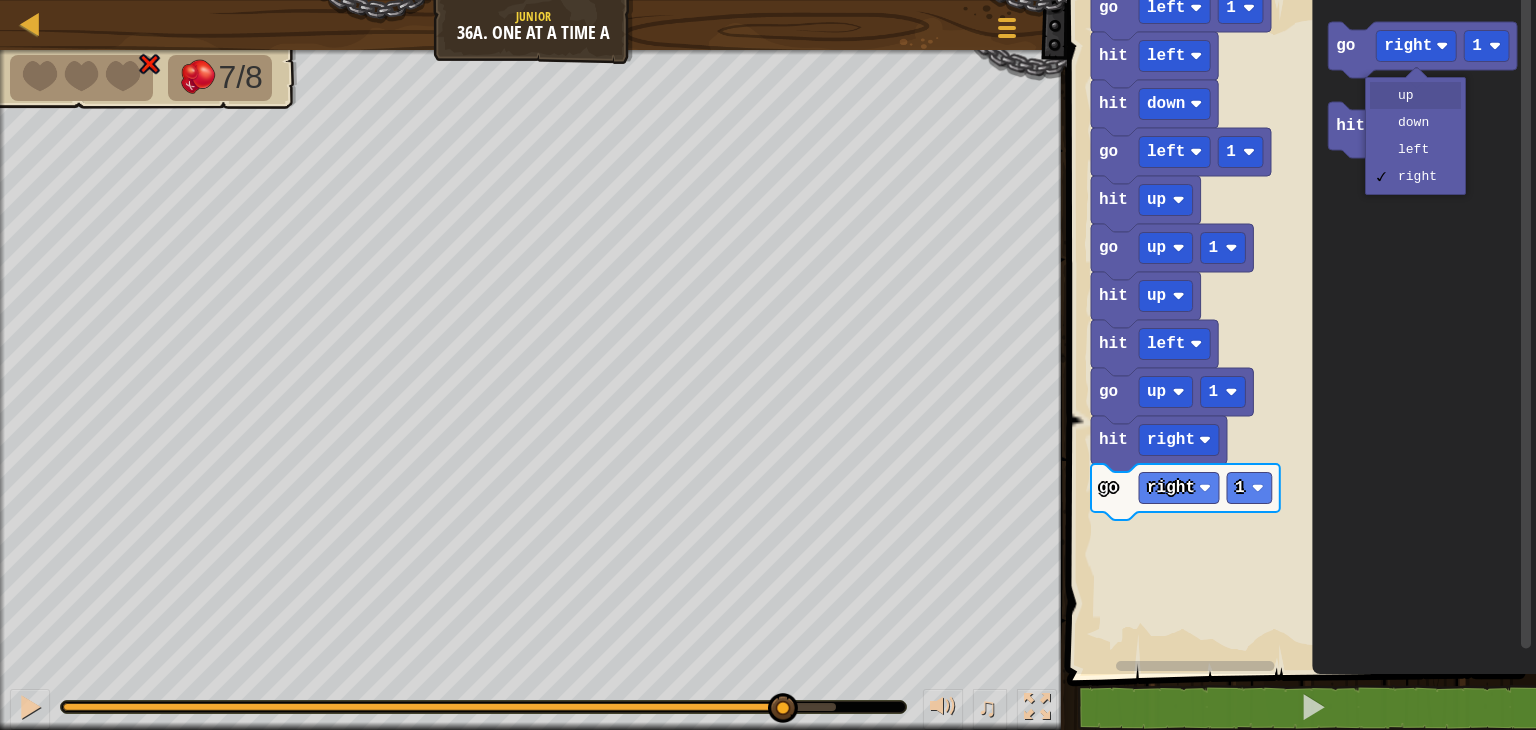 drag, startPoint x: 1412, startPoint y: 96, endPoint x: 1389, endPoint y: 67, distance: 37.01351 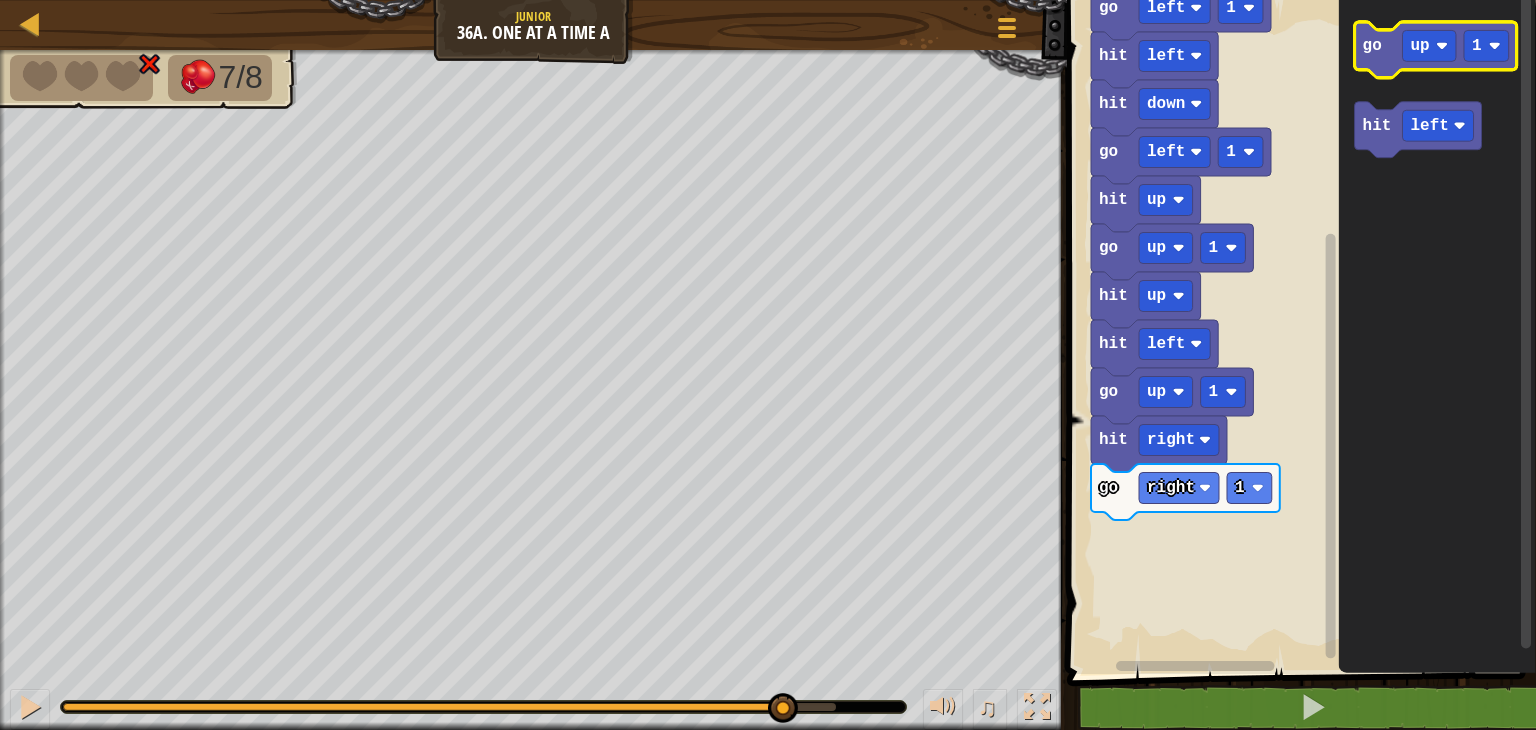 click 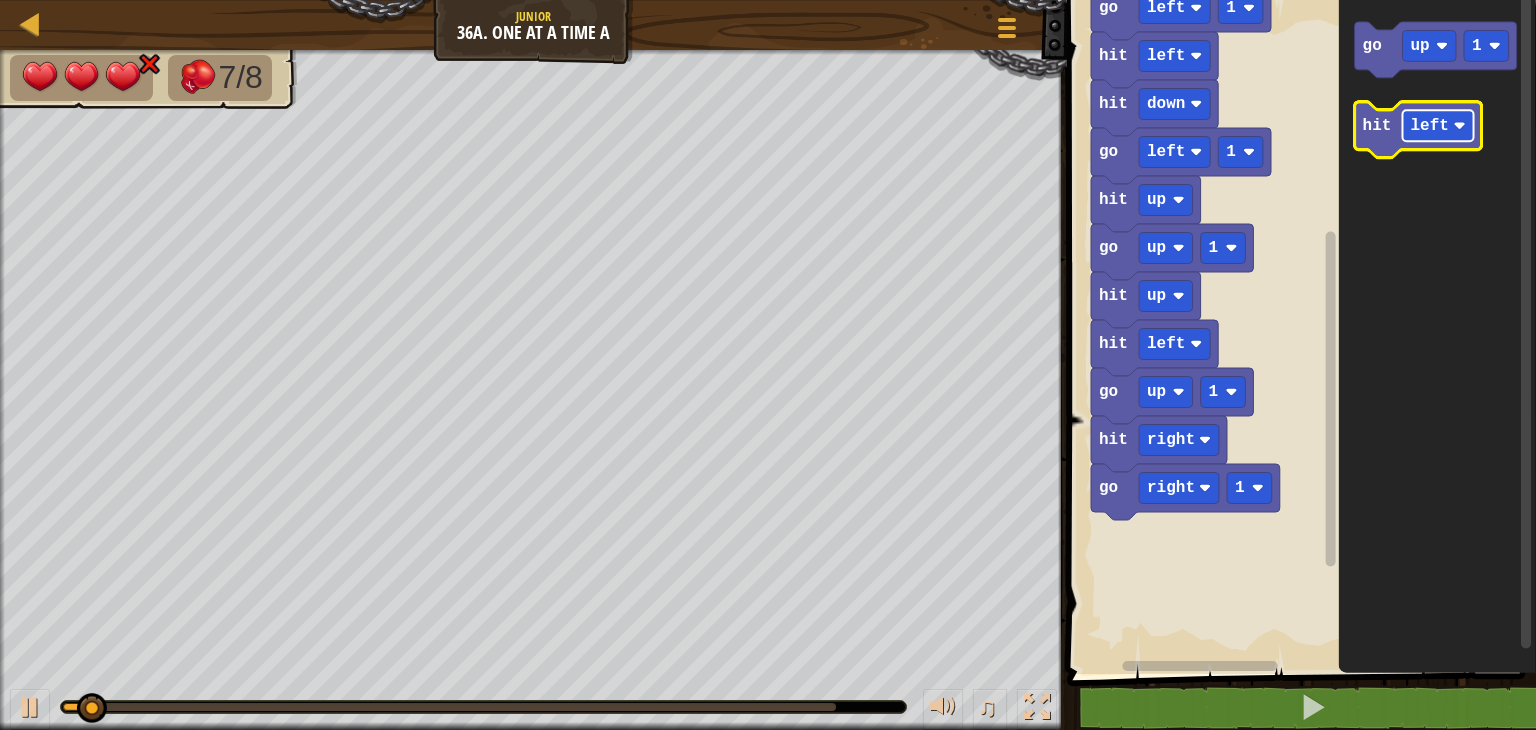 click on "left" 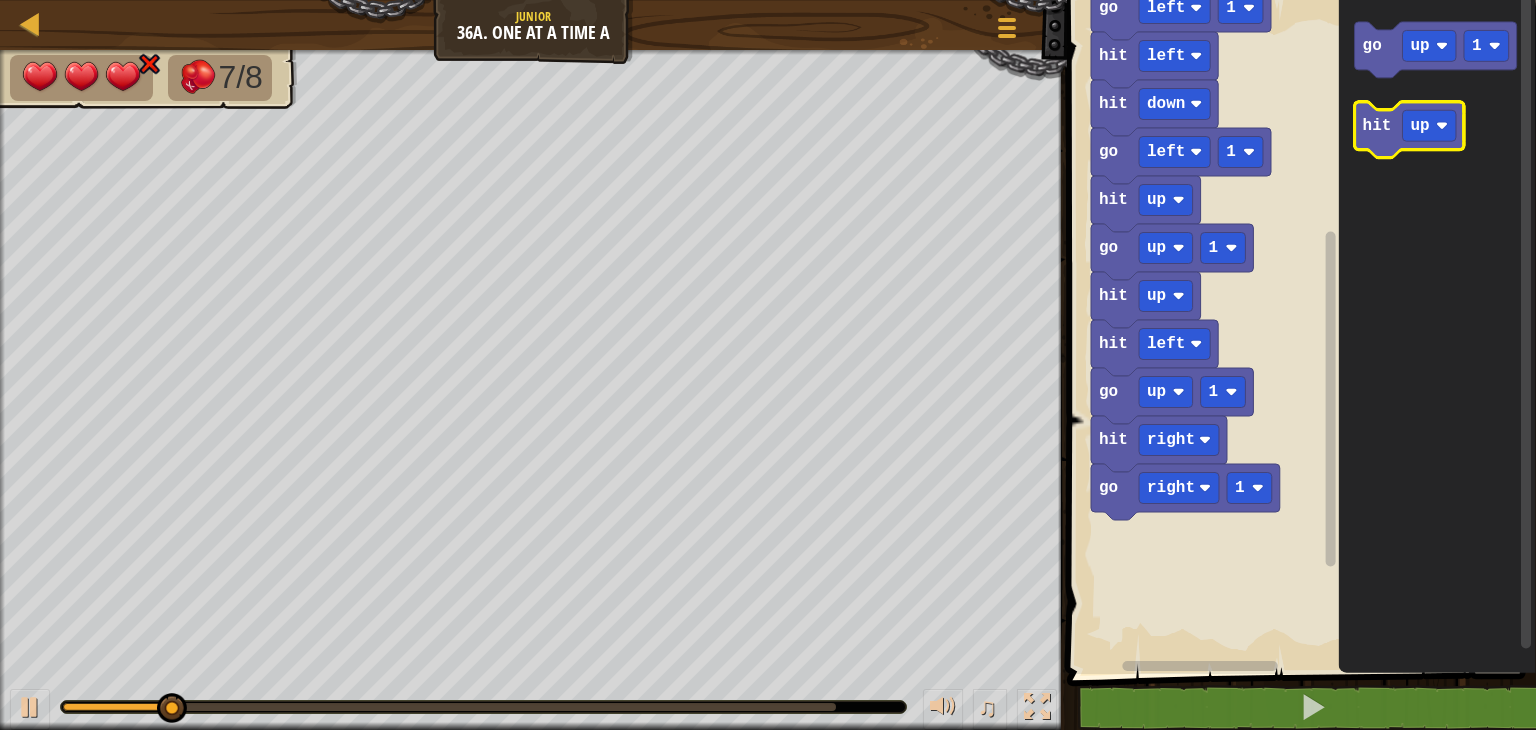 click on "hit up" 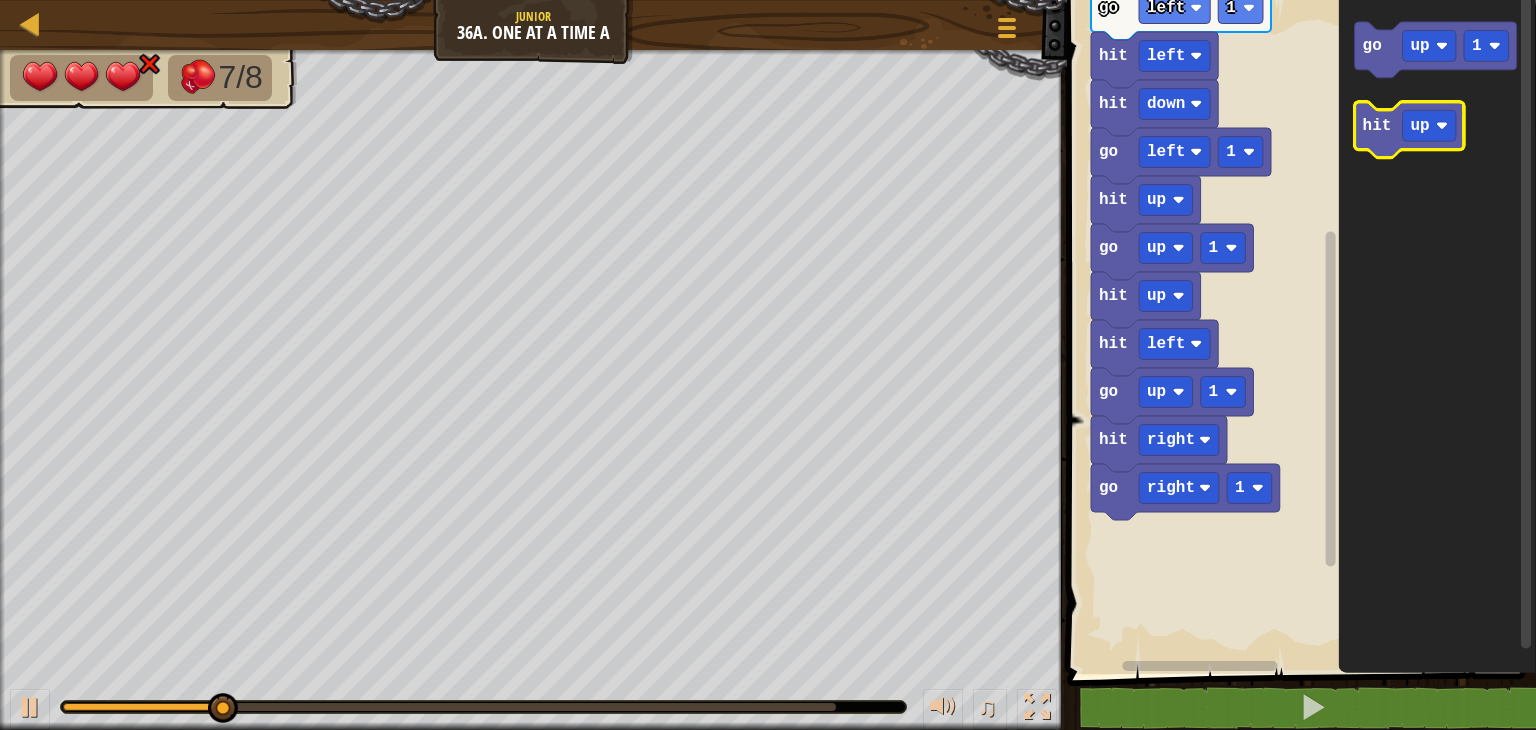 click on "hit" 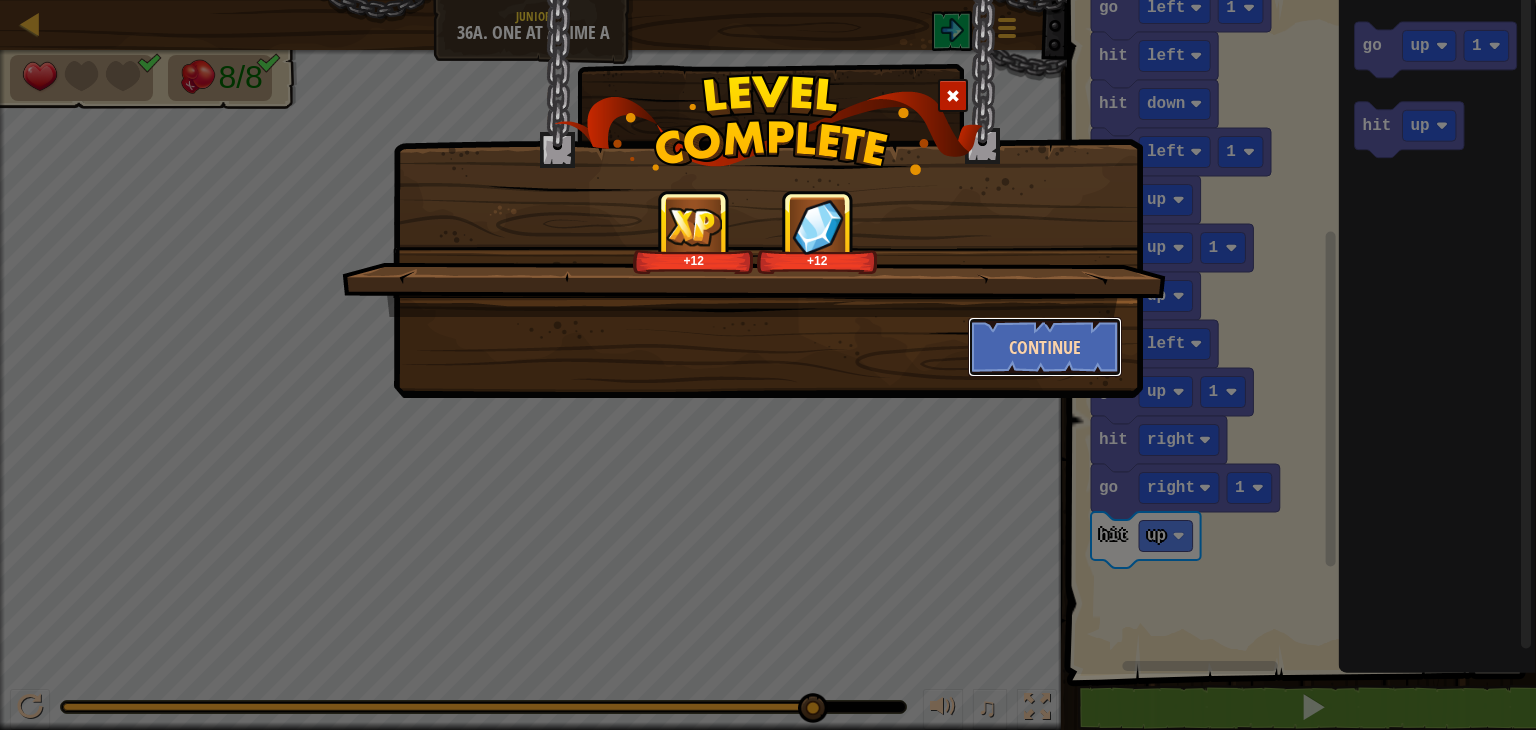 click on "Continue" at bounding box center [1045, 347] 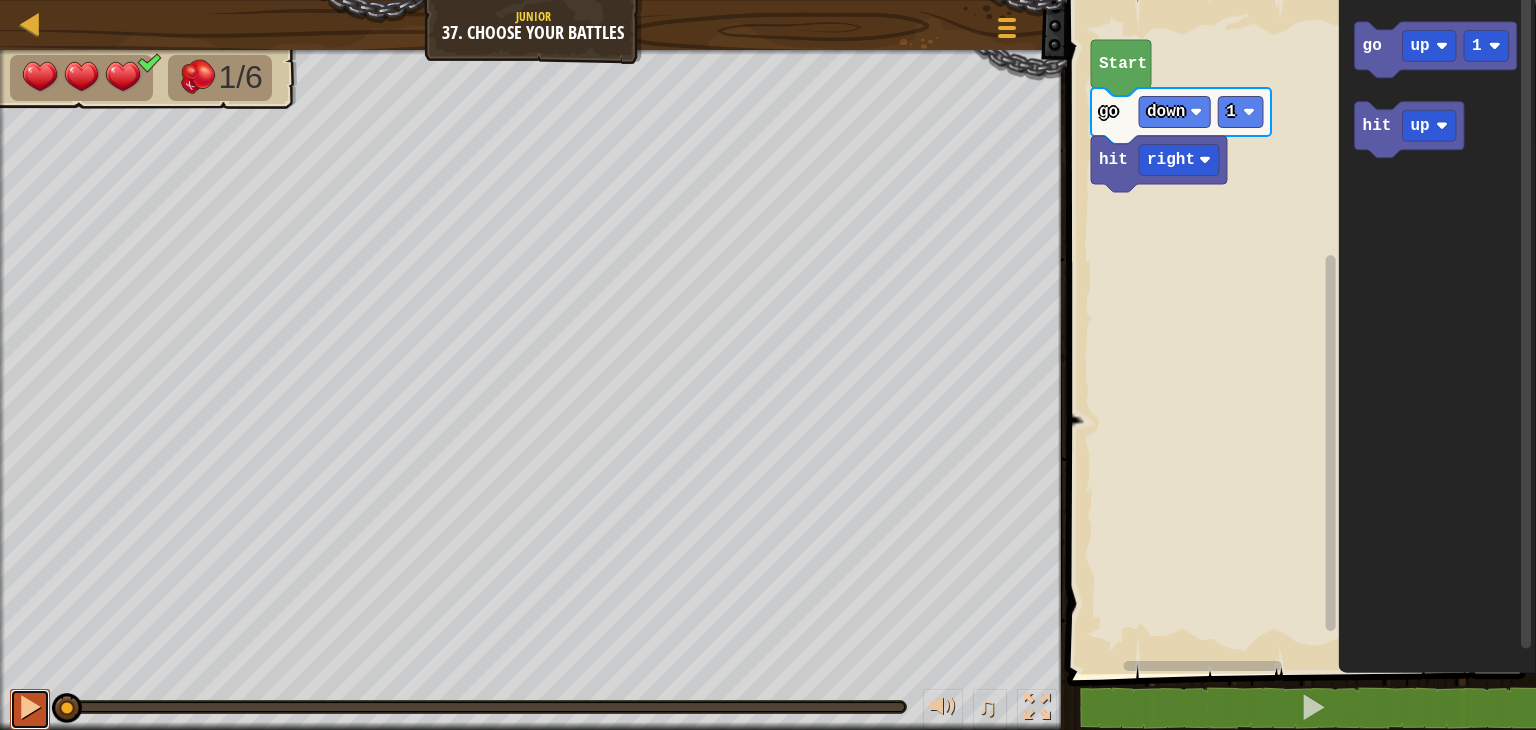 click at bounding box center (30, 709) 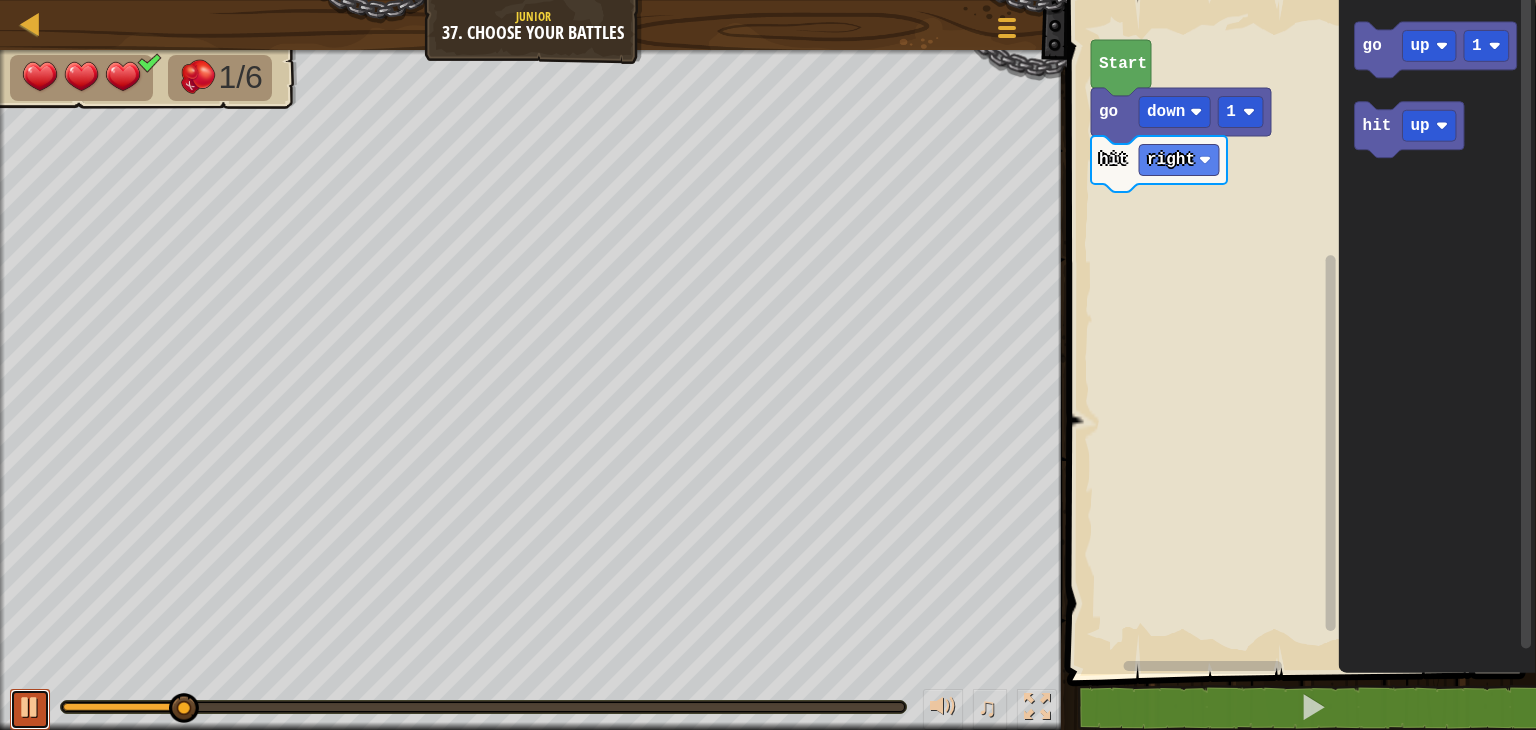 click at bounding box center (30, 707) 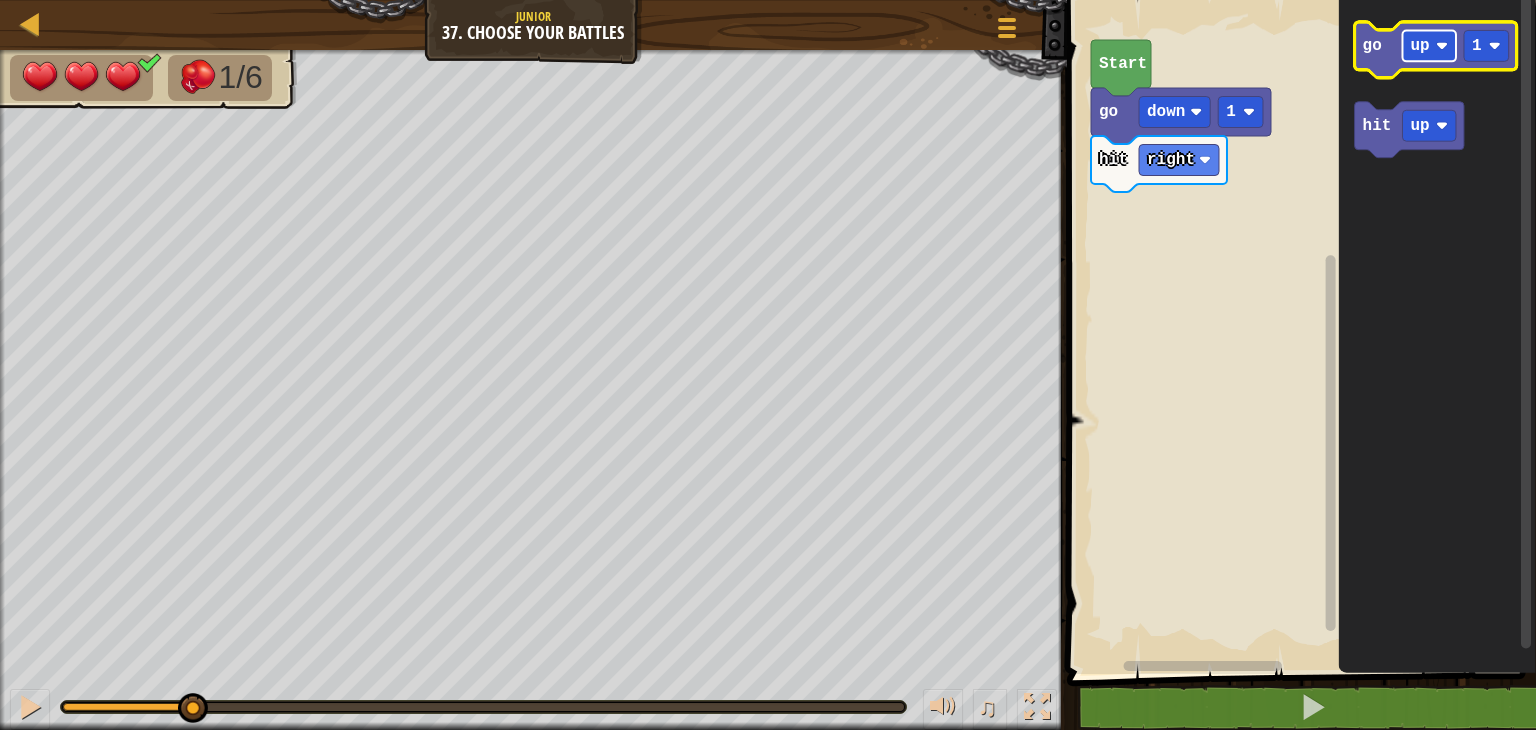 click 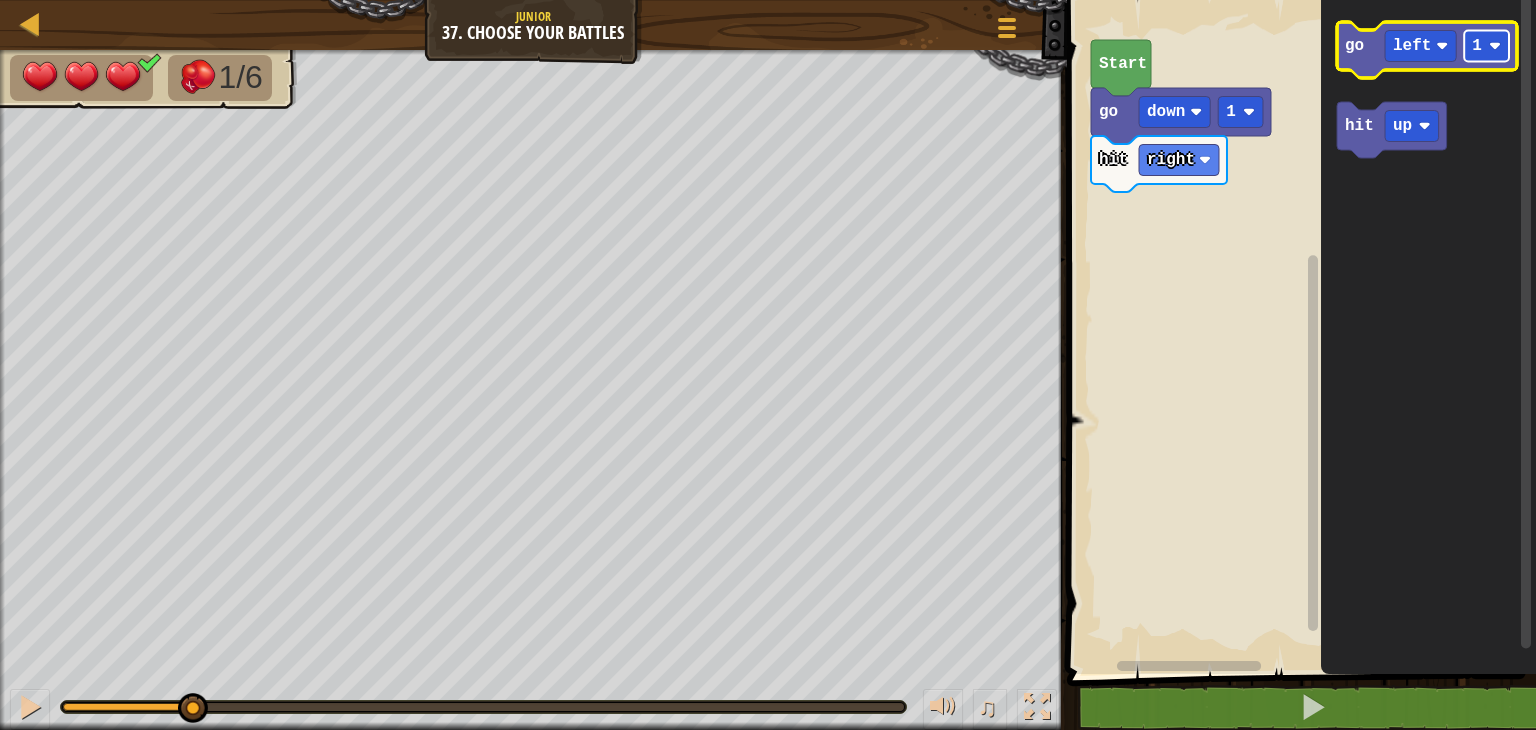 click on "1" 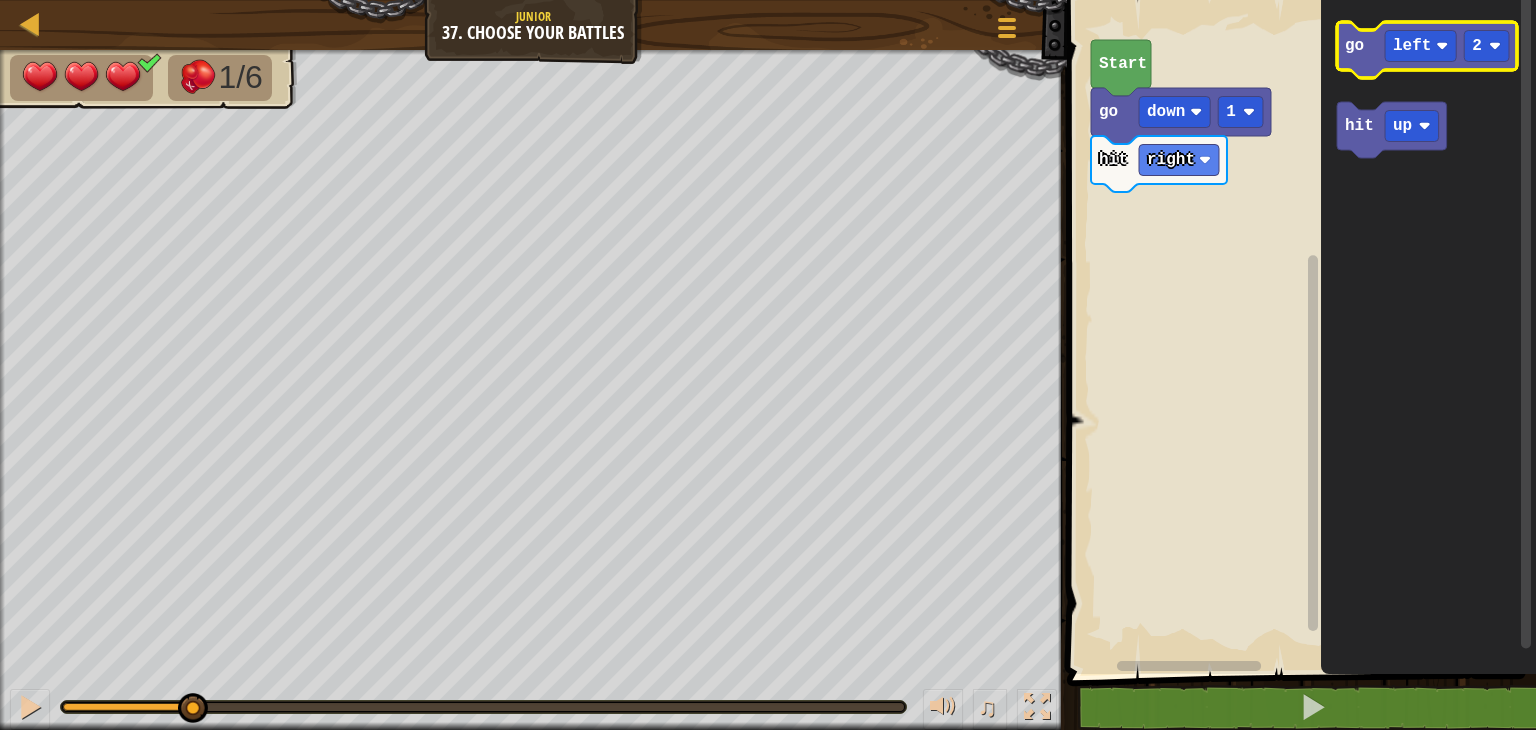click 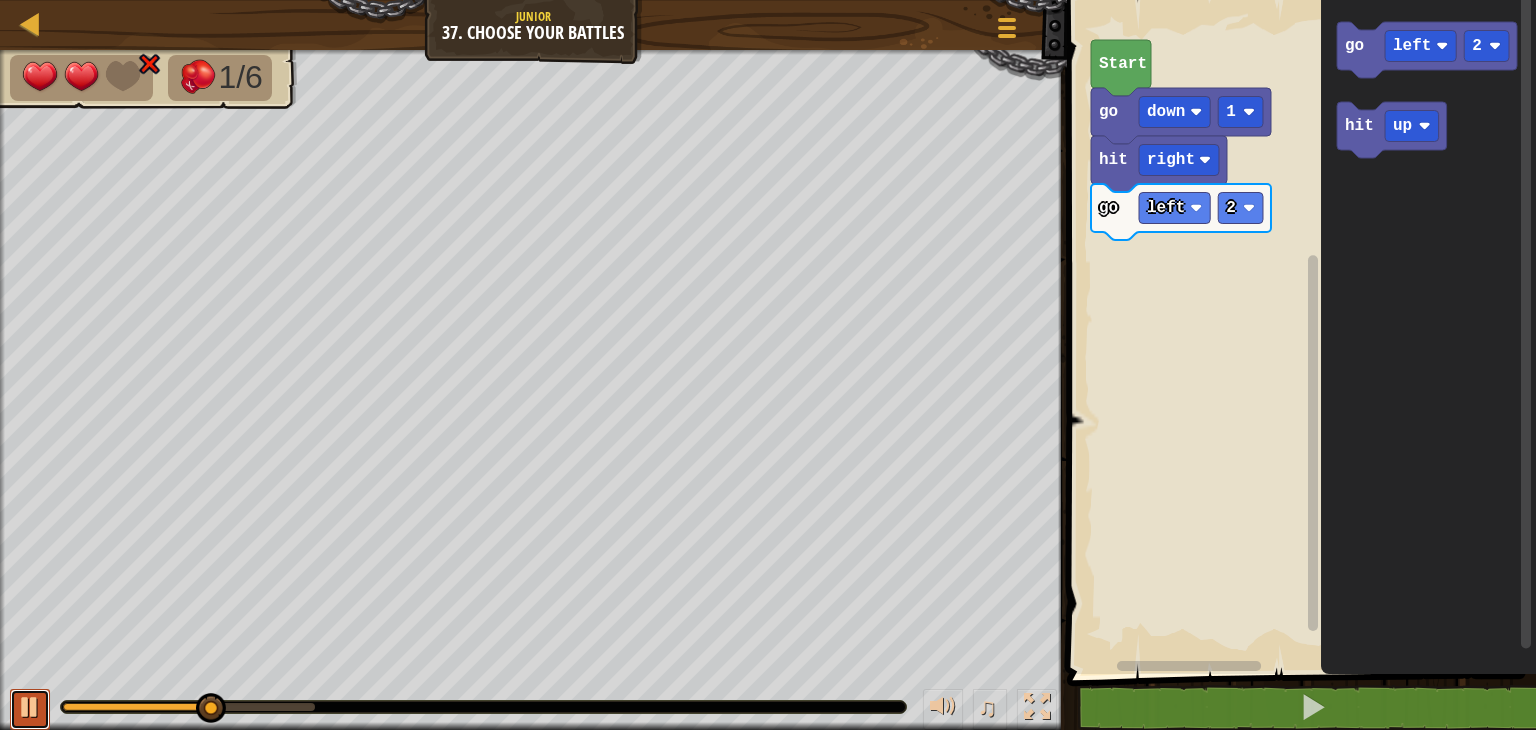 click at bounding box center [30, 707] 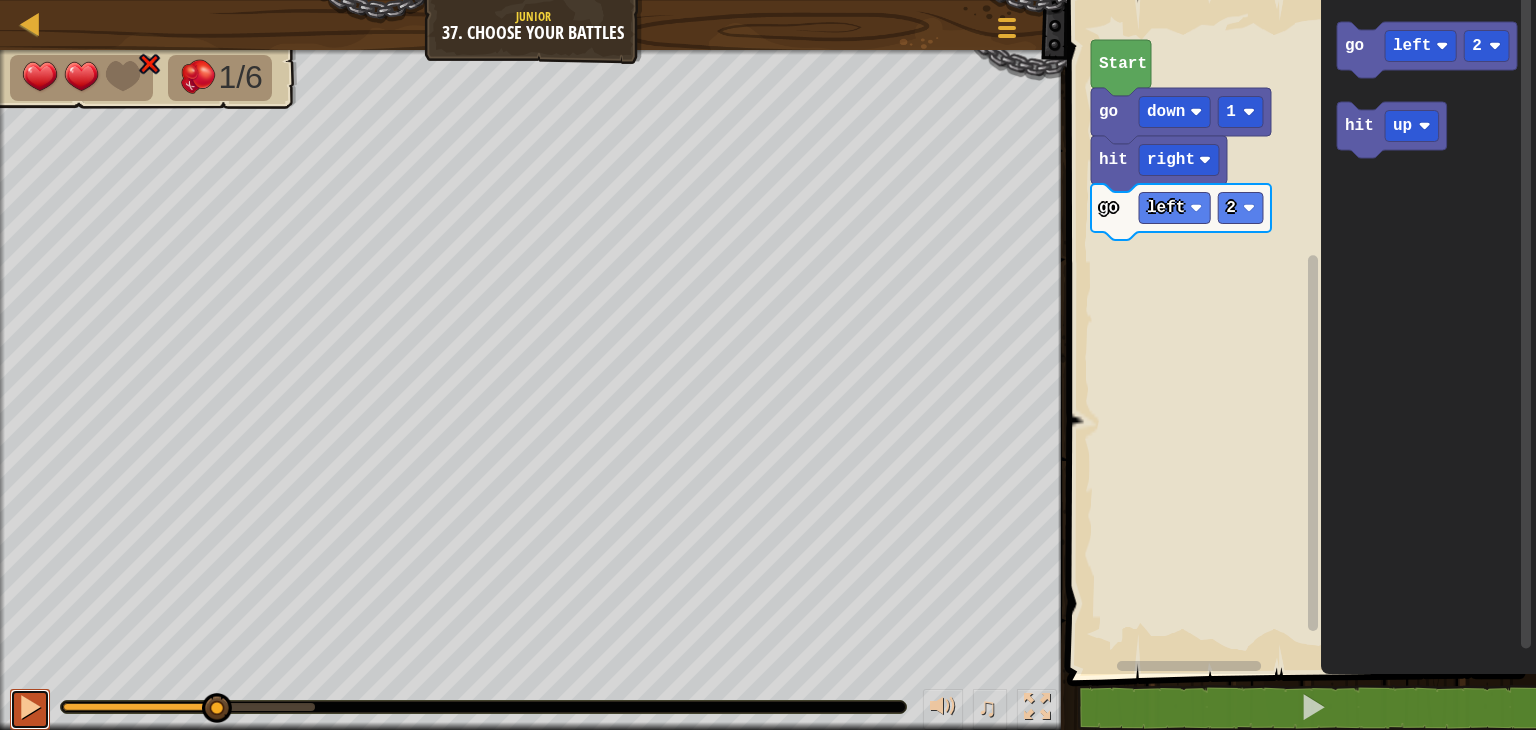 click at bounding box center (30, 707) 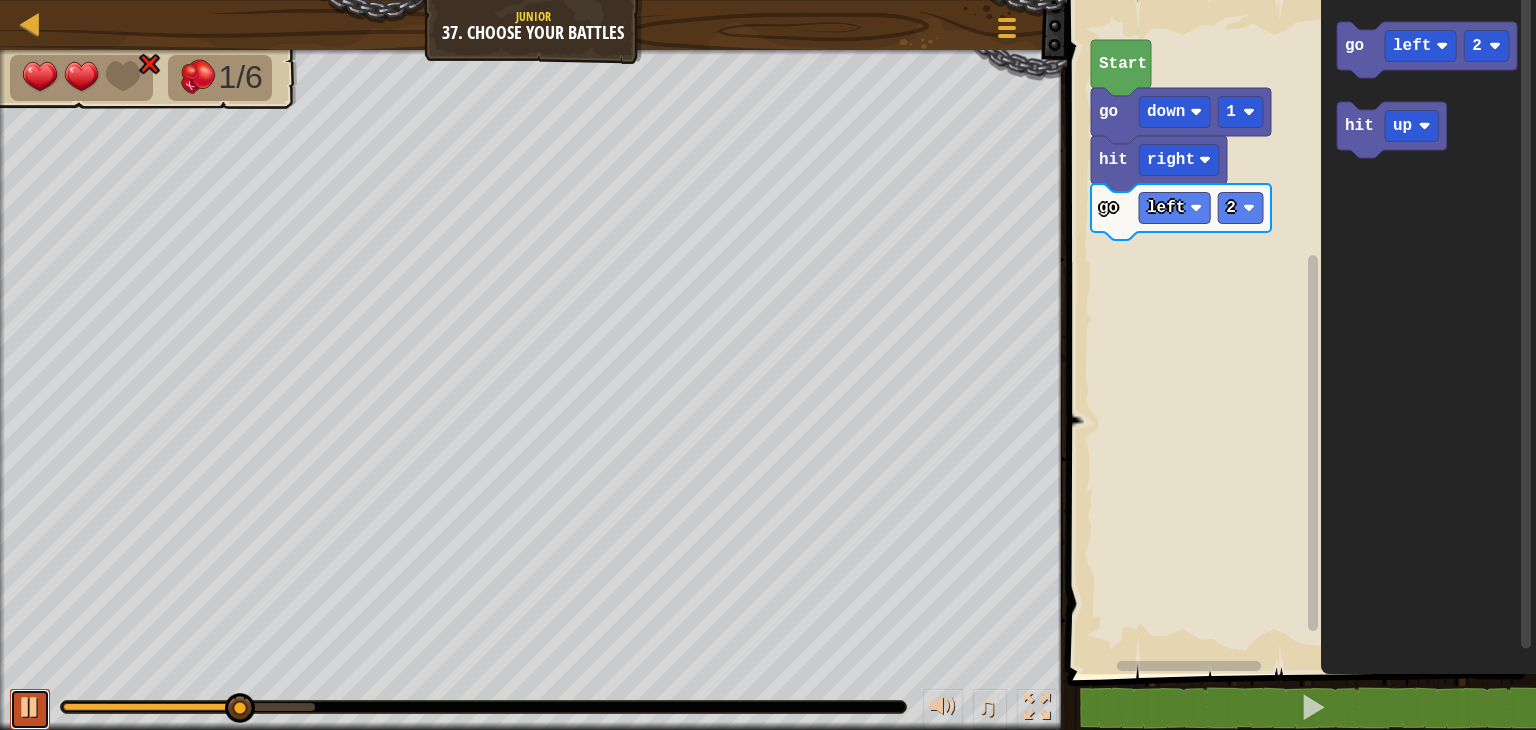 click at bounding box center [30, 707] 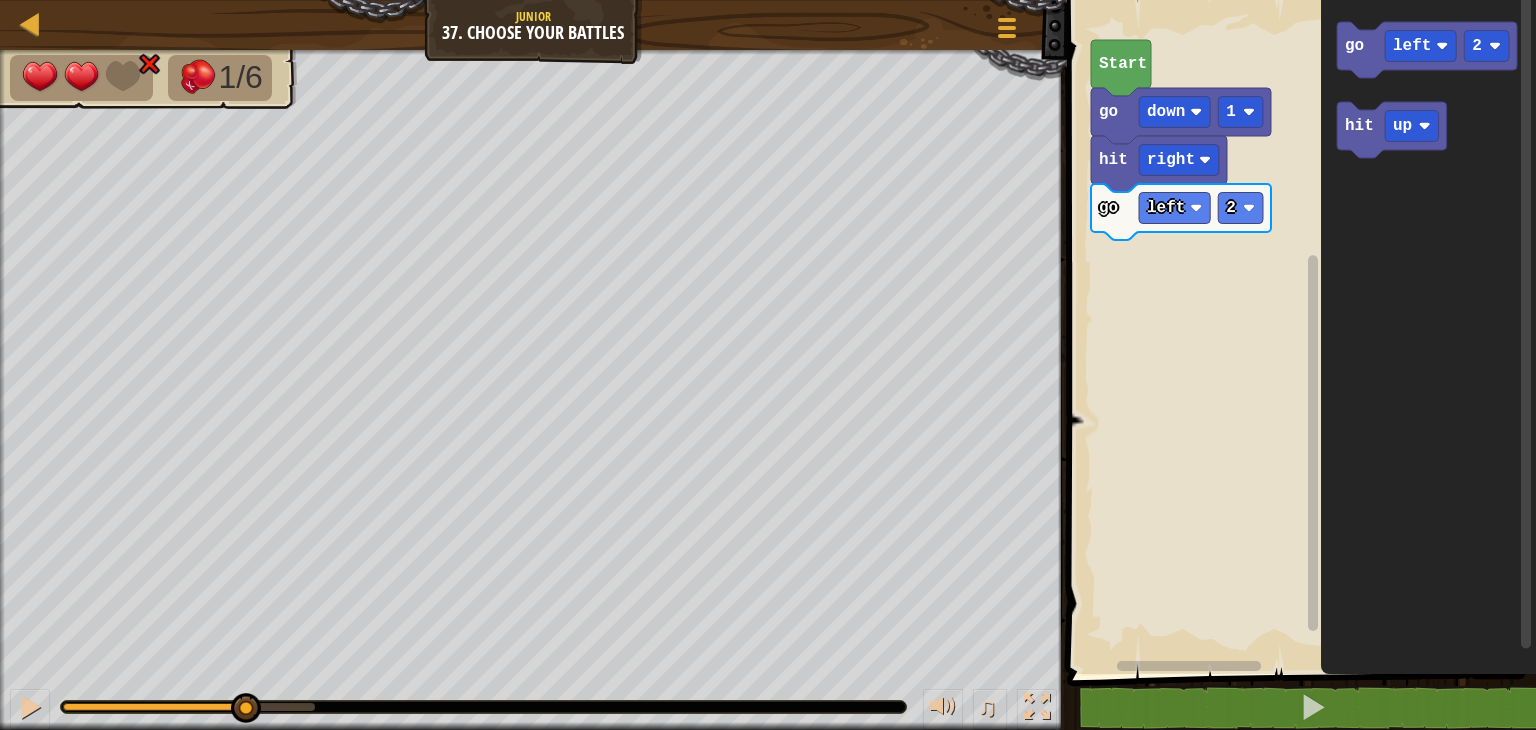 click on "hit up" 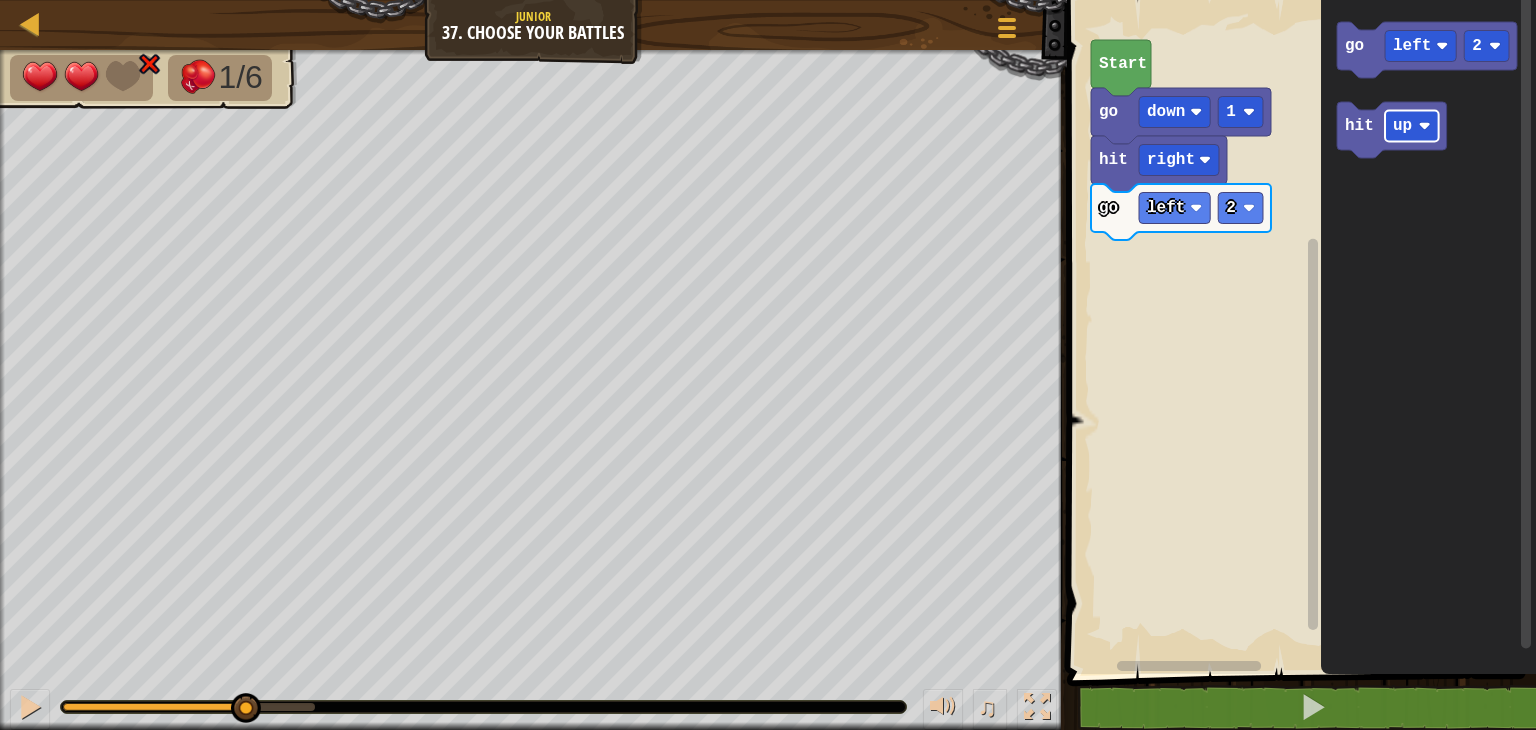 click on "up" 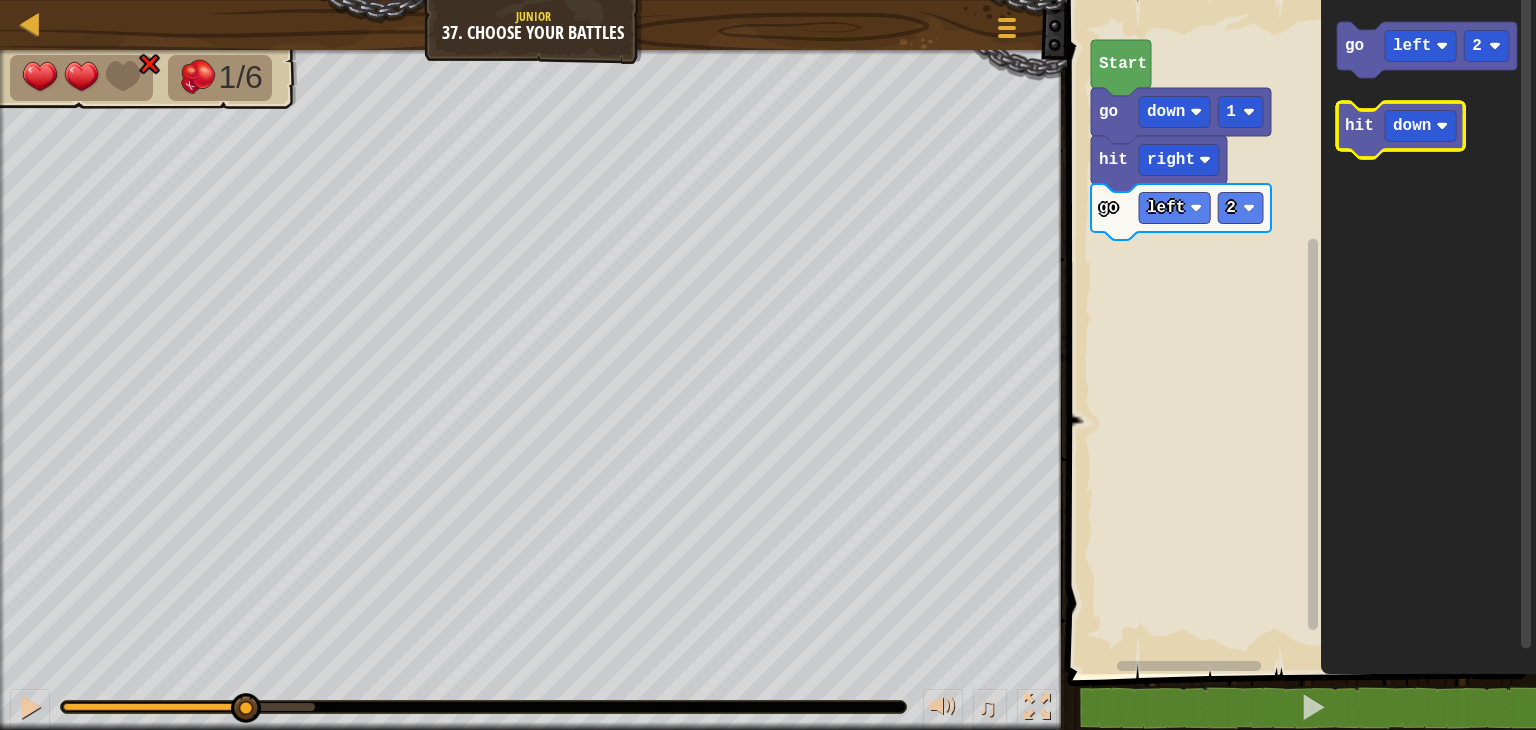 click 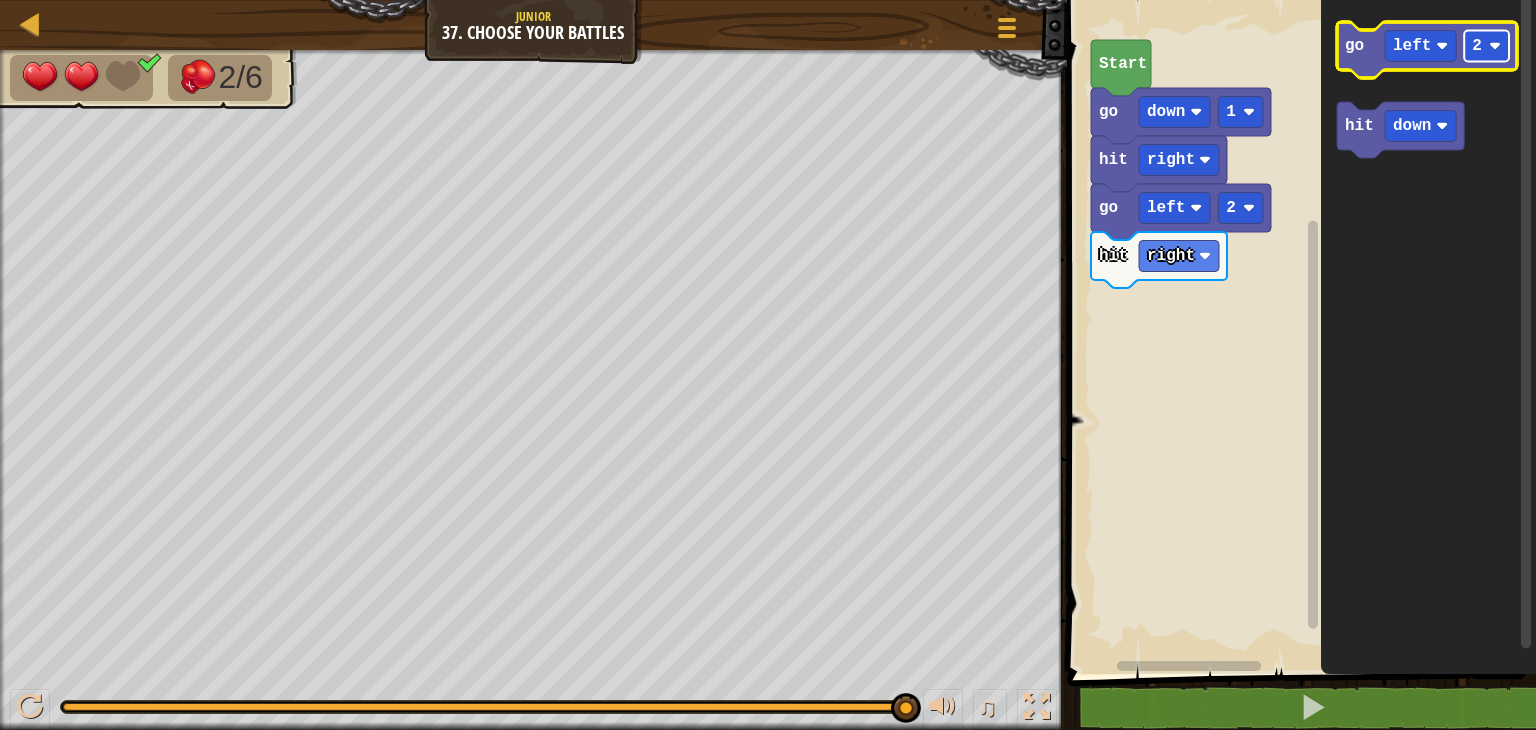 click 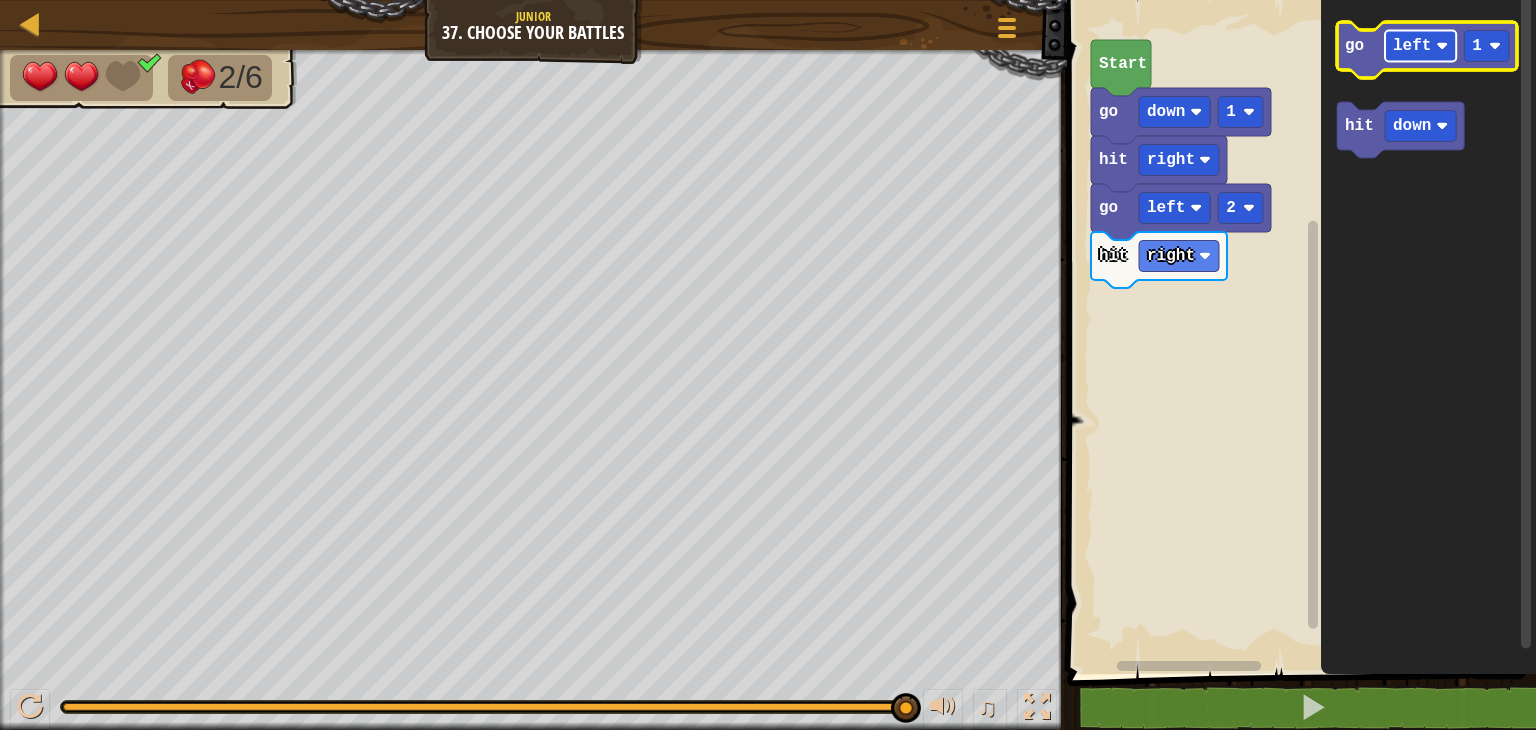 click on "left" 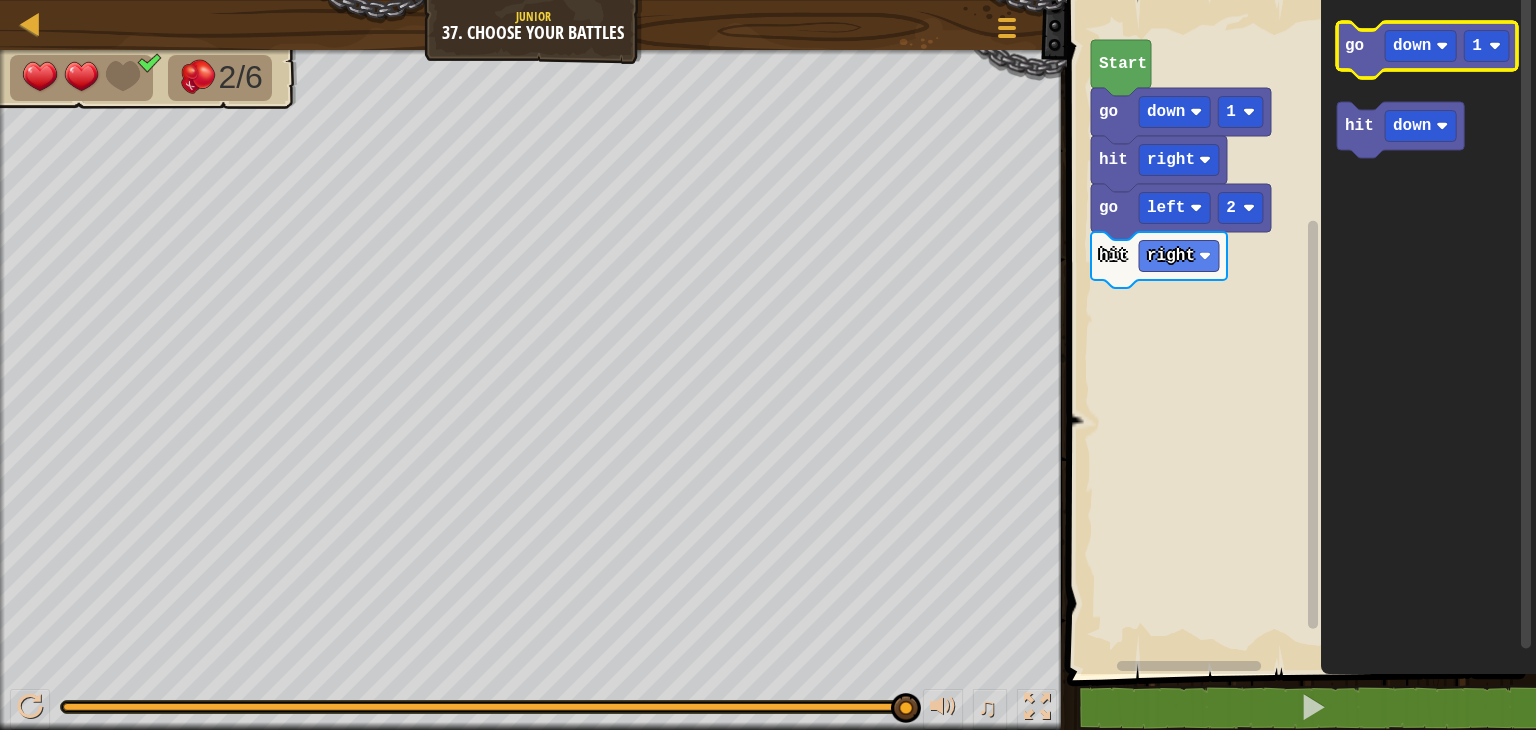 click 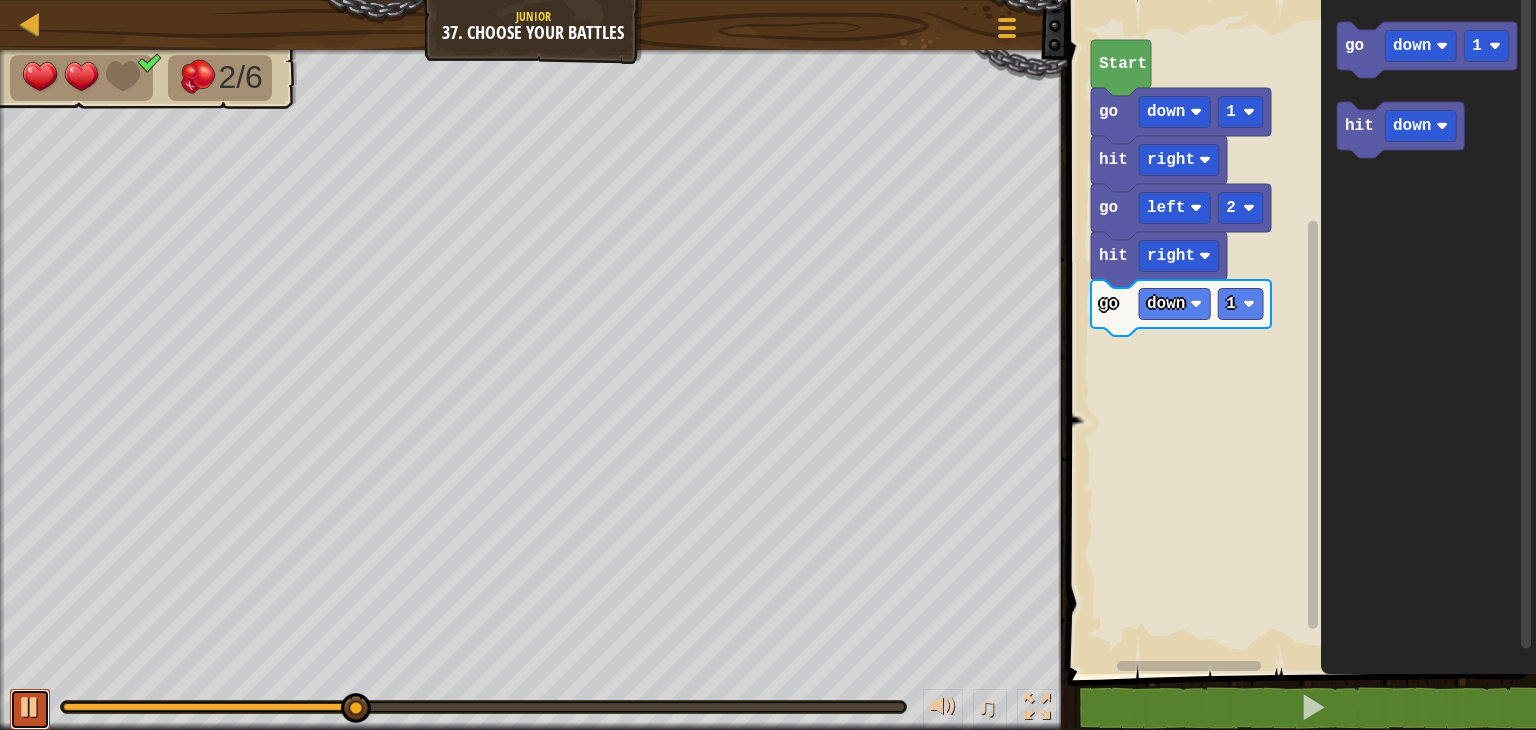 click at bounding box center [30, 707] 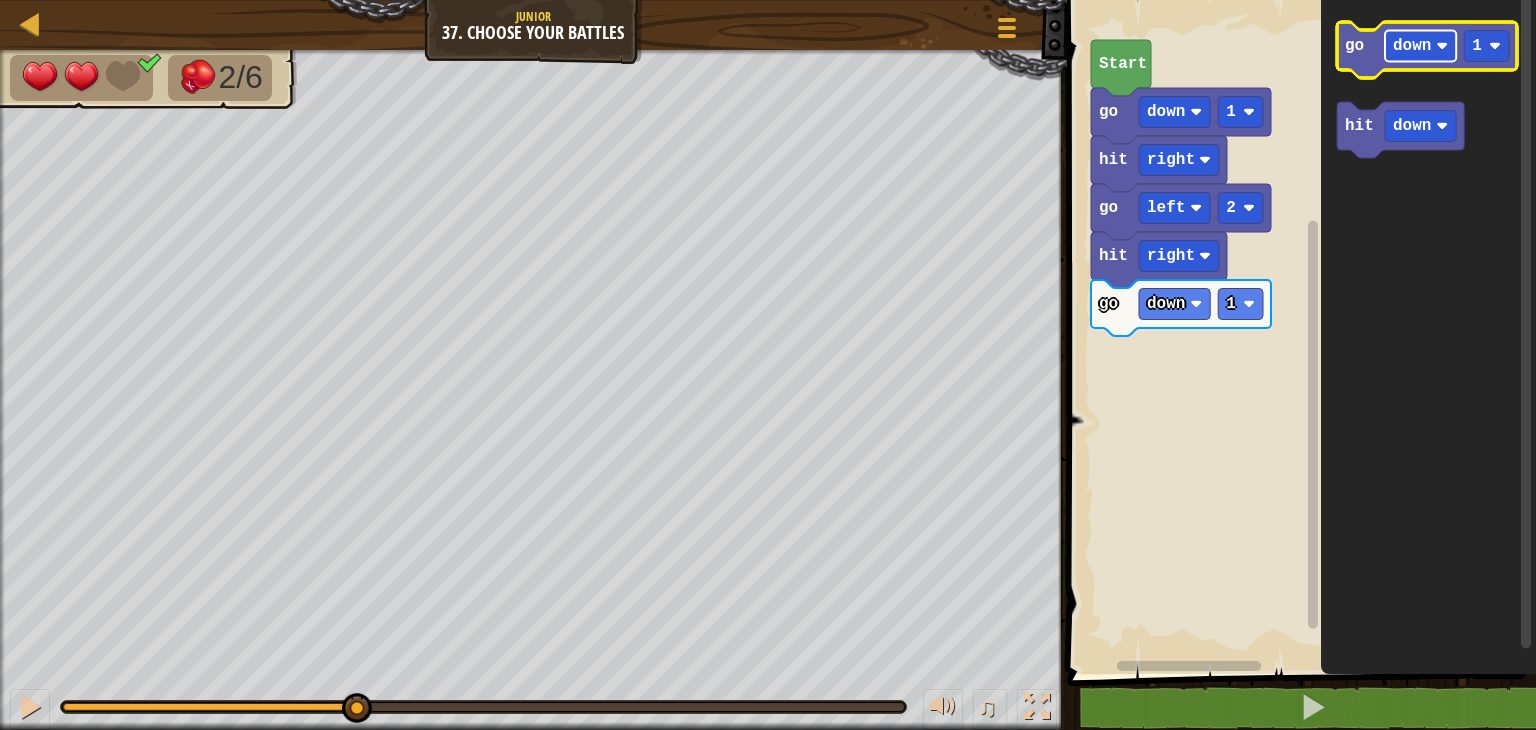 click on "down" 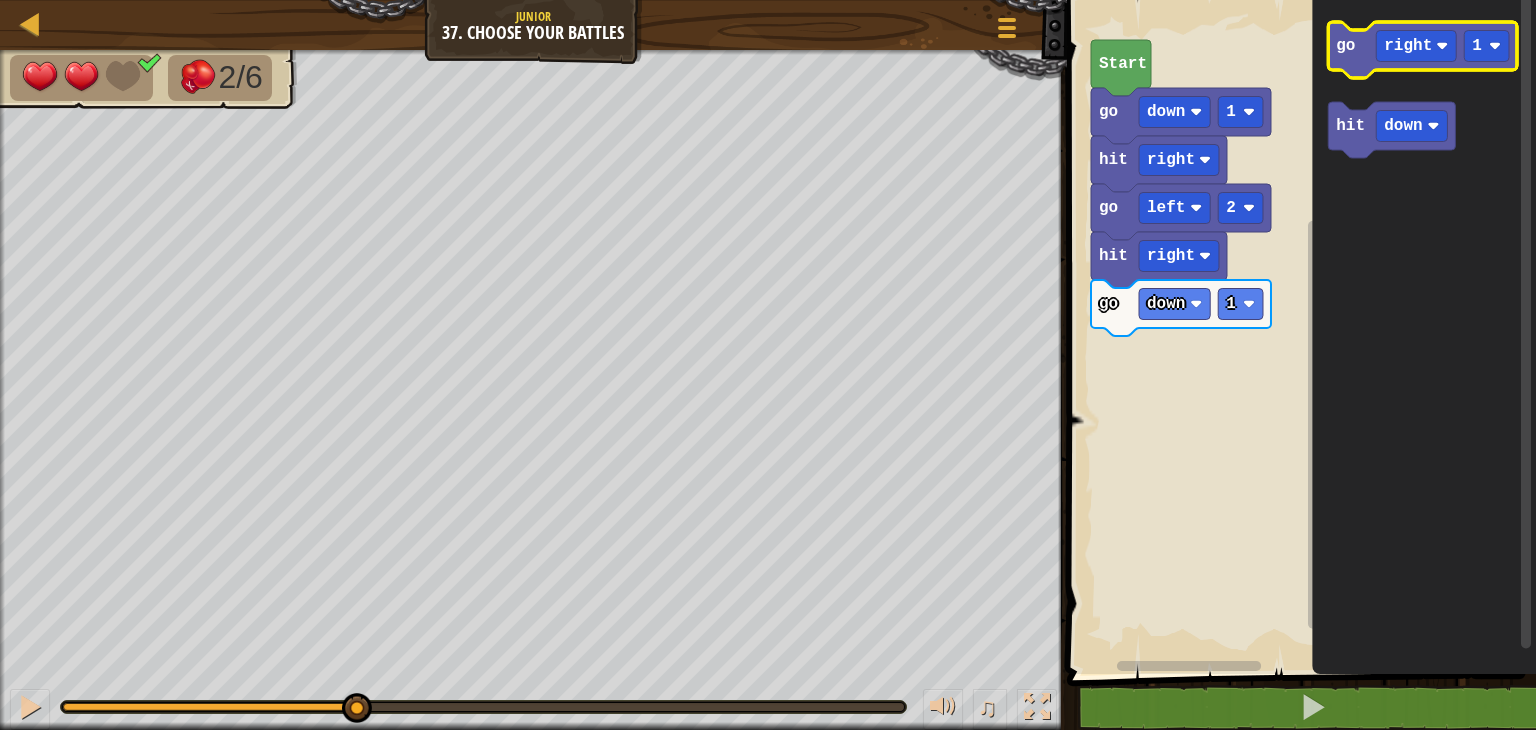 click on "go" 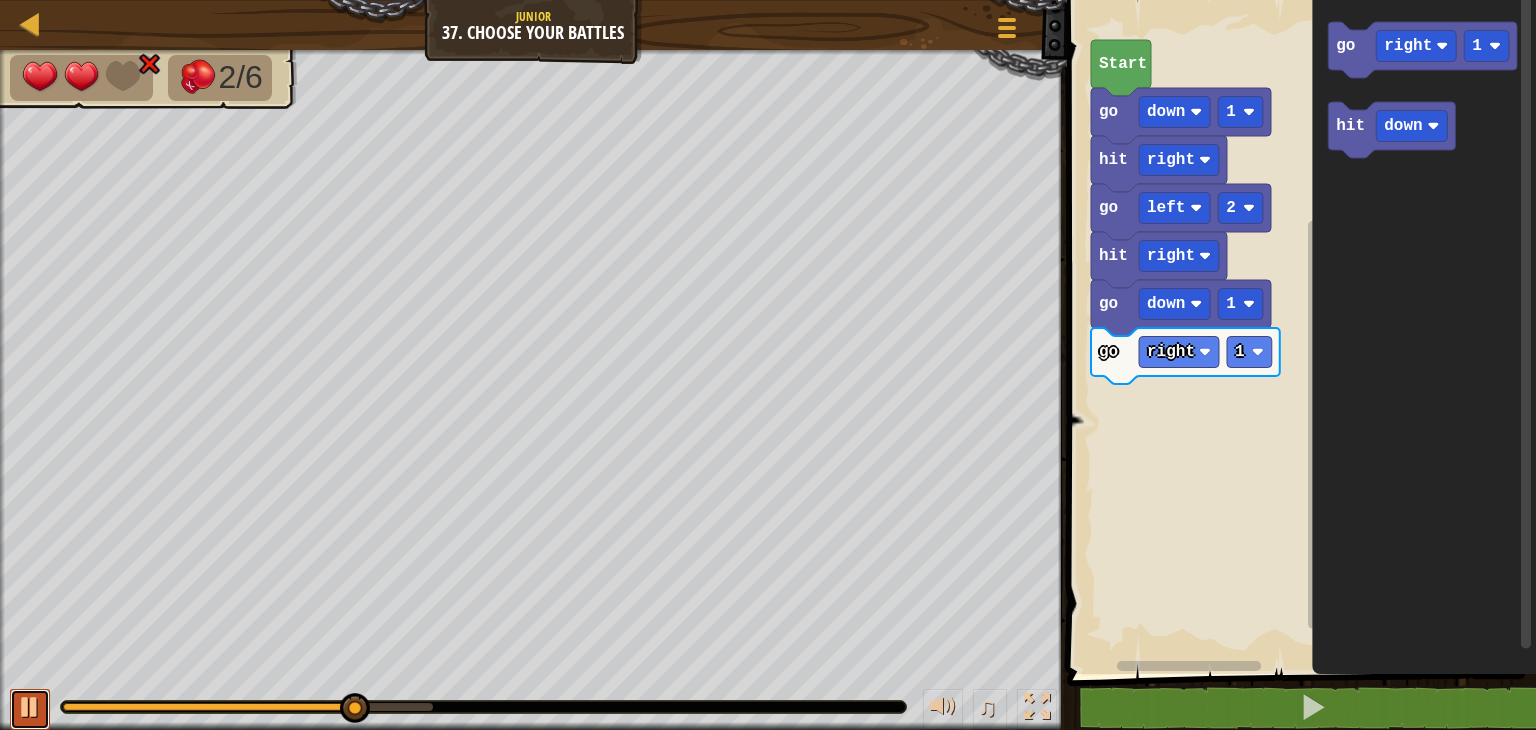 click at bounding box center [30, 709] 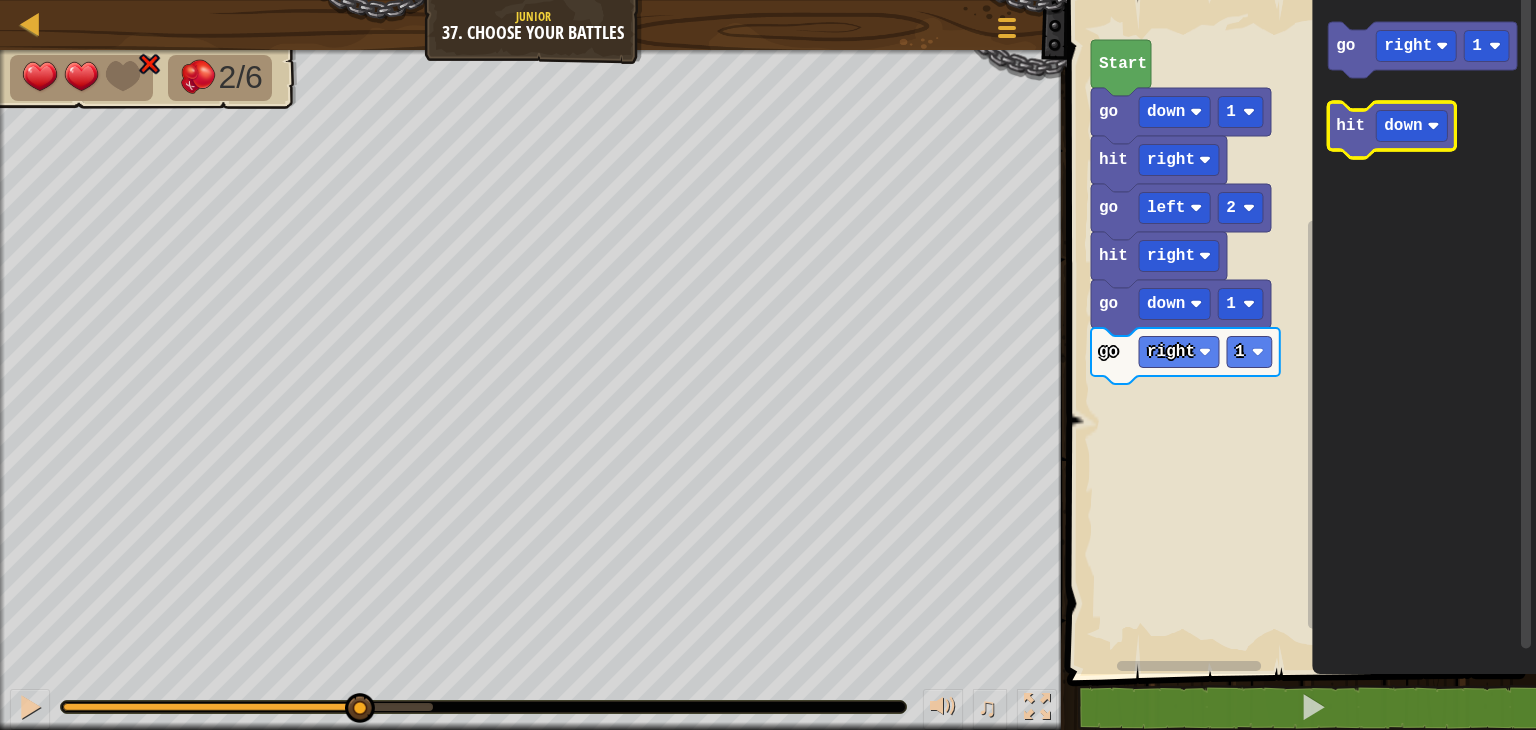 click 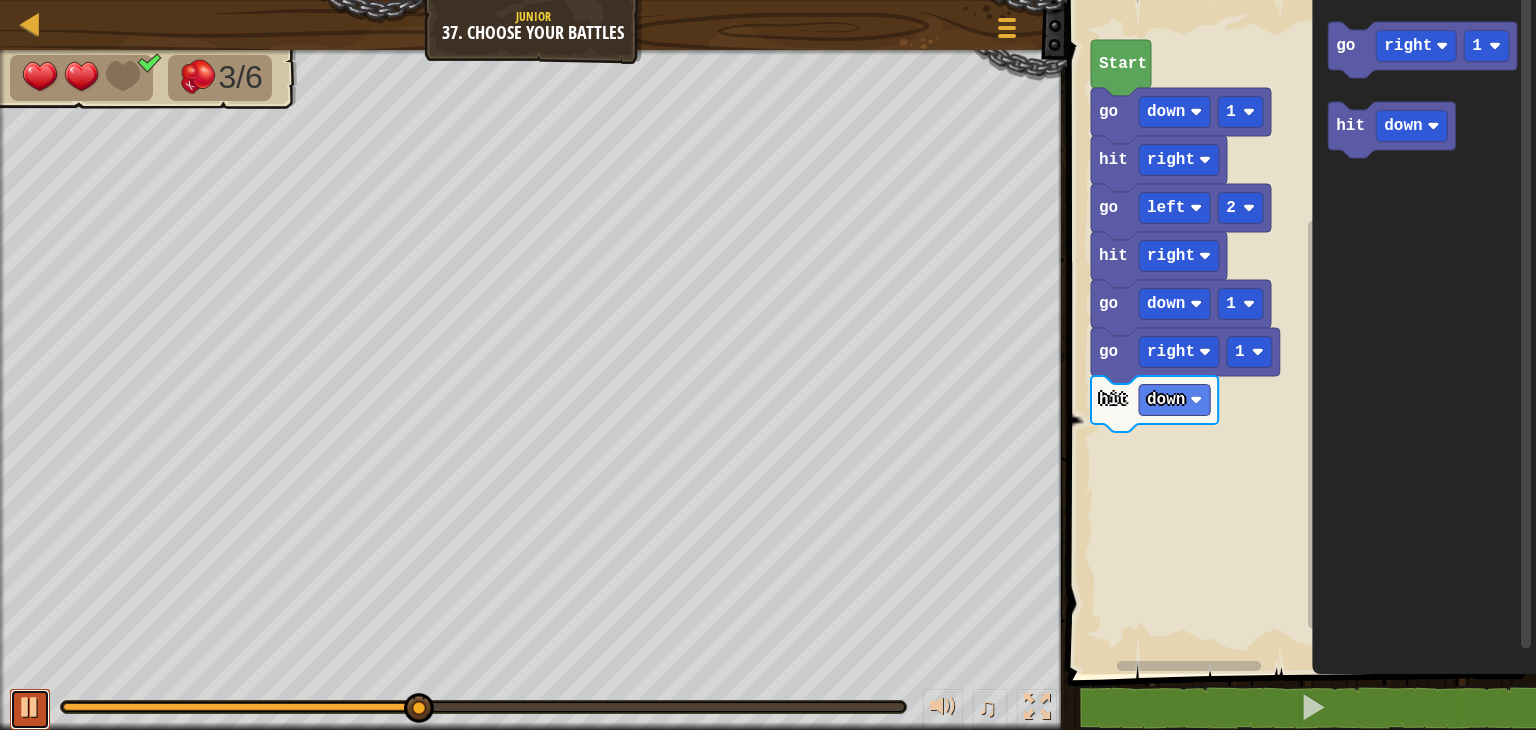 click at bounding box center [30, 709] 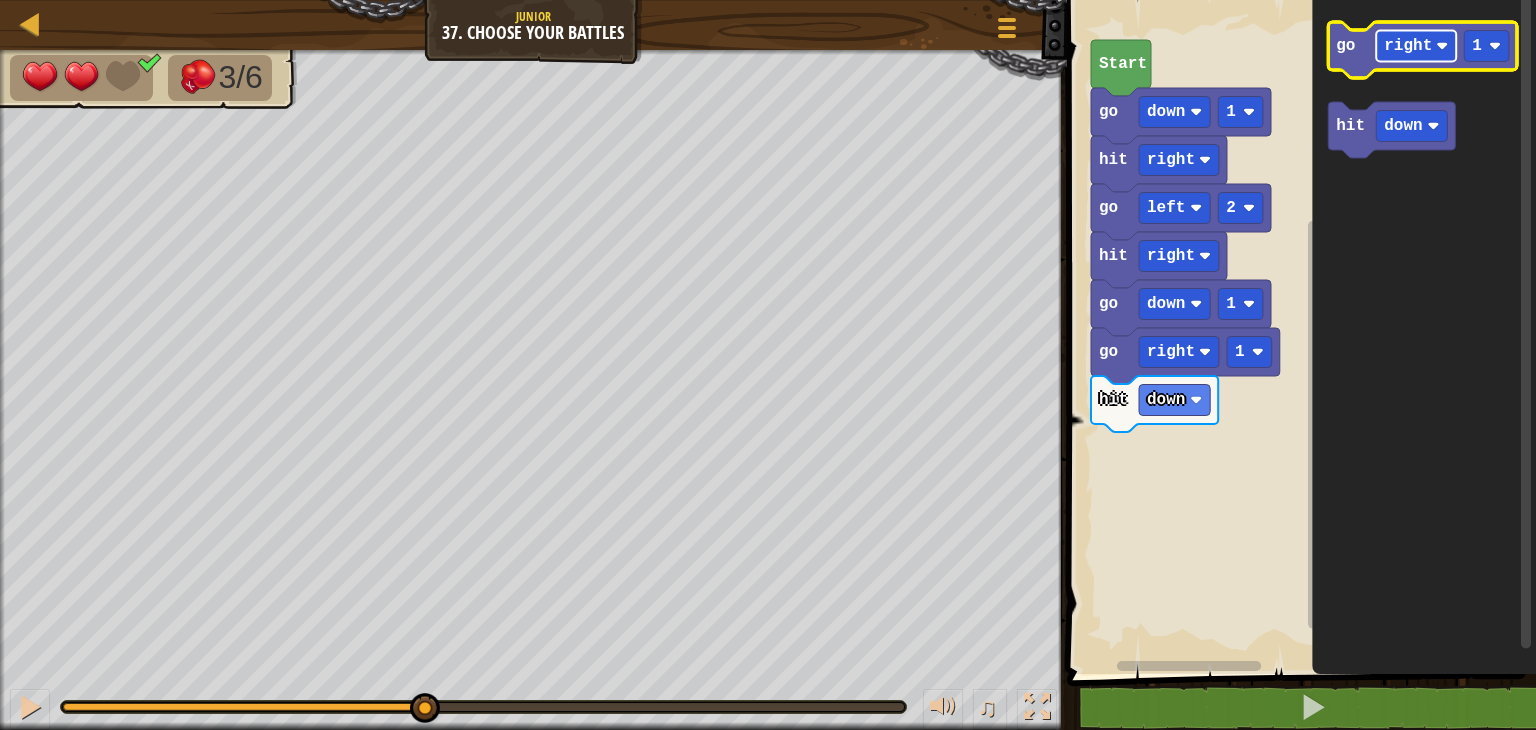 click 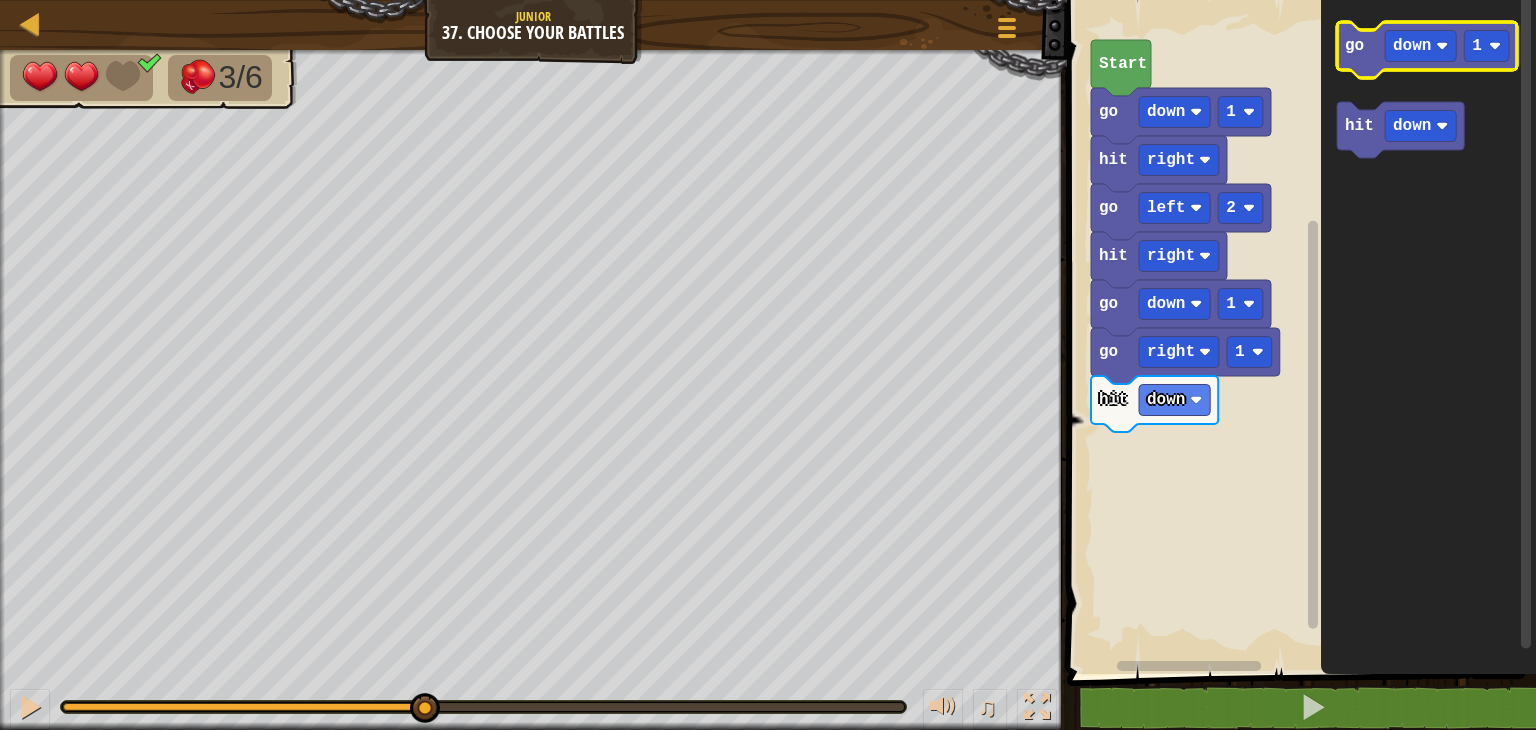 click 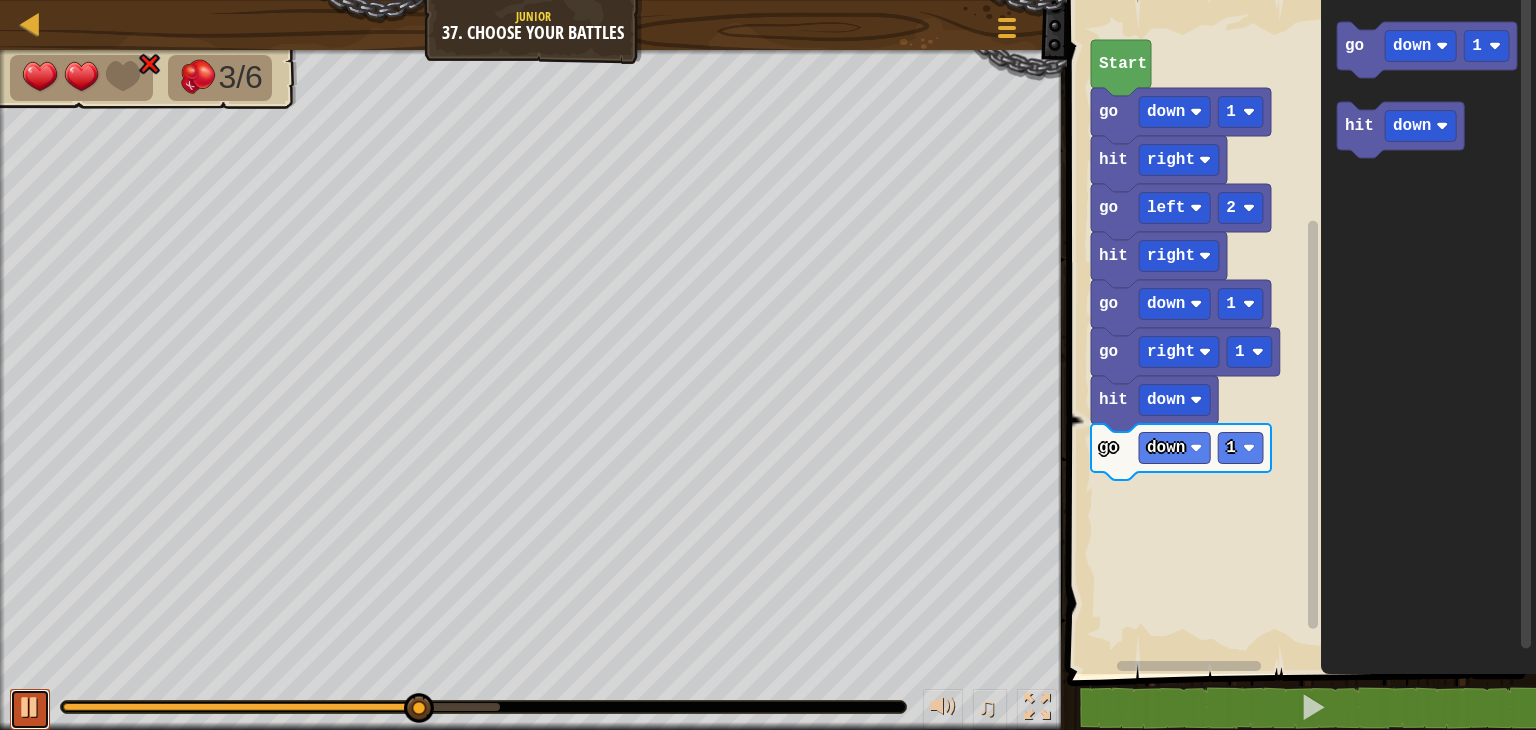 click at bounding box center [30, 709] 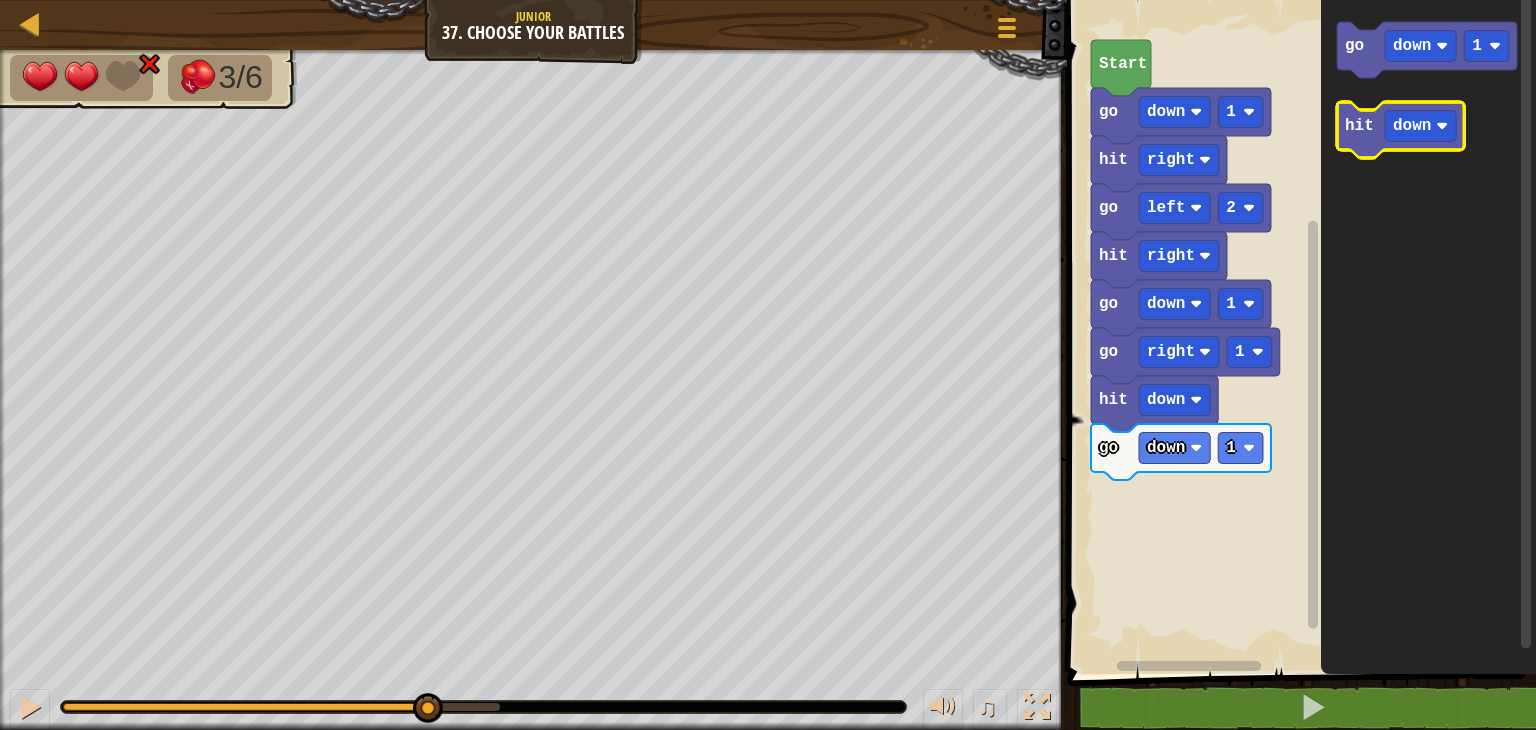 click 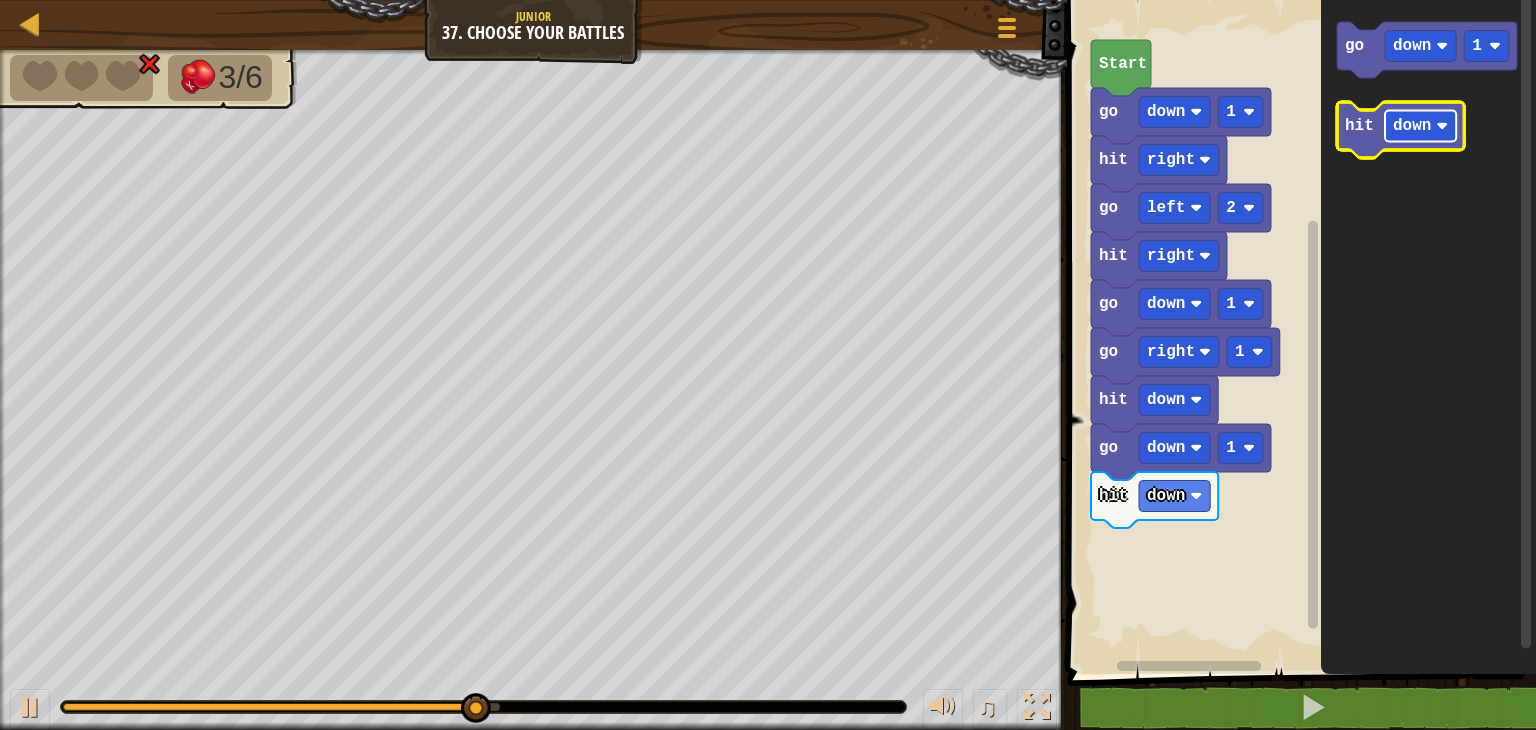 click on "down" 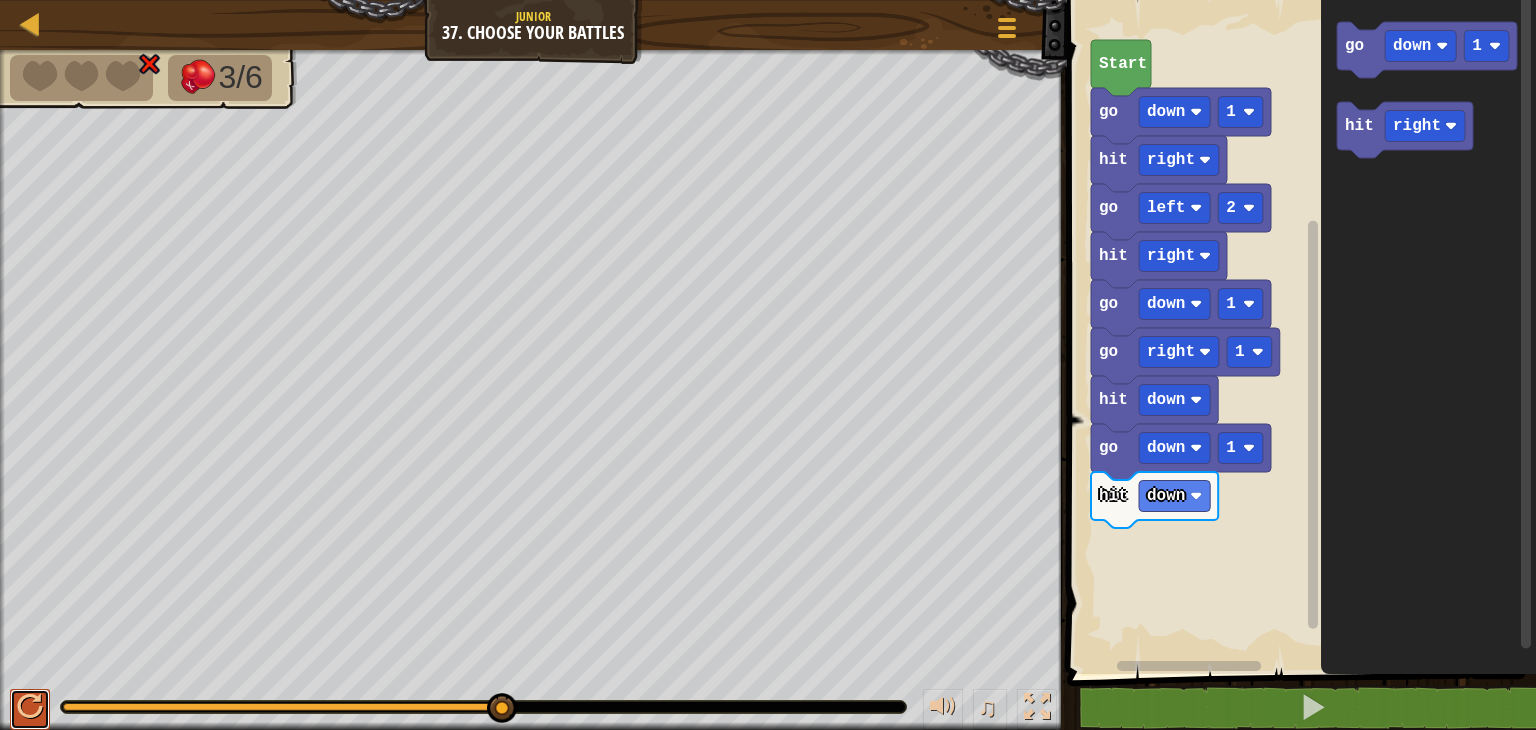 click at bounding box center (30, 707) 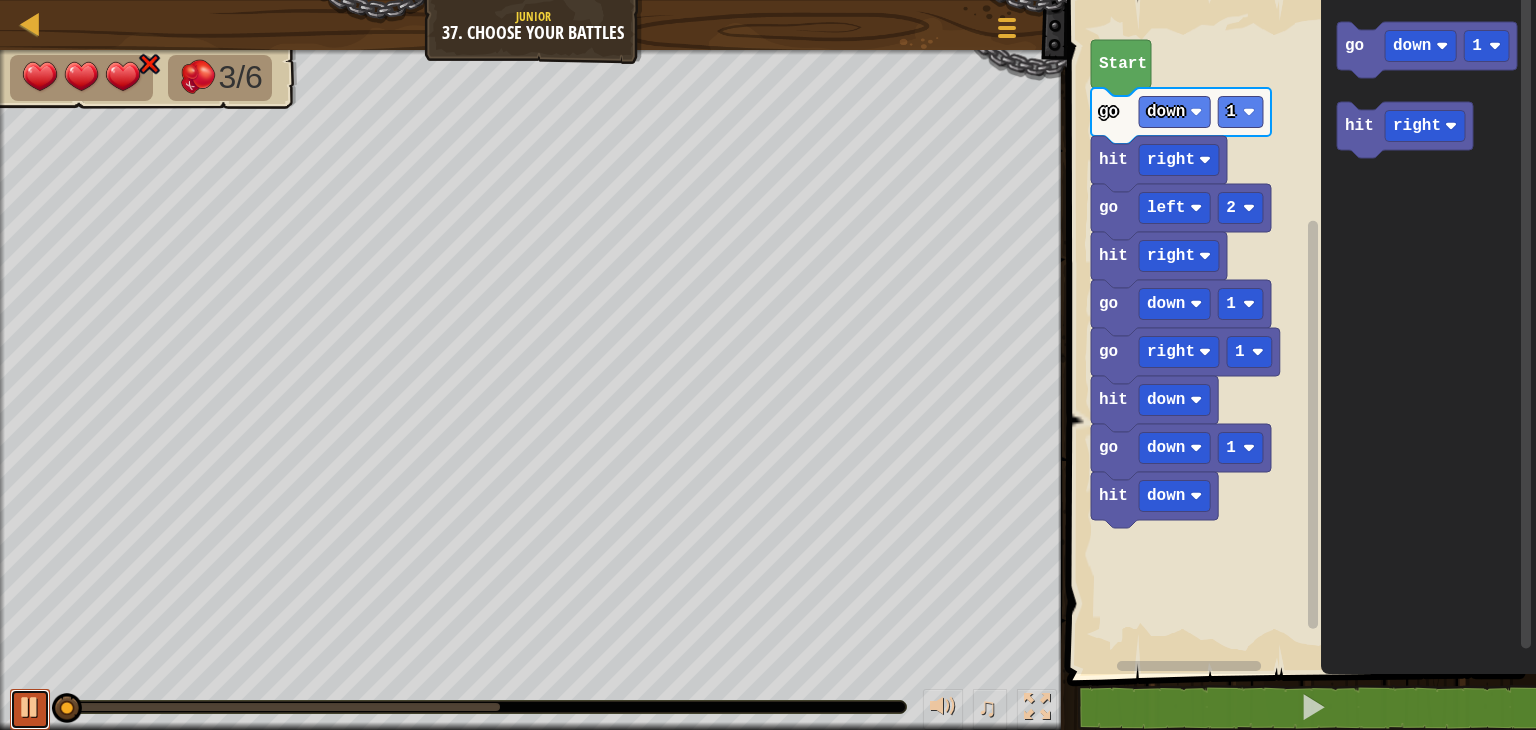 click at bounding box center [30, 707] 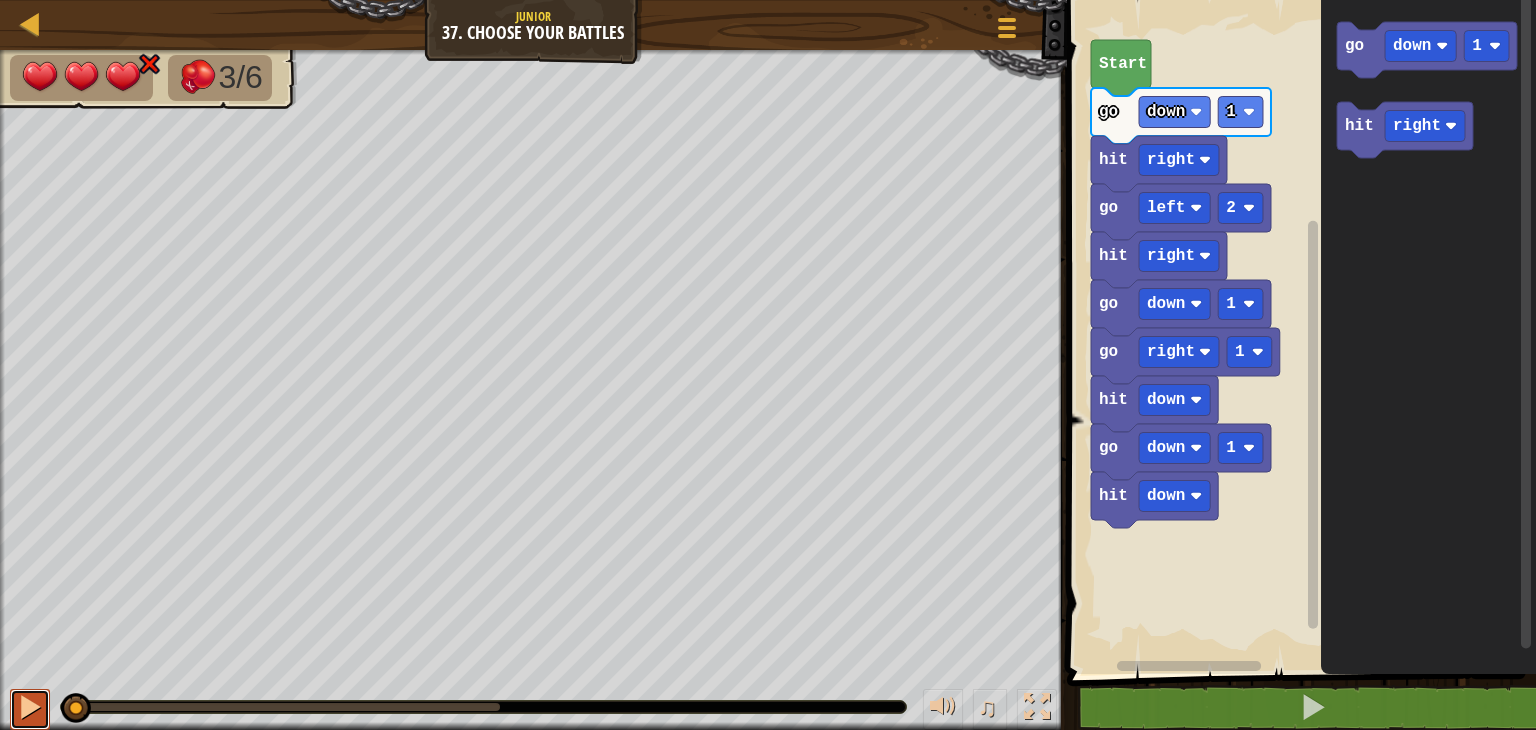 click at bounding box center (30, 707) 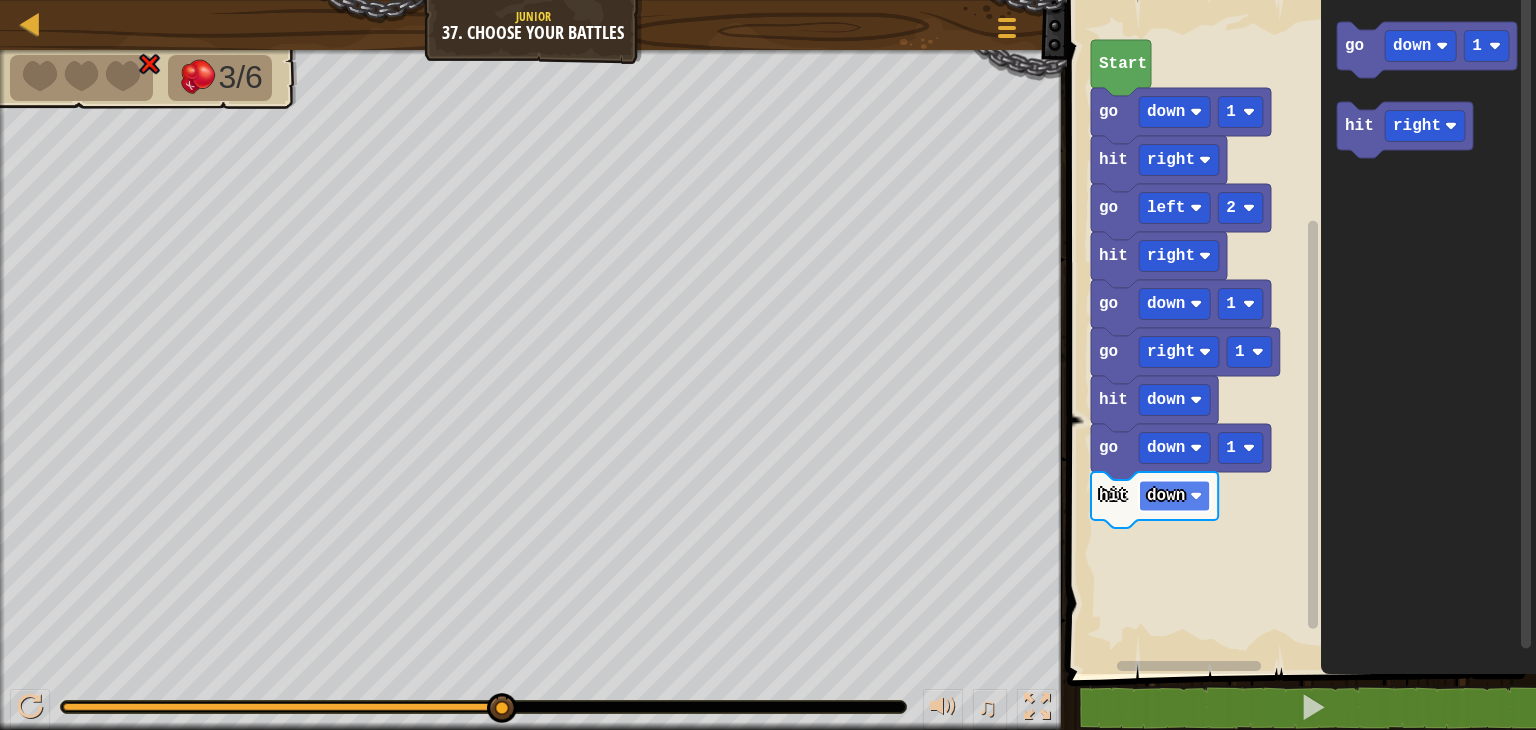 click 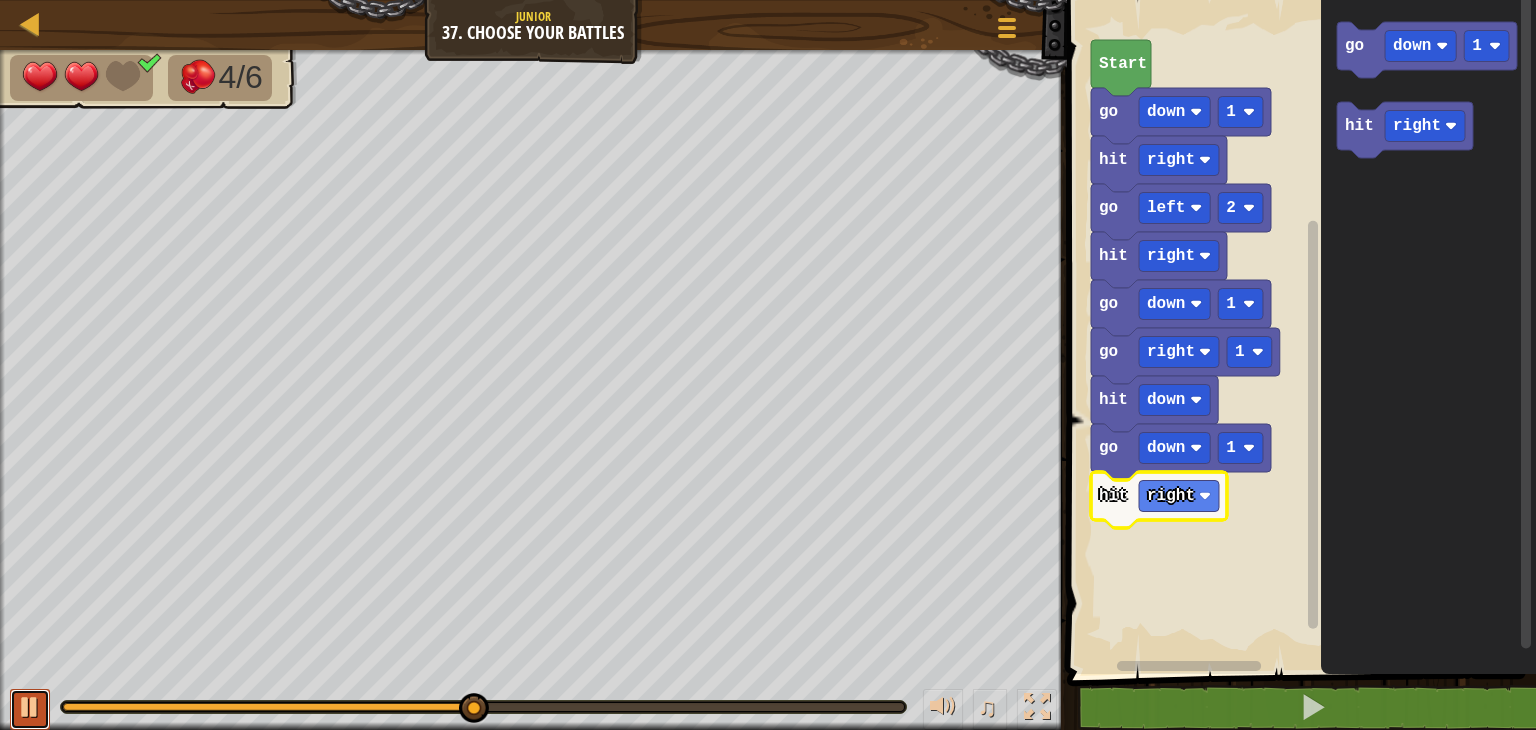 drag, startPoint x: 21, startPoint y: 698, endPoint x: 40, endPoint y: 689, distance: 21.023796 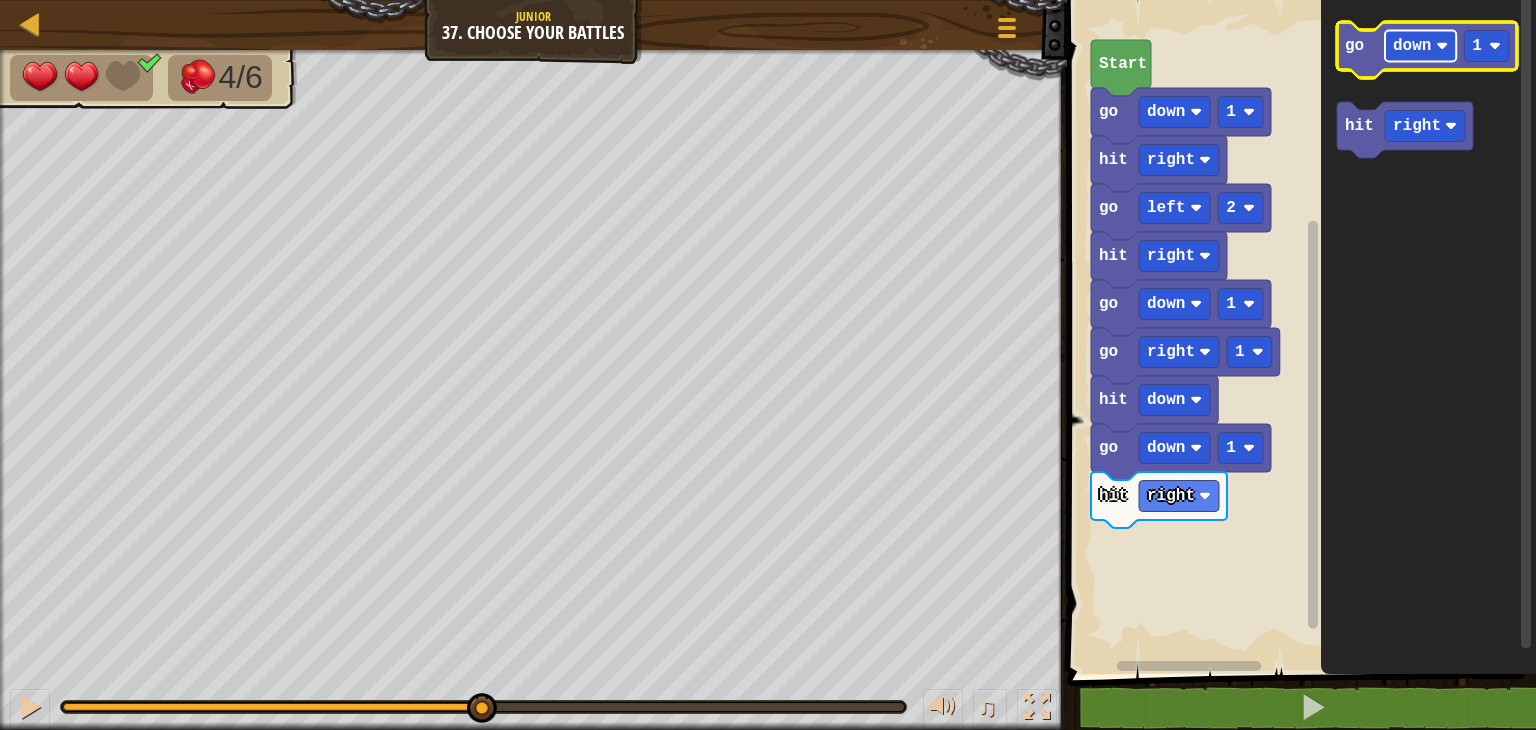 click 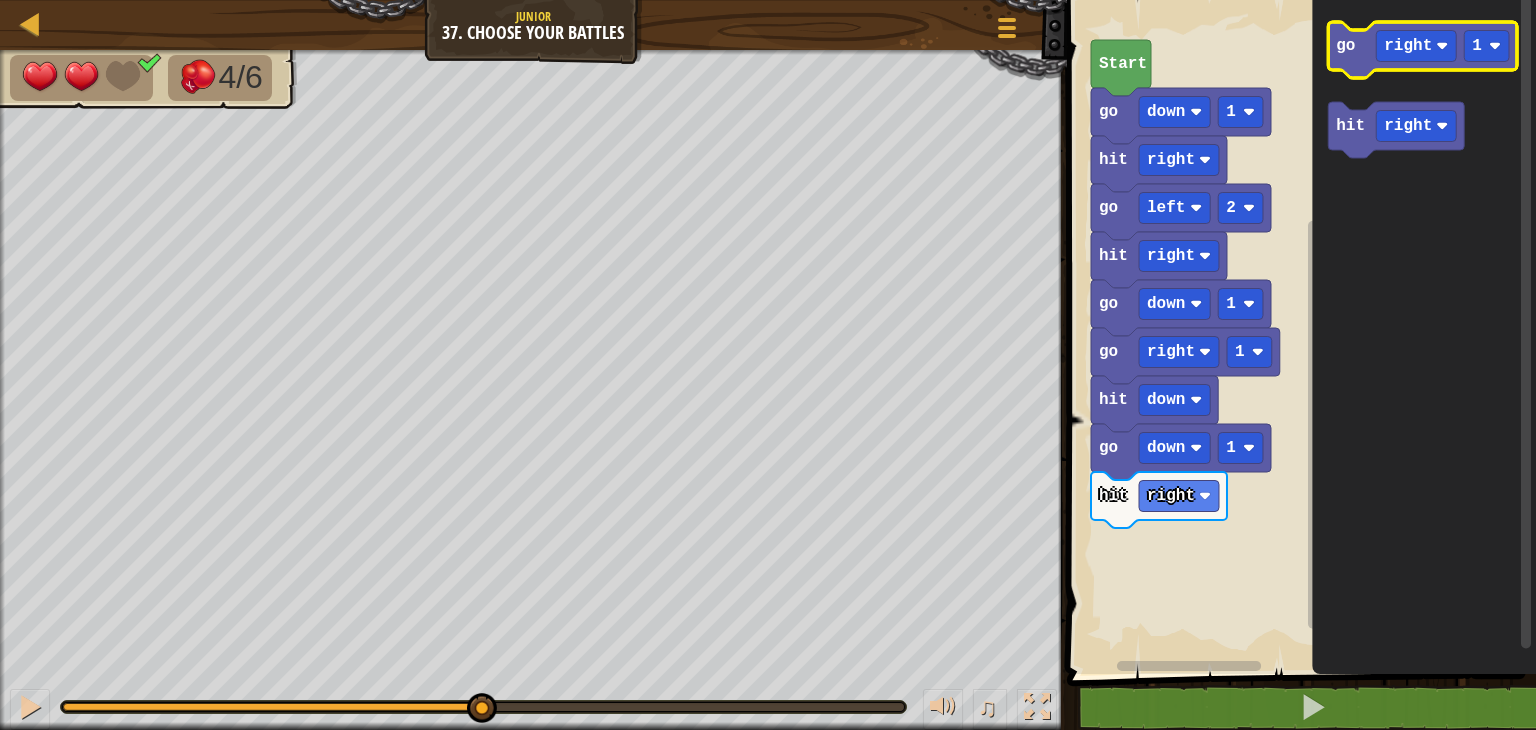 click 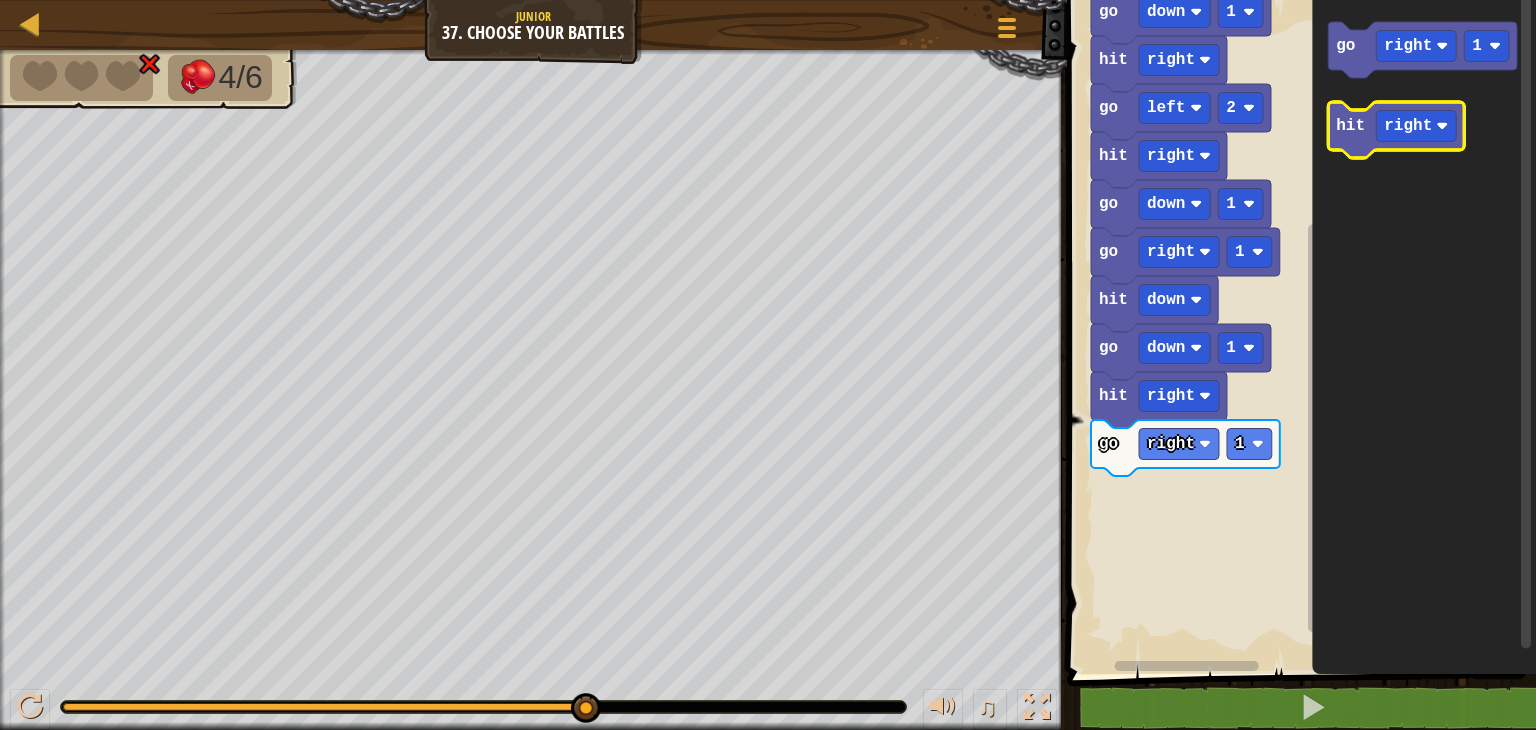 click 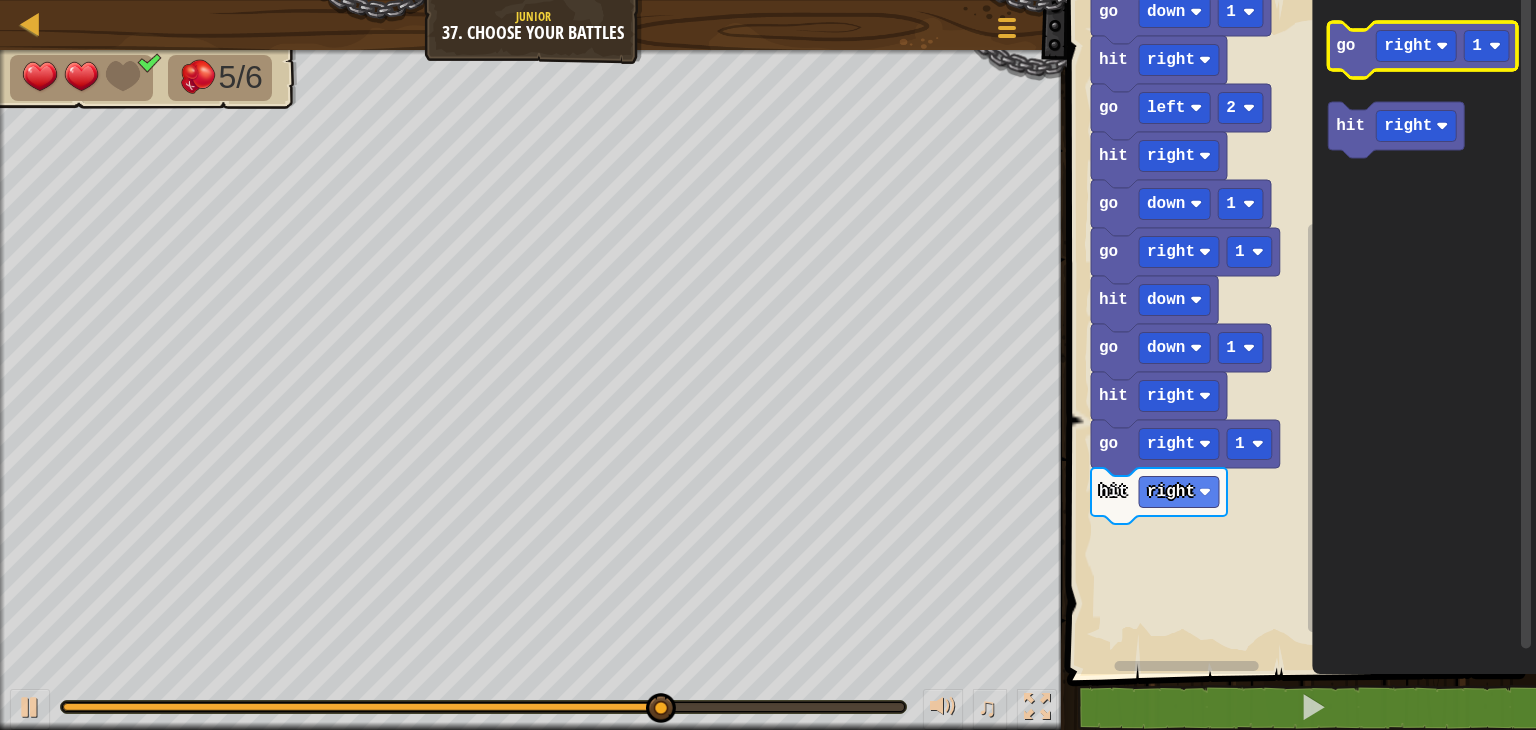 click 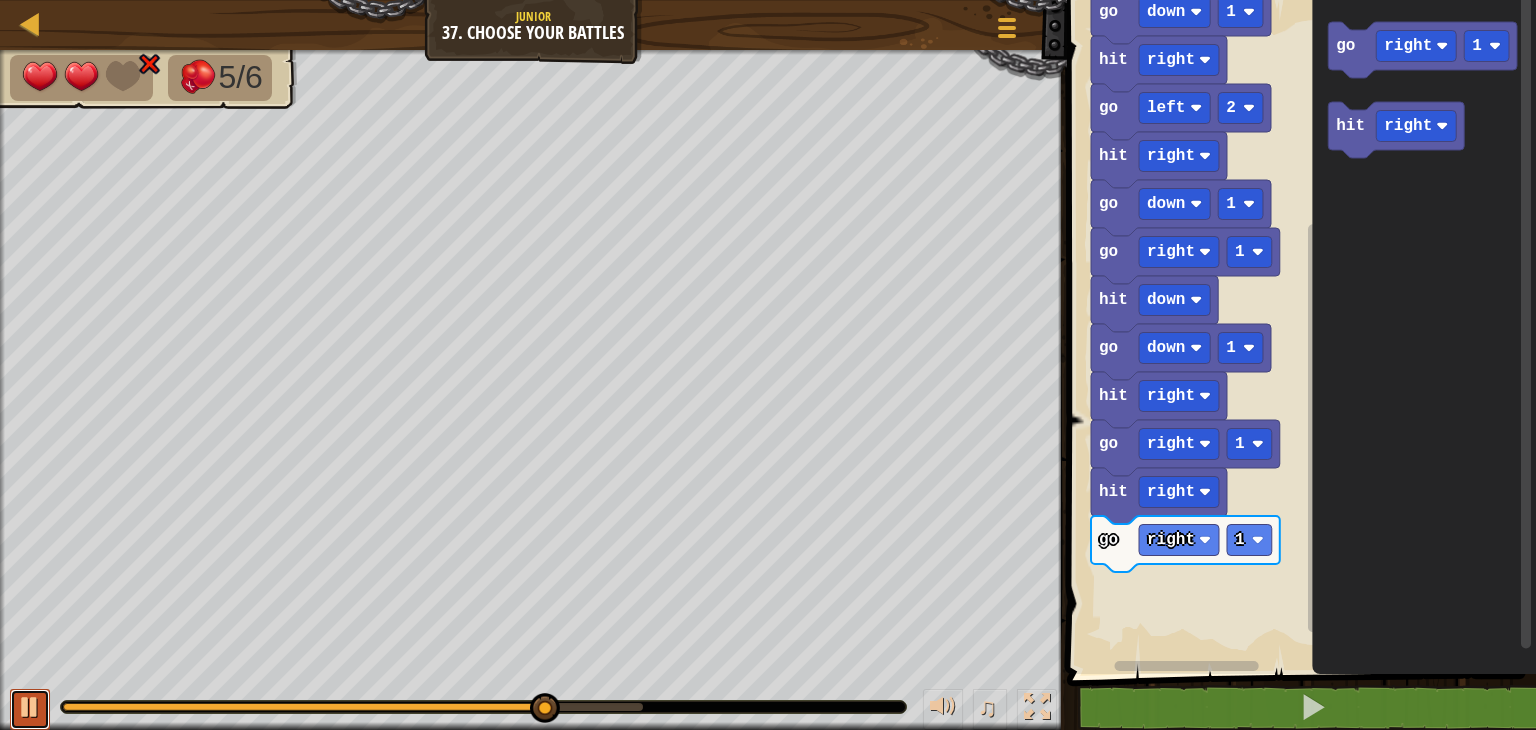 click at bounding box center [30, 707] 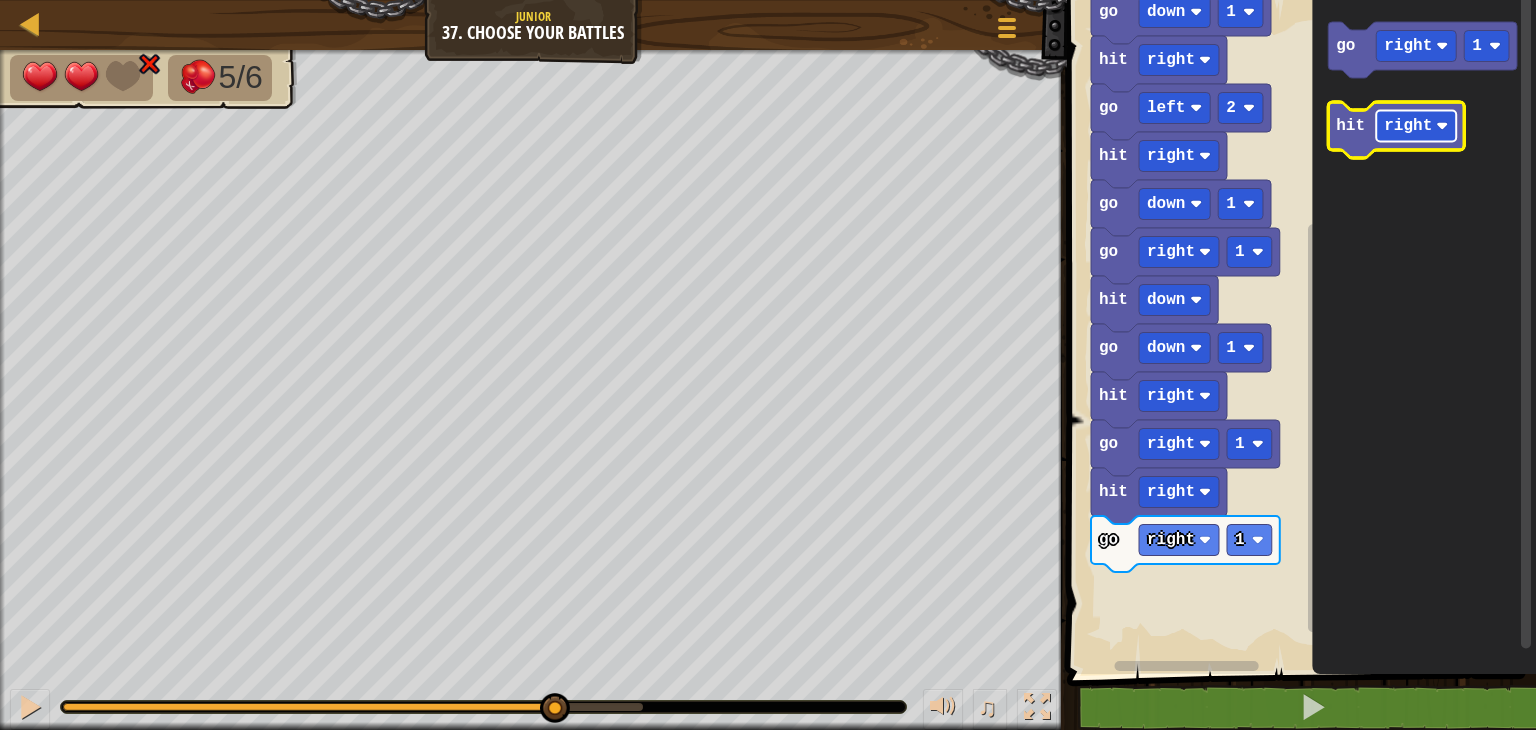 click on "right" 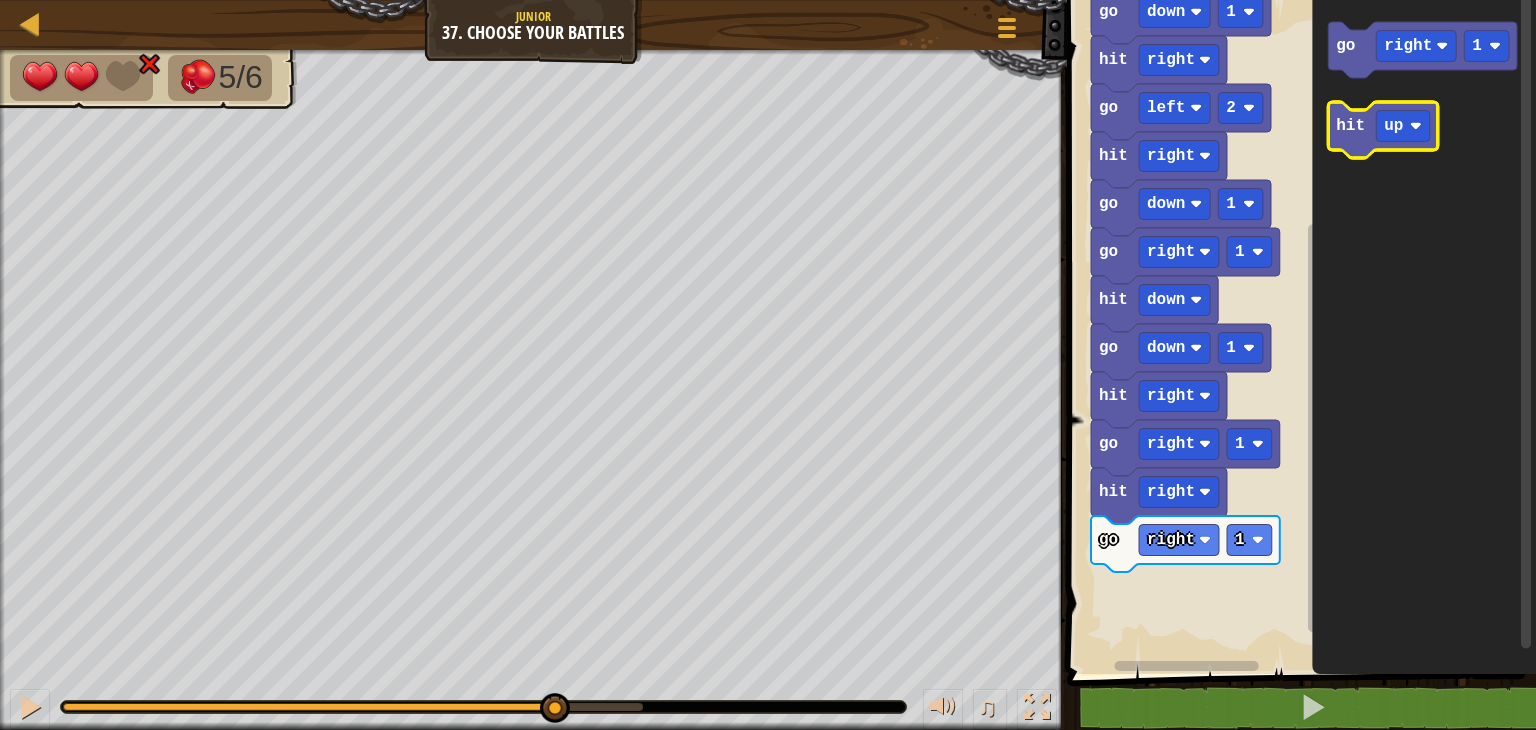 click 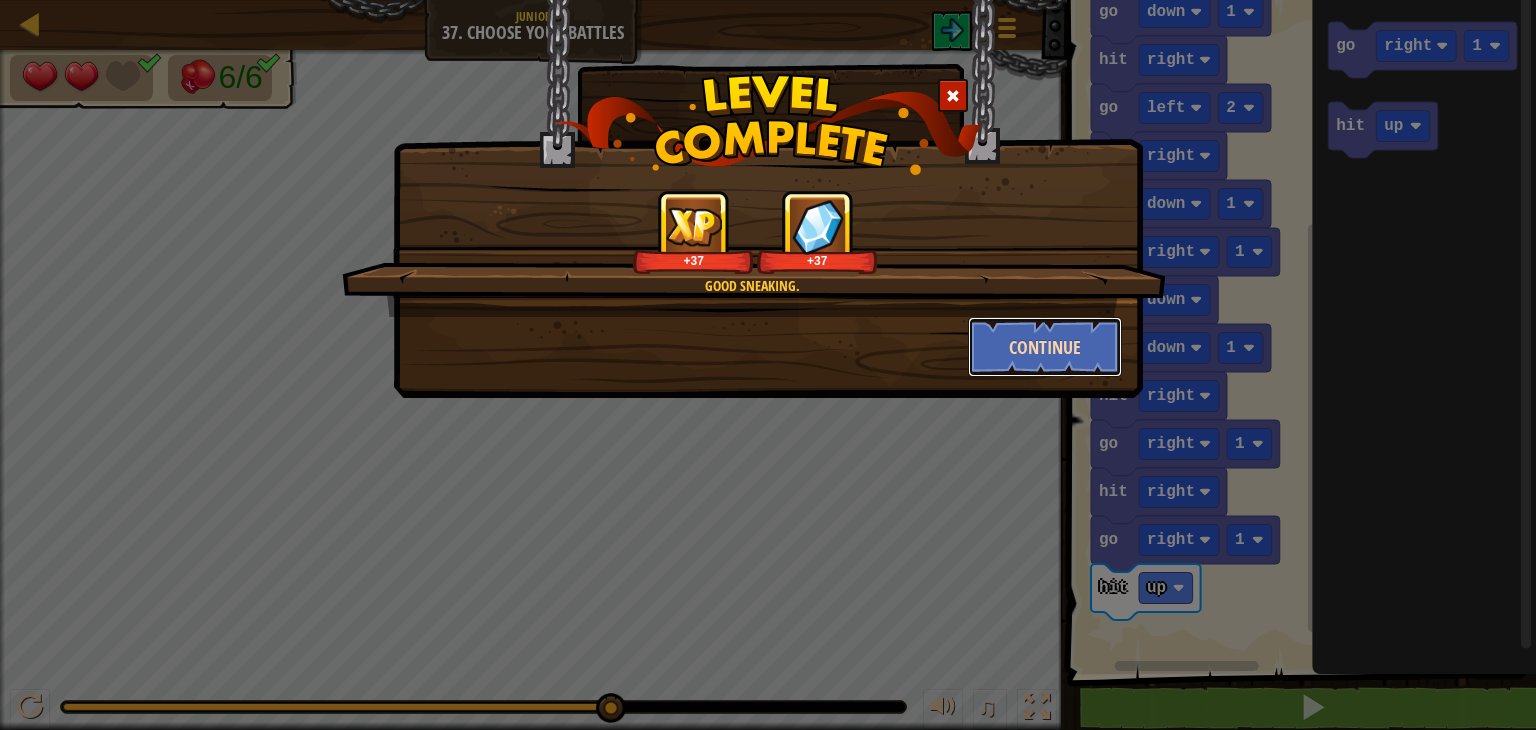click on "Continue" at bounding box center (1045, 347) 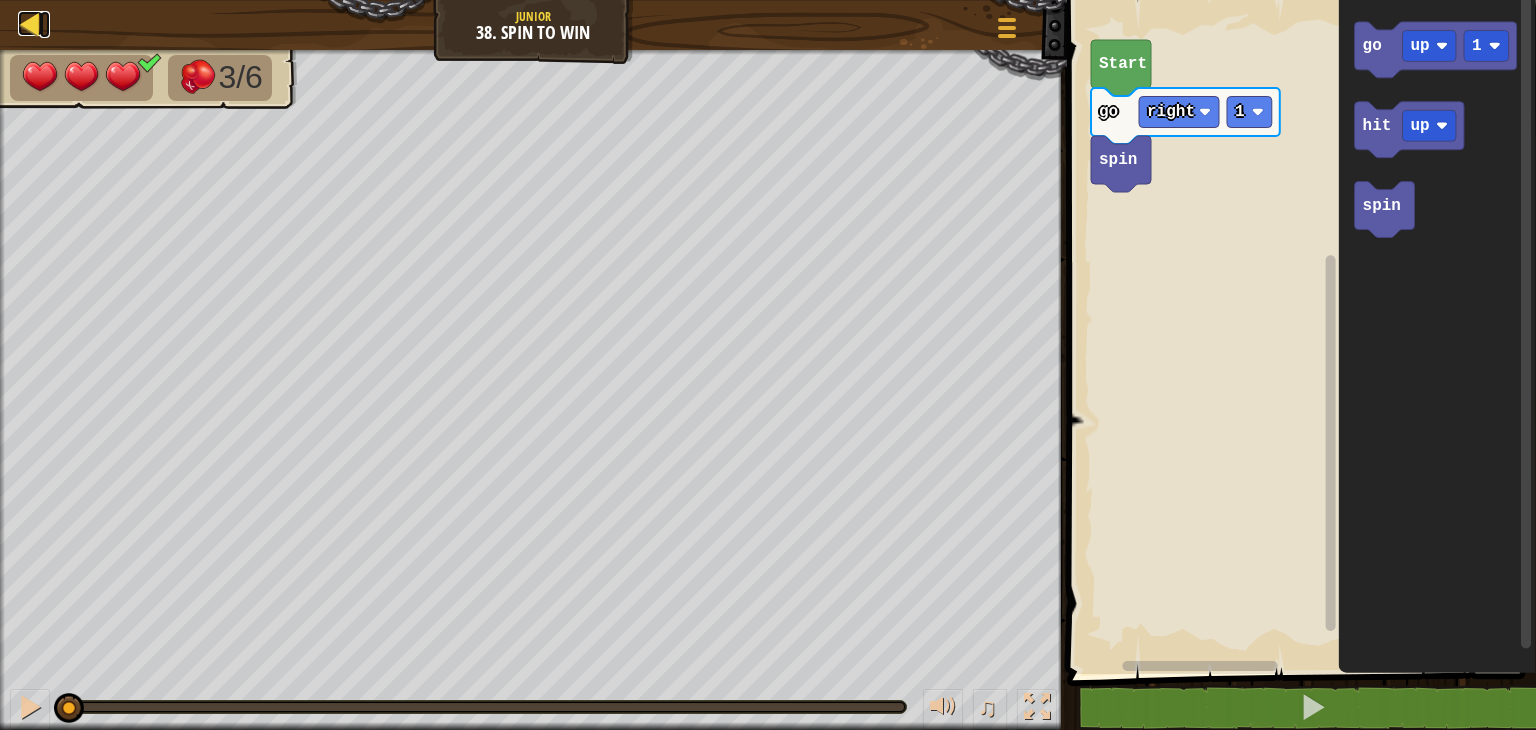 click at bounding box center (30, 23) 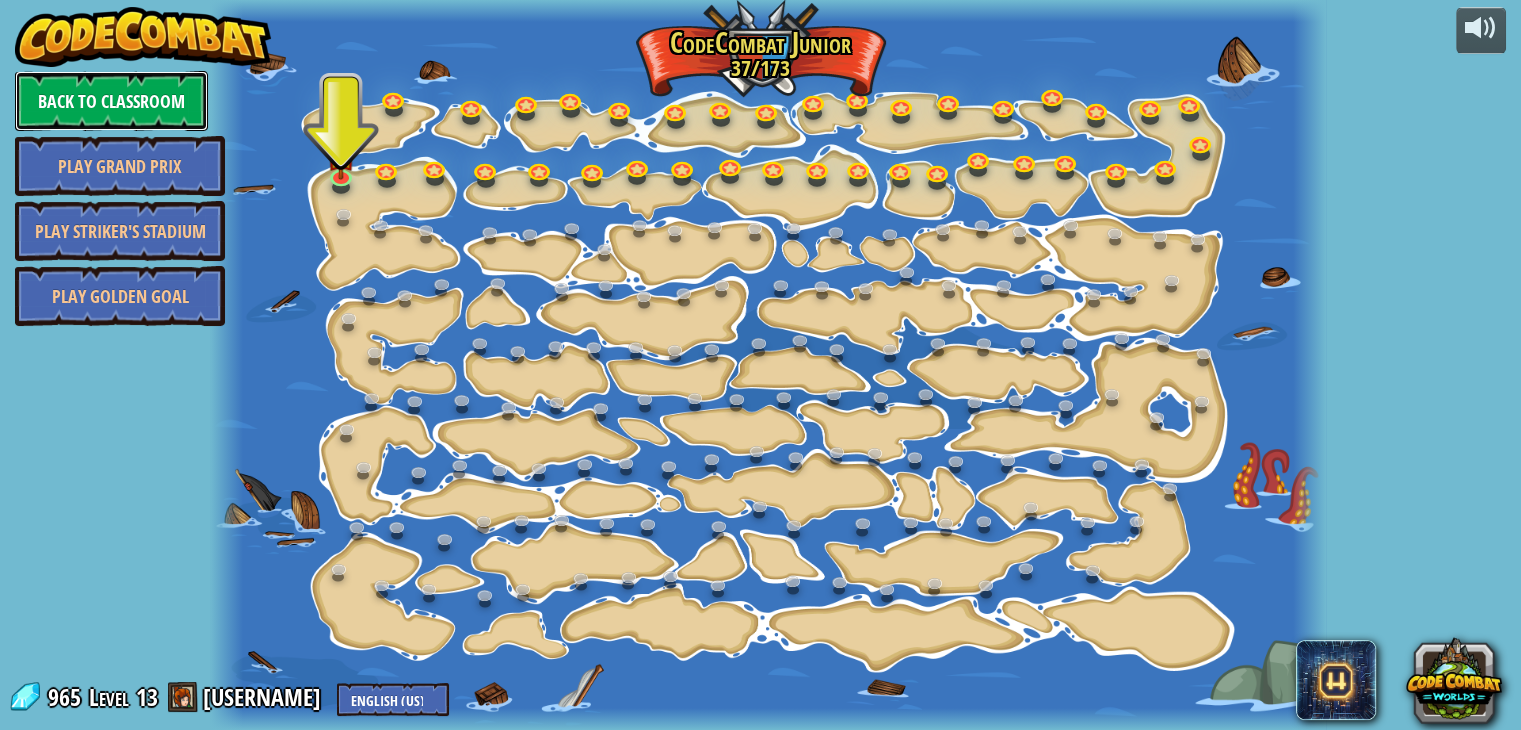click on "Back to Classroom" at bounding box center [111, 101] 